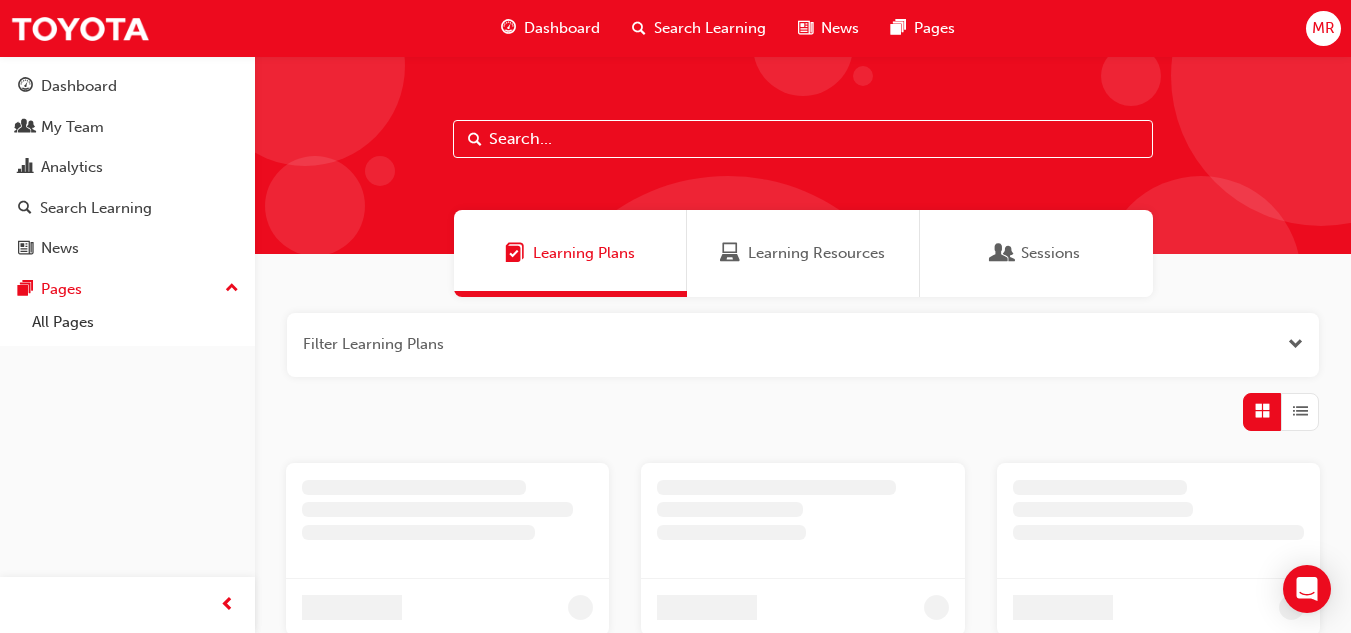 scroll, scrollTop: 0, scrollLeft: 0, axis: both 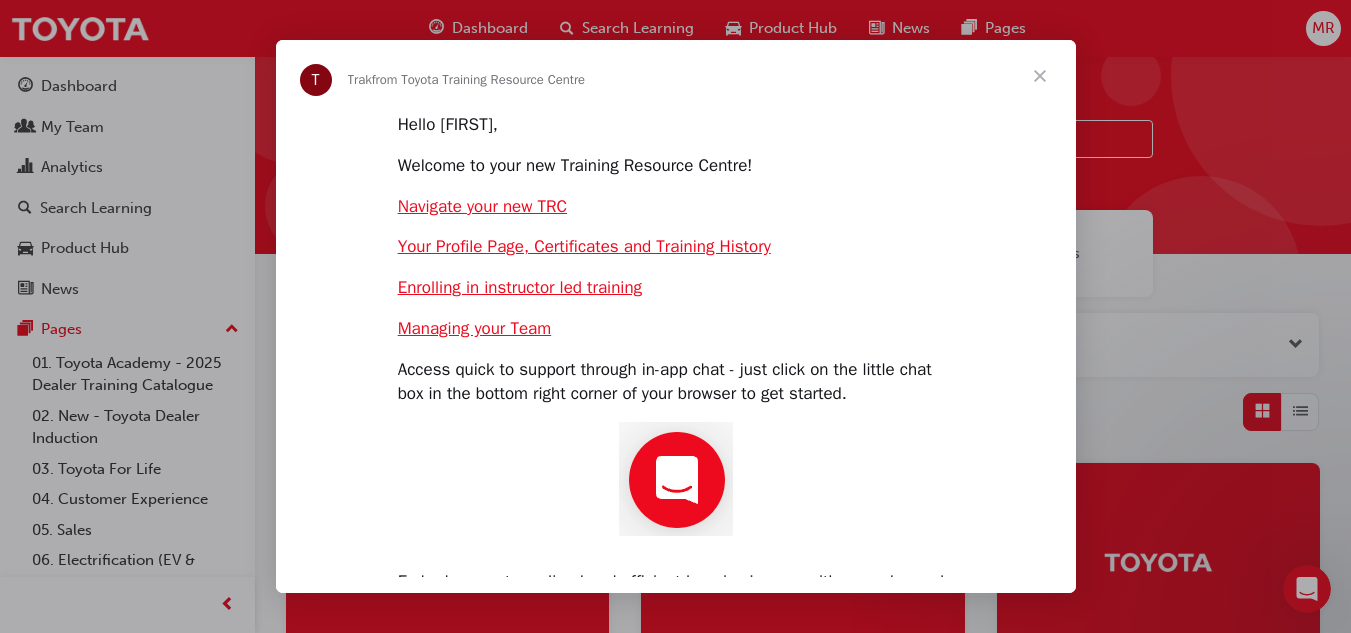 click at bounding box center (1040, 76) 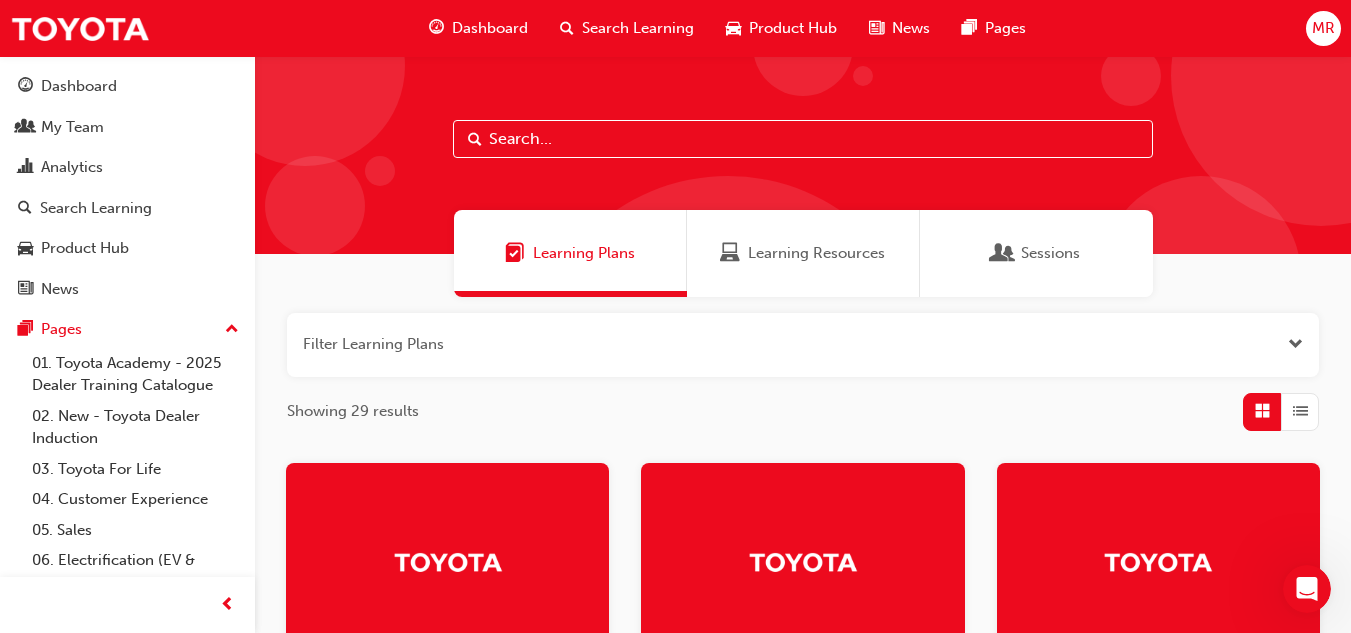 scroll, scrollTop: 553, scrollLeft: 0, axis: vertical 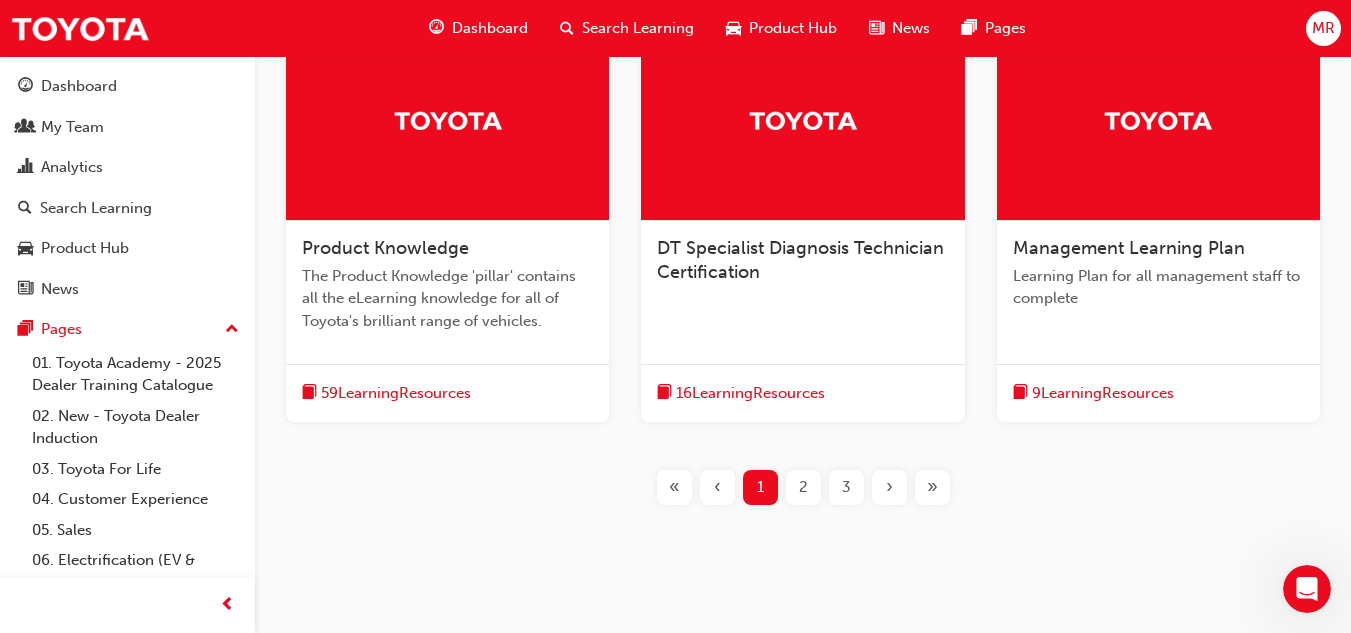 click on "2" at bounding box center (803, 487) 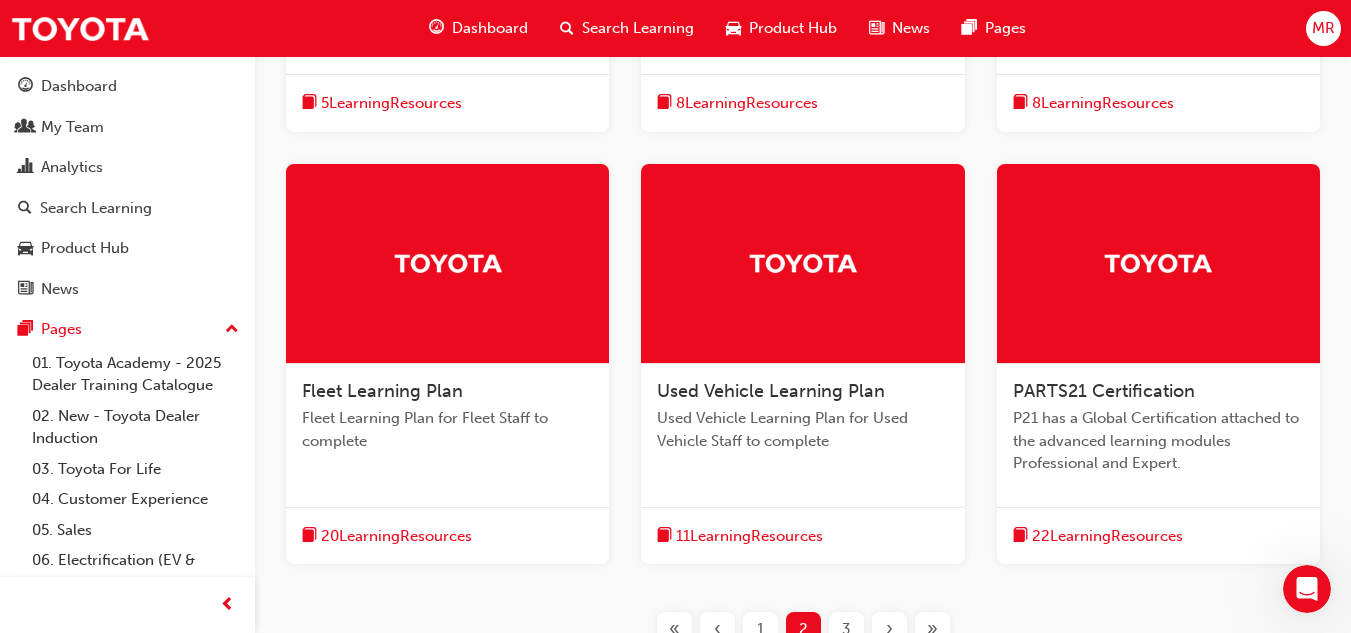 scroll, scrollTop: 202, scrollLeft: 0, axis: vertical 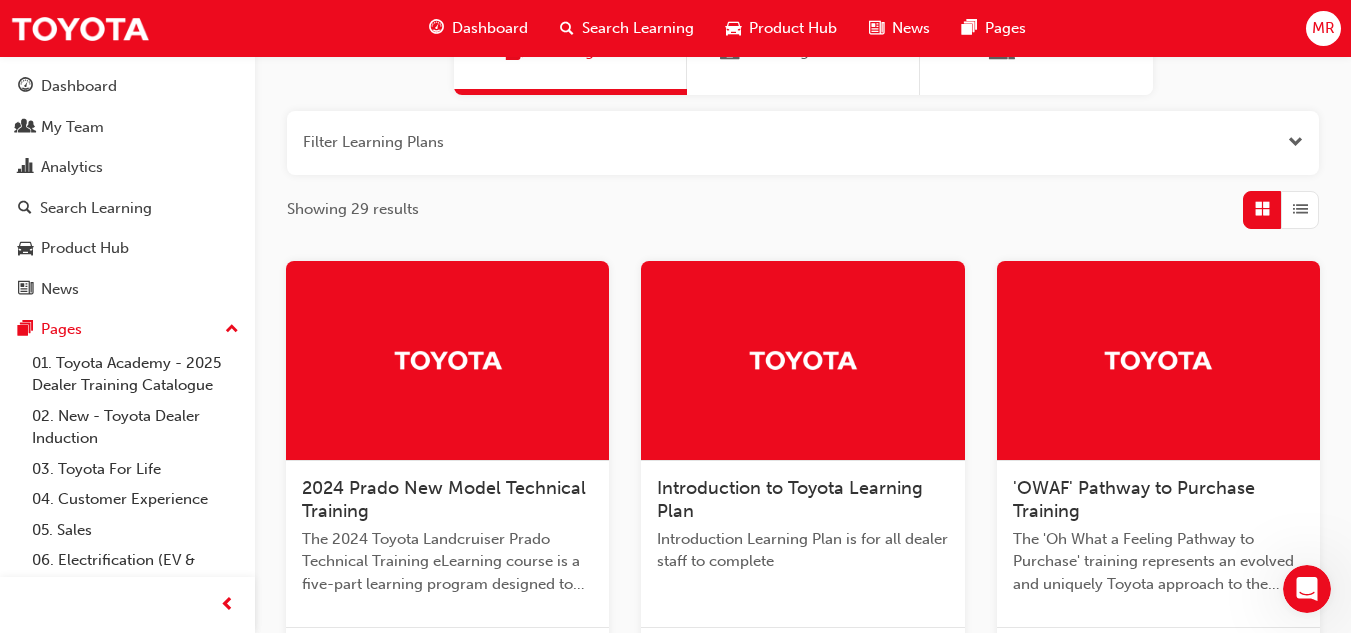 click on "Introduction to Toyota Learning Plan" at bounding box center [790, 500] 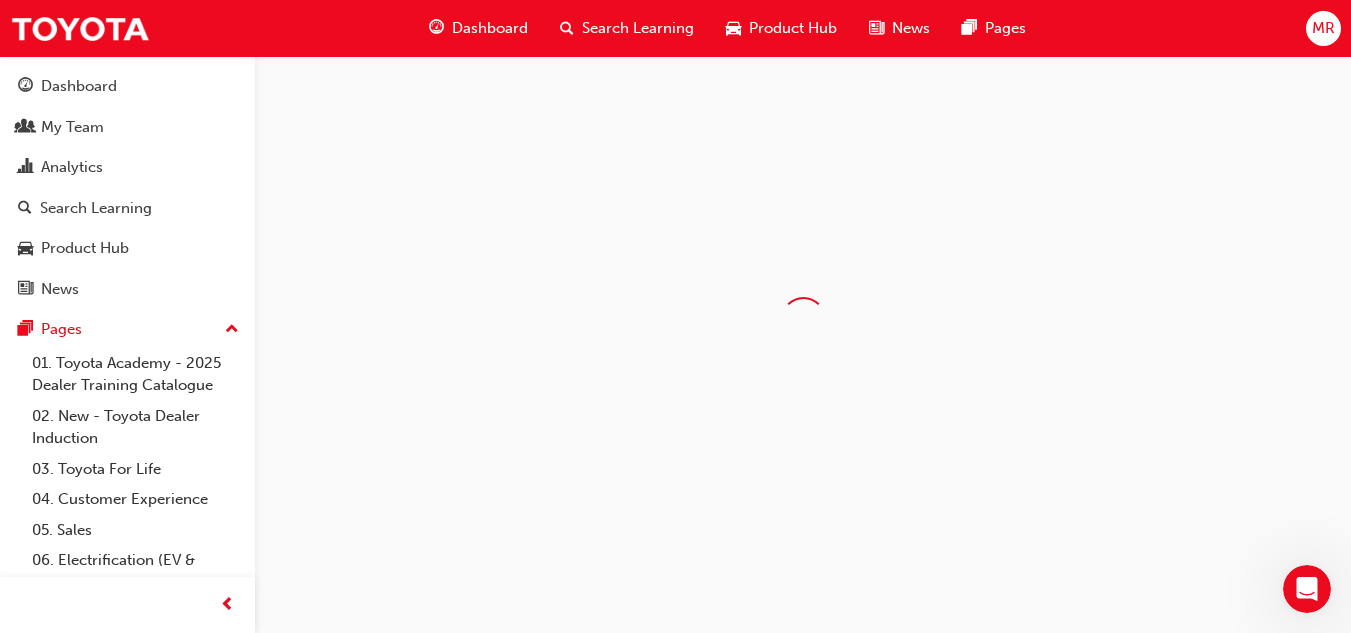 scroll, scrollTop: 0, scrollLeft: 0, axis: both 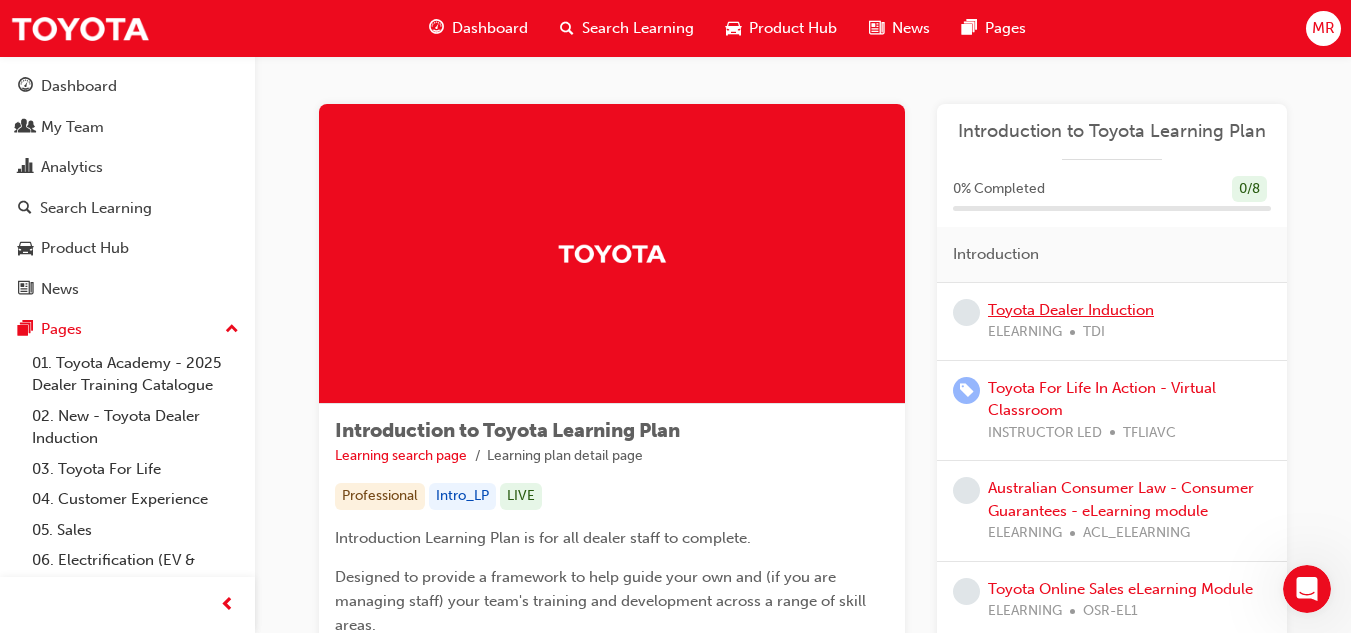 click on "Toyota Dealer Induction" at bounding box center [1071, 310] 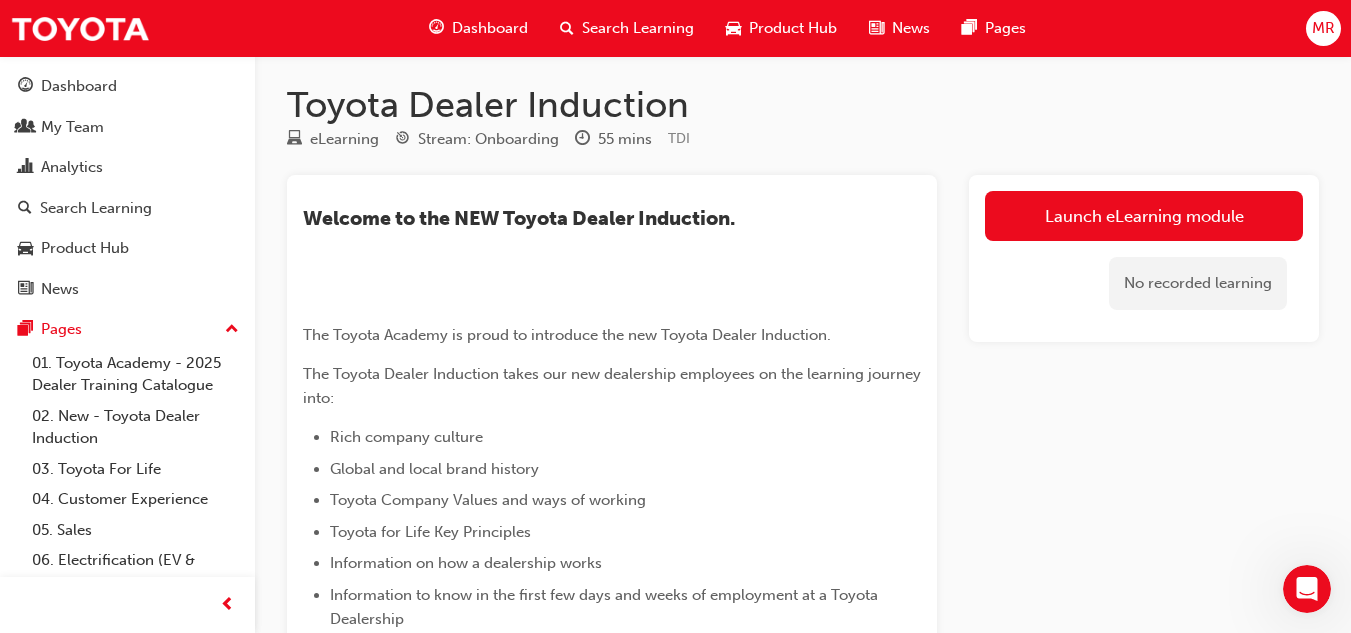 scroll, scrollTop: 0, scrollLeft: 0, axis: both 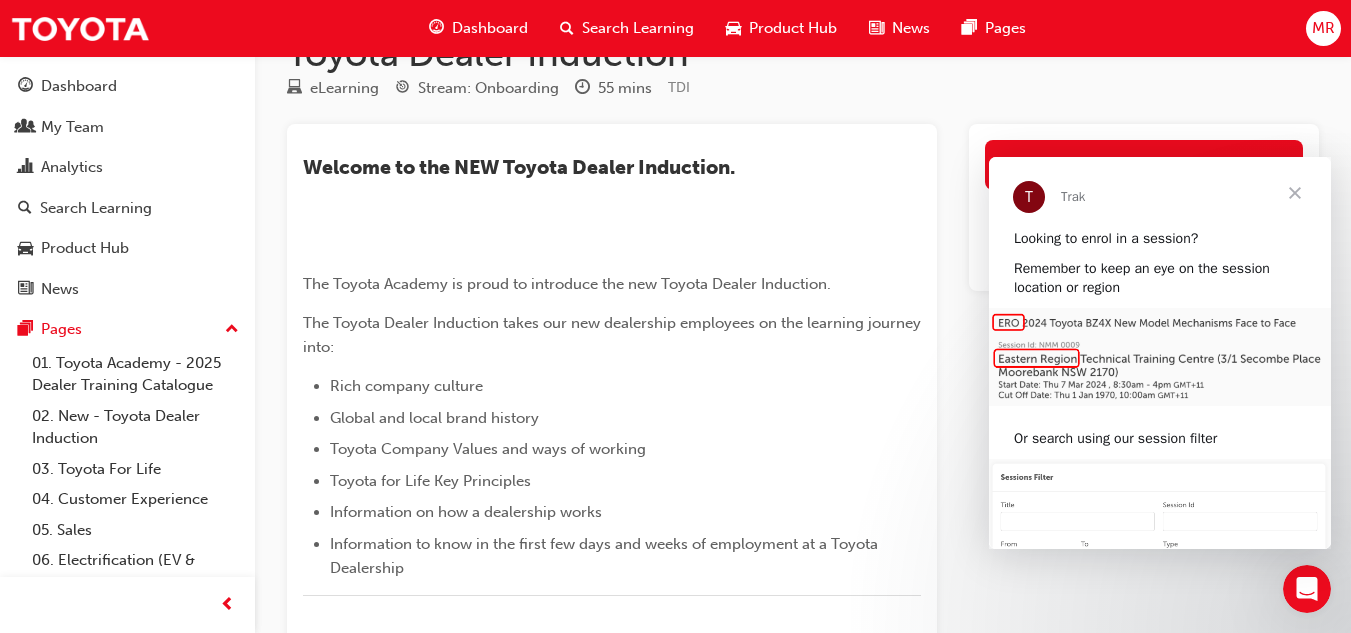 click at bounding box center [1295, 193] 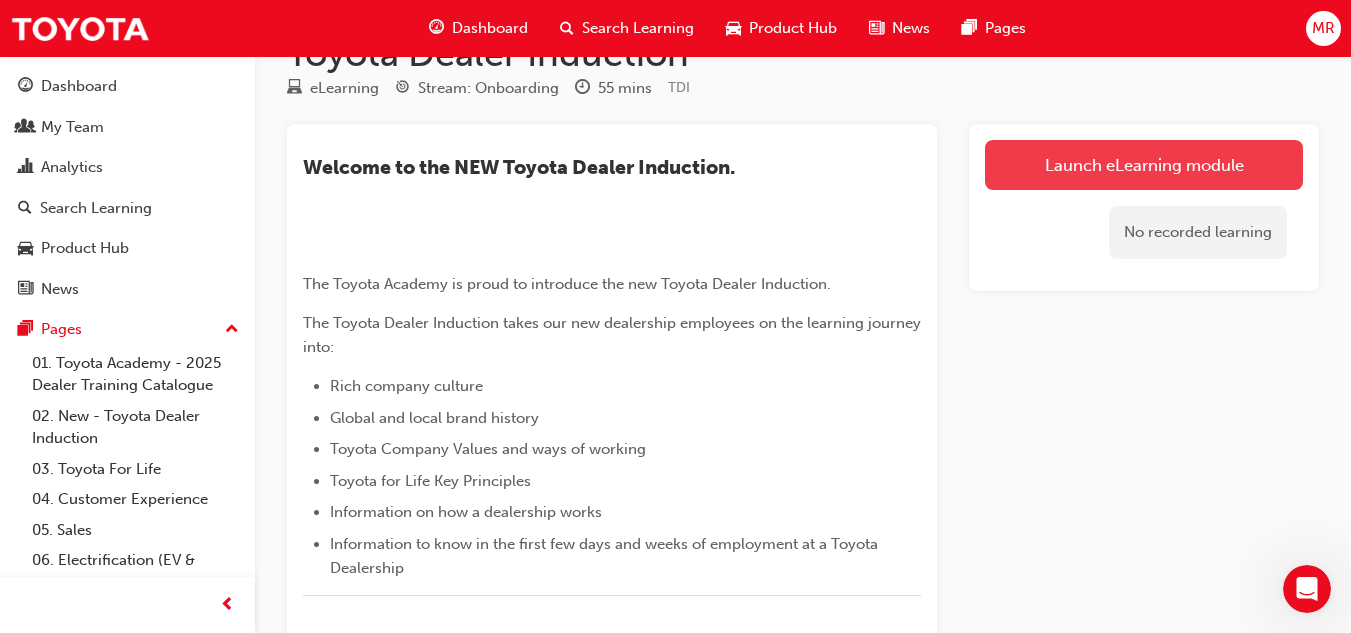 click on "Launch eLearning module" at bounding box center [1144, 165] 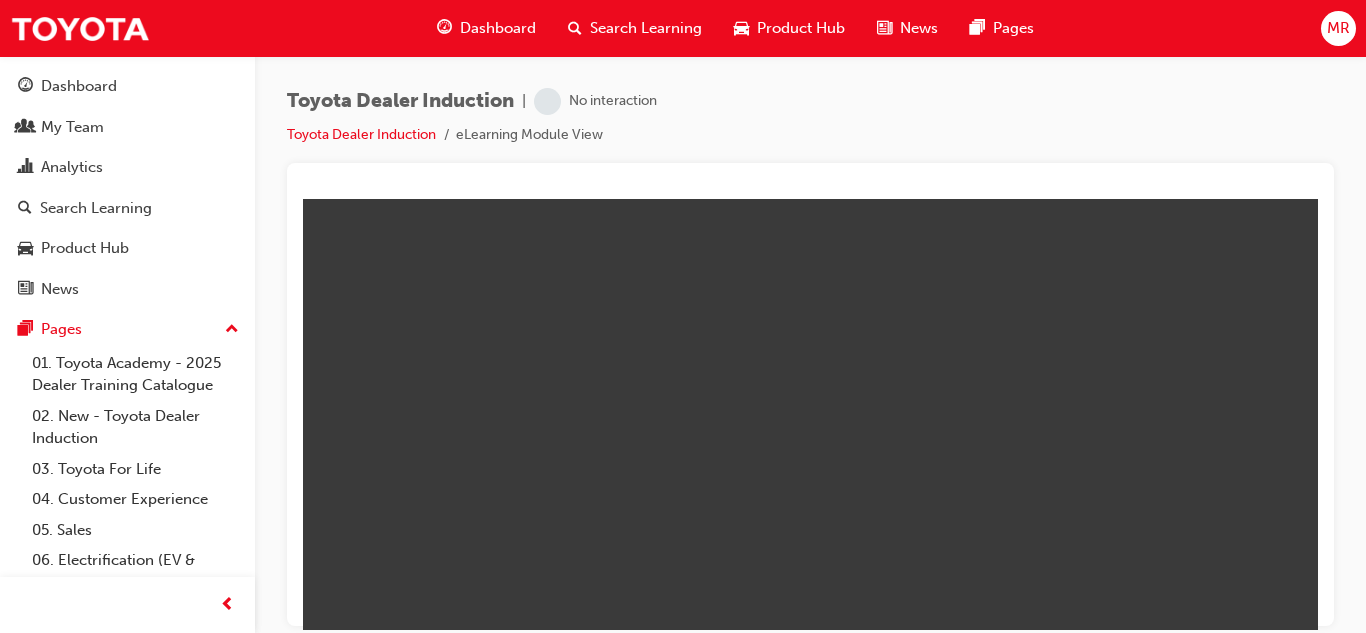 scroll, scrollTop: 0, scrollLeft: 0, axis: both 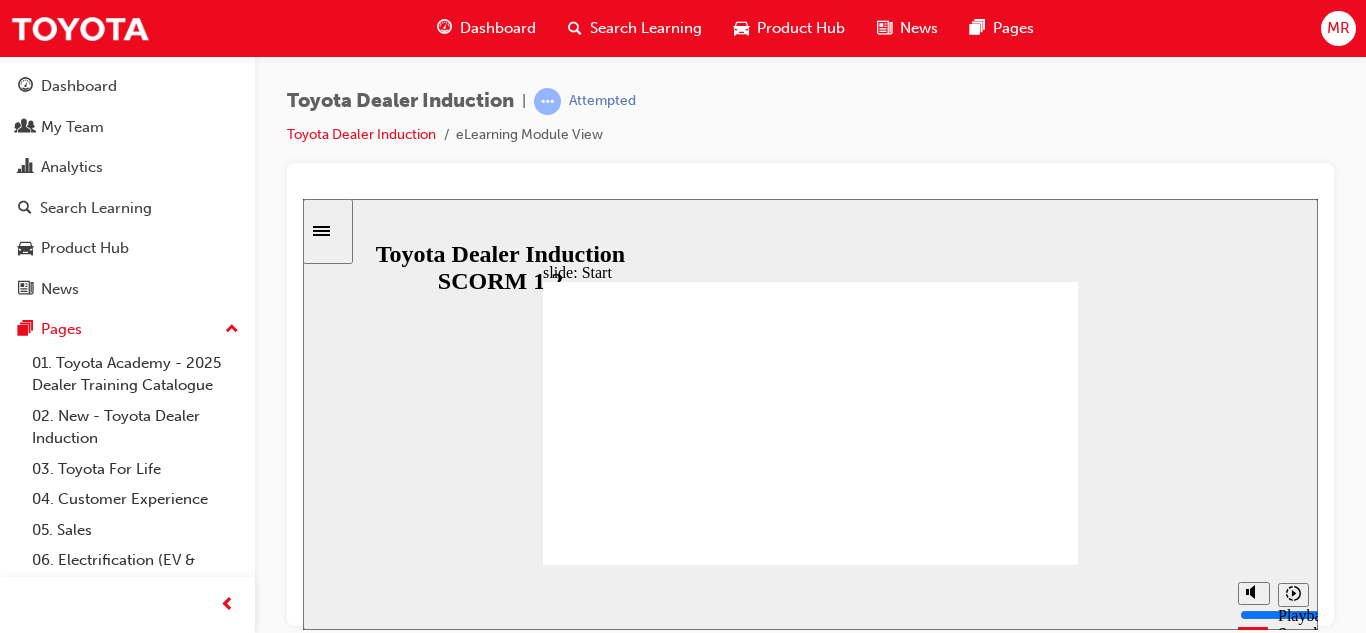 click 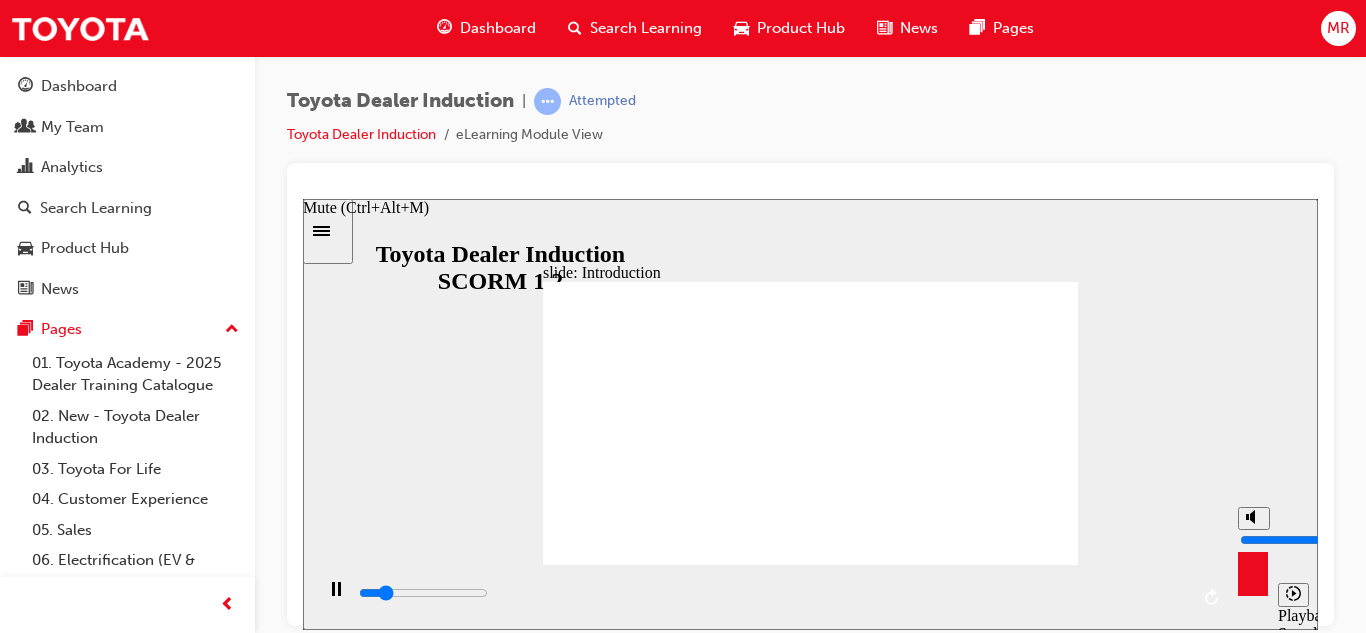 click at bounding box center [1304, 539] 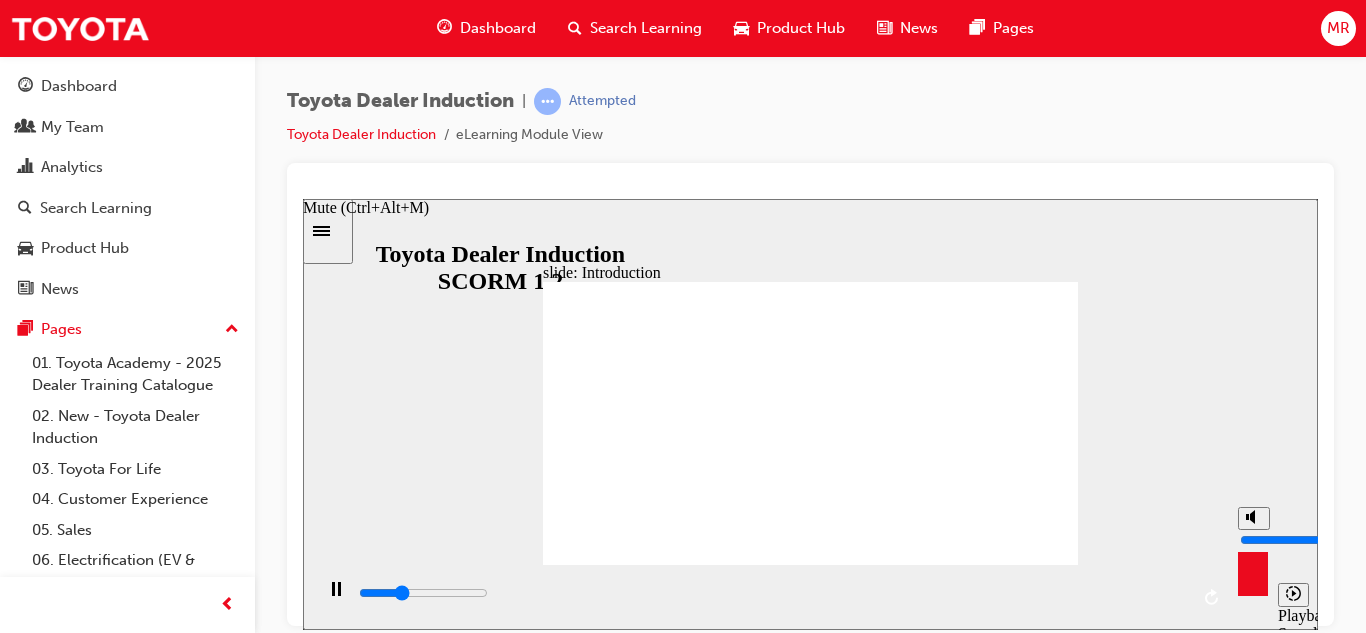 click on "slide: Introduction
As of January 1st 2024, the term “Guest” is replaced with “Customer” as we see more interaction in the digital space. information icon 1 Freeform 1 Freeform 2 WELCOME  Welcome to the Toyota family! We are so happy to have you join us. Group 3   our values and culture  Rectangle 3 Rectangle 3 high level  overview of  important topics   you need to know  number one  choice in automotive for all  Australians For any questions not answered in this guide, reach out to your  Manager  or  Regional Representative.  We also have a lot of interactive videos with loud soundtracks, so if you are in a busy office, wear headphones! Enjoy. BACK BACK NEXT NEXT Group 2 Rectangle 3 BACK BACK WELCOME NEXT NEXT  Welcome to the Toyota amily! We are so happy to have you join us. We also have a lot o interactive videos with loud soundtracks,  so i you are in a busy oce, wear headphones! Enjoy. As o January 1st 2024, the  digital space." at bounding box center [810, 413] 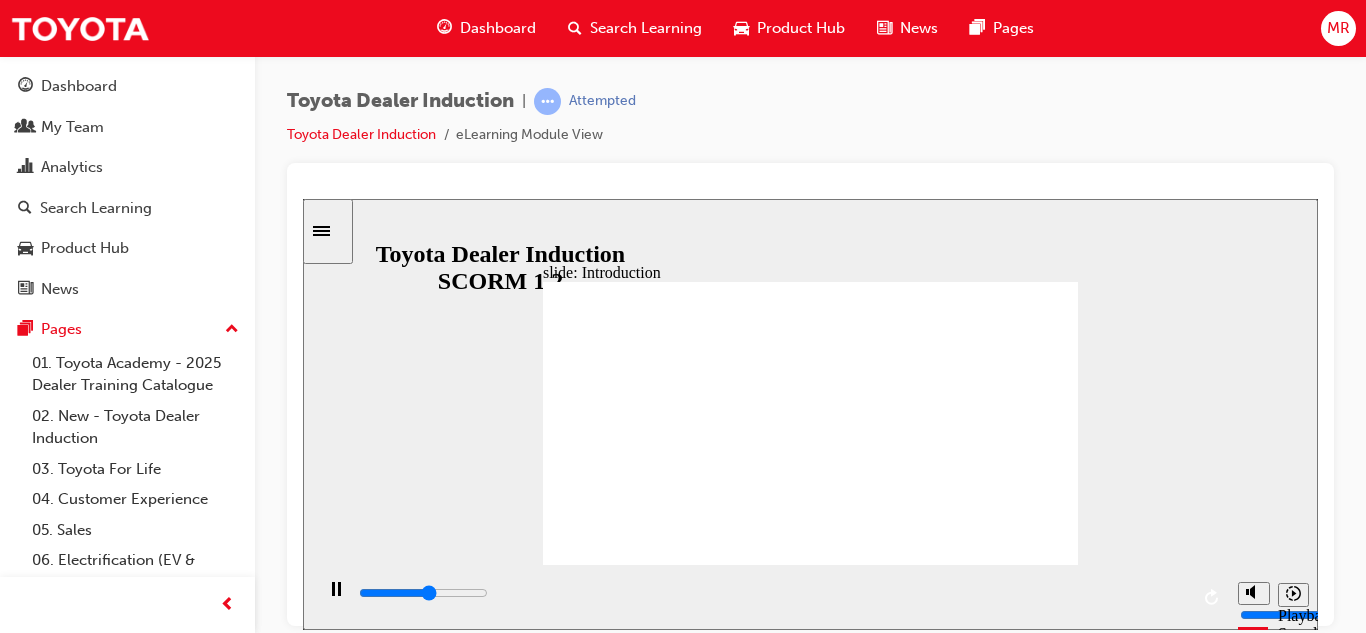 click on "Toyota Dealer Induction | Attempted Toyota Dealer Induction eLearning Module View" at bounding box center (810, 125) 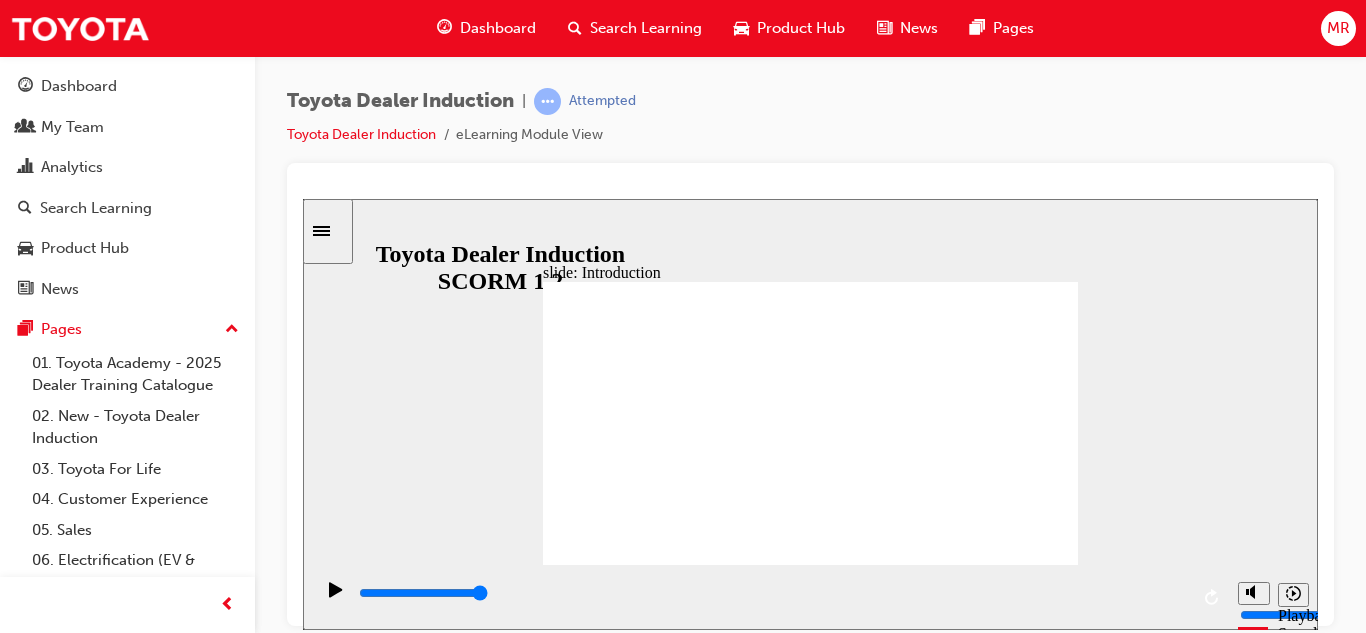 click 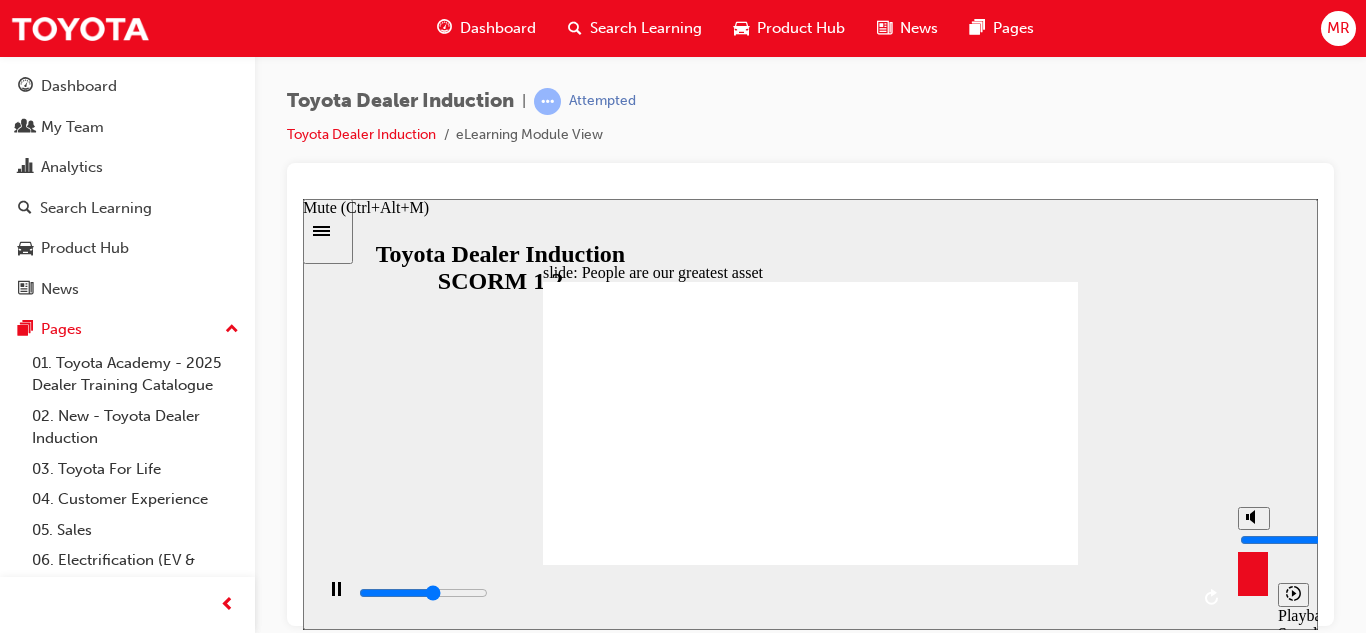 type on "5400" 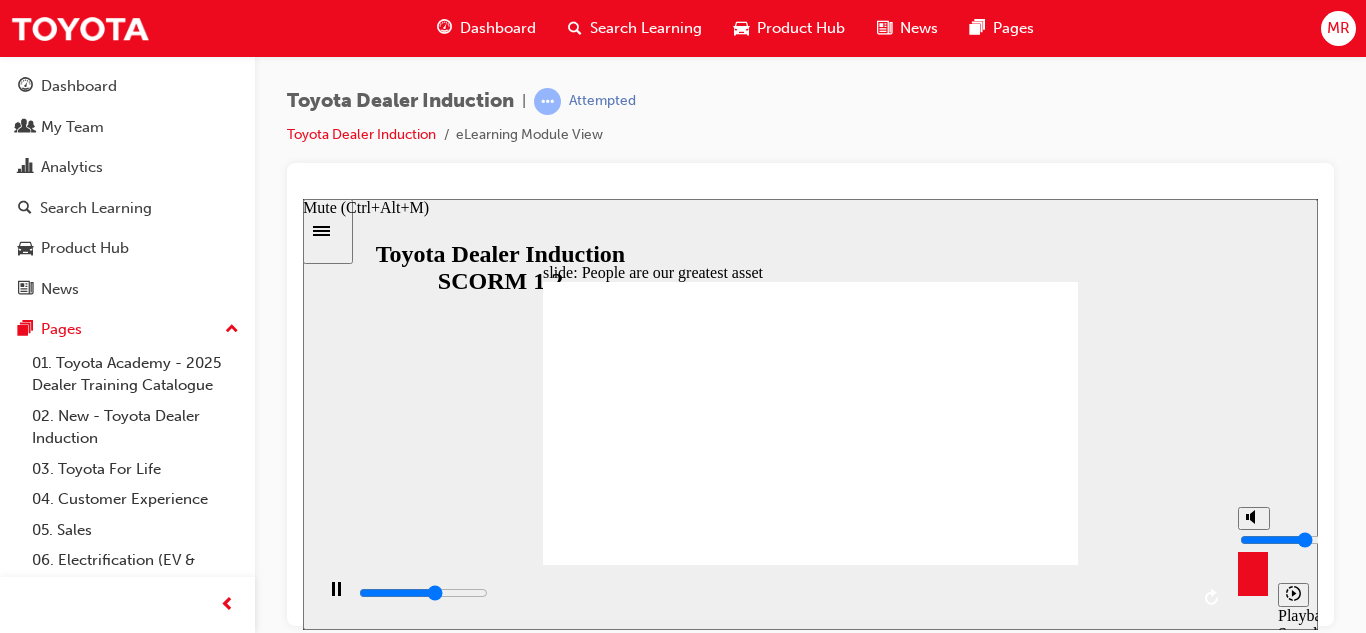 type on "5600" 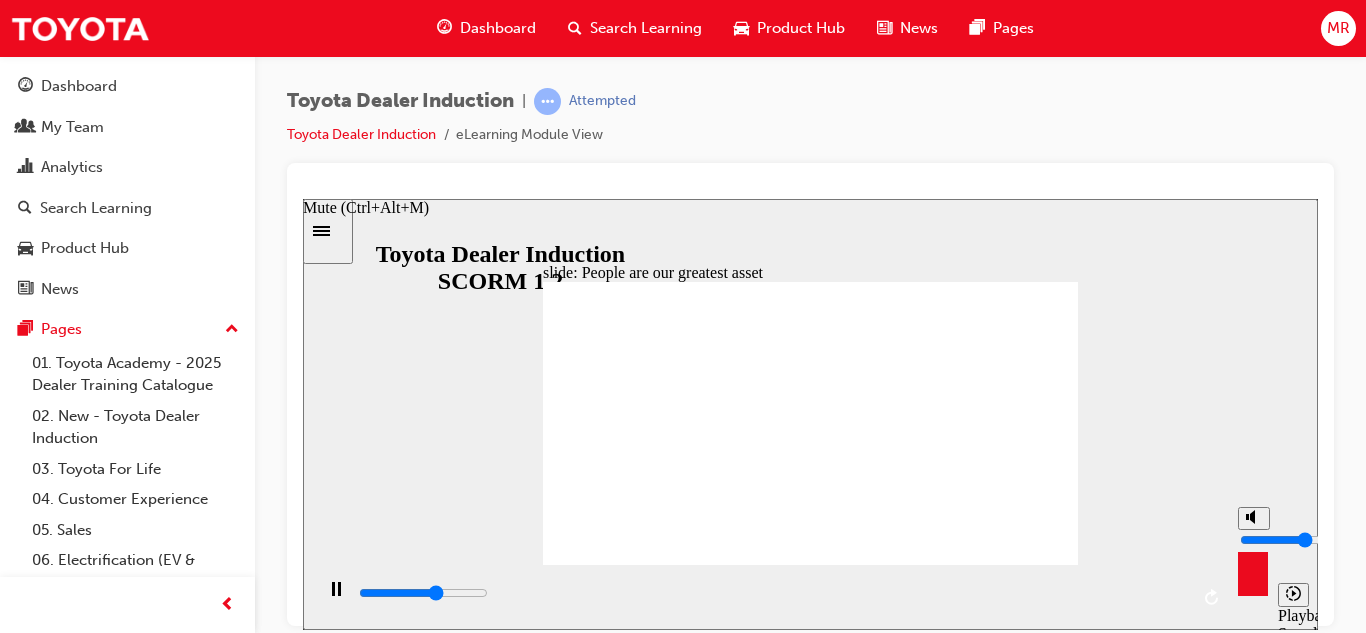 type on "5" 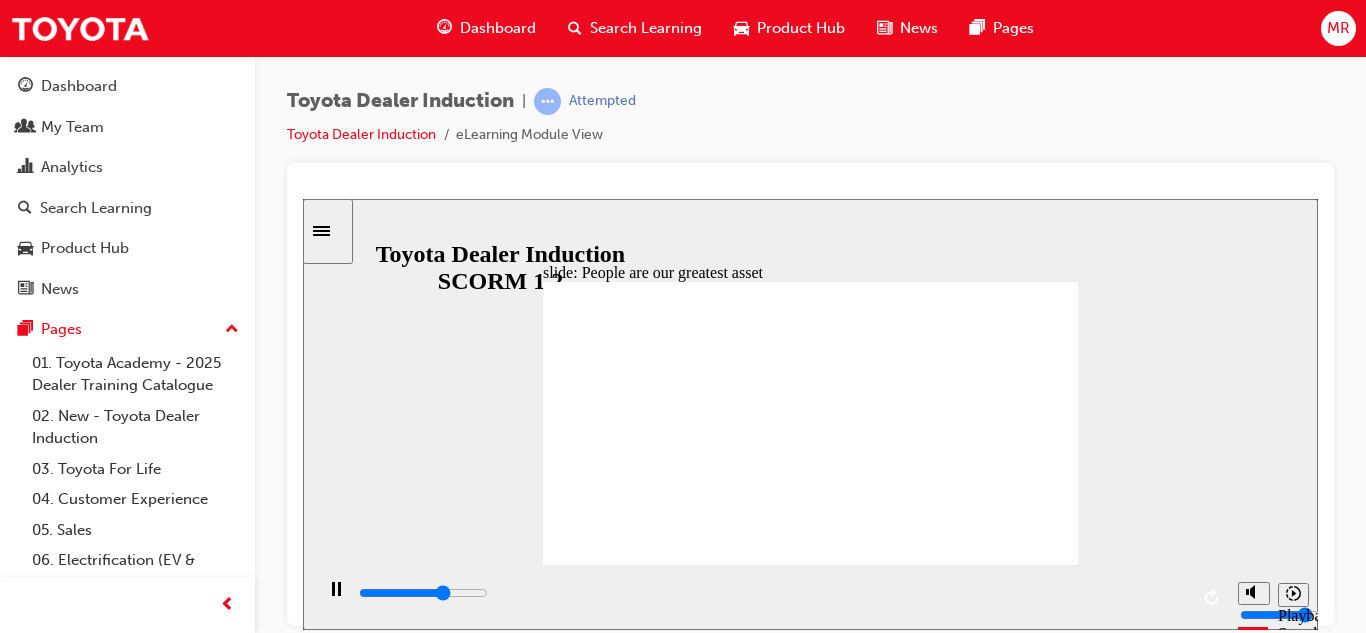 click 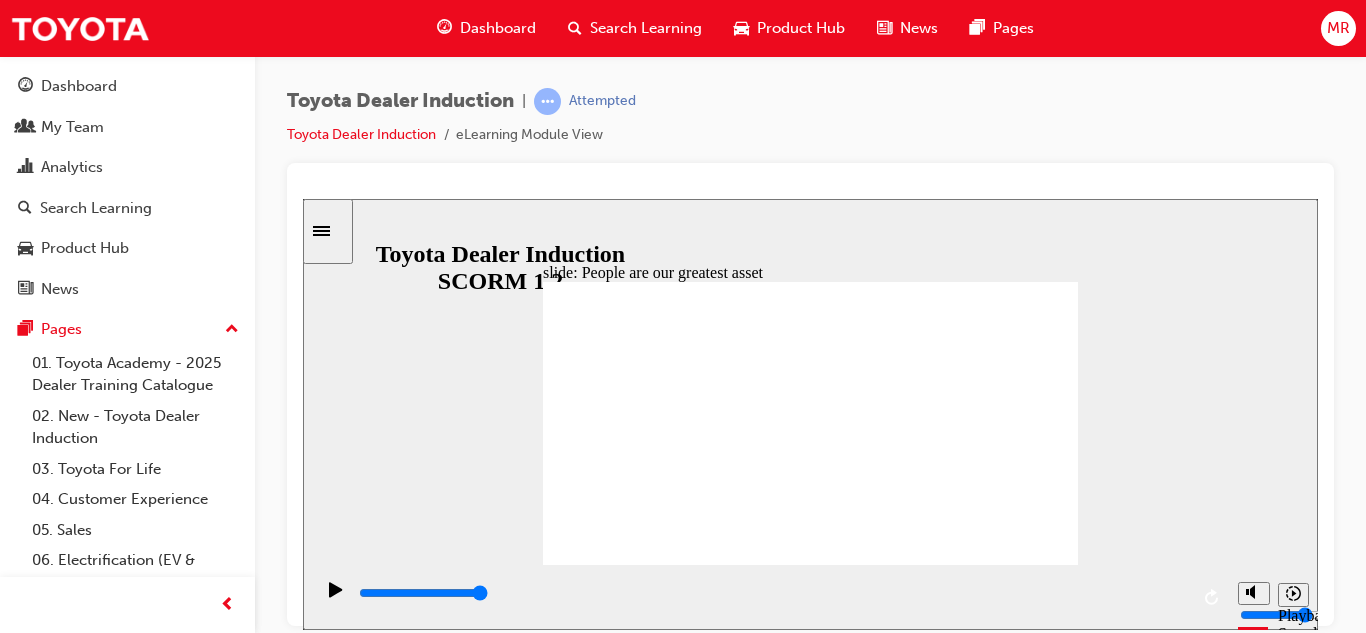 click 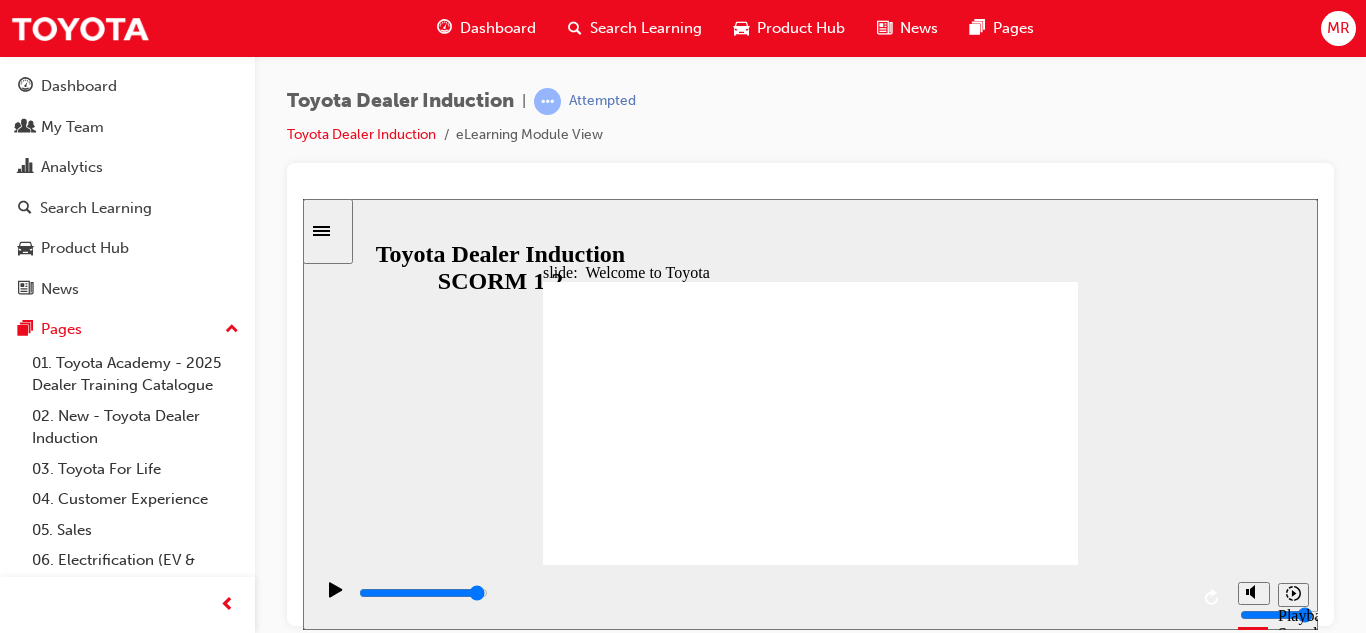 click 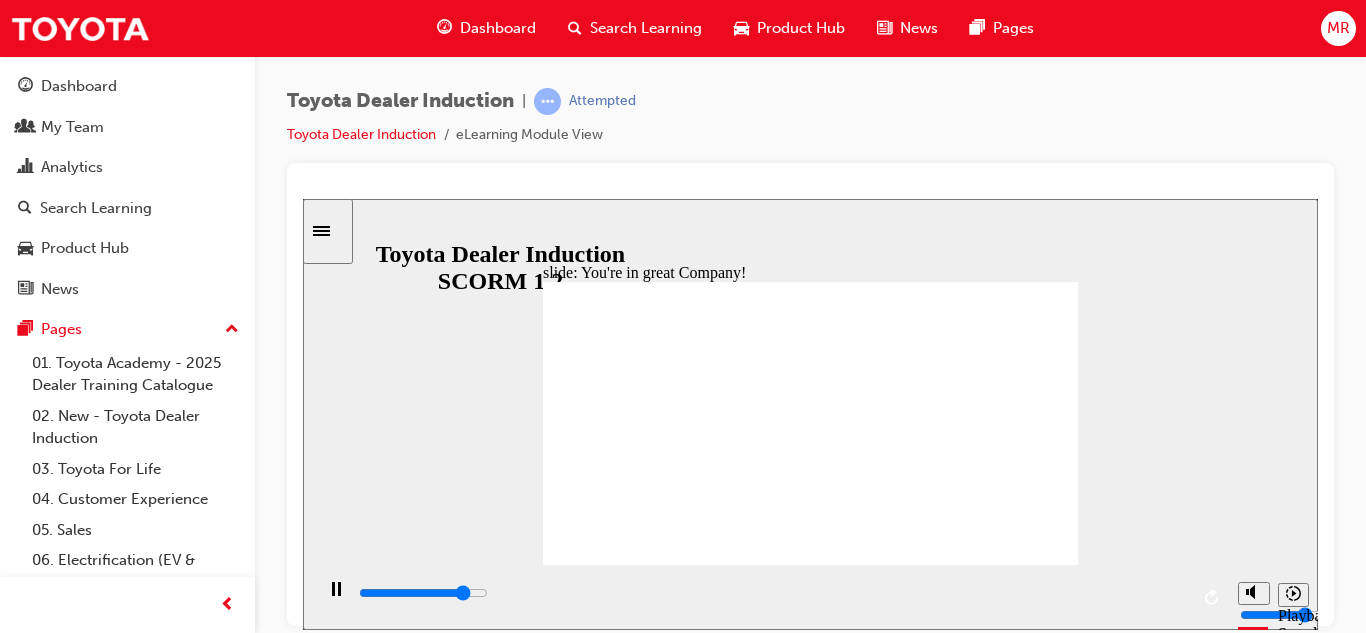 click 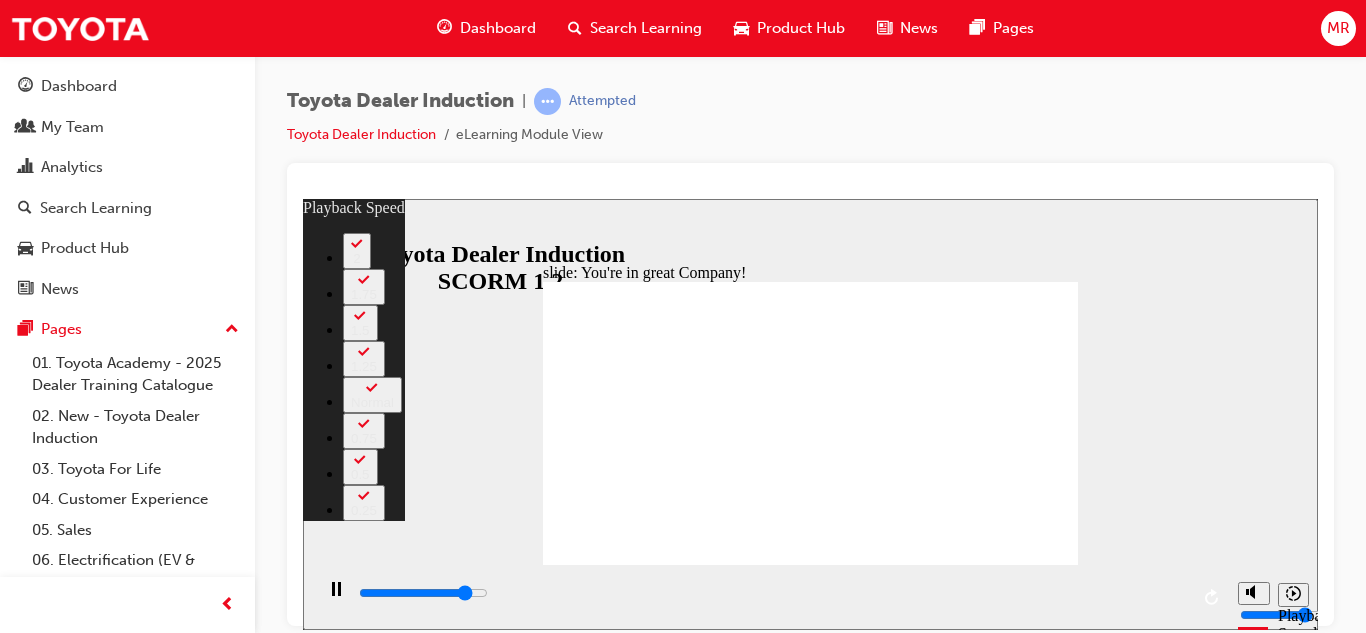 type on "6500" 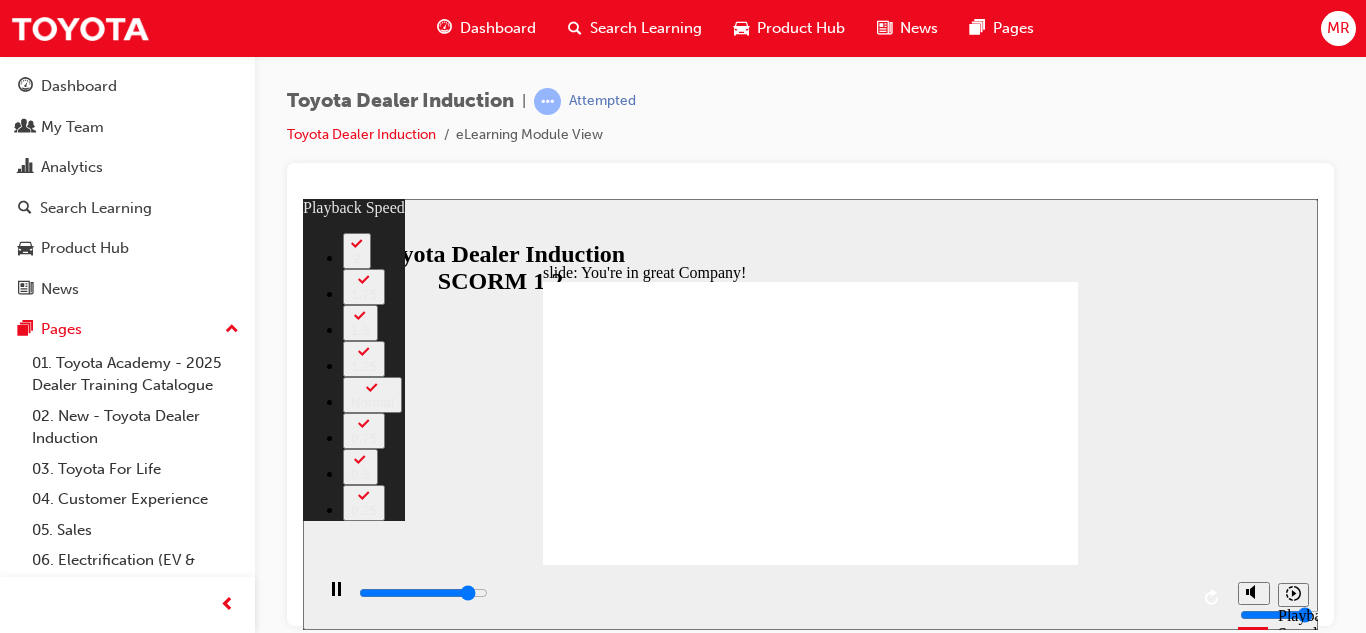 type on "6700" 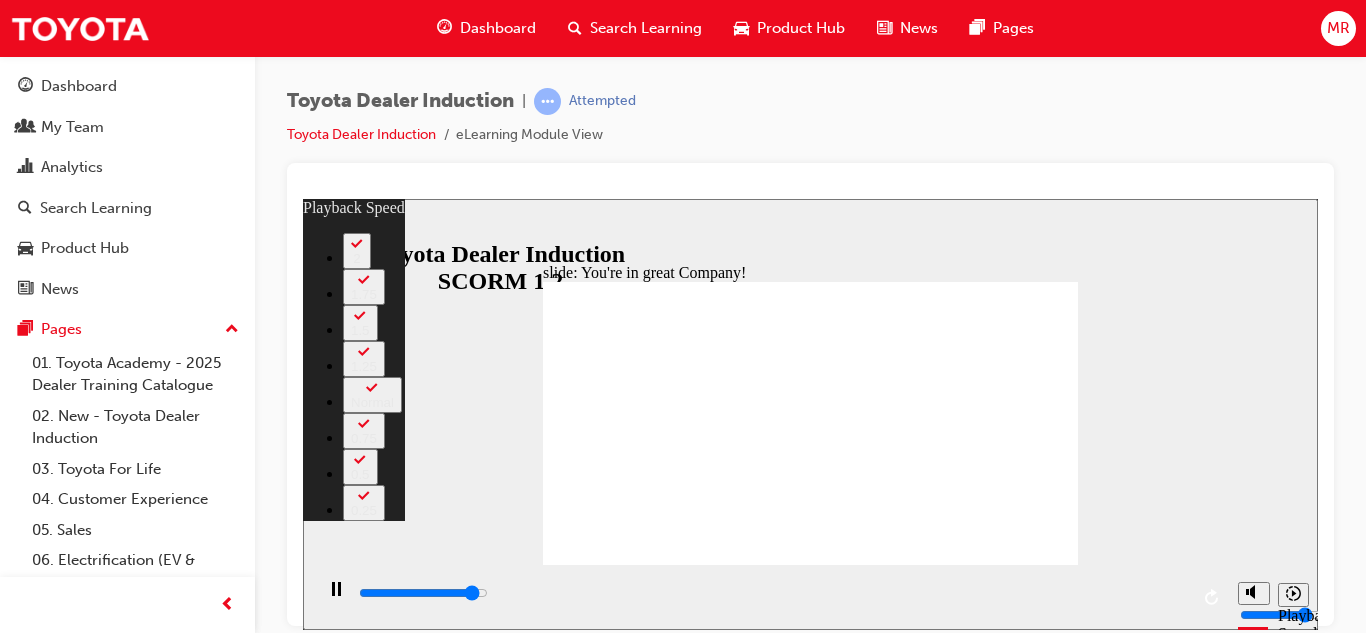 type on "7000" 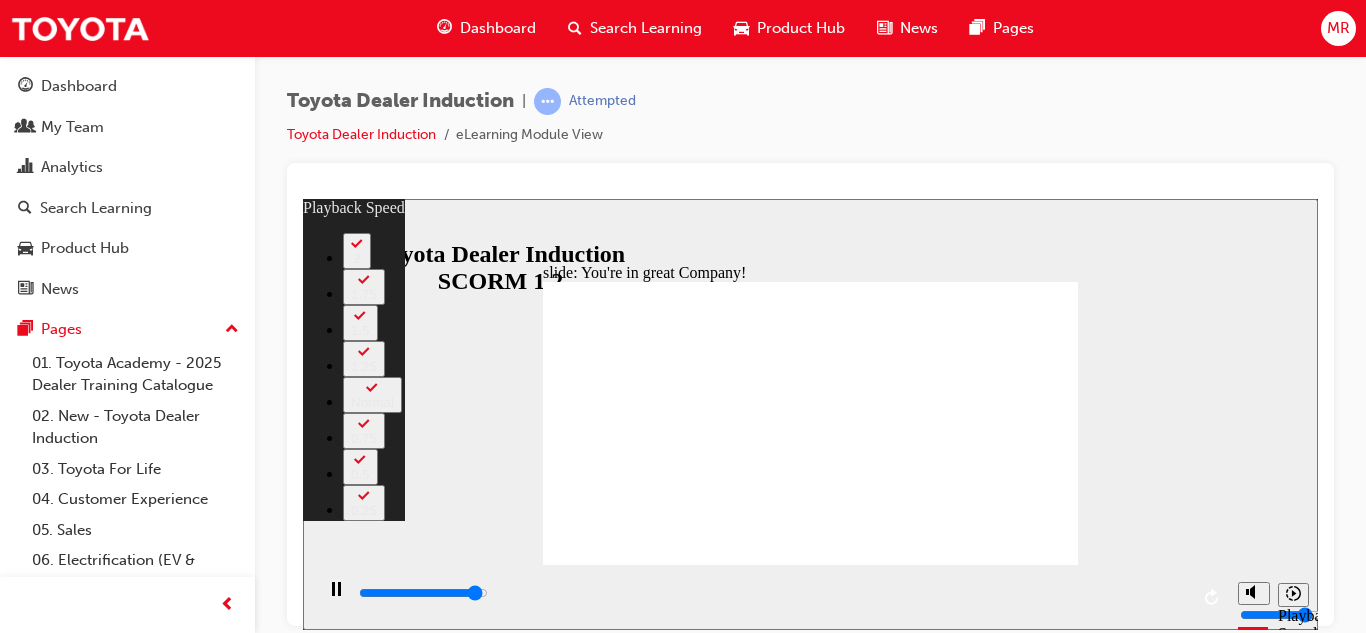 type on "7200" 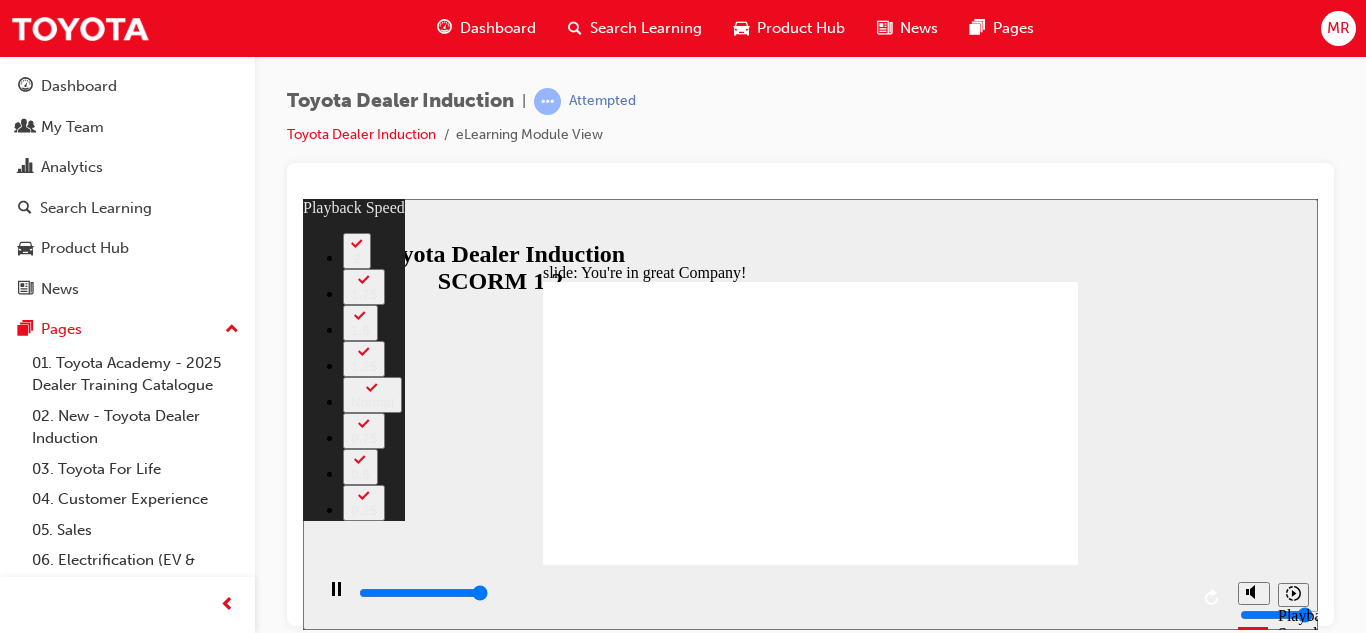 type on "7500" 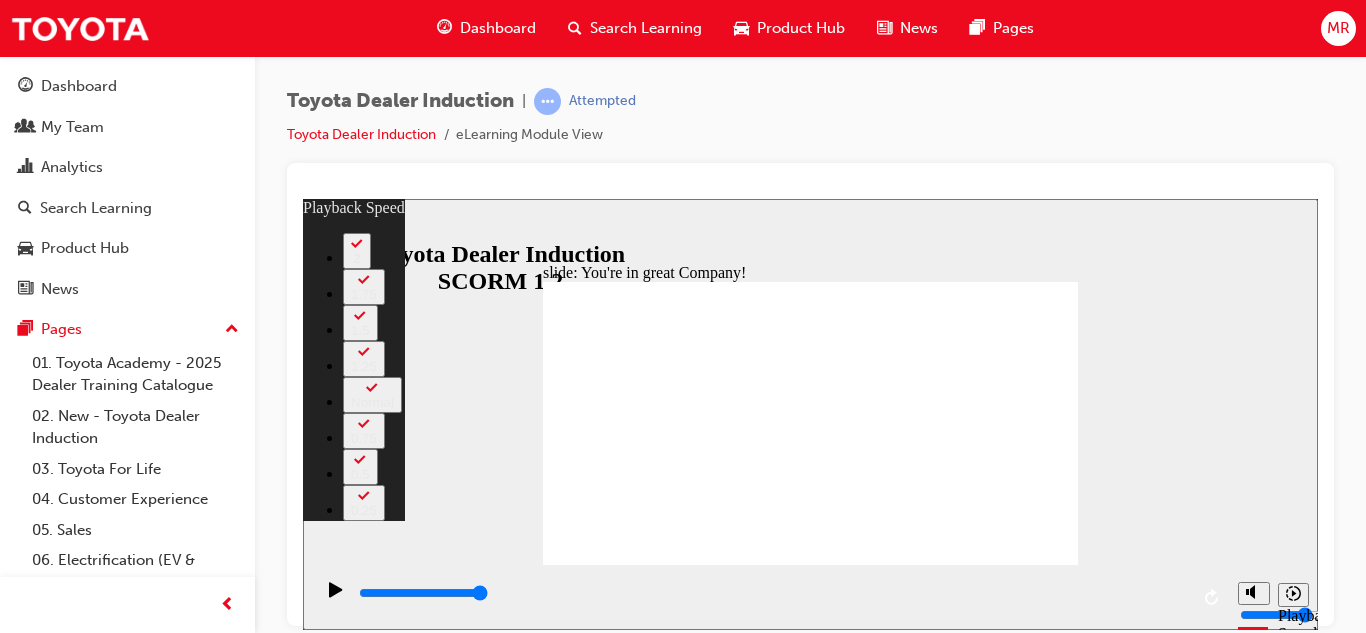click 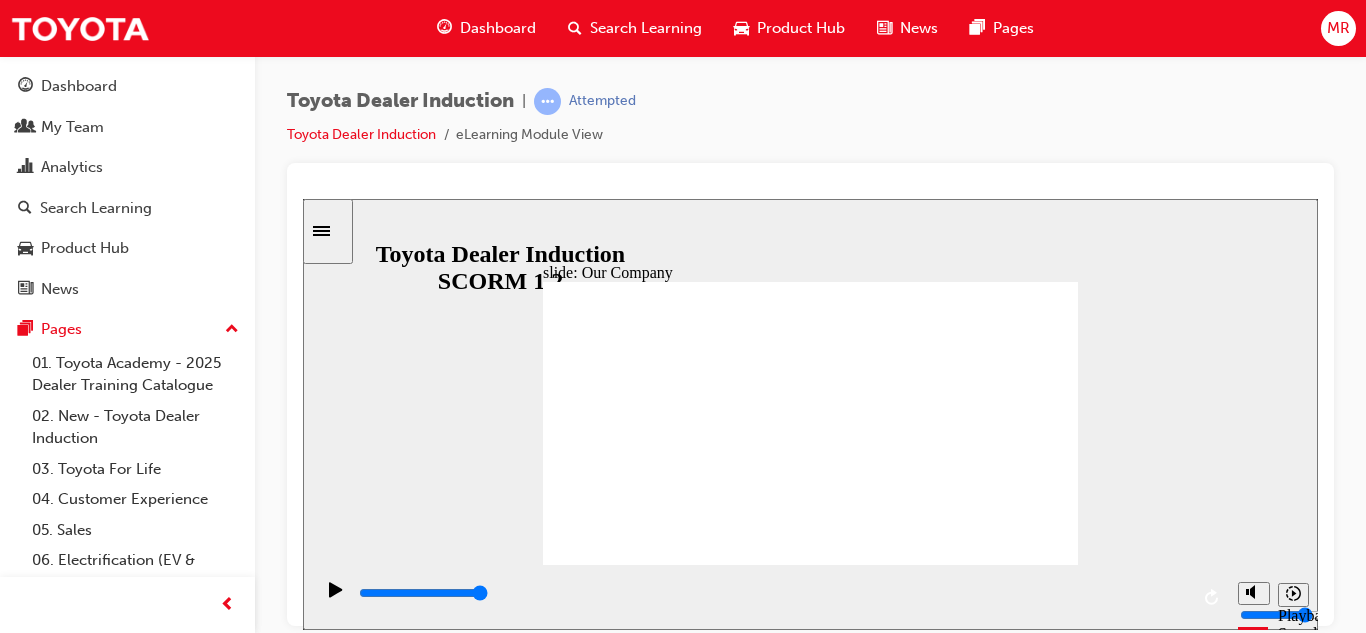 click 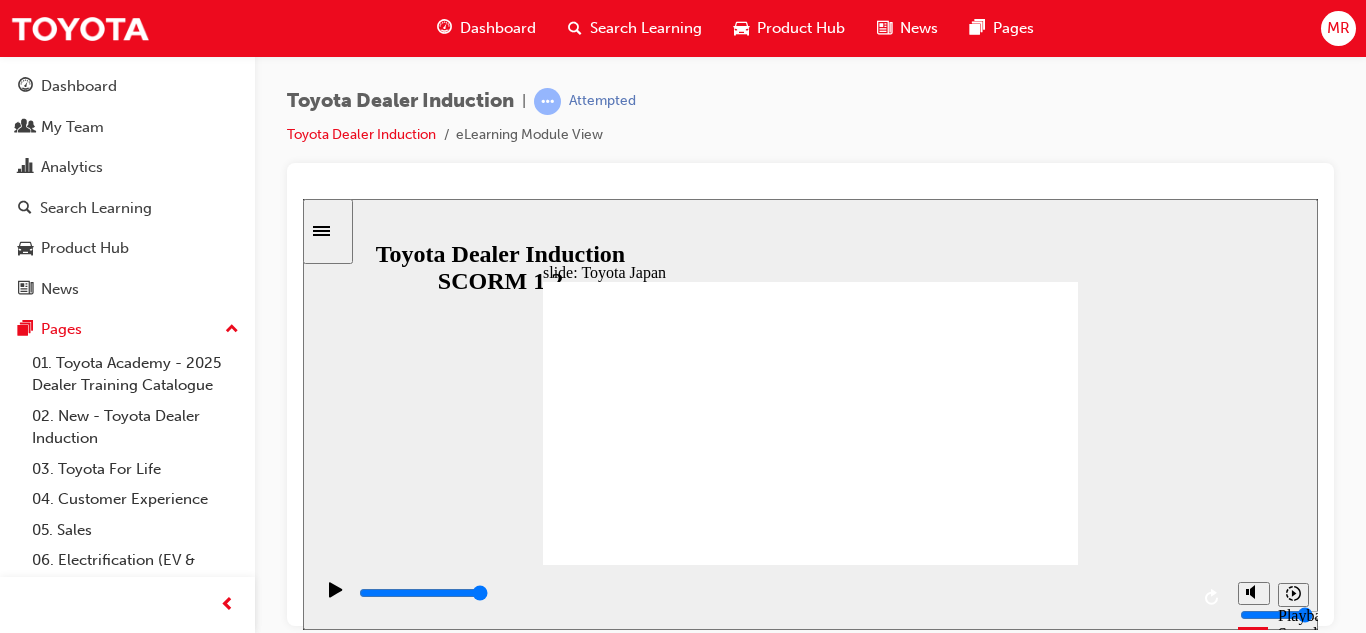 click 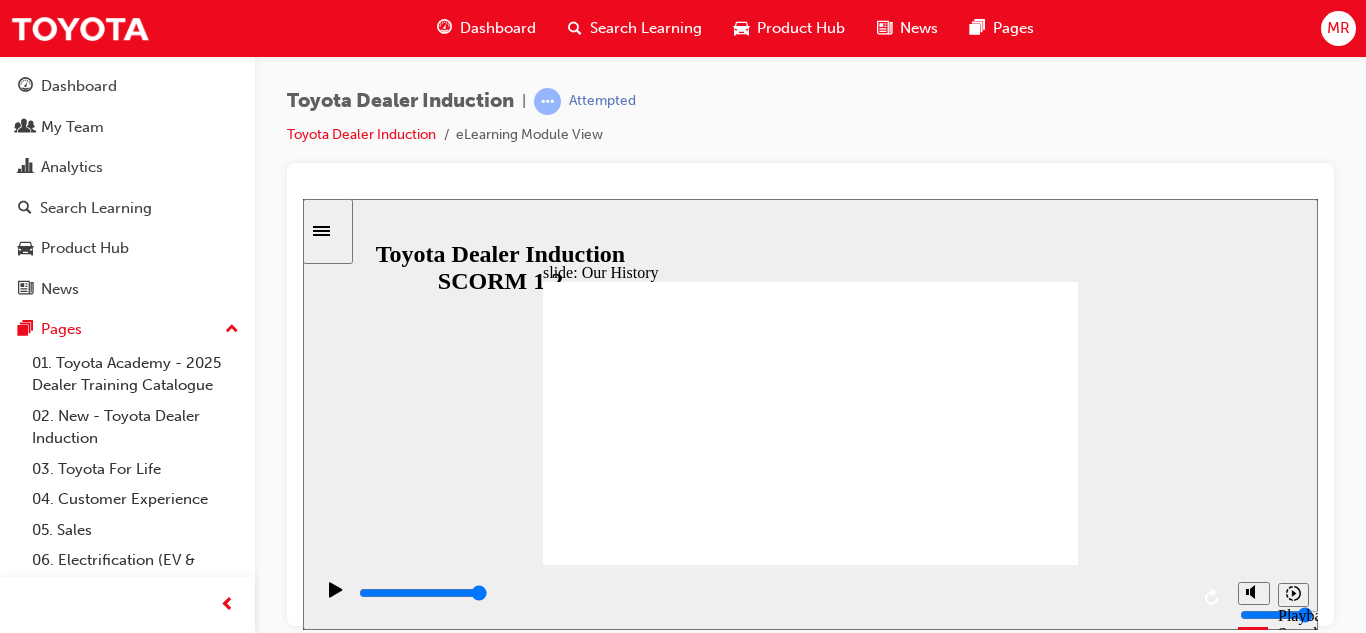 drag, startPoint x: 659, startPoint y: 501, endPoint x: 759, endPoint y: 519, distance: 101.607086 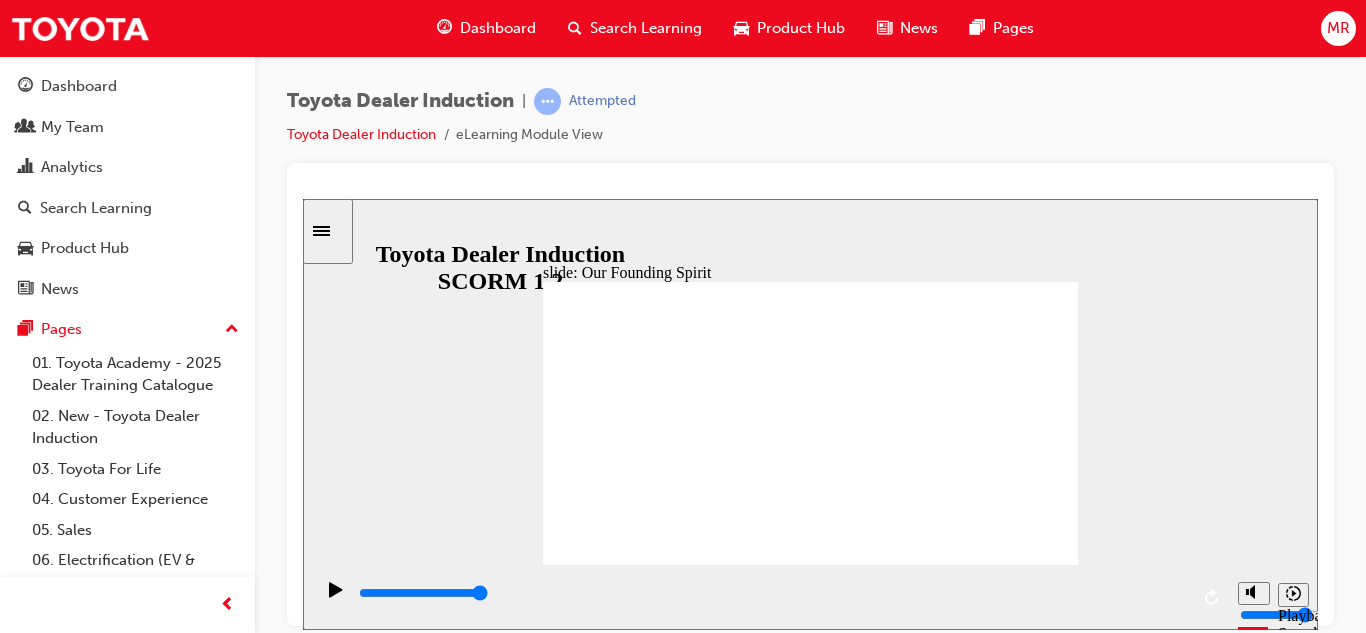 click 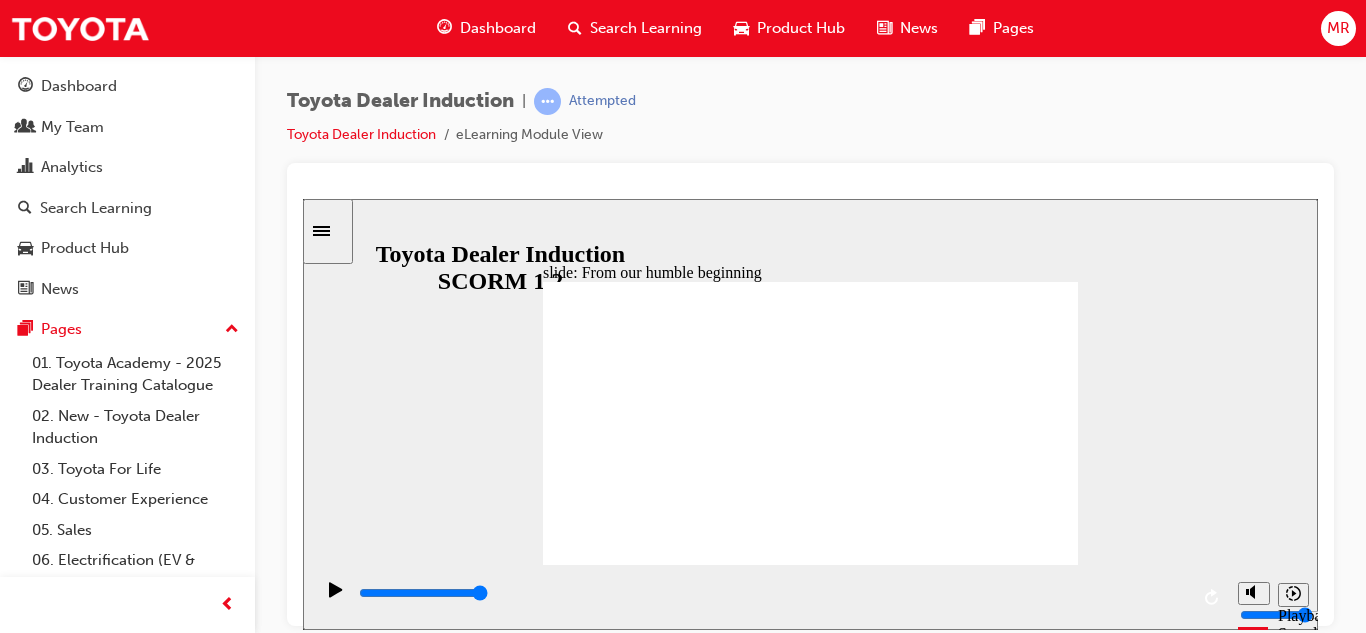 click 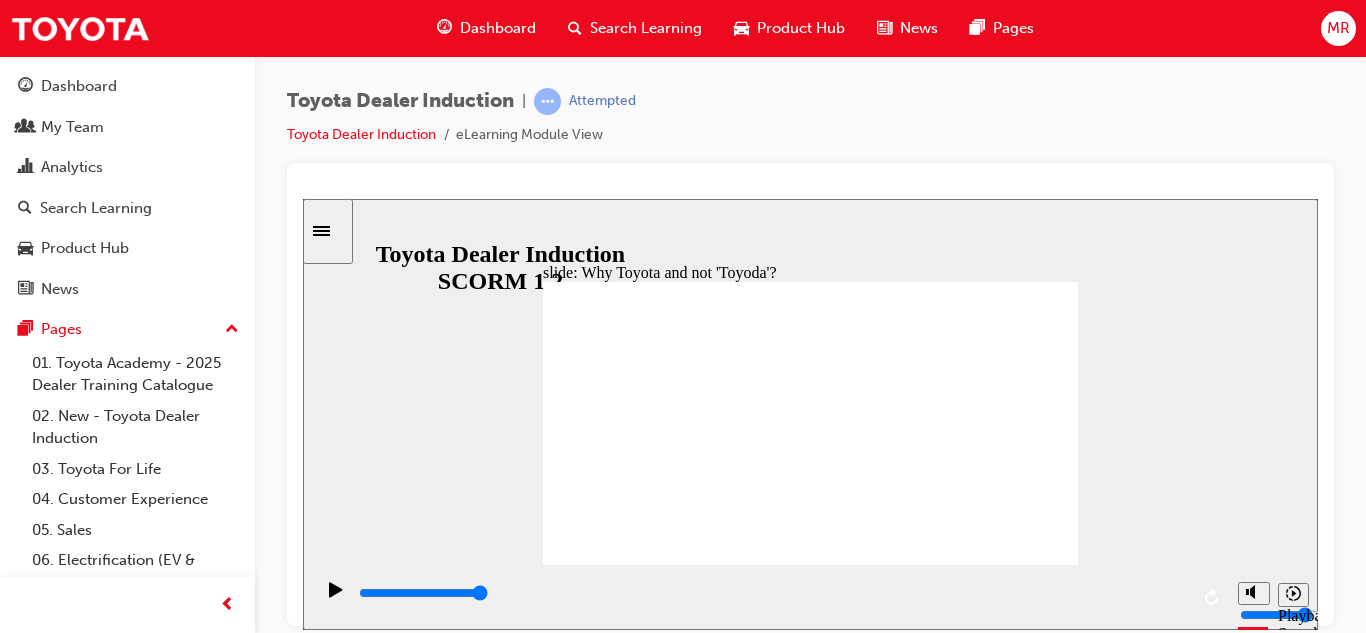 click 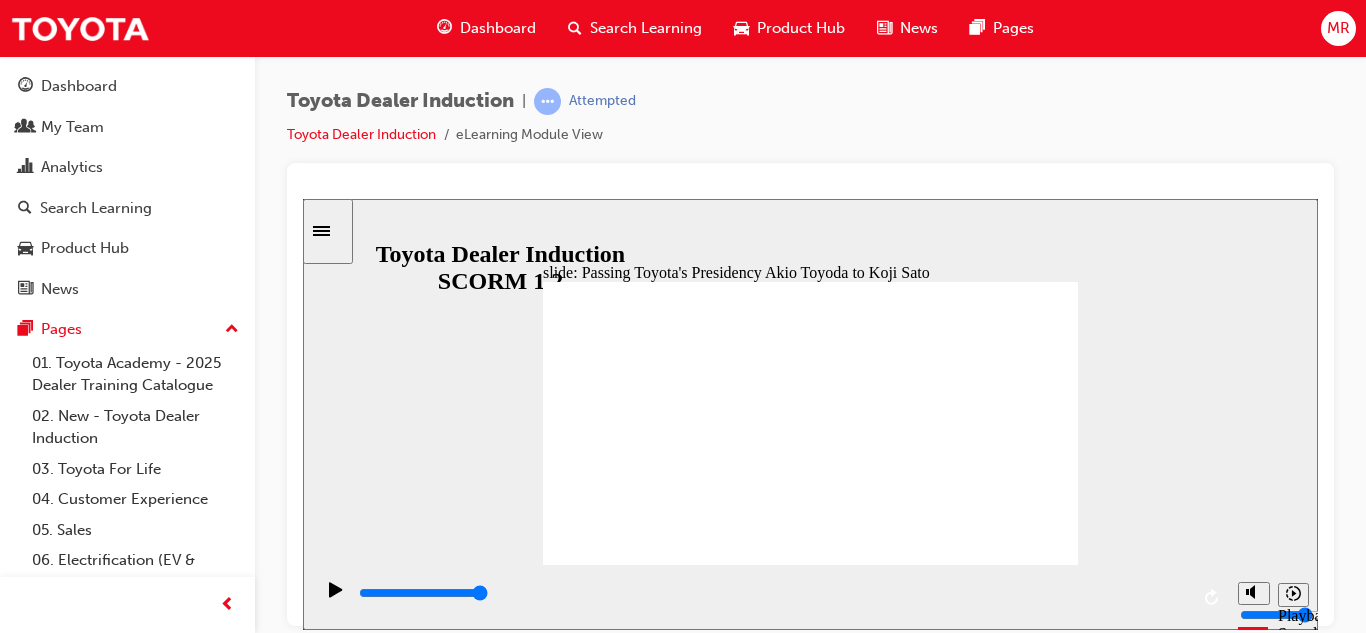 click 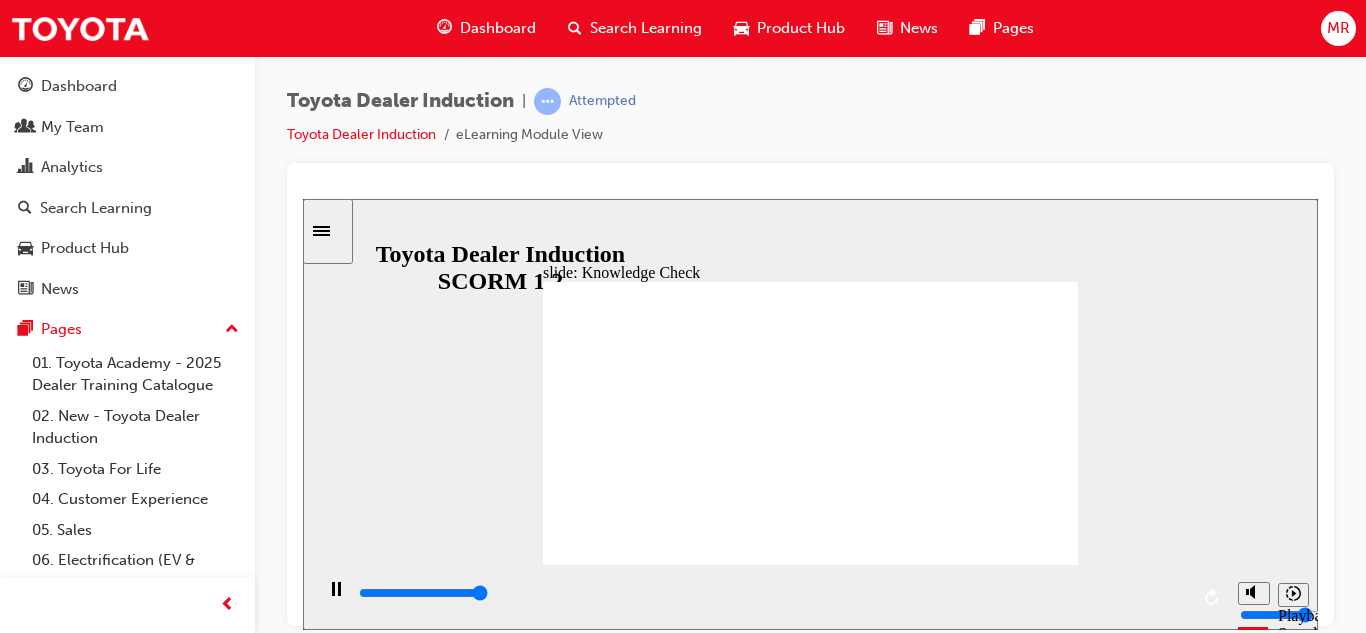 type on "5000" 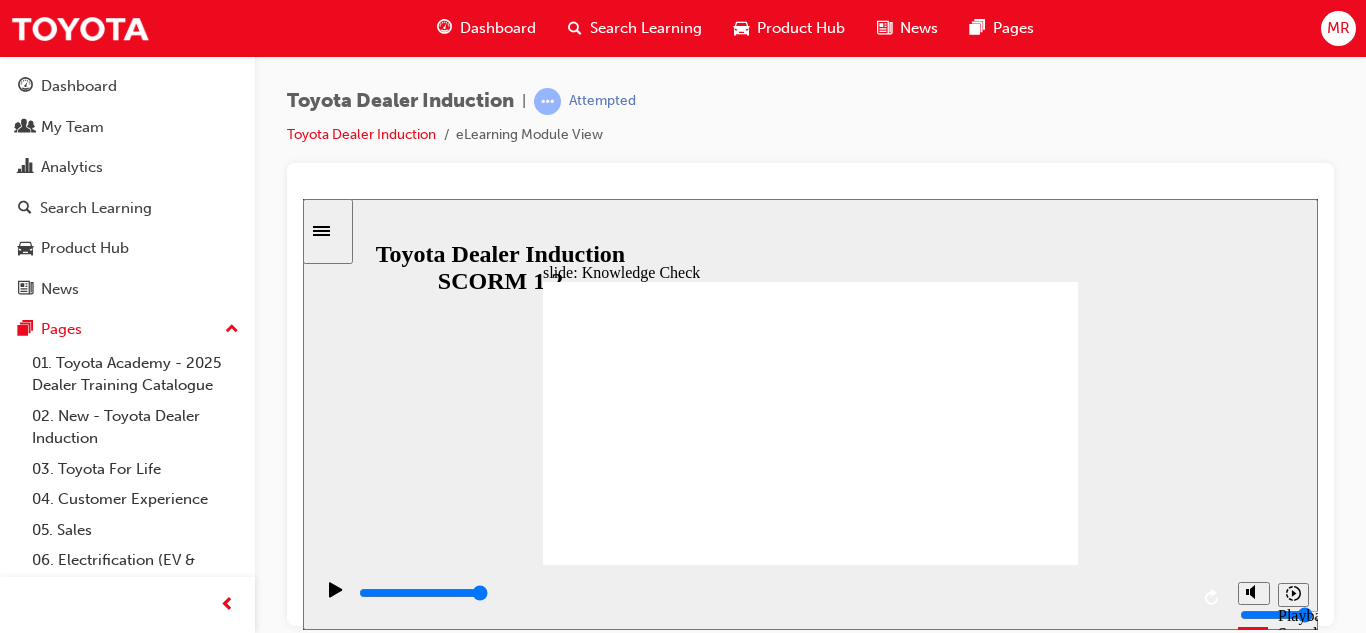 radio on "true" 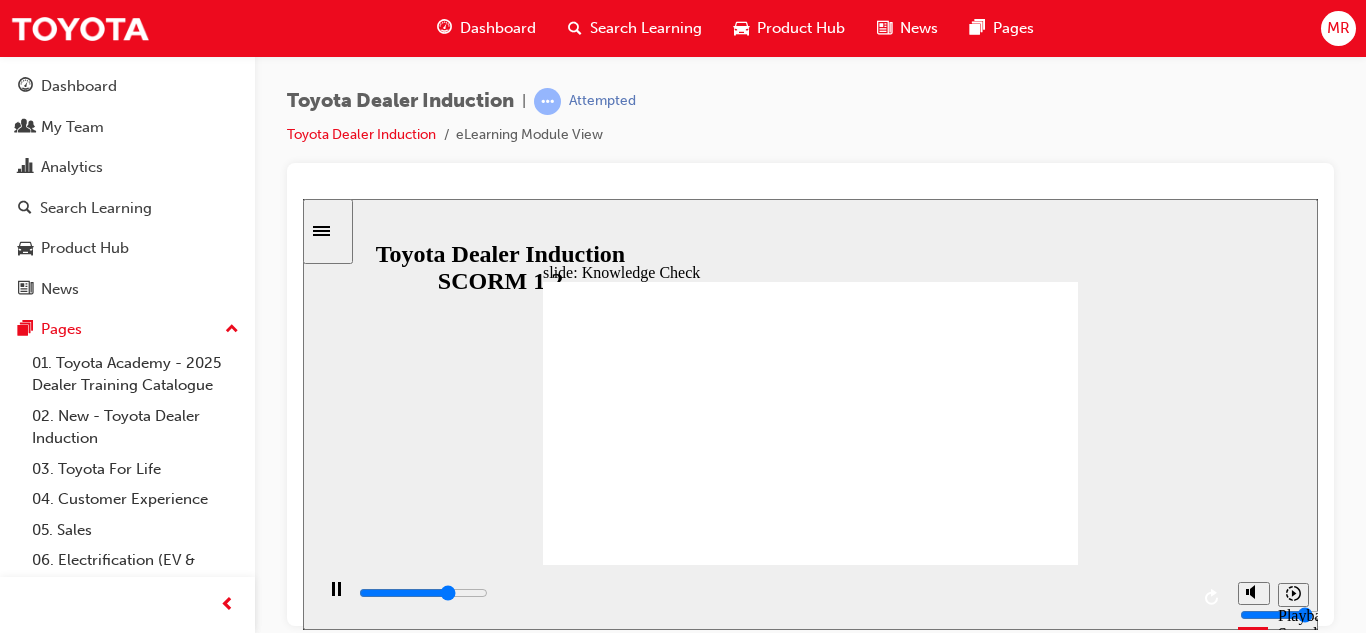 type on "3600" 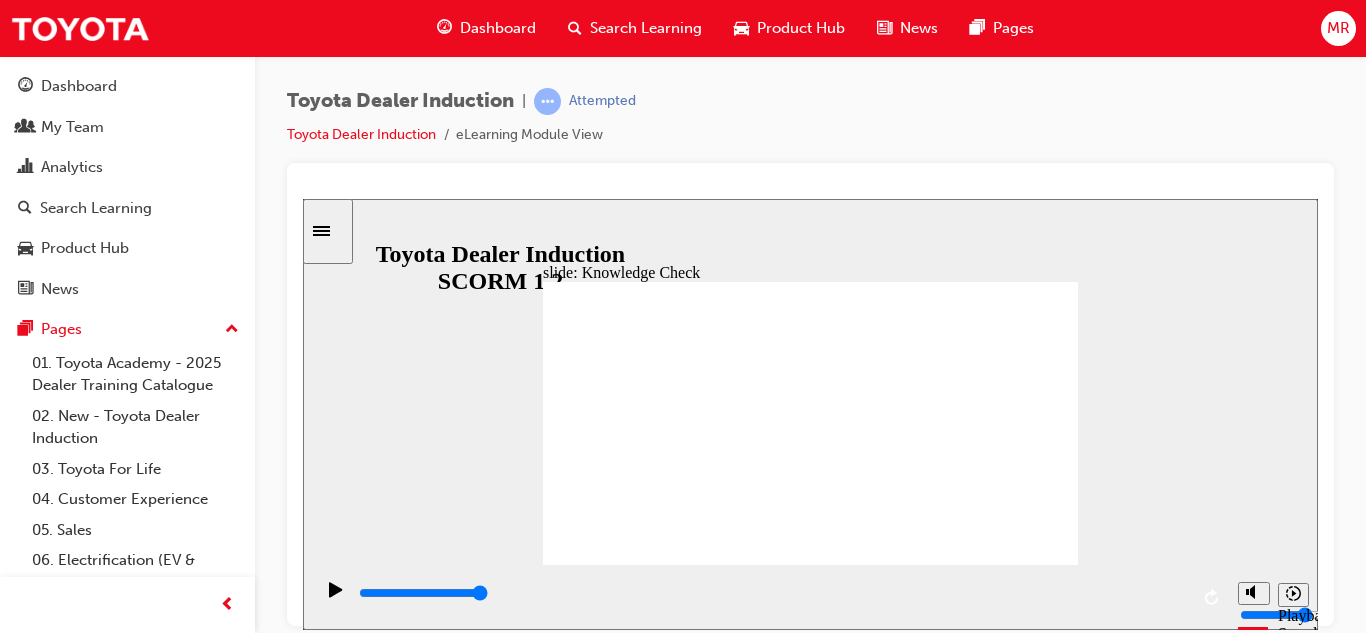 click 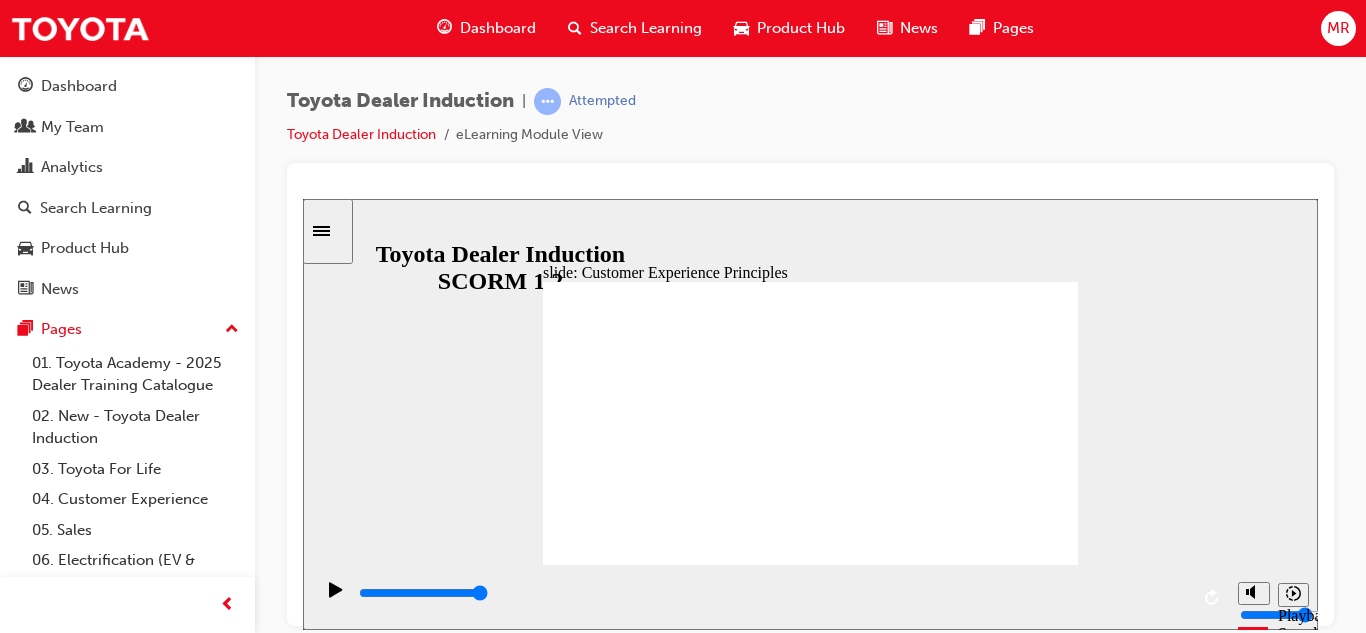 click 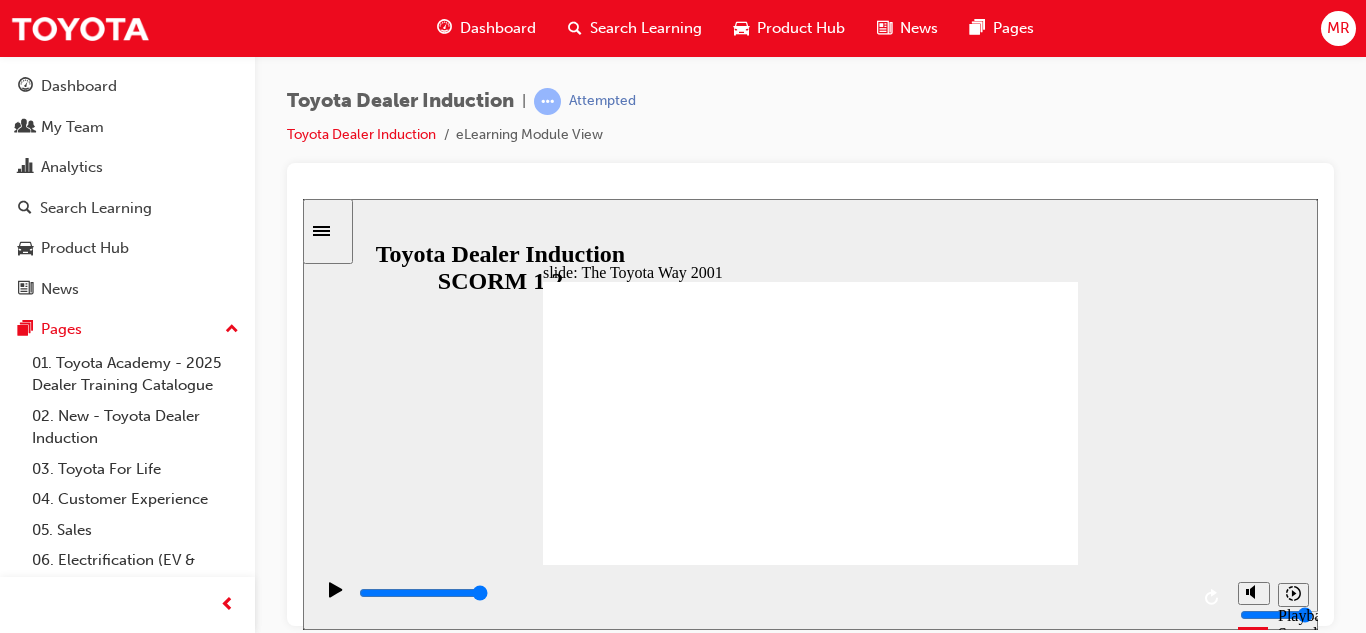 click 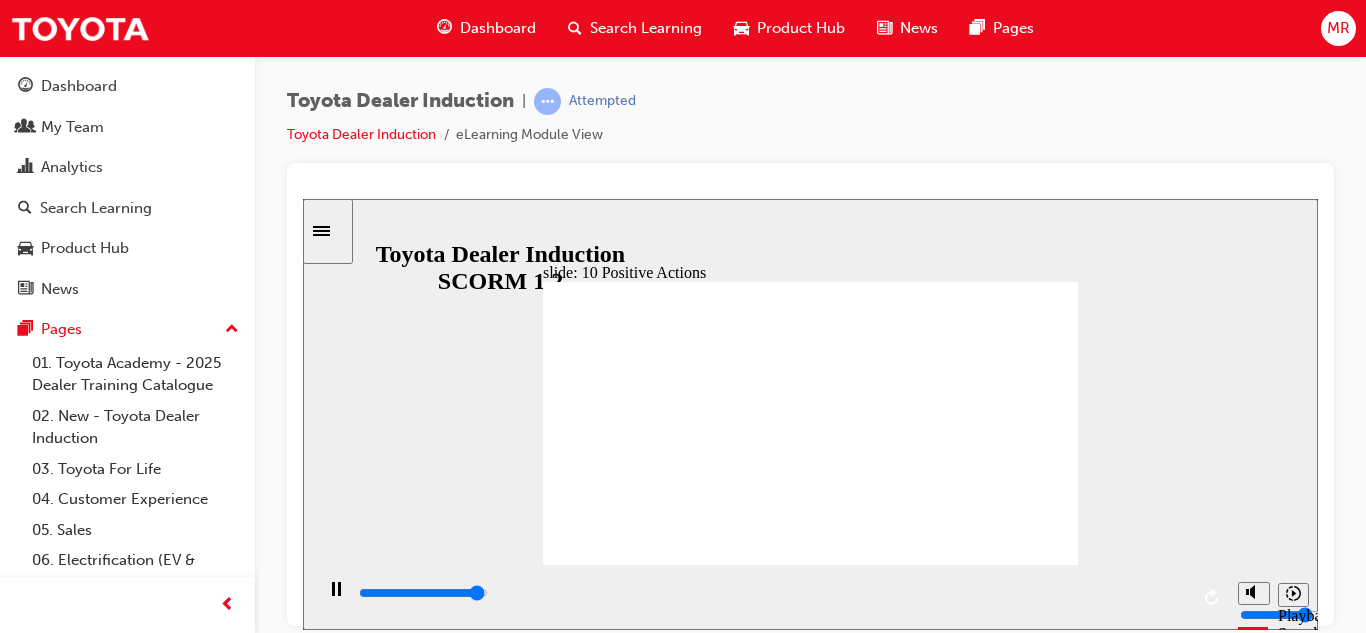 click 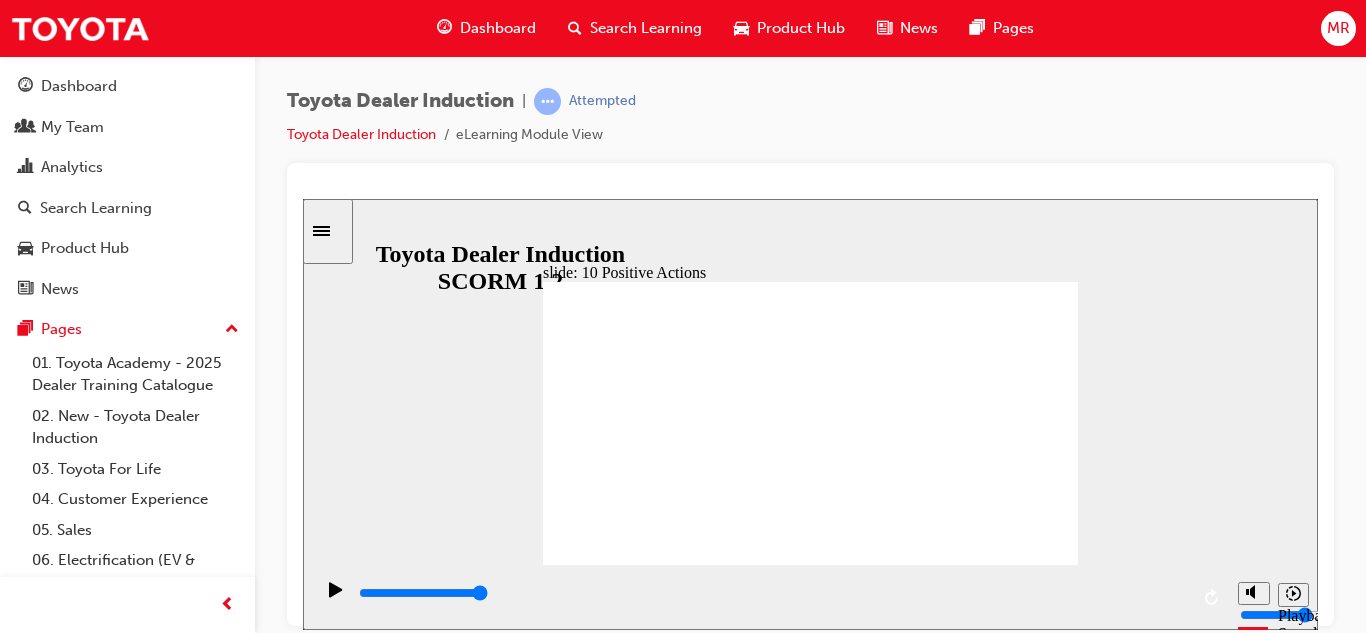 click 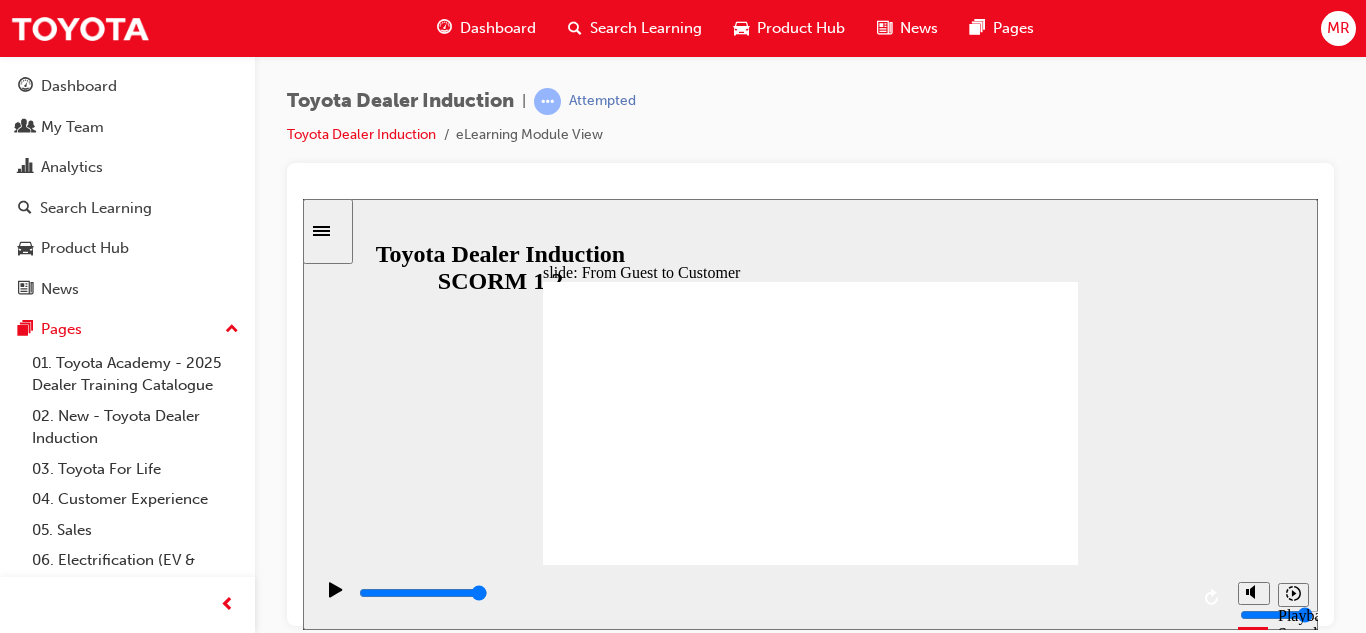 click 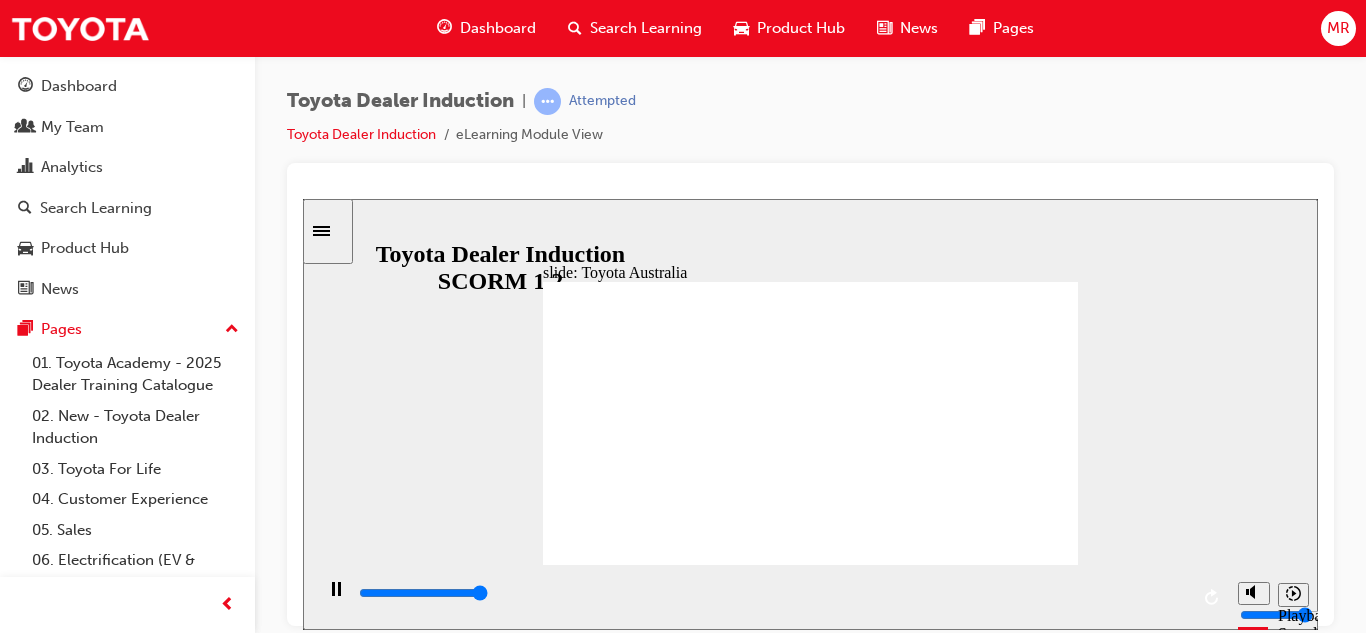 click 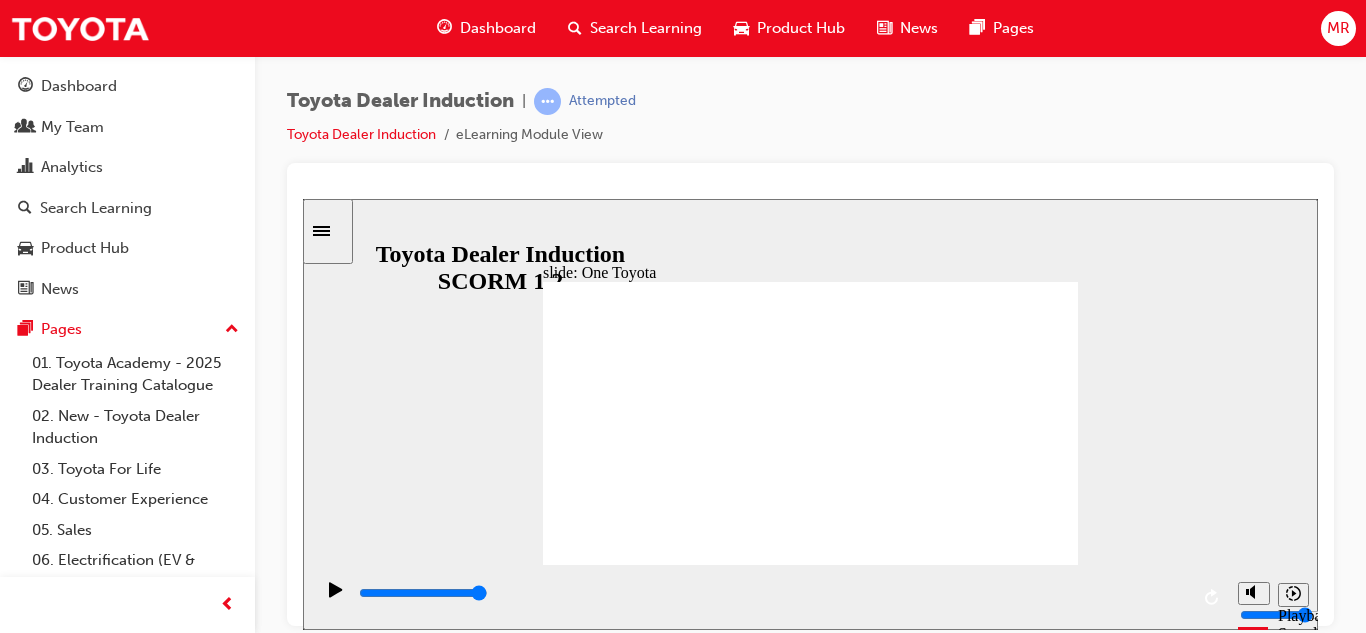 click 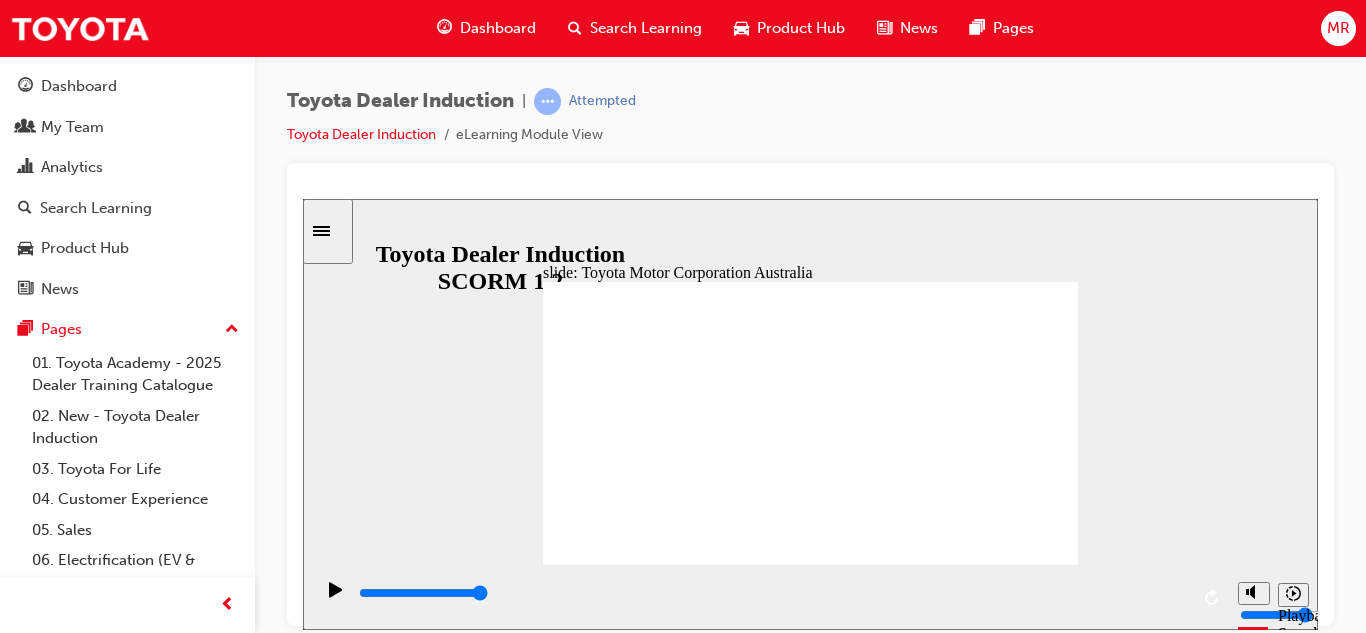 click 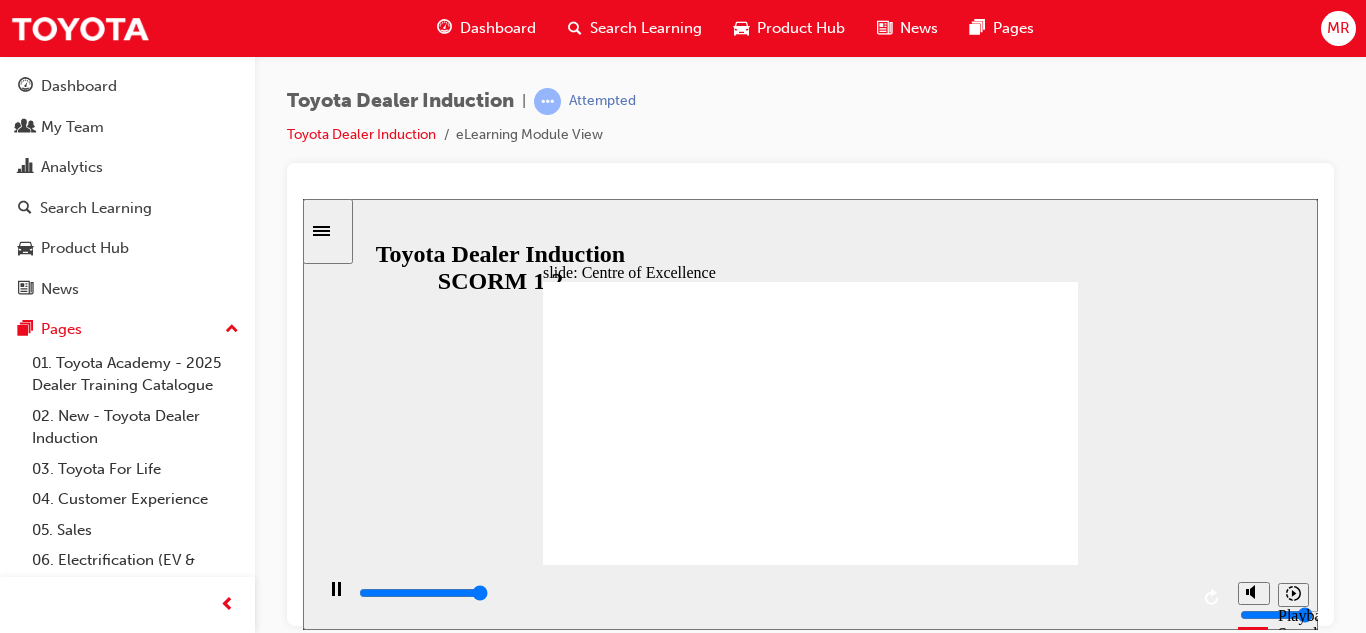 type on "15300" 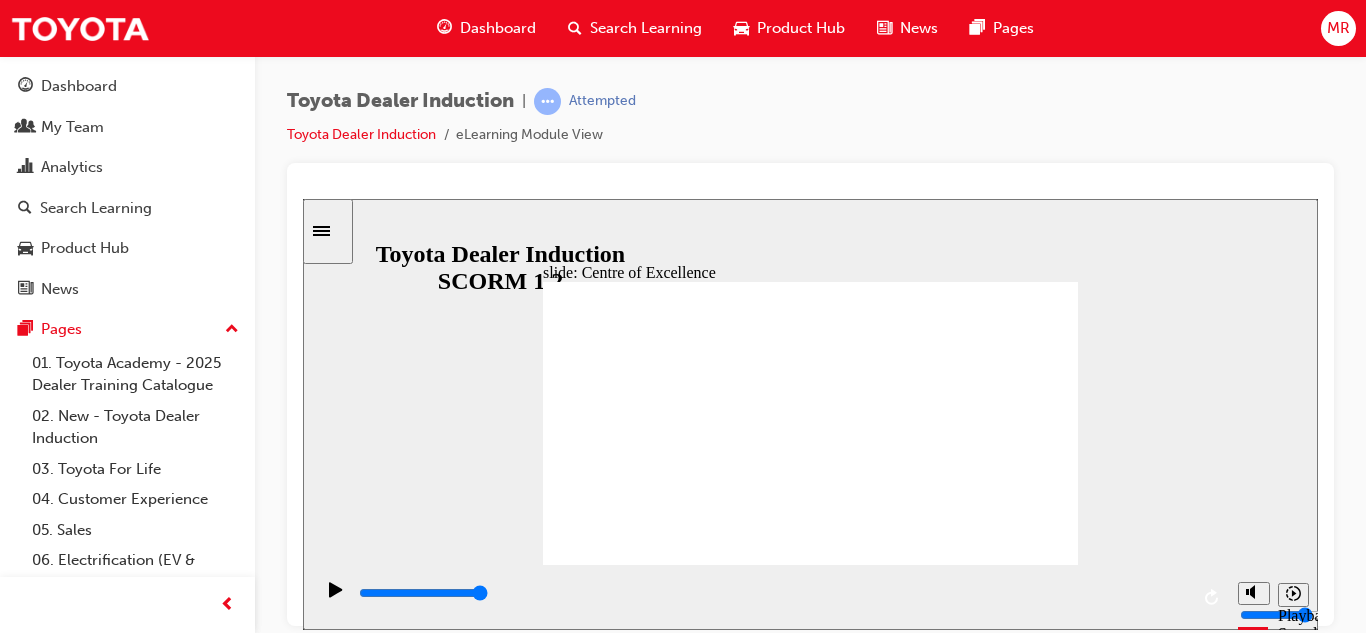 click 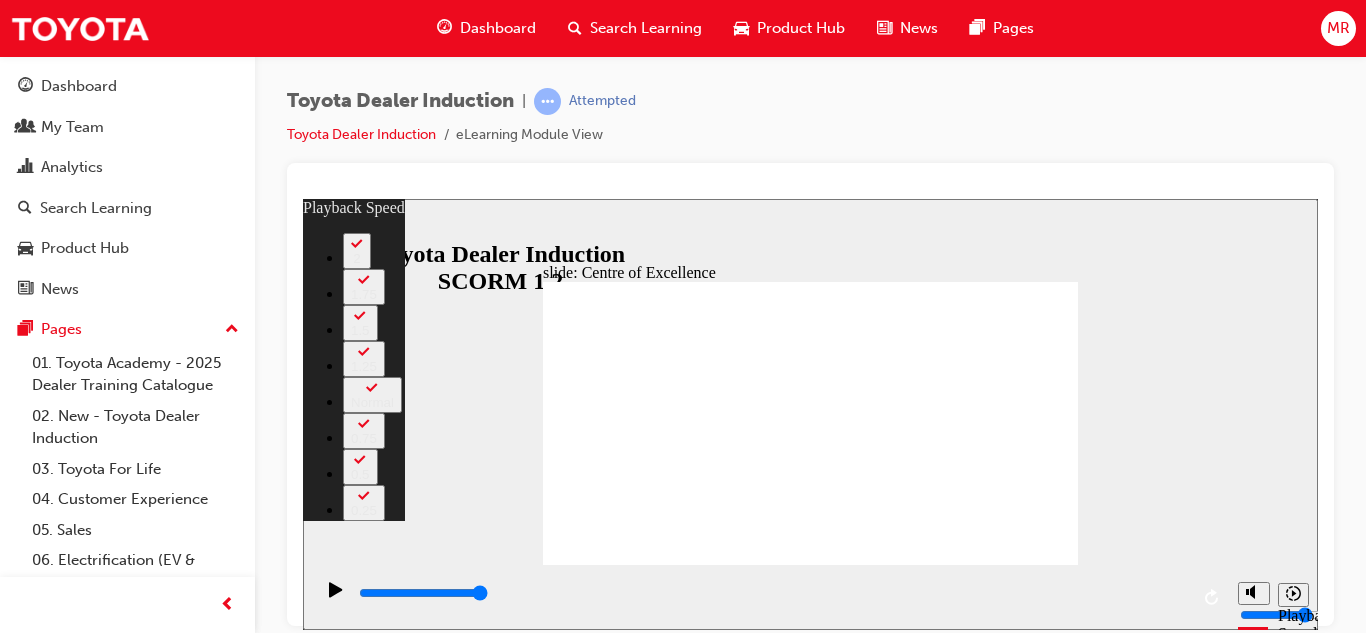click 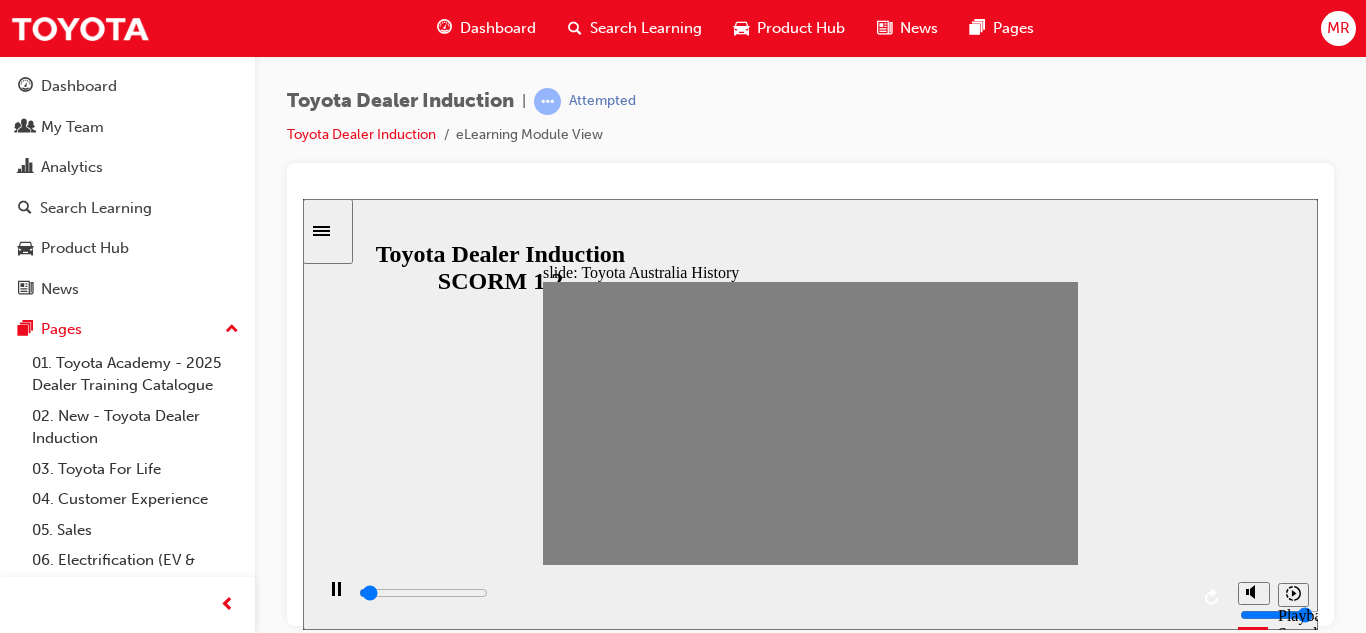 drag, startPoint x: 558, startPoint y: 421, endPoint x: 580, endPoint y: 429, distance: 23.409399 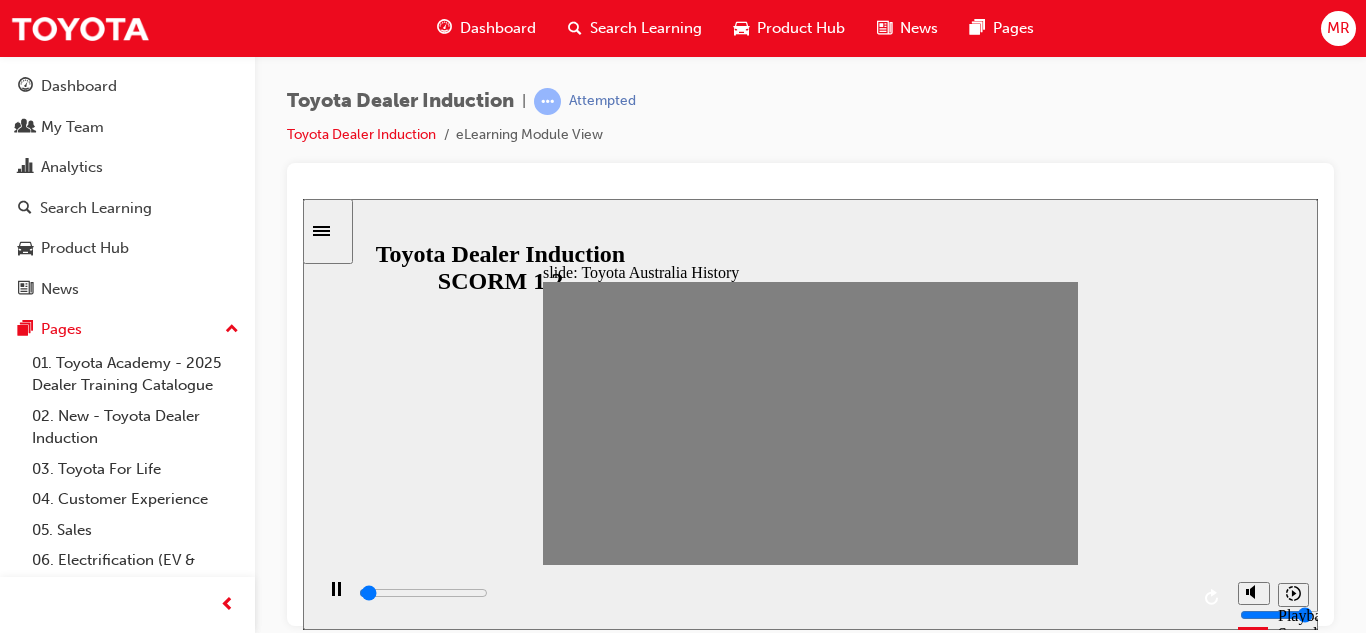 drag, startPoint x: 580, startPoint y: 429, endPoint x: 612, endPoint y: 425, distance: 32.24903 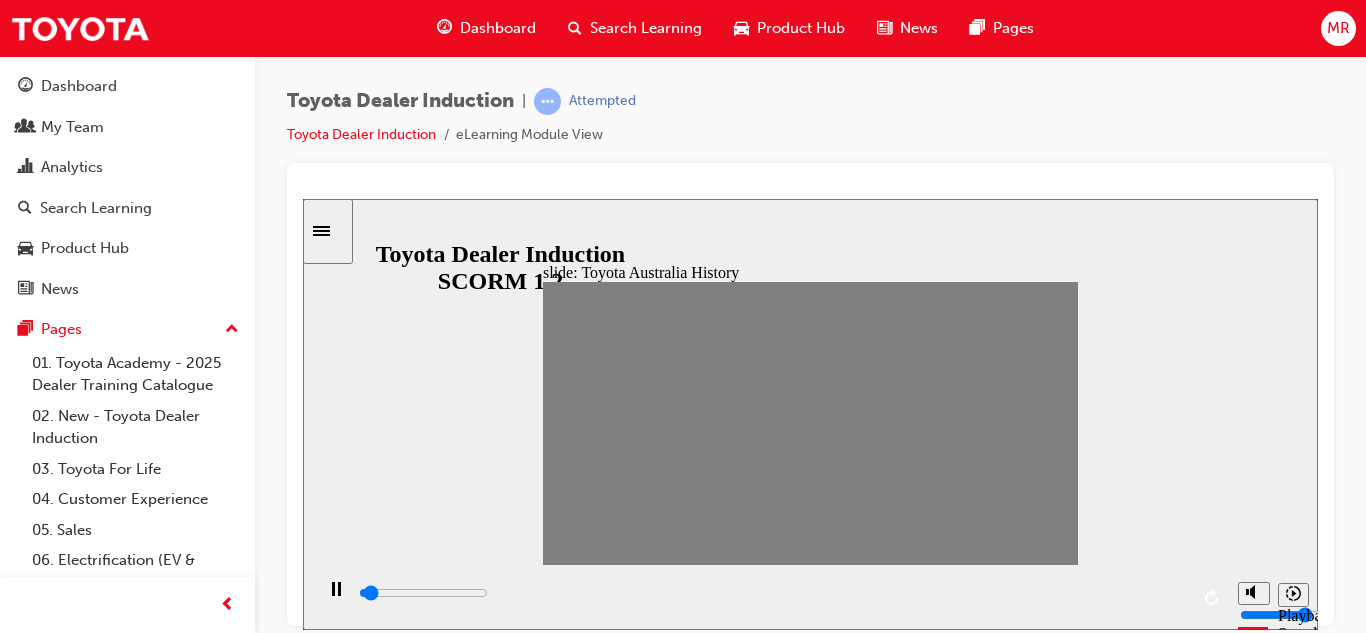 drag, startPoint x: 612, startPoint y: 425, endPoint x: 646, endPoint y: 420, distance: 34.36568 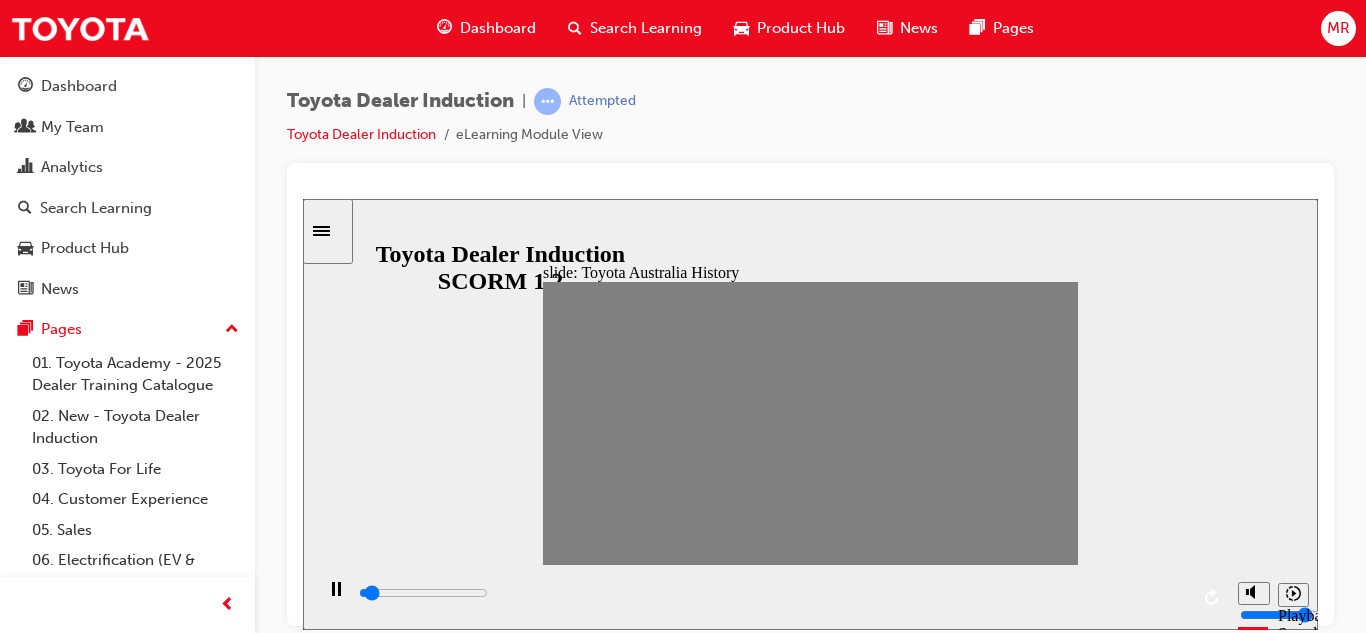 drag, startPoint x: 630, startPoint y: 419, endPoint x: 652, endPoint y: 426, distance: 23.086792 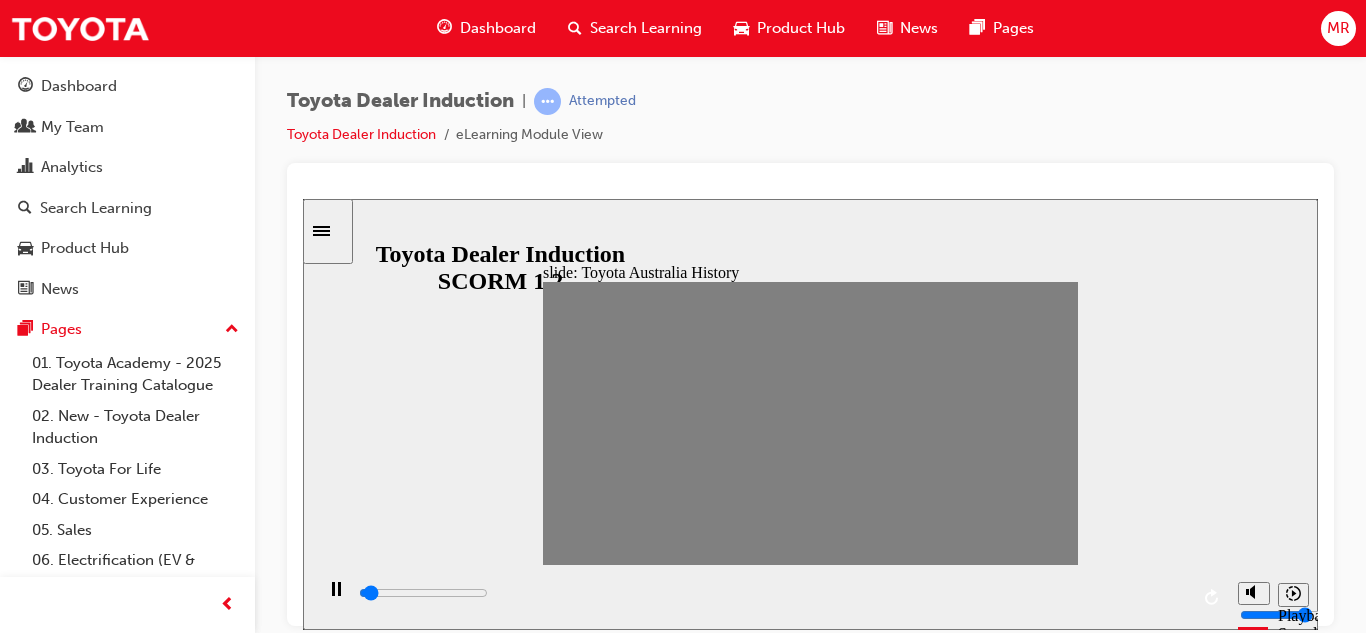 drag, startPoint x: 656, startPoint y: 418, endPoint x: 672, endPoint y: 426, distance: 17.888544 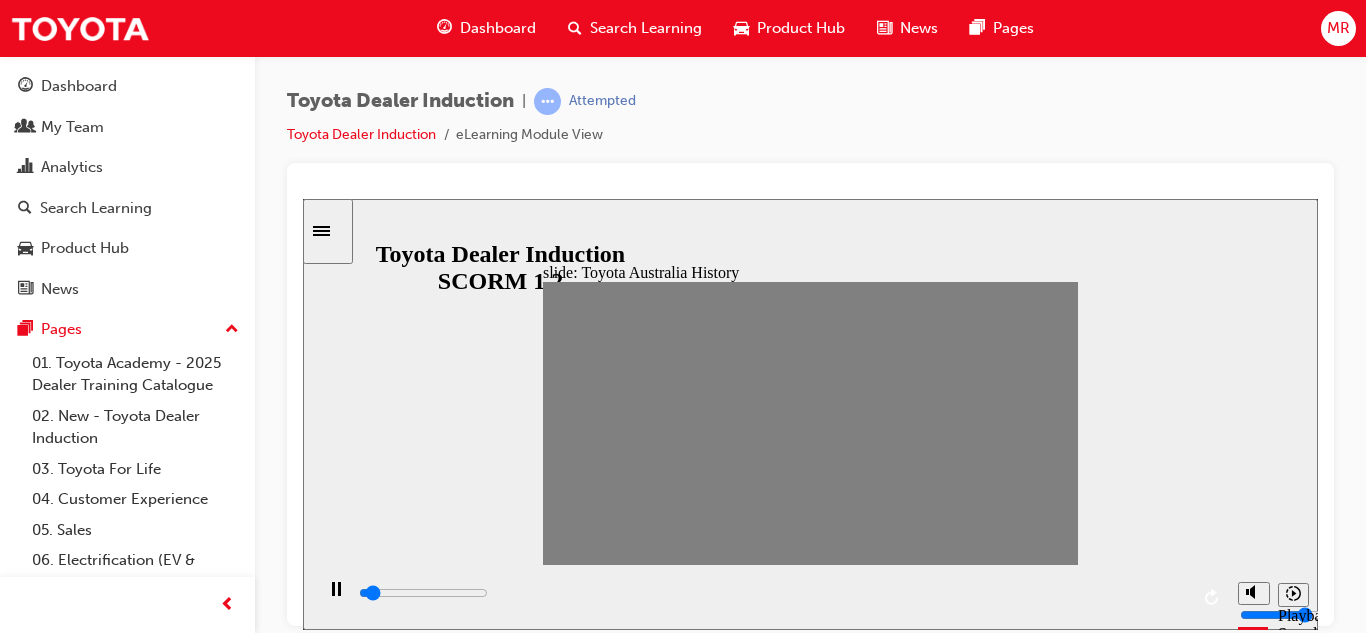 drag, startPoint x: 683, startPoint y: 421, endPoint x: 703, endPoint y: 436, distance: 25 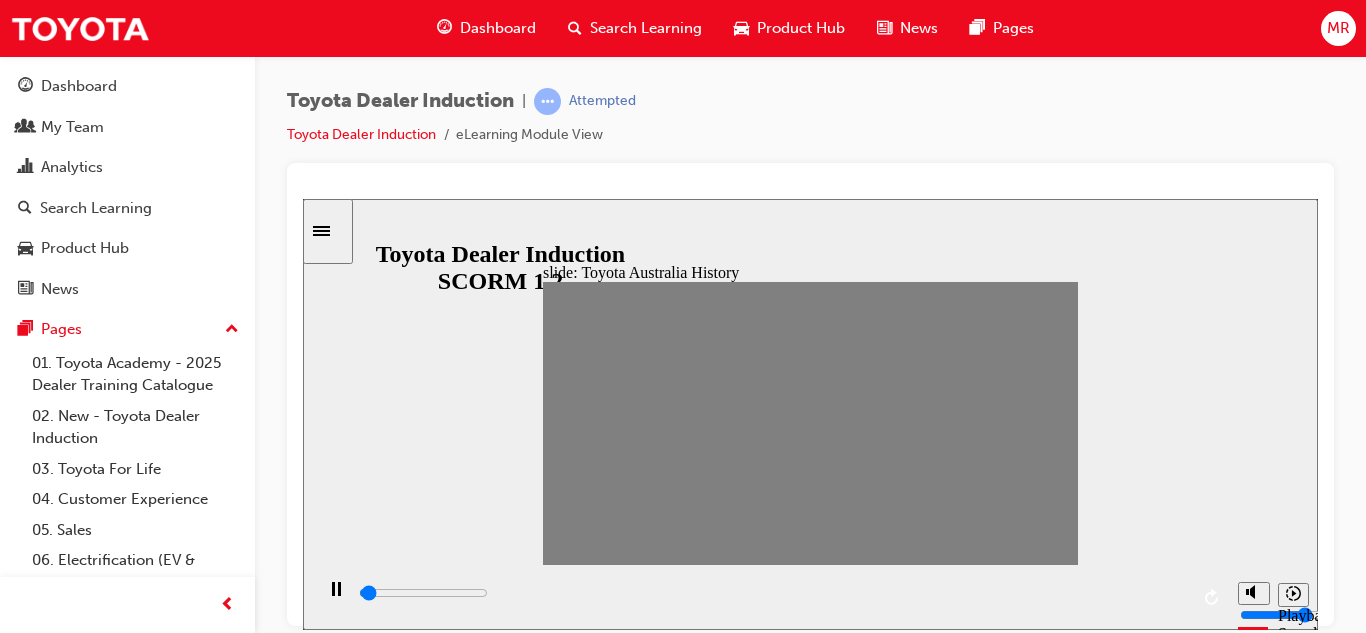 drag, startPoint x: 704, startPoint y: 422, endPoint x: 729, endPoint y: 436, distance: 28.653097 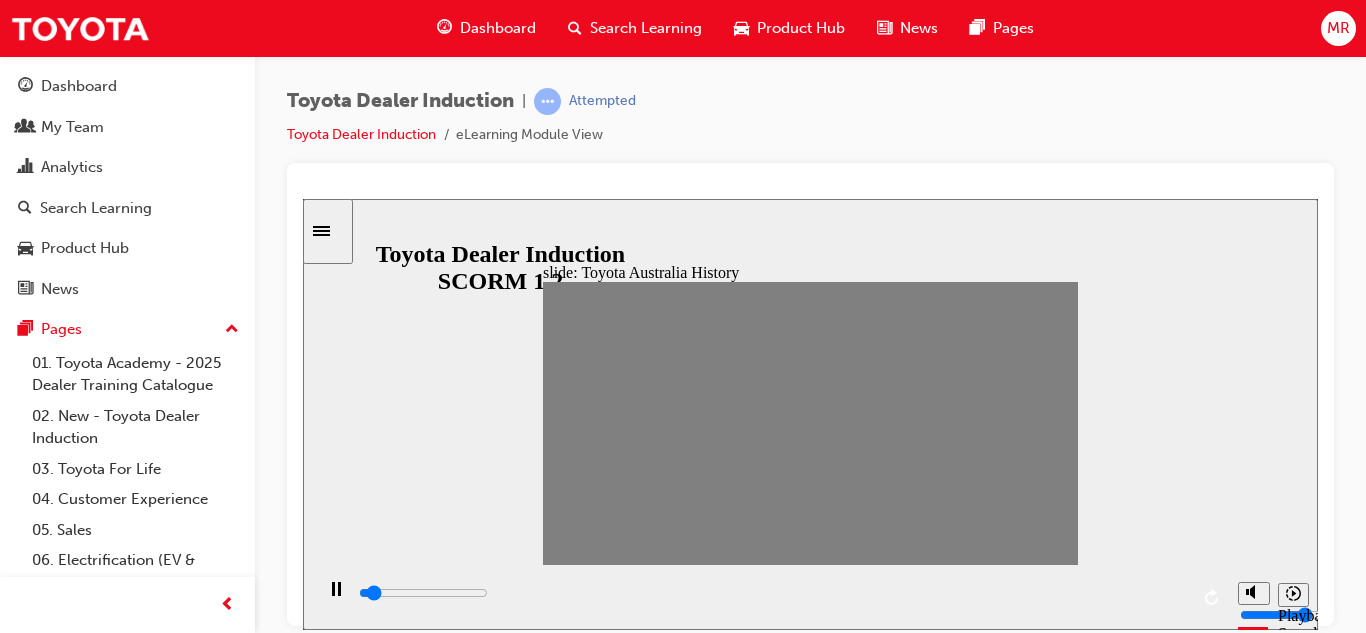 drag, startPoint x: 731, startPoint y: 423, endPoint x: 747, endPoint y: 420, distance: 16.27882 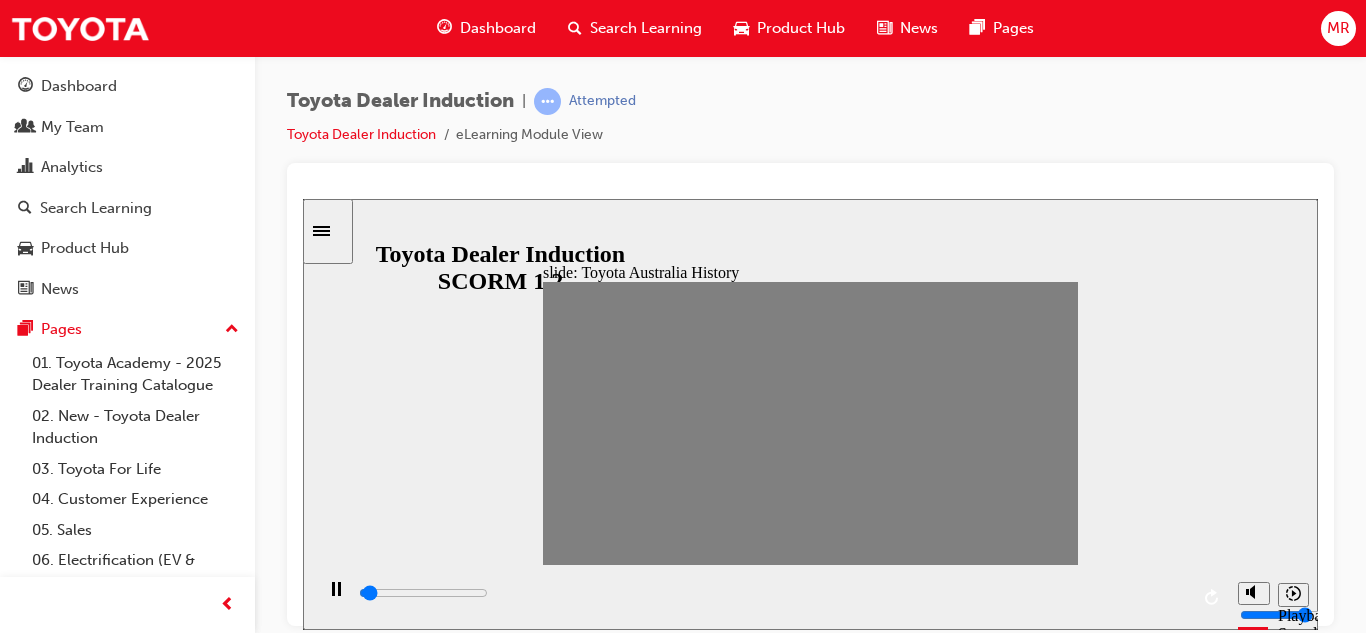 drag, startPoint x: 757, startPoint y: 426, endPoint x: 770, endPoint y: 430, distance: 13.601471 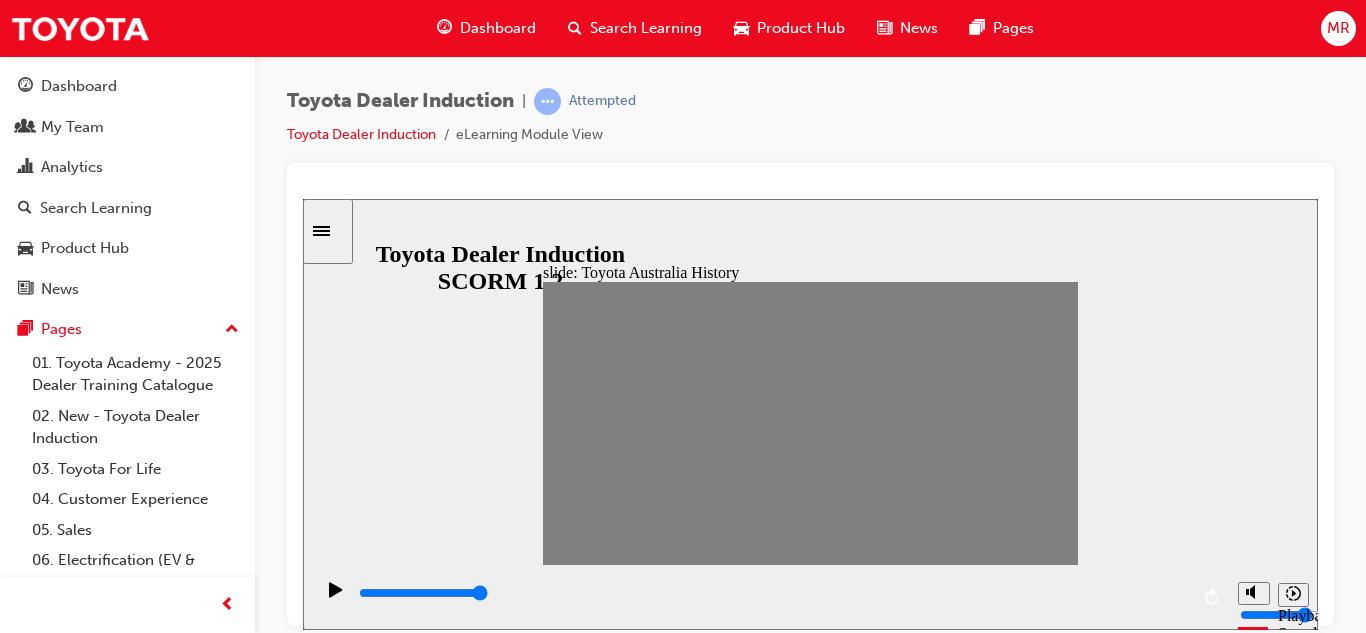 drag, startPoint x: 781, startPoint y: 423, endPoint x: 804, endPoint y: 420, distance: 23.194826 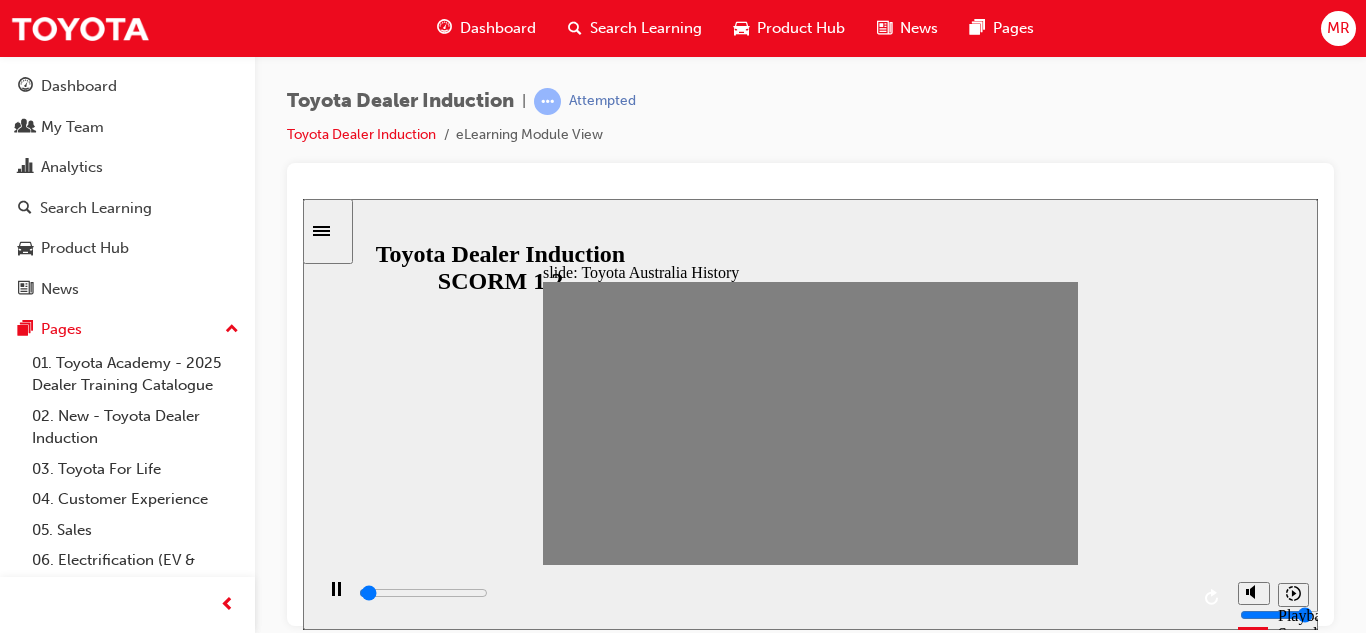 drag, startPoint x: 805, startPoint y: 423, endPoint x: 827, endPoint y: 422, distance: 22.022715 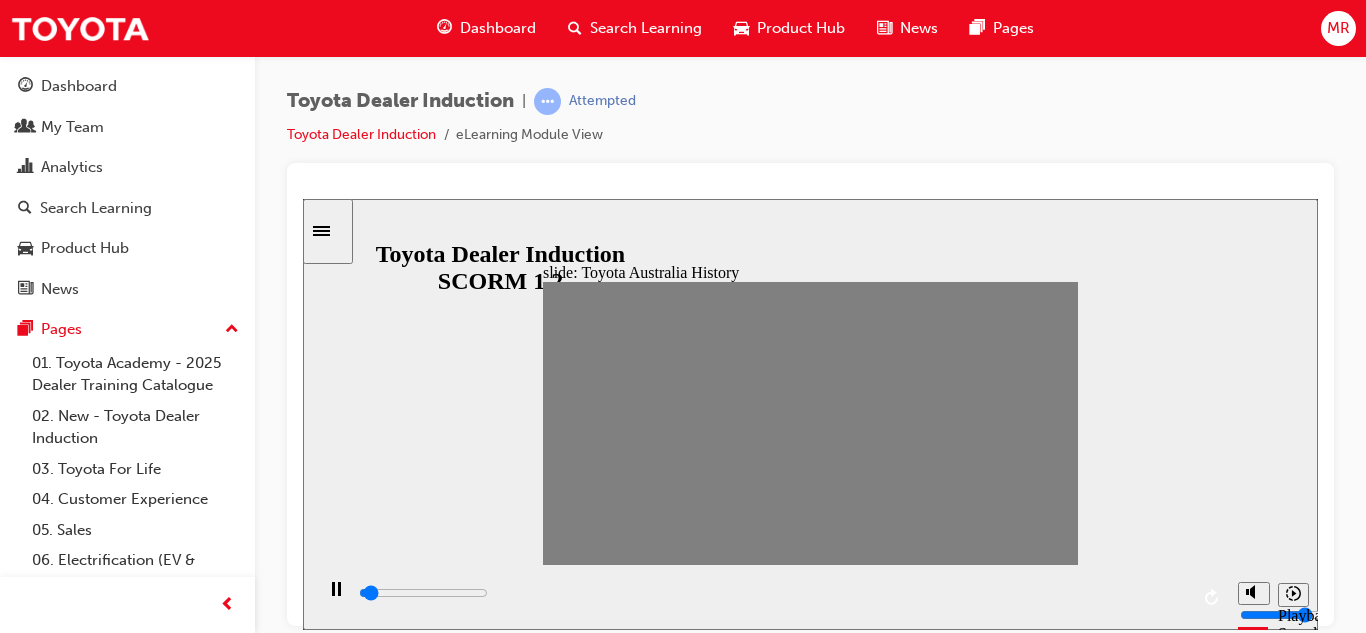 drag, startPoint x: 830, startPoint y: 422, endPoint x: 852, endPoint y: 423, distance: 22.022715 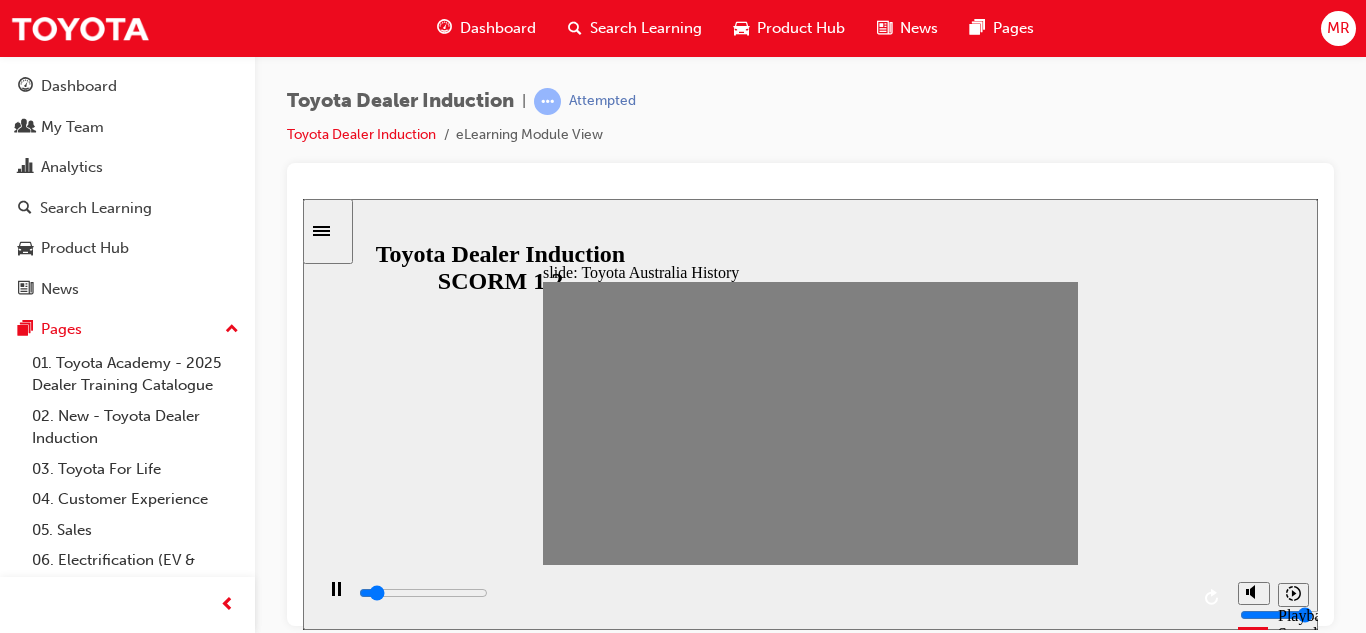 drag, startPoint x: 852, startPoint y: 423, endPoint x: 869, endPoint y: 426, distance: 17.262676 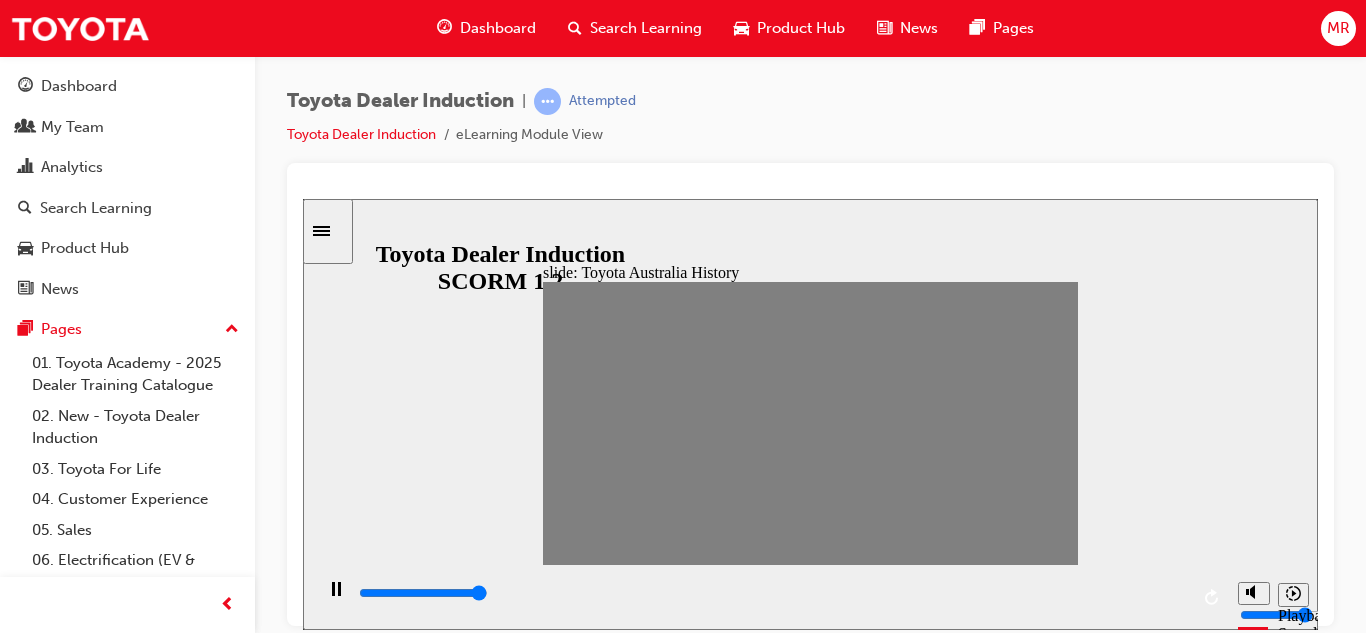 drag, startPoint x: 907, startPoint y: 418, endPoint x: 926, endPoint y: 422, distance: 19.416489 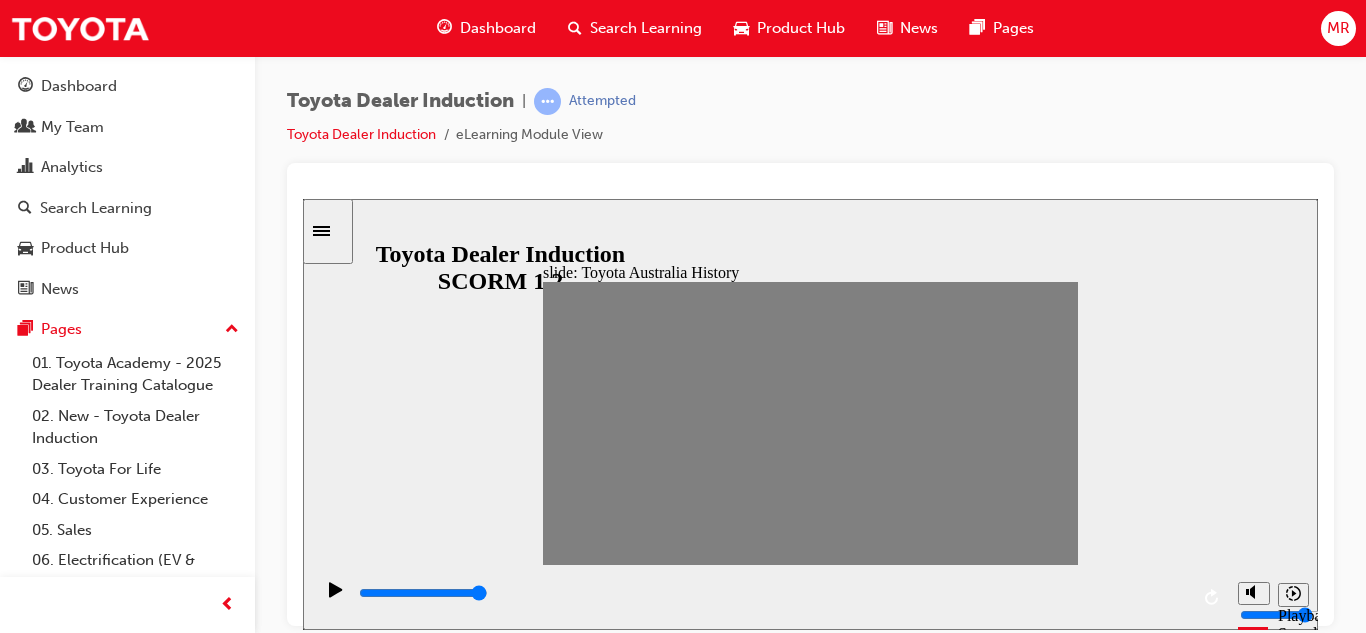 drag, startPoint x: 931, startPoint y: 425, endPoint x: 905, endPoint y: 422, distance: 26.172504 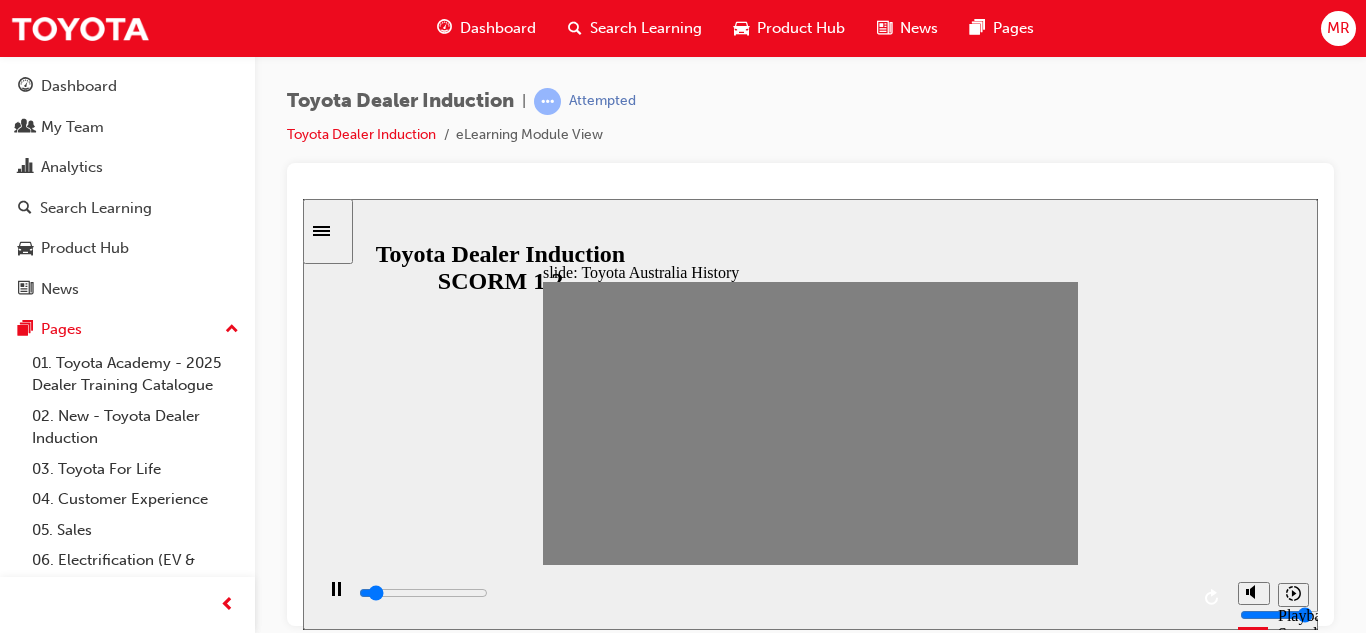 drag, startPoint x: 905, startPoint y: 422, endPoint x: 929, endPoint y: 420, distance: 24.083189 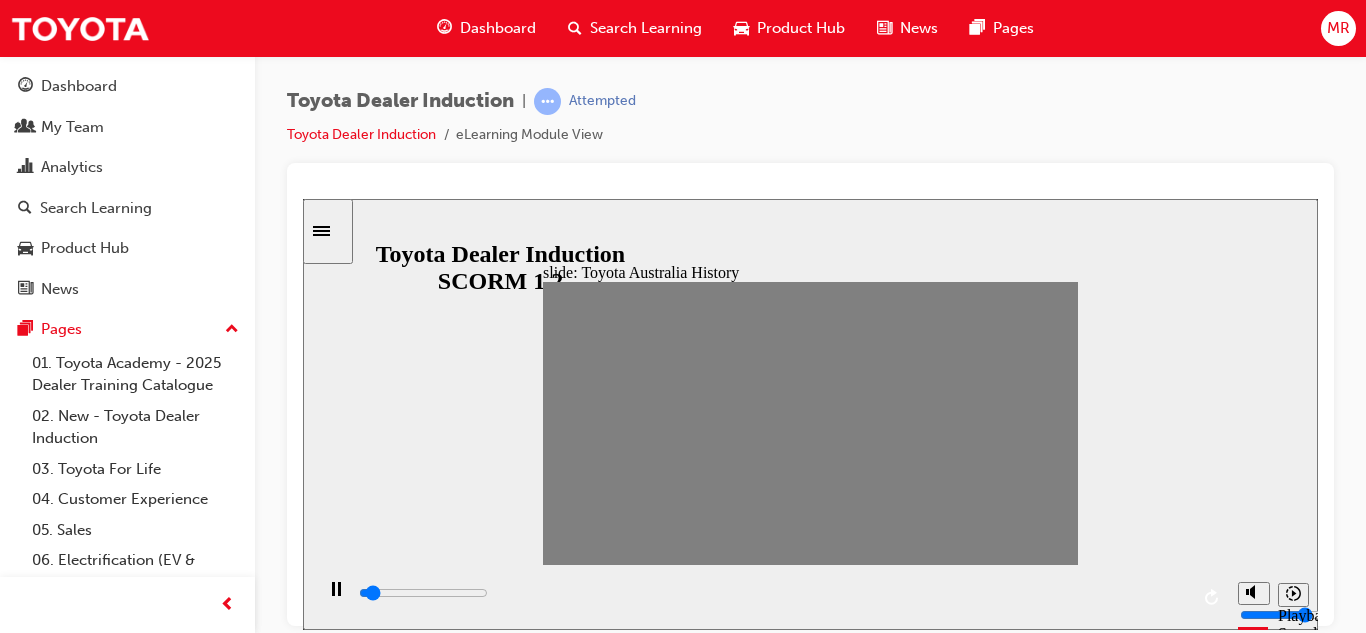 drag, startPoint x: 930, startPoint y: 422, endPoint x: 951, endPoint y: 426, distance: 21.377558 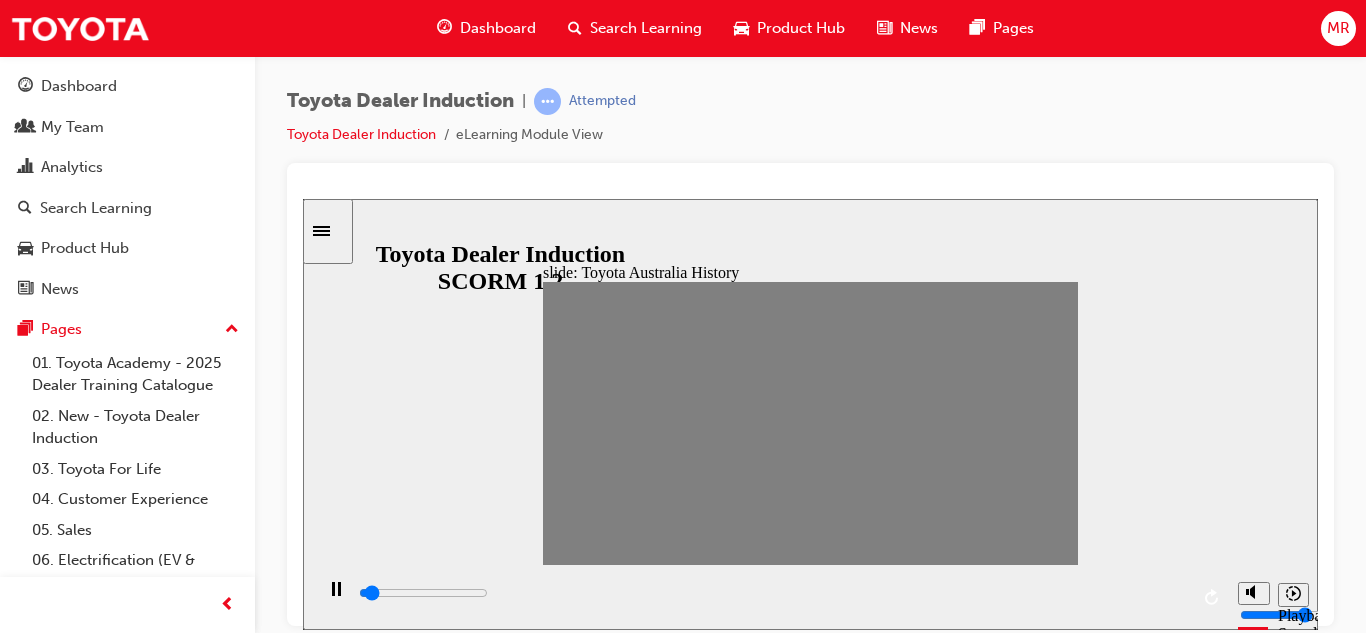 drag, startPoint x: 953, startPoint y: 424, endPoint x: 975, endPoint y: 424, distance: 22 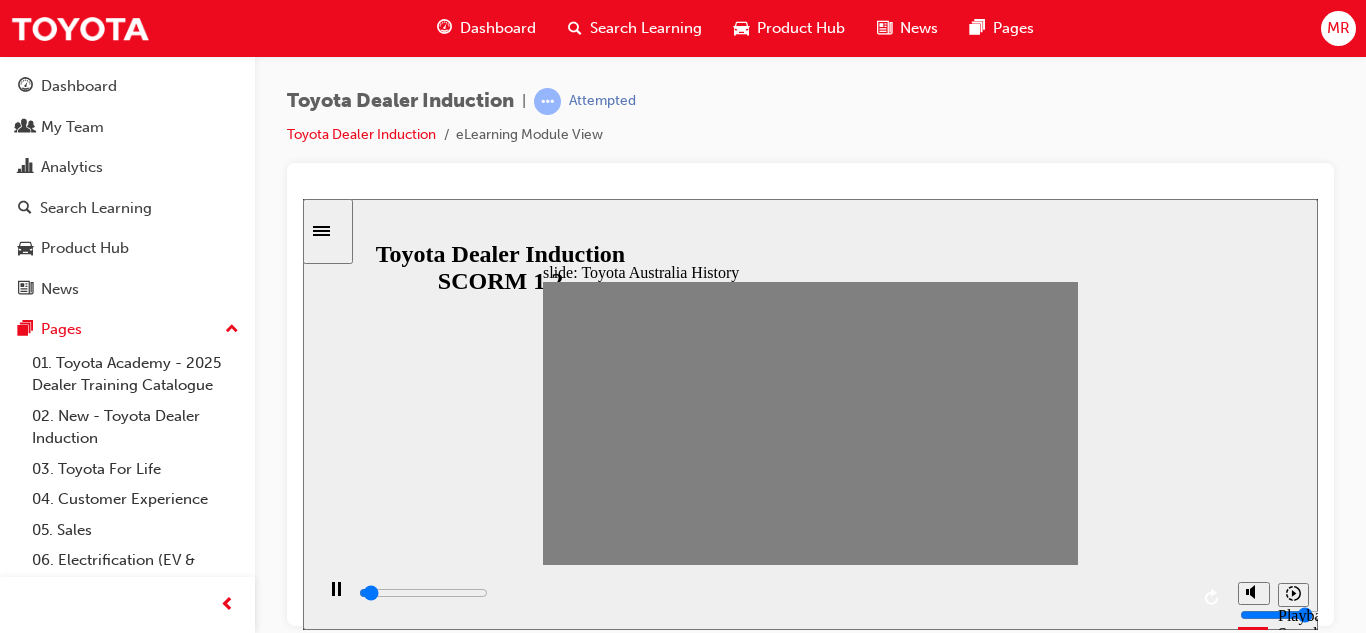 drag, startPoint x: 1000, startPoint y: 428, endPoint x: 1020, endPoint y: 431, distance: 20.22375 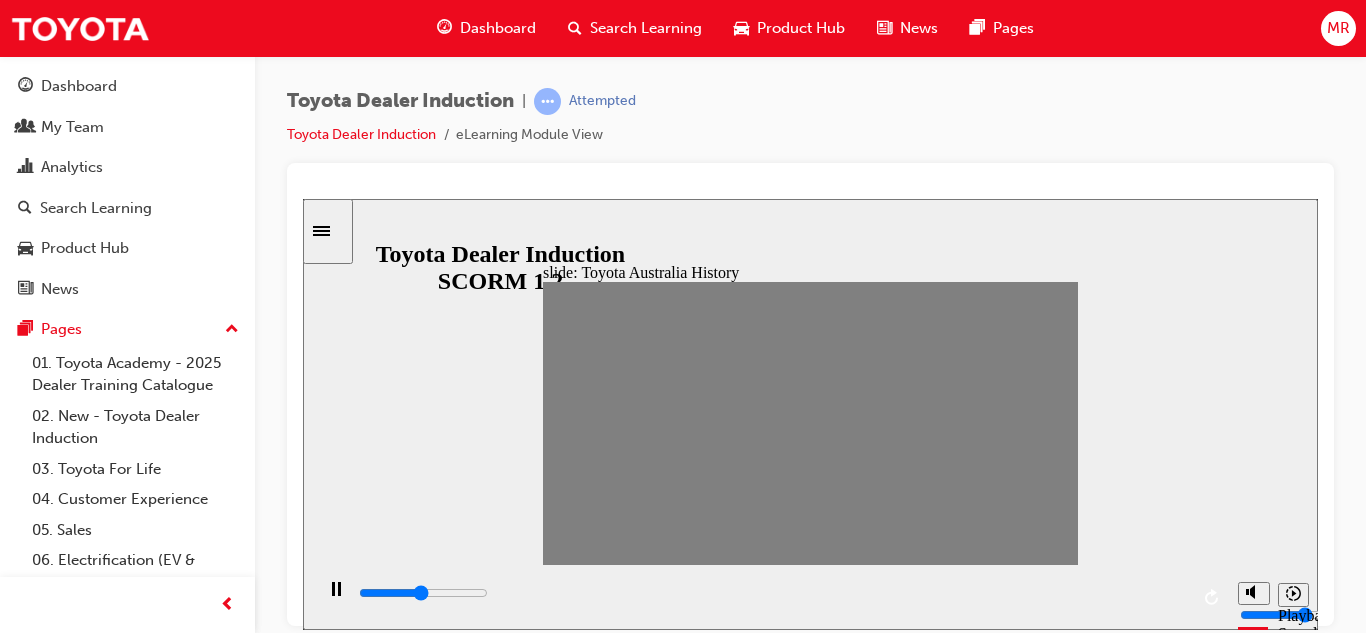 click 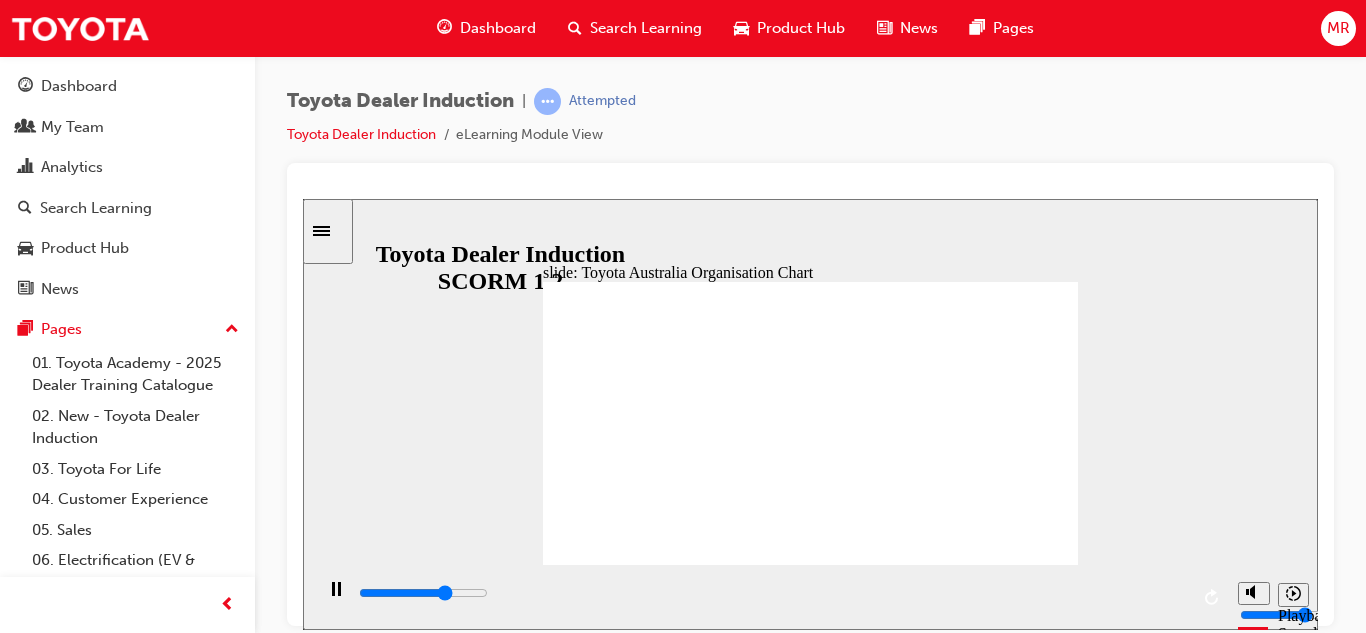 click 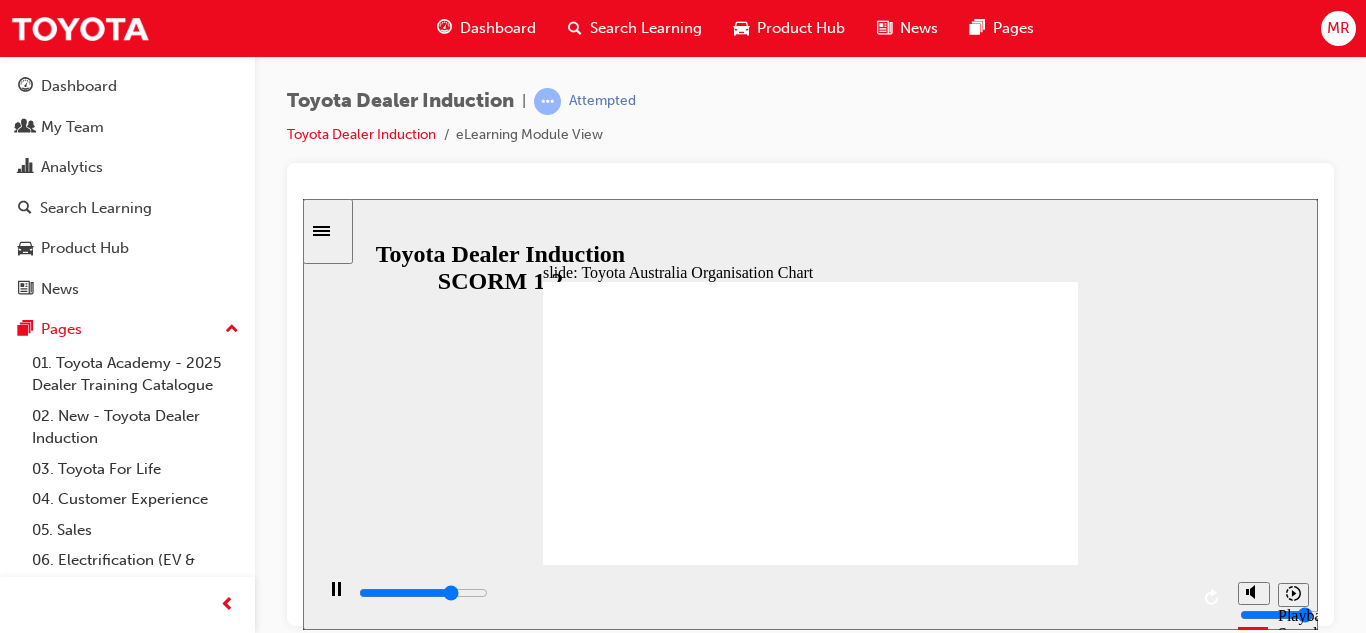 click 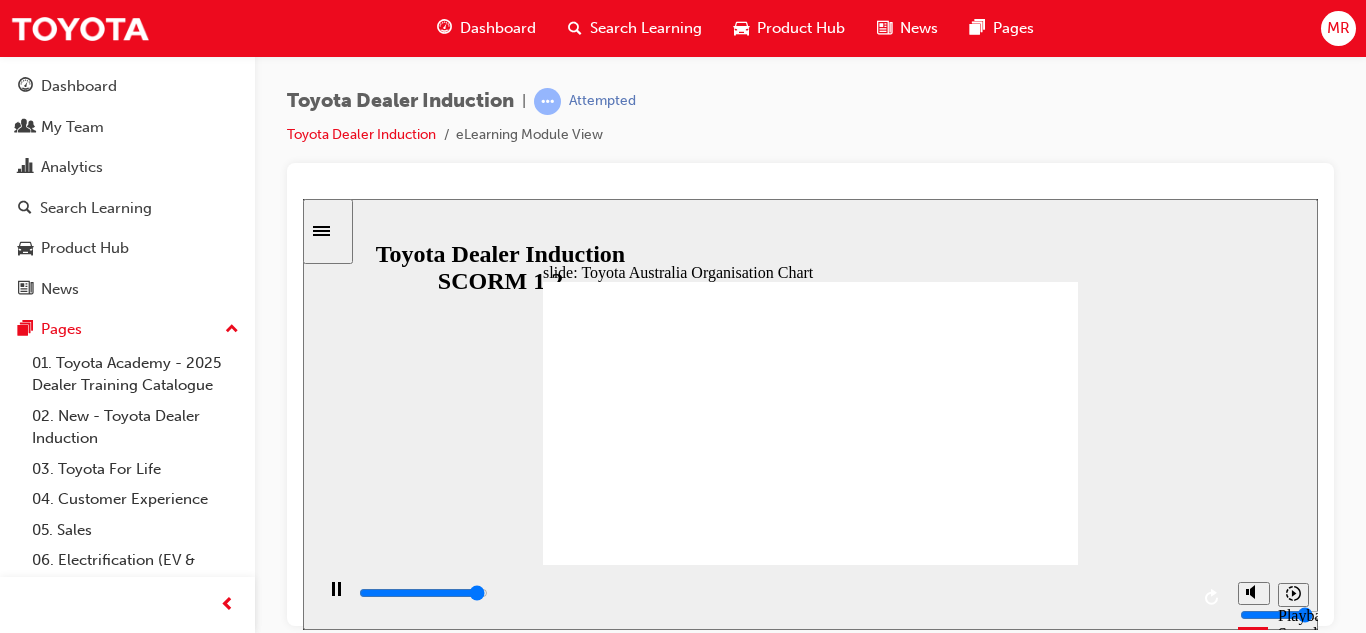 click 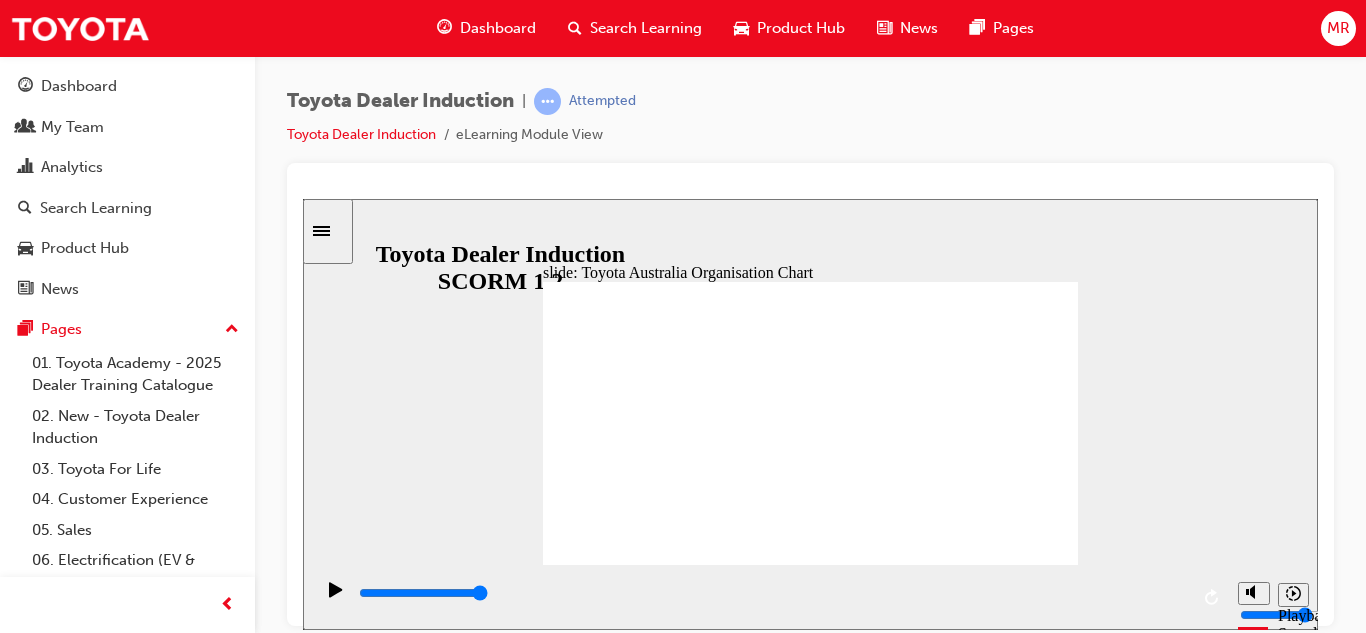 click 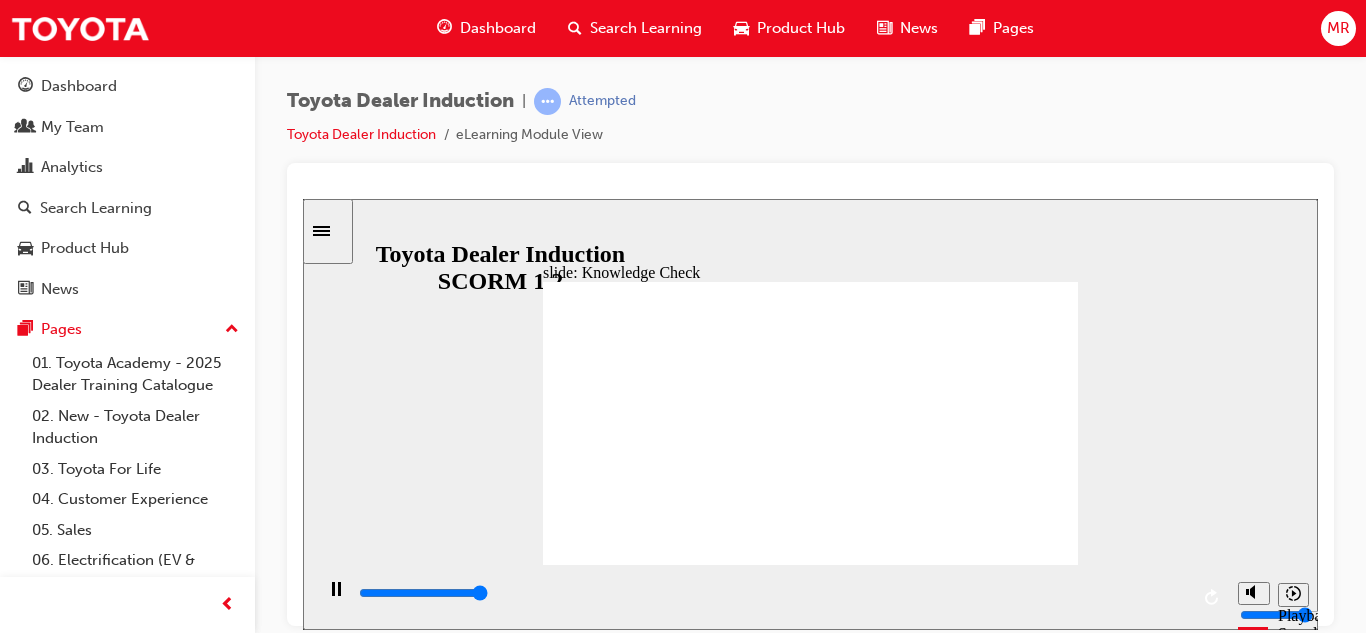 type on "5000" 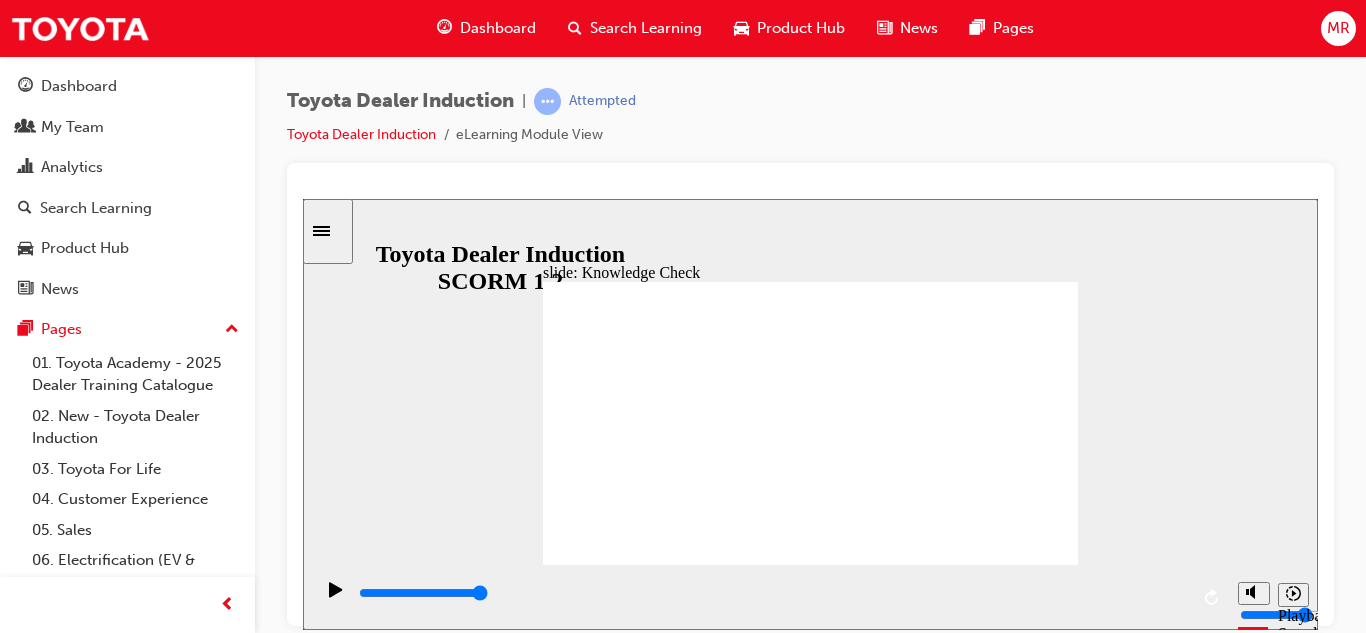 radio on "true" 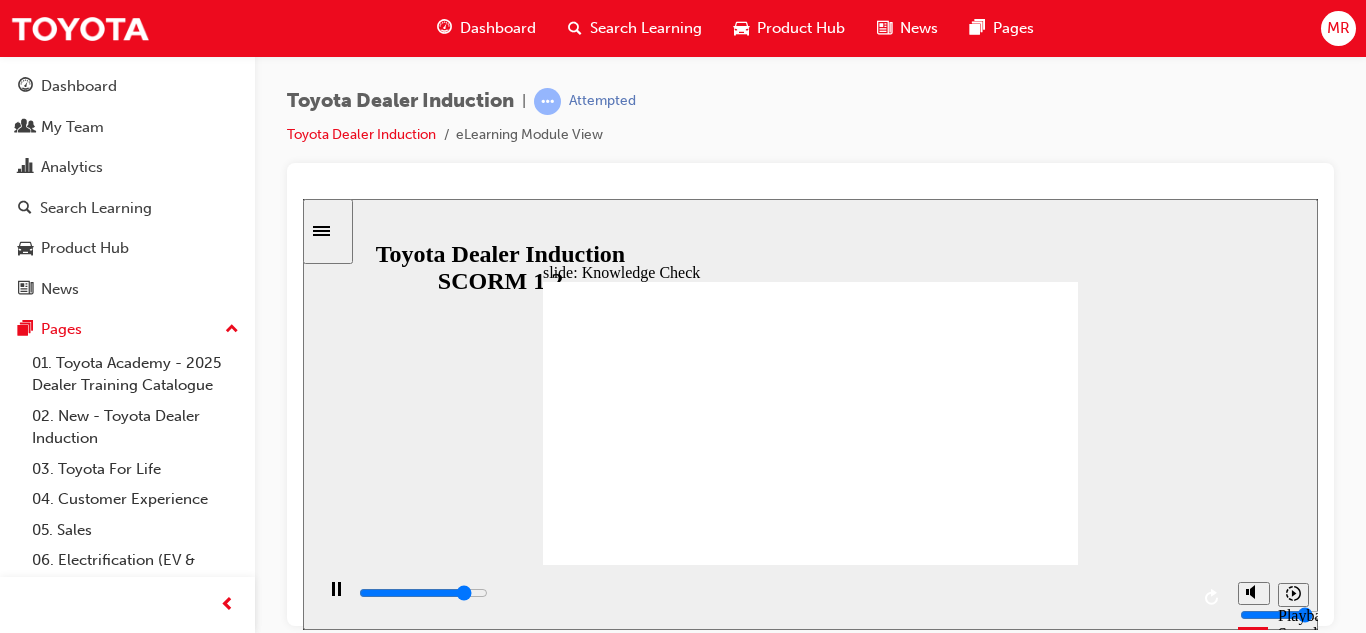 type on "4300" 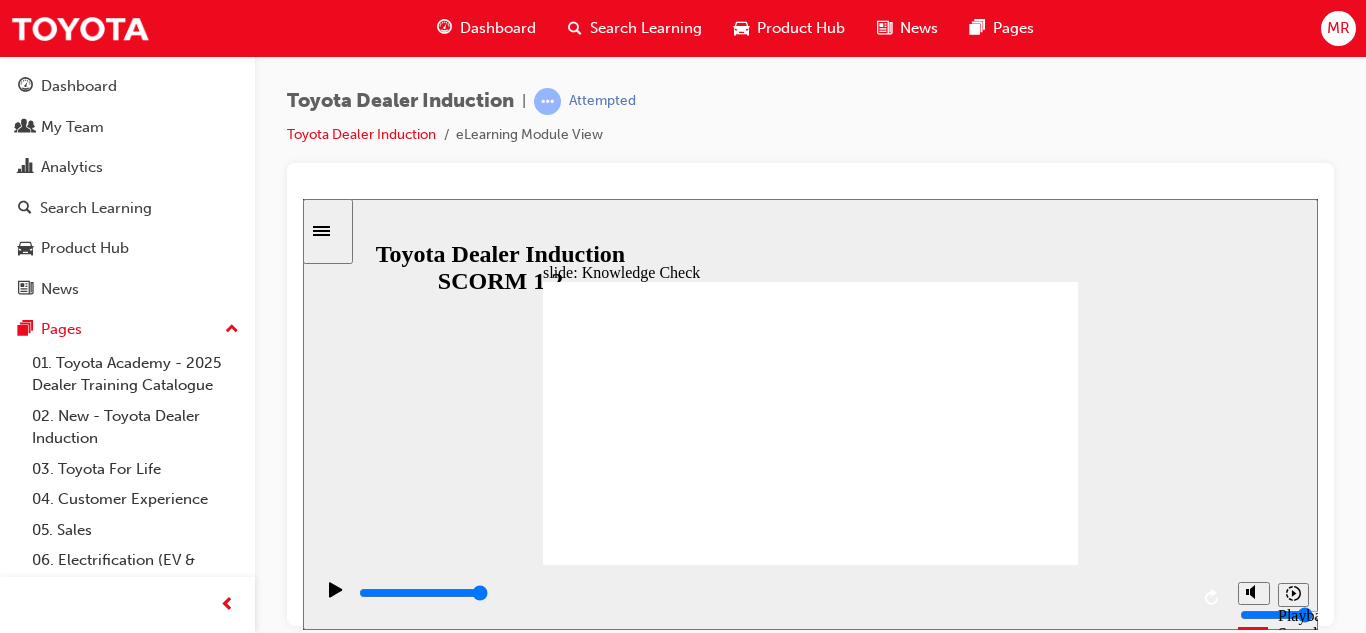 click 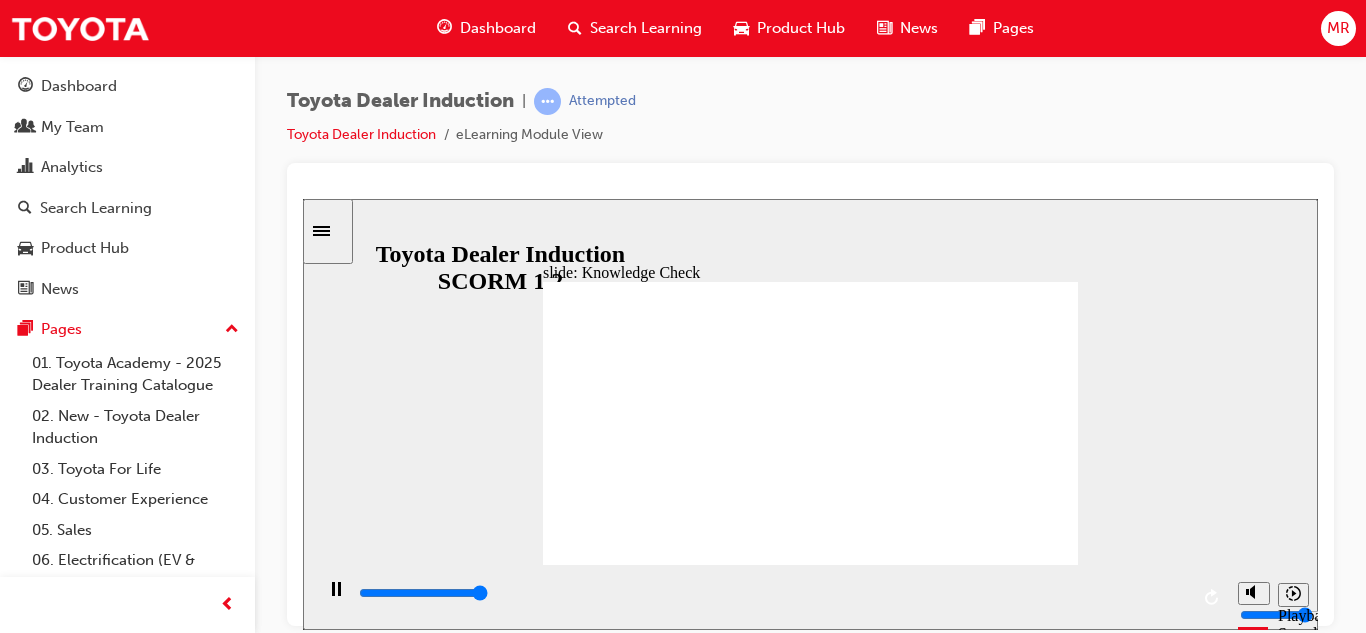 type on "5000" 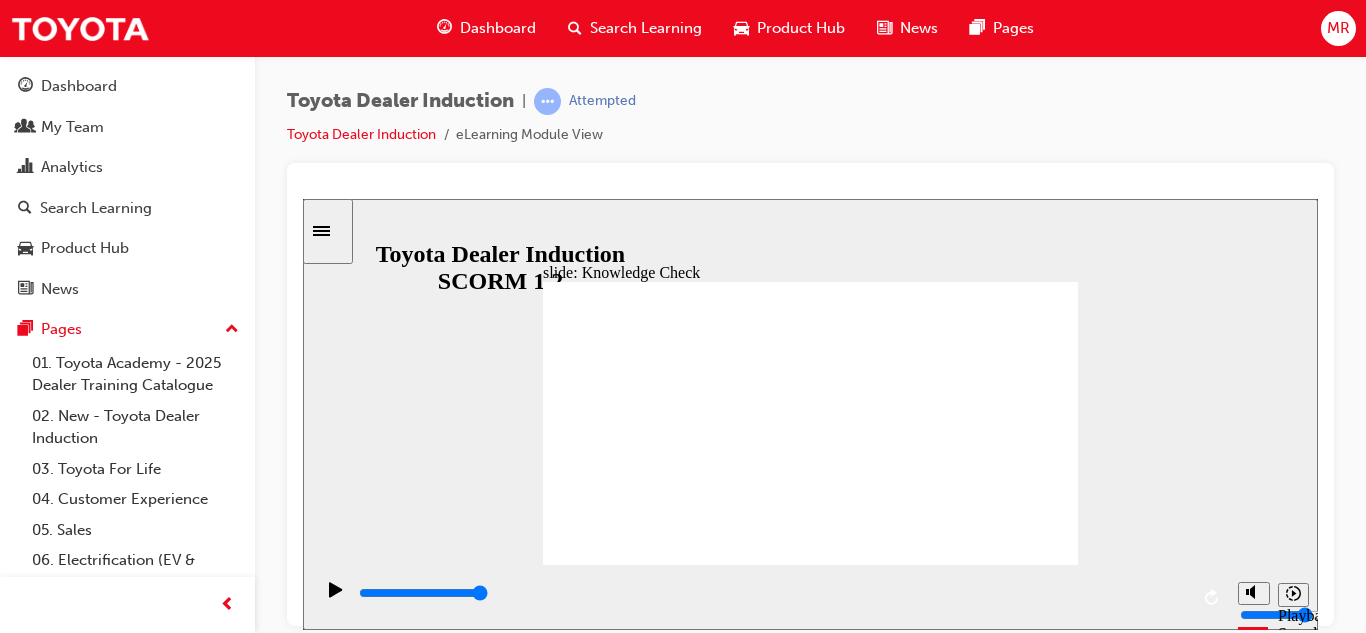 radio on "true" 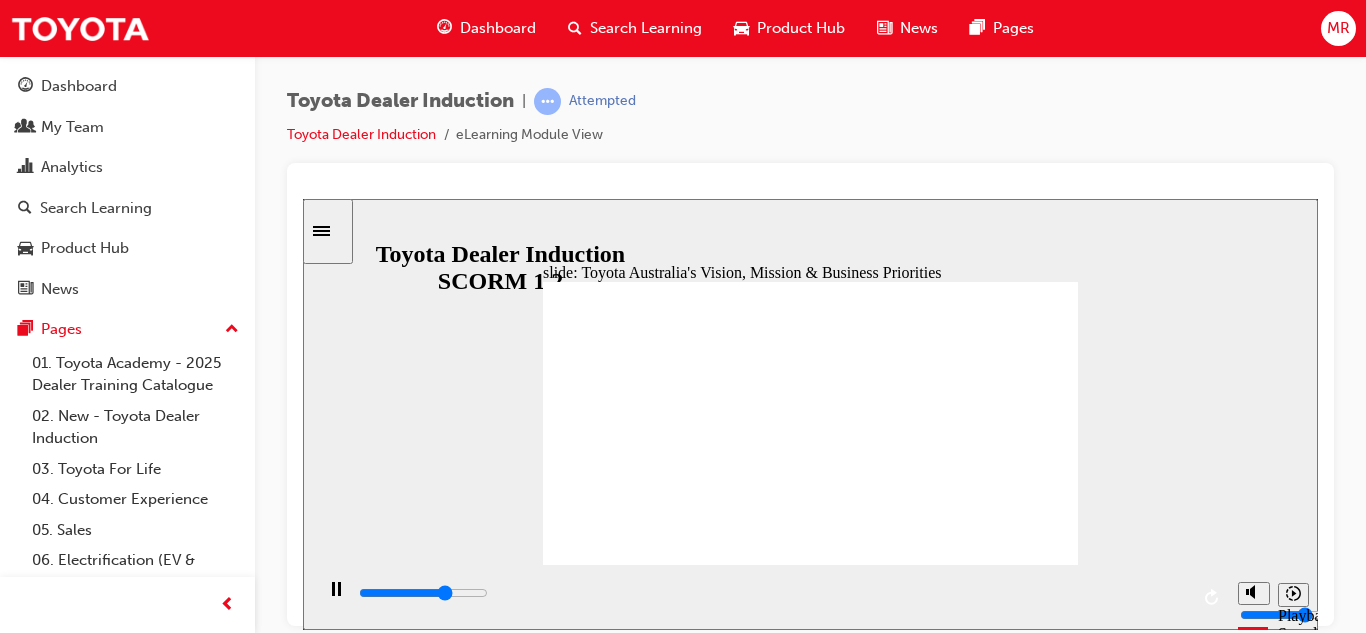 click 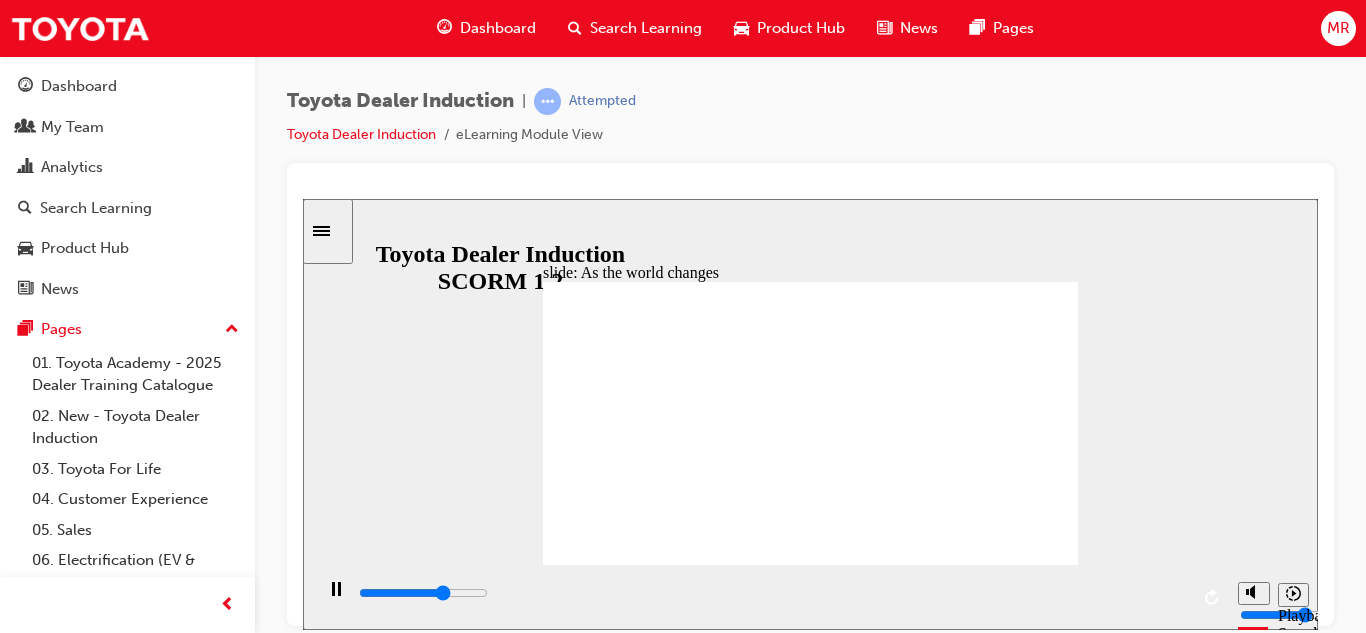 click 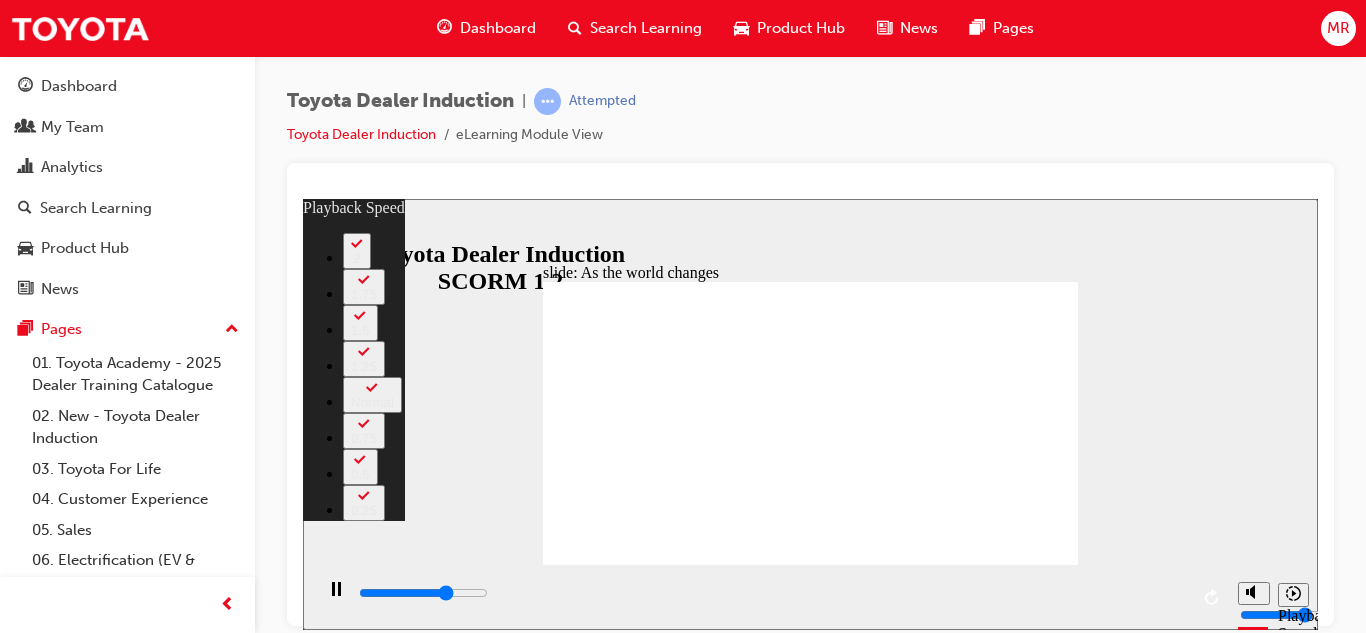 type on "6500" 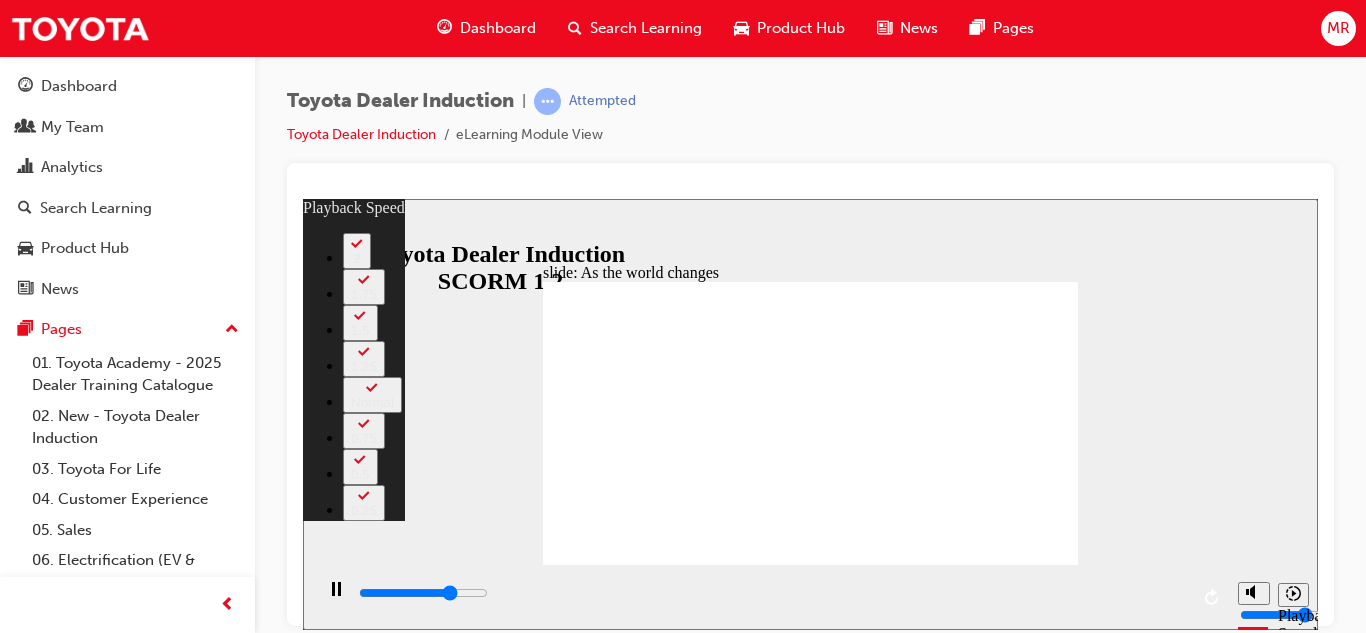 type on "6800" 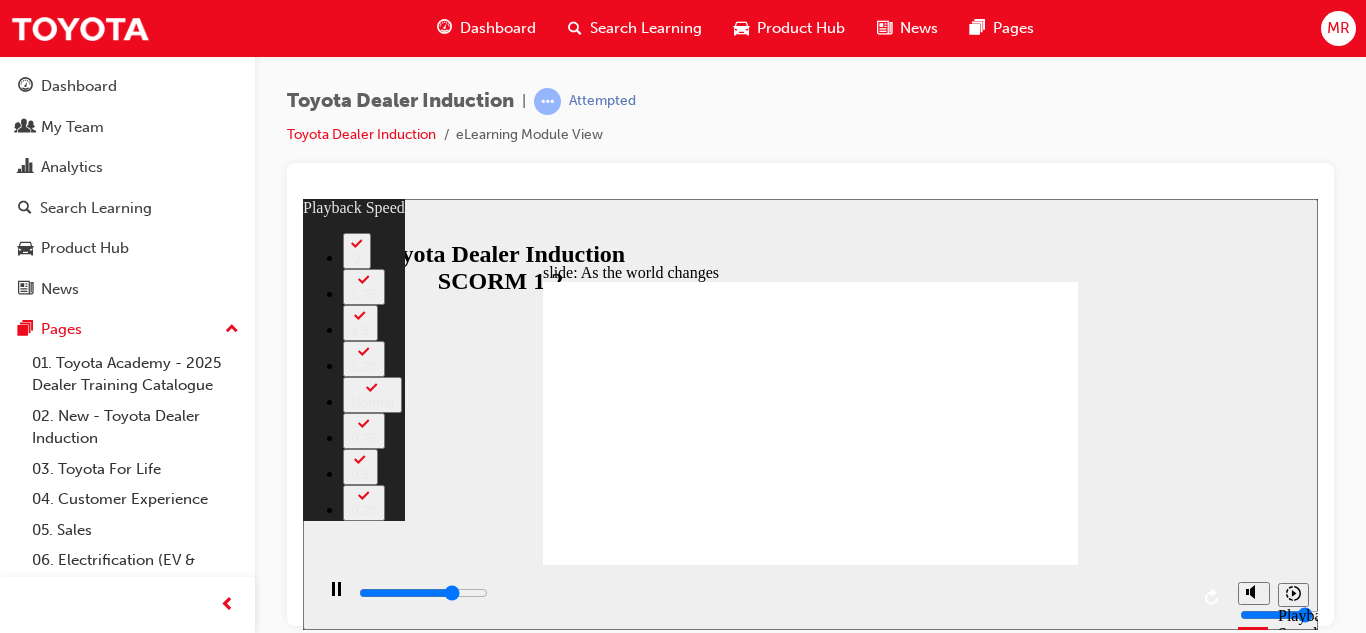 type on "7100" 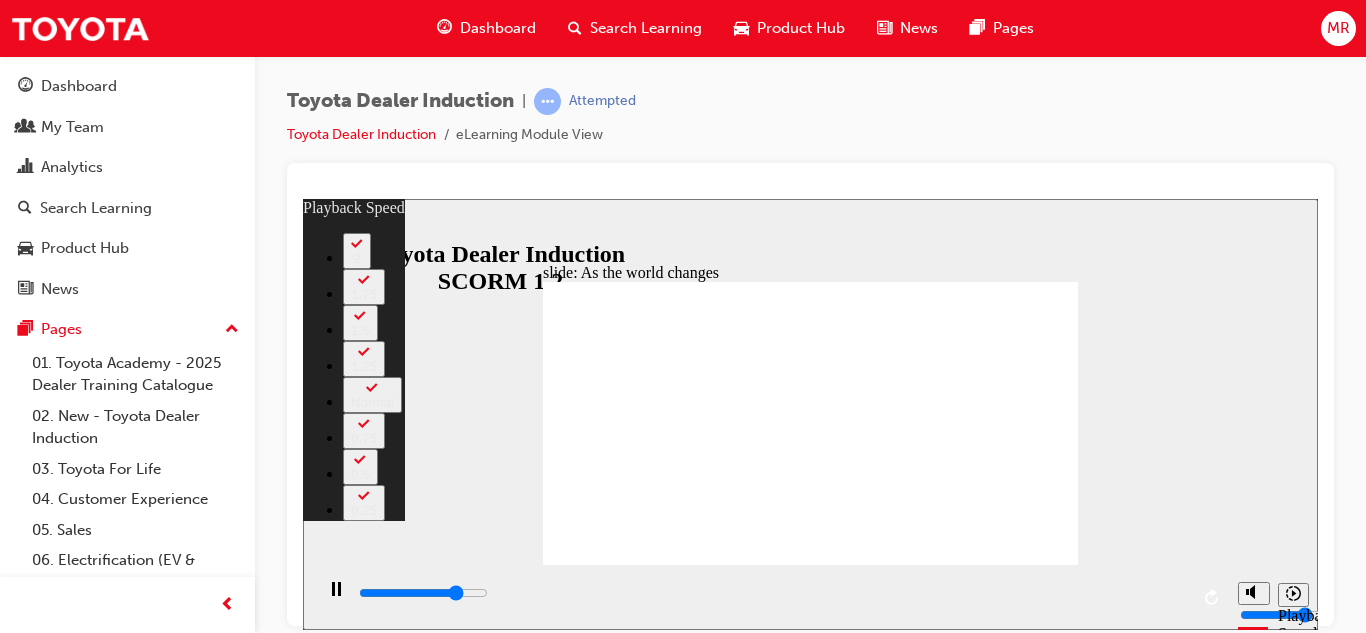 type on "7300" 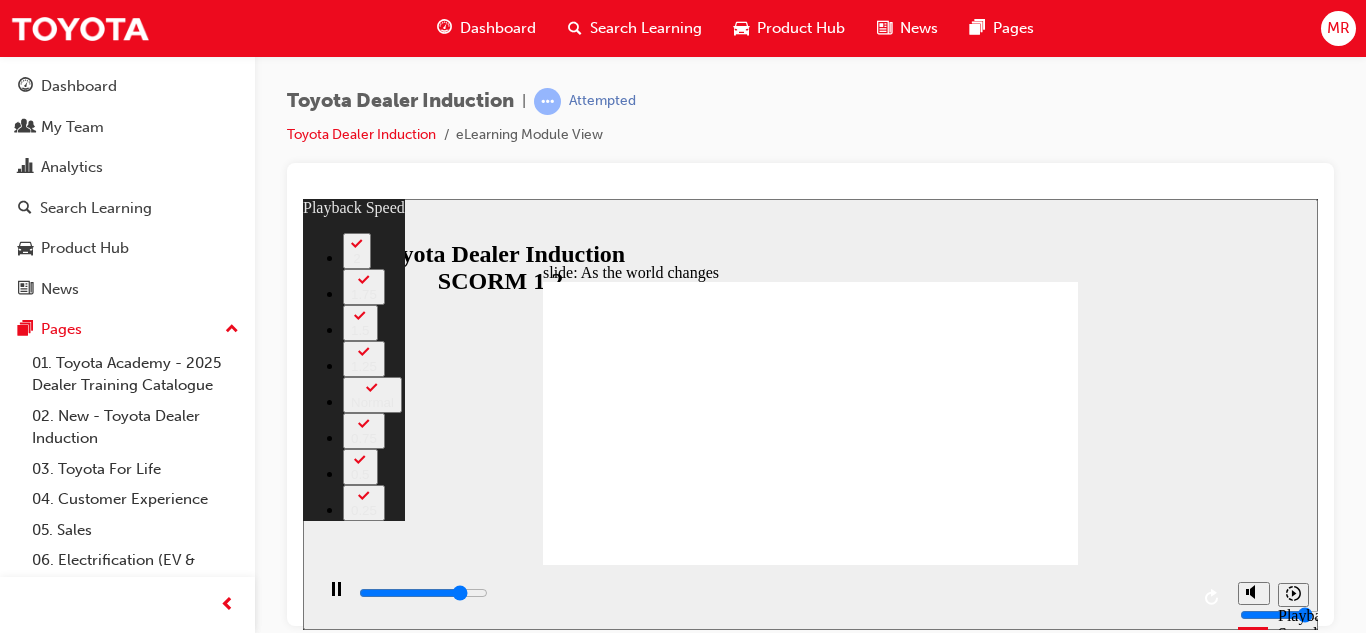 type on "7600" 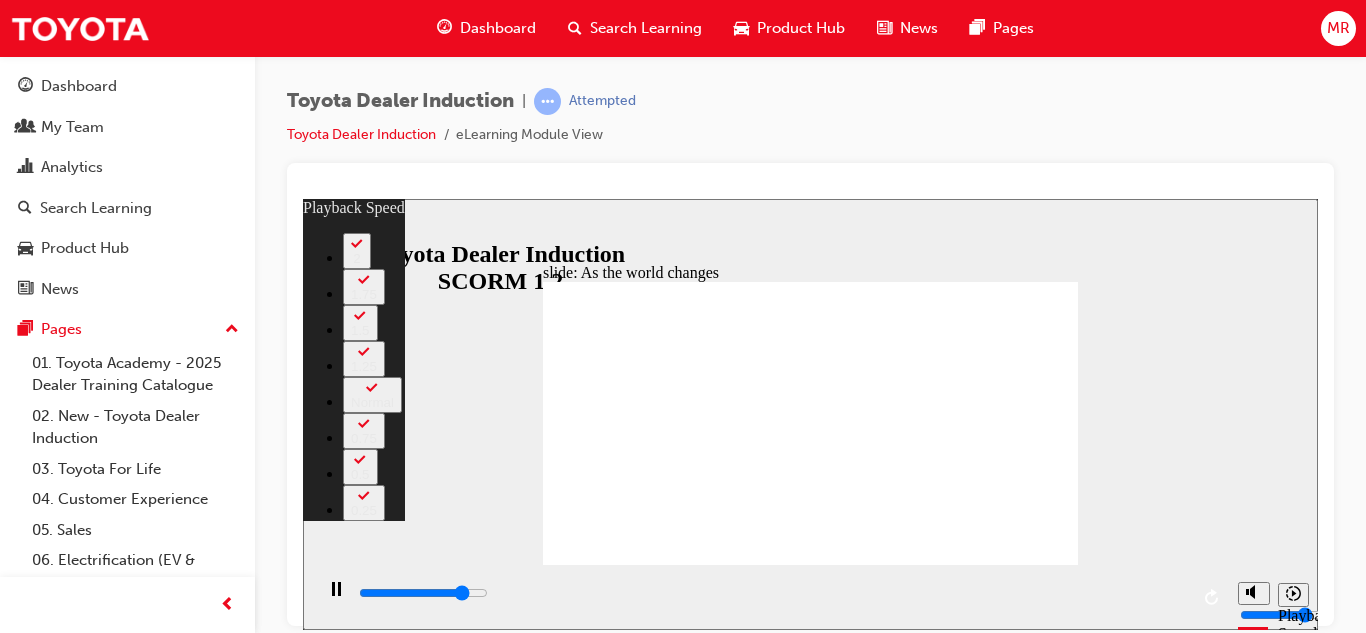 type on "7900" 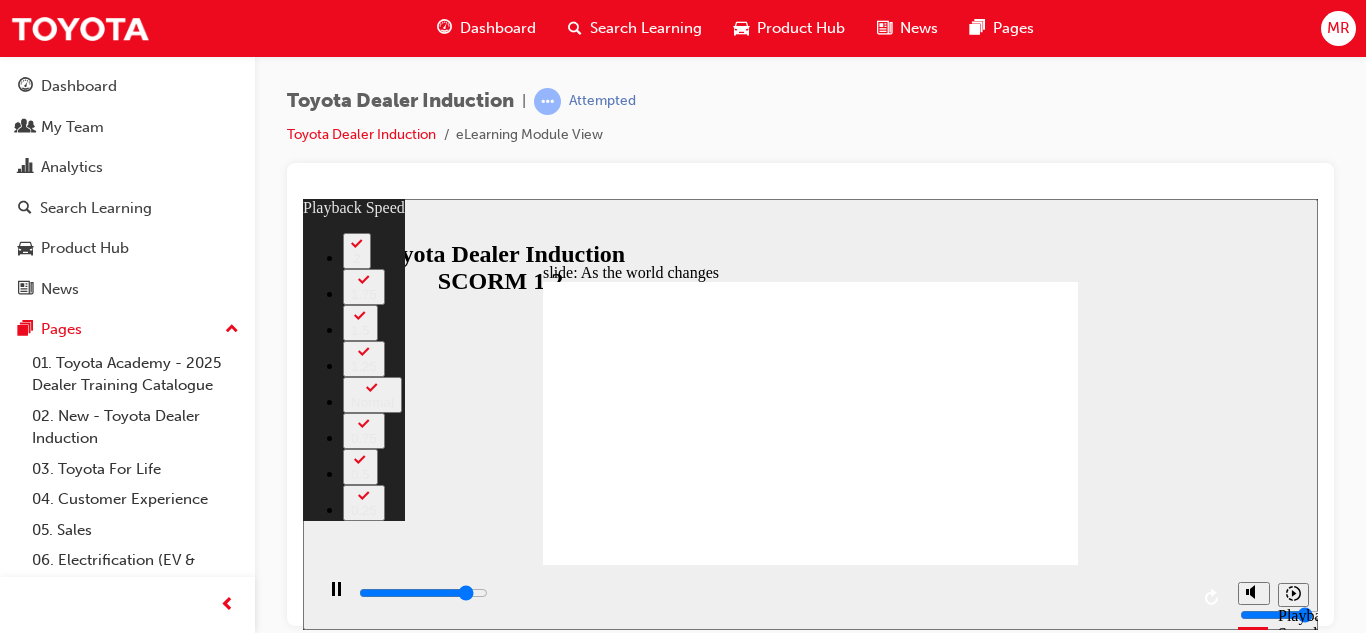 type on "8100" 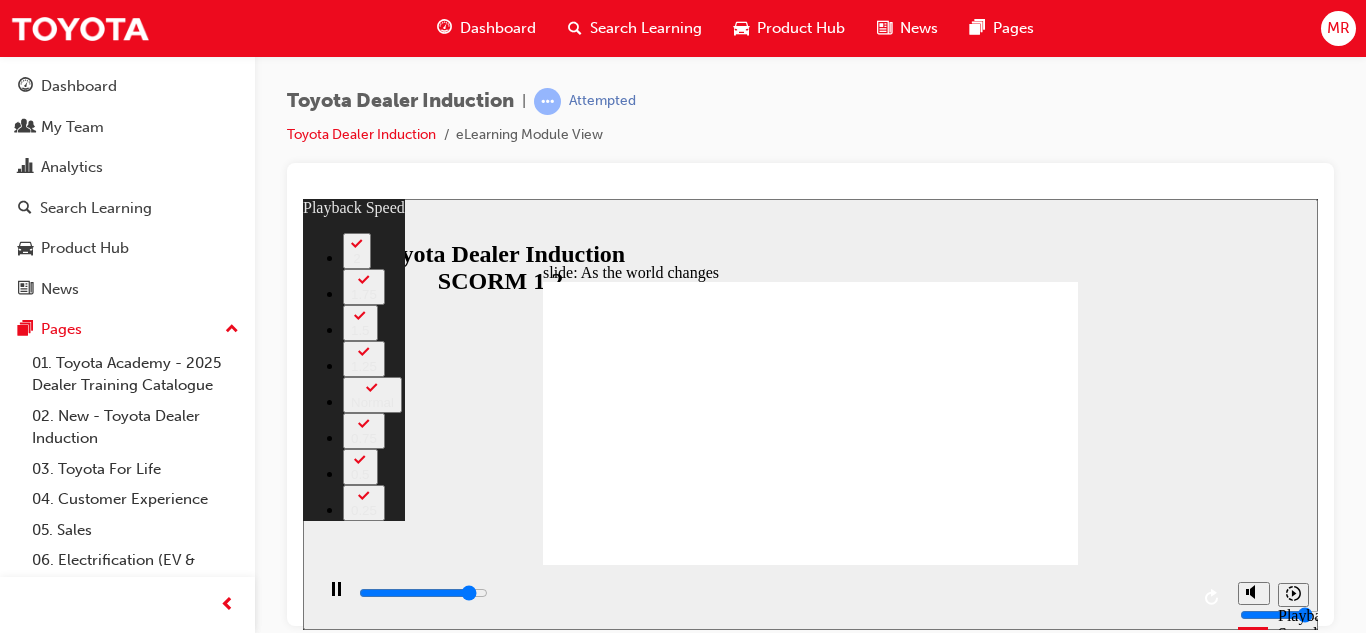 type on "8400" 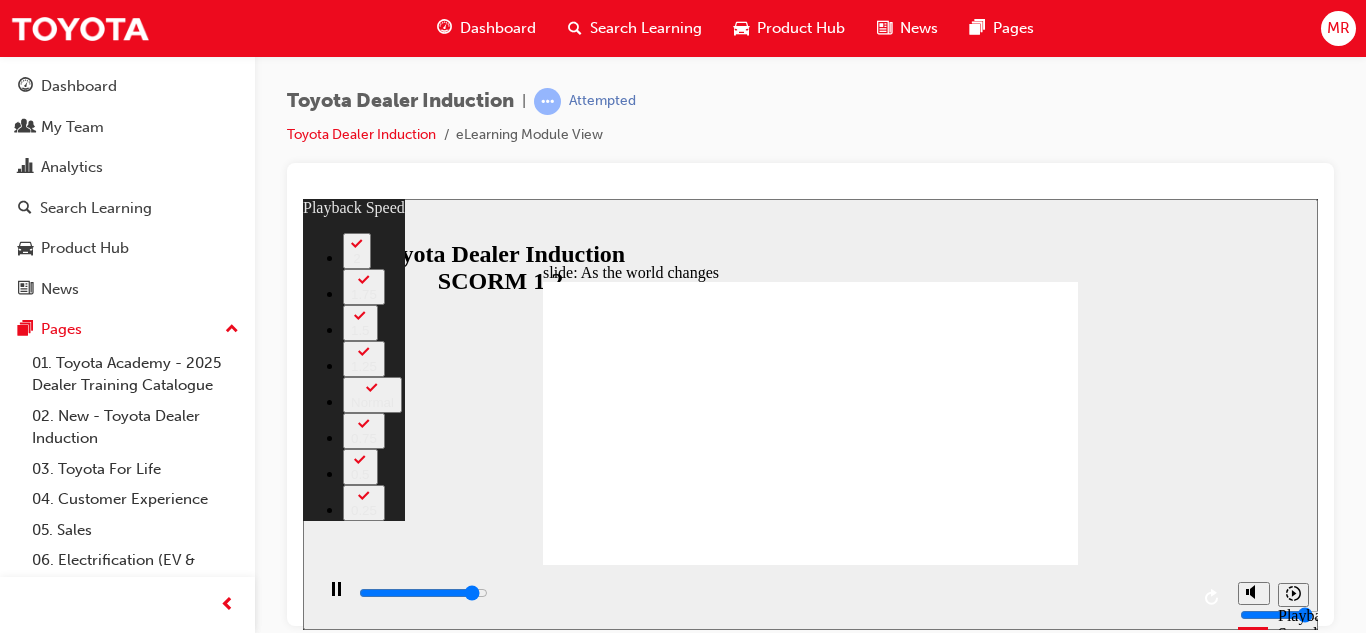 type on "8700" 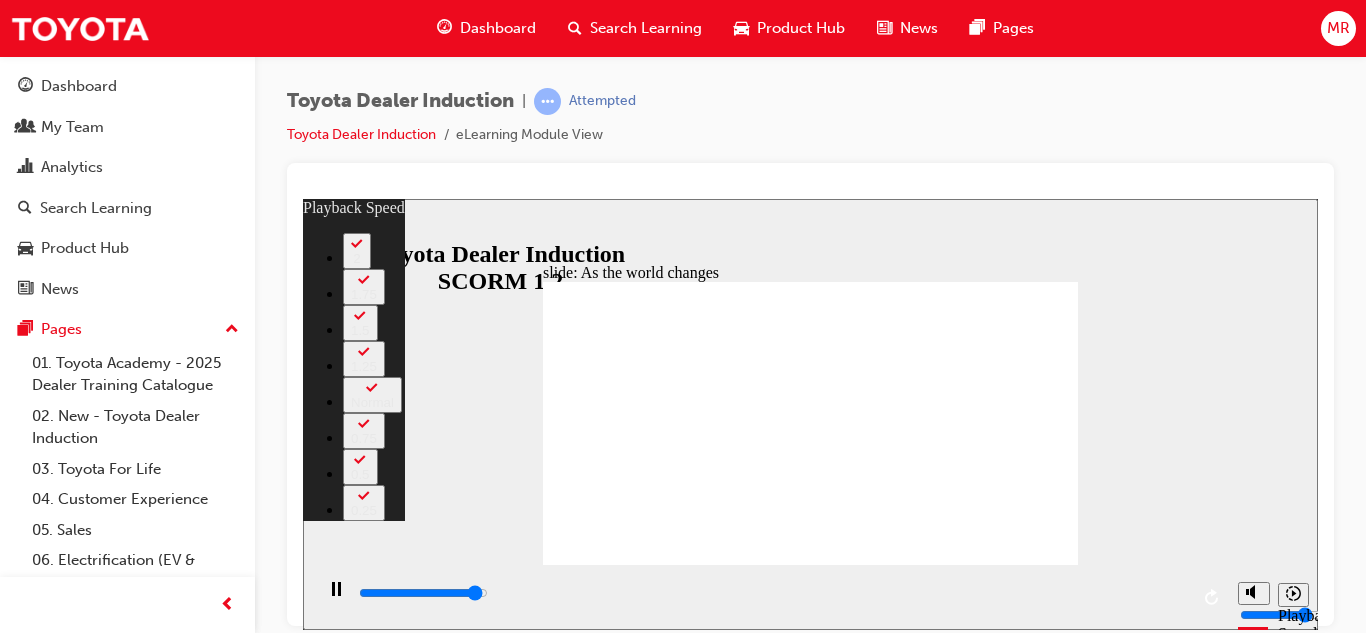 type on "8900" 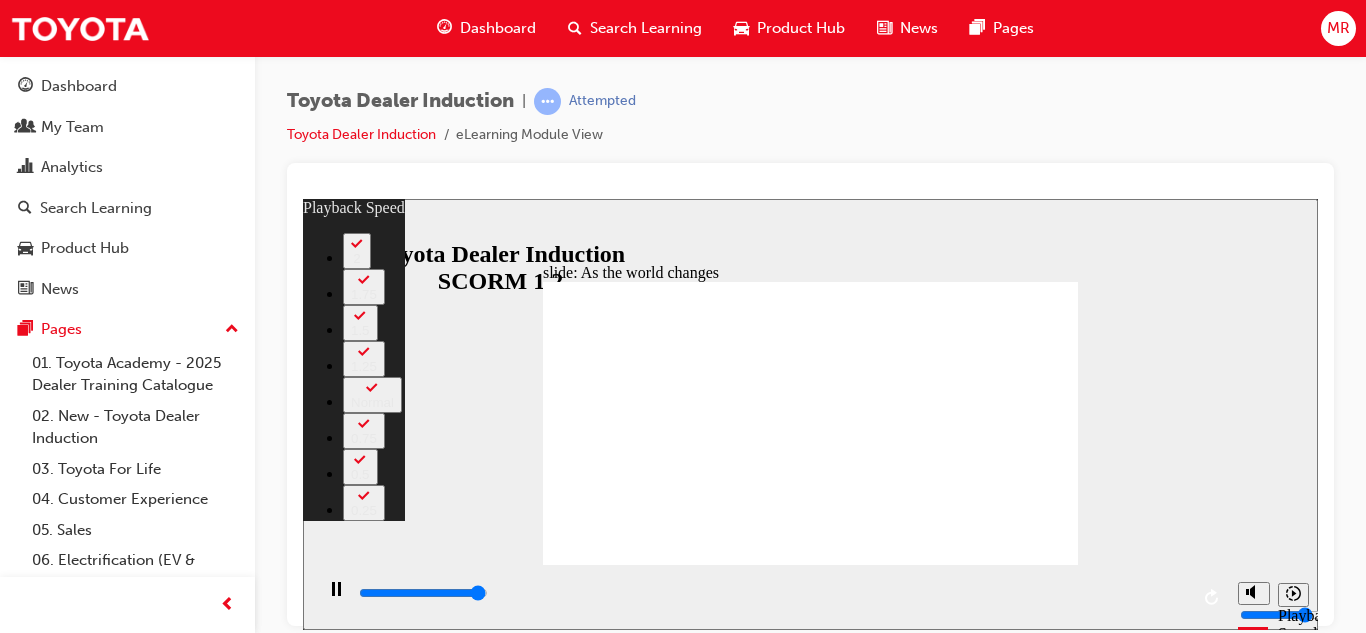 type on "9200" 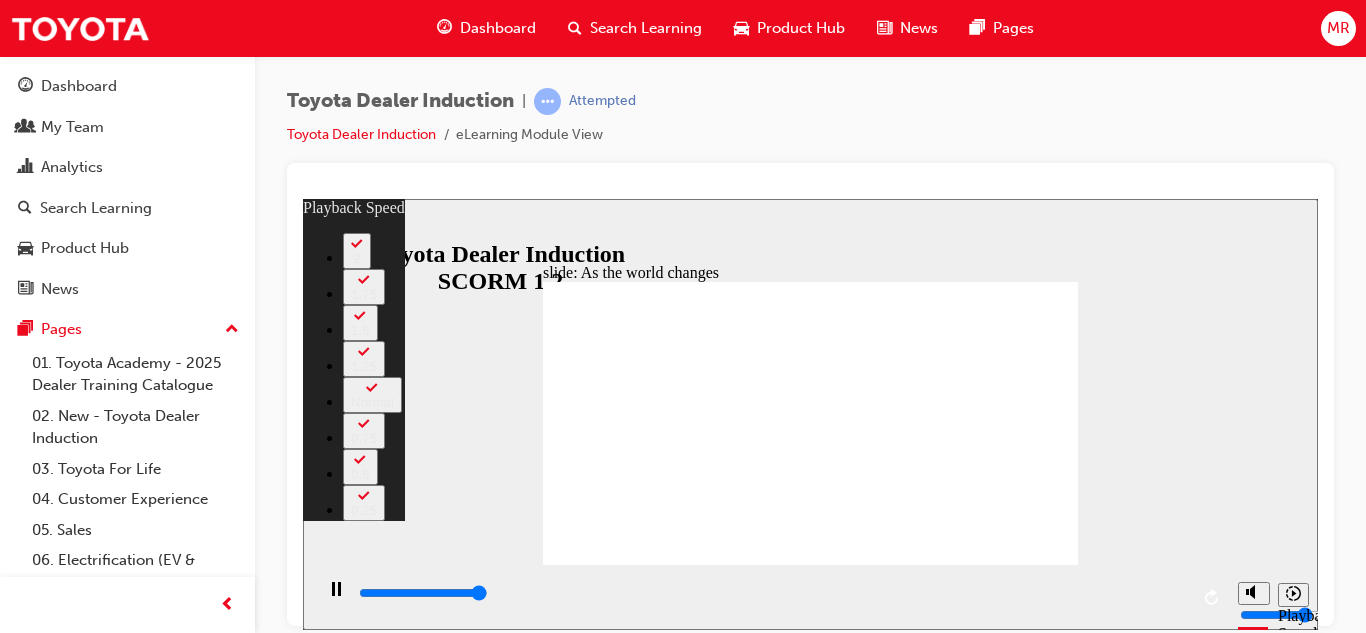 type on "9200" 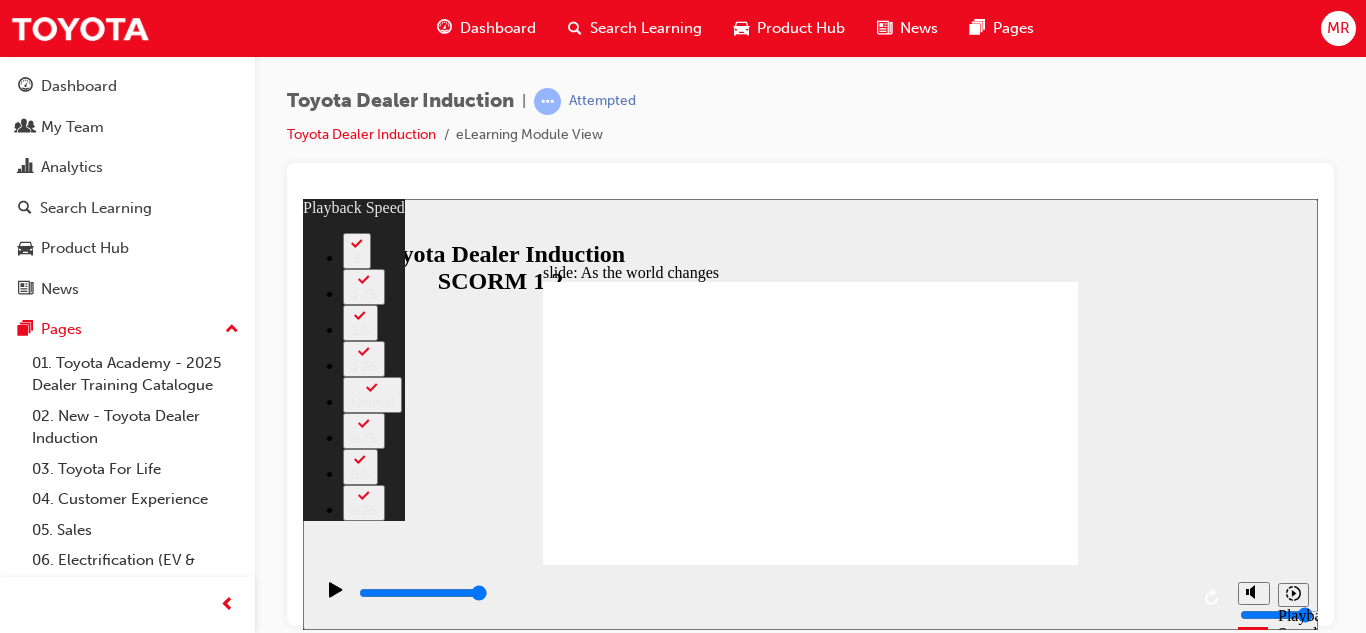 click 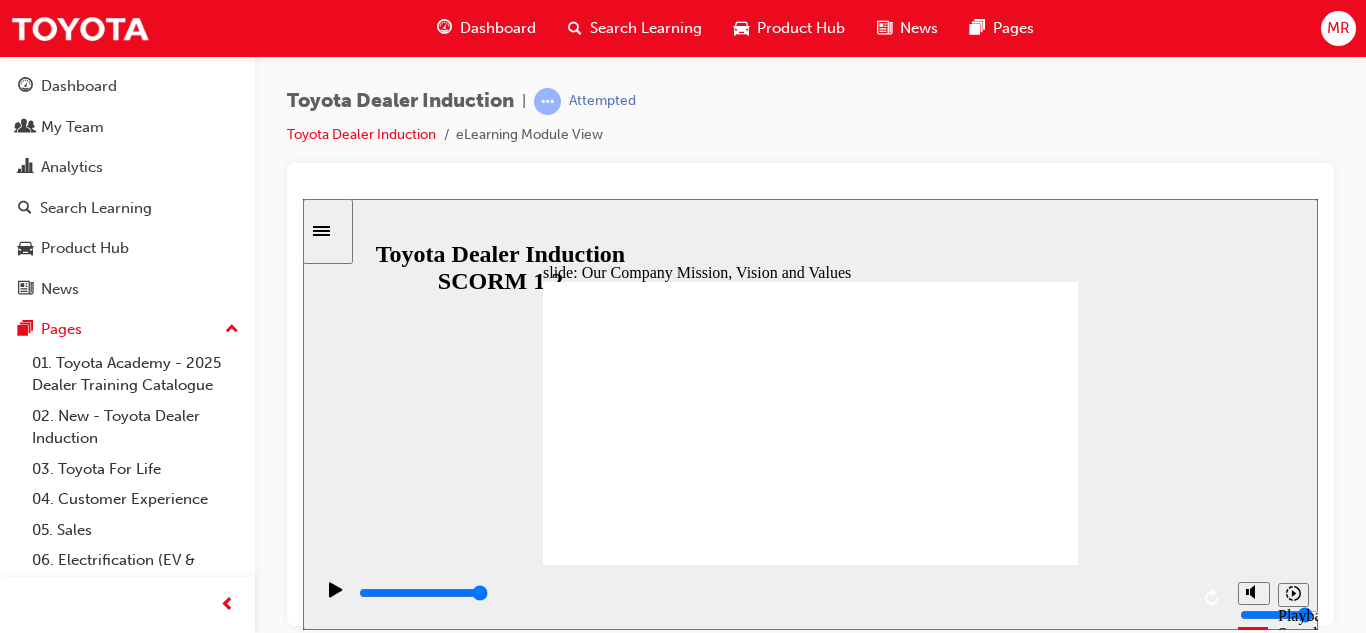 click 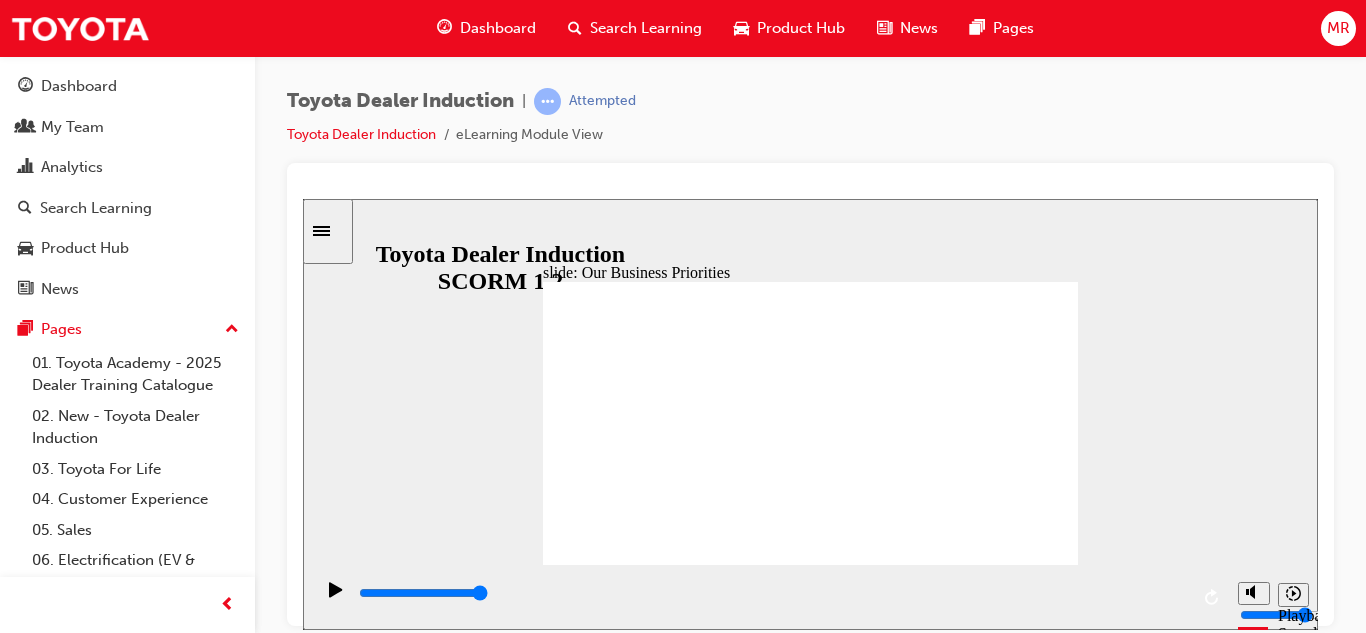 click 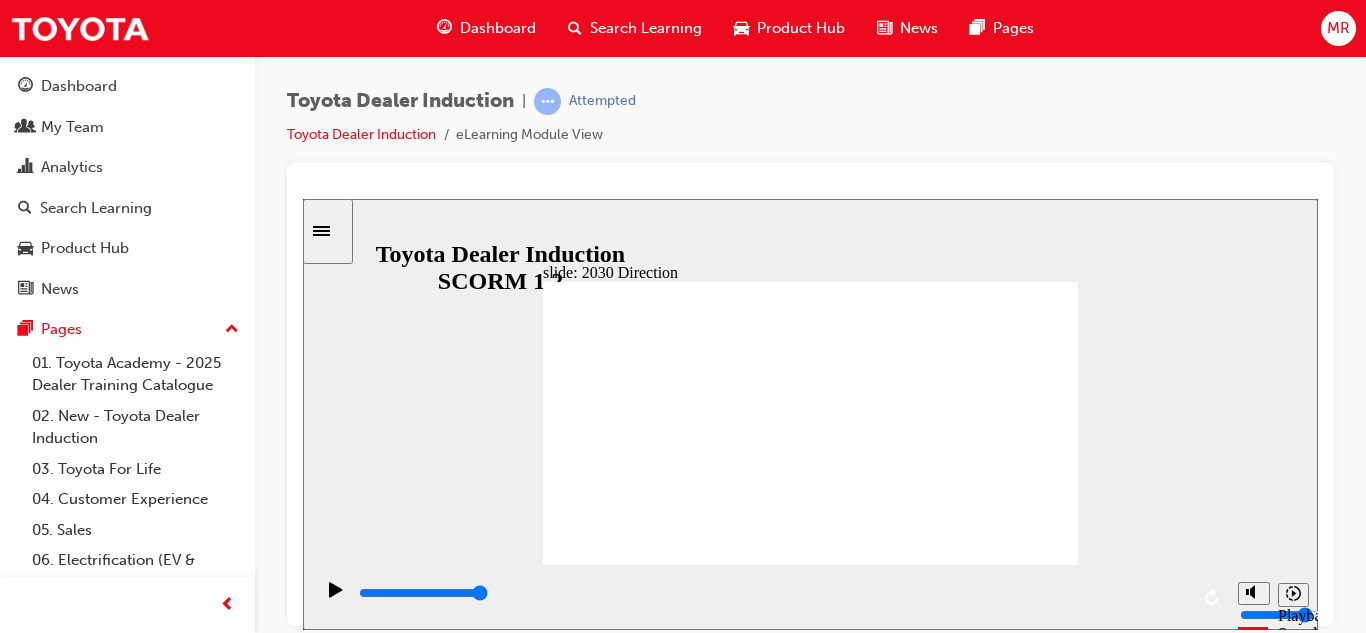 click 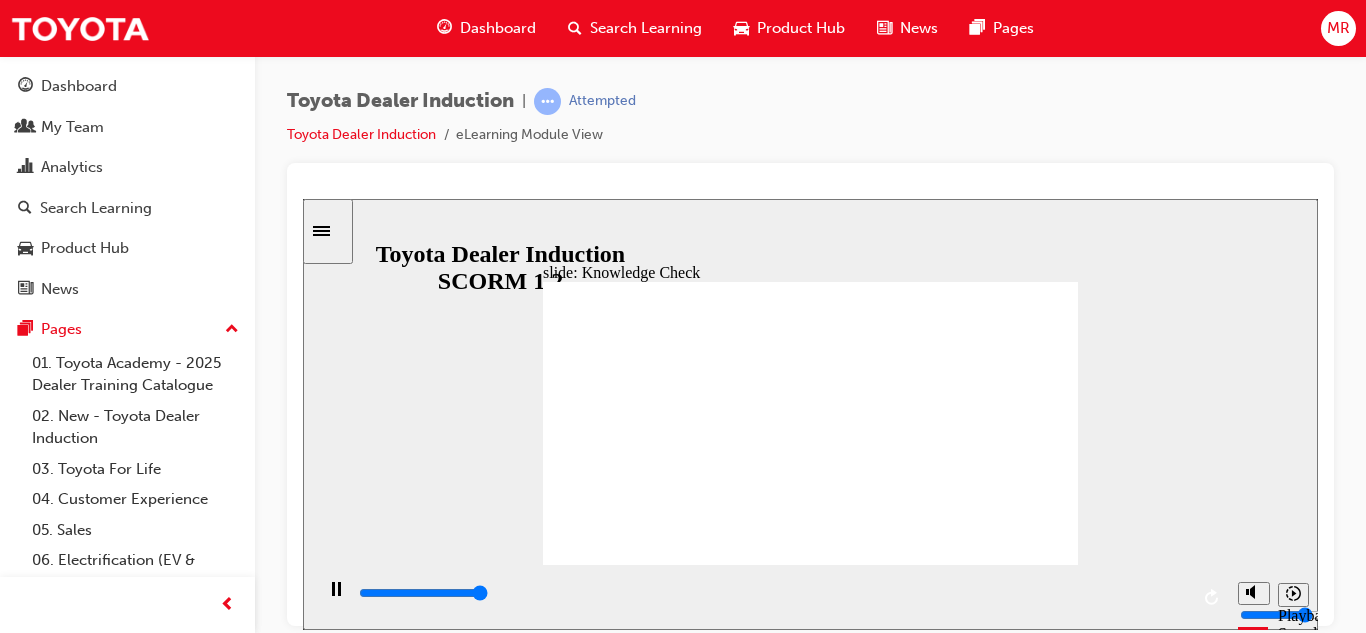 type on "5000" 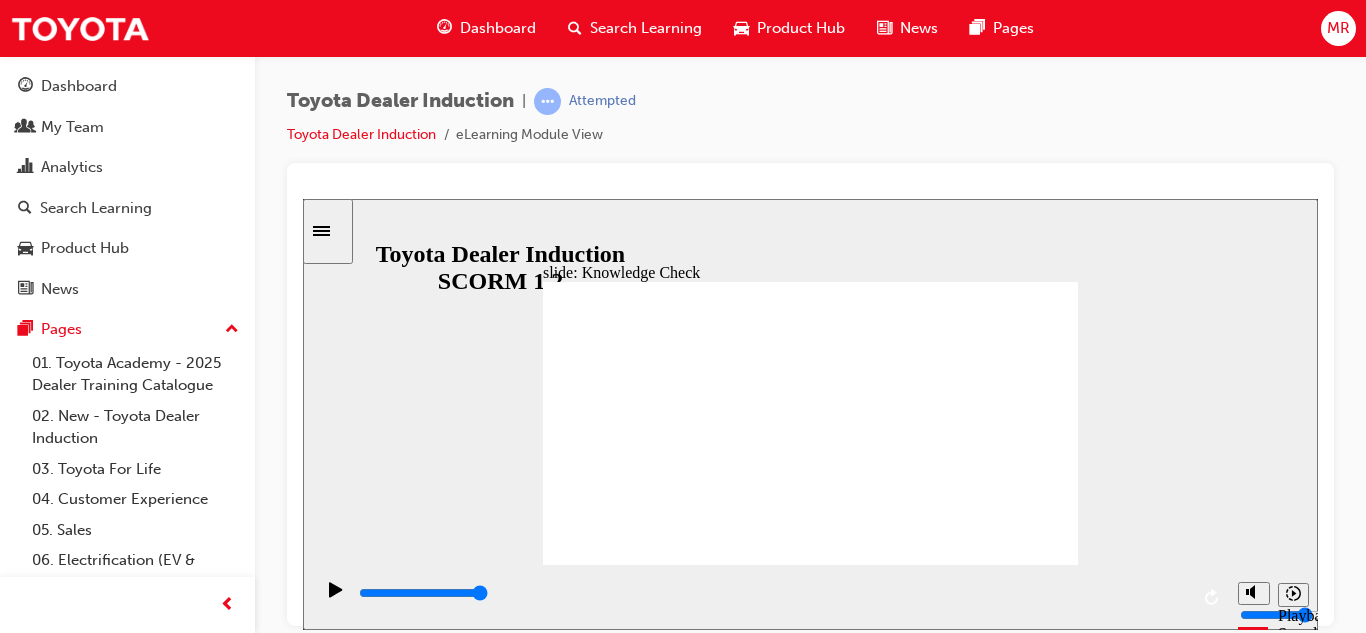 click at bounding box center (613, 1218) 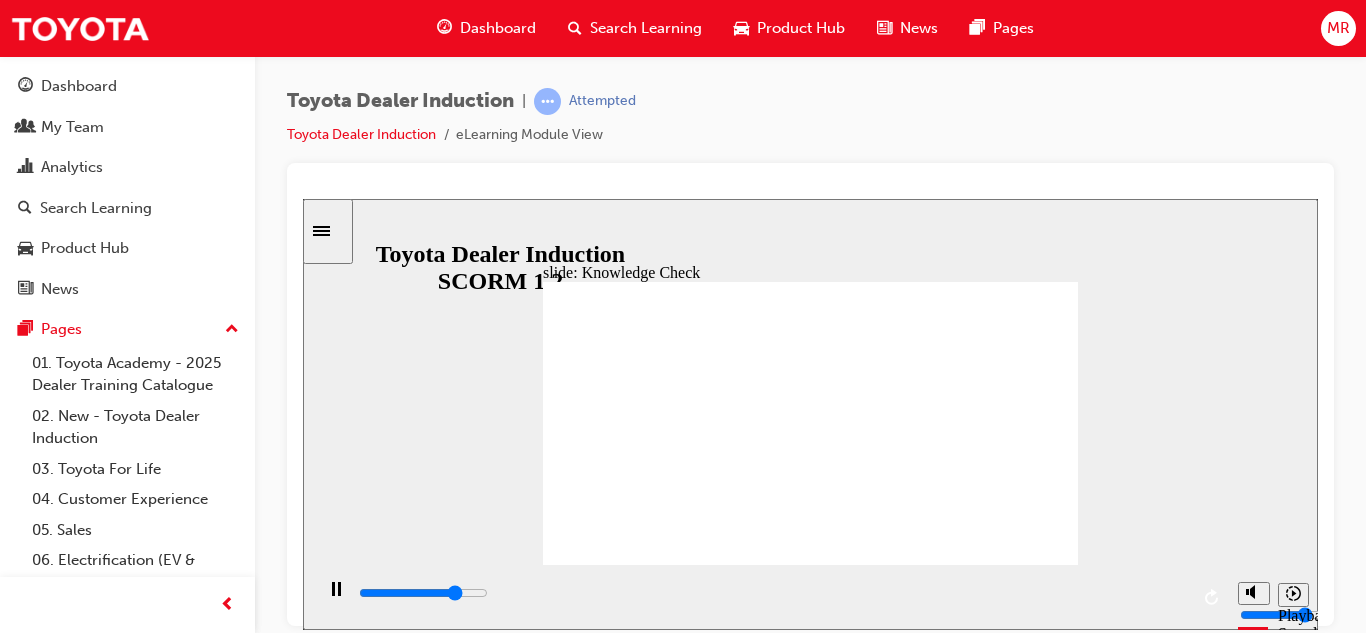 click at bounding box center (613, 1218) 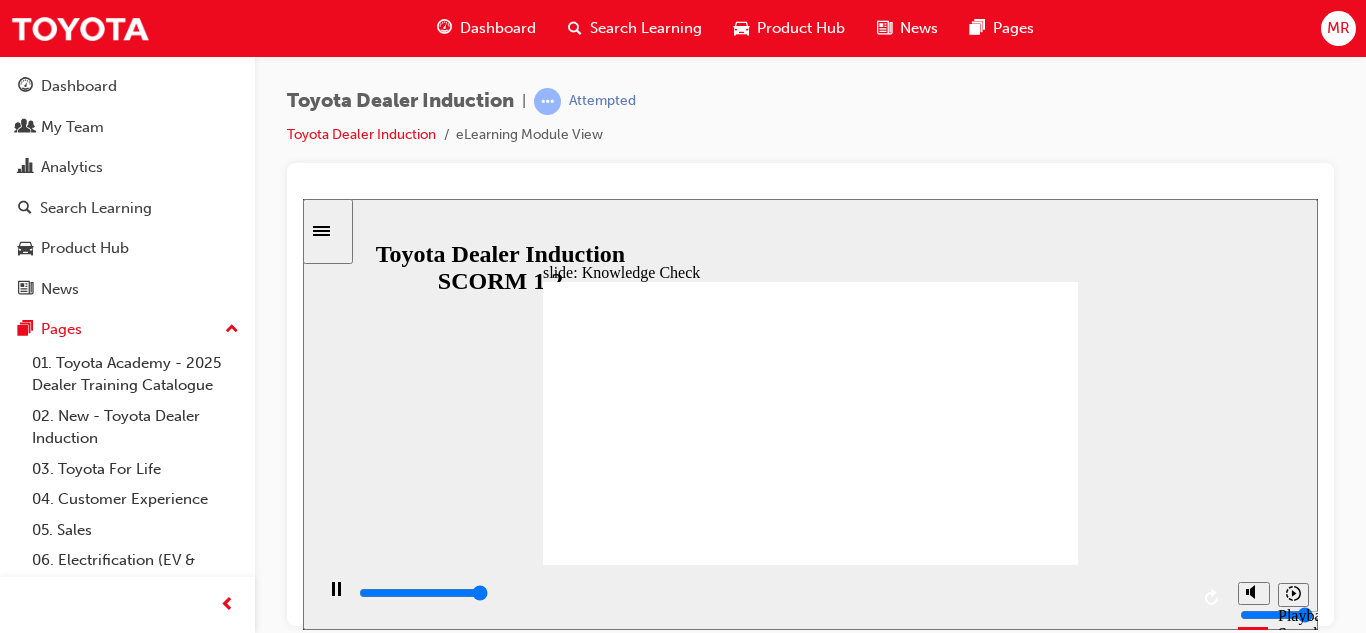 type on "5000" 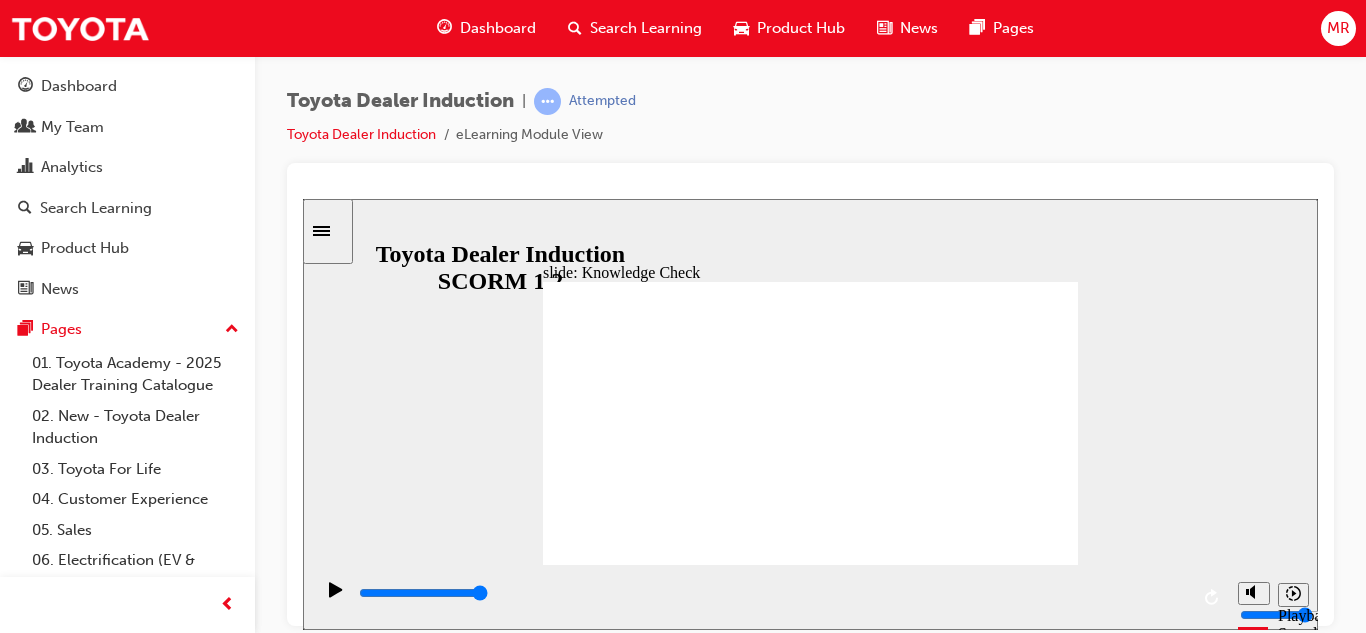type on "happy" 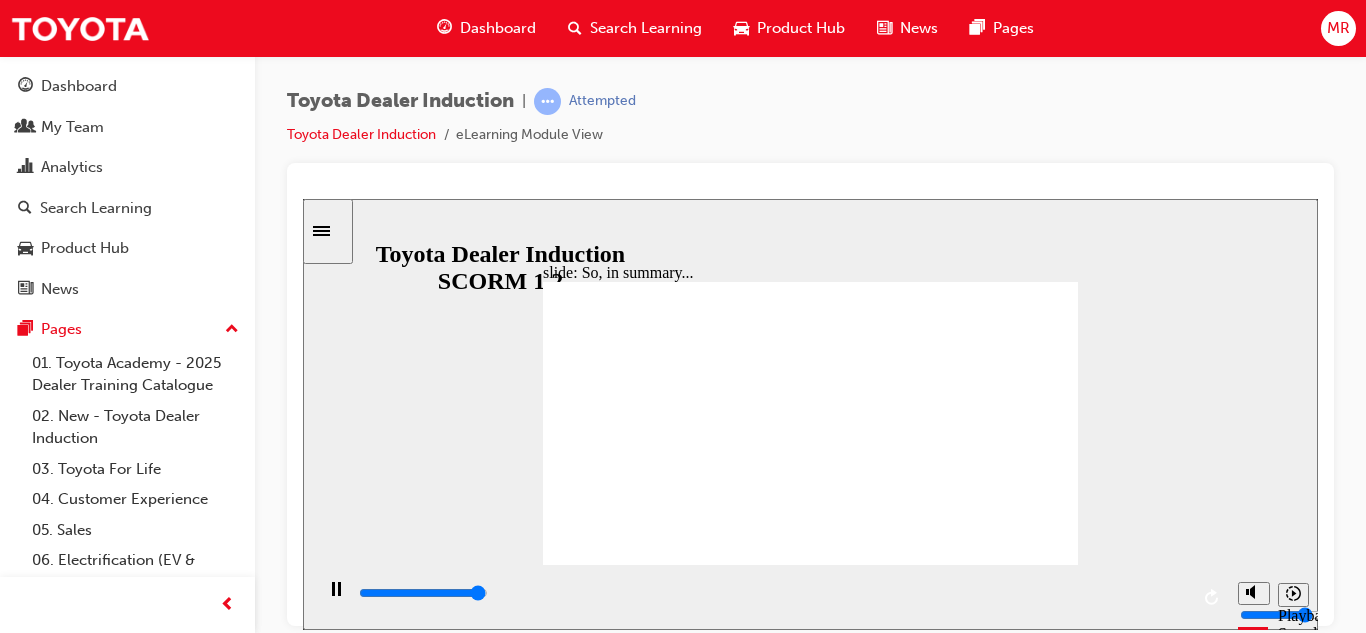 click 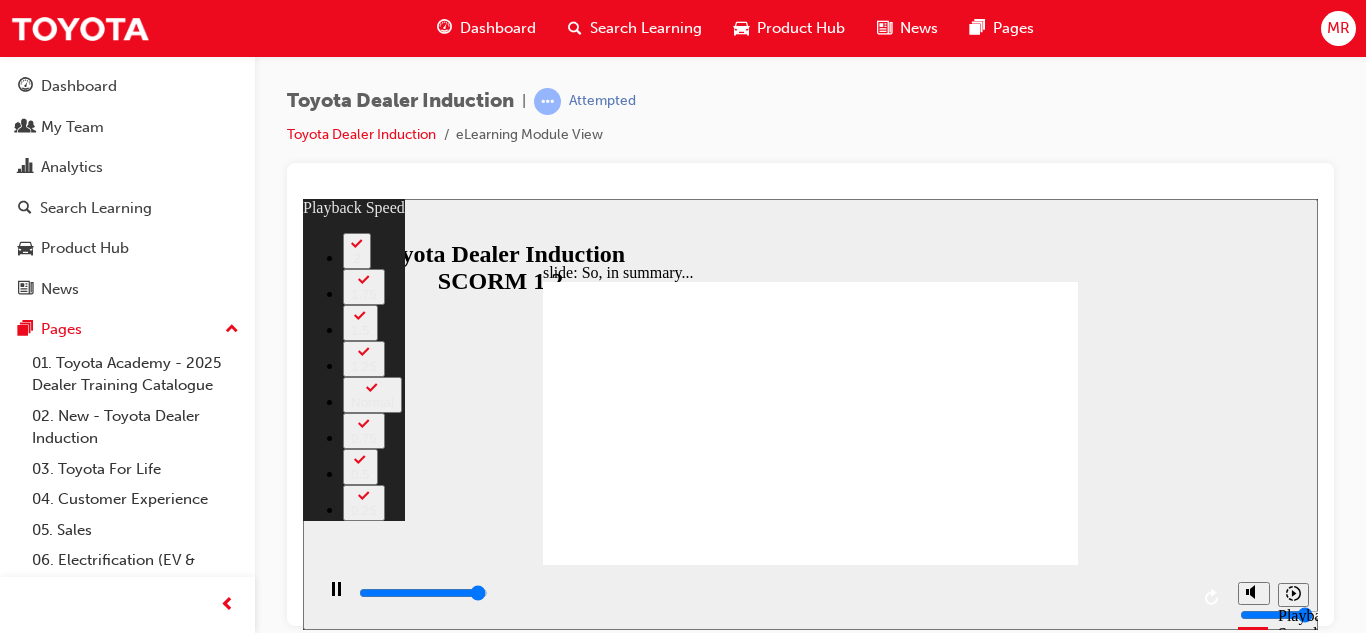 type on "6500" 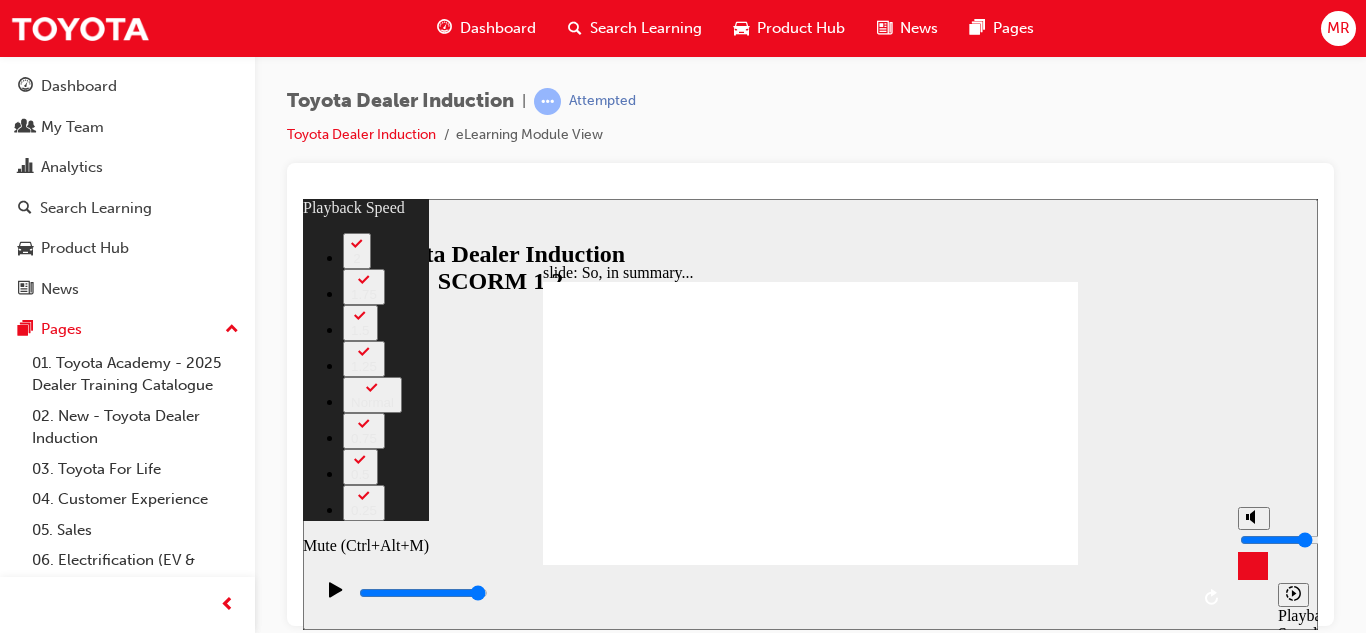 type on "12" 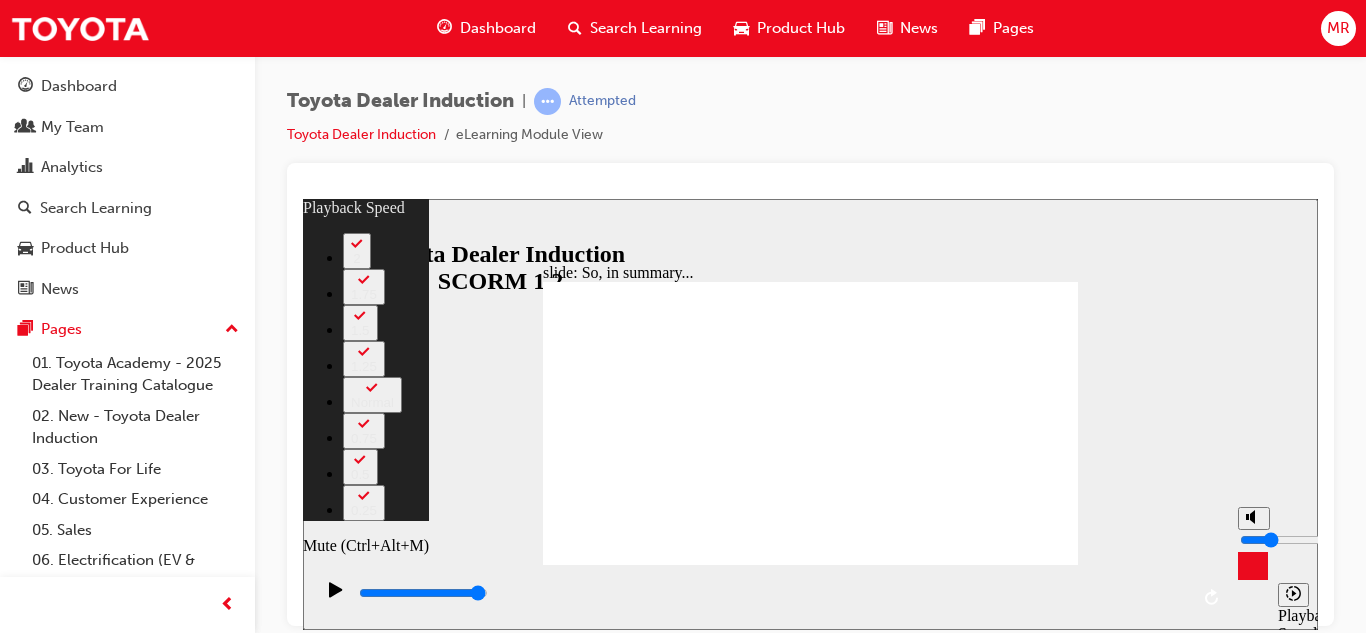 type on "12" 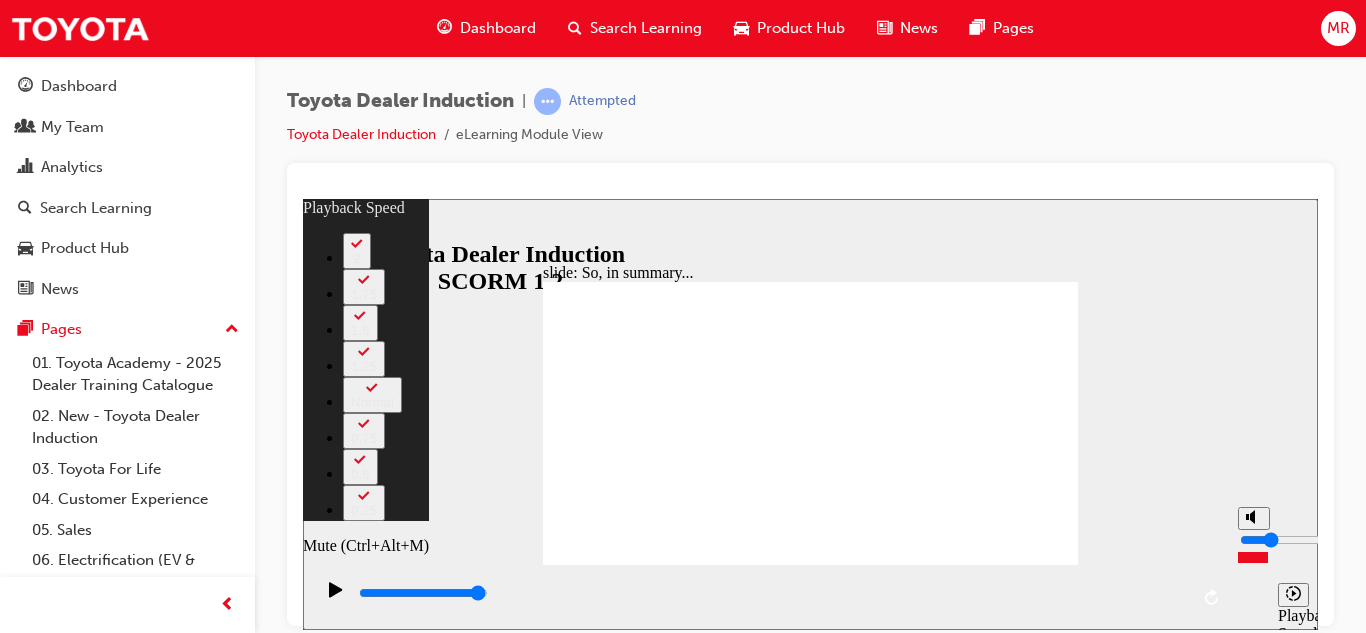type on "2" 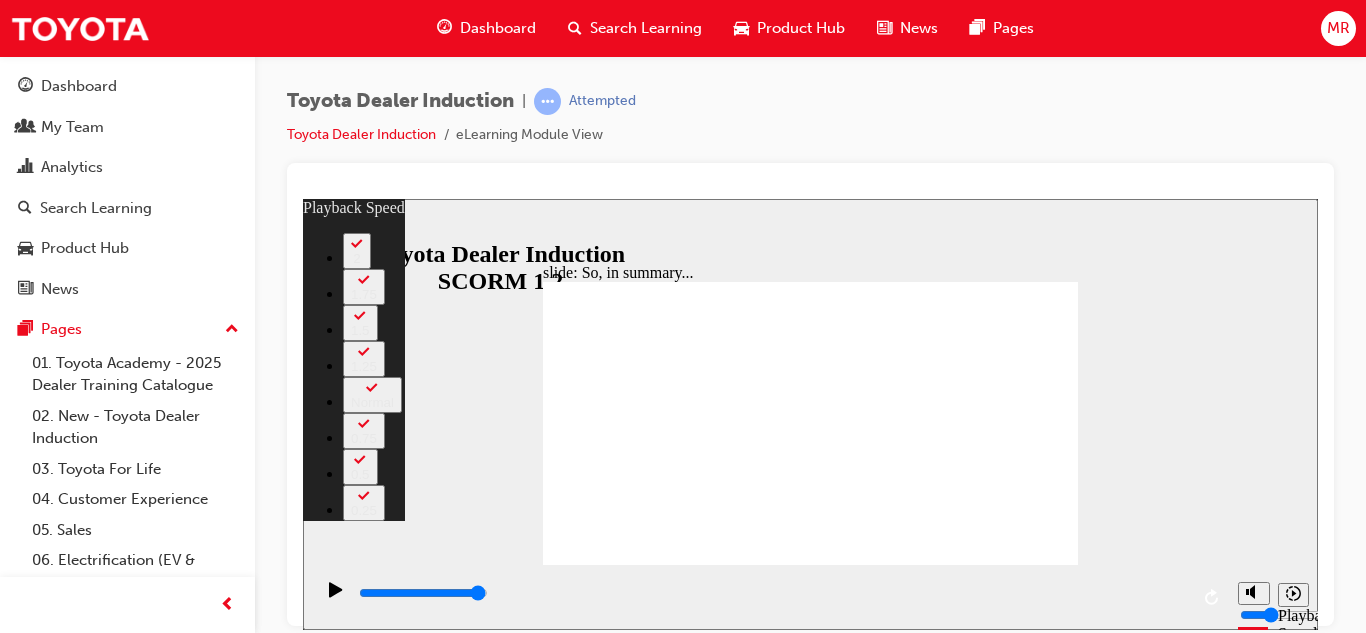 click 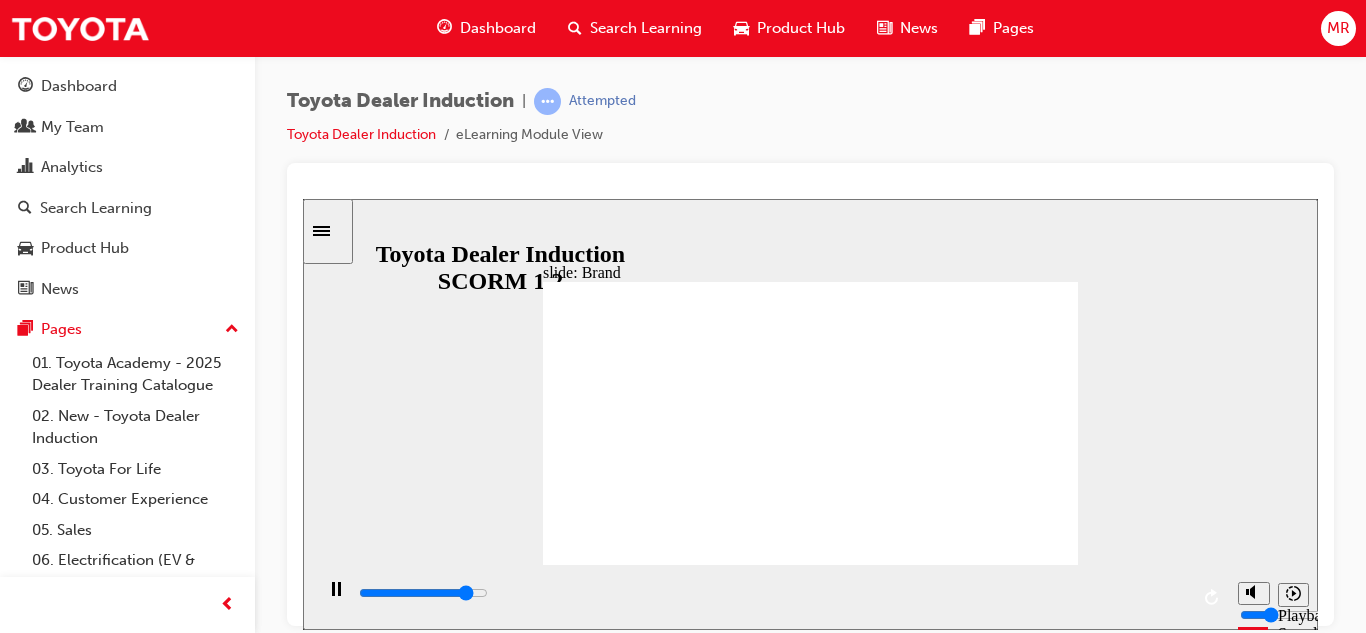 click 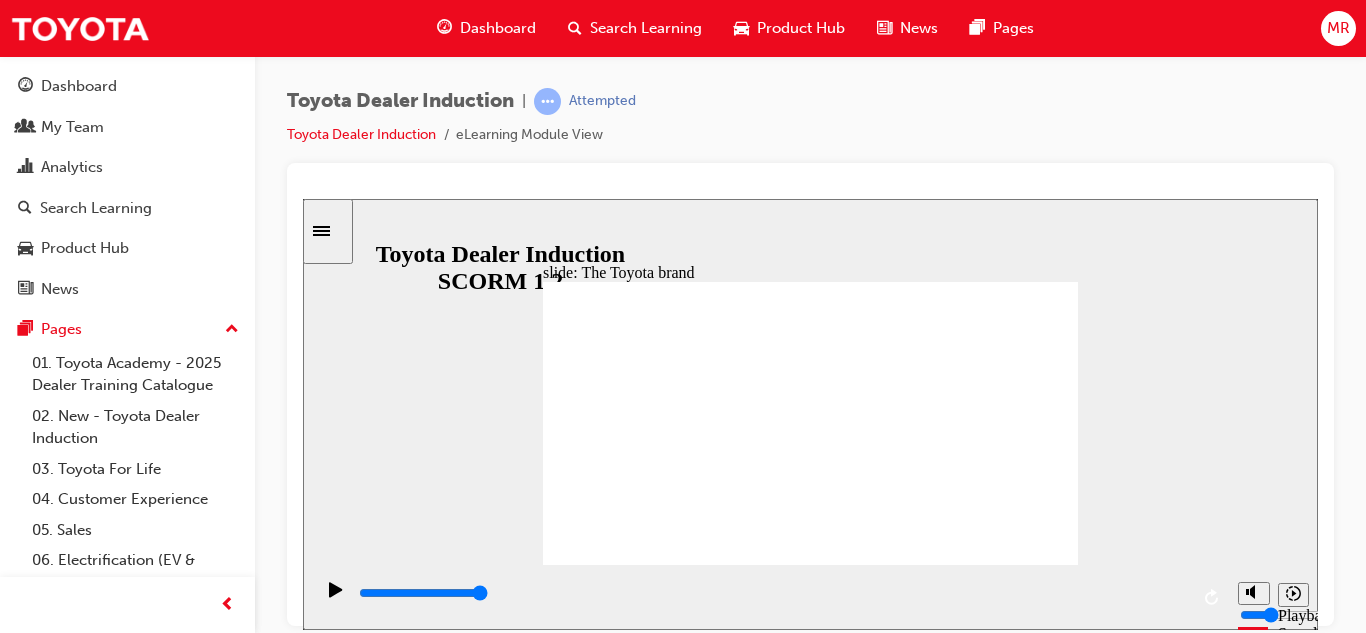 click 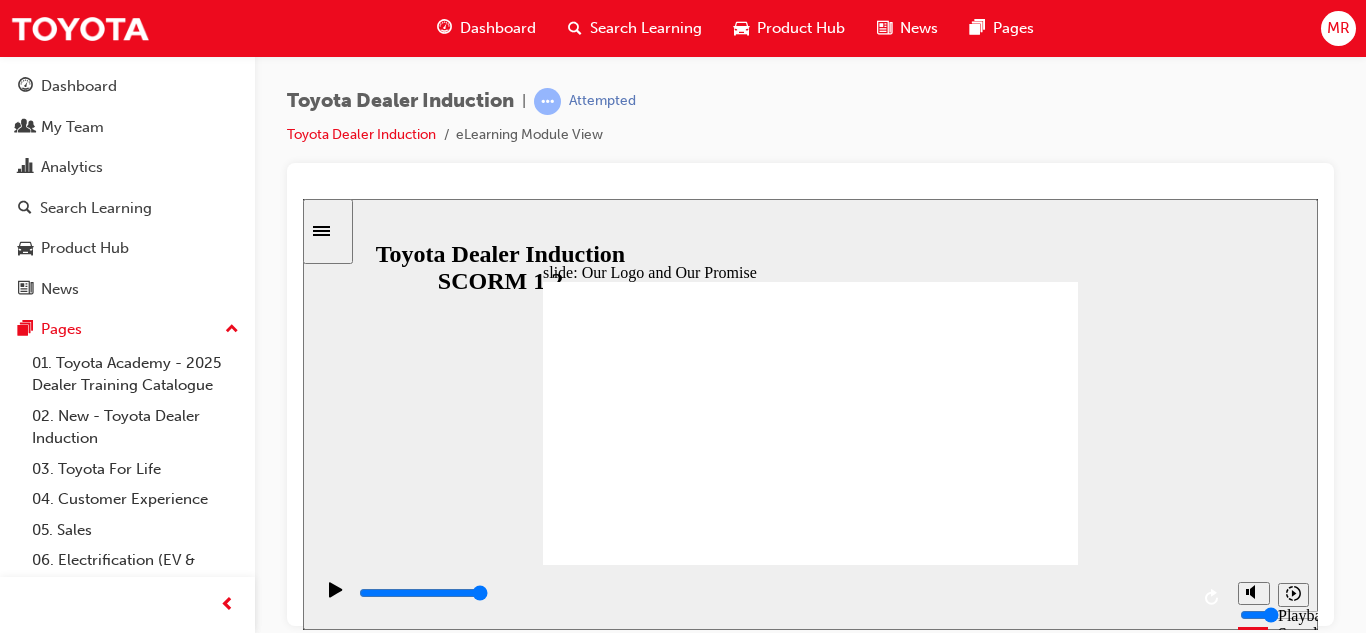 click 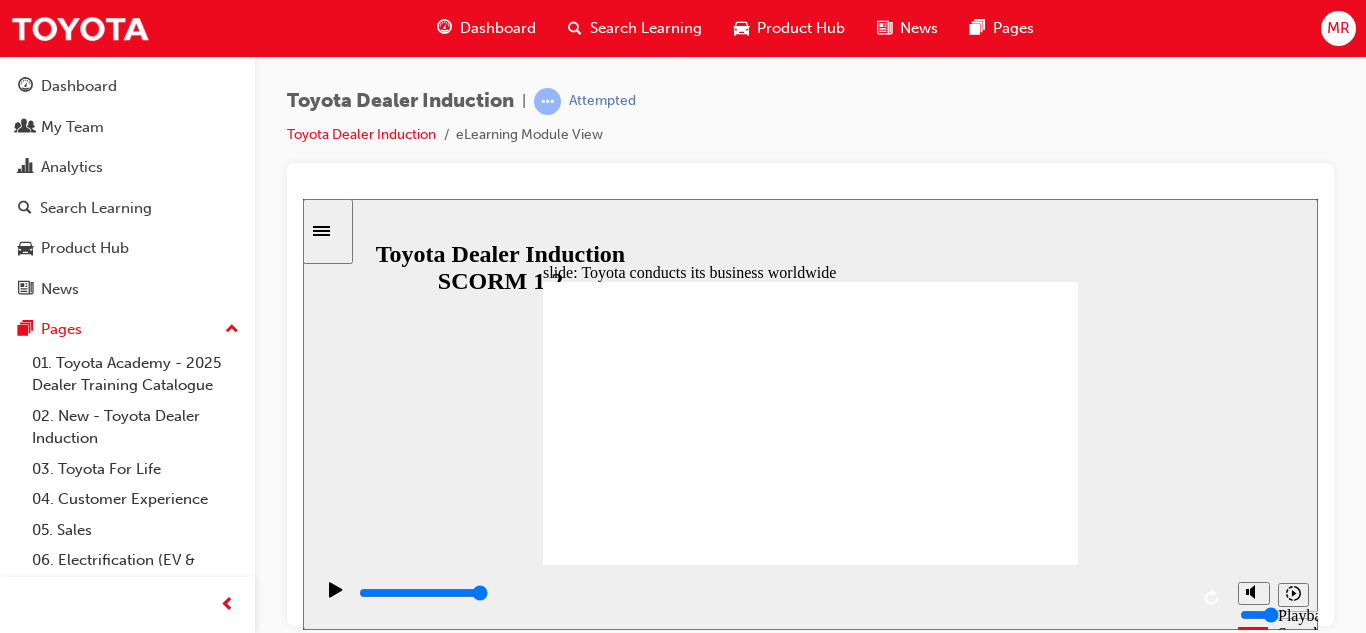 click 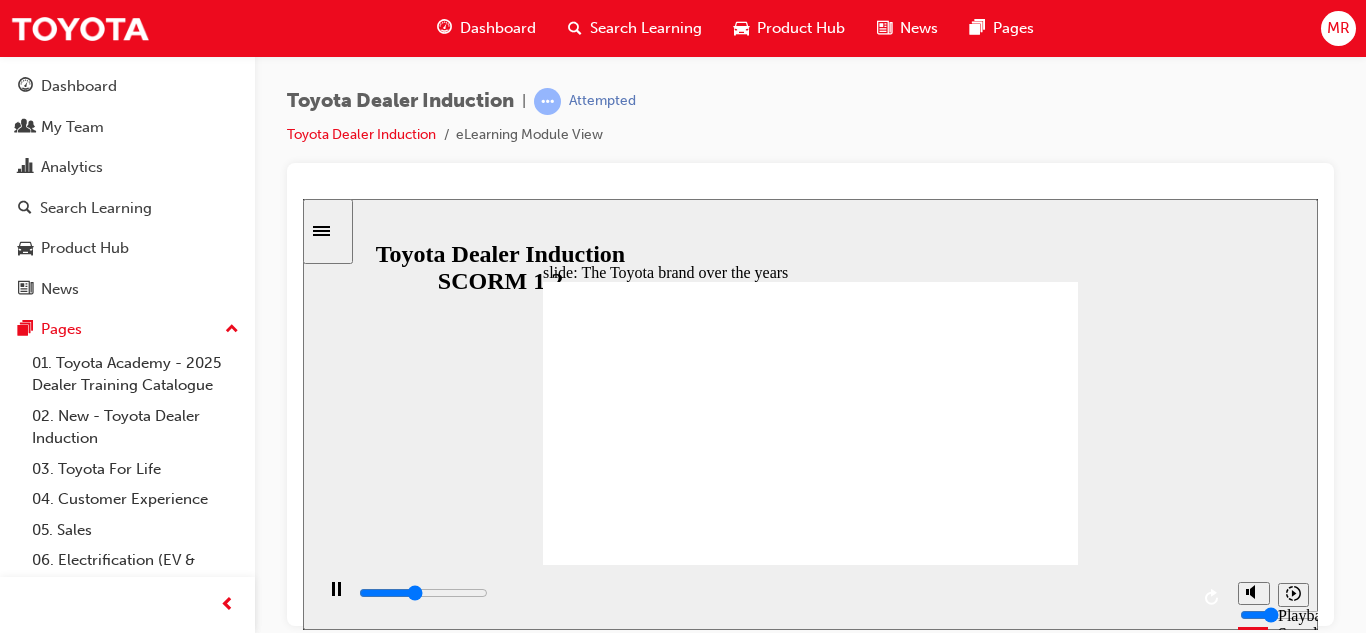 click 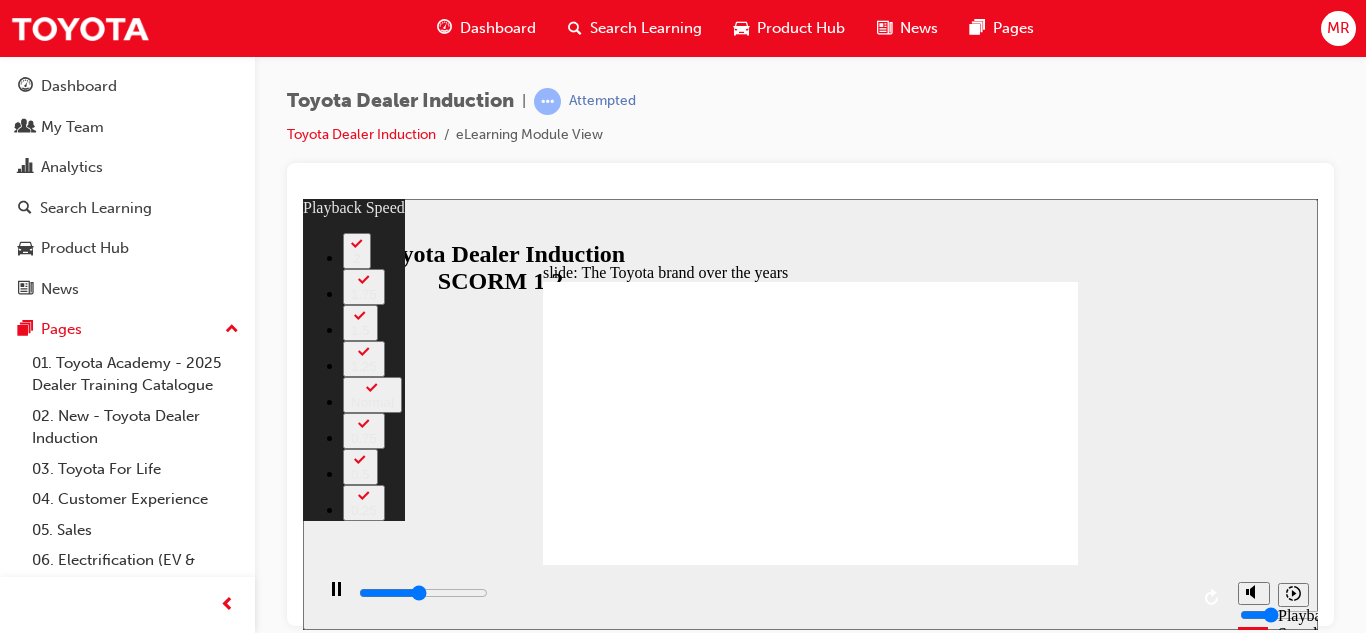 type on "3900" 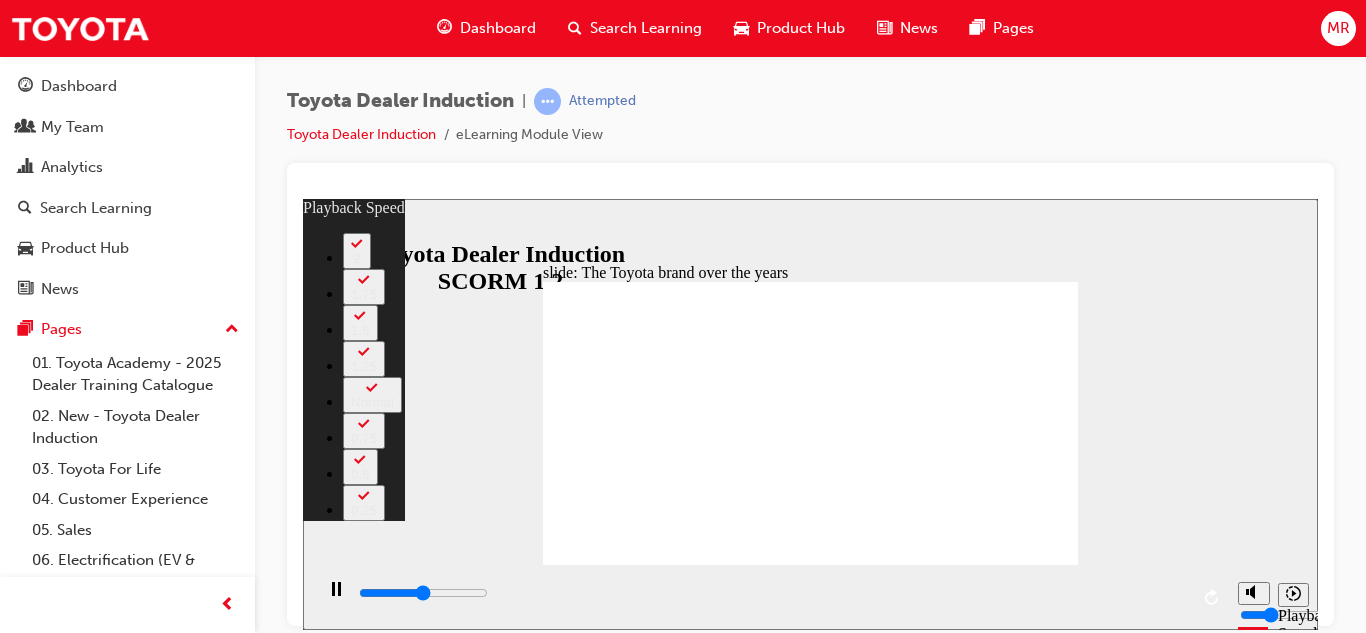 type on "4200" 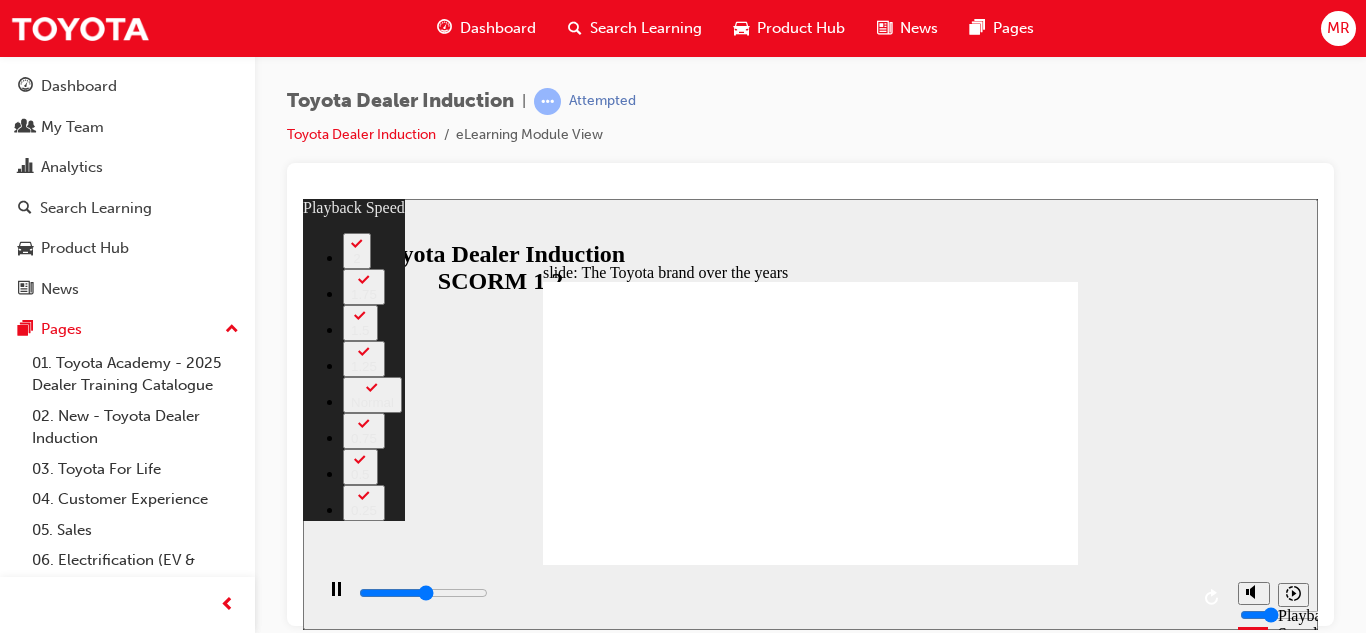 type on "4400" 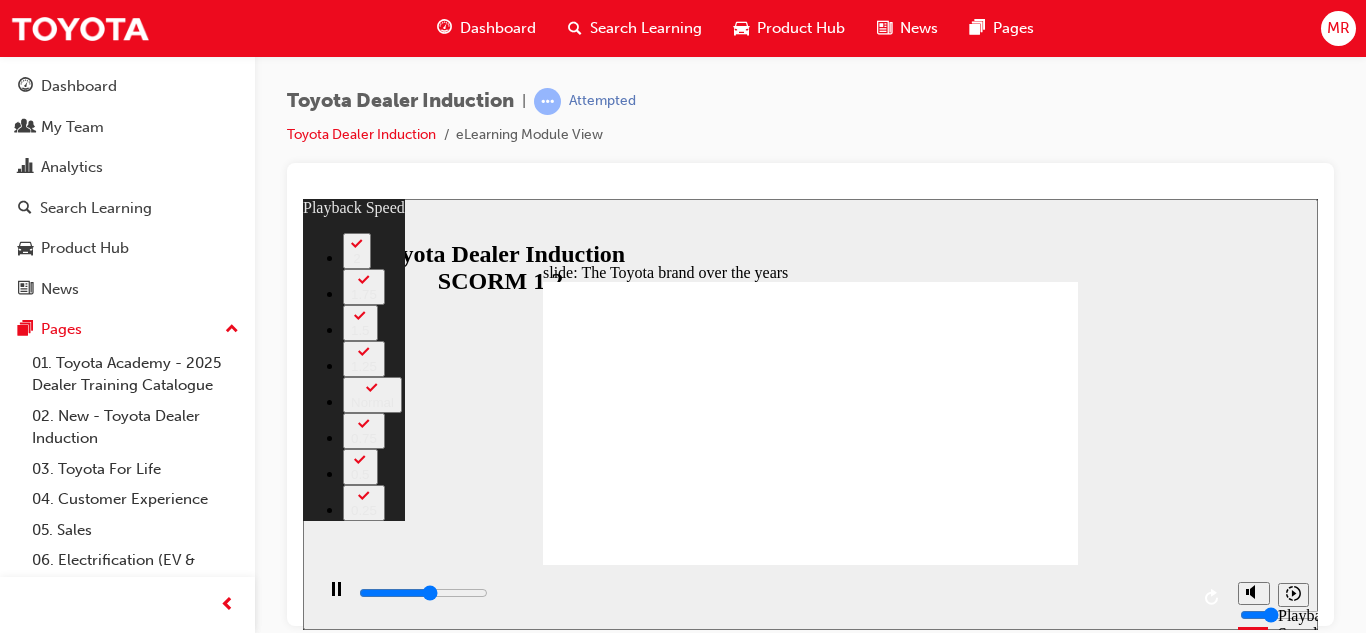 type on "4700" 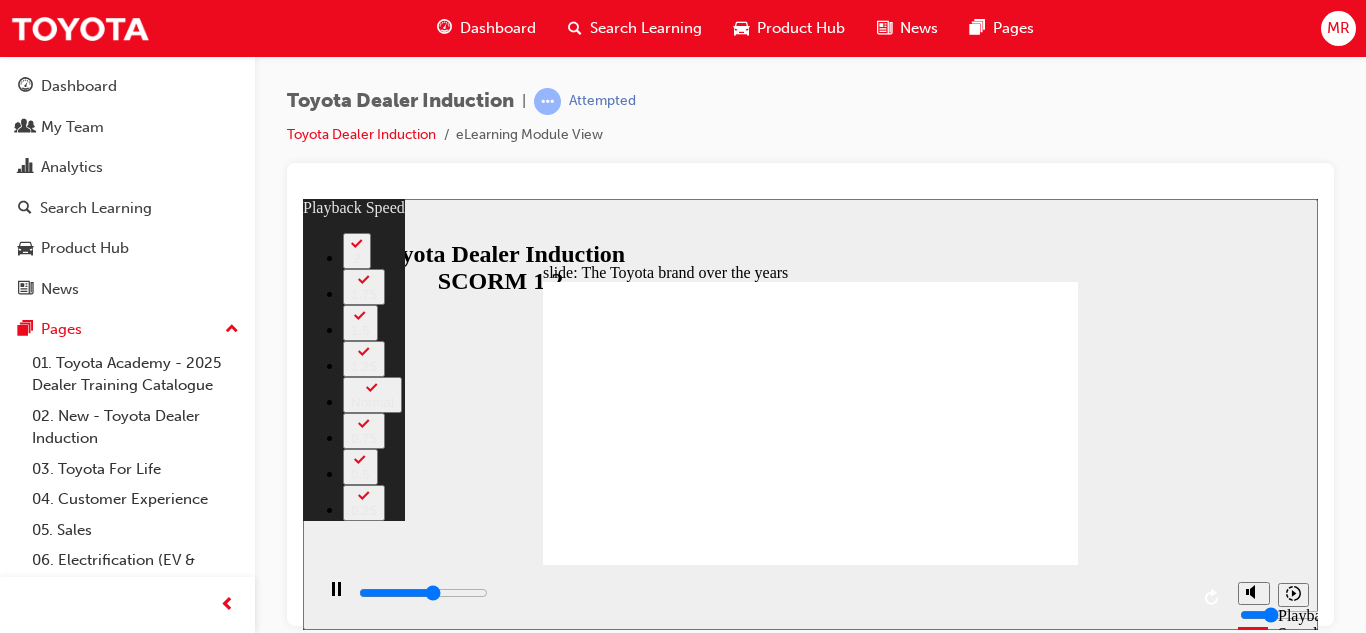type on "5000" 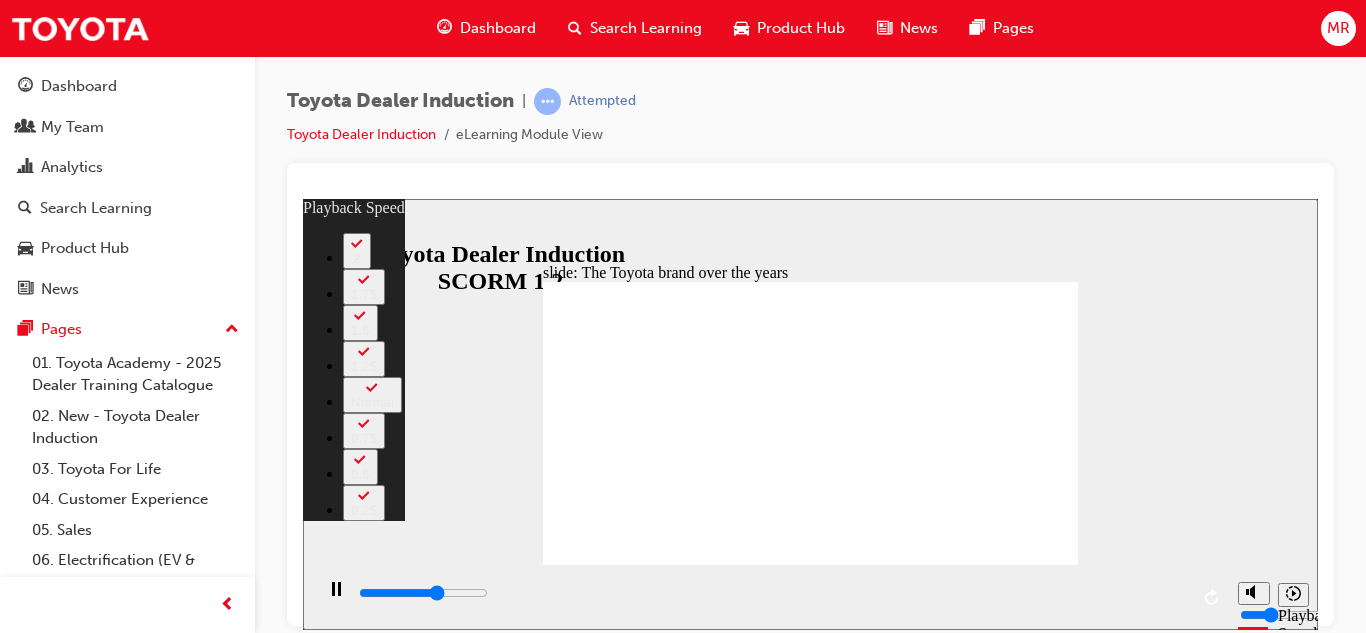 type on "5200" 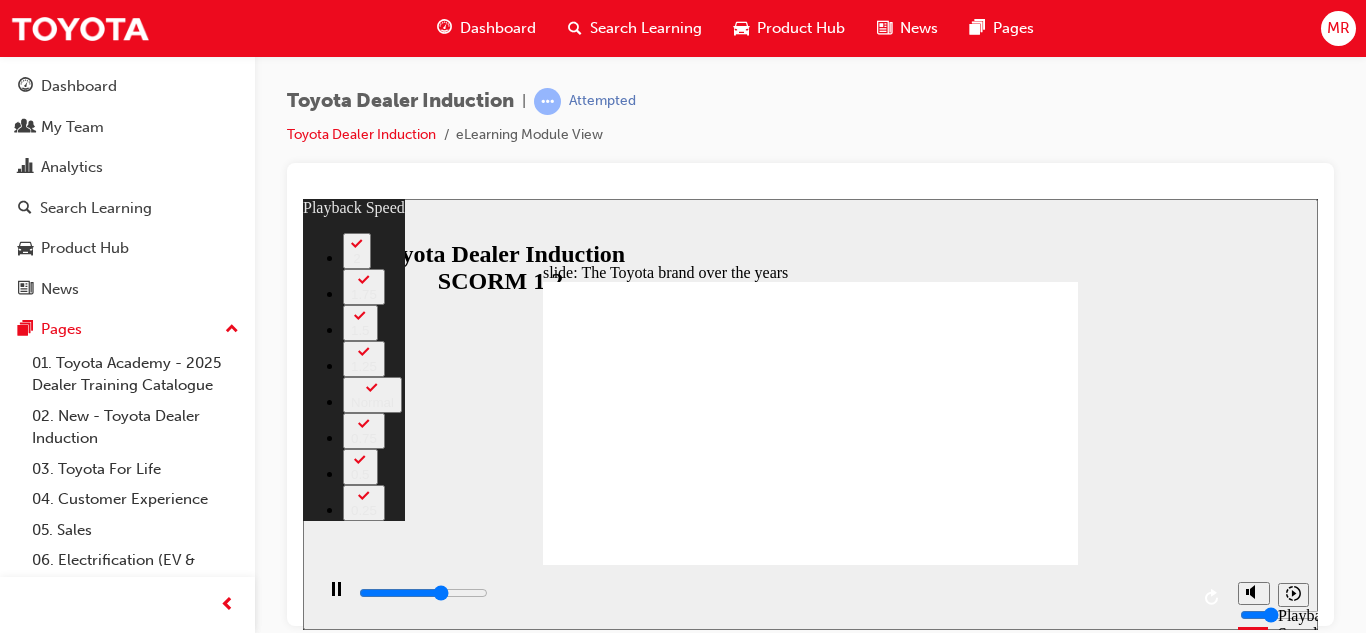 type on "5500" 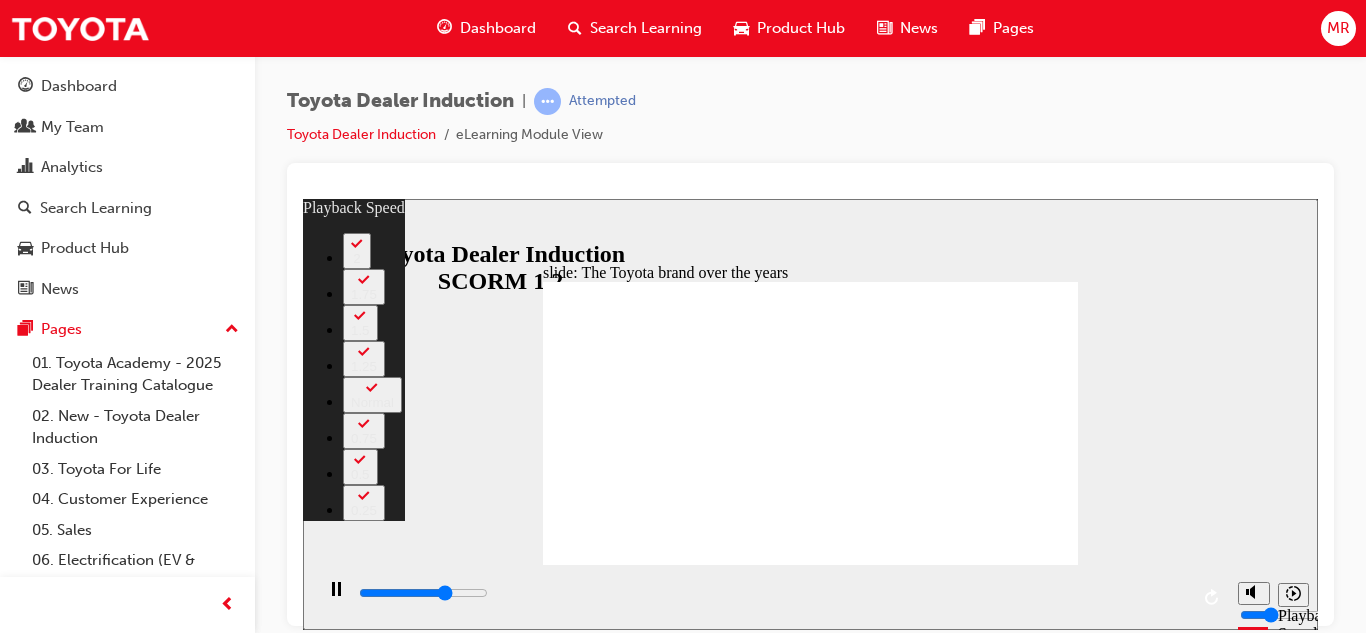 type on "5800" 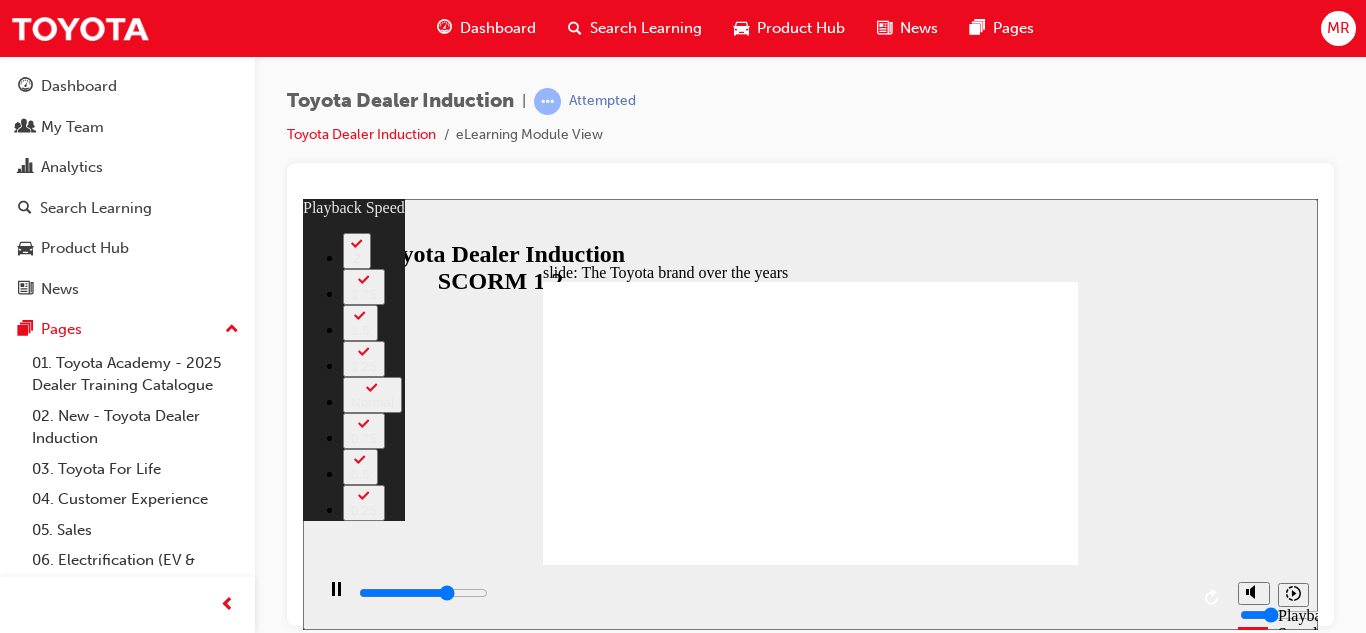 type on "6000" 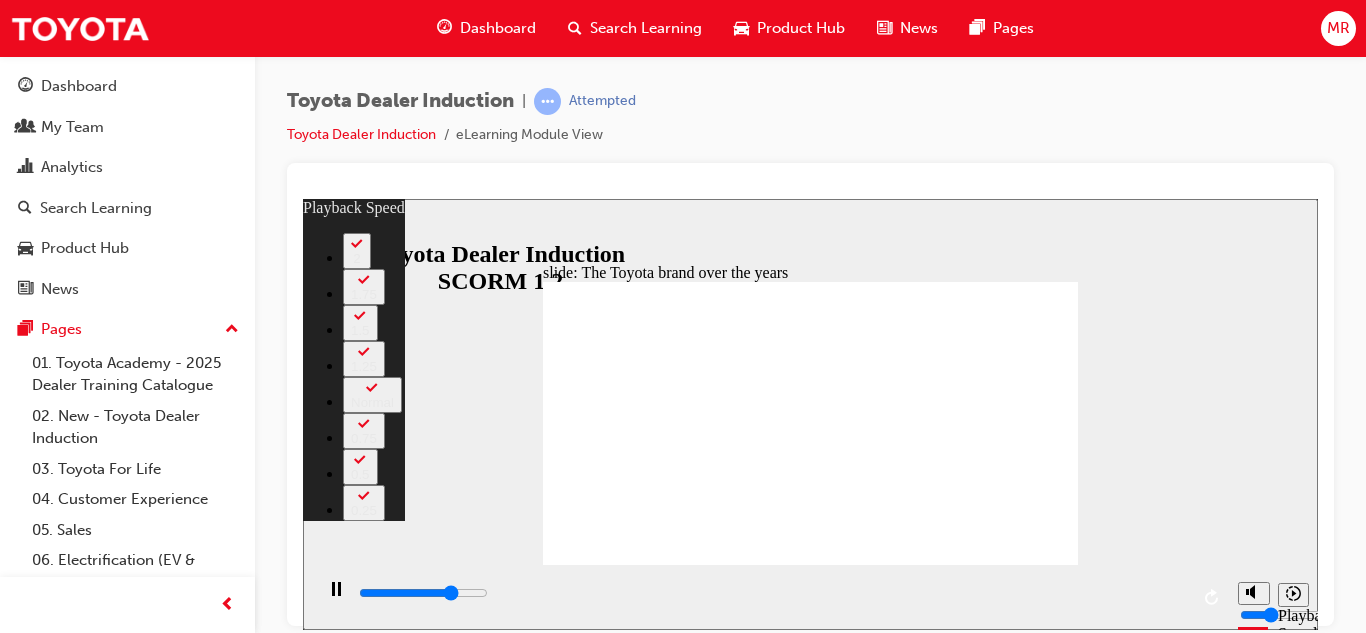 type on "6300" 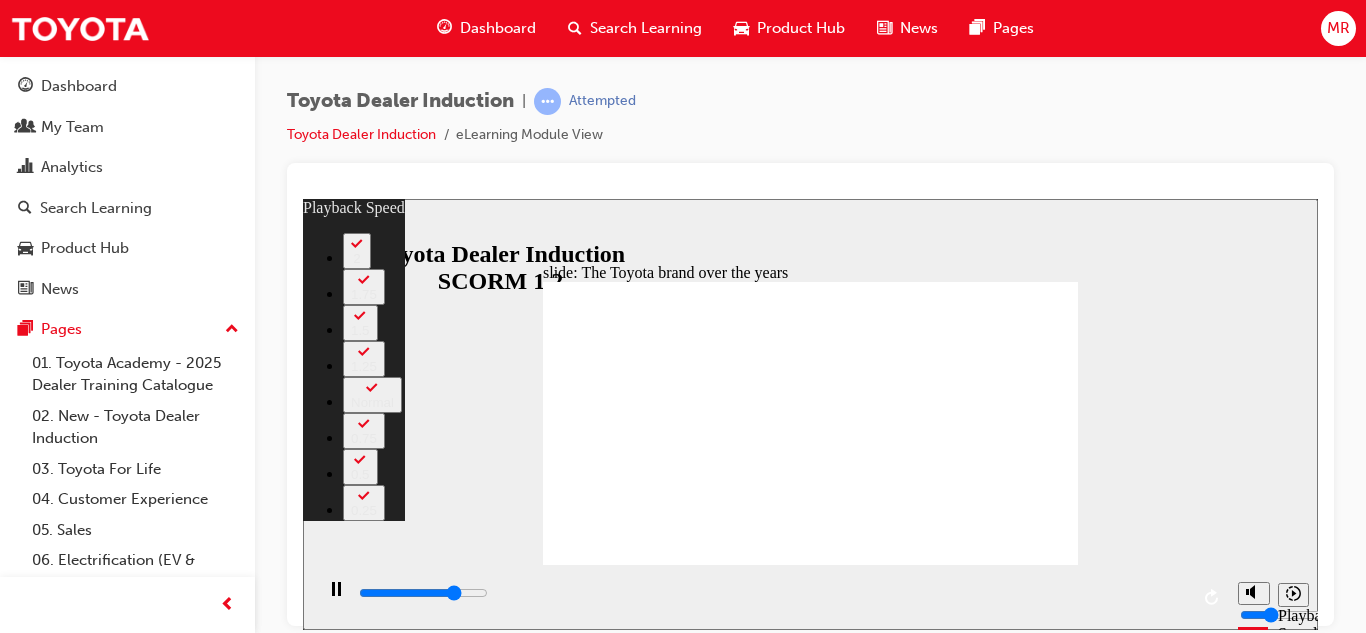 type on "6500" 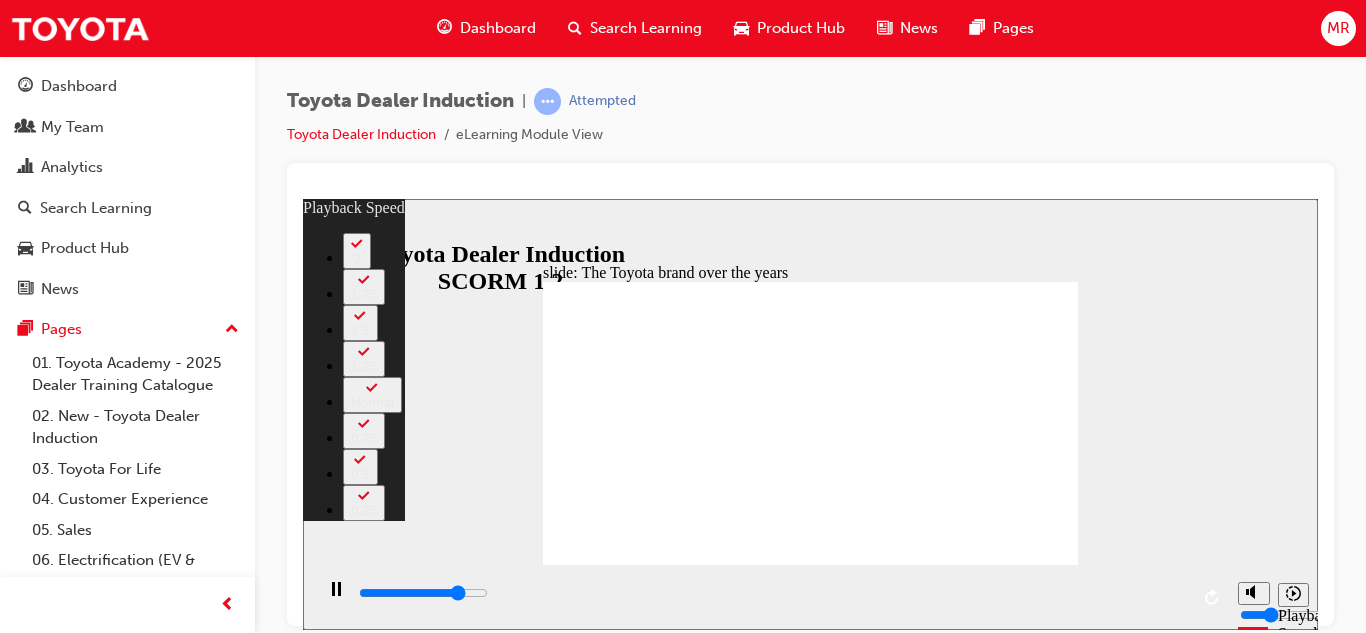 type on "6800" 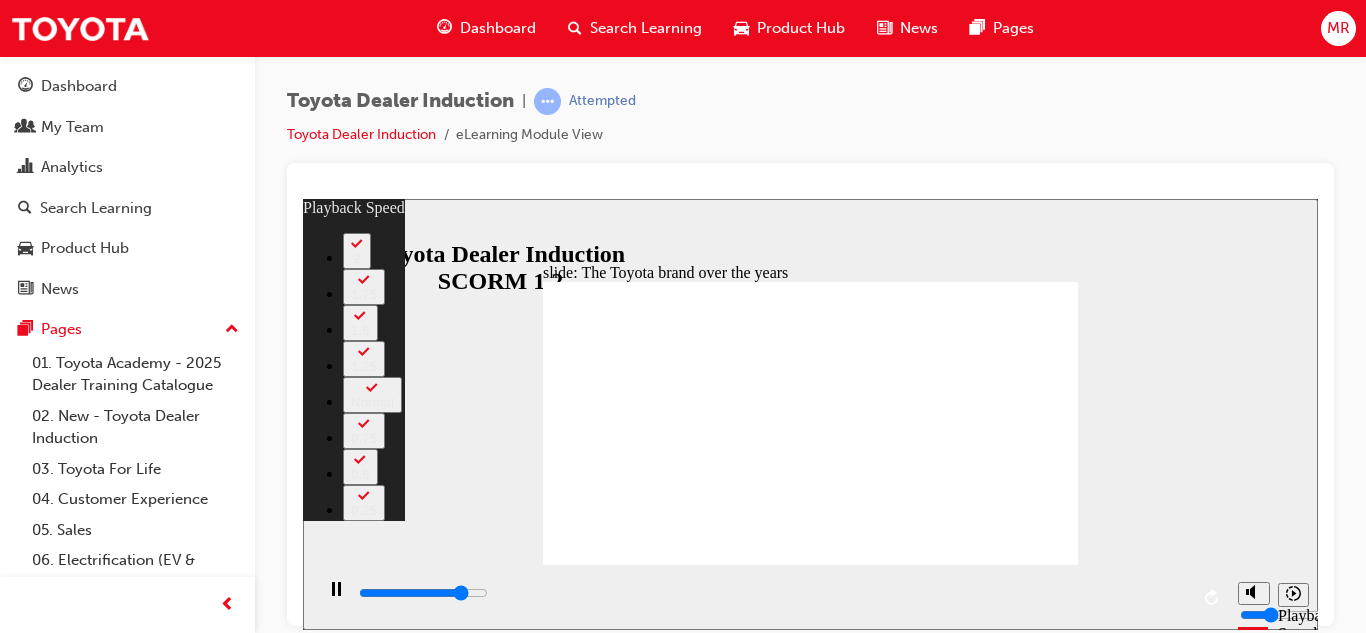 type on "7000" 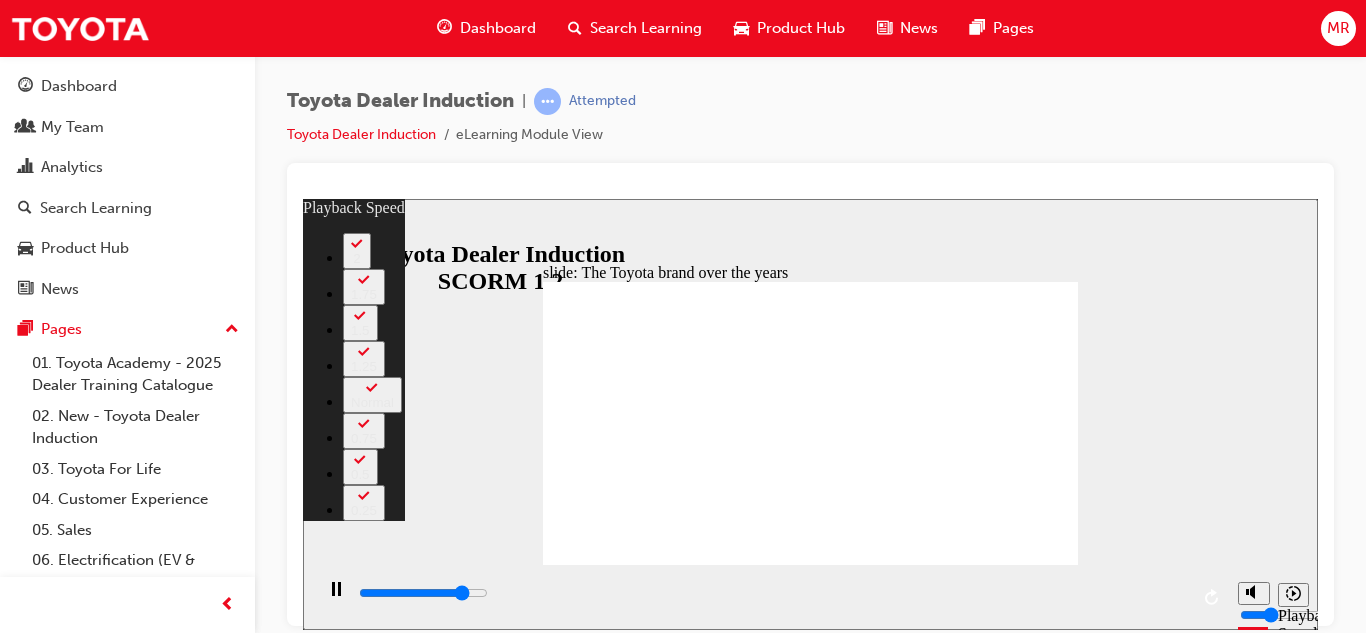 type on "7100" 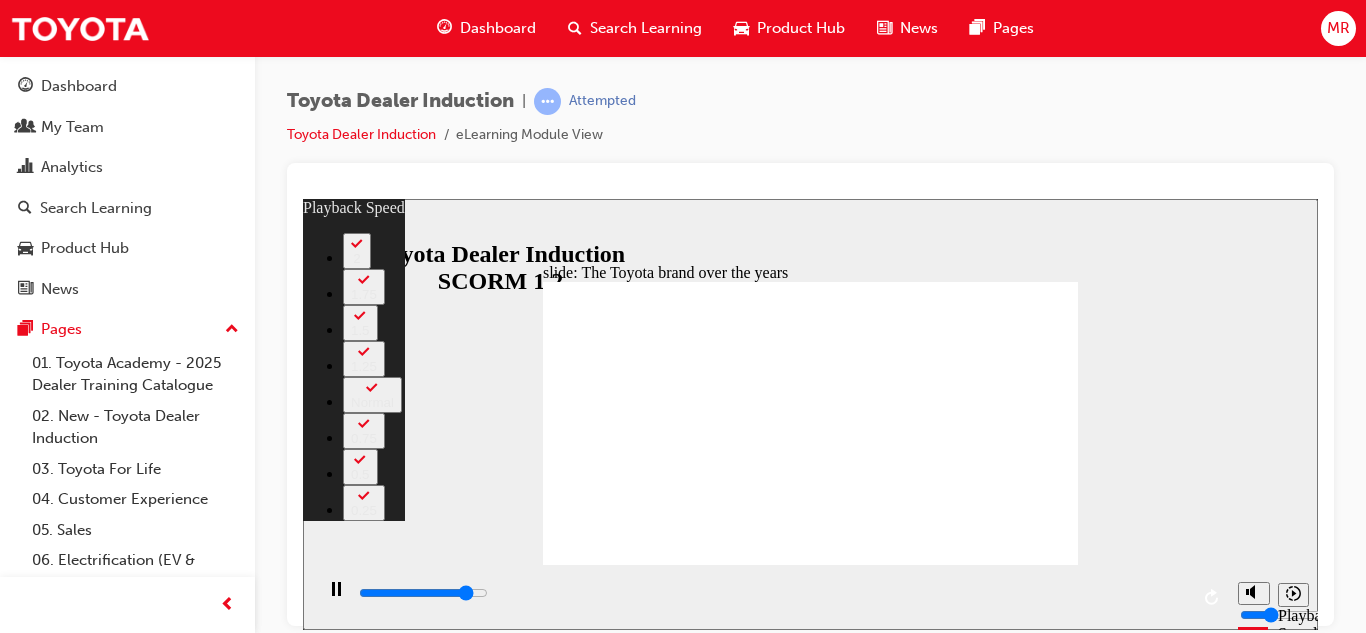 type on "7400" 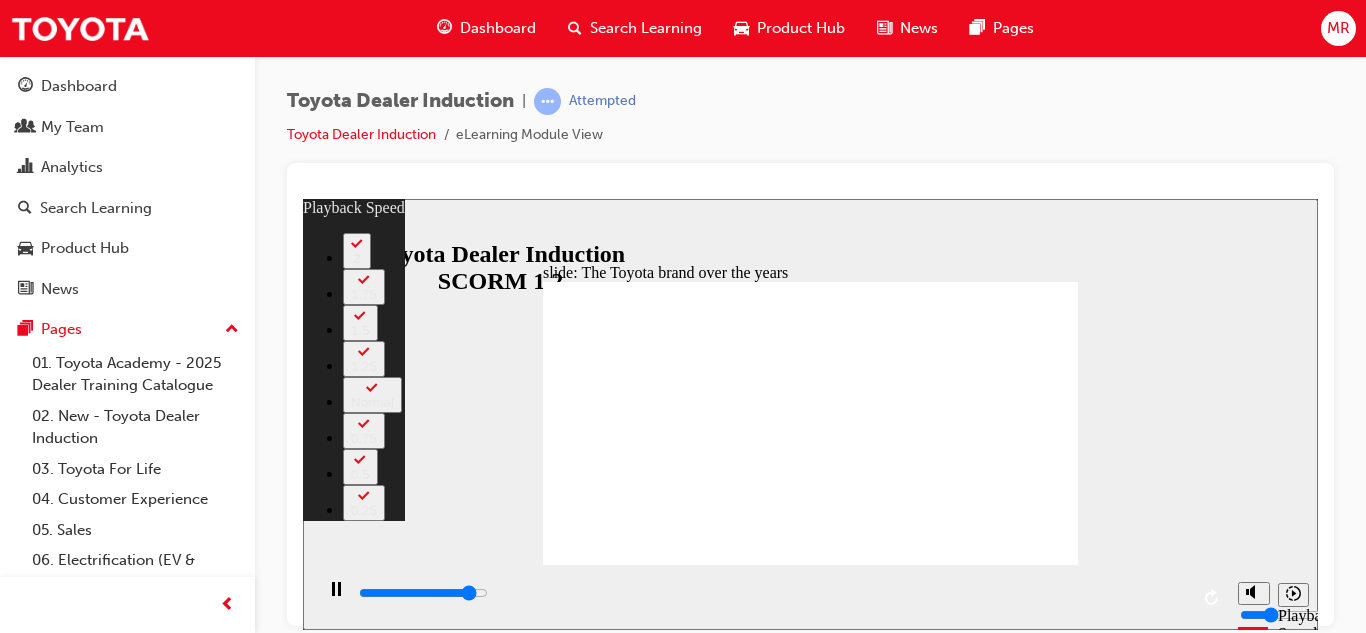 type on "7600" 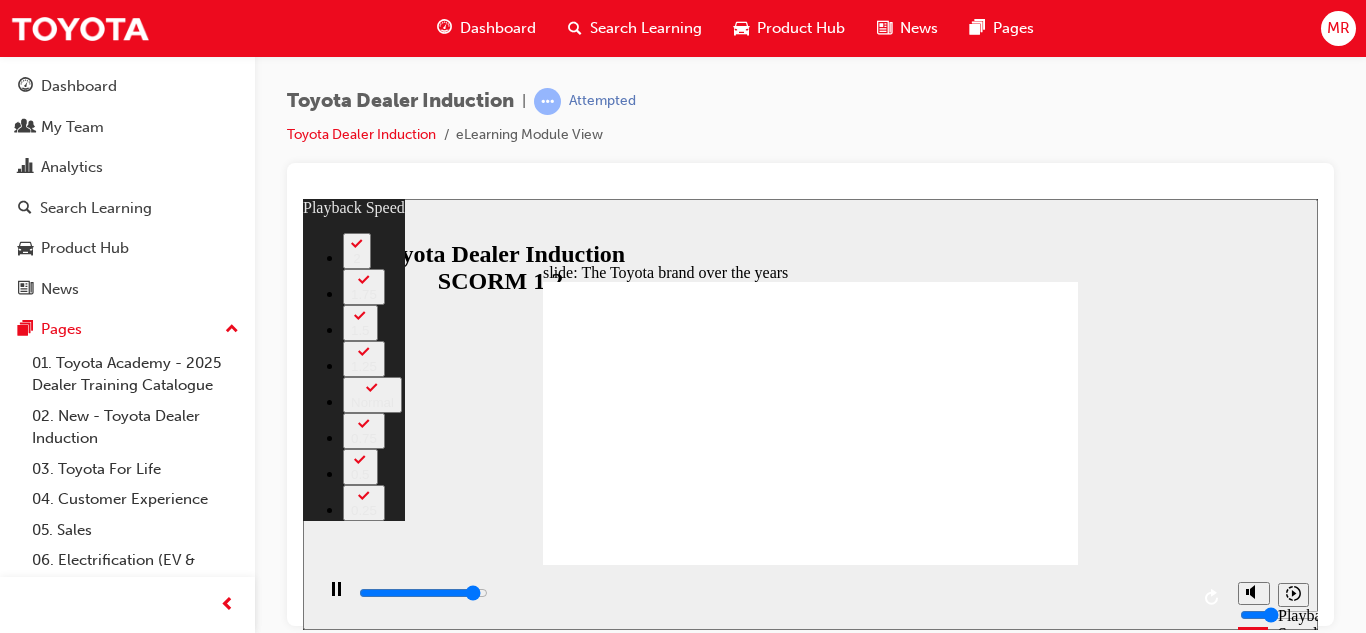 type on "7900" 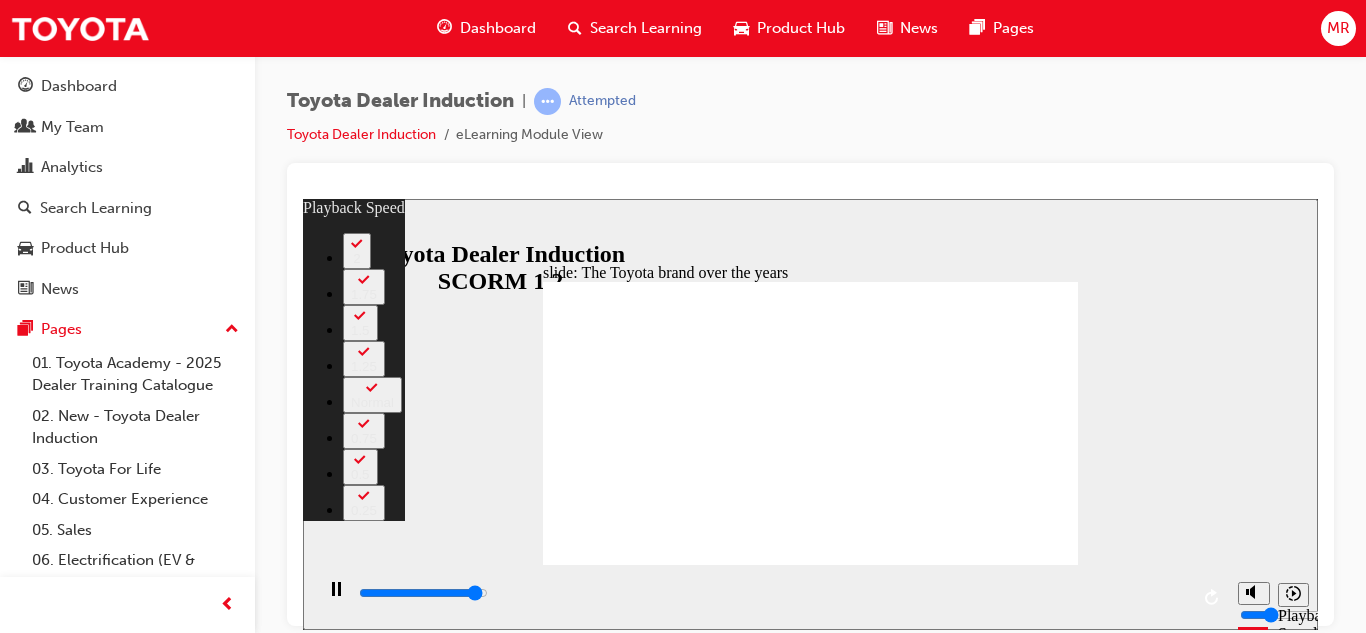 type on "8100" 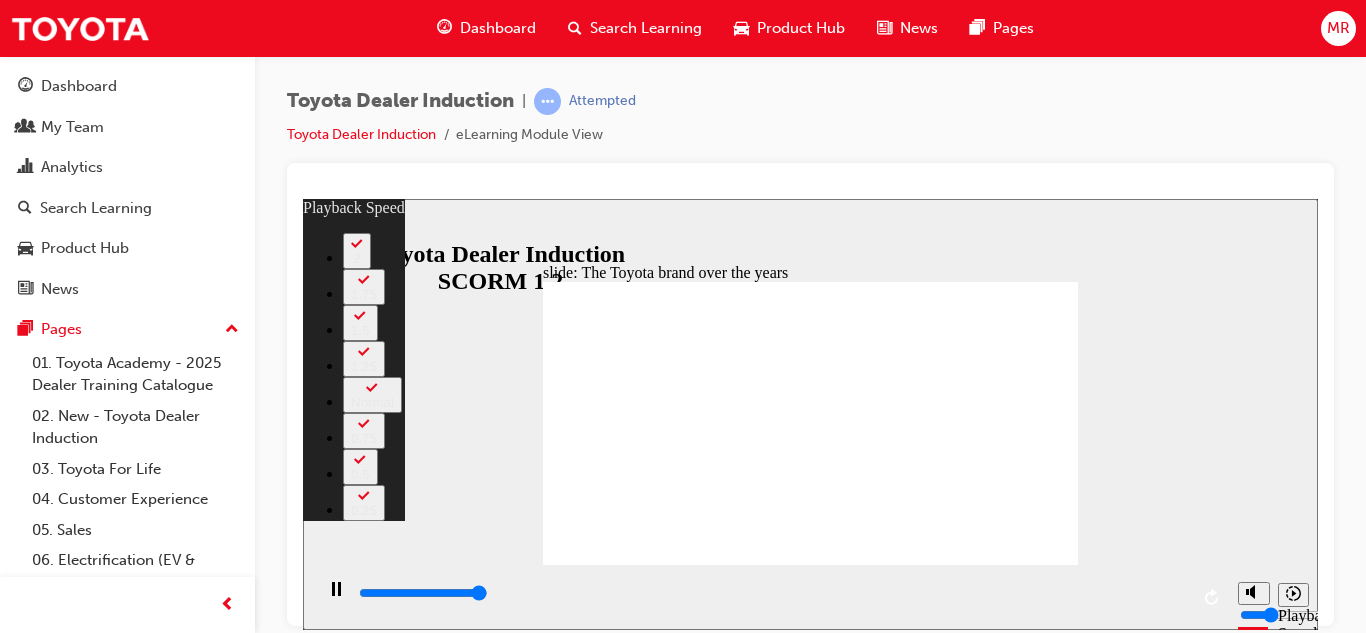 type on "8400" 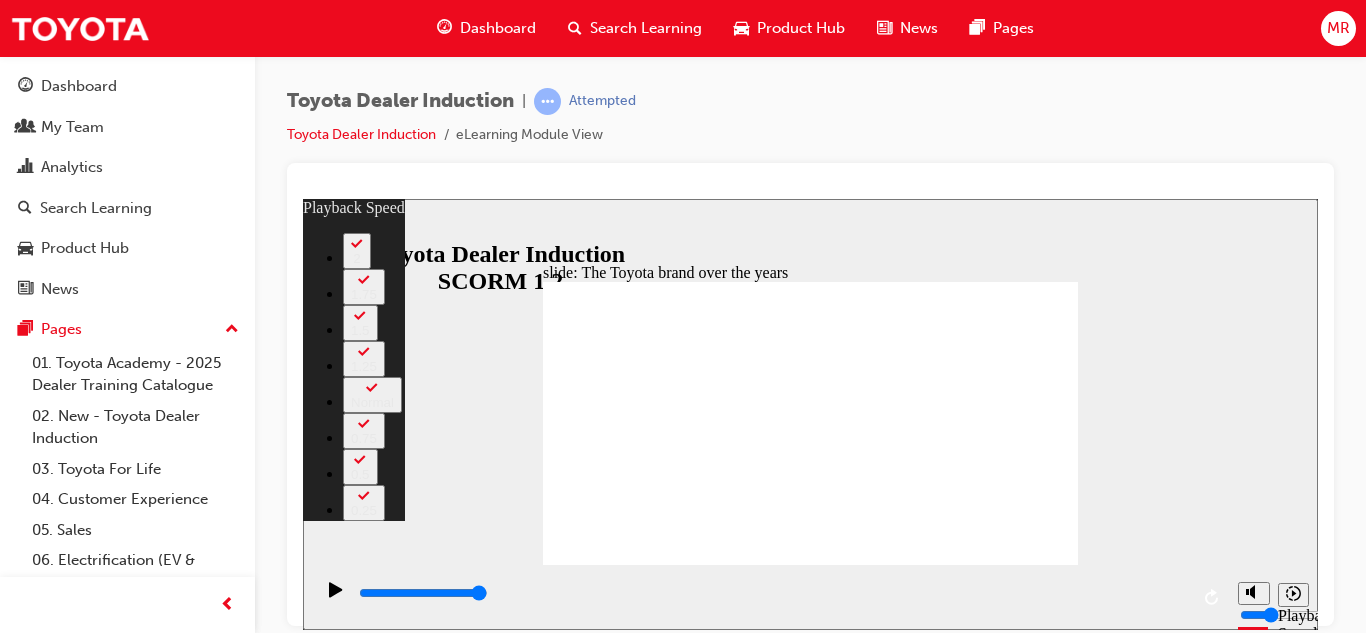 click 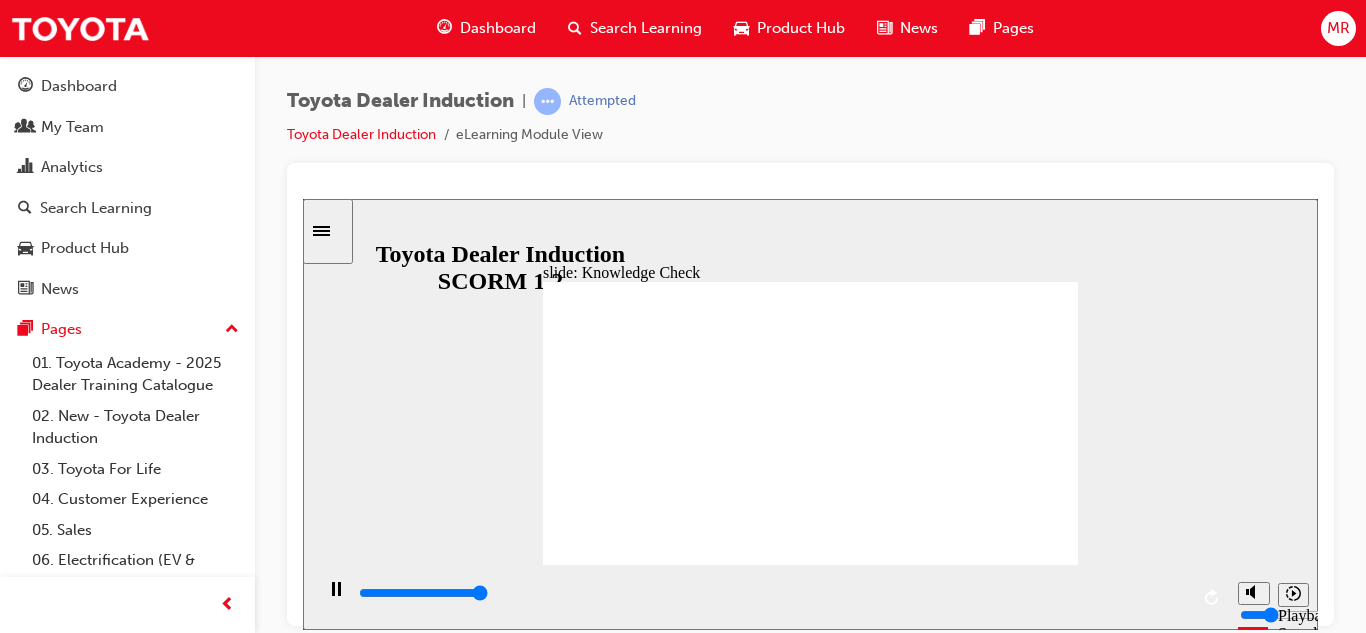 type on "5000" 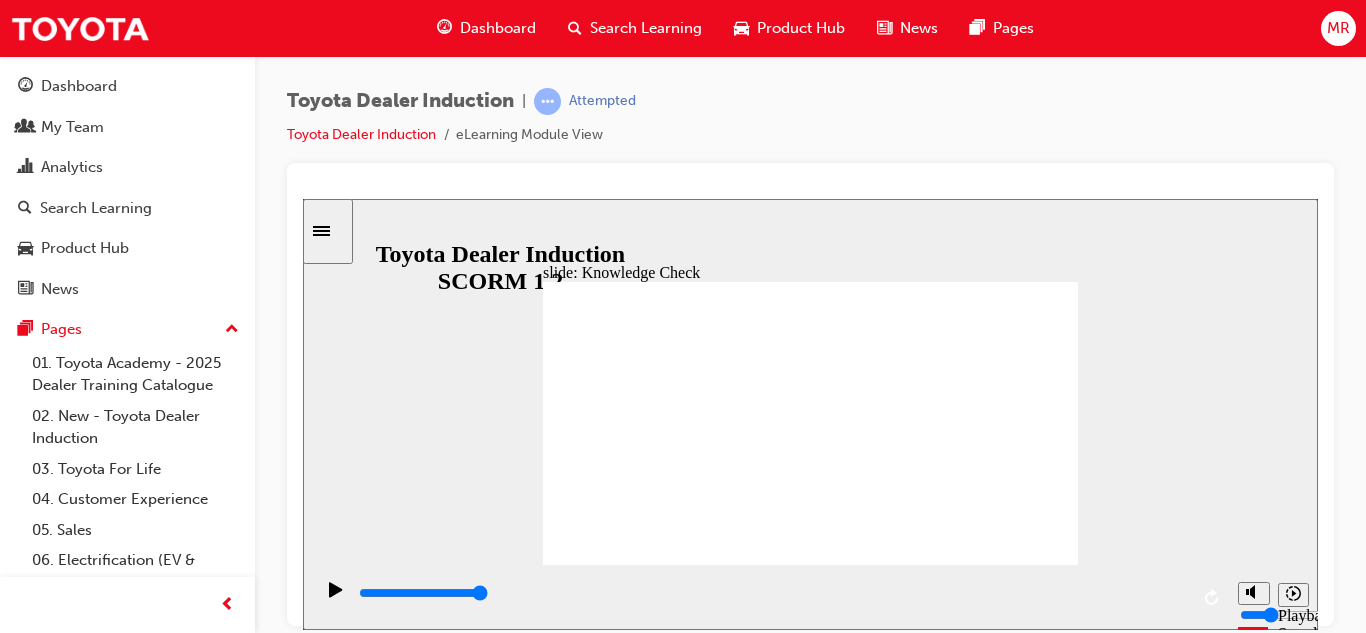 radio on "true" 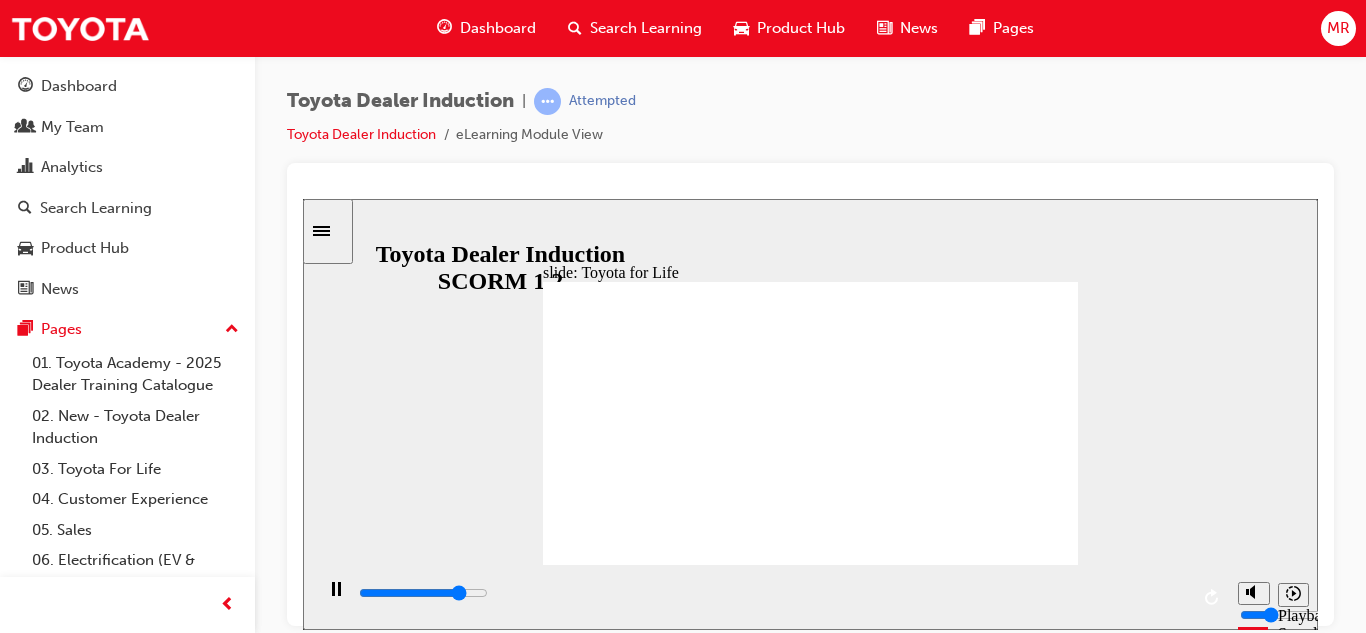 click 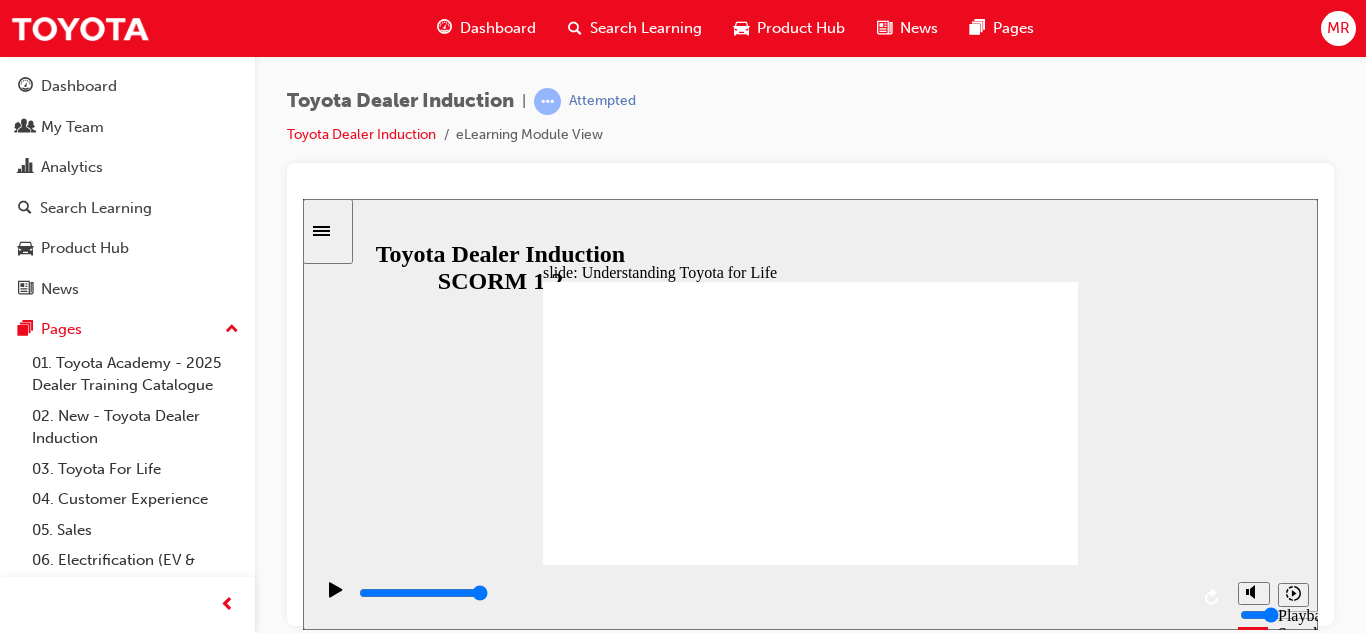 click 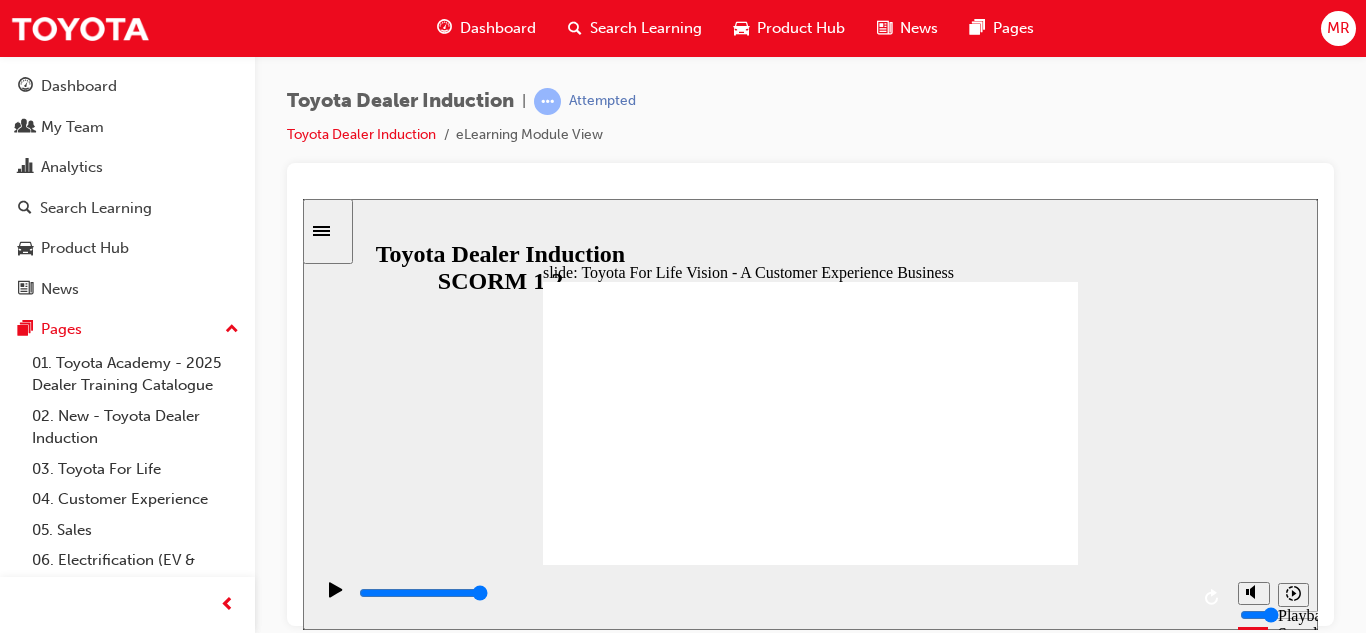 click 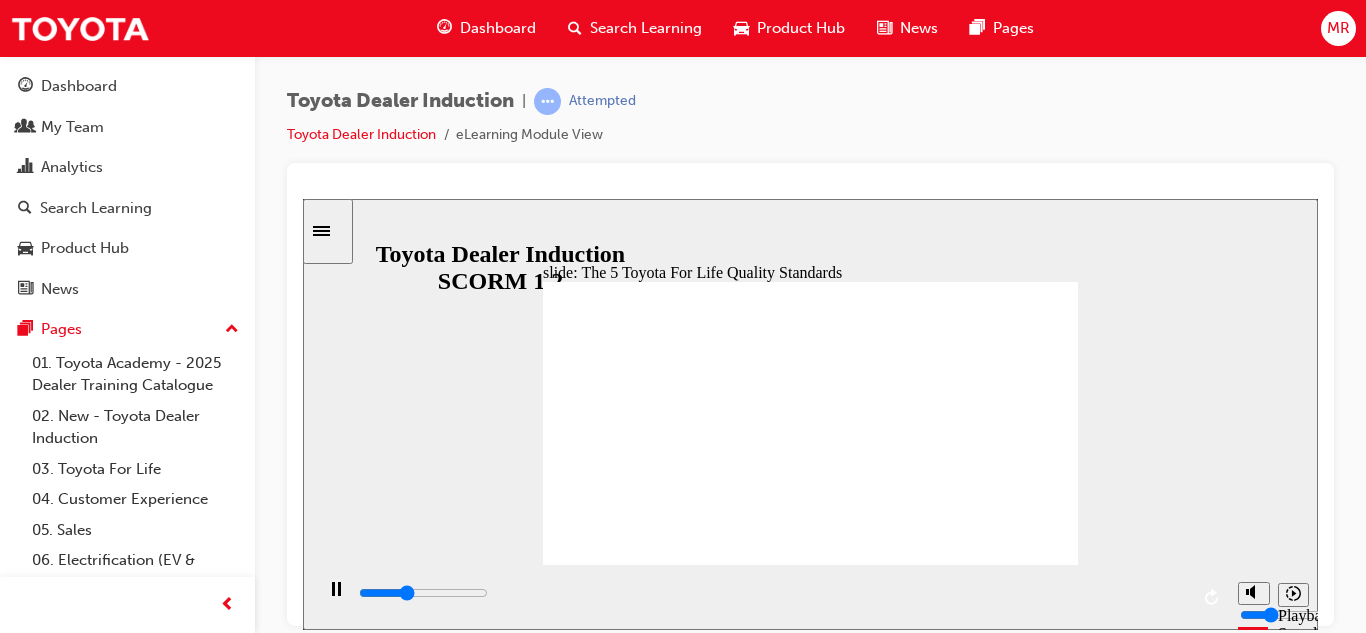 click at bounding box center [965, 2007] 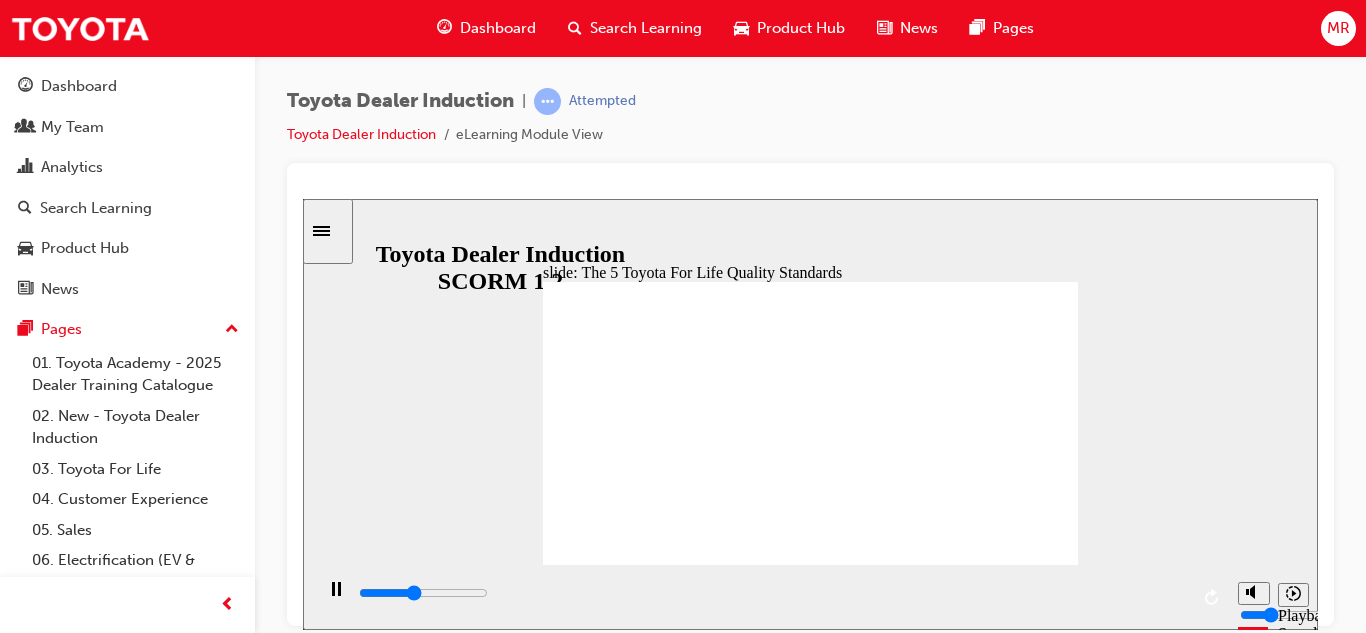 click at bounding box center [10964, 1057] 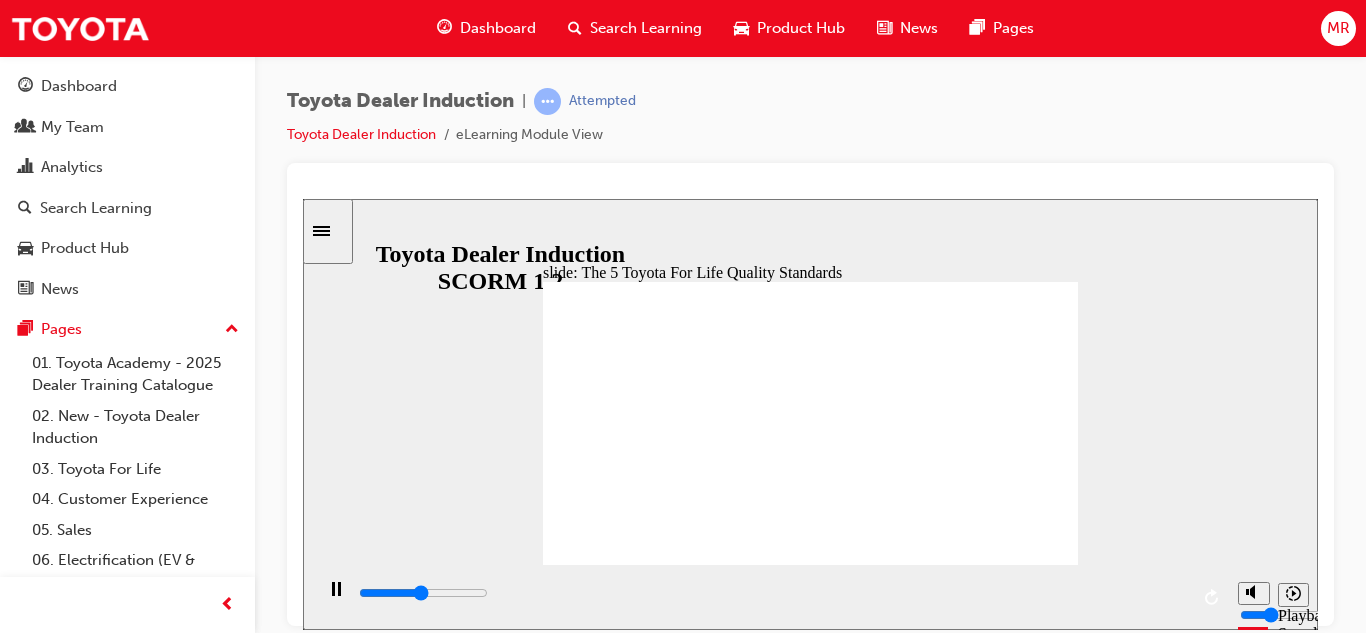 click at bounding box center [883, 1900] 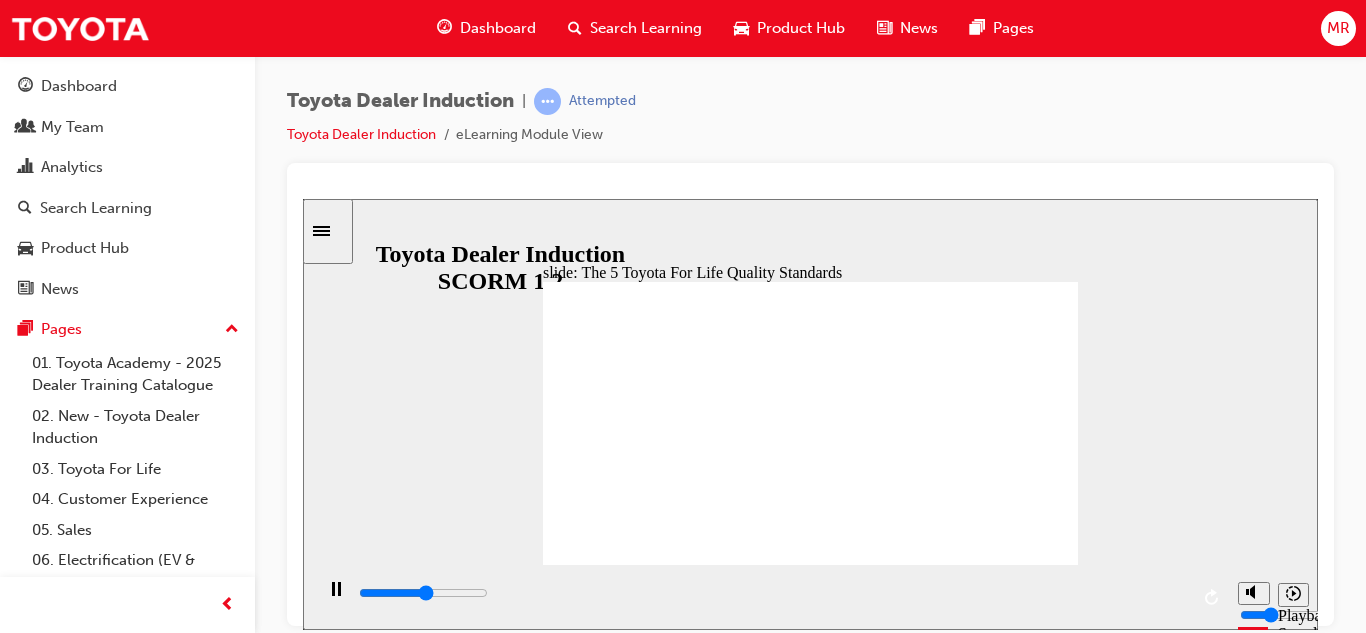 click at bounding box center [10964, 1057] 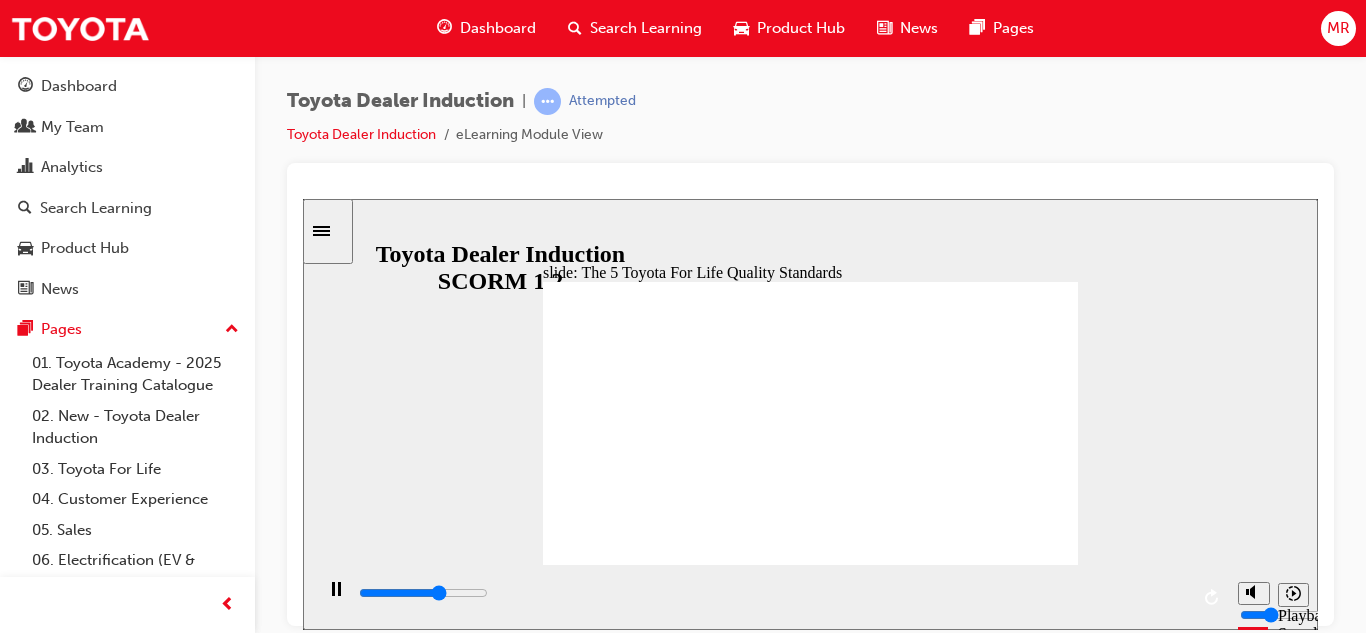 click 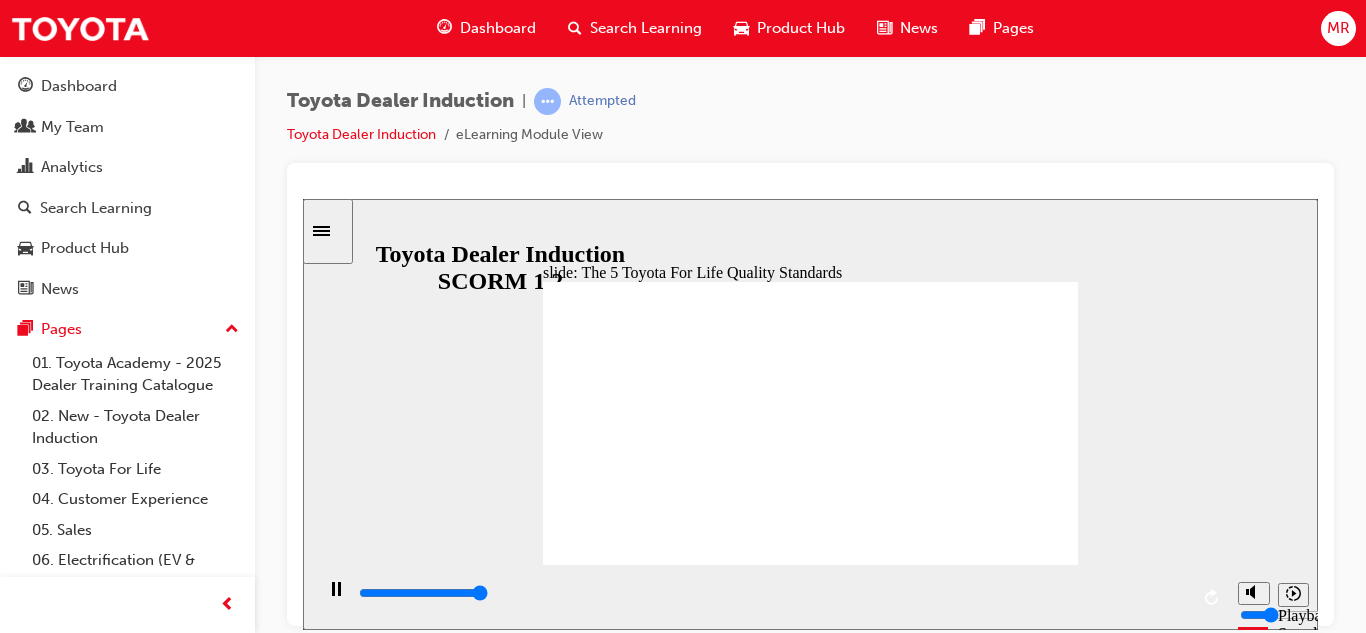 click 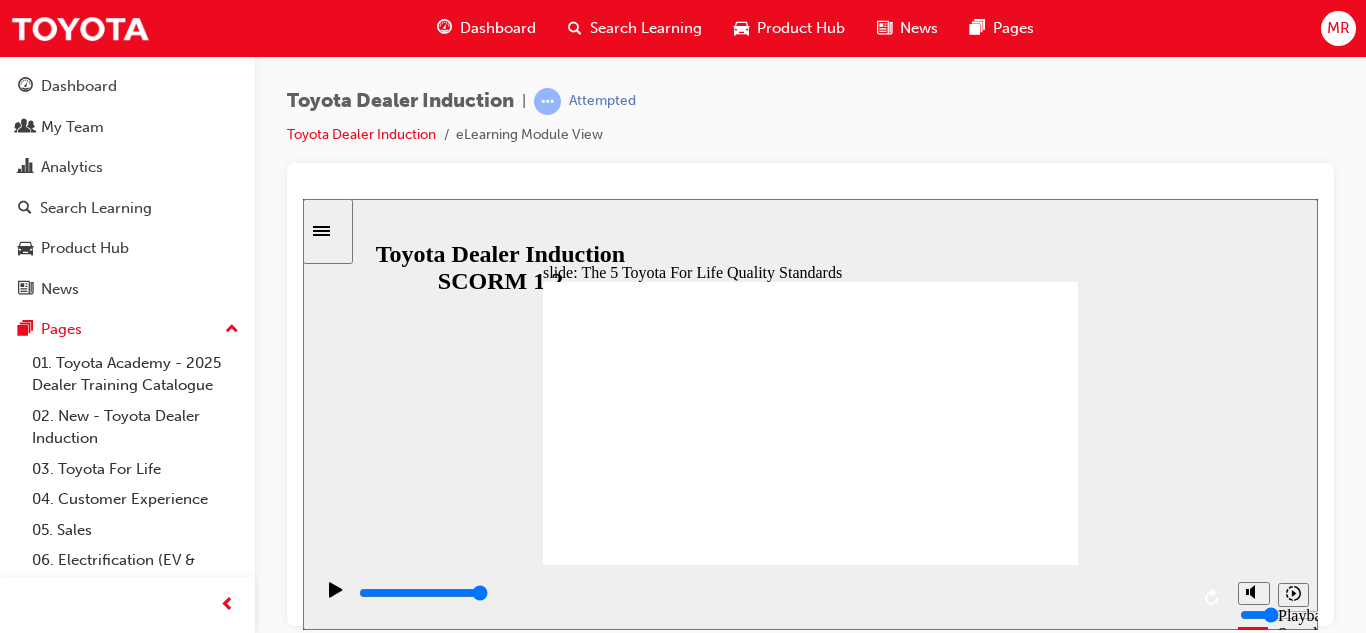 click 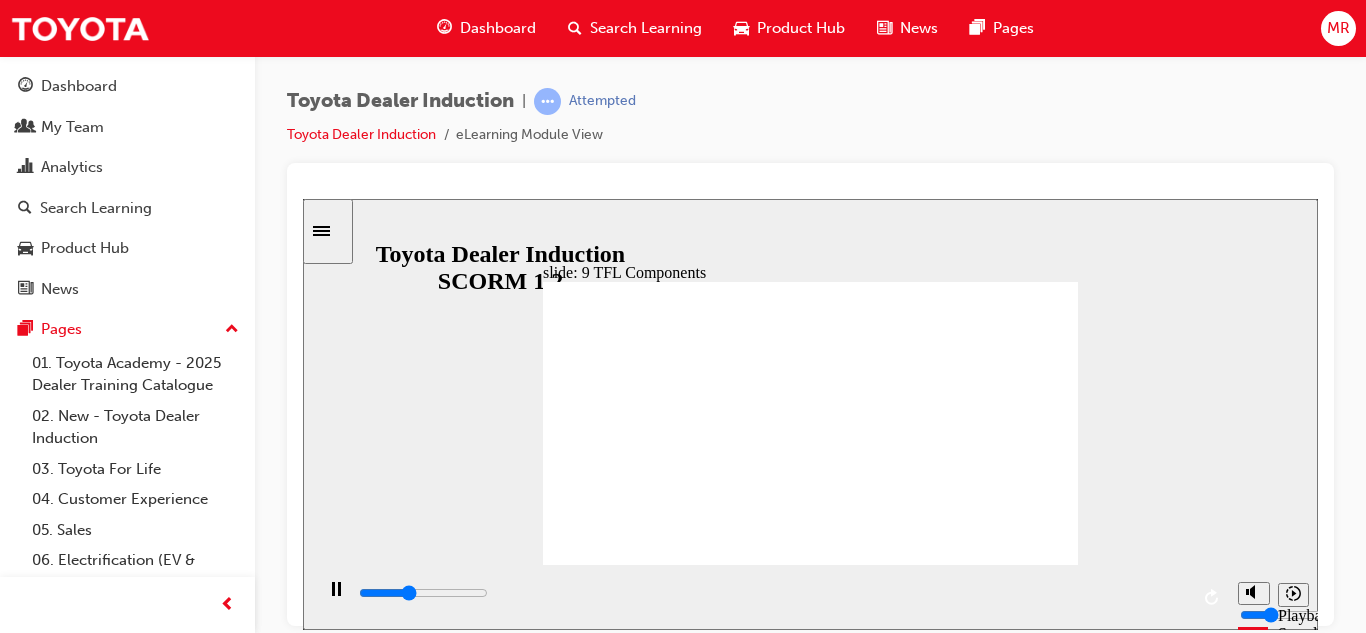 click 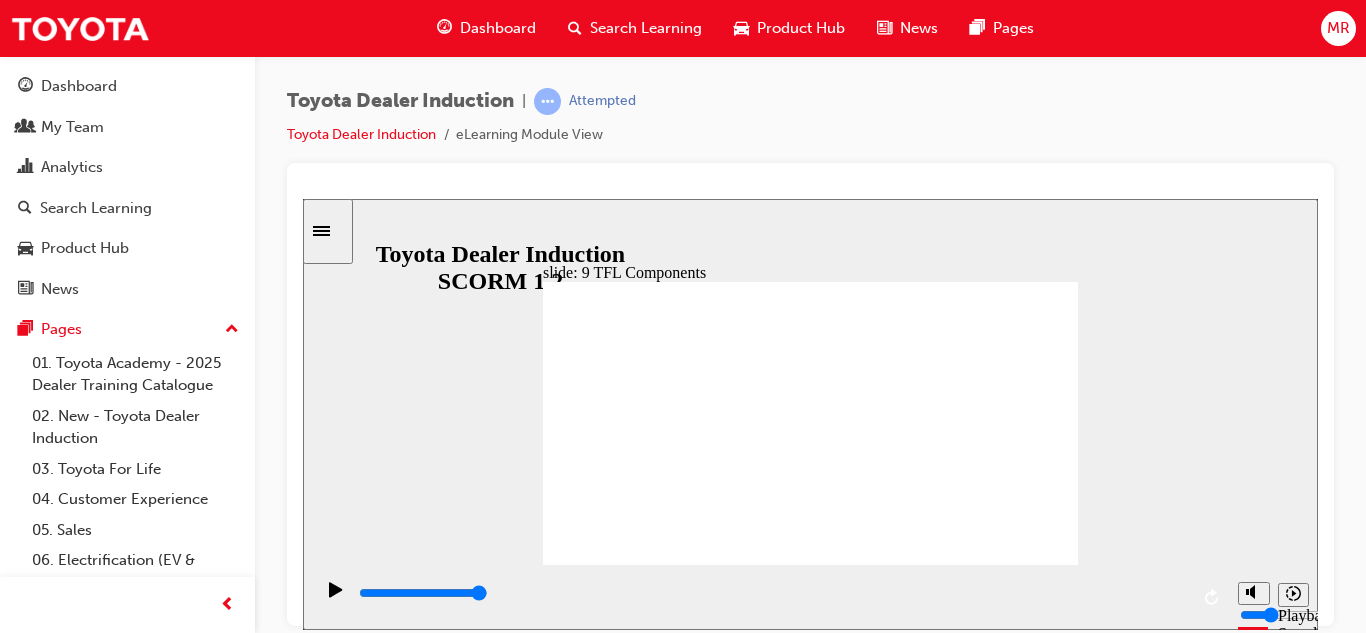 click 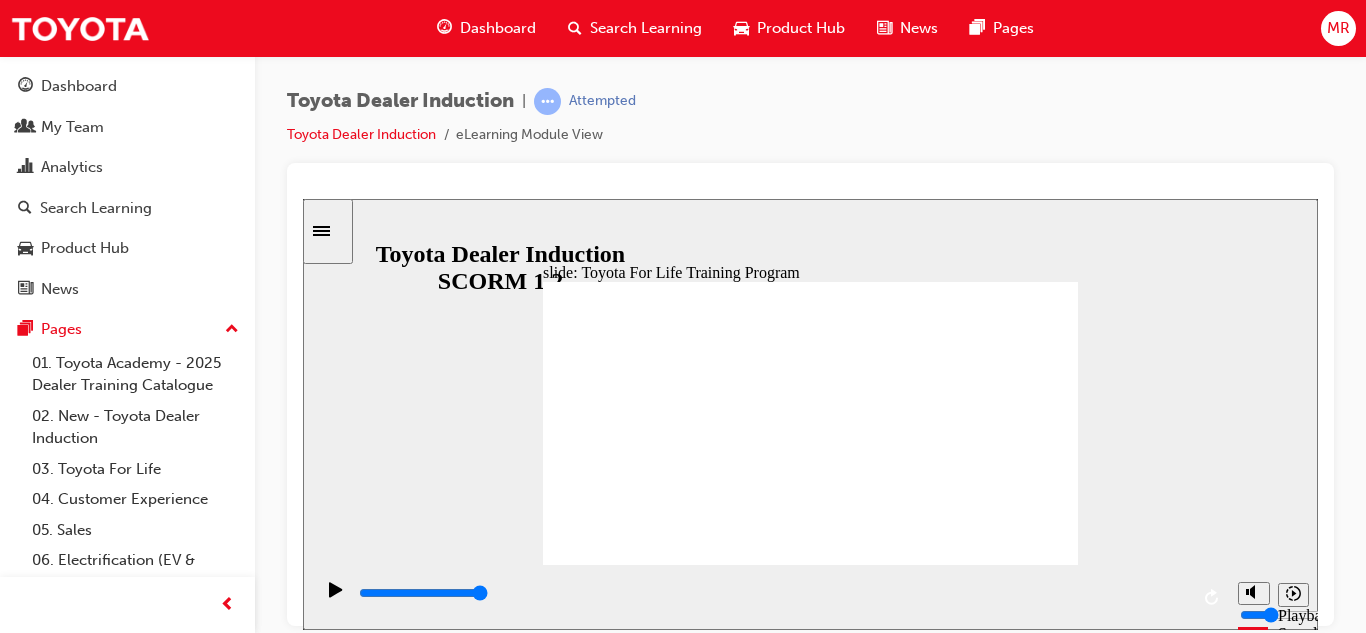click 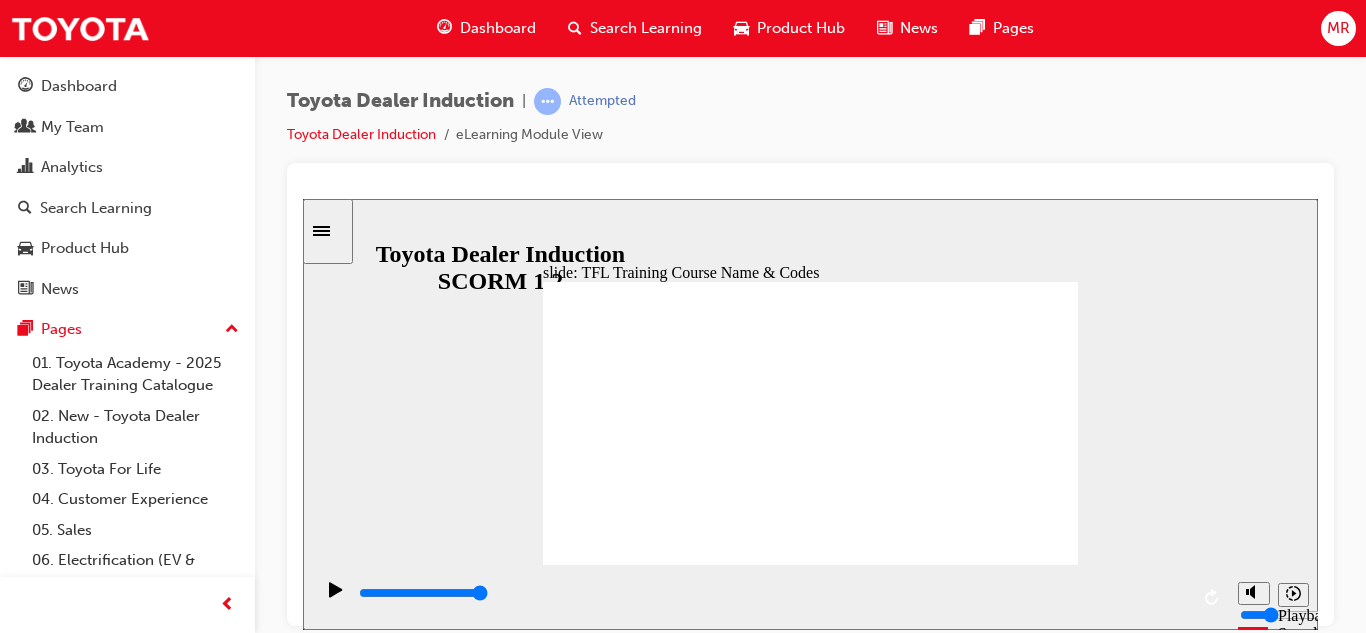 click 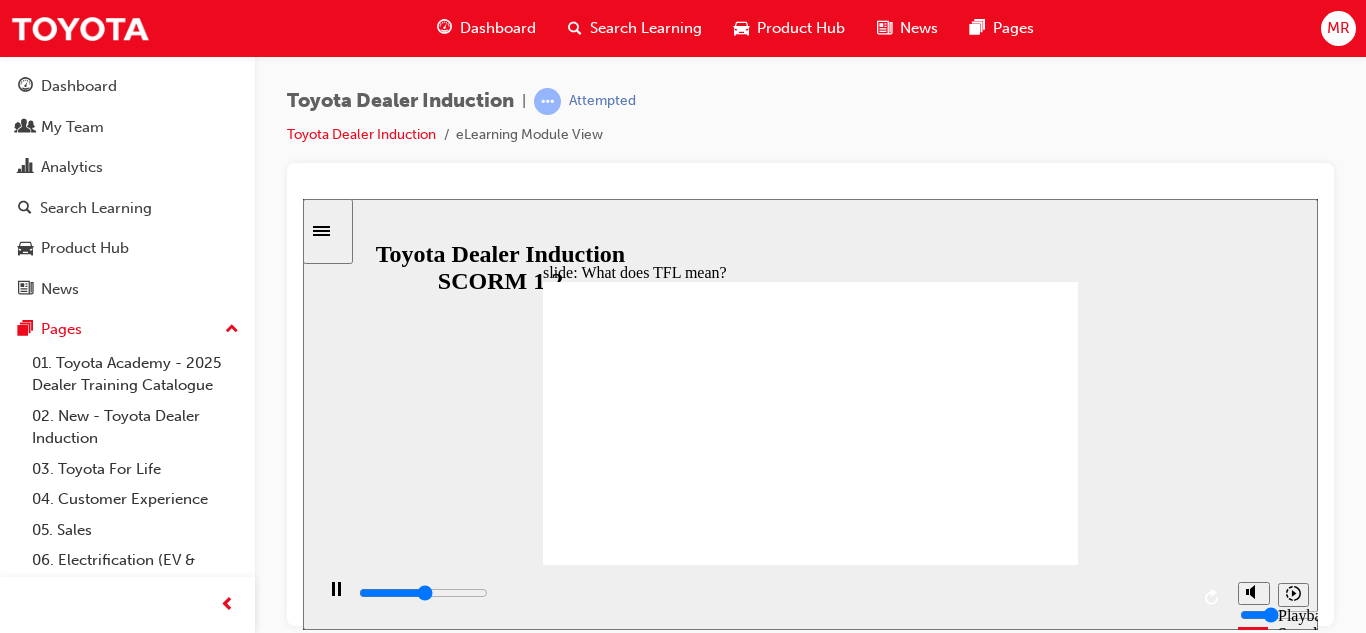 click 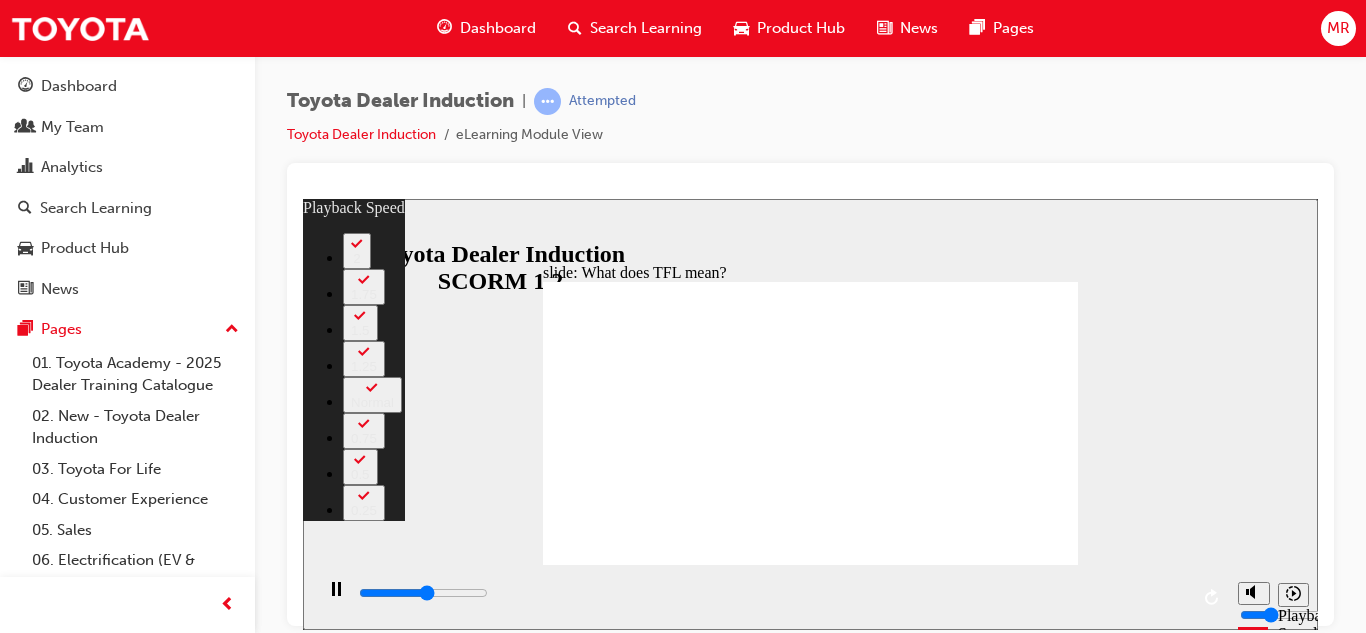 type on "5800" 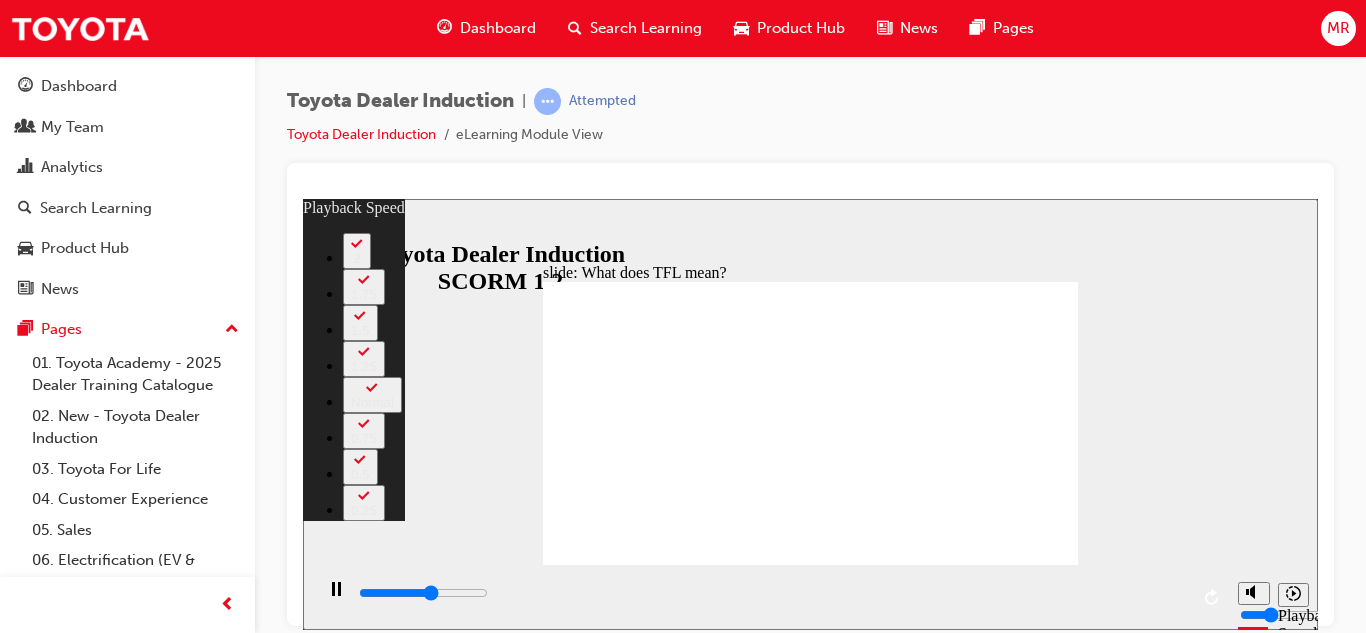 type on "6100" 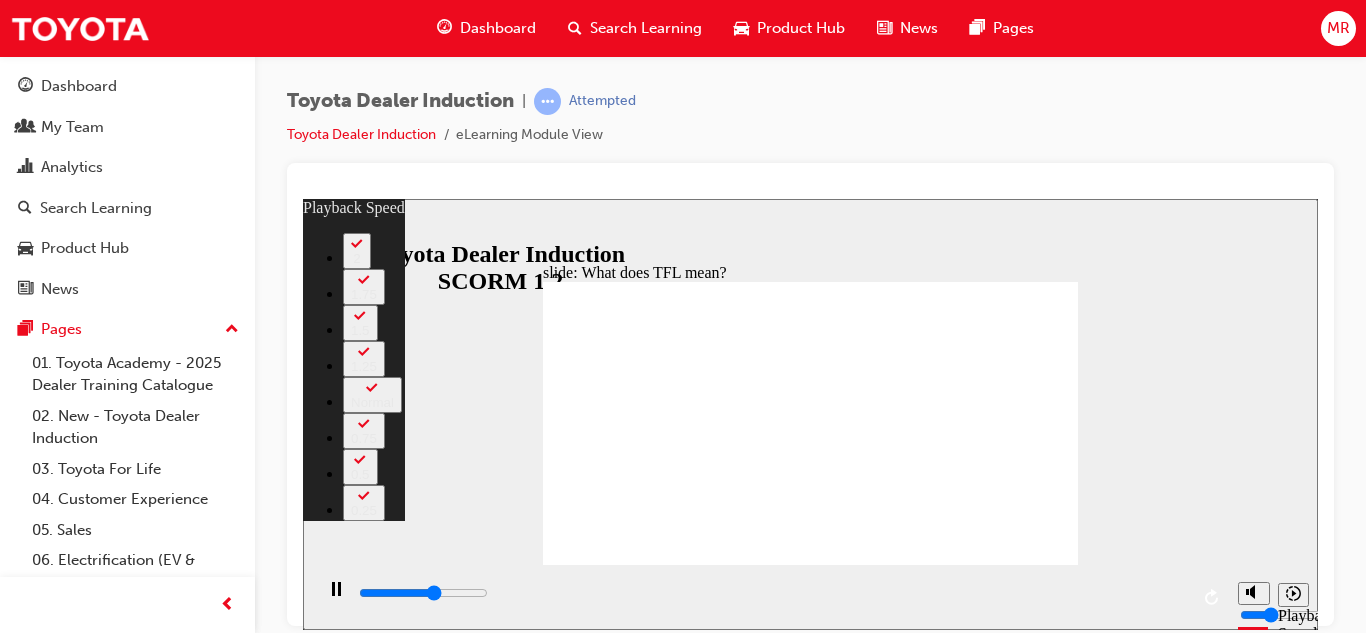 type on "6400" 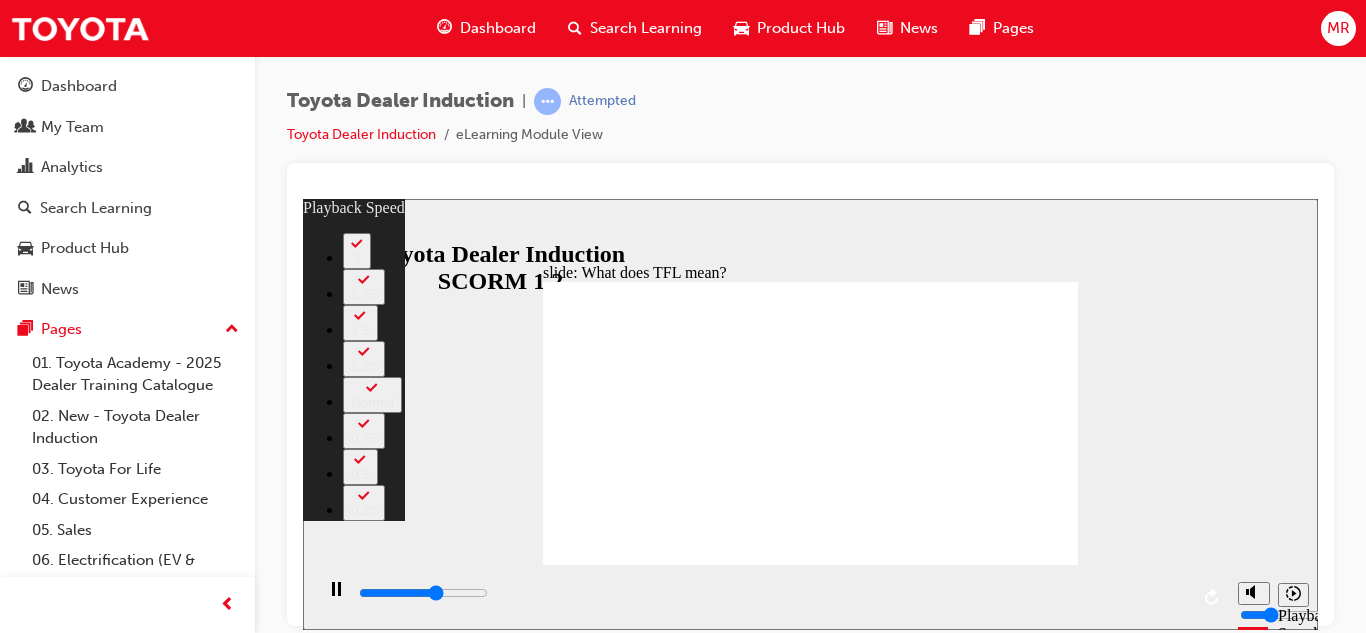 type on "6600" 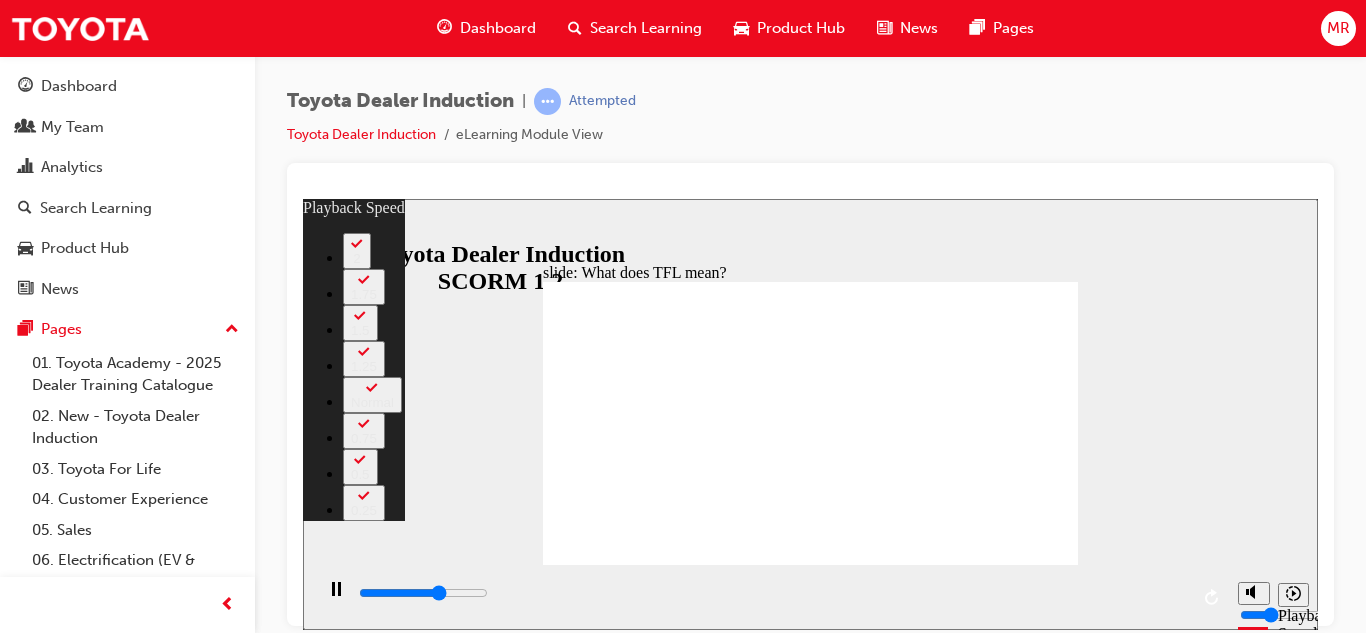type on "6900" 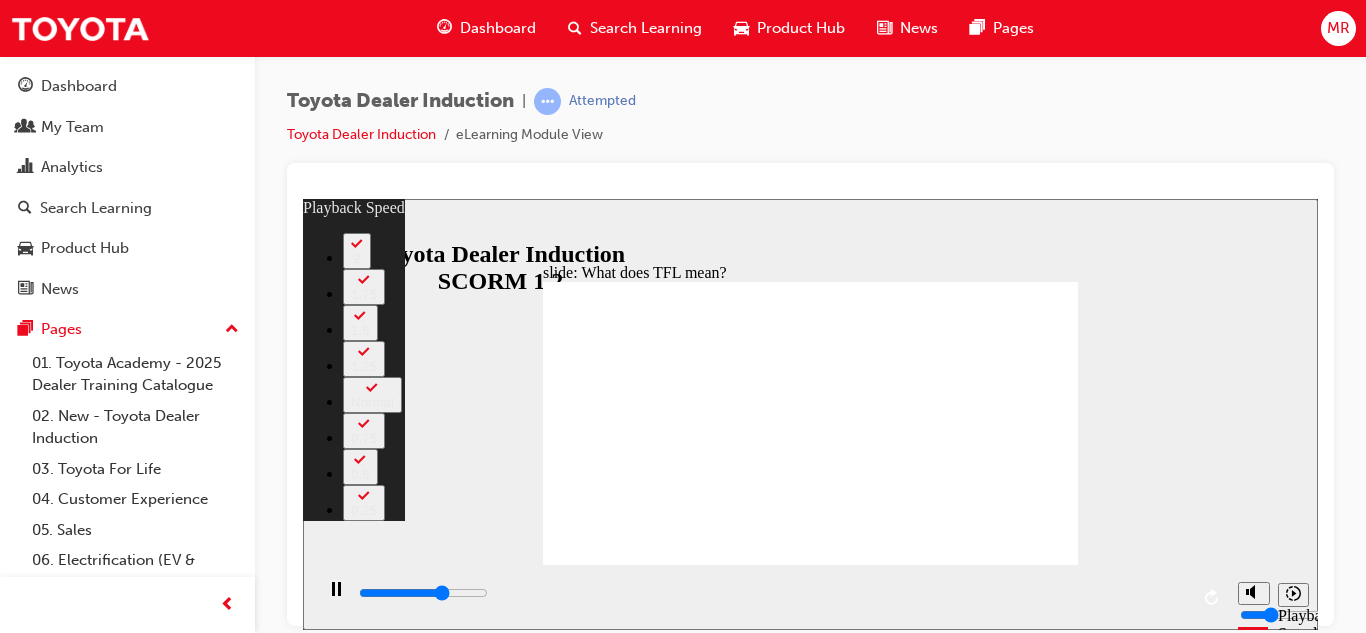 type on "7200" 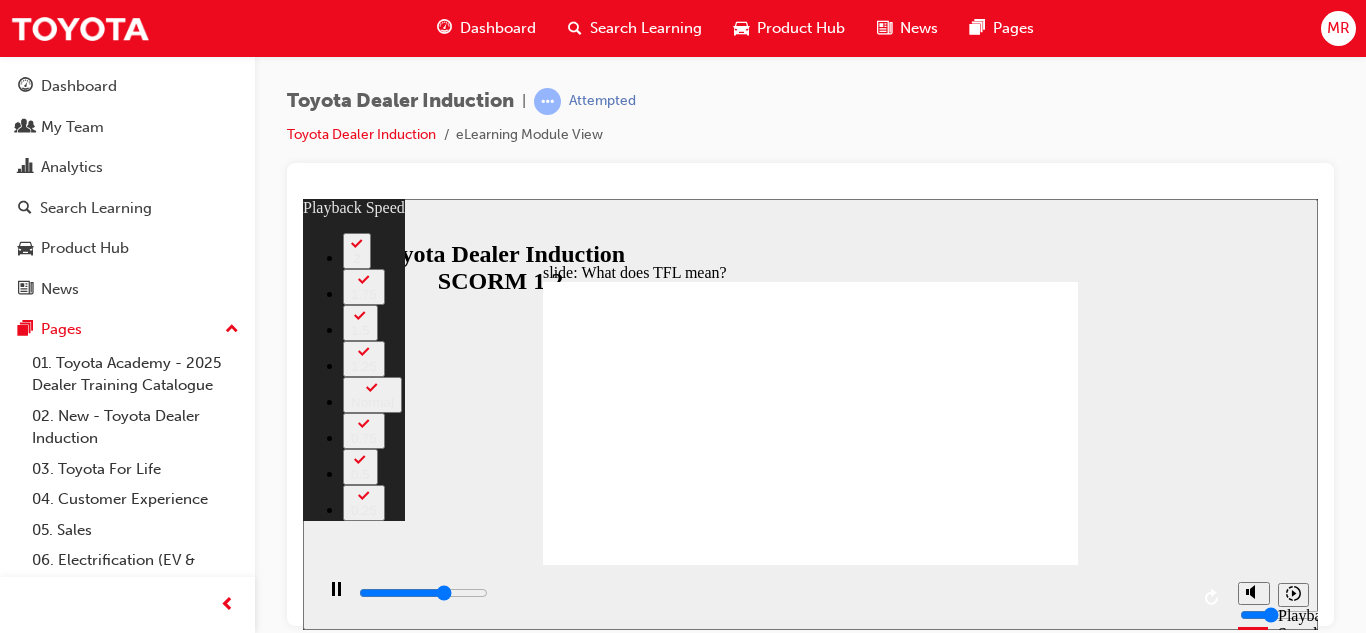type on "7500" 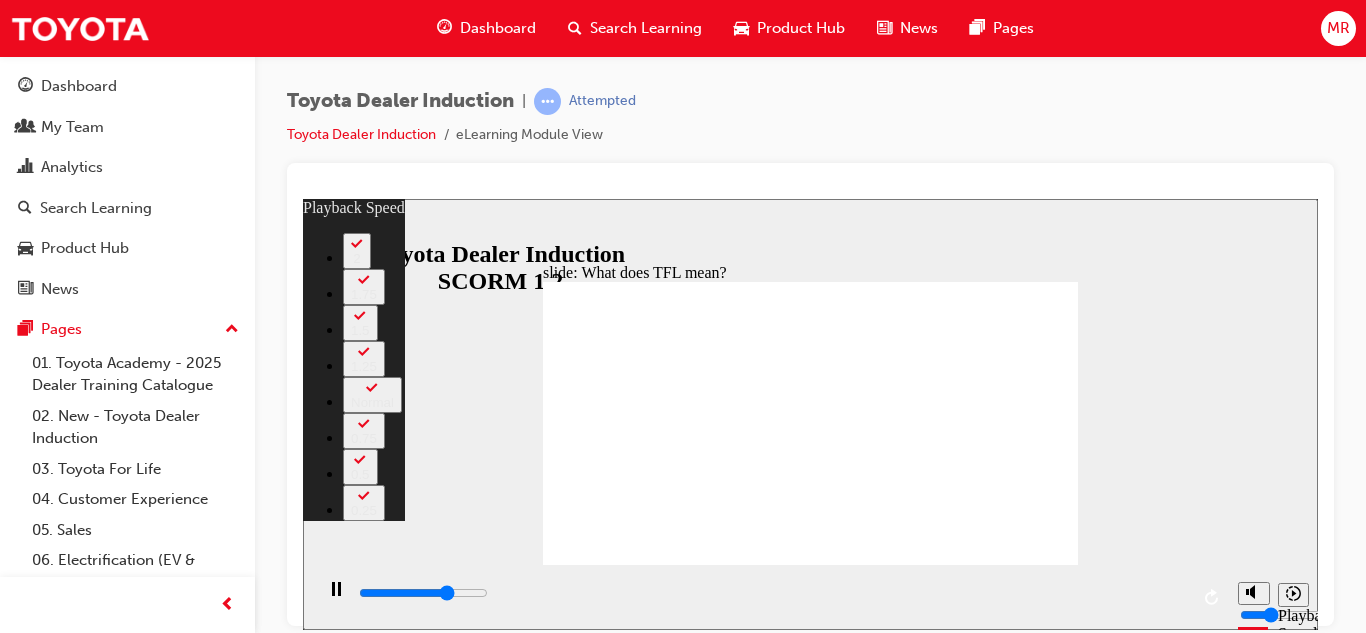 type on "7700" 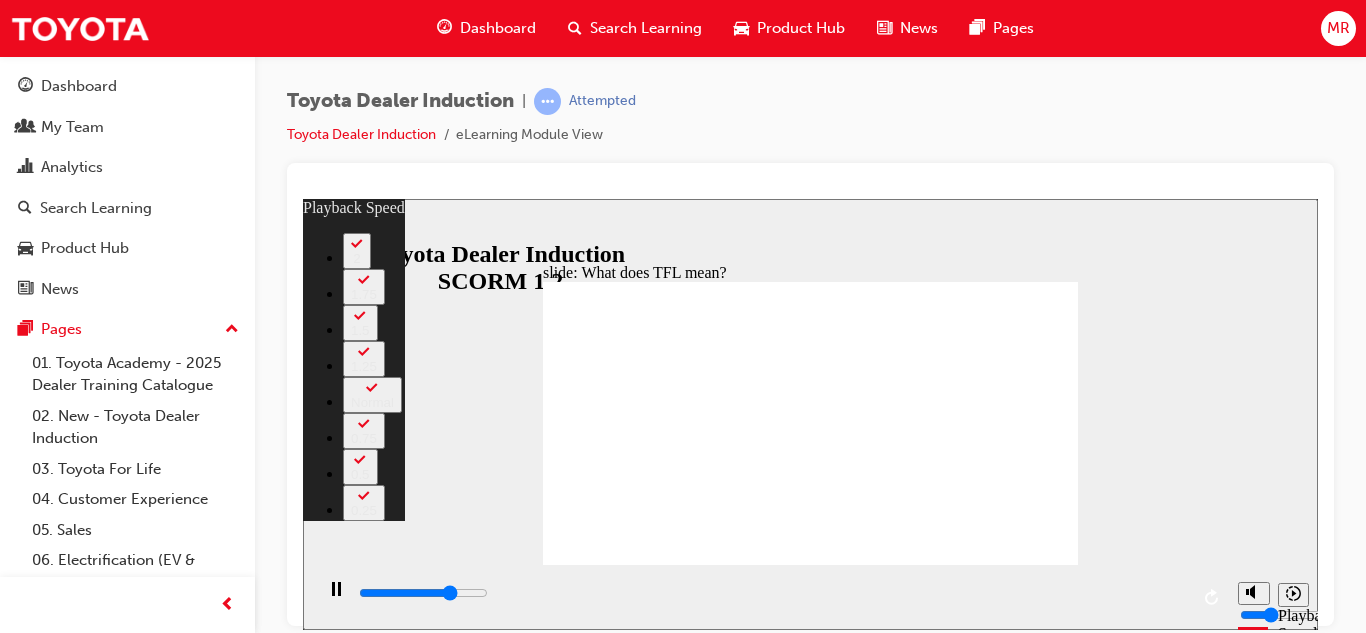 type on "8000" 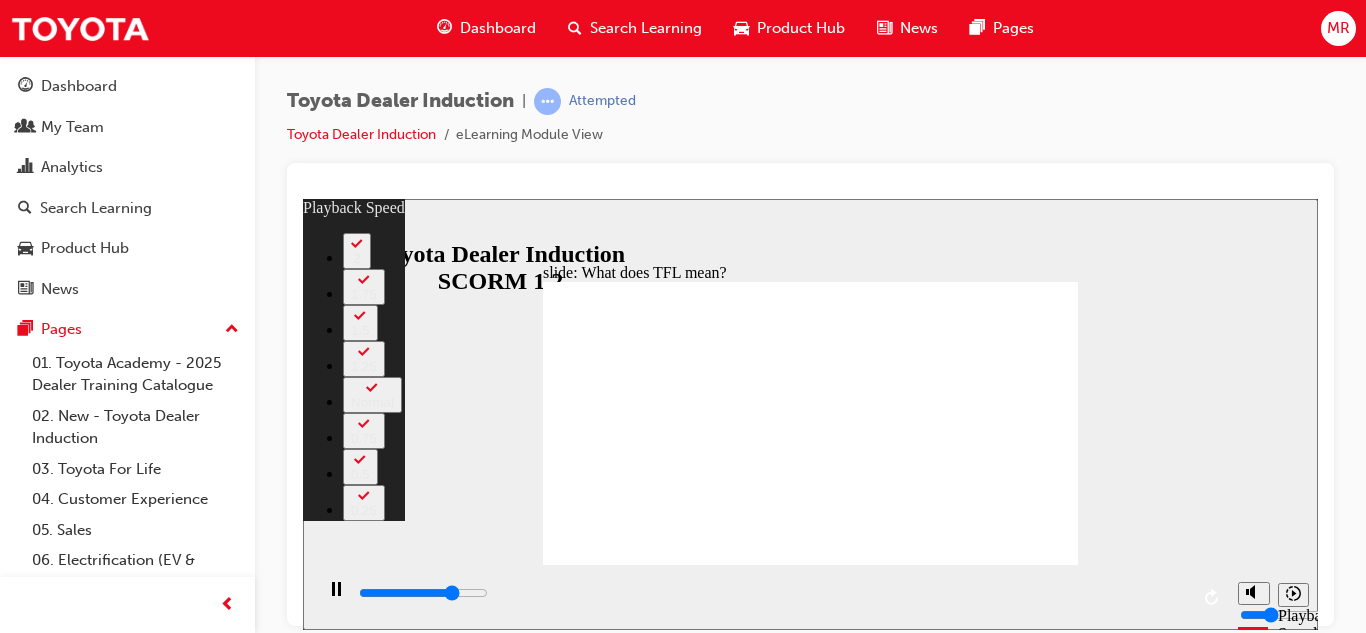 type on "8300" 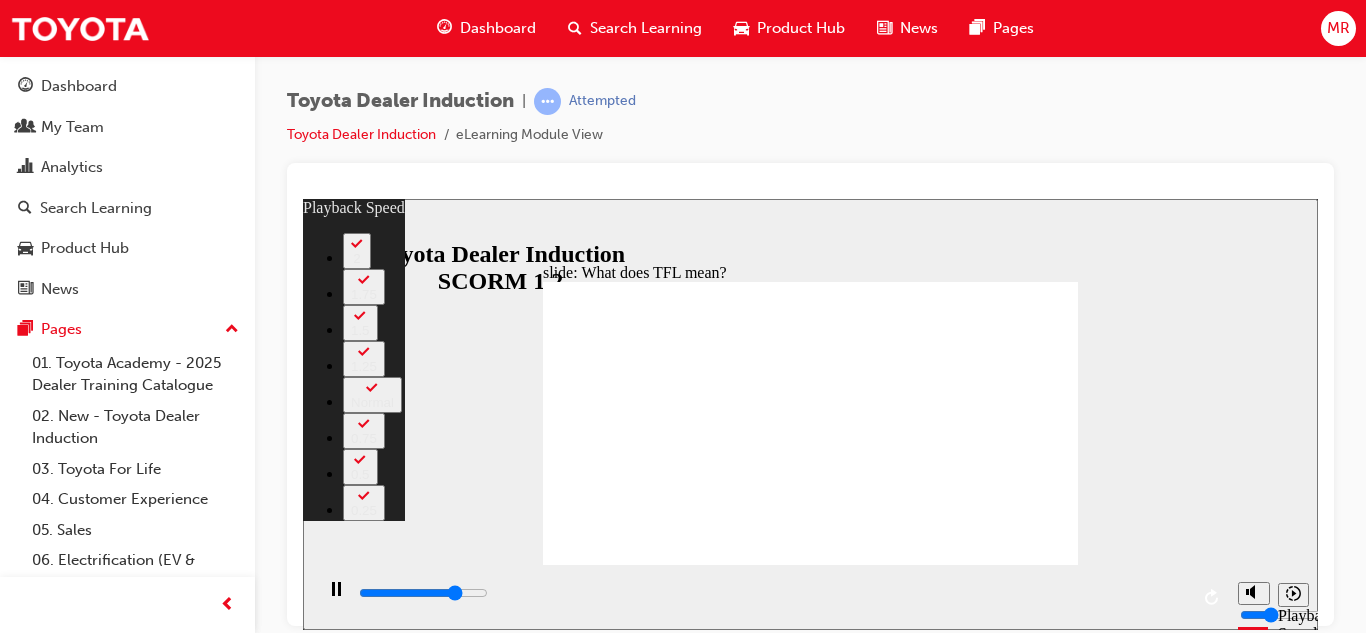 type on "8500" 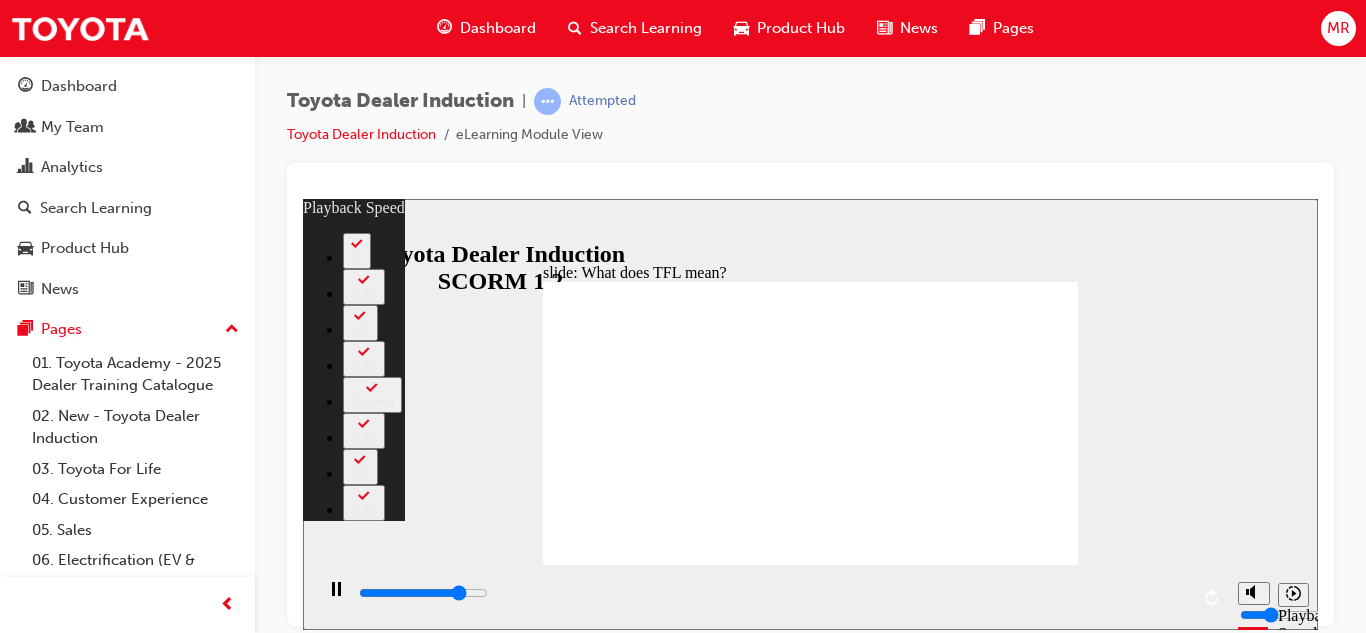 type on "8800" 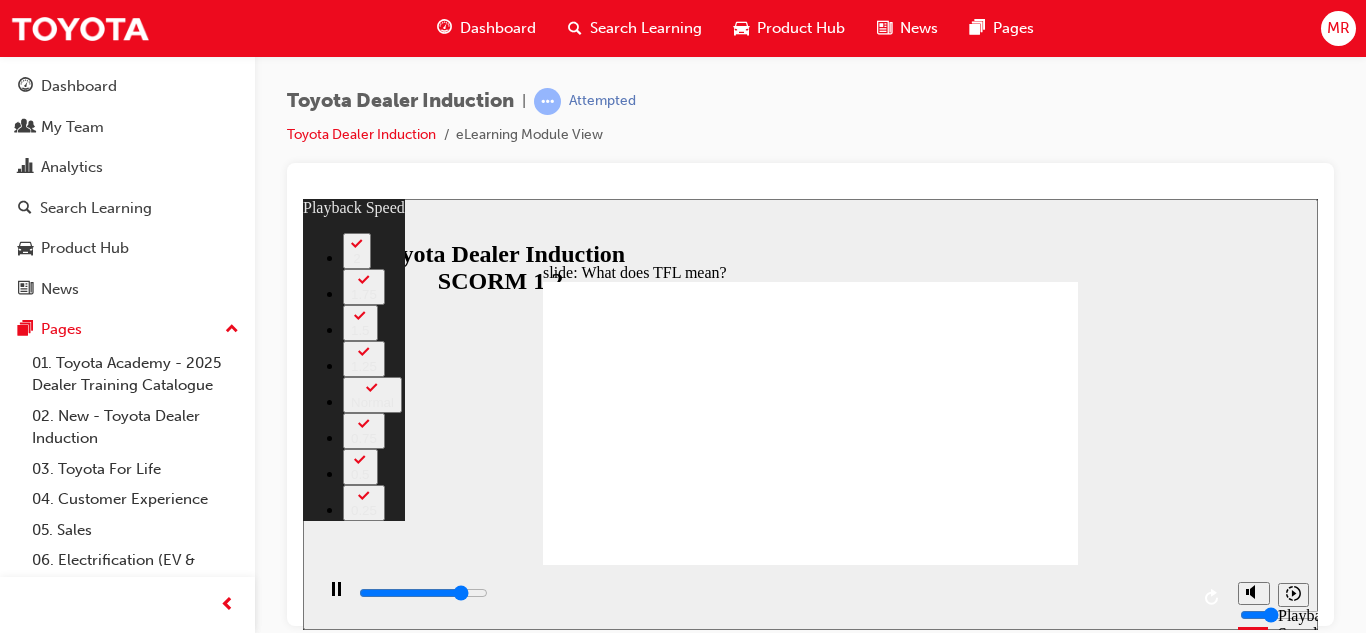 type on "9000" 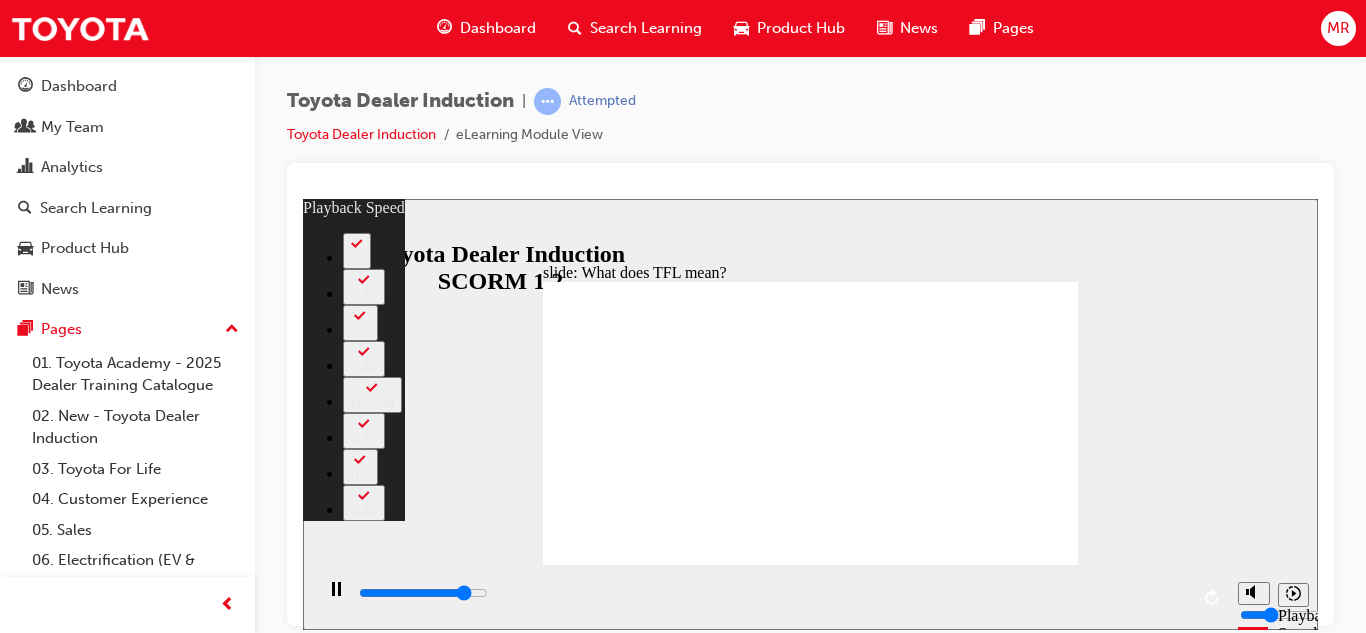 type on "9300" 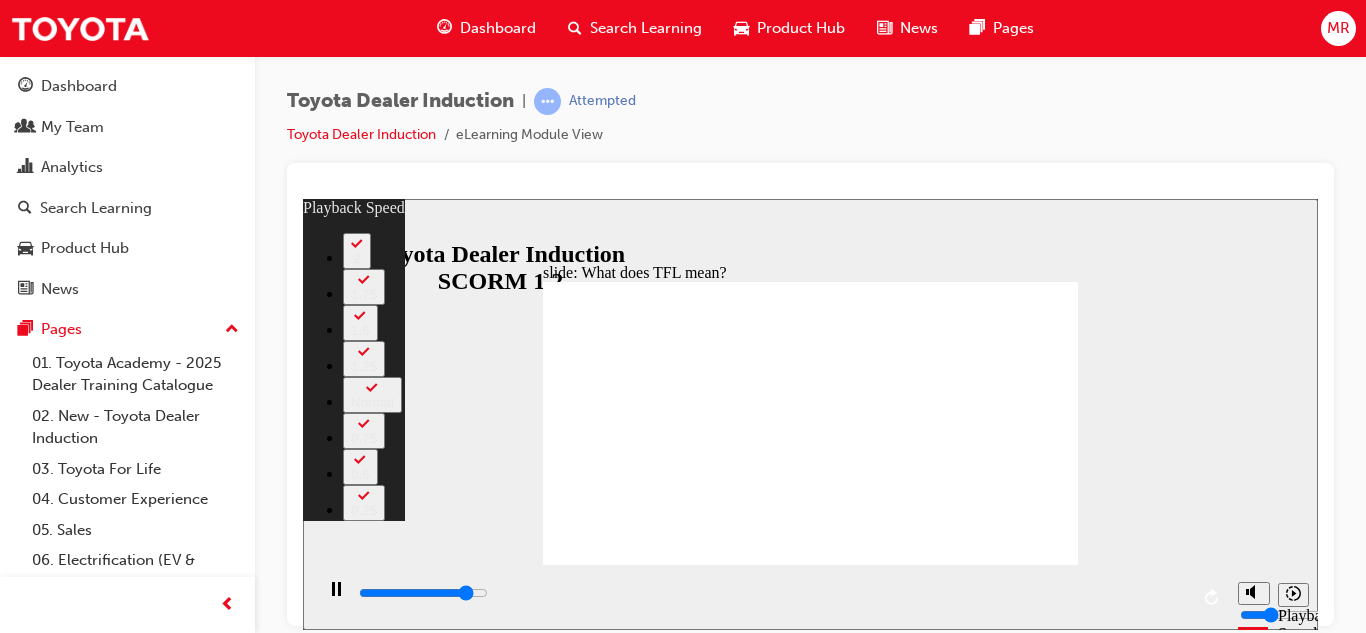 type on "9600" 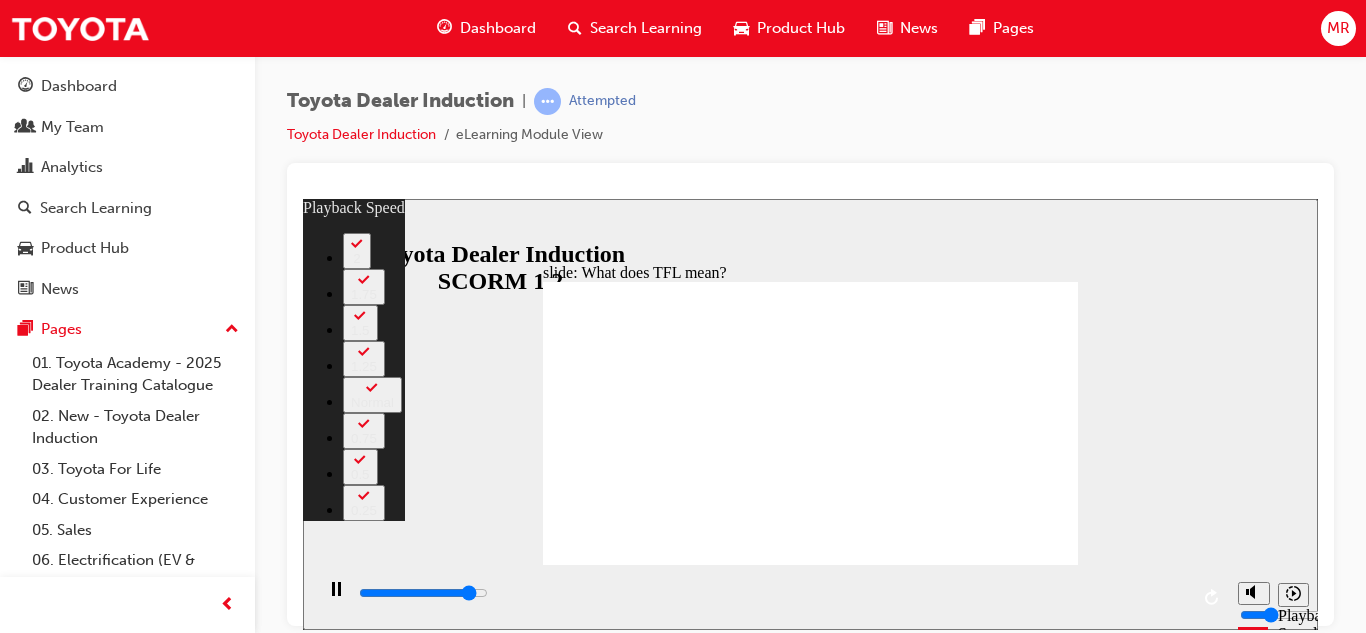 type on "9800" 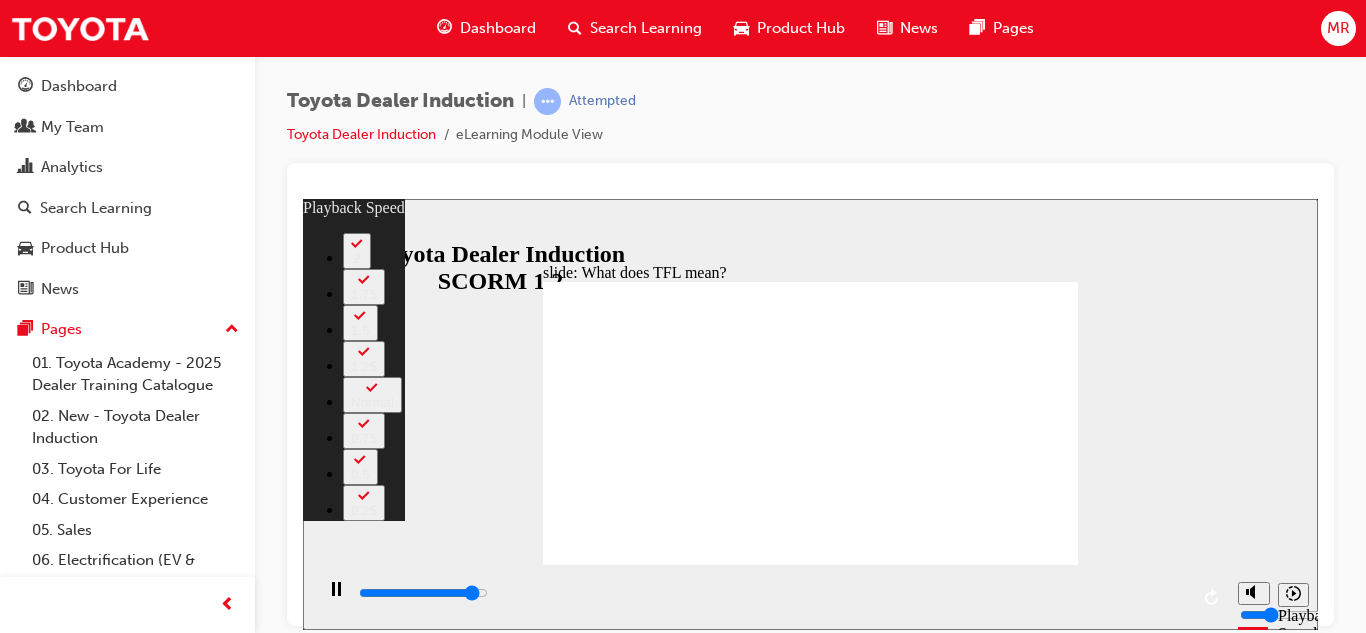 type on "10100" 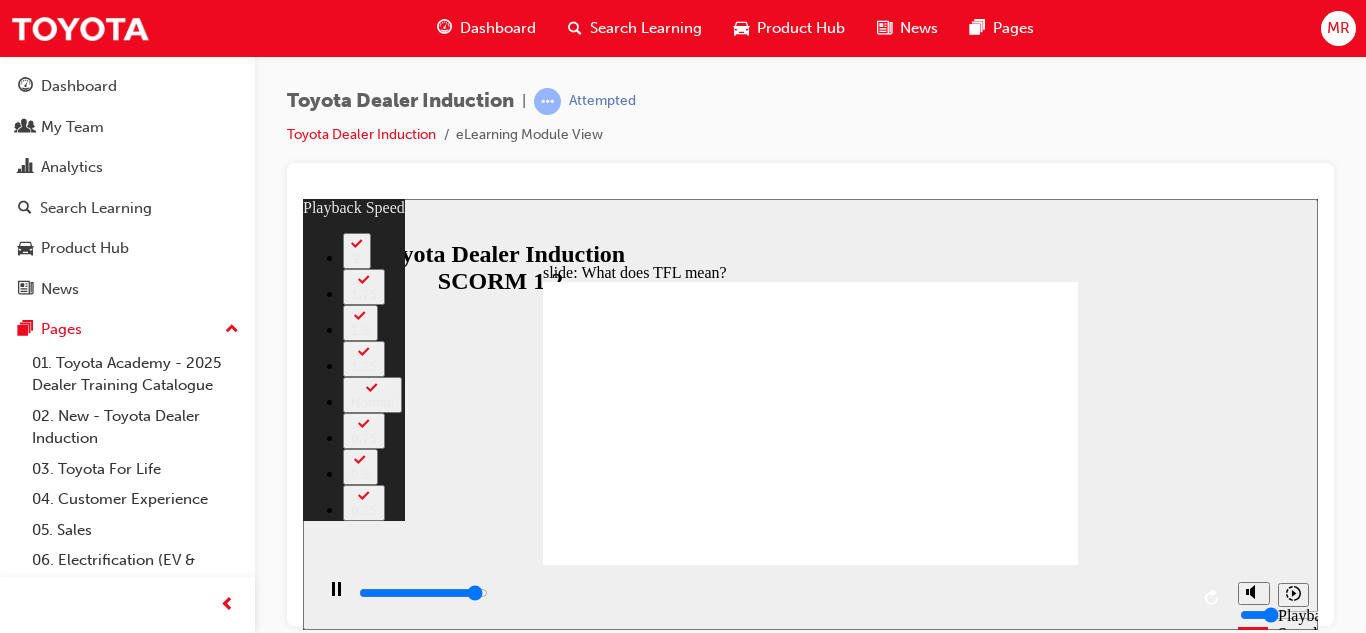 type on "10400" 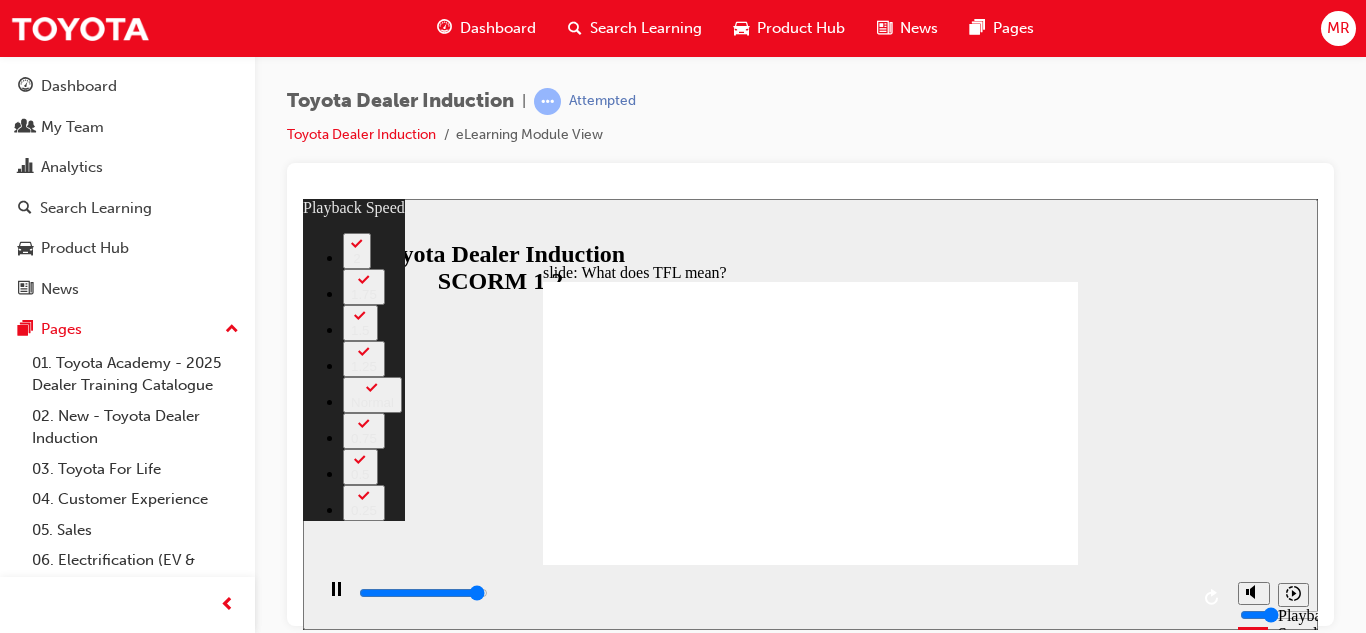 type on "10600" 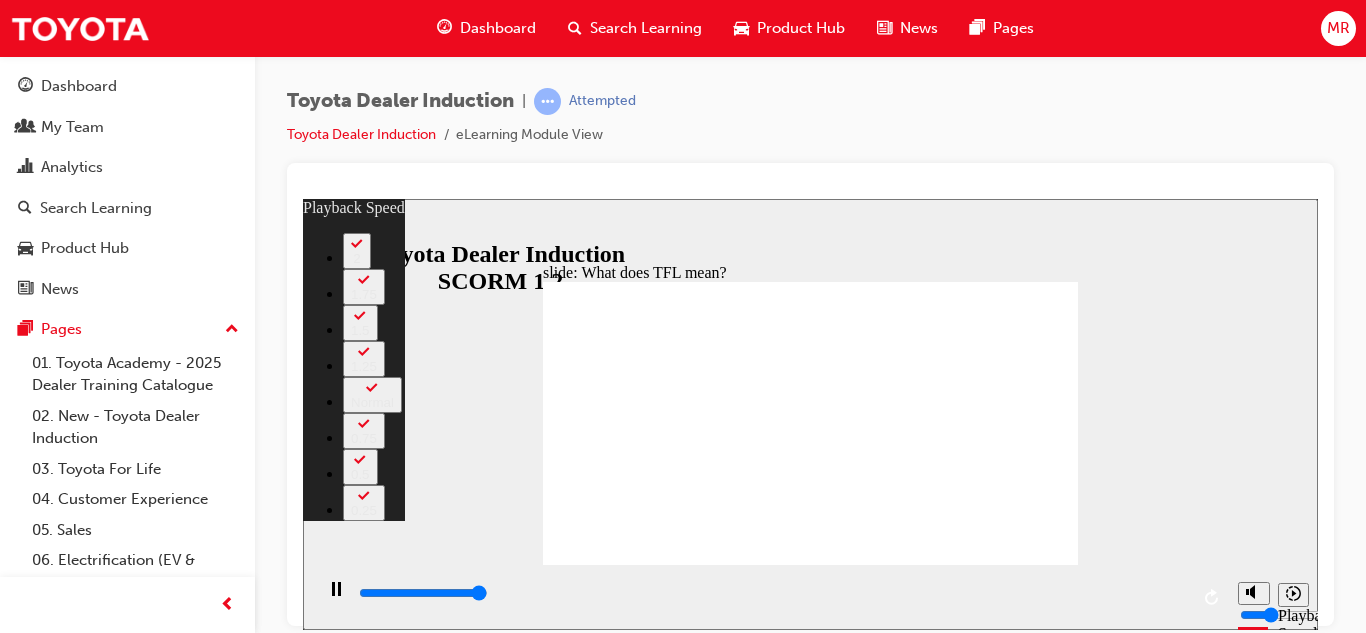 type on "10800" 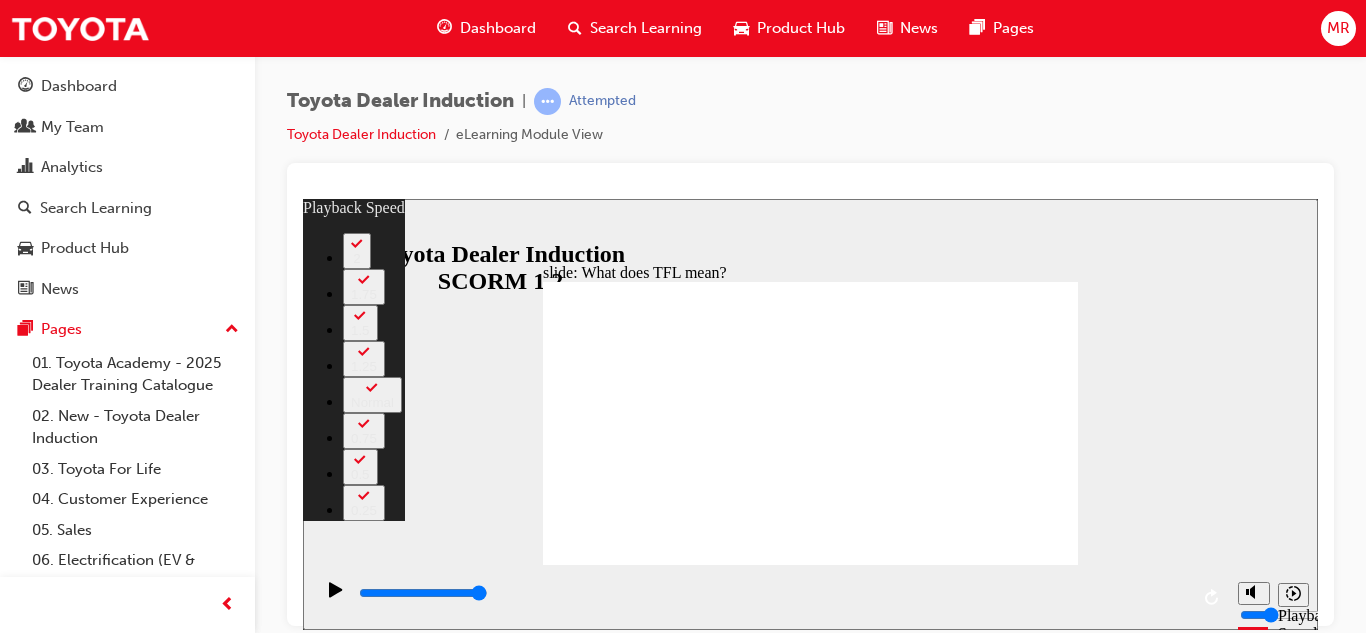click at bounding box center [810, 2587] 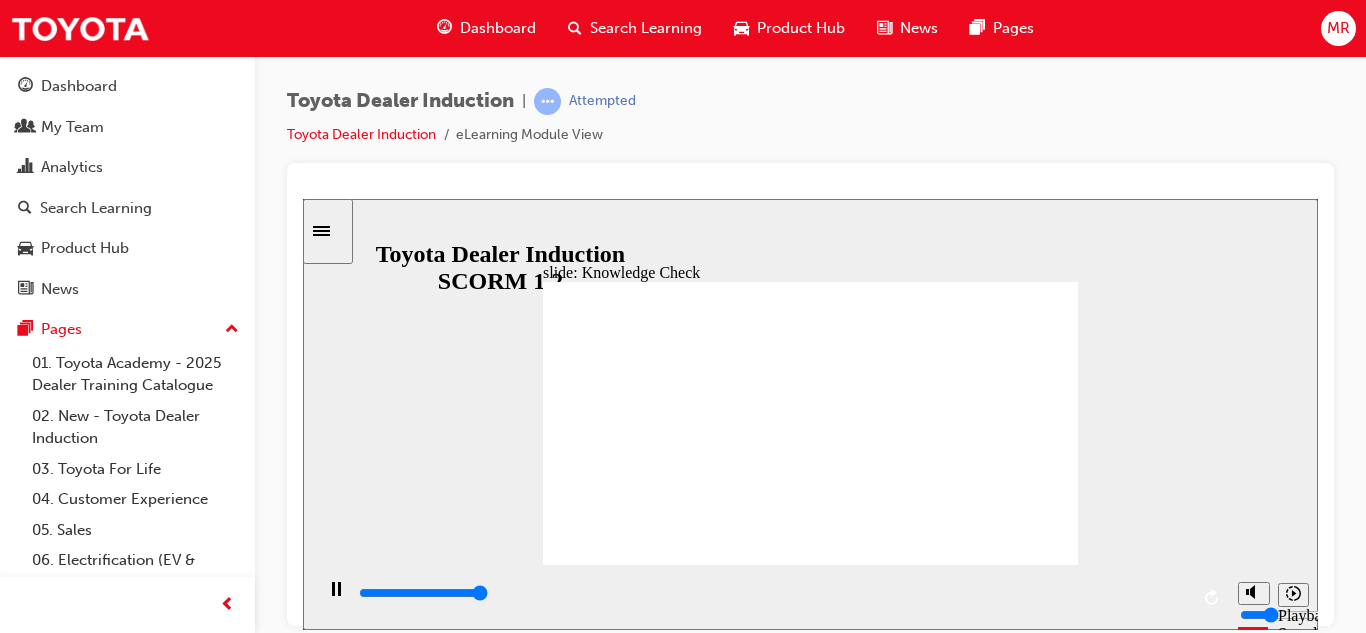 type on "5000" 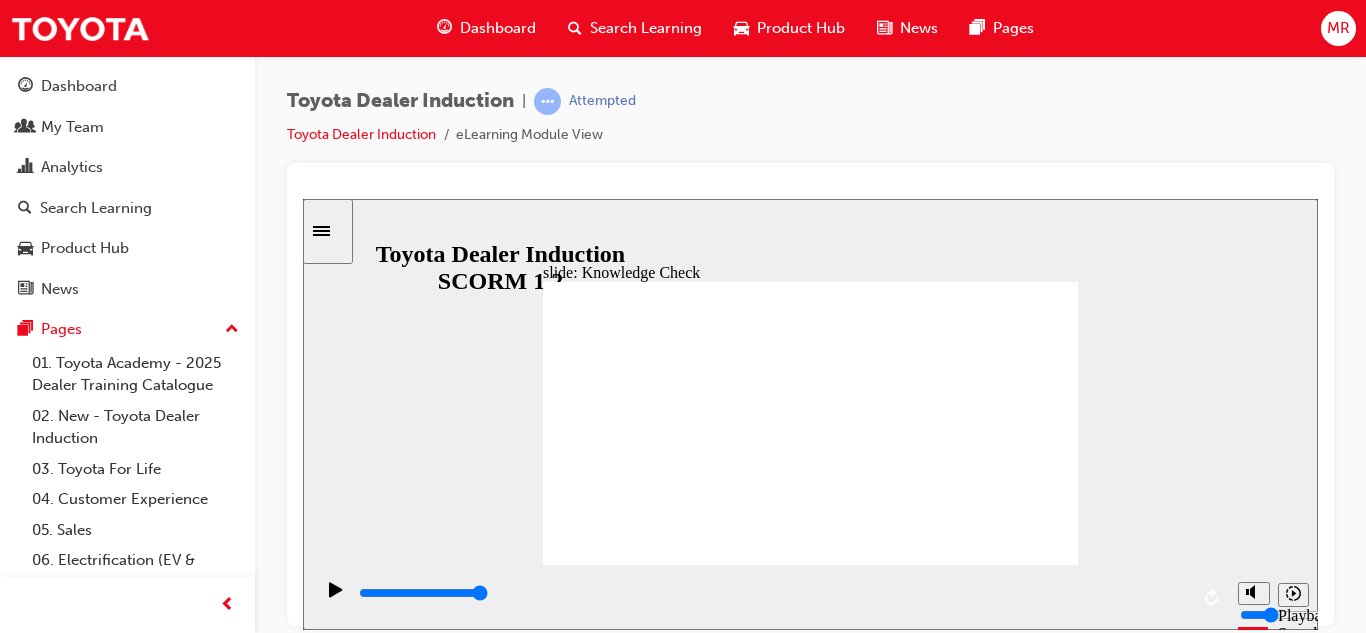 radio on "false" 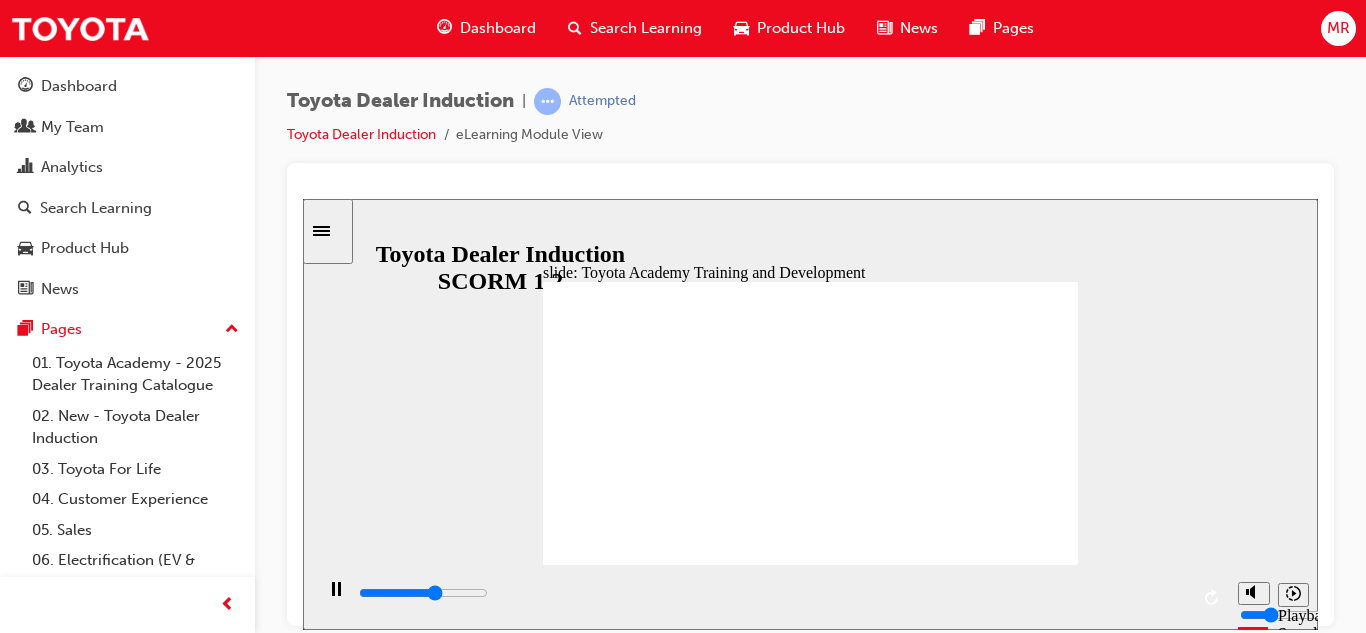 click 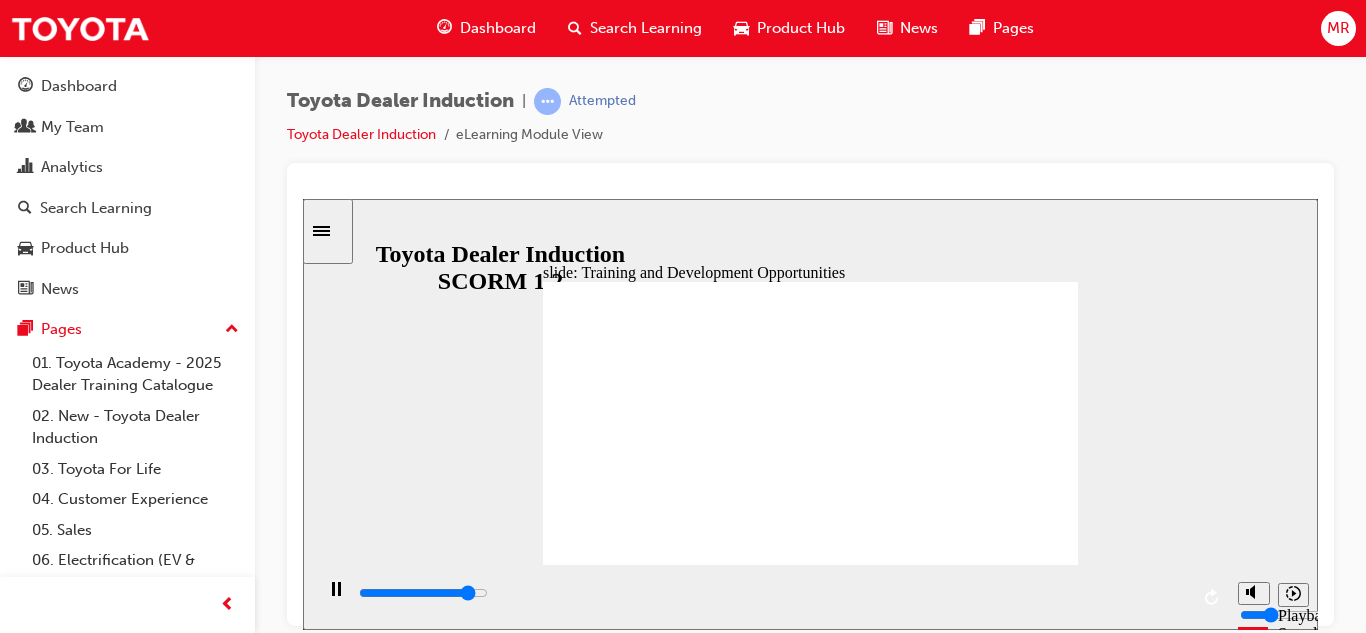 drag, startPoint x: 1034, startPoint y: 535, endPoint x: 1066, endPoint y: 359, distance: 178.88544 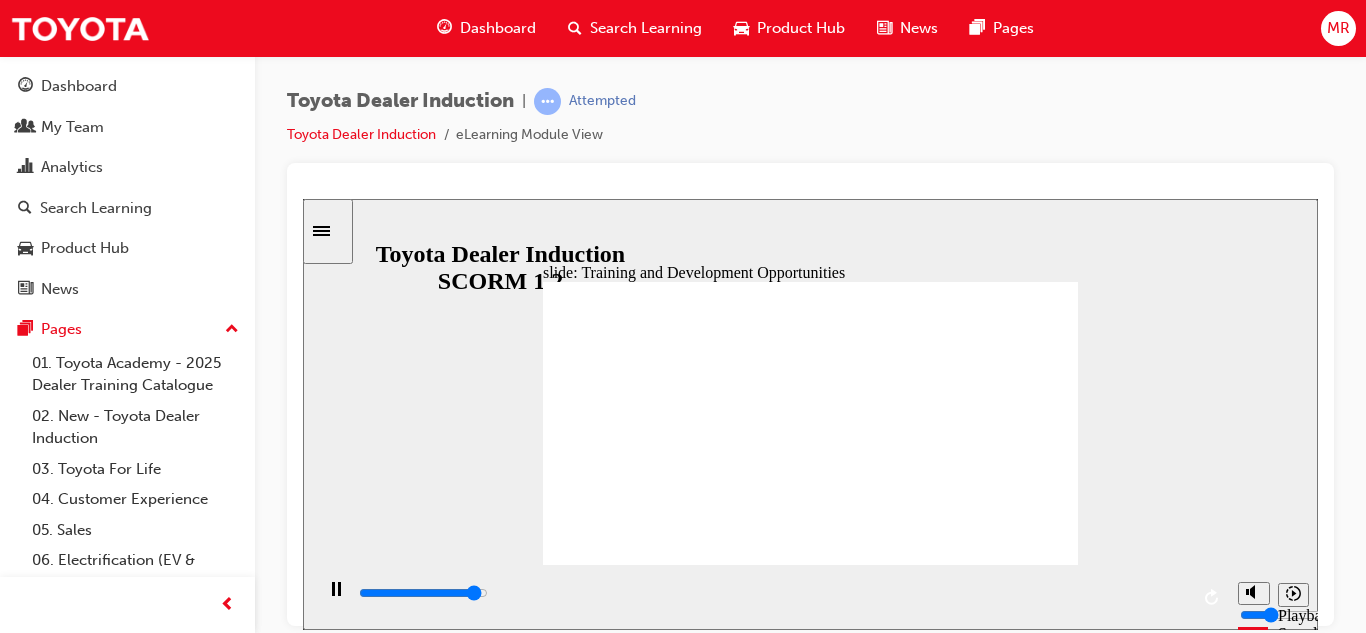 click 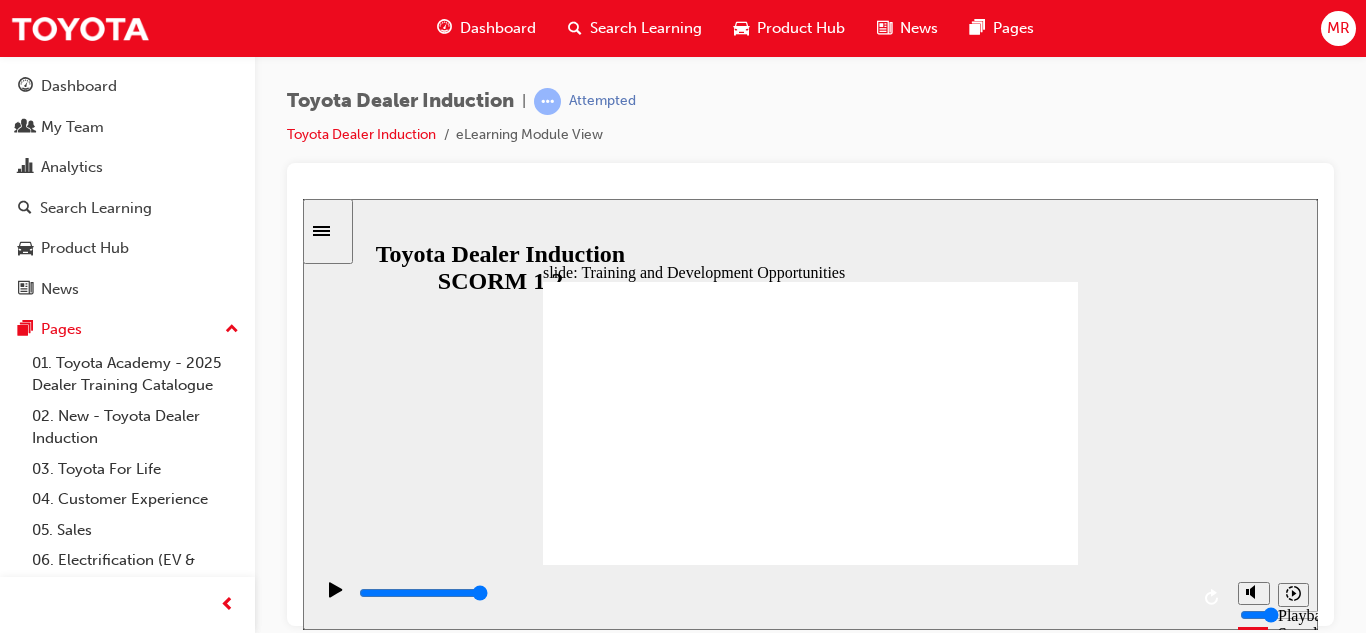 click 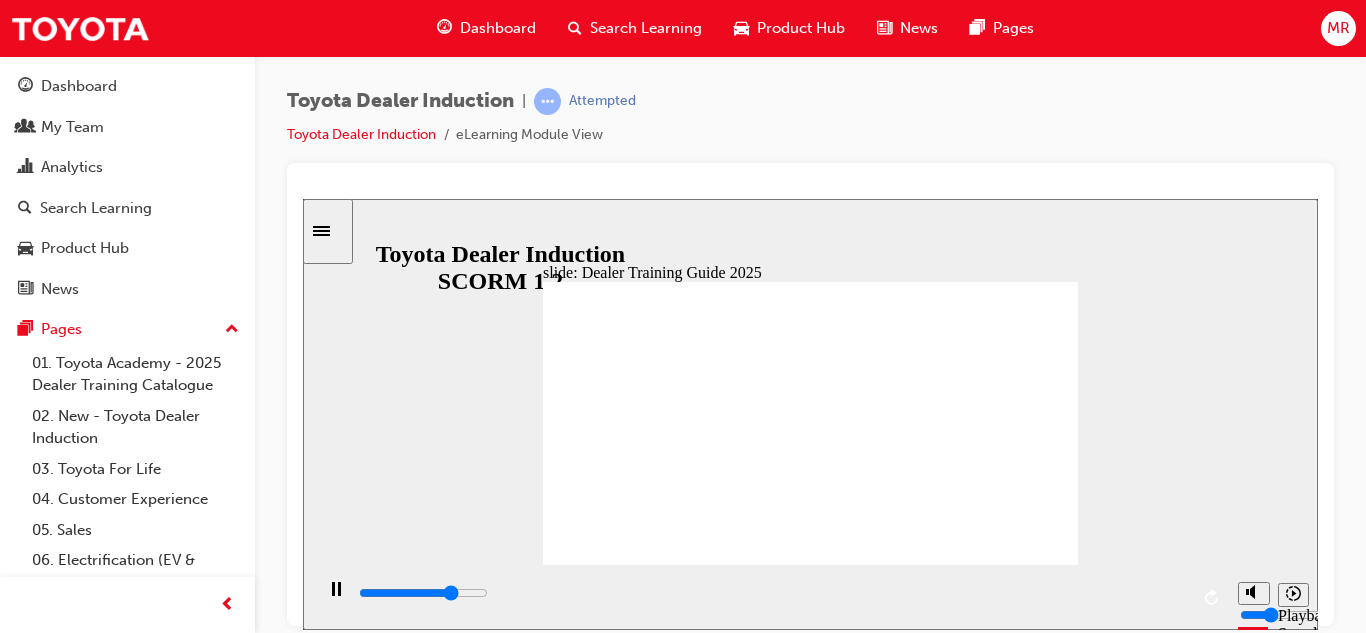 click 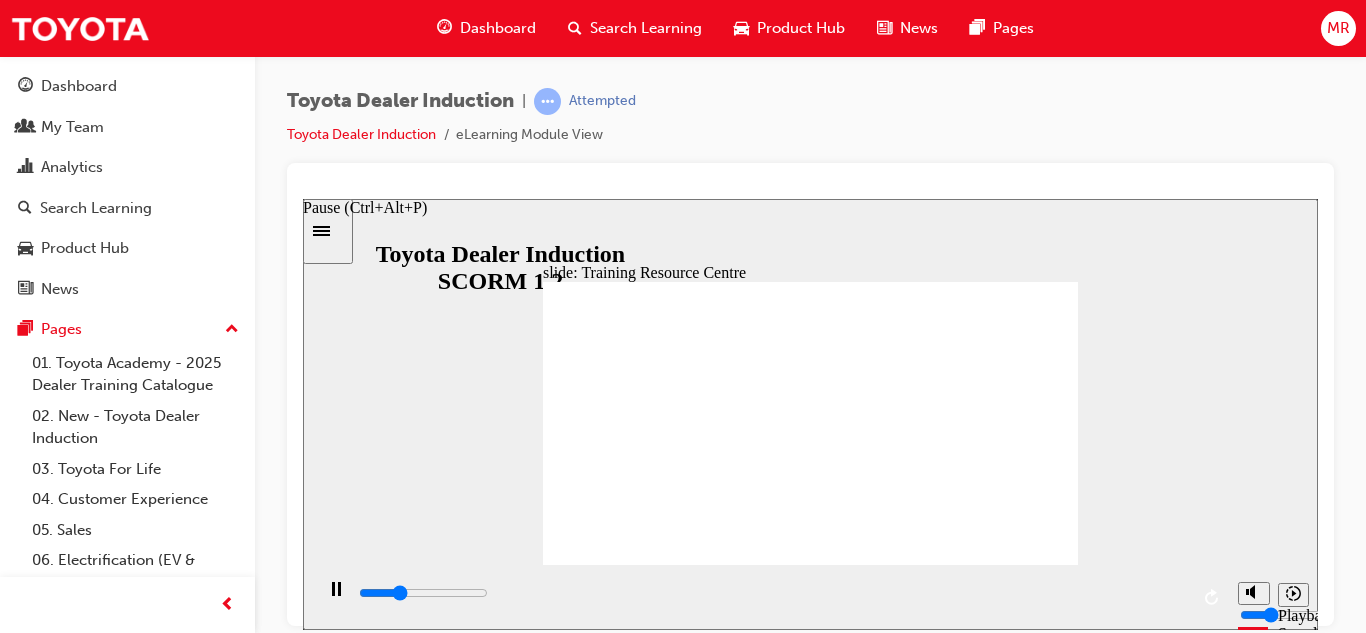 click at bounding box center (336, 598) 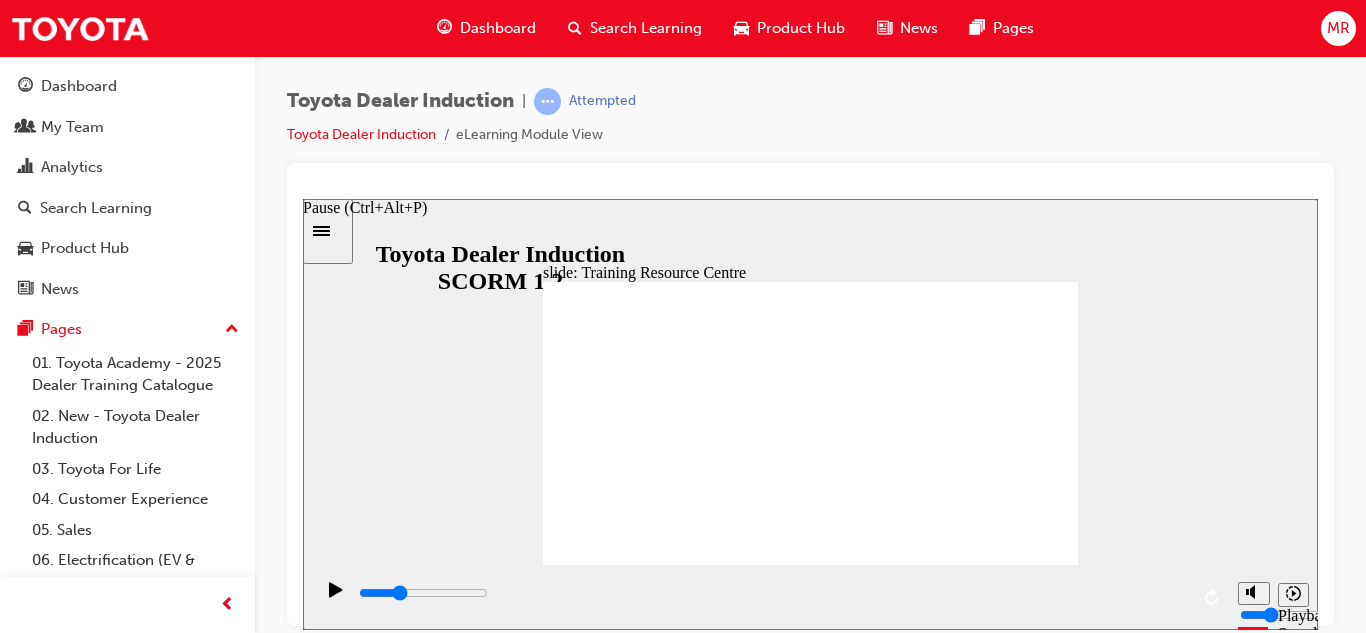 click 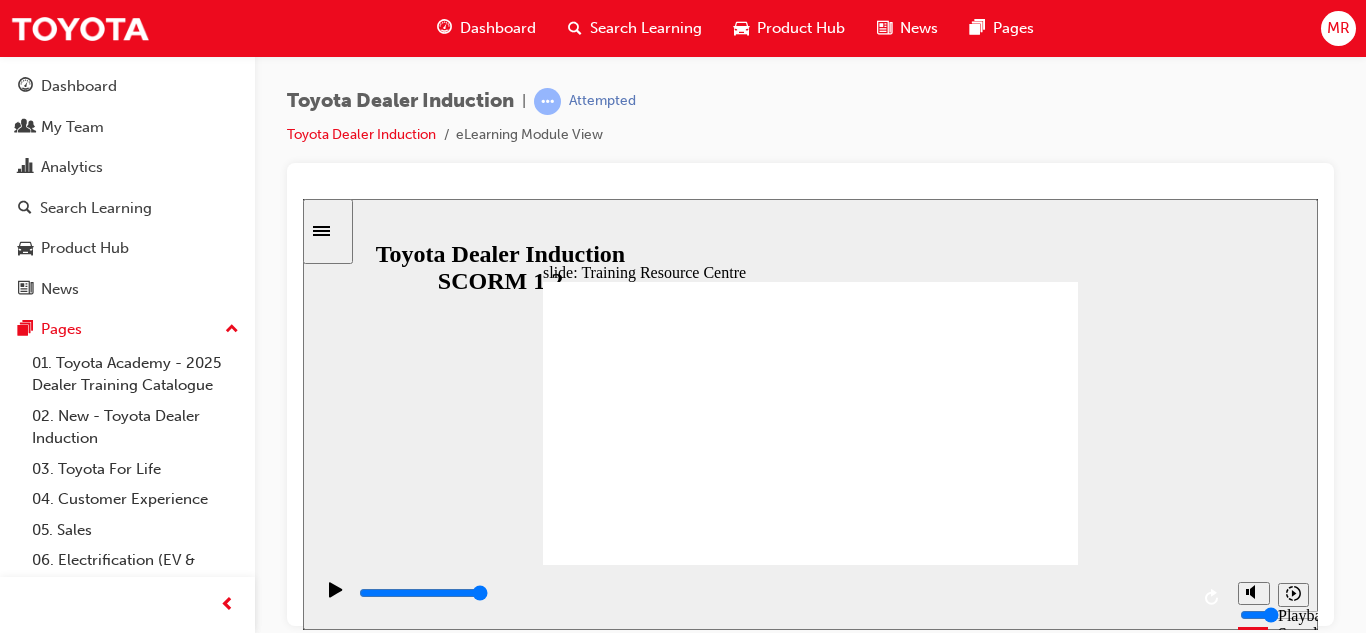 click 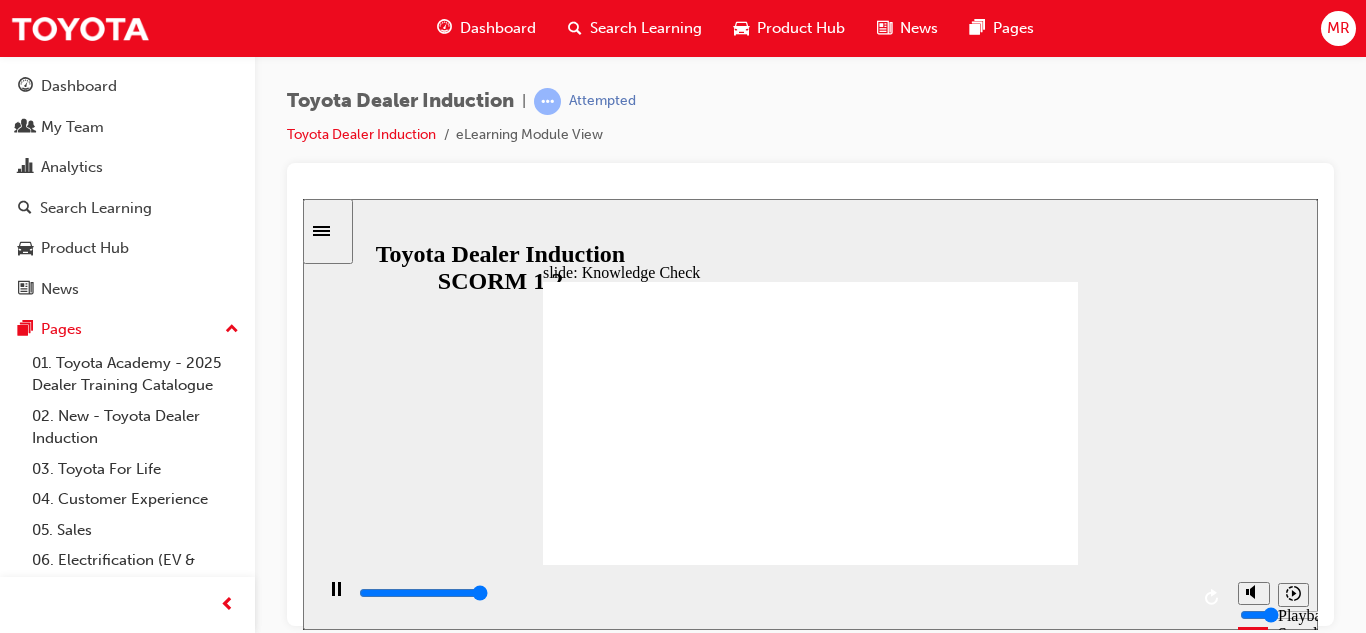 type on "5000" 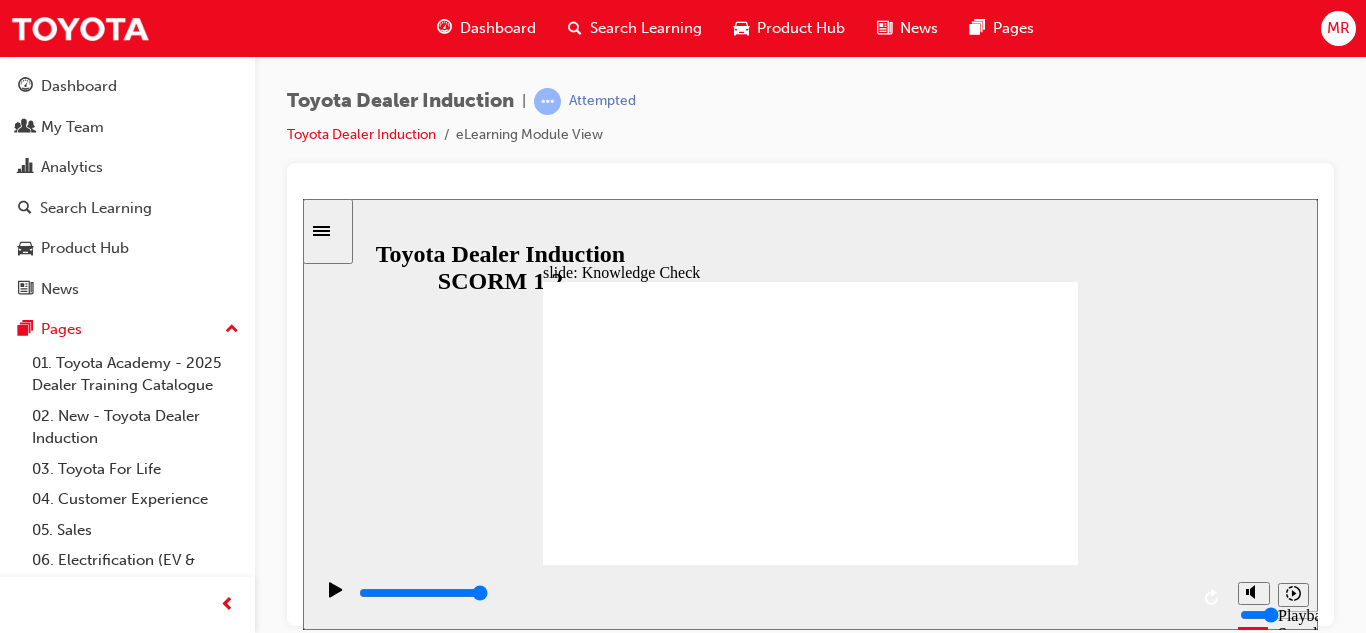 radio on "true" 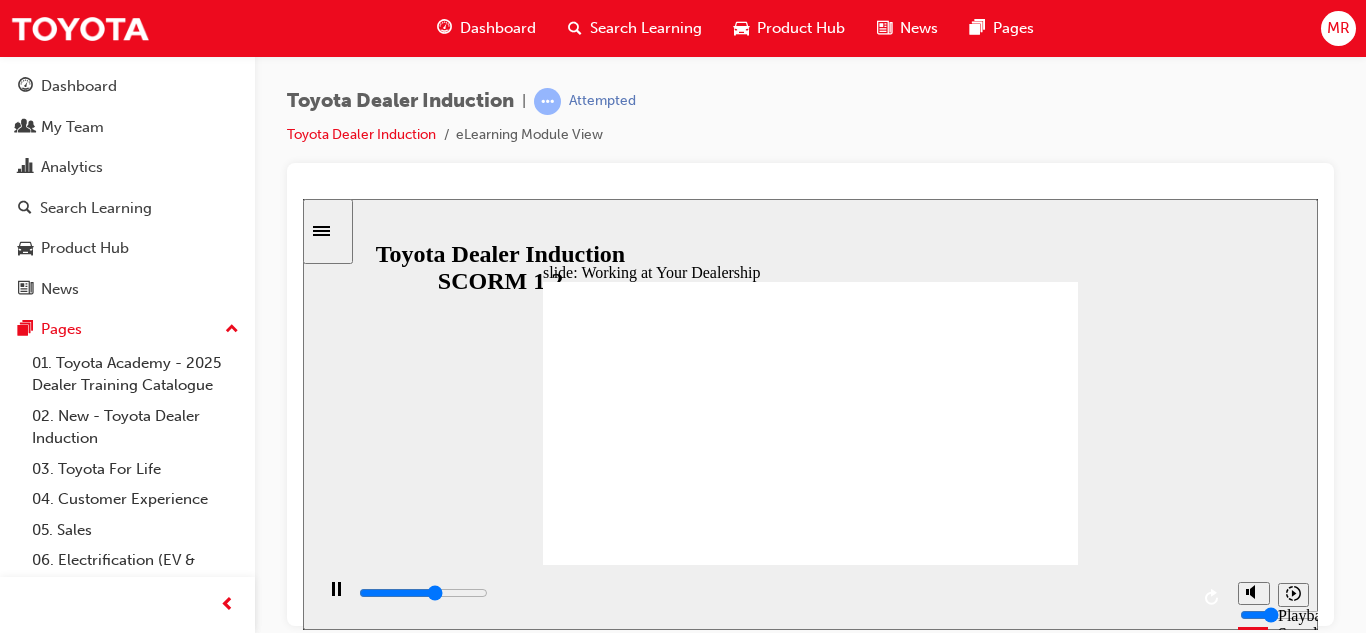 click 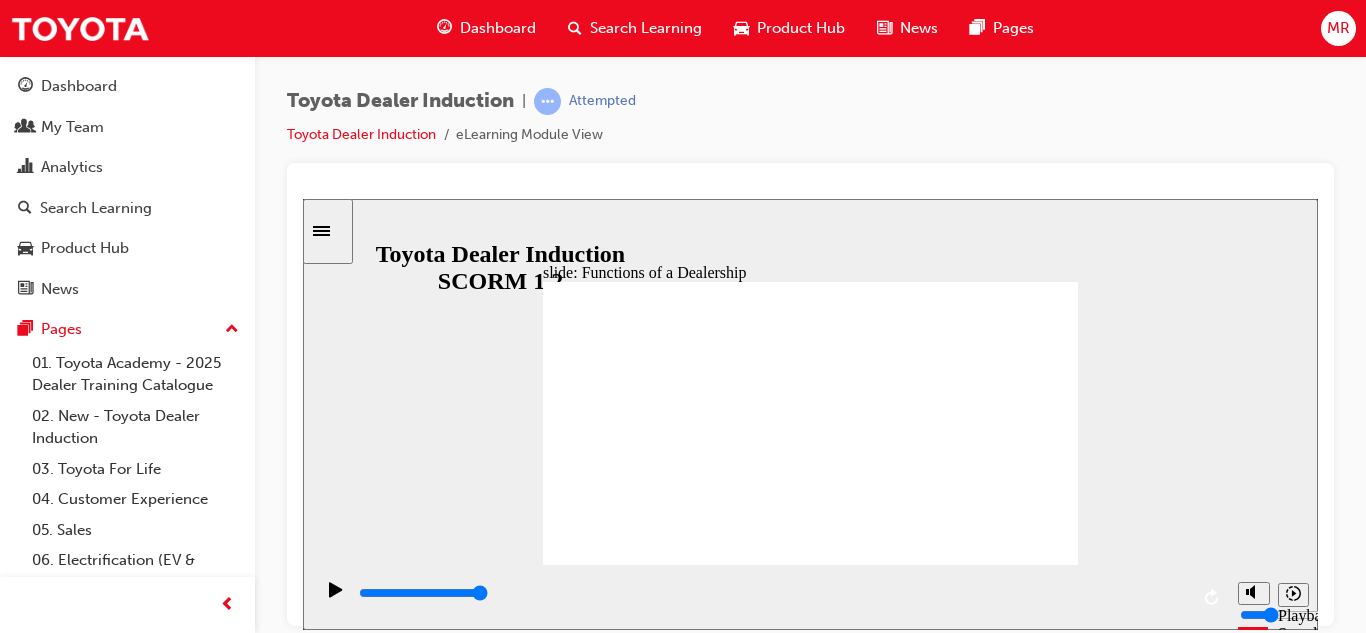 click 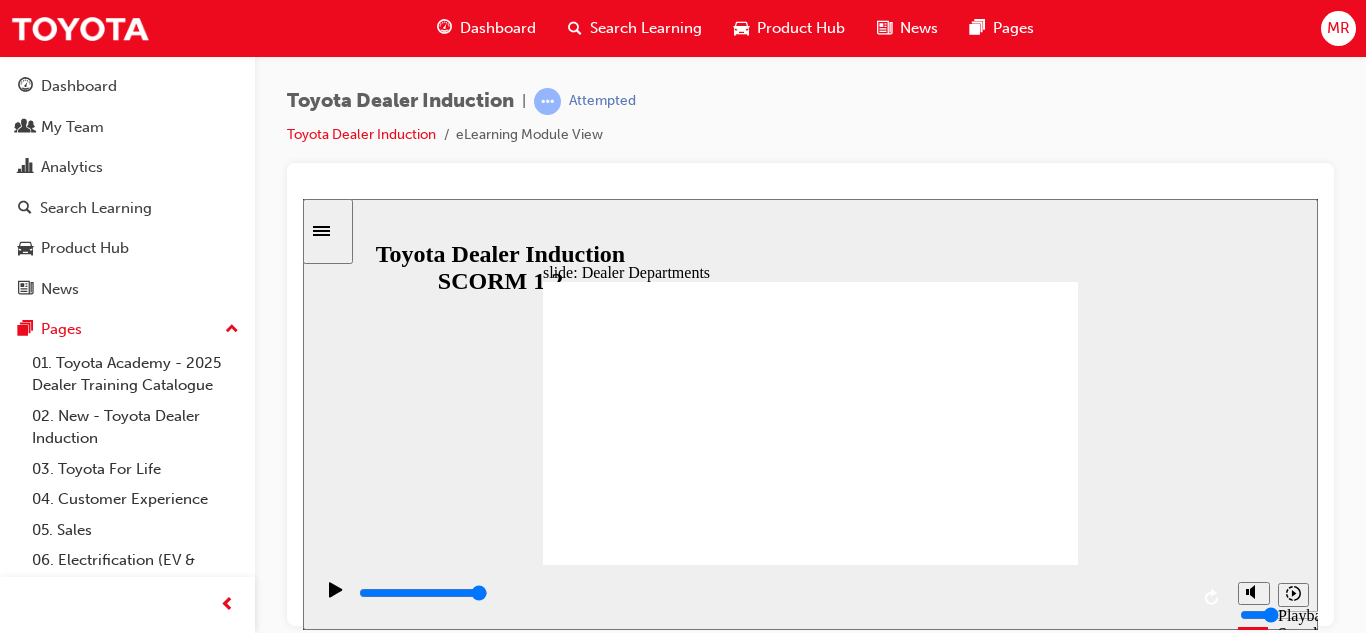 click 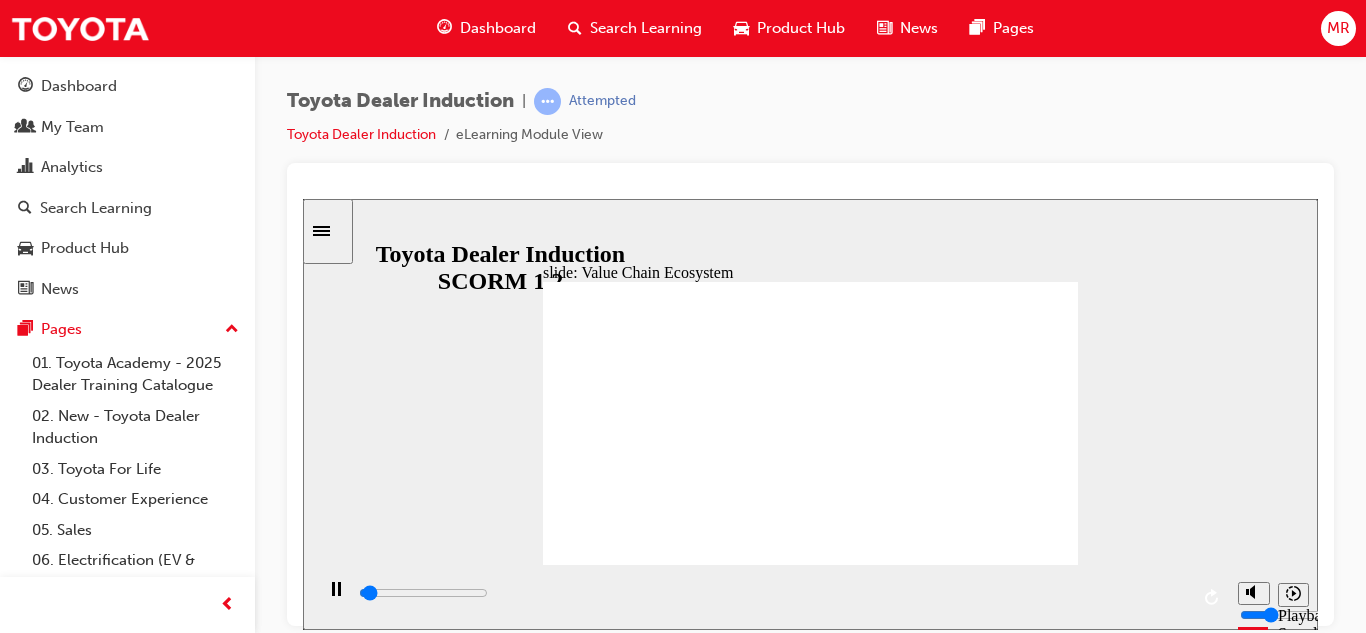 click 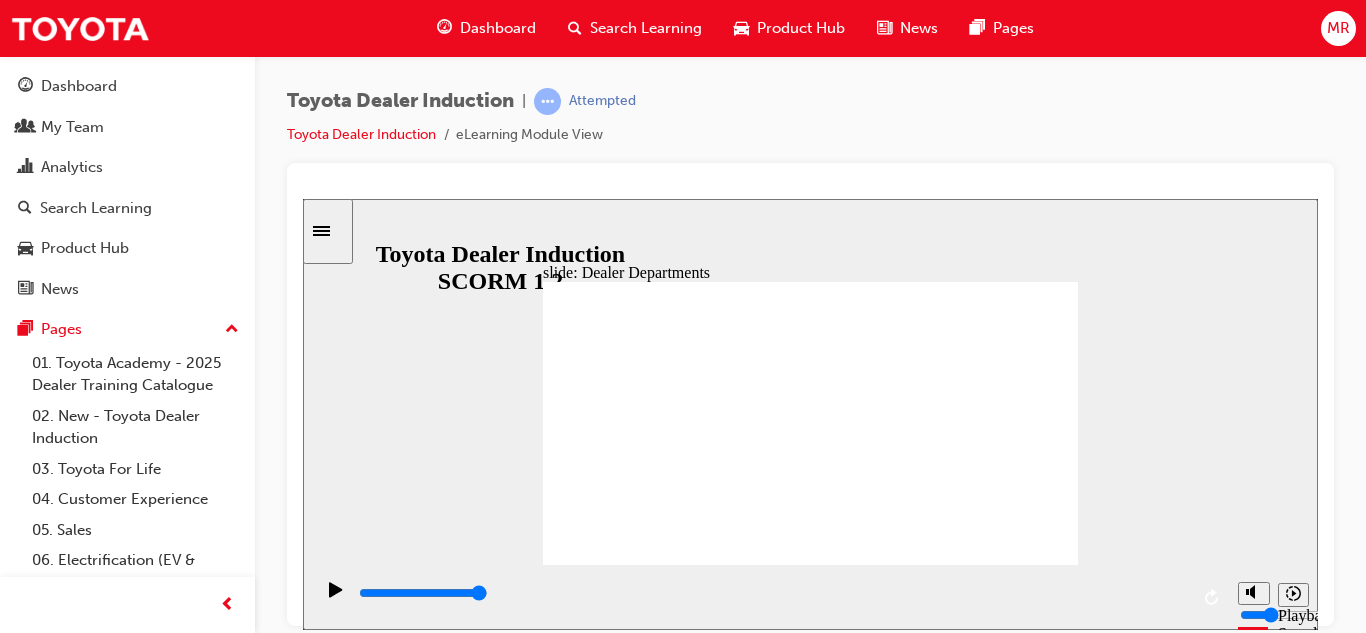 click 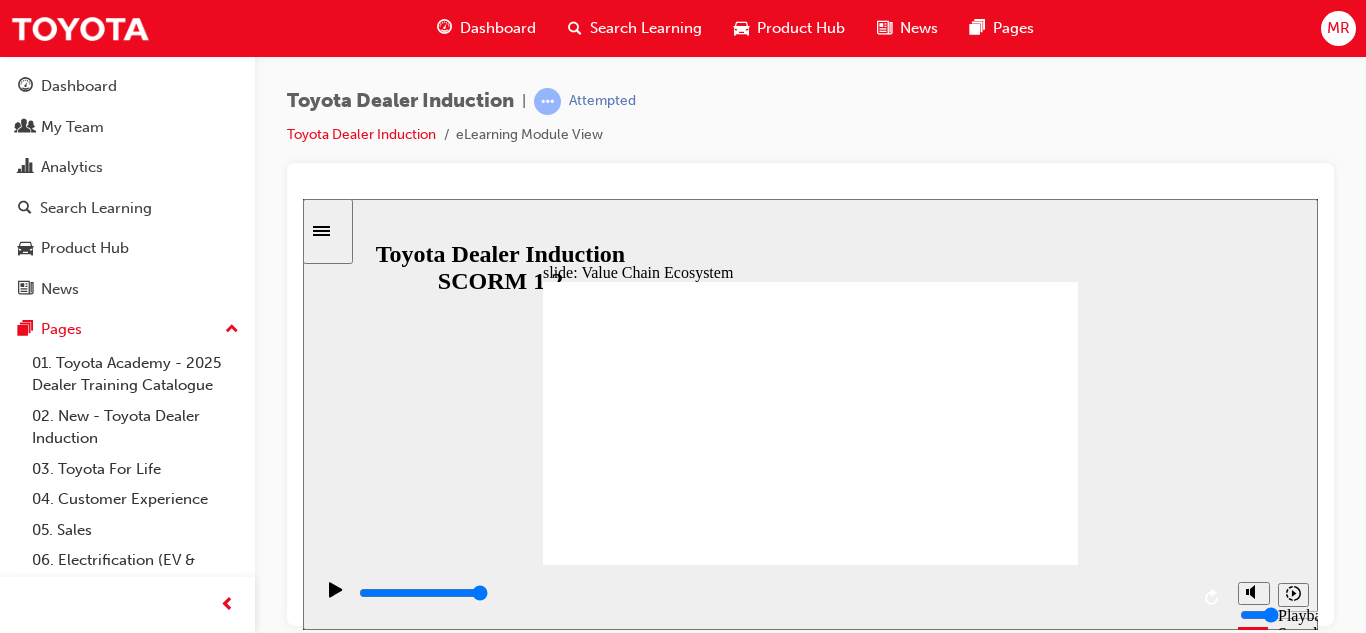 click 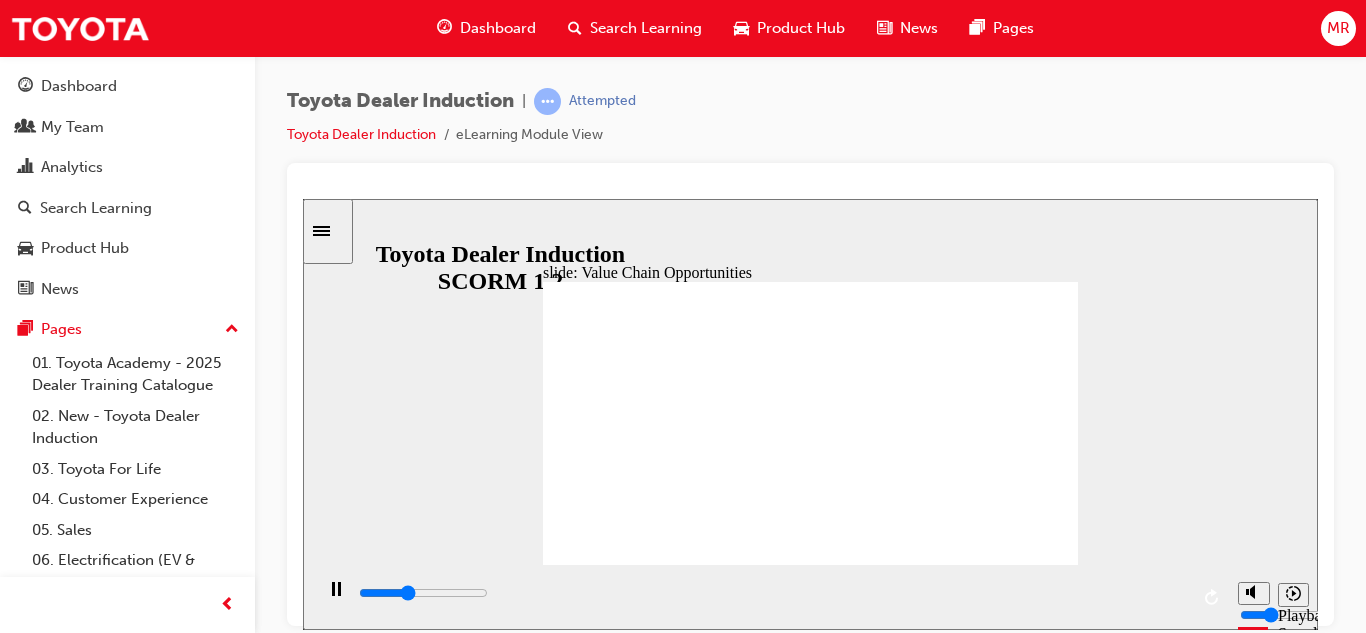 click 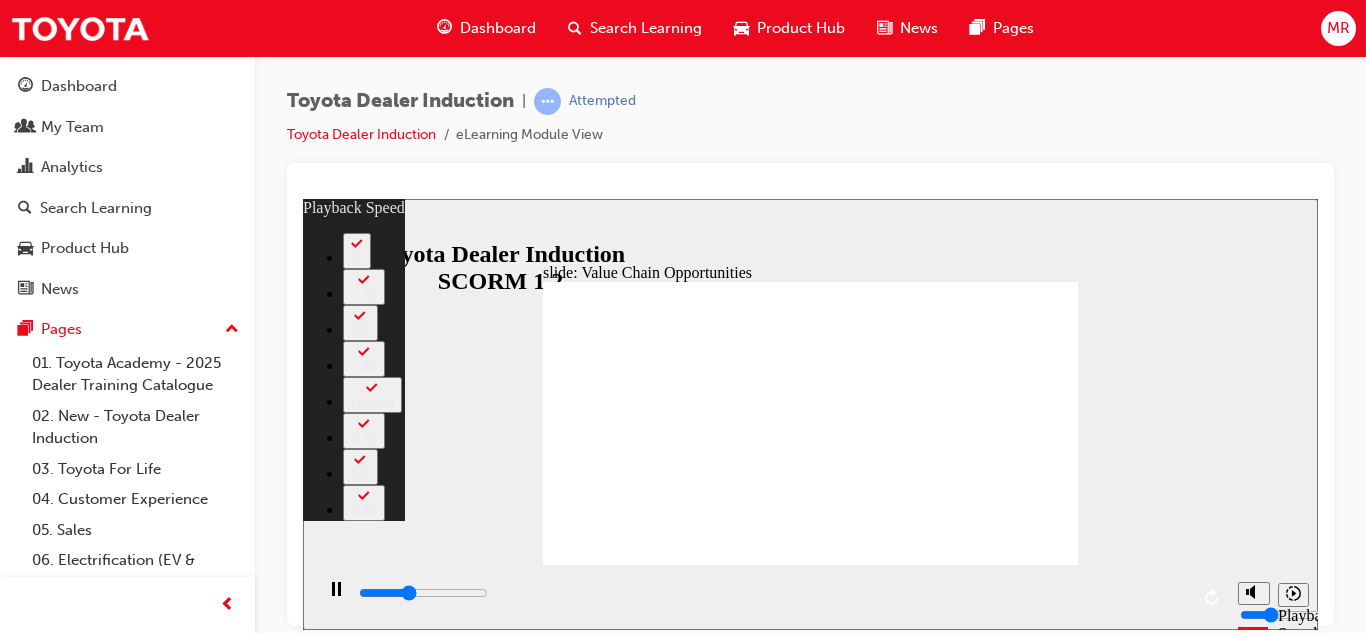 type on "4200" 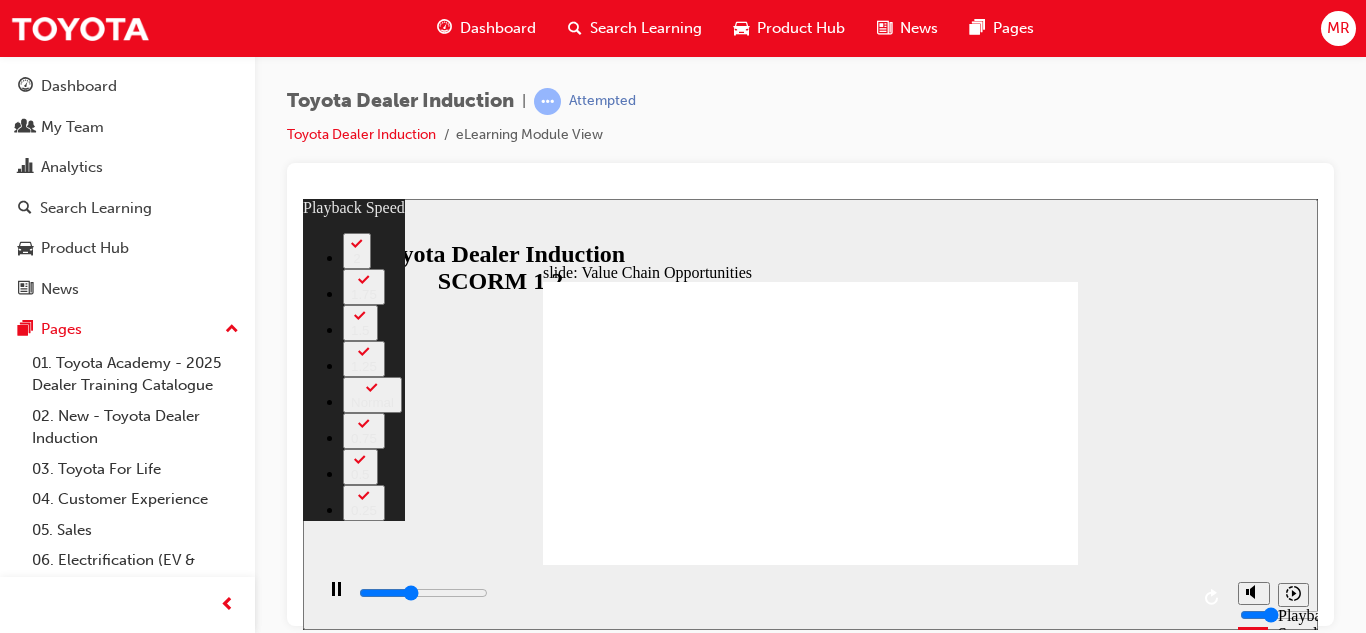 type on "4400" 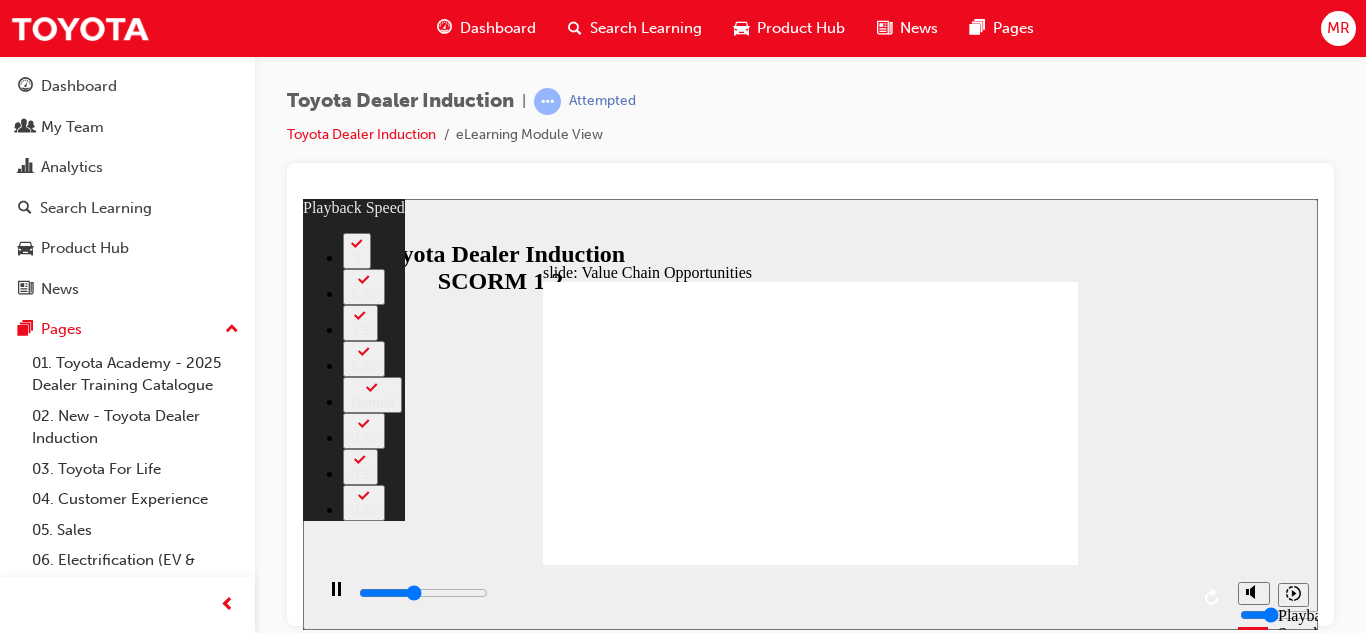 type on "4700" 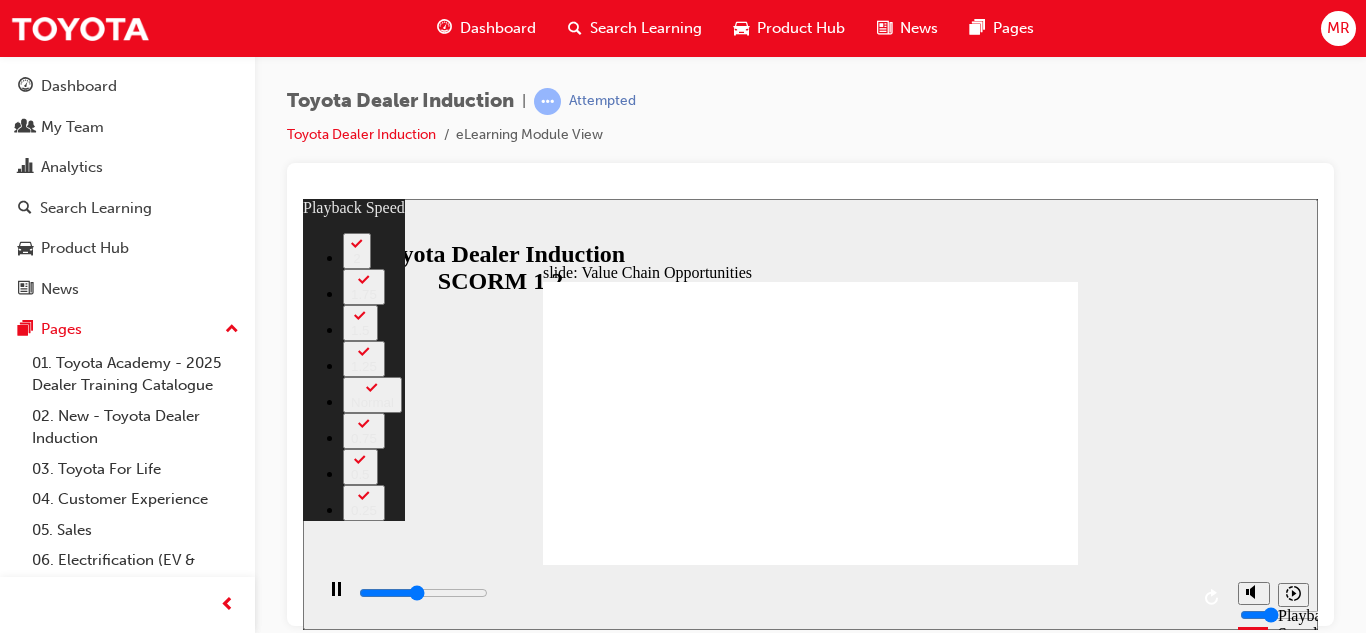 type on "5000" 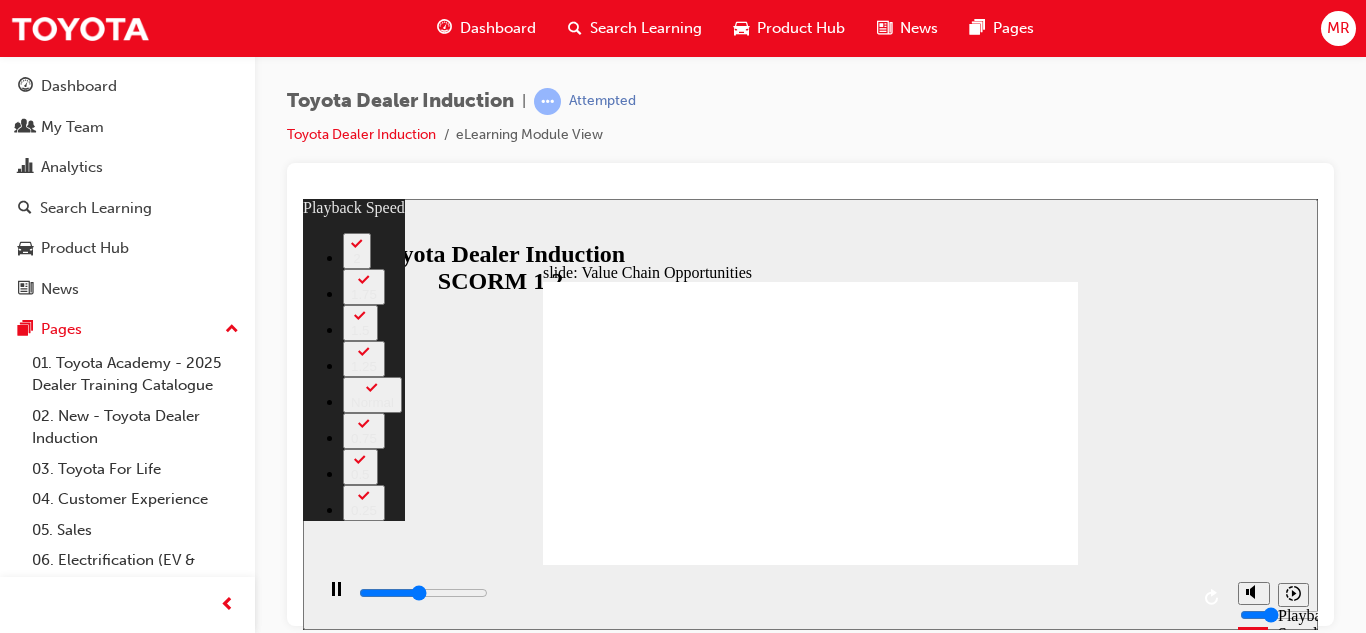 type on "5200" 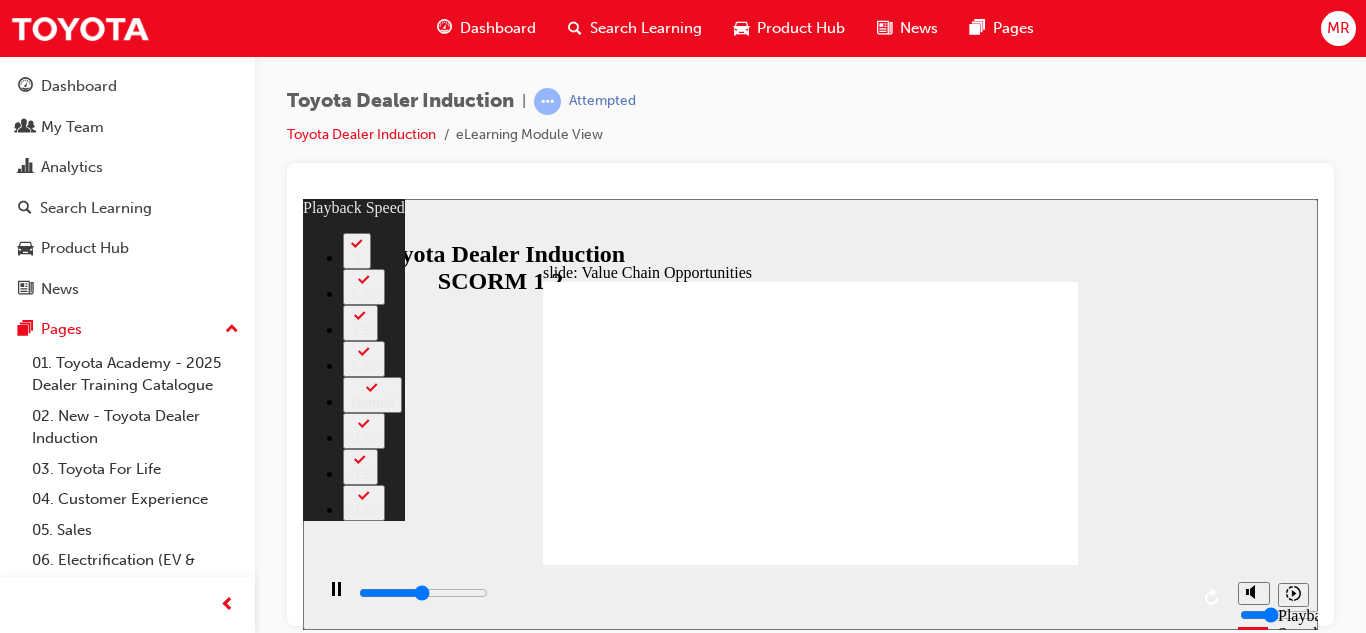 type on "5500" 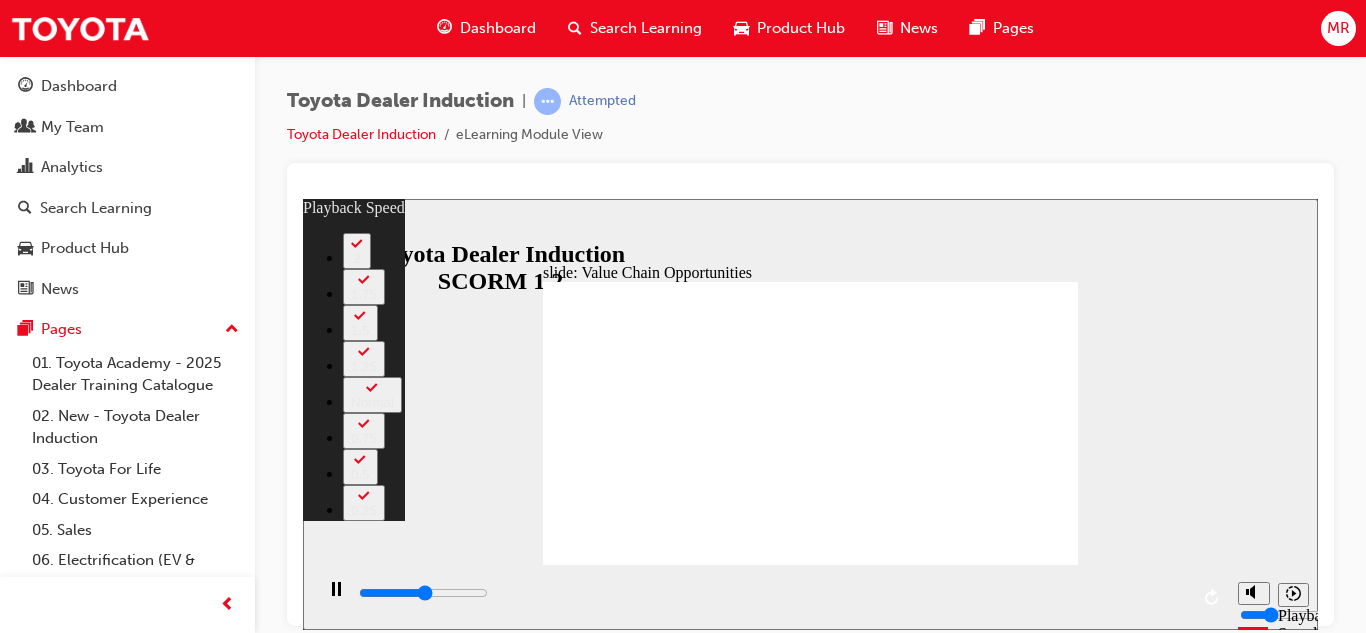 type on "5800" 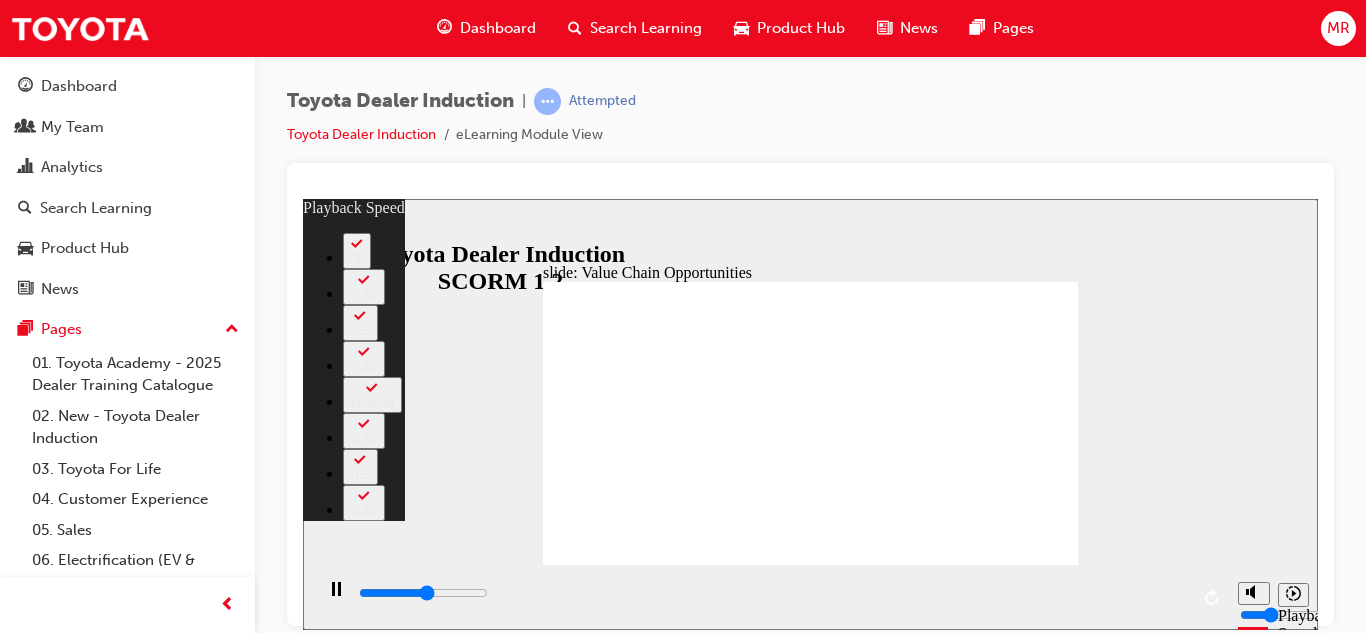type on "6000" 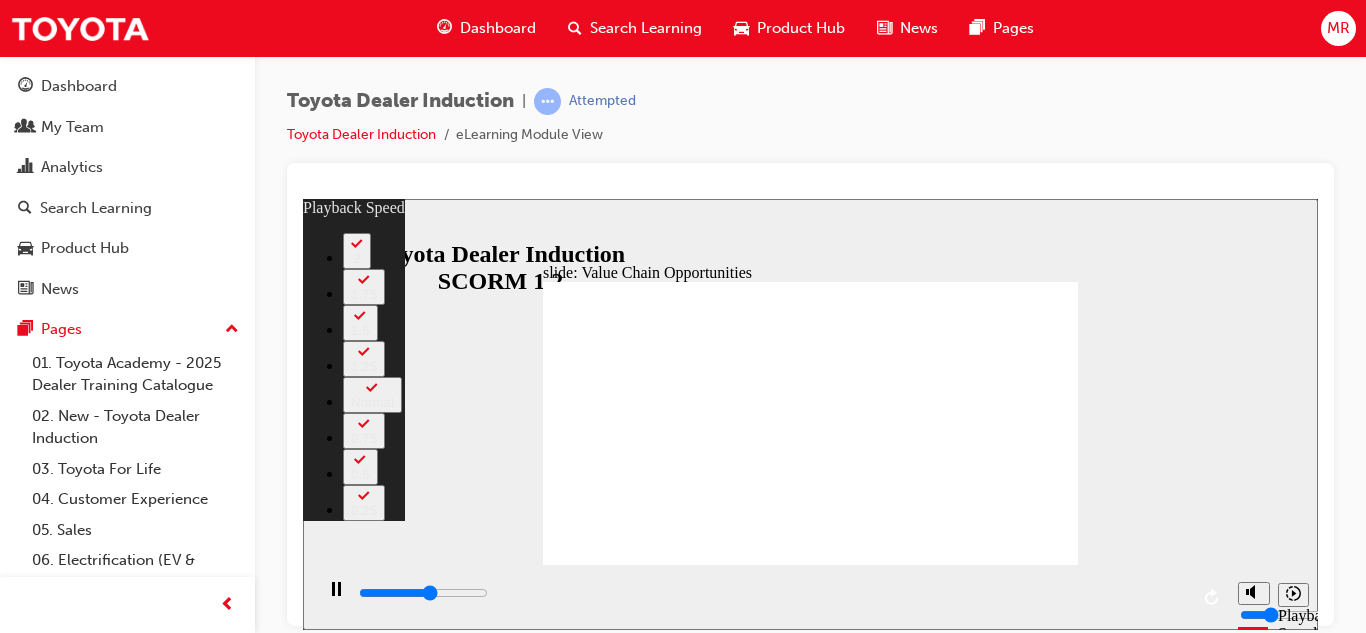 type on "6300" 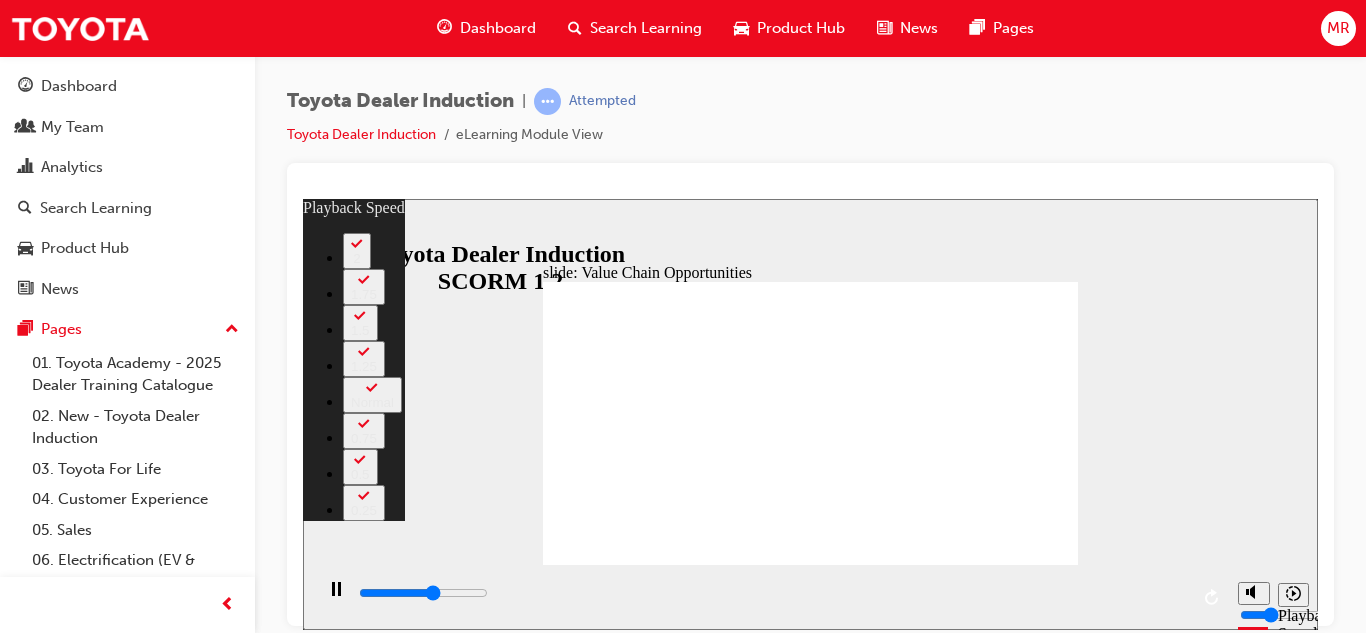 type on "6600" 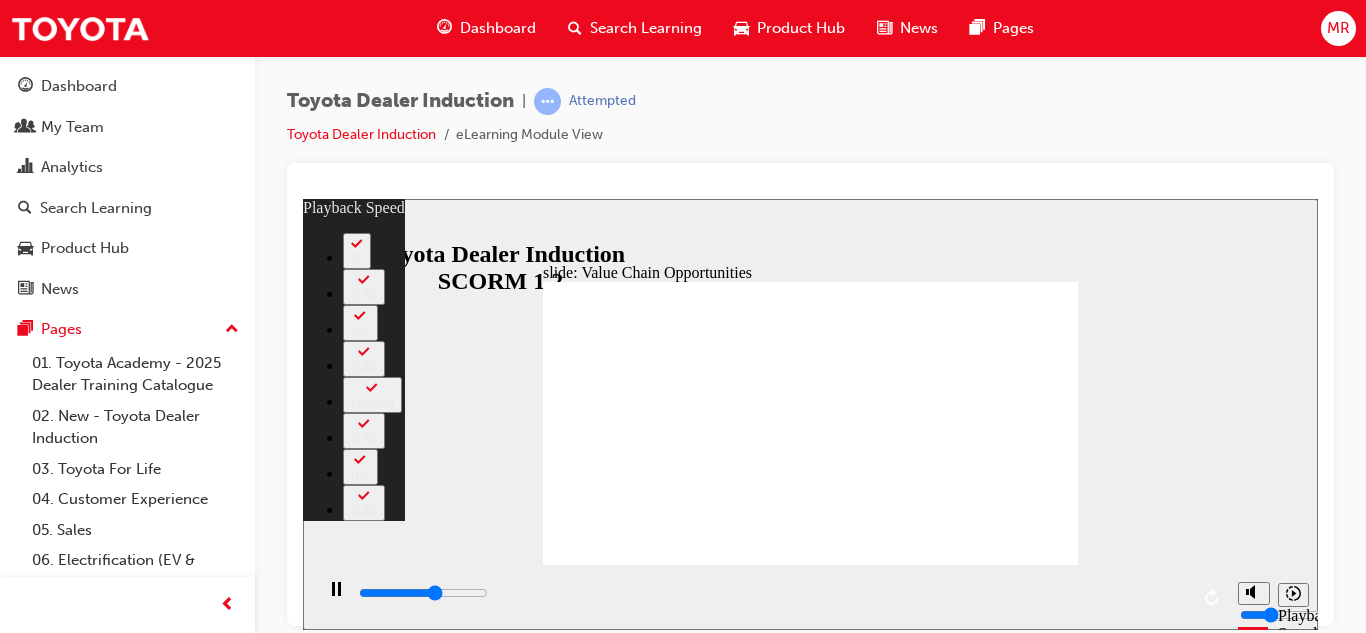 type on "6900" 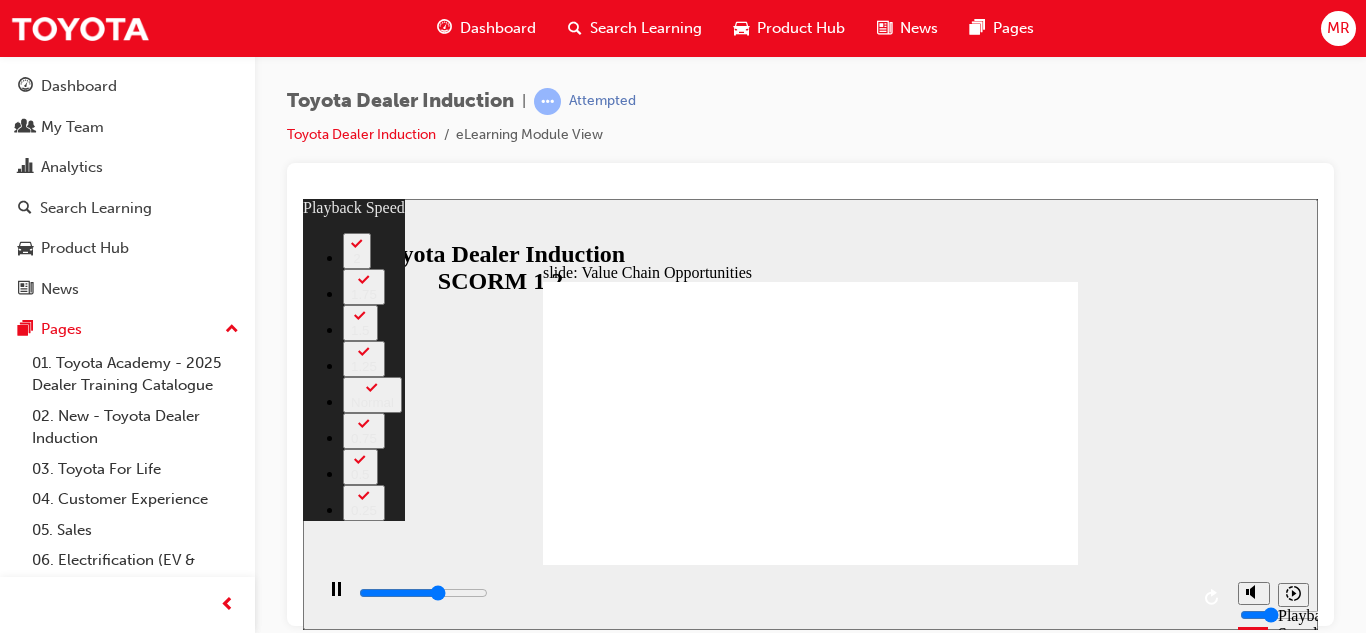type on "7100" 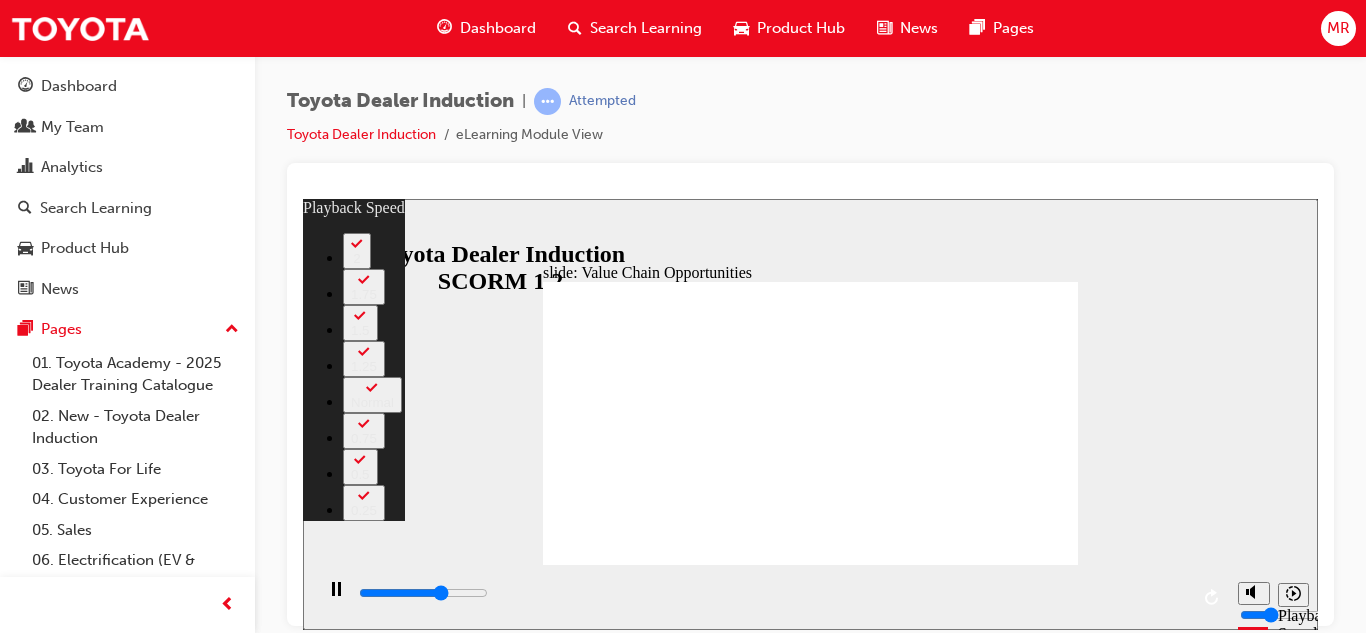 type on "7400" 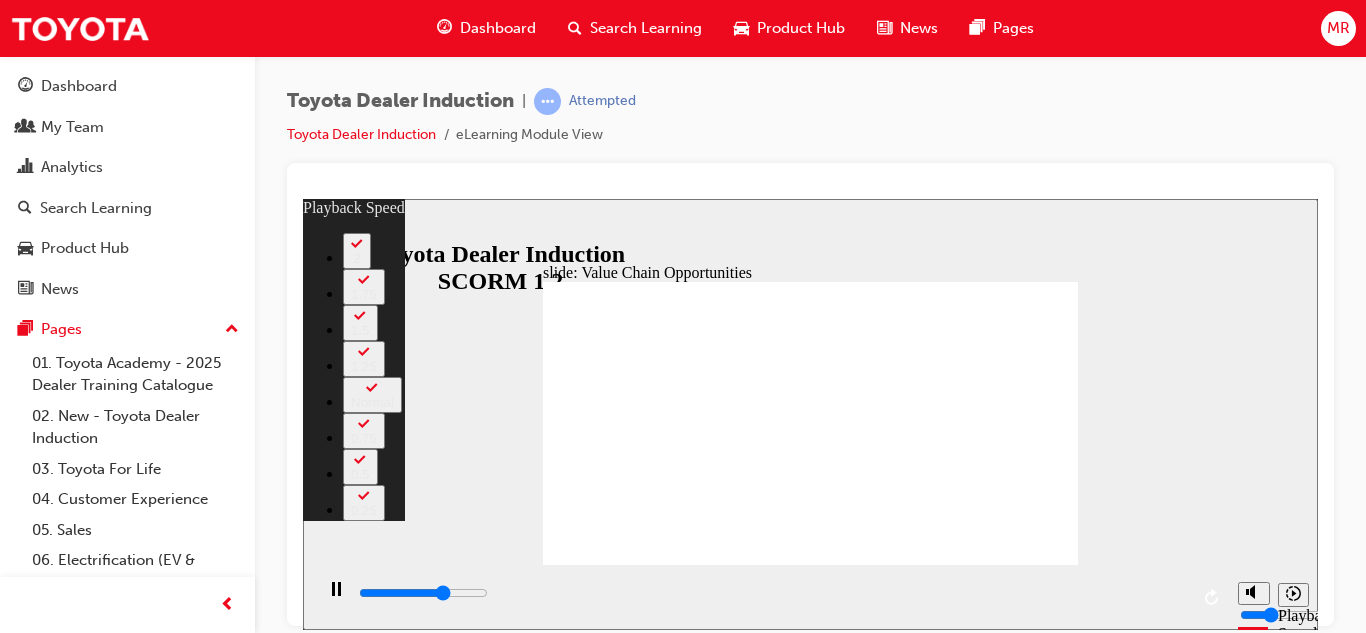 type on "7600" 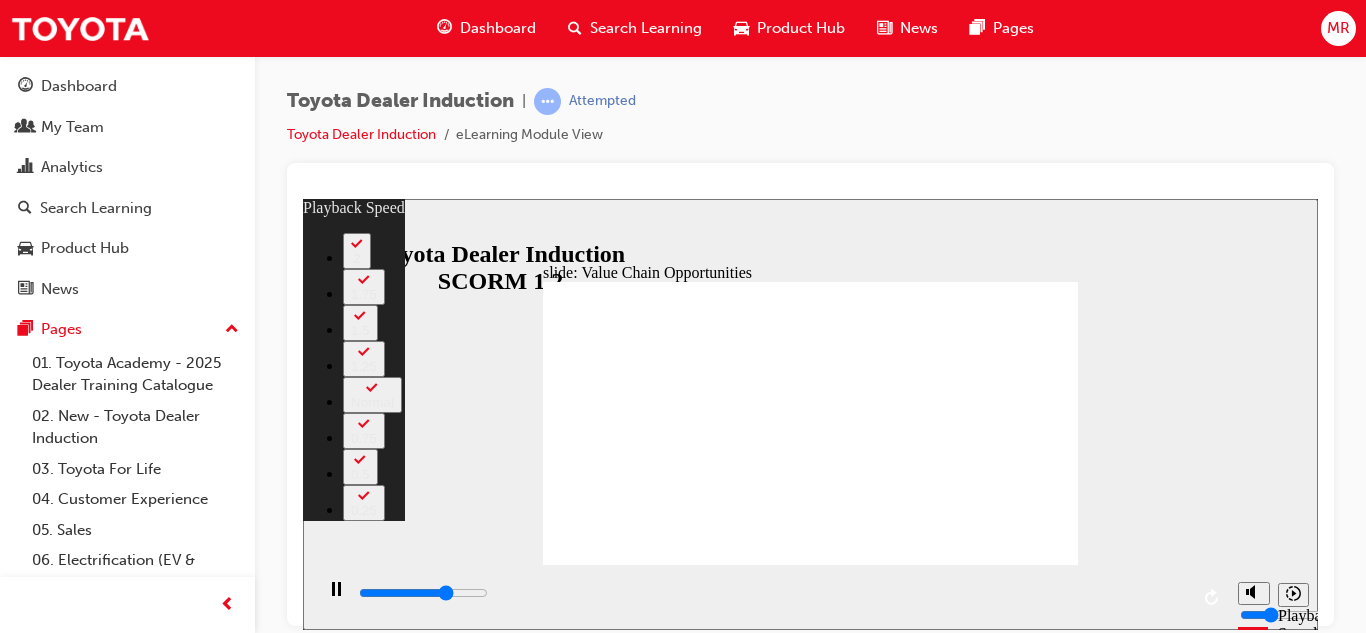 type on "7900" 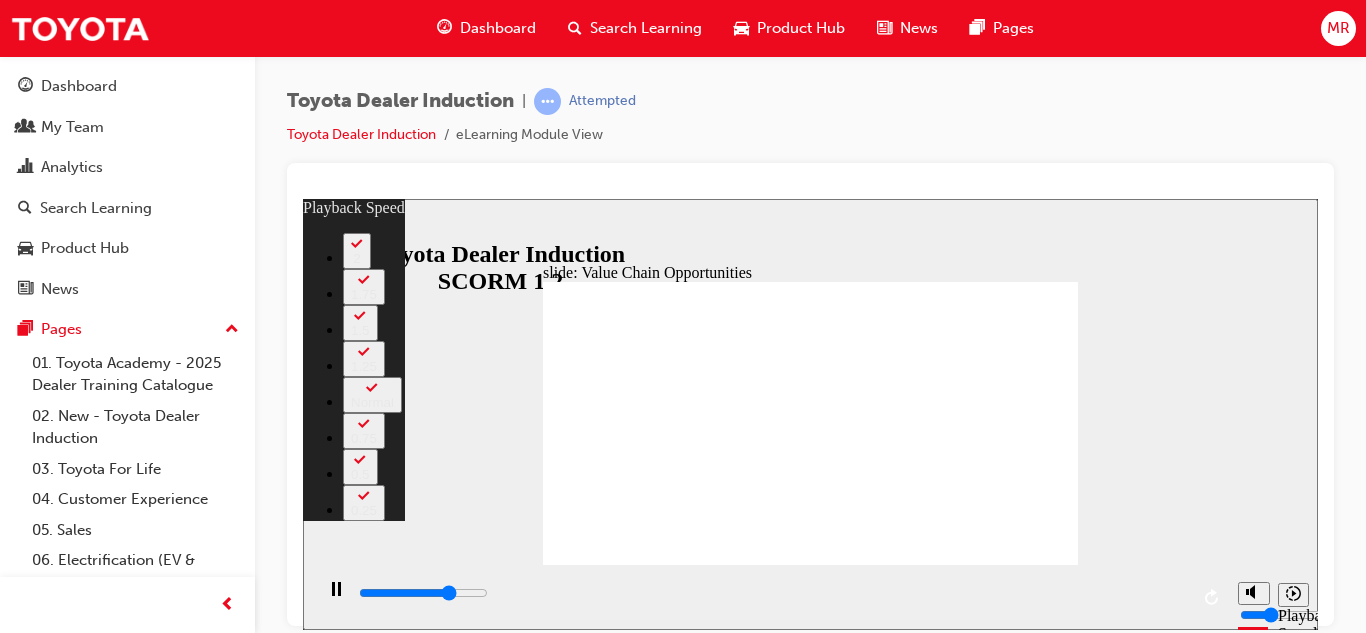 type on "8200" 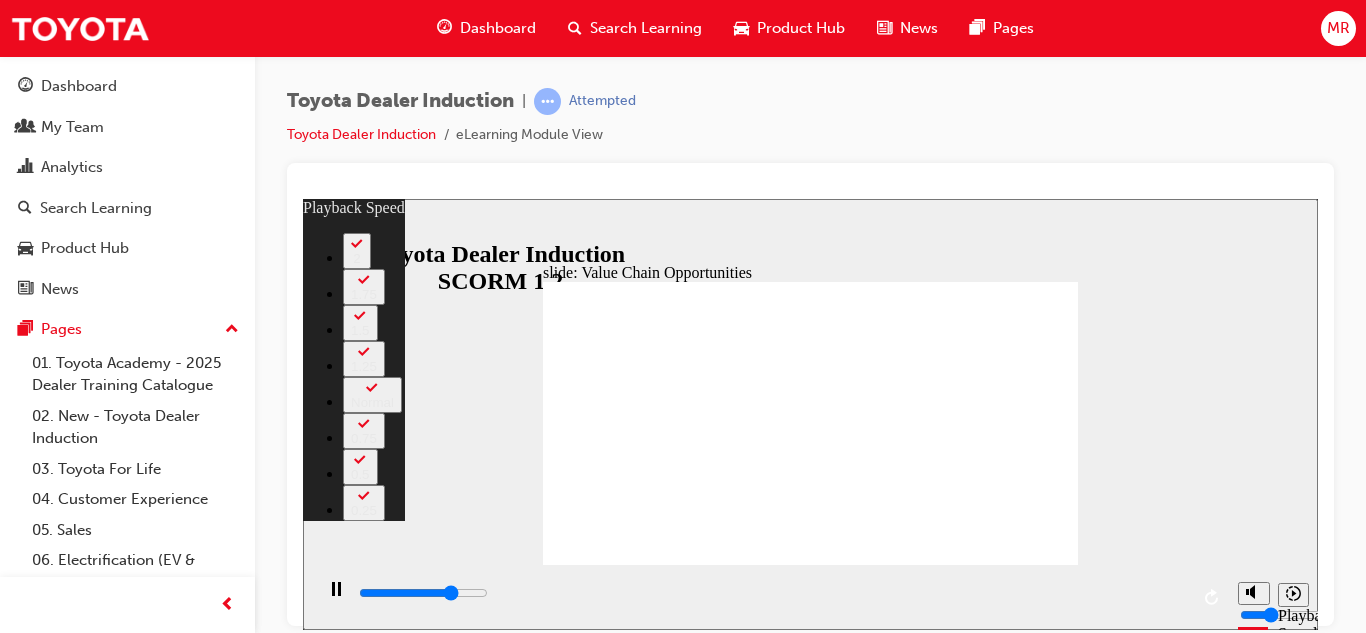 type on "8500" 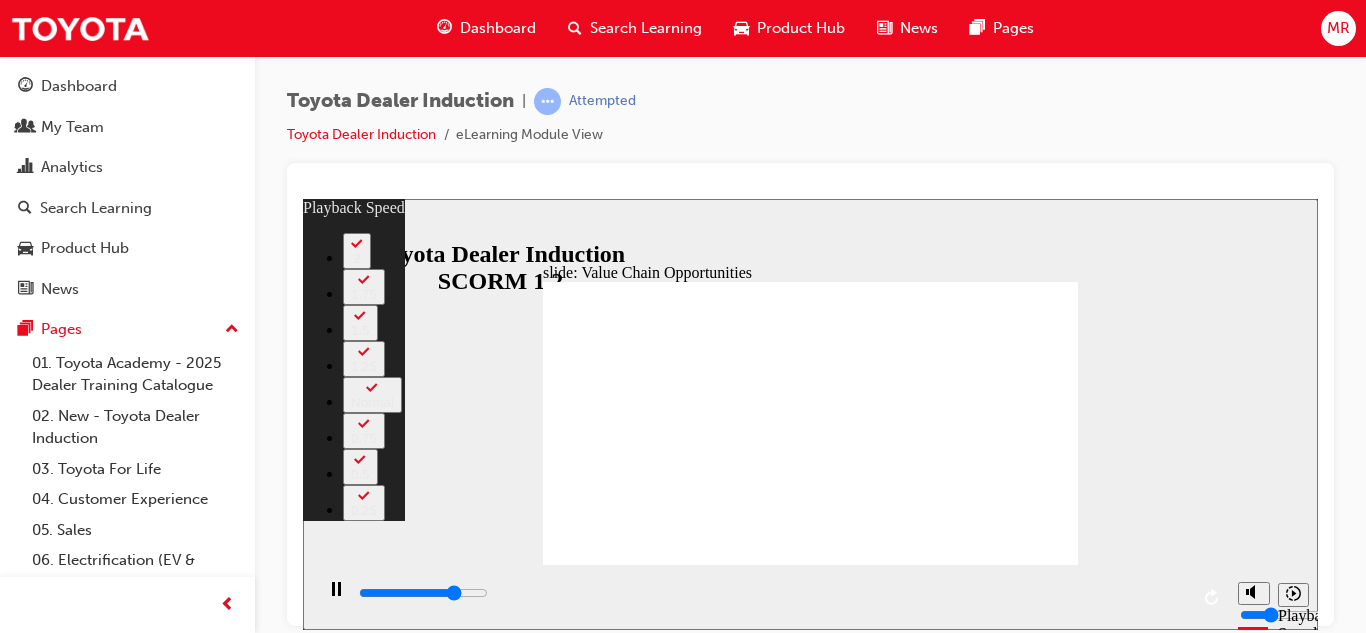 type on "8700" 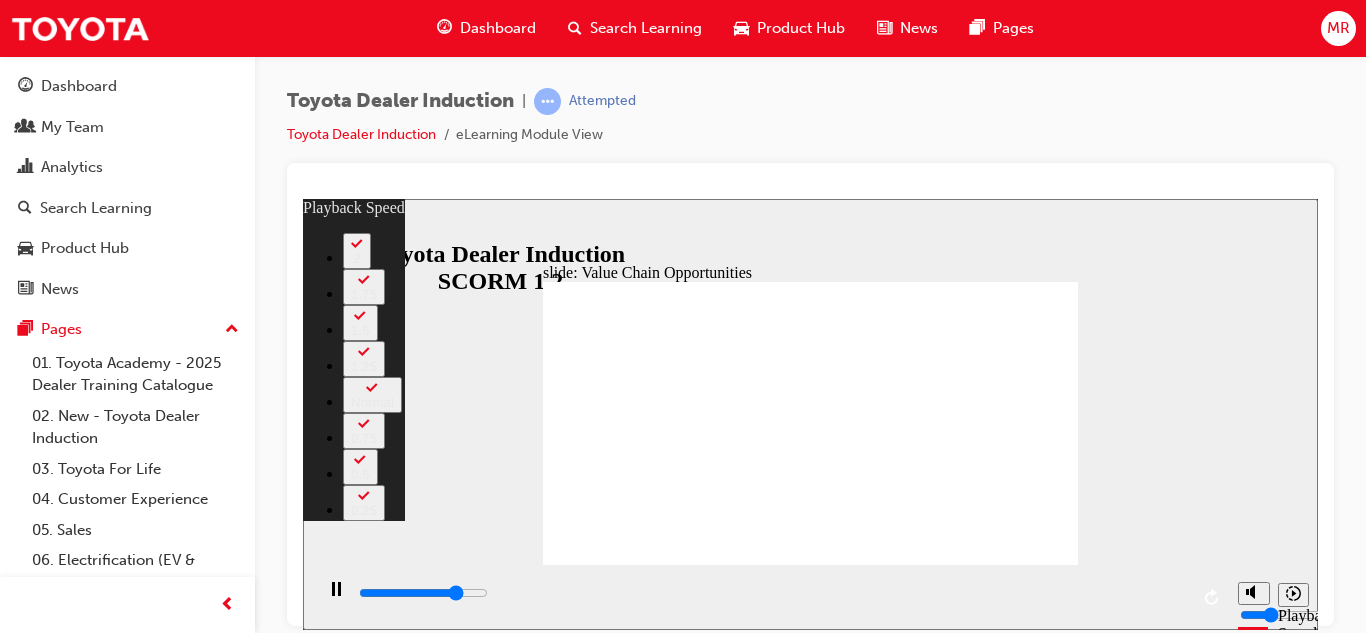 type on "9000" 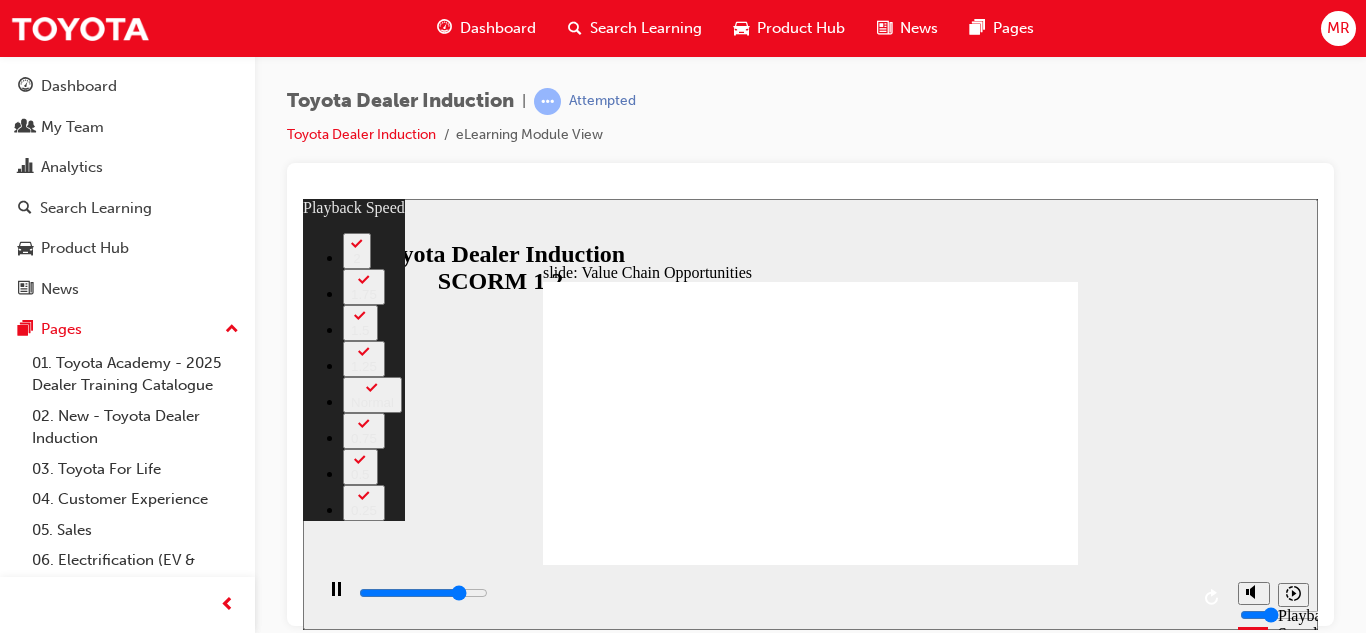 type on "9200" 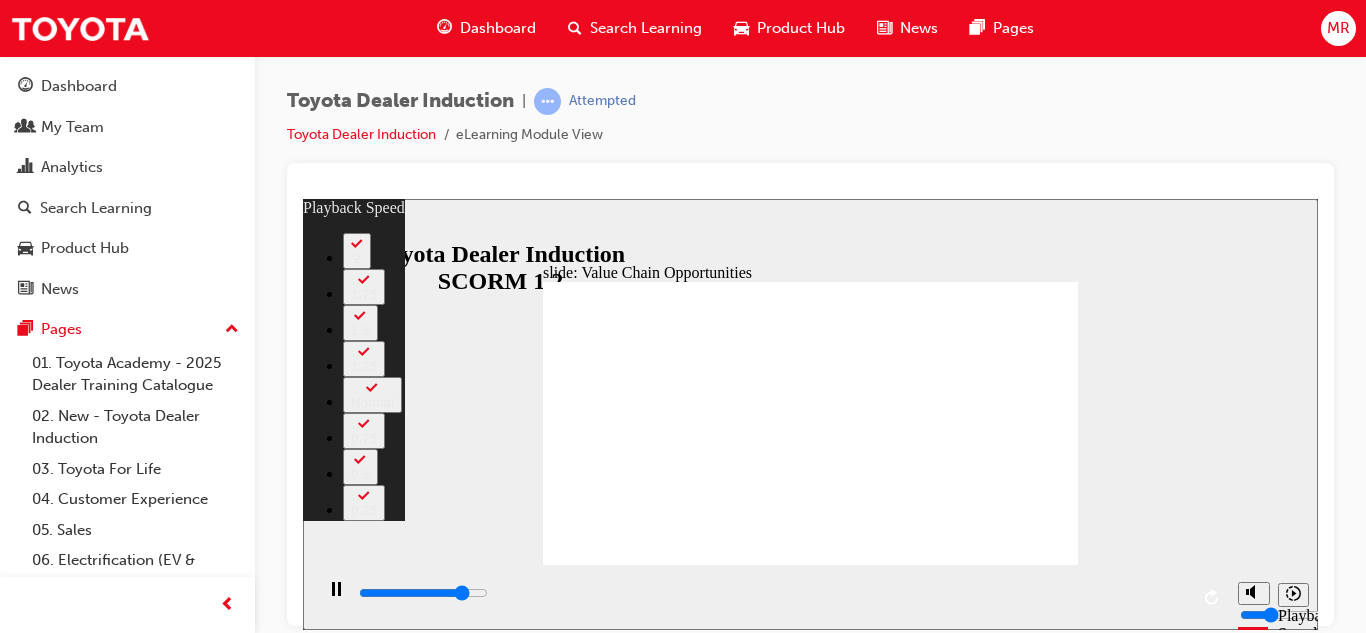 type on "9500" 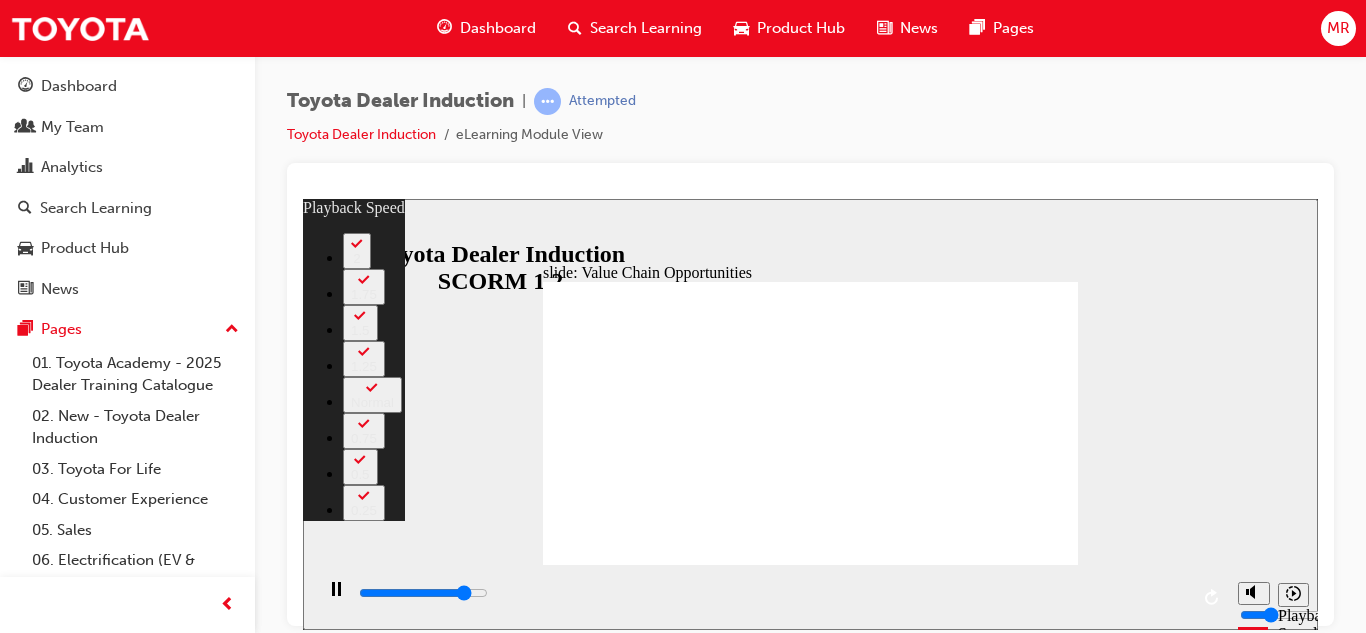 type on "9700" 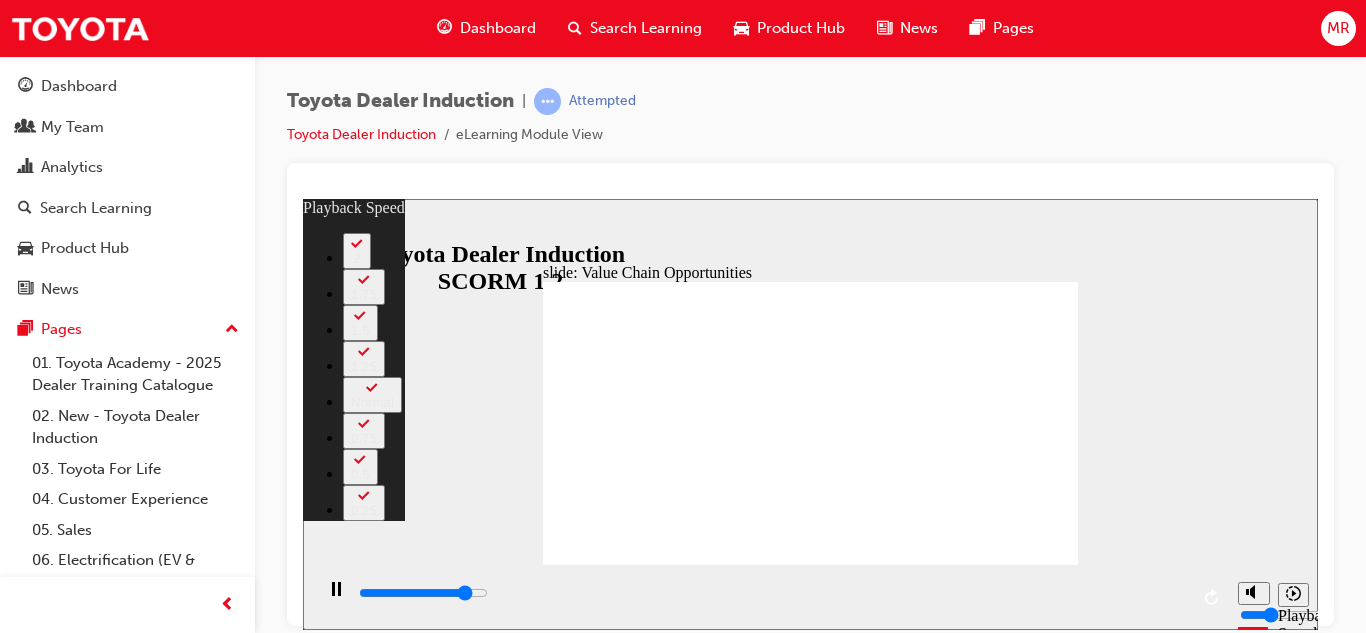 type on "9800" 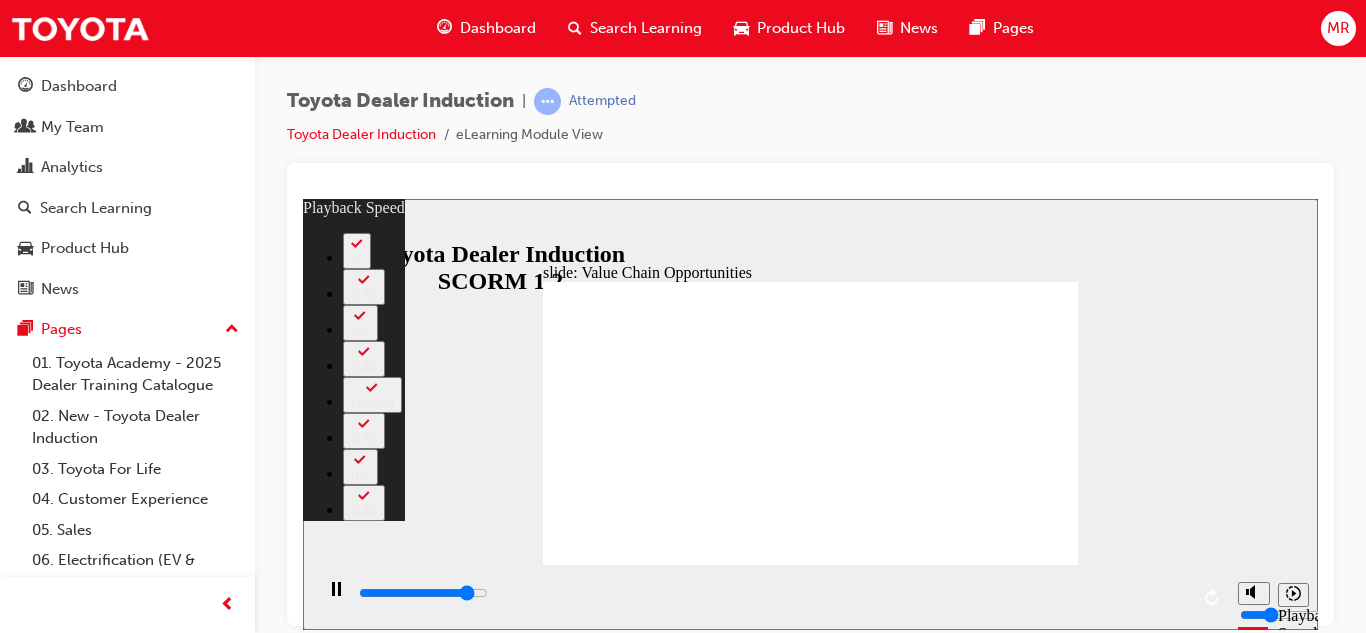 type on "10000" 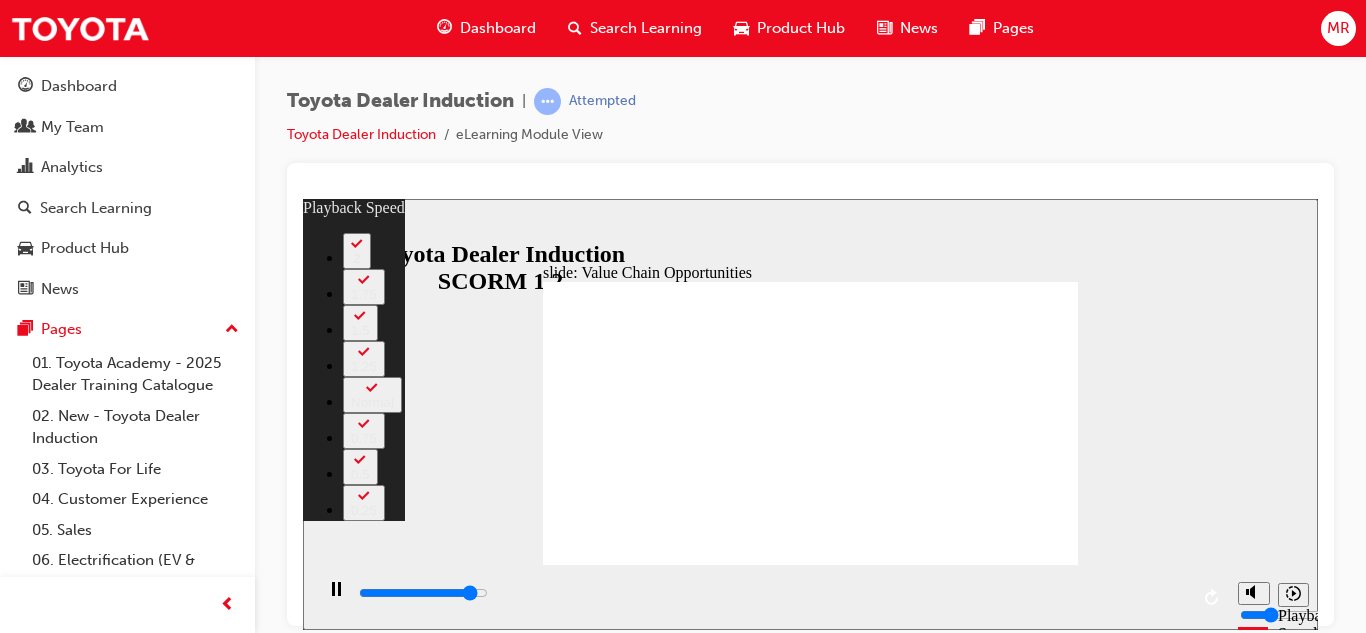 type on "10300" 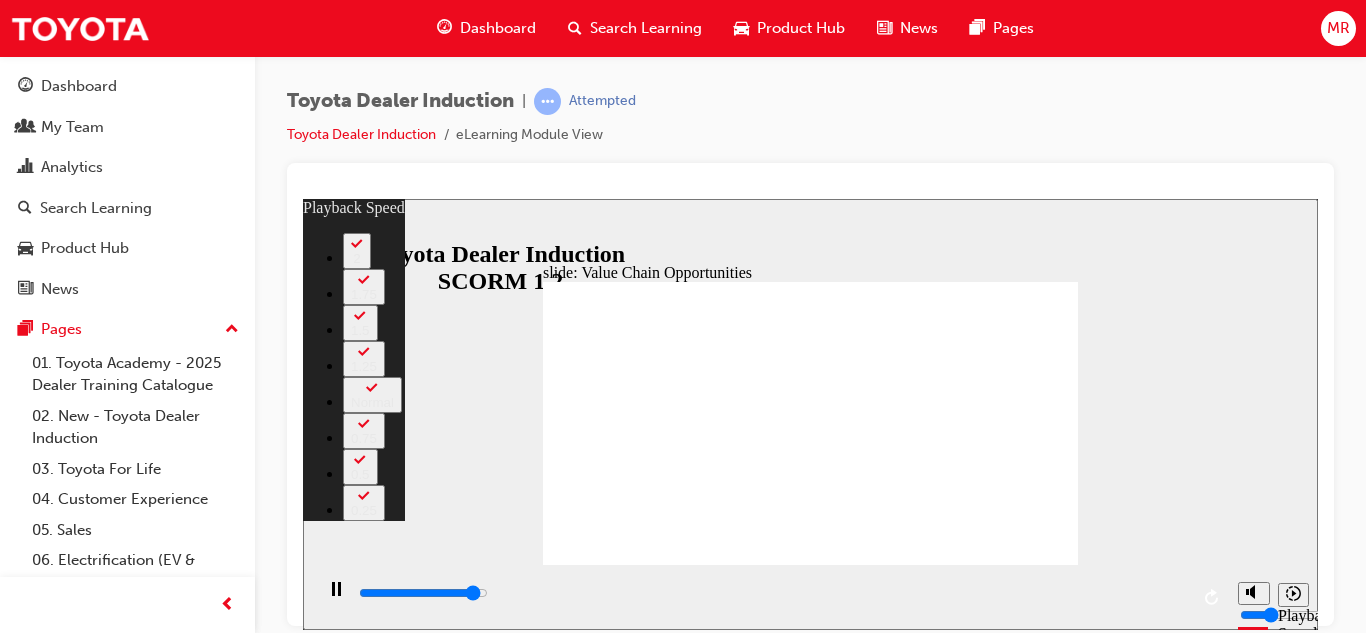 type on "10600" 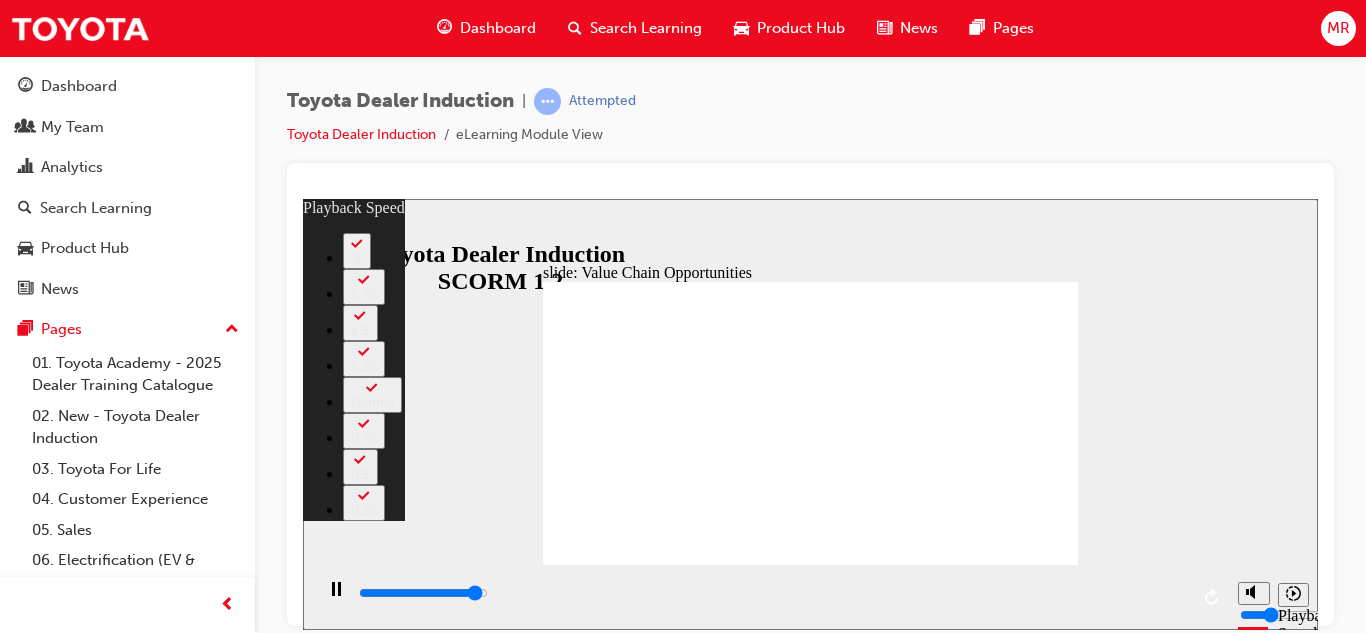 type on "10800" 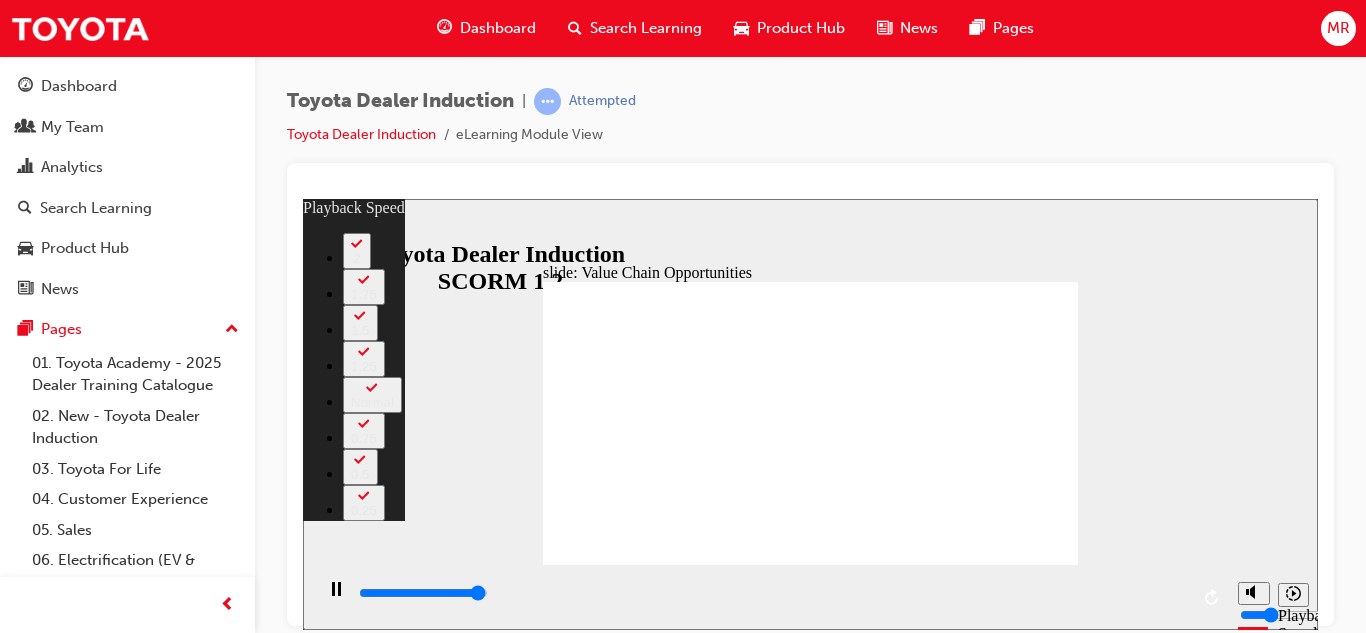 type on "11100" 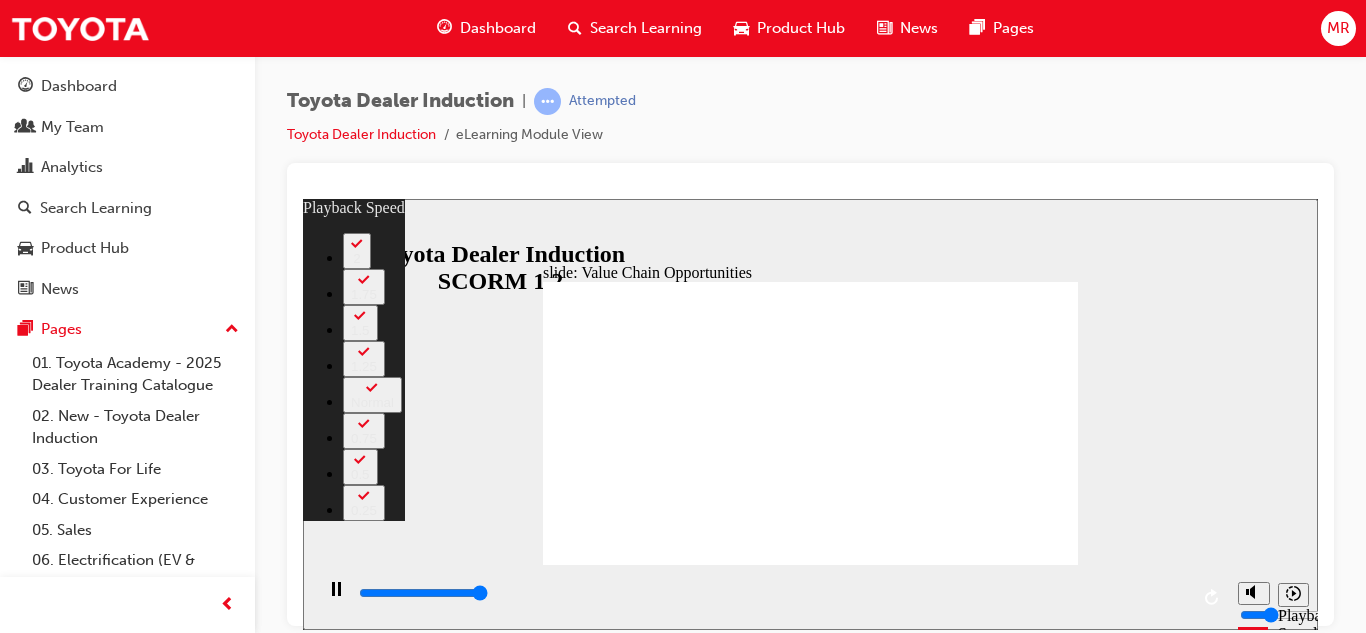type on "11300" 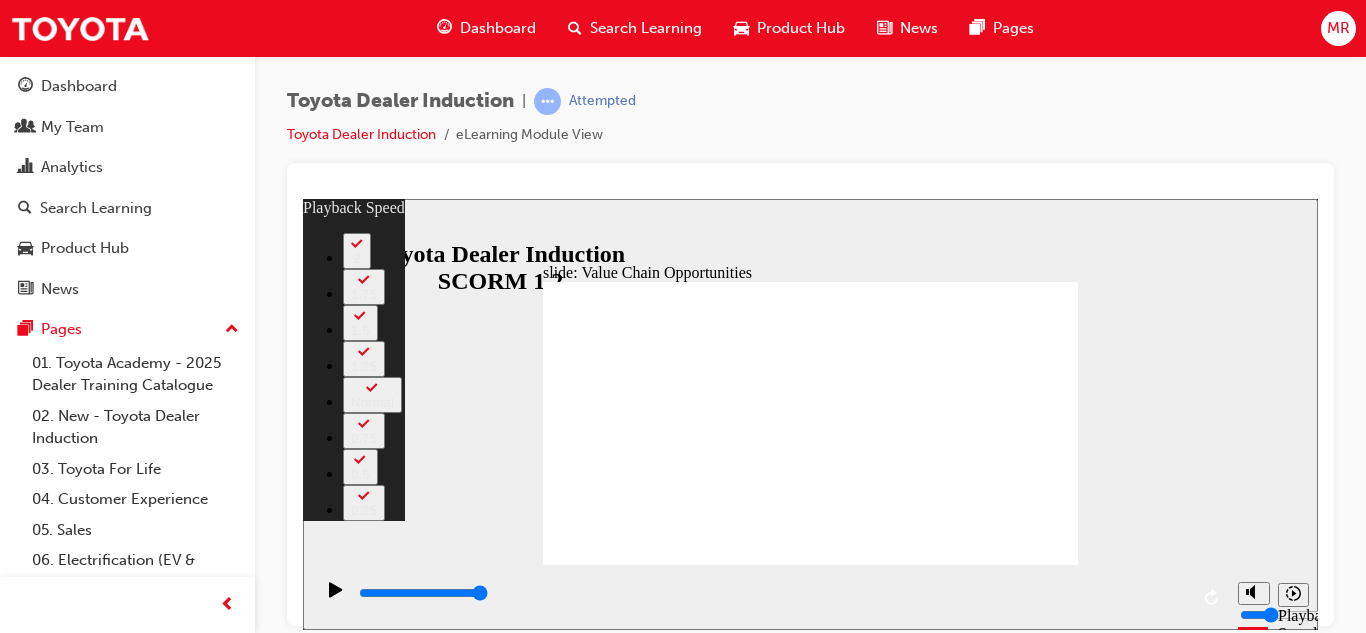 click 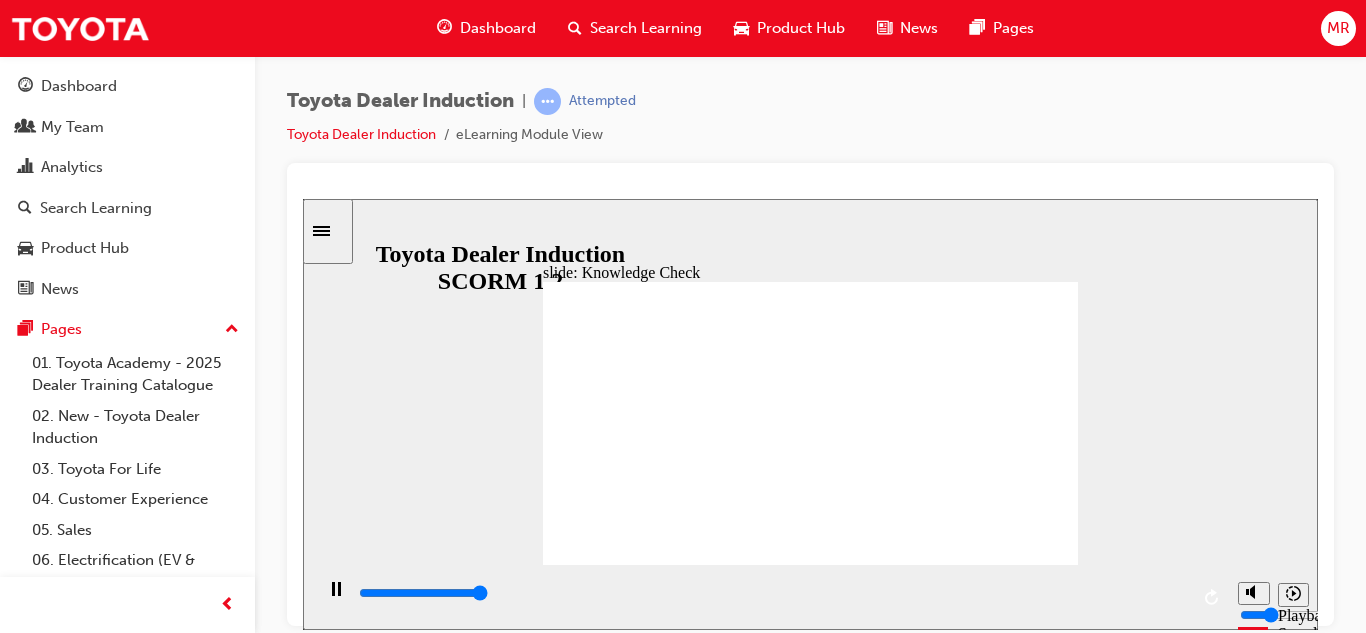 type on "5000" 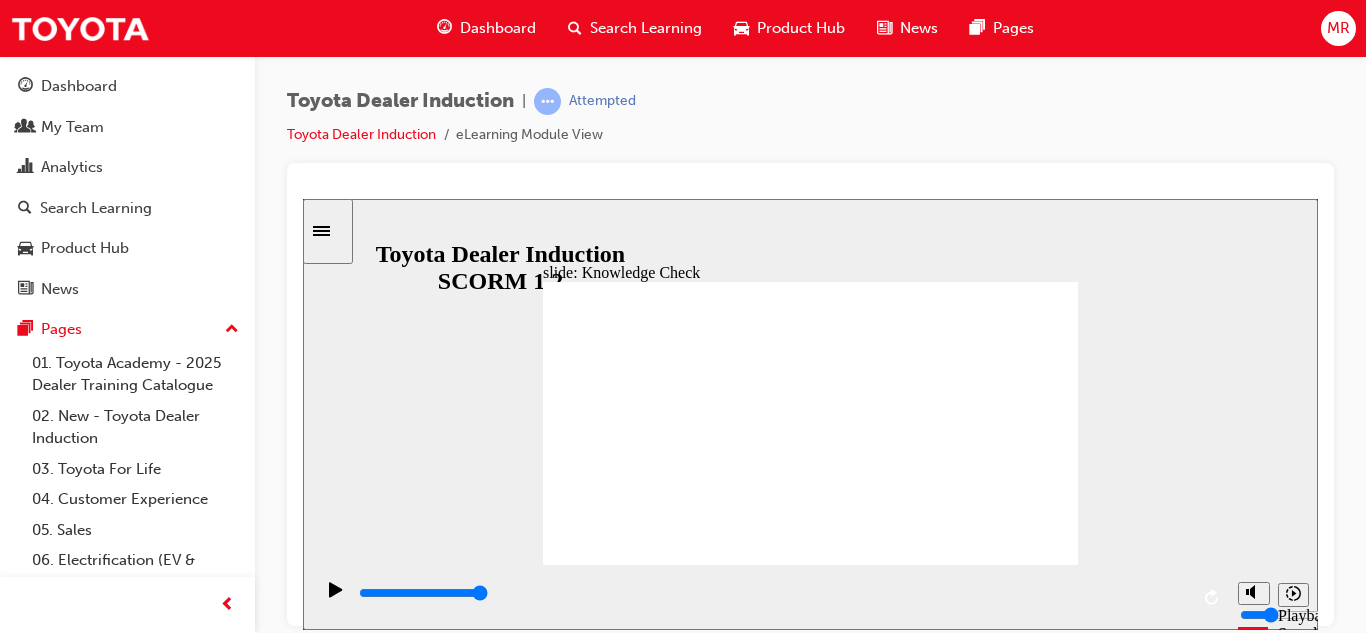 radio on "true" 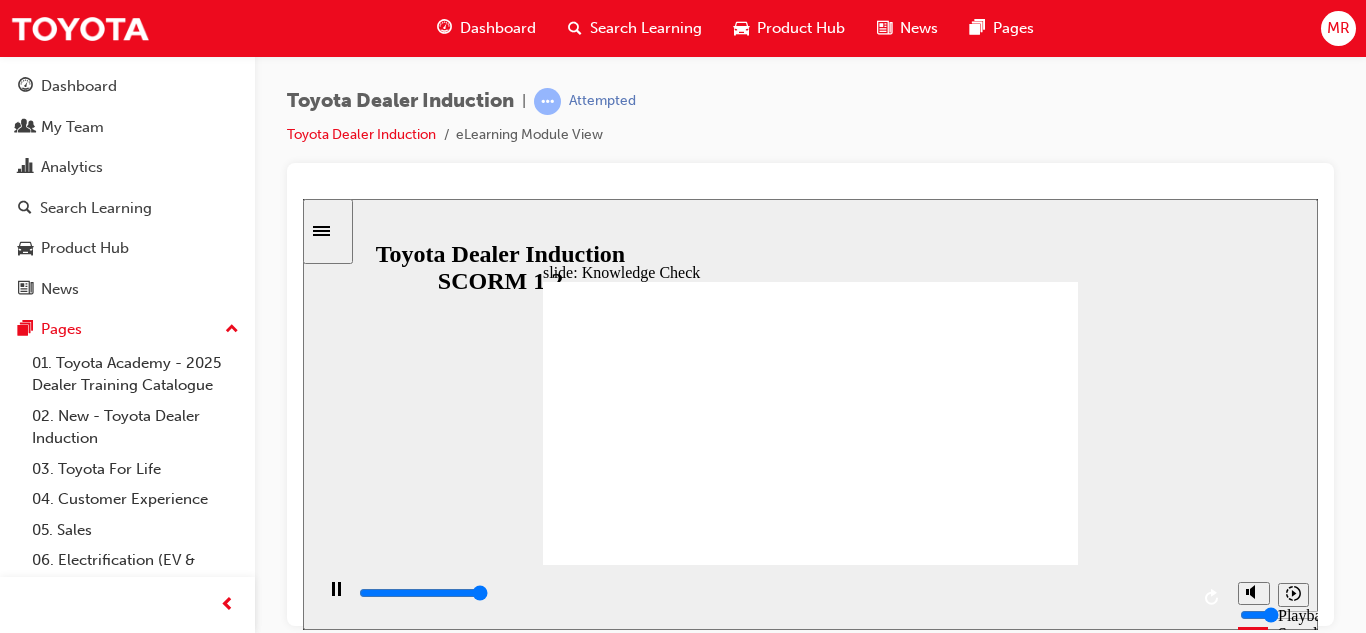 type on "5000" 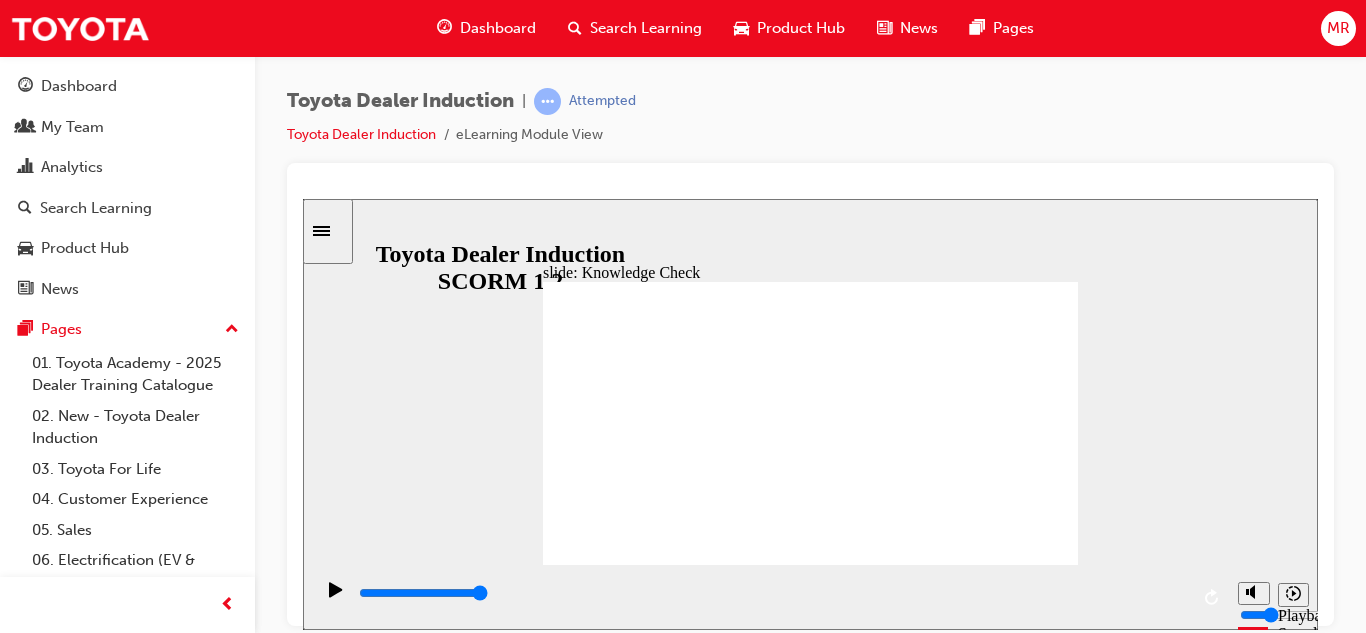 radio on "true" 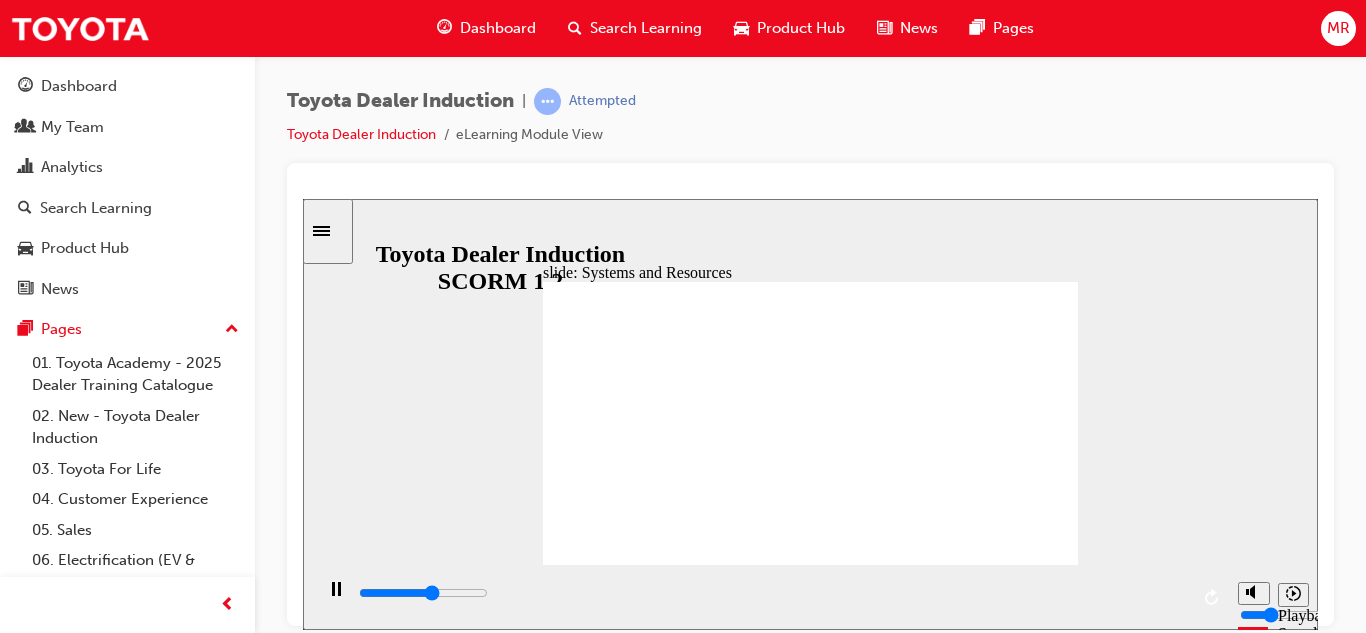 click 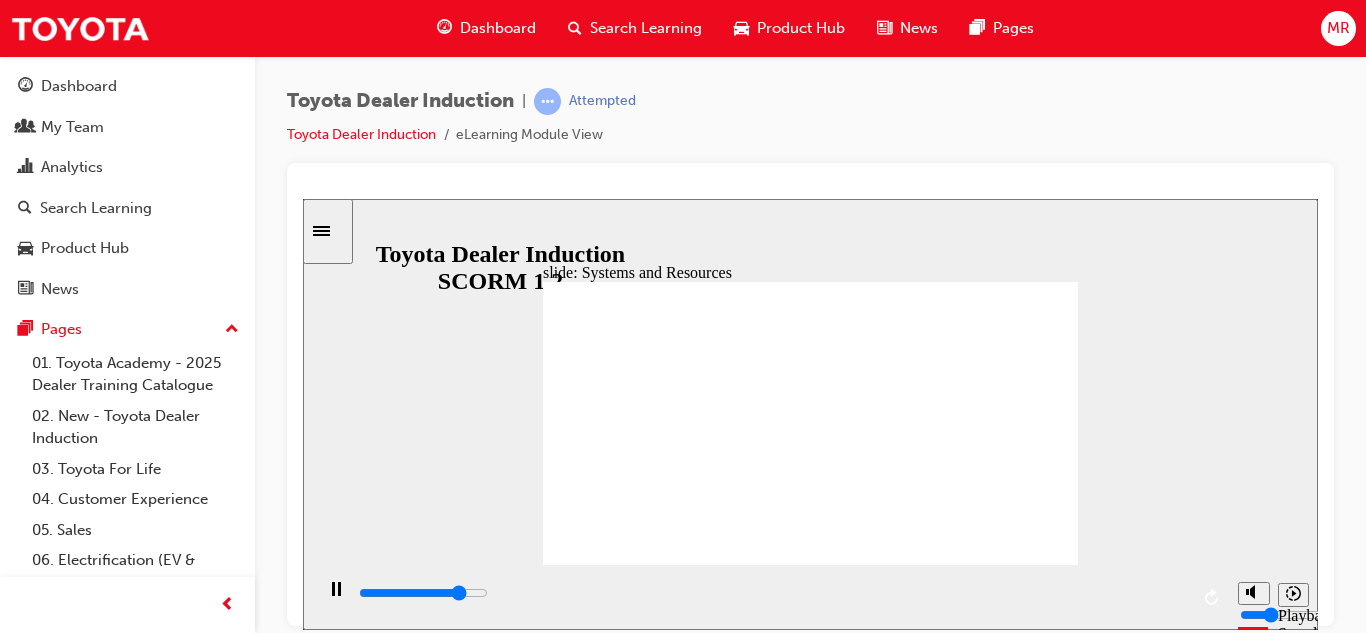 click 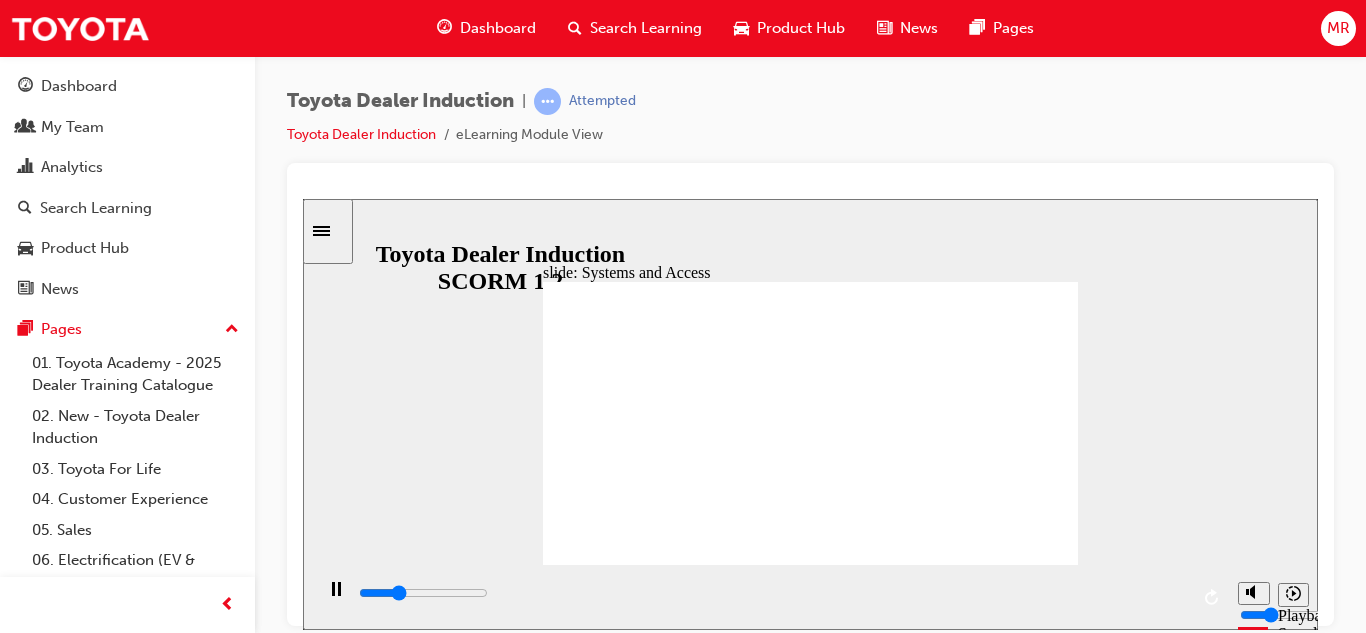 click 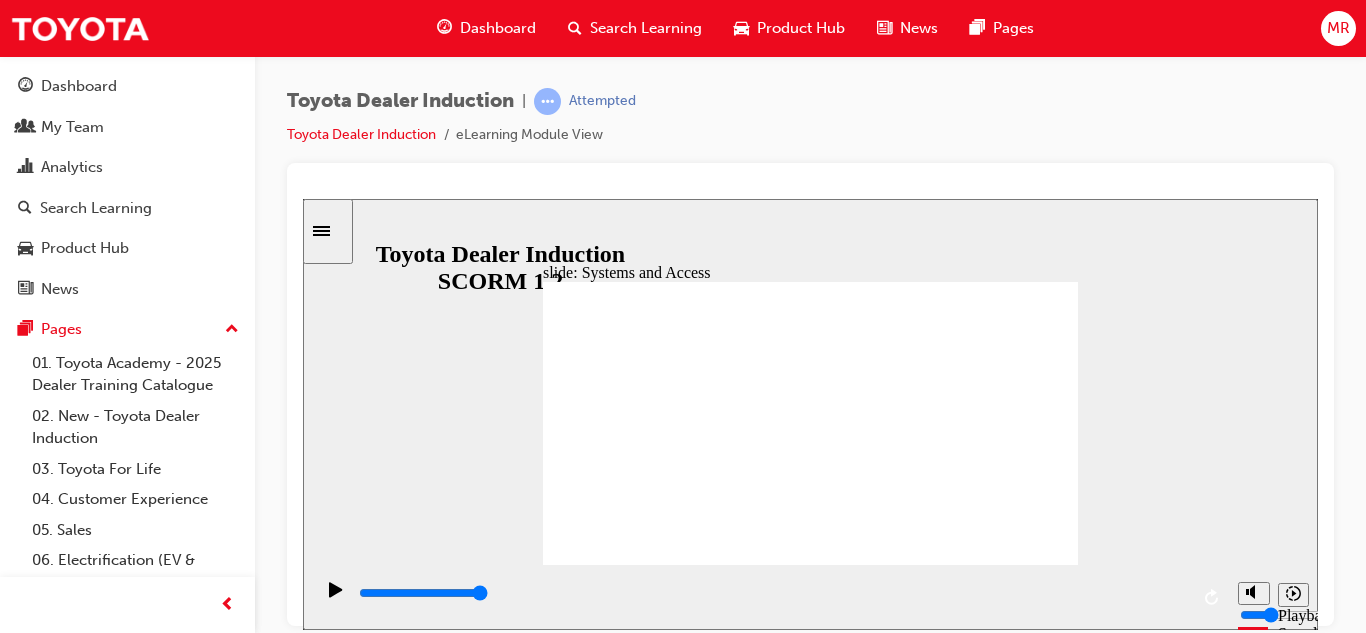 click 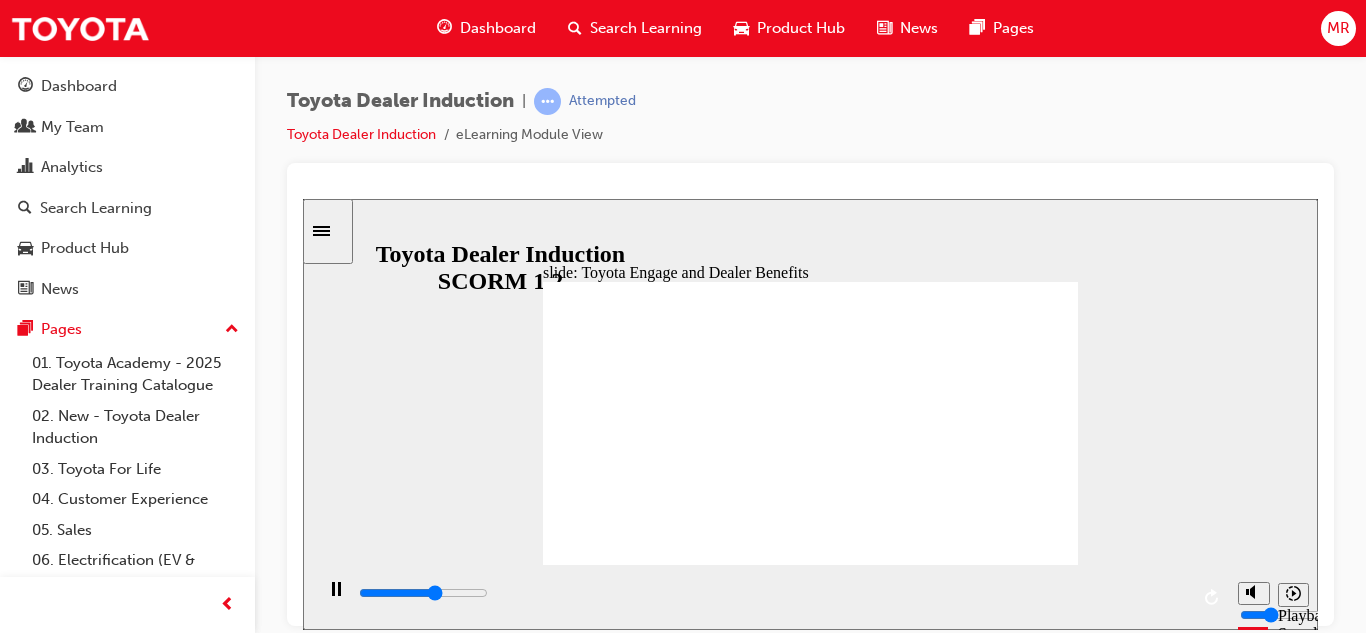 click 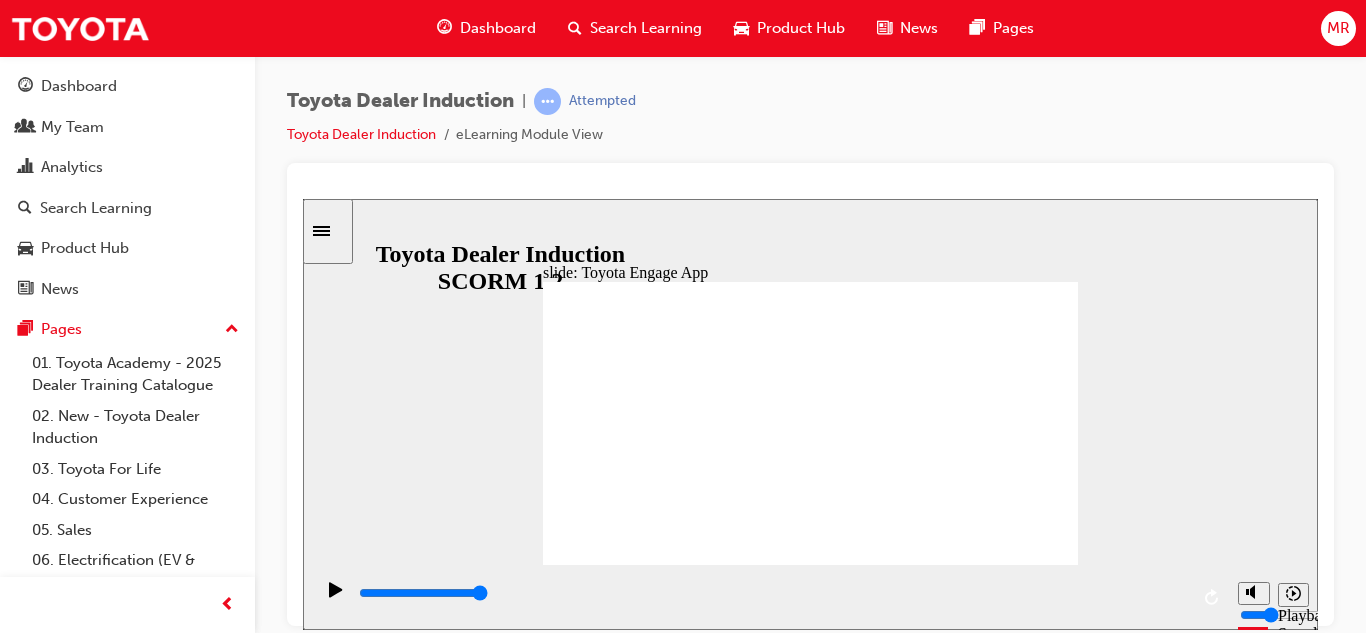 click 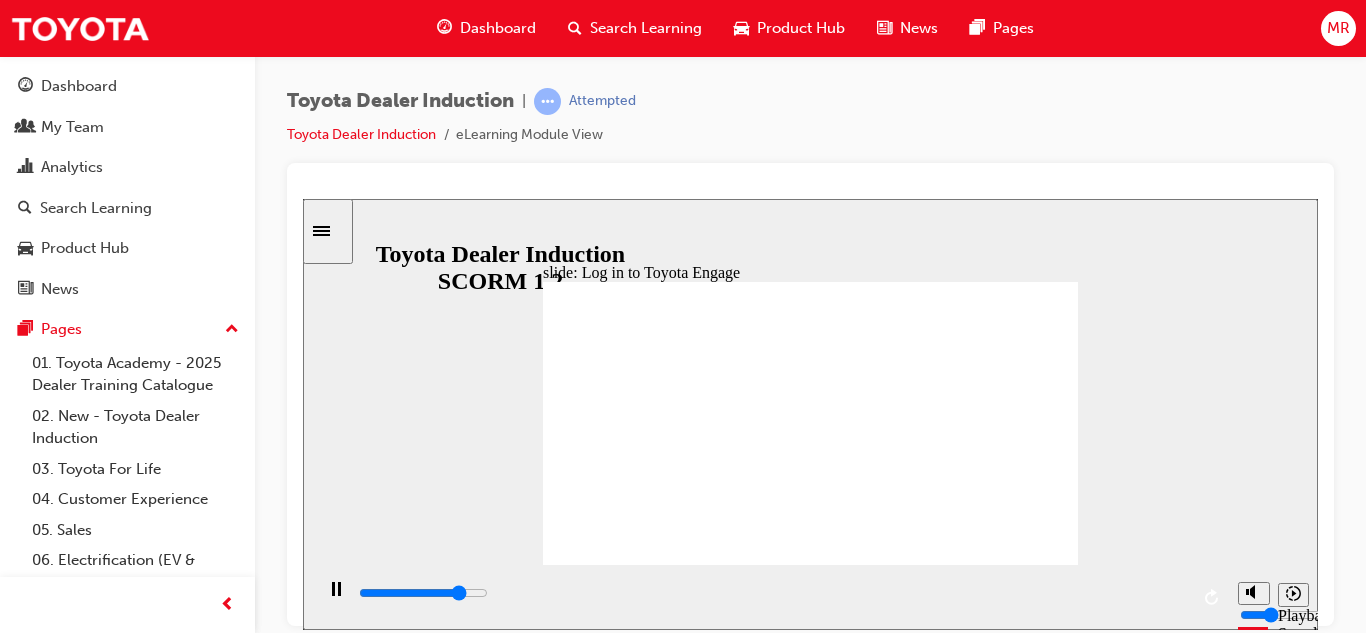 click 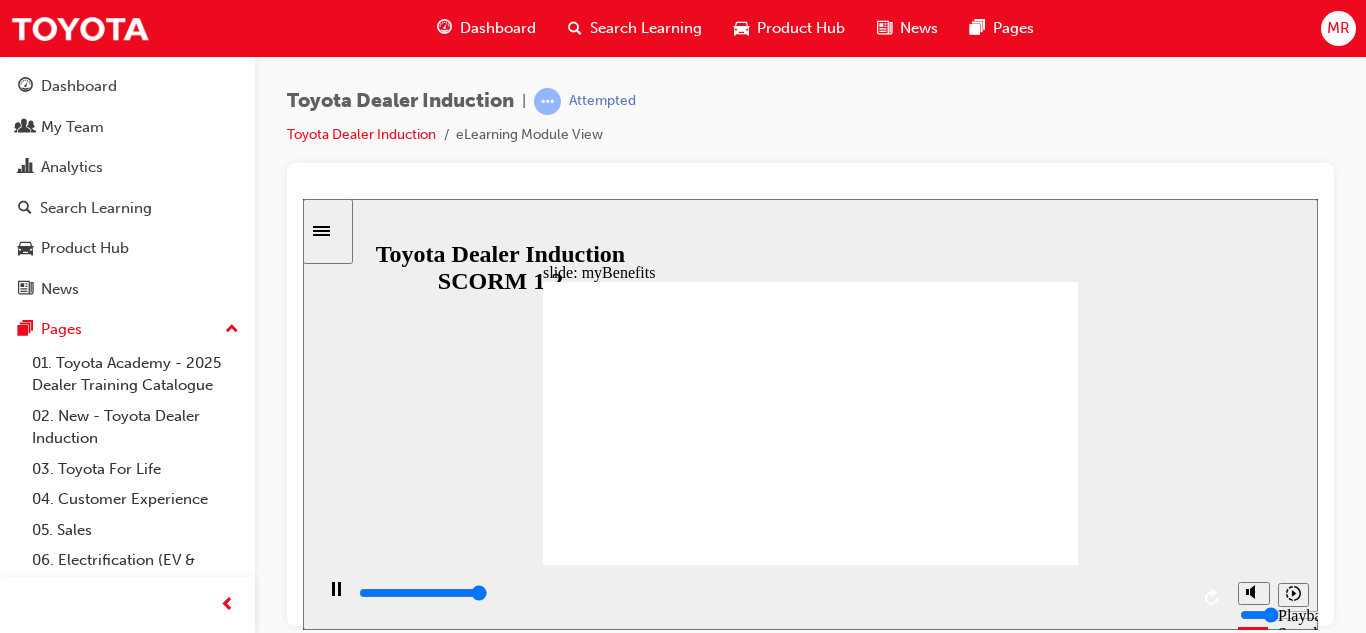 click 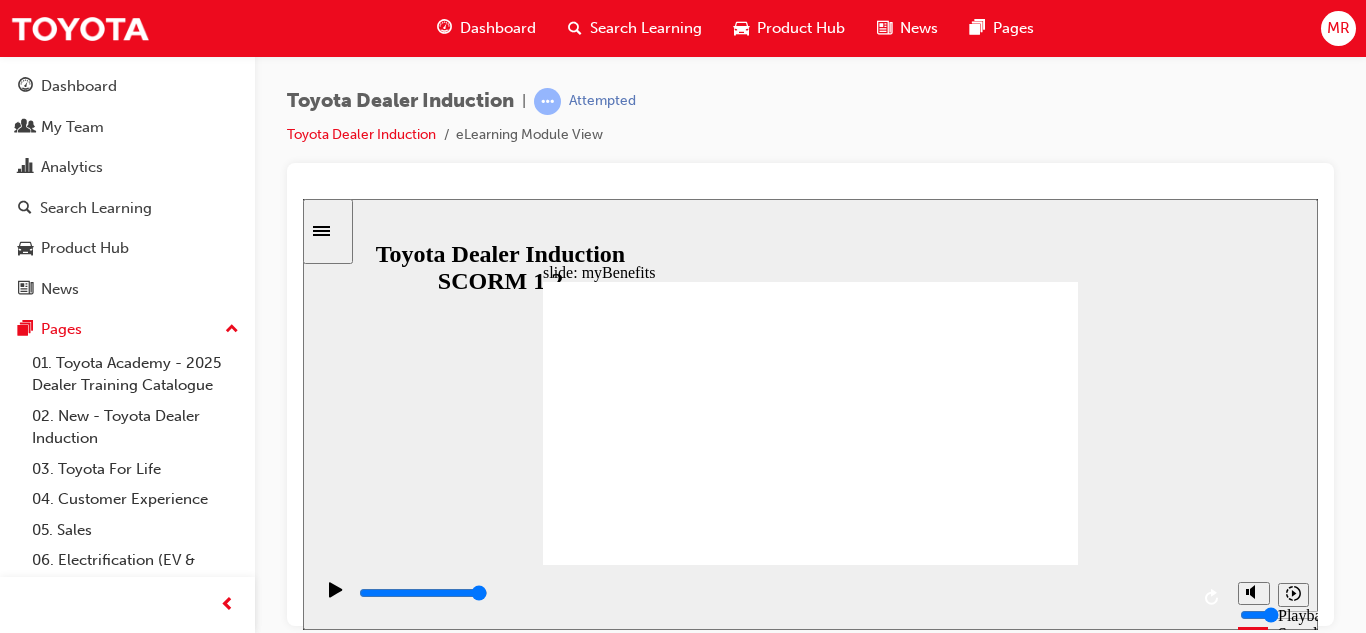 click 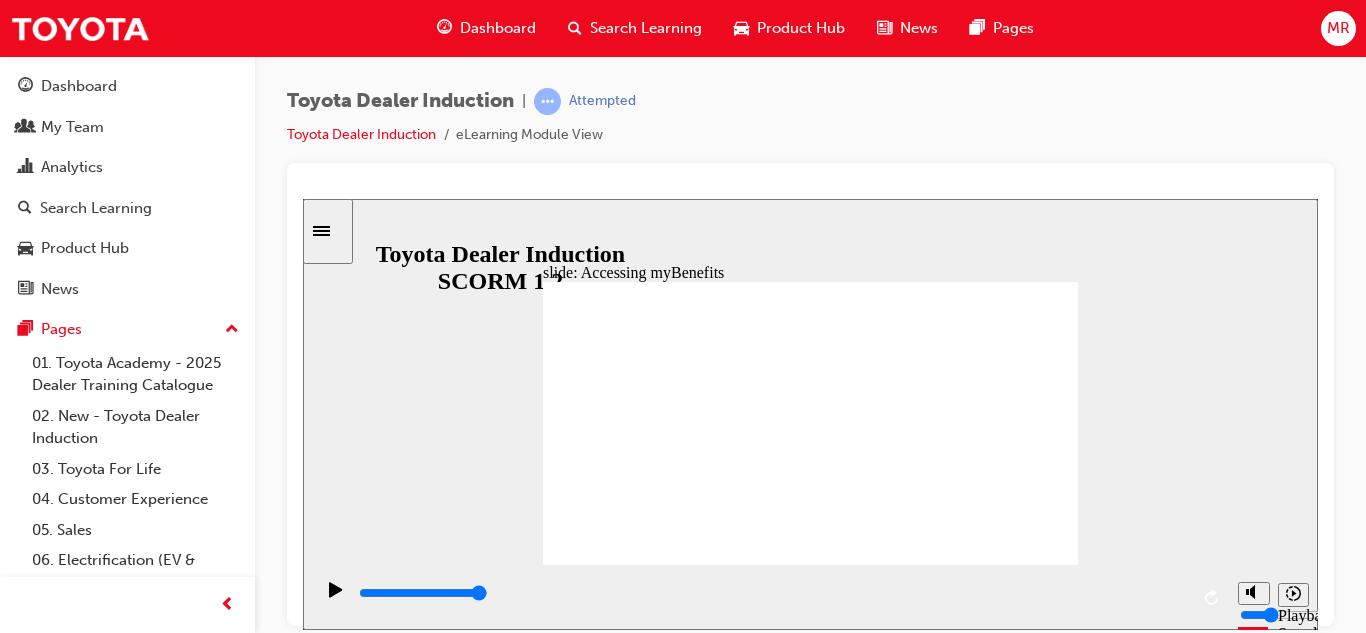 click 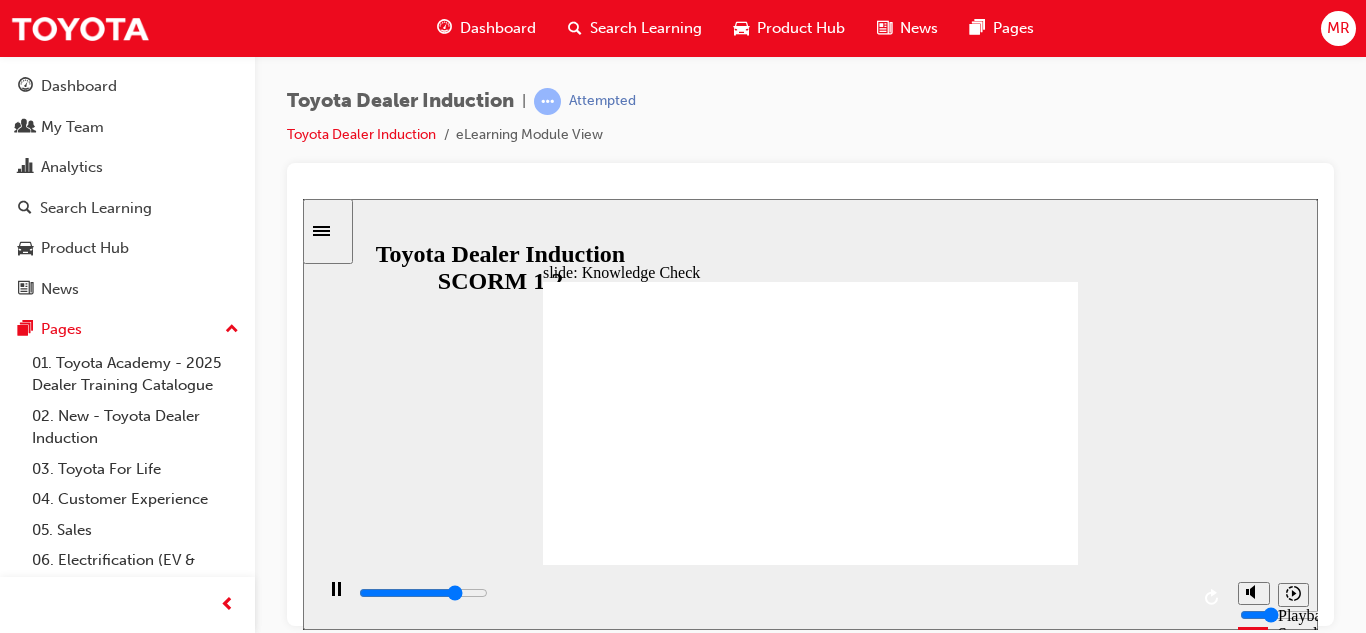 click at bounding box center [613, 1218] 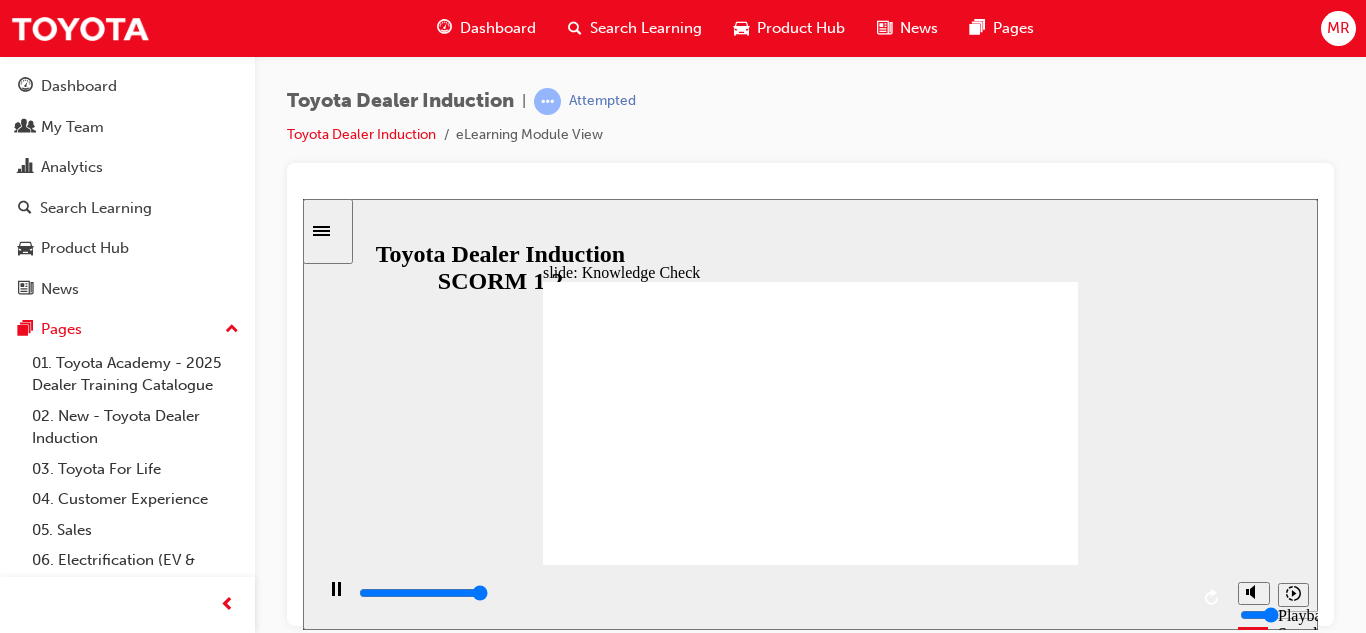 type on "5000" 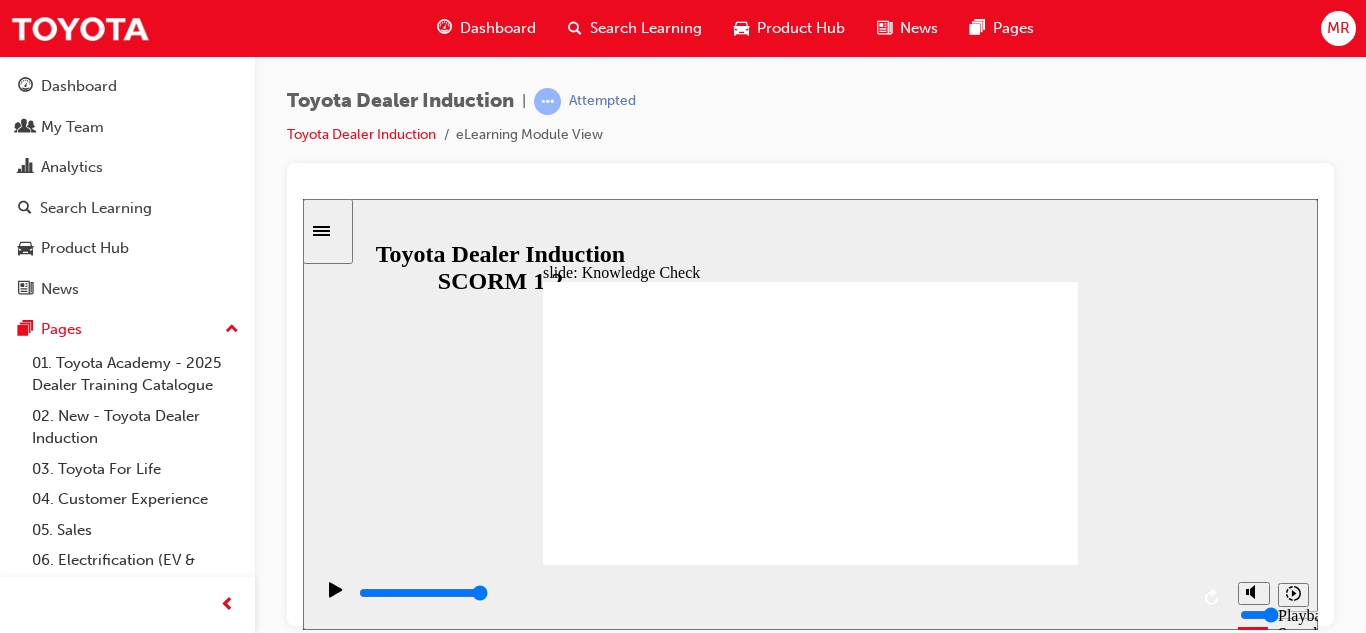 click at bounding box center (613, 1218) 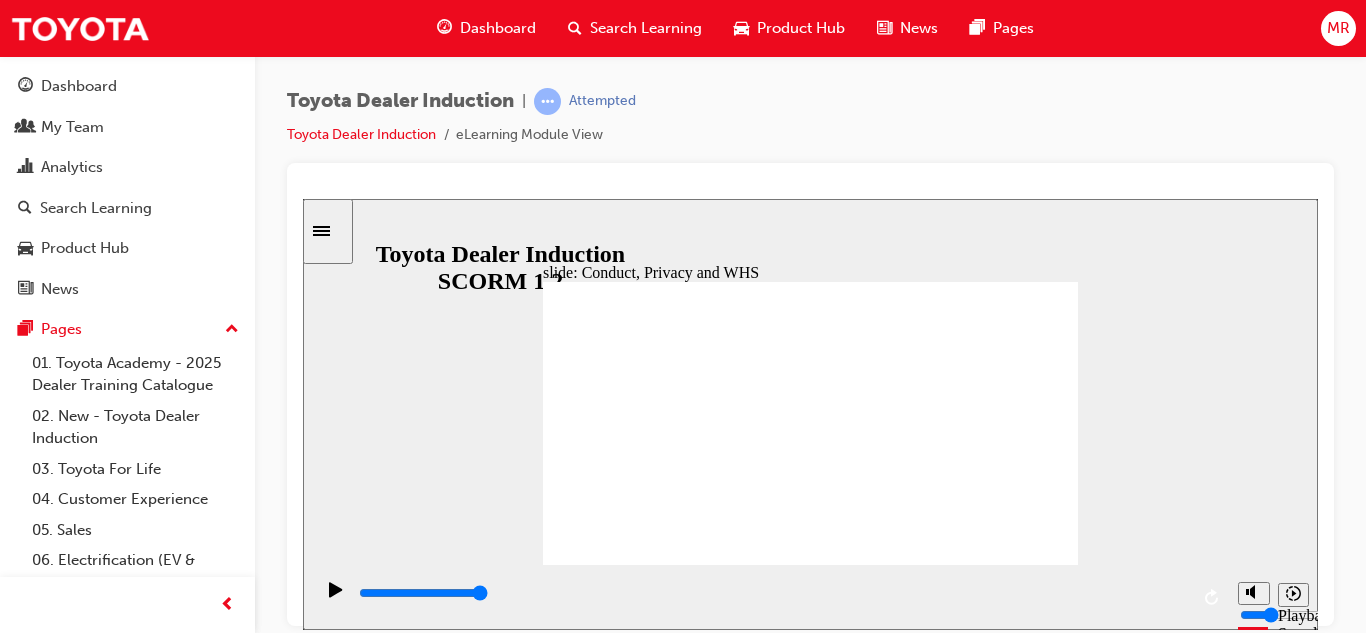 click 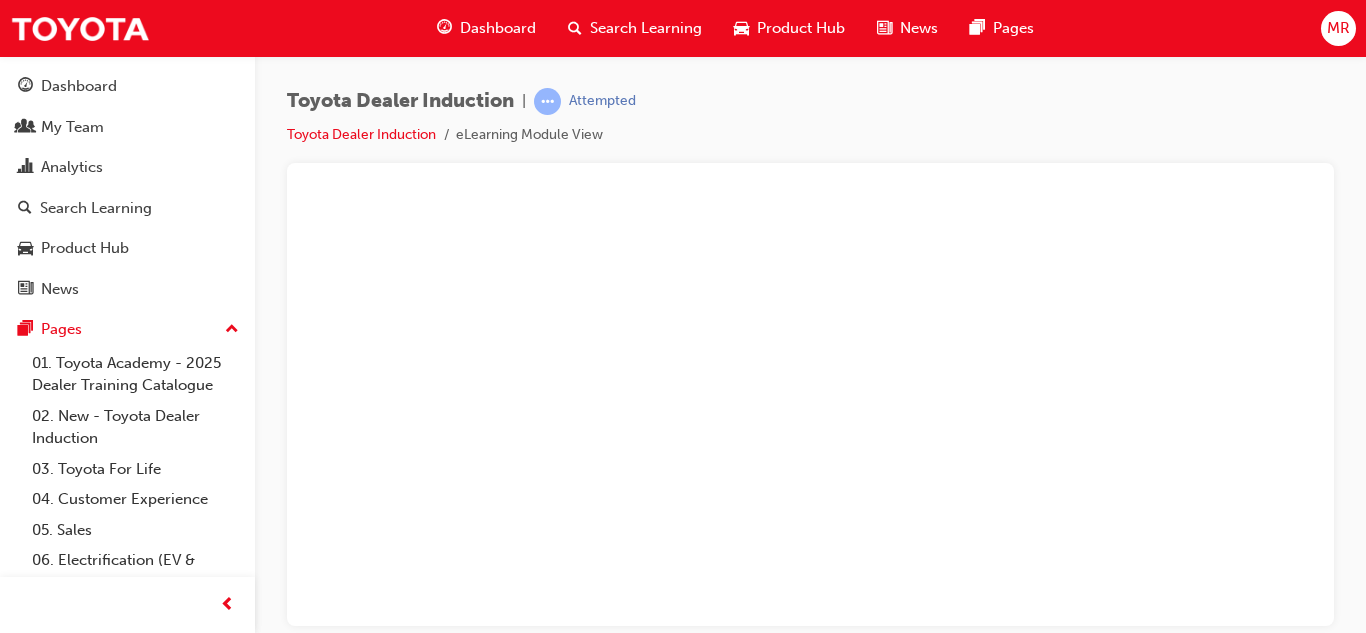 scroll, scrollTop: 0, scrollLeft: 0, axis: both 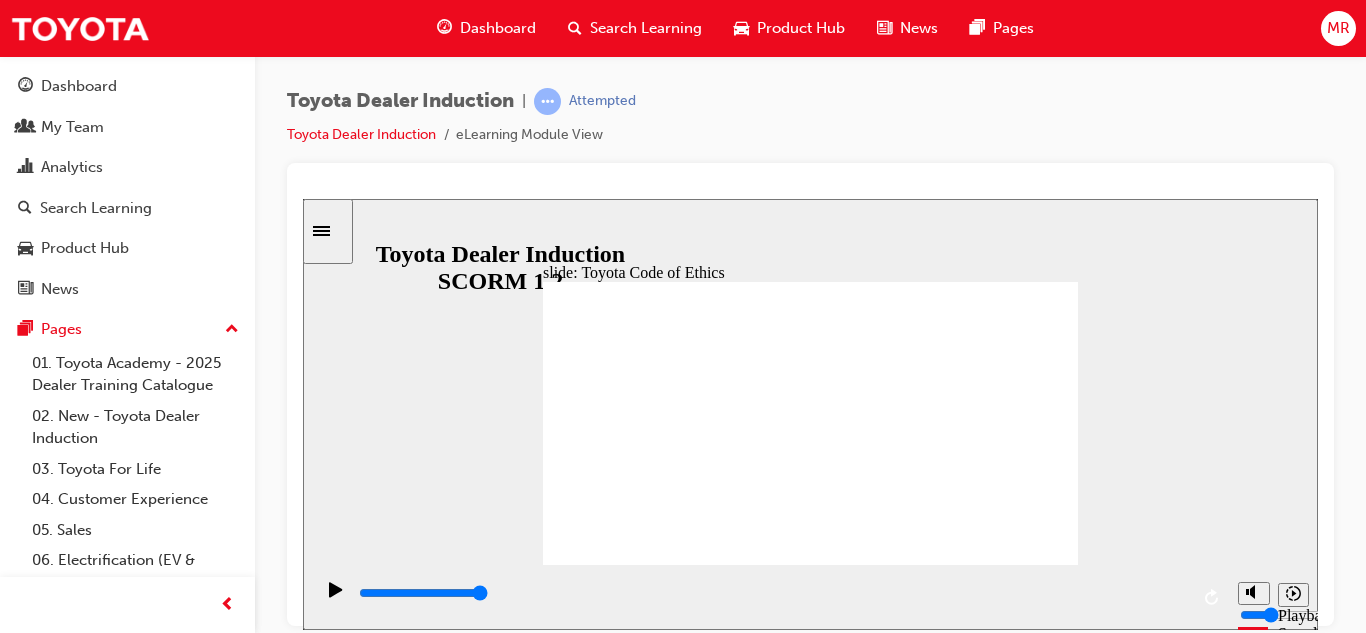 click 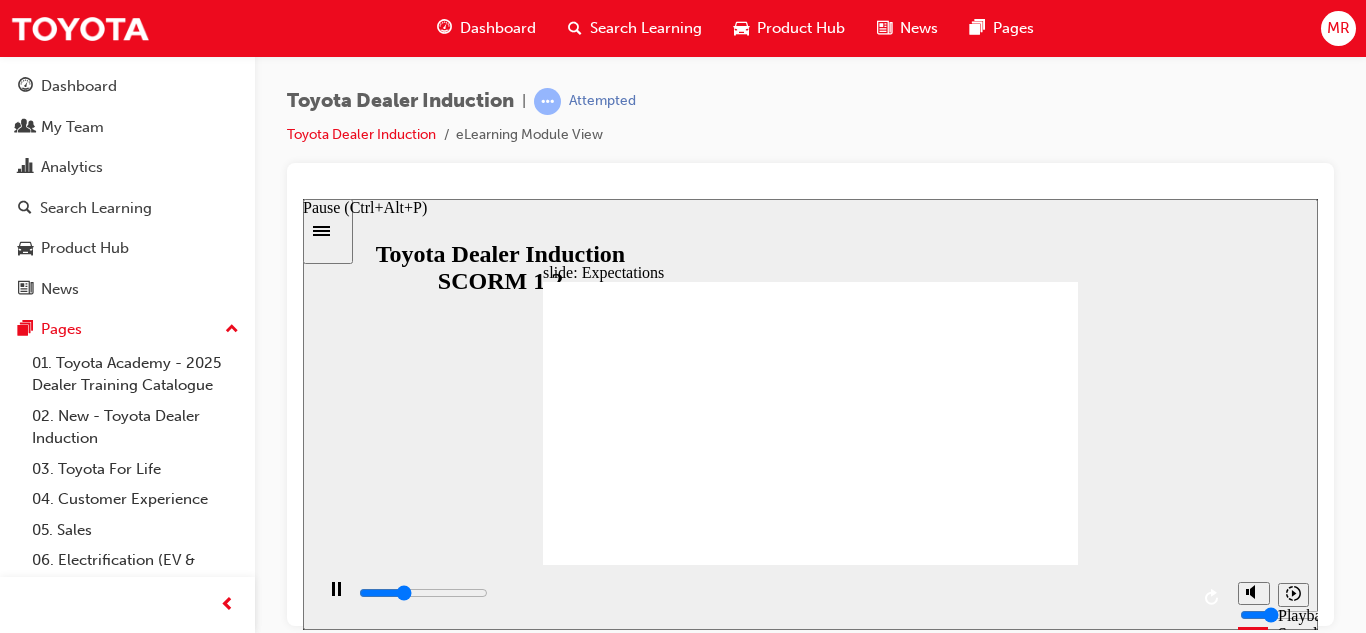 click 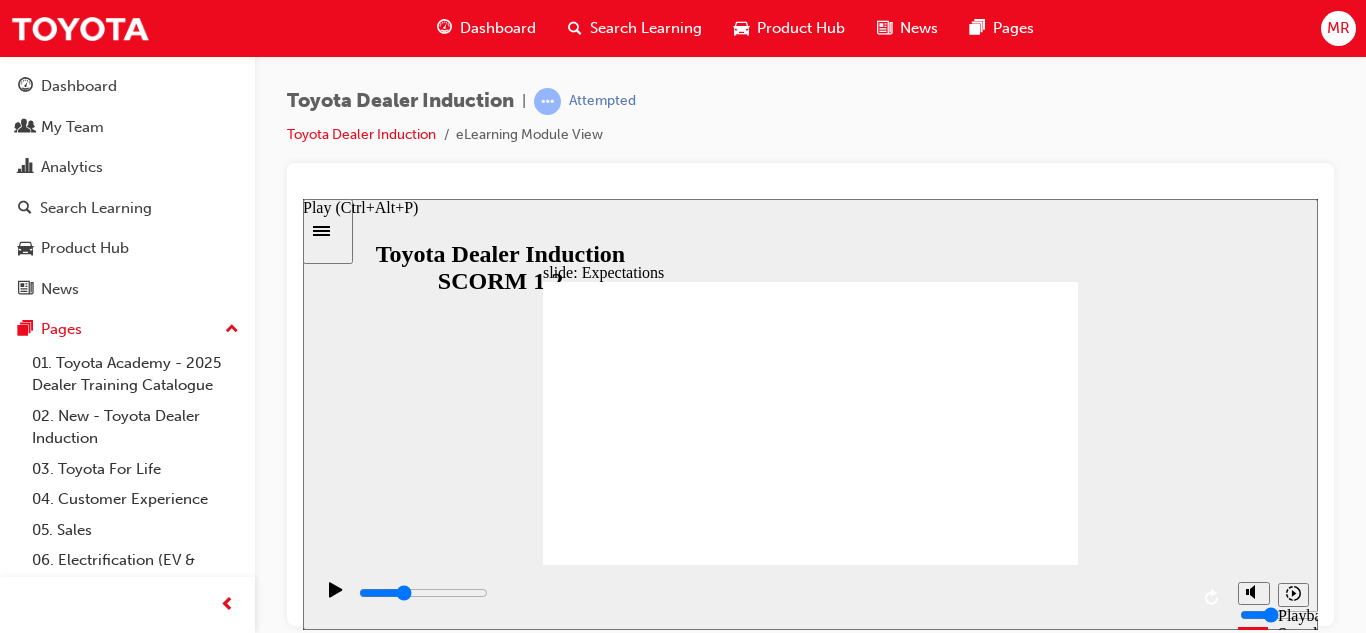 click 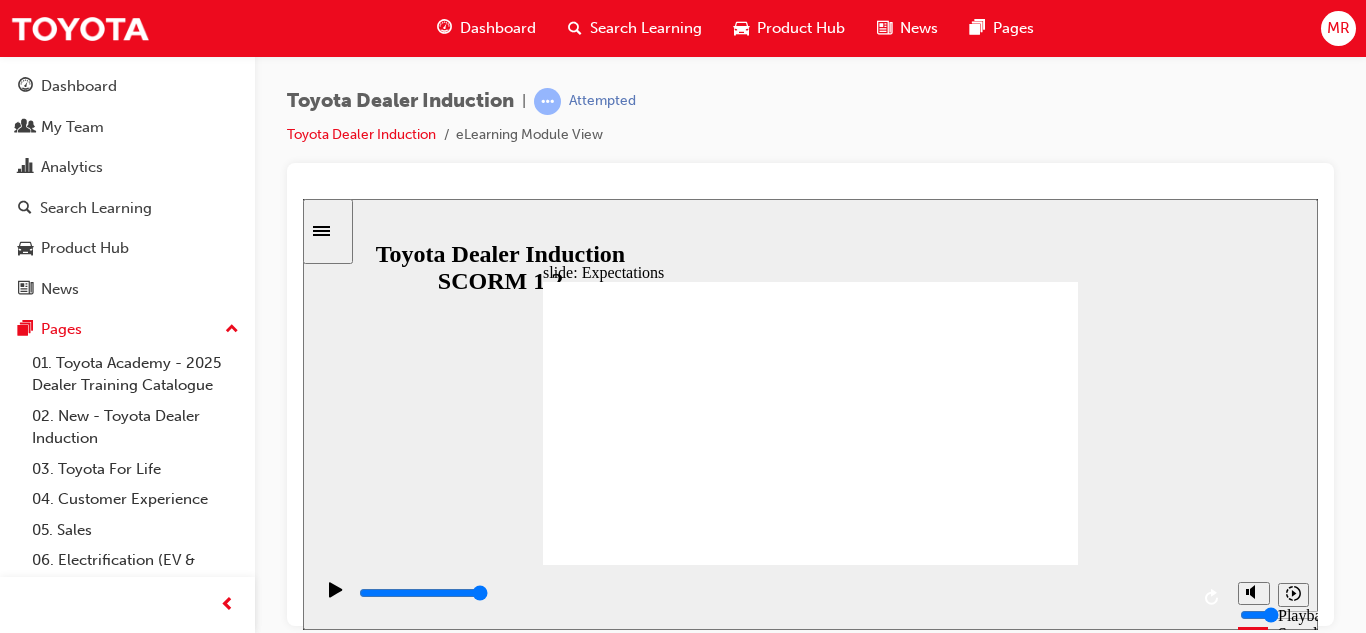 click 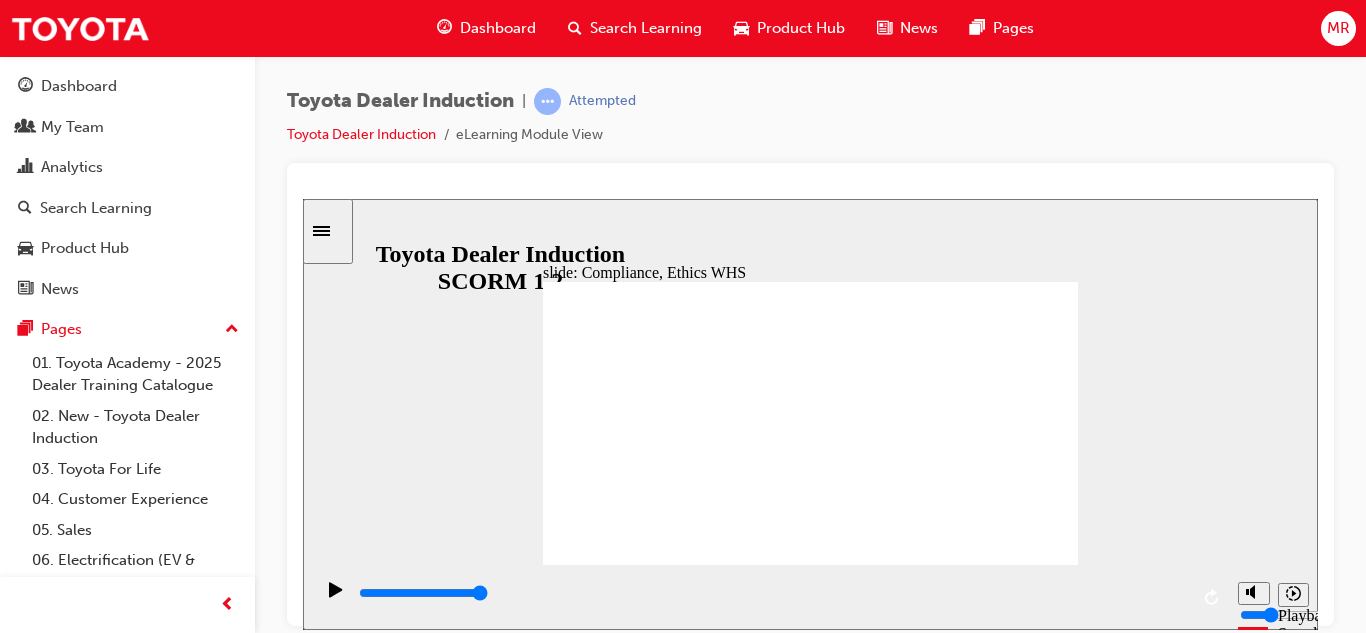 click 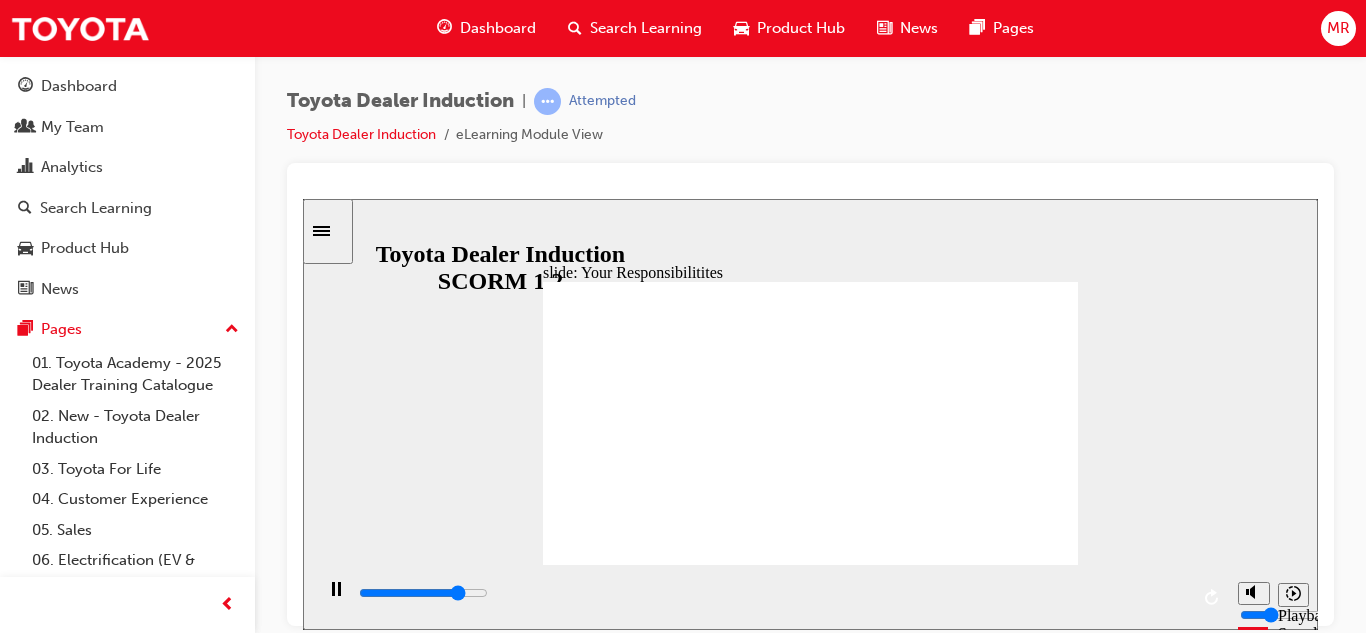 type on "6800" 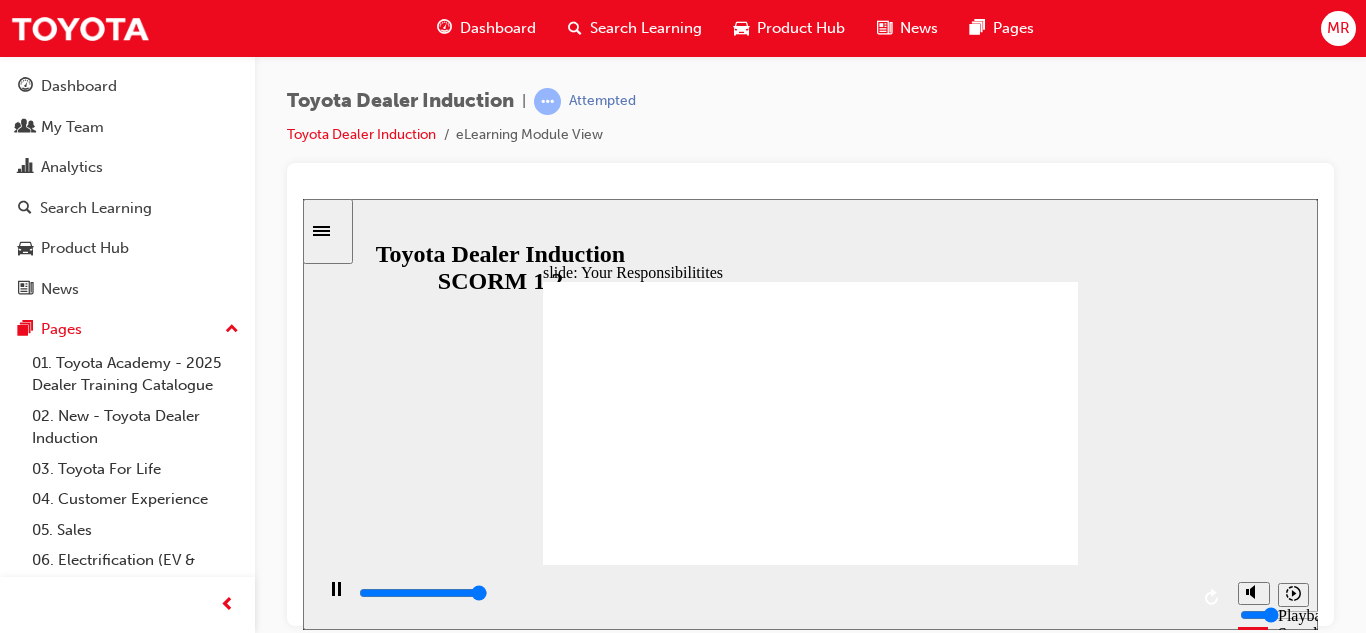 type on "8400" 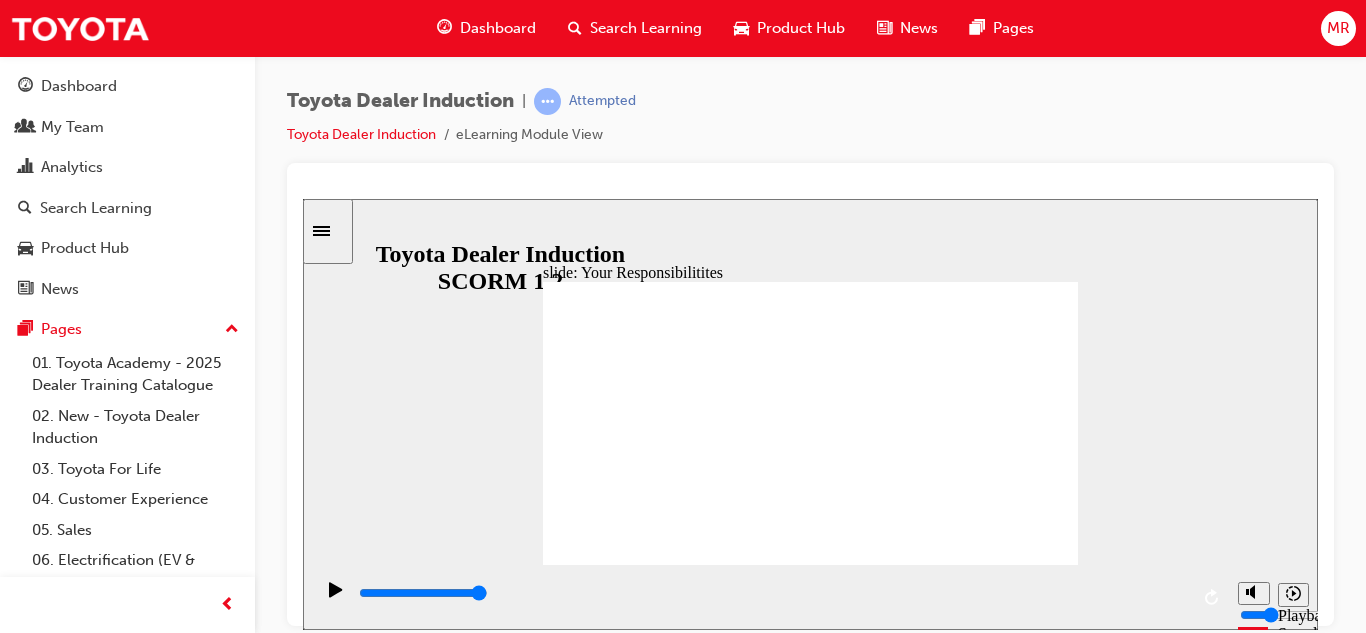 checkbox on "true" 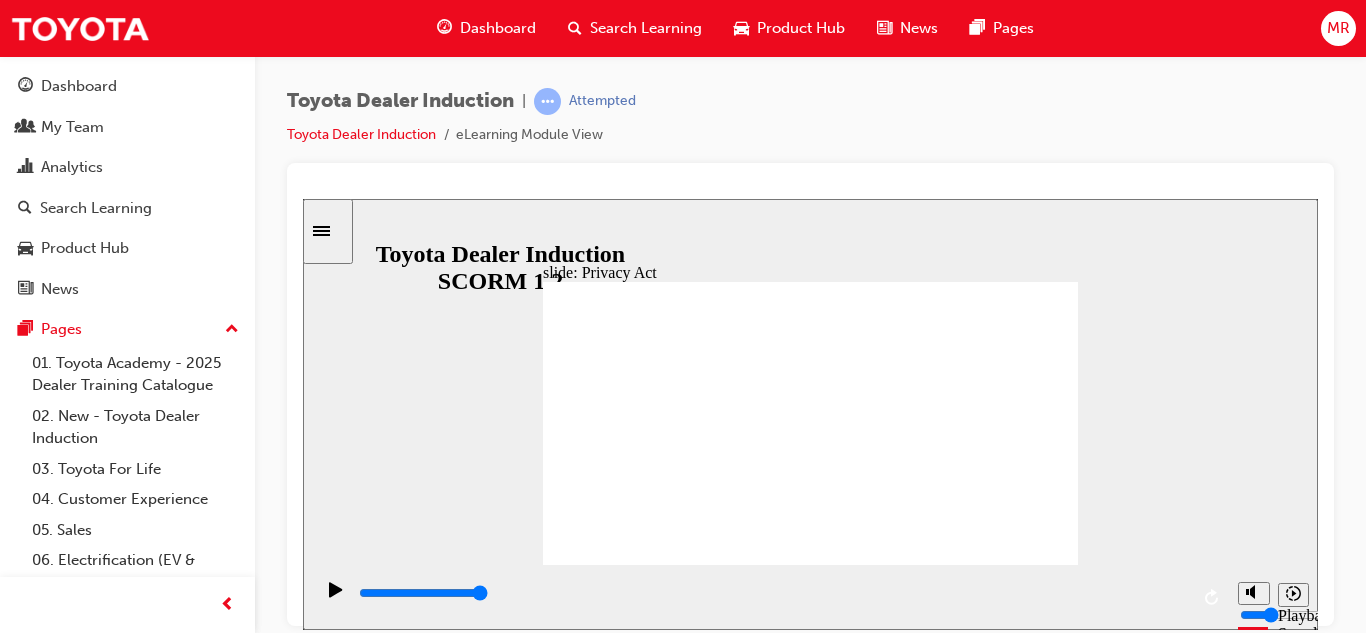 click 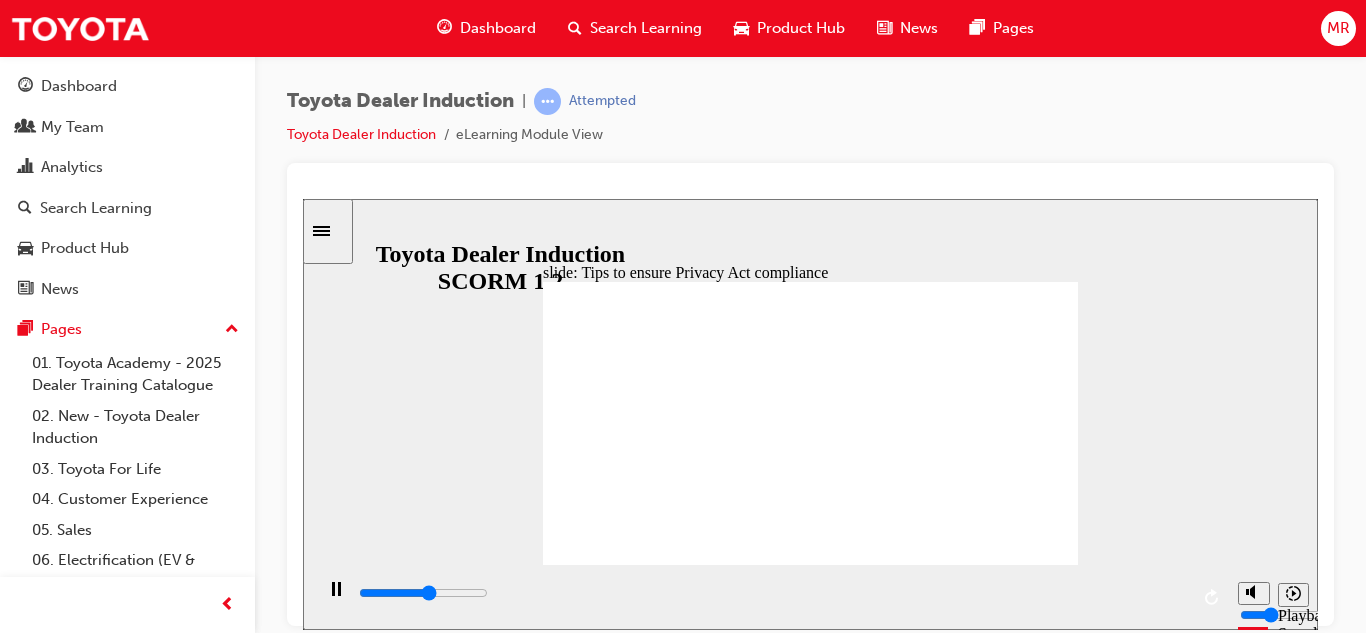 click 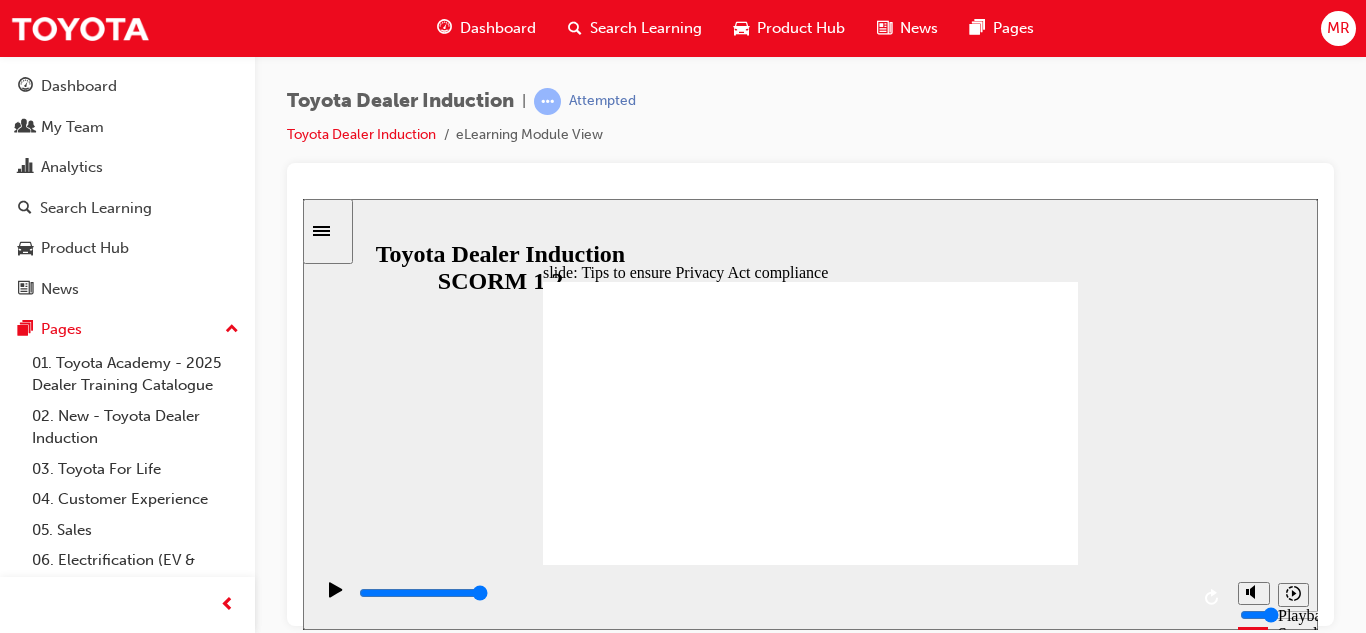 click 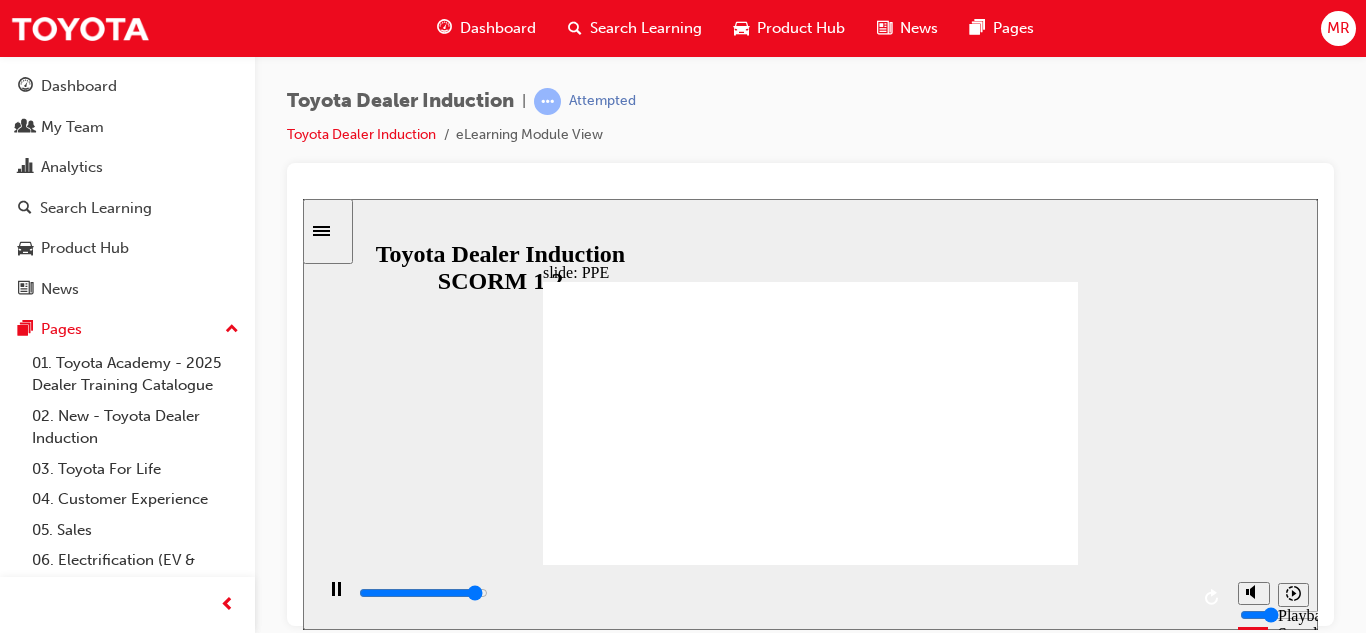 click 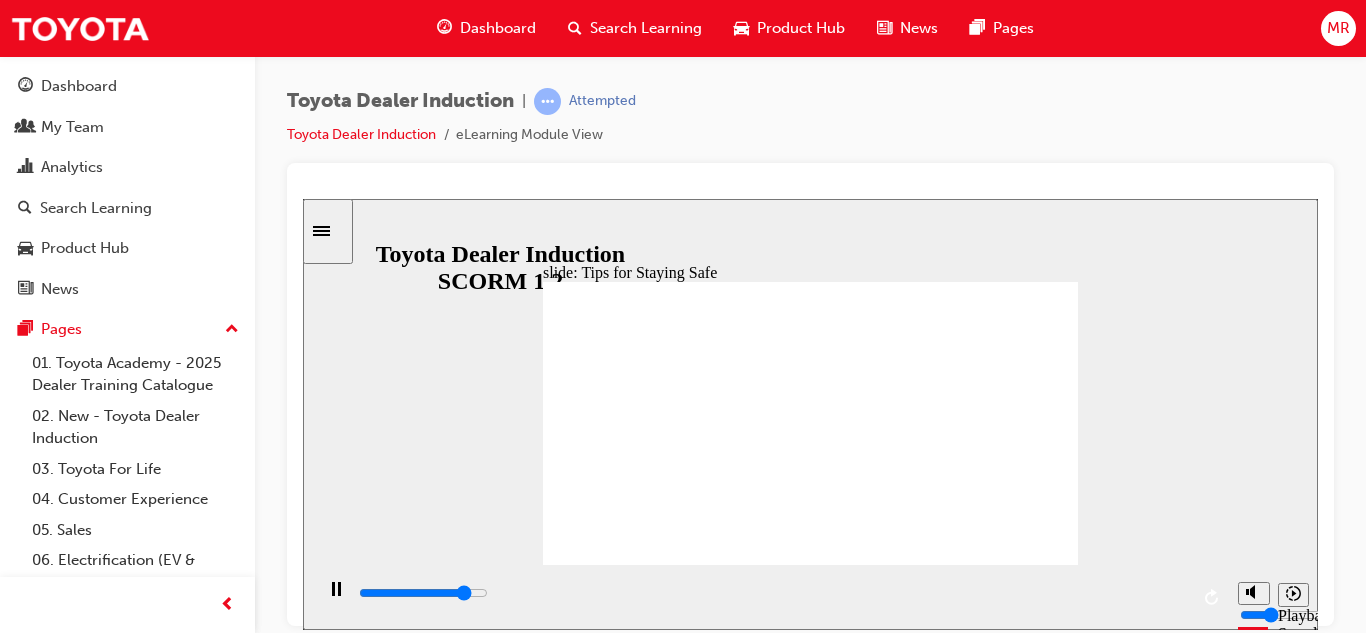 click 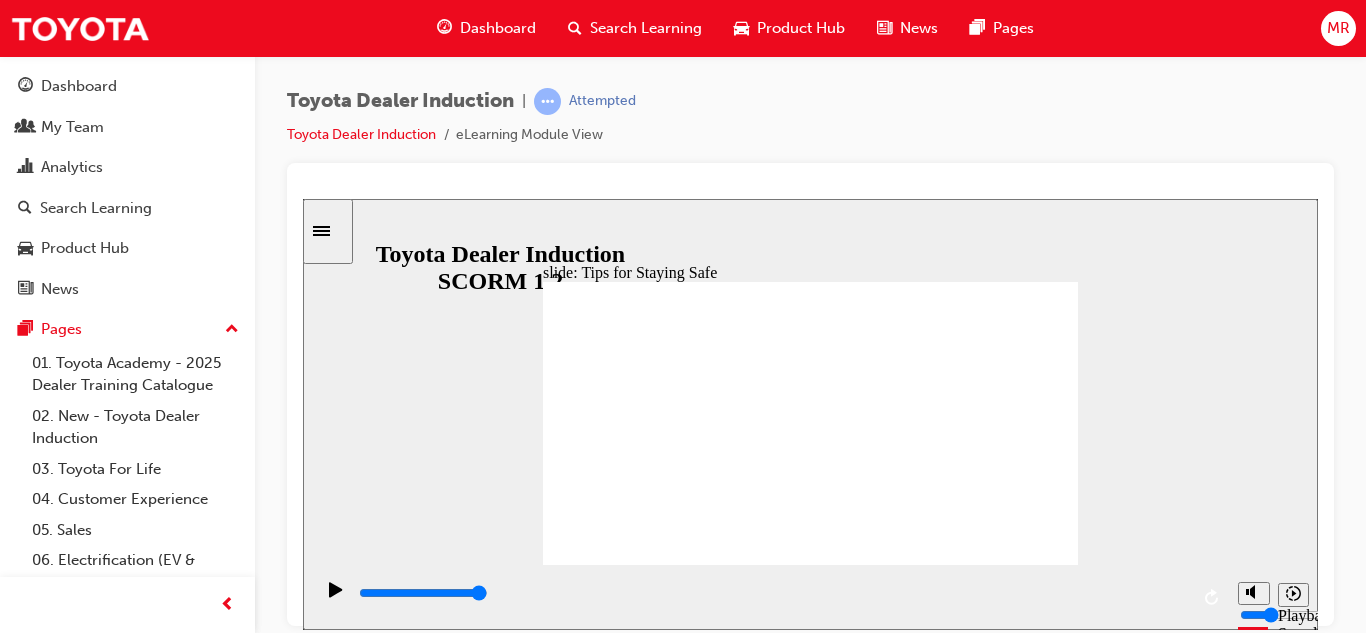 click 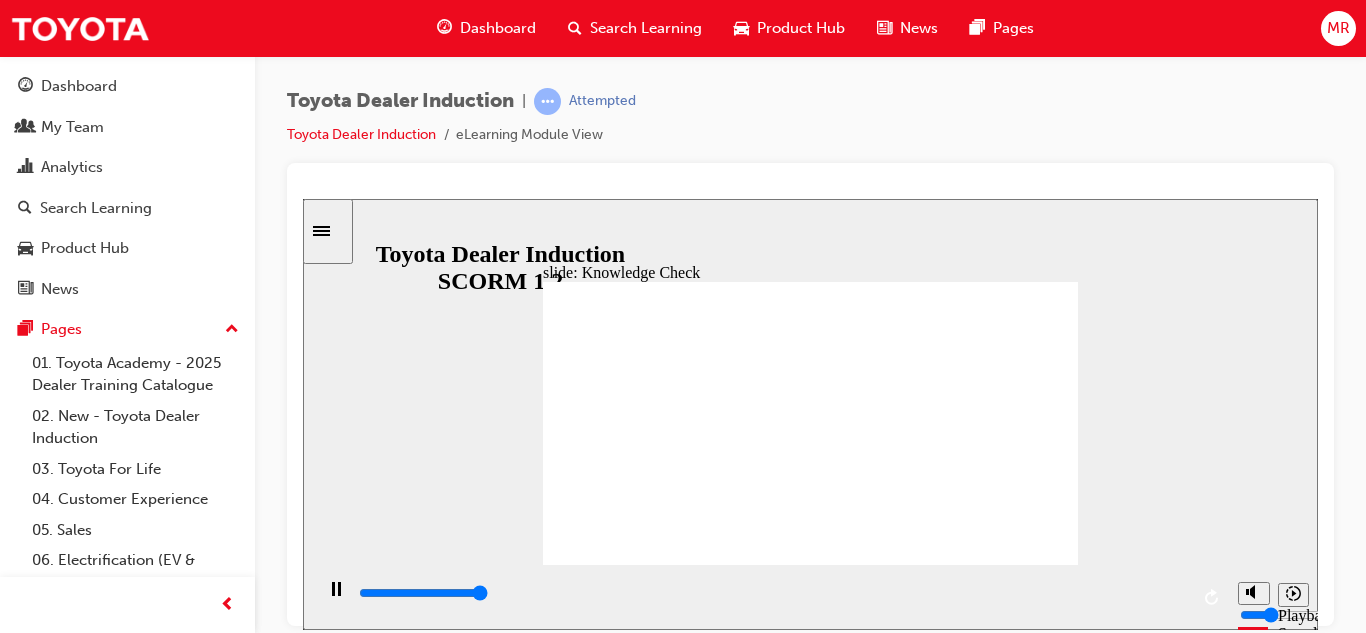 type on "5000" 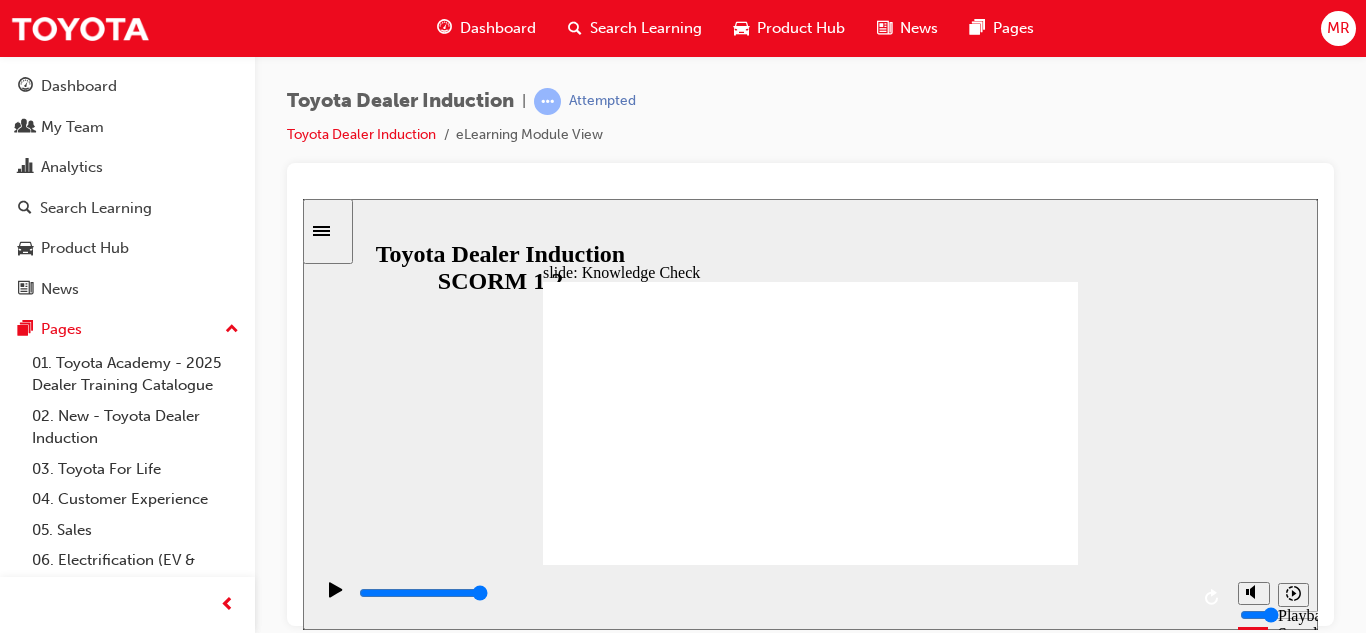 checkbox on "true" 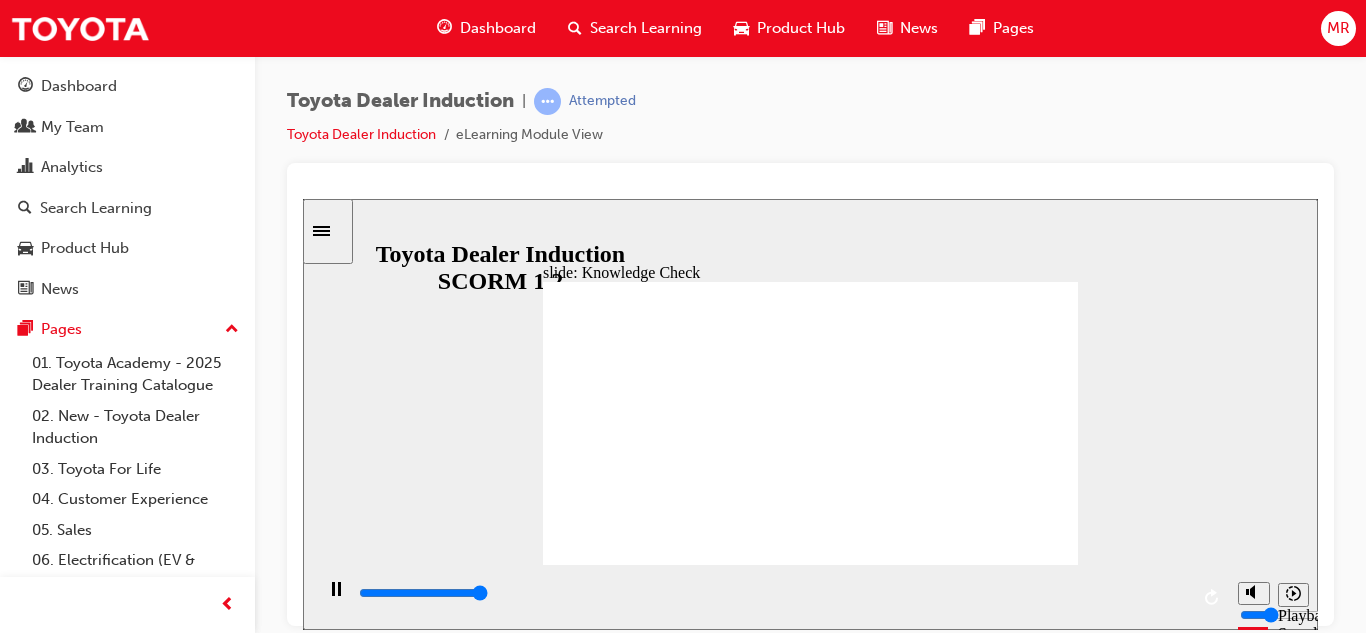 type on "5000" 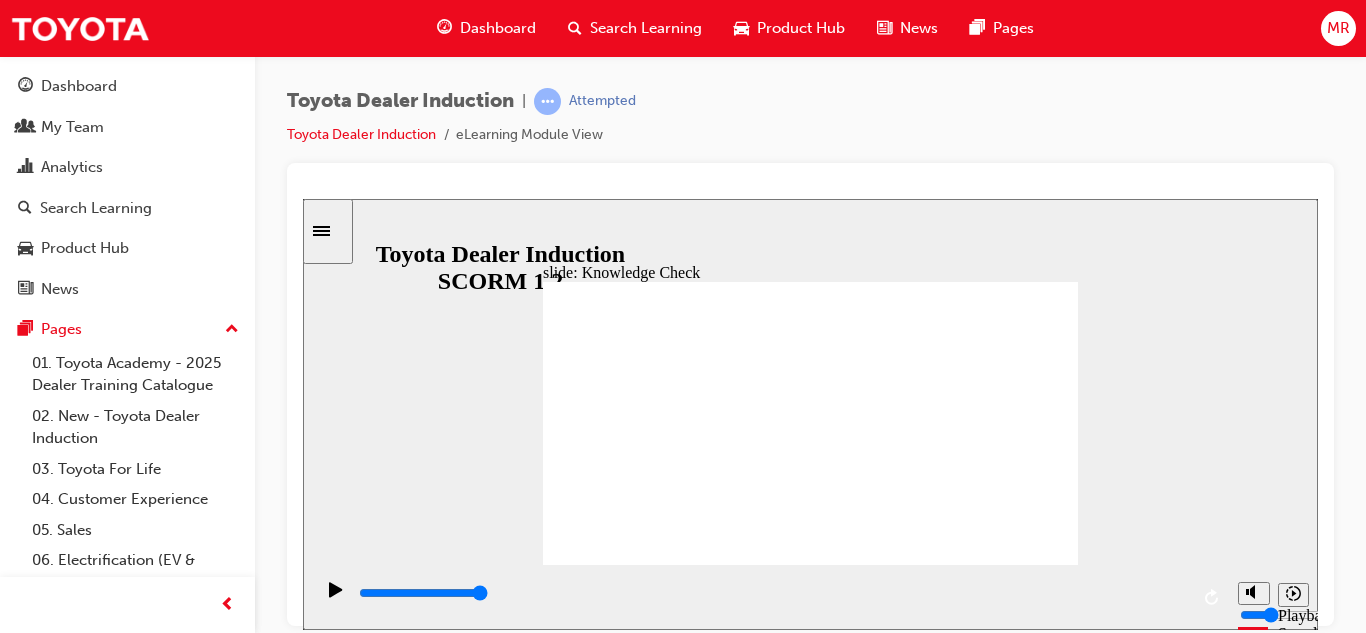 radio on "true" 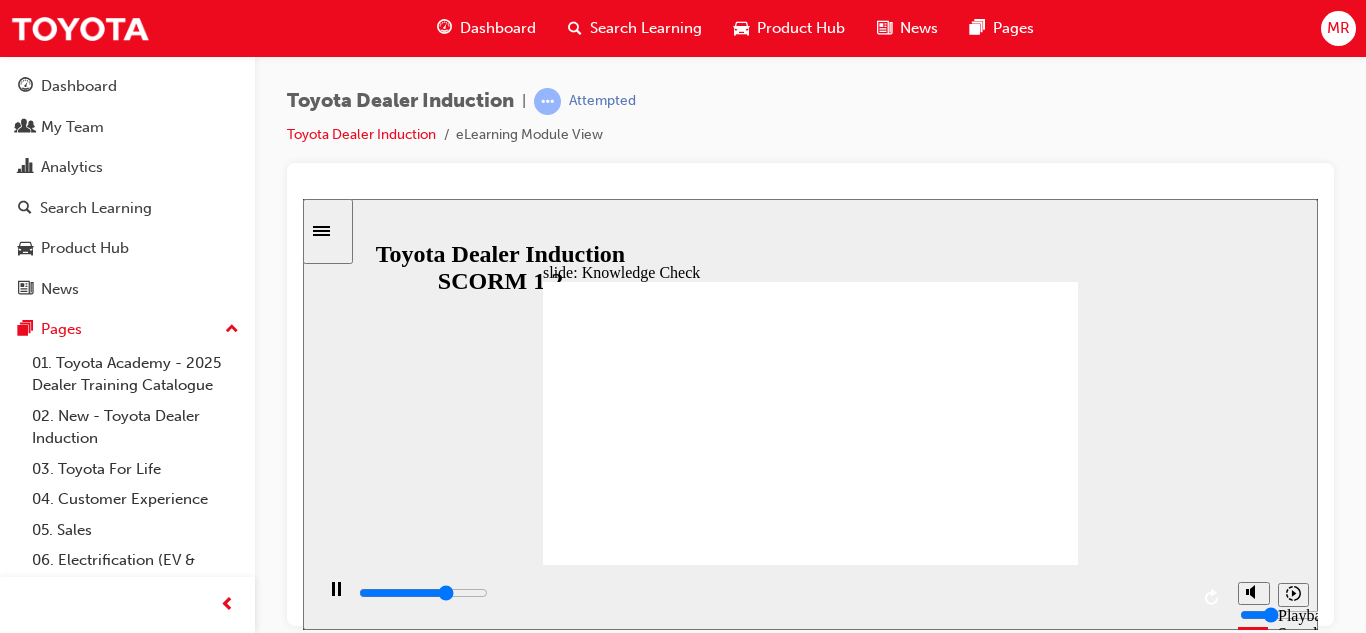 type on "3600" 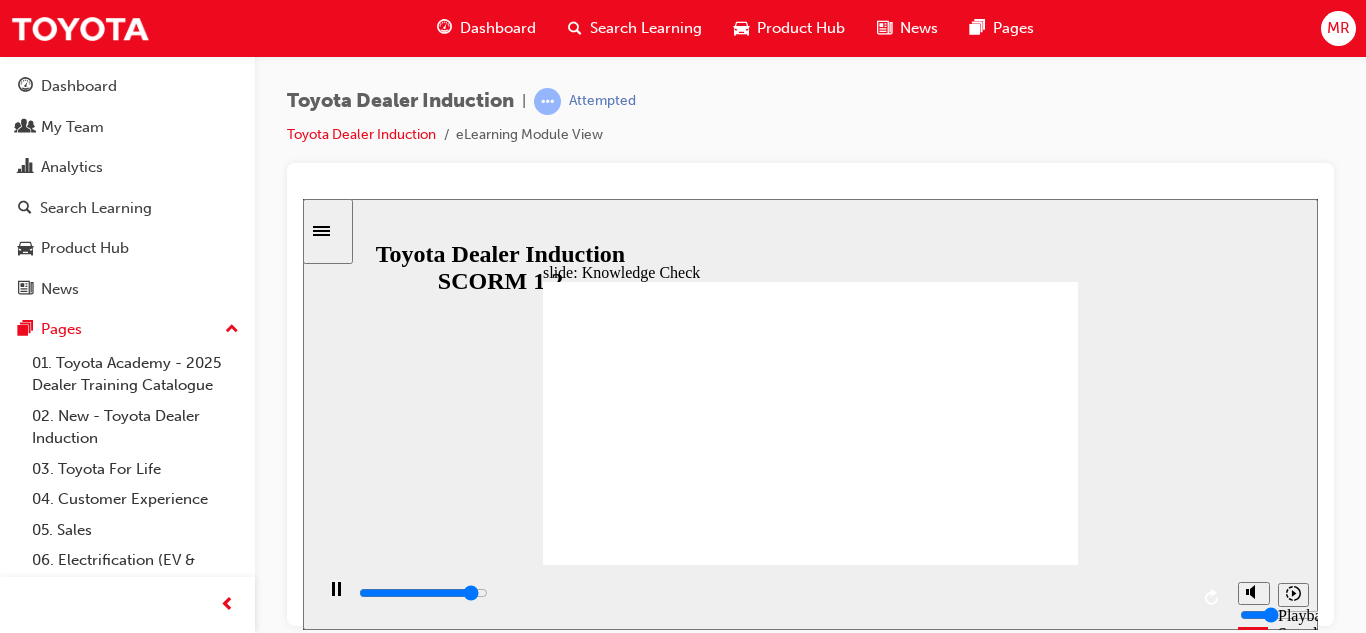 type on "4700" 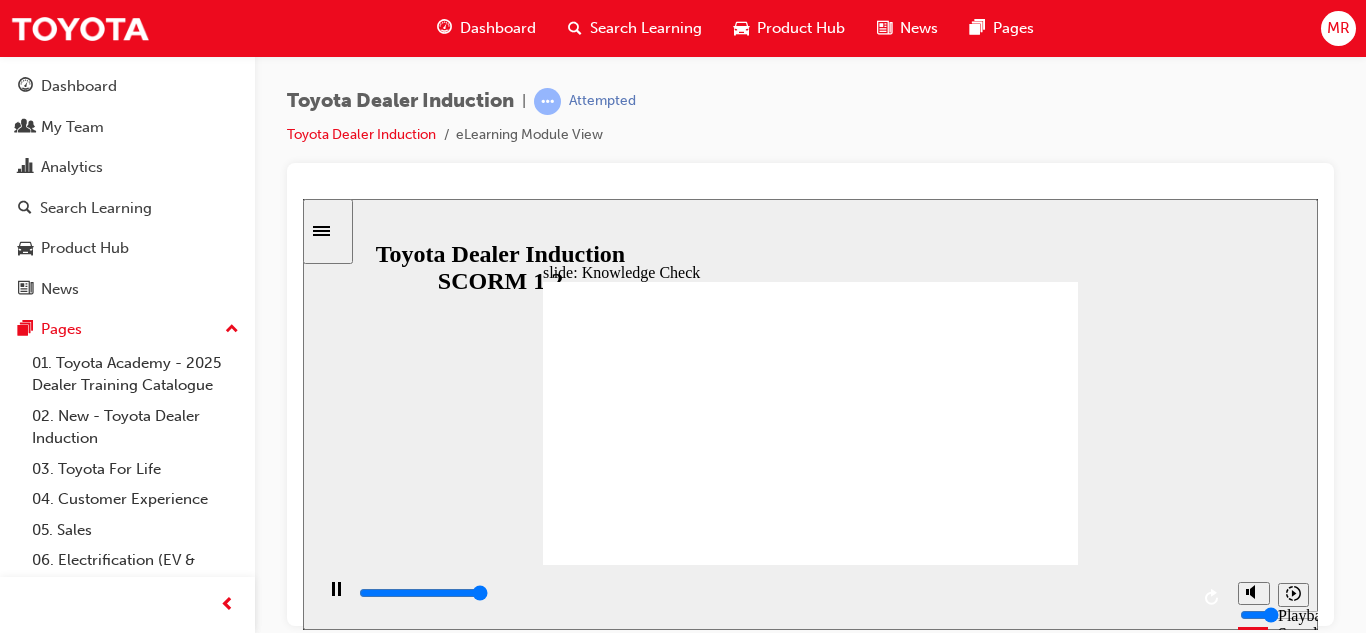 type on "5000" 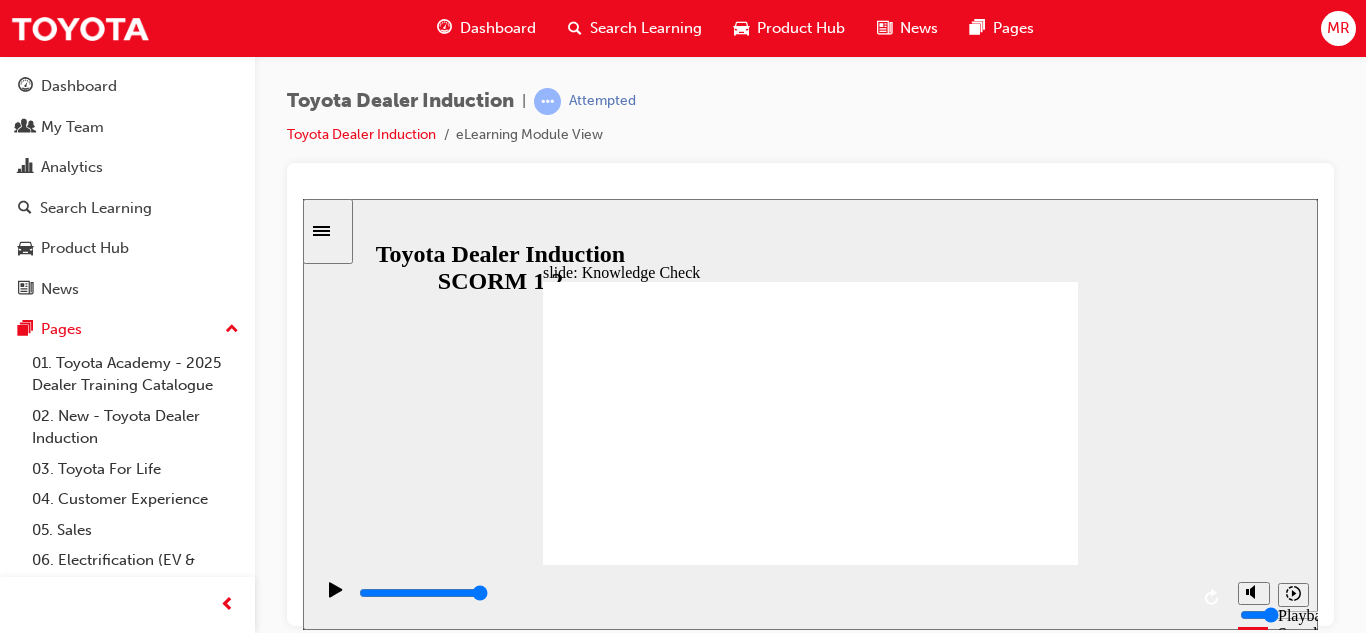 checkbox on "true" 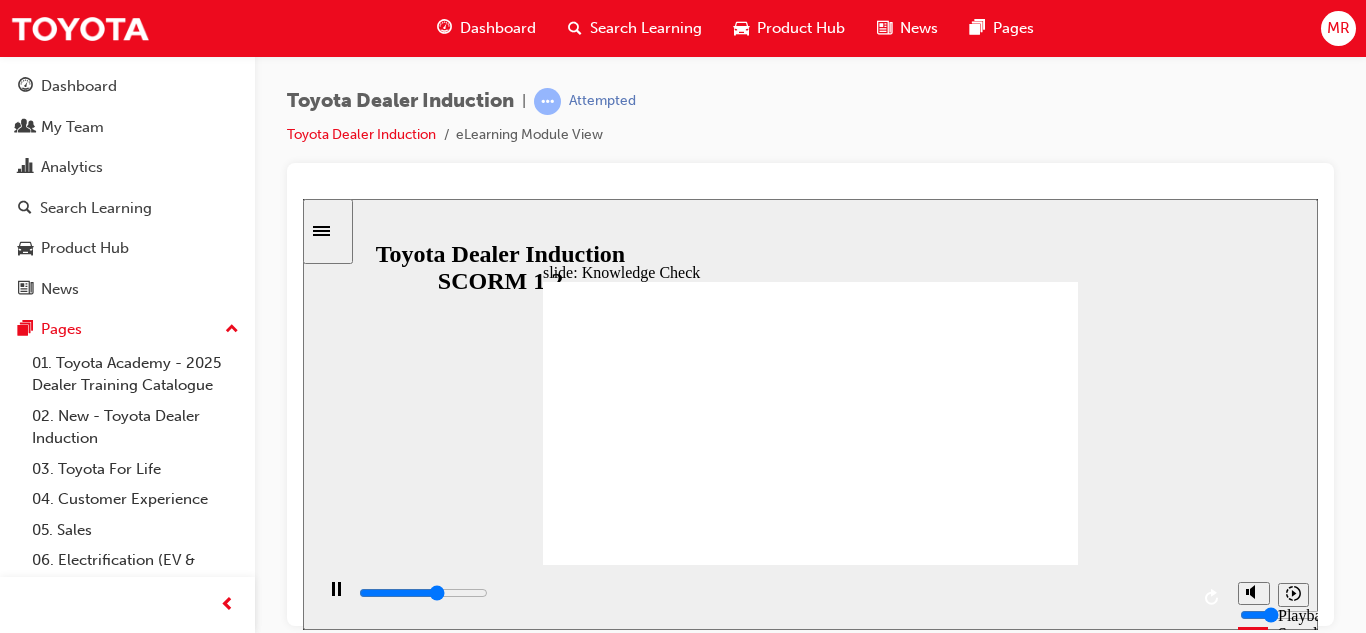 type on "3100" 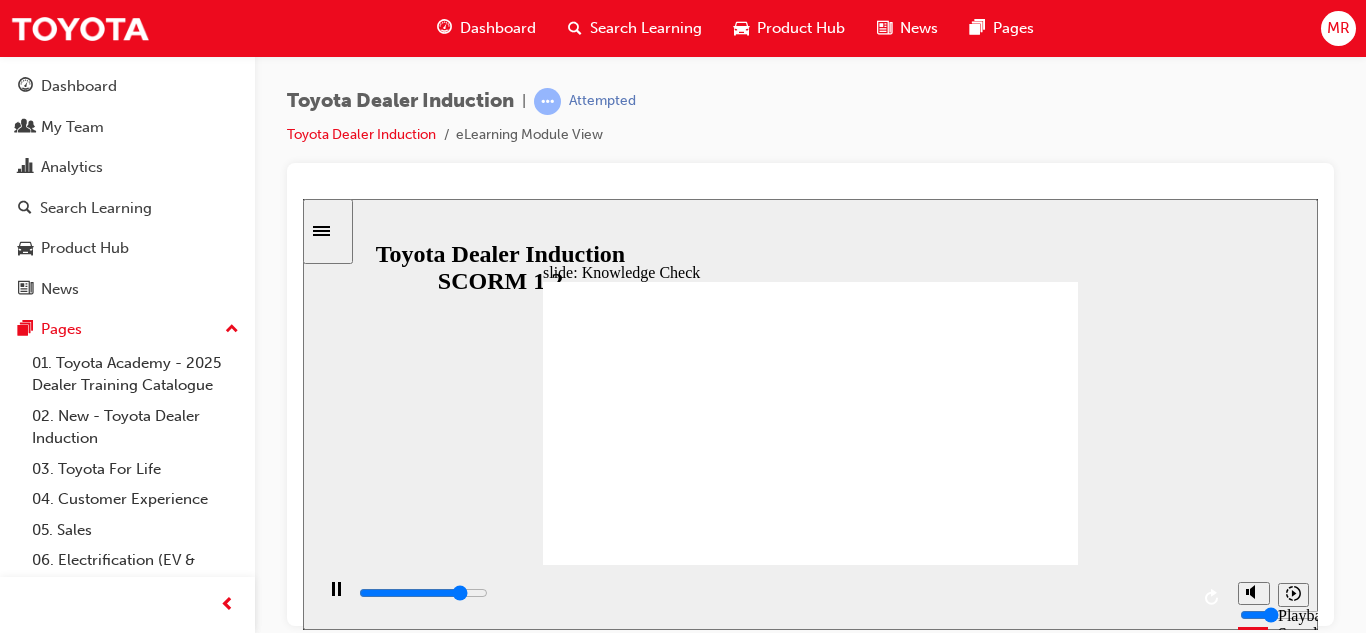 type on "4100" 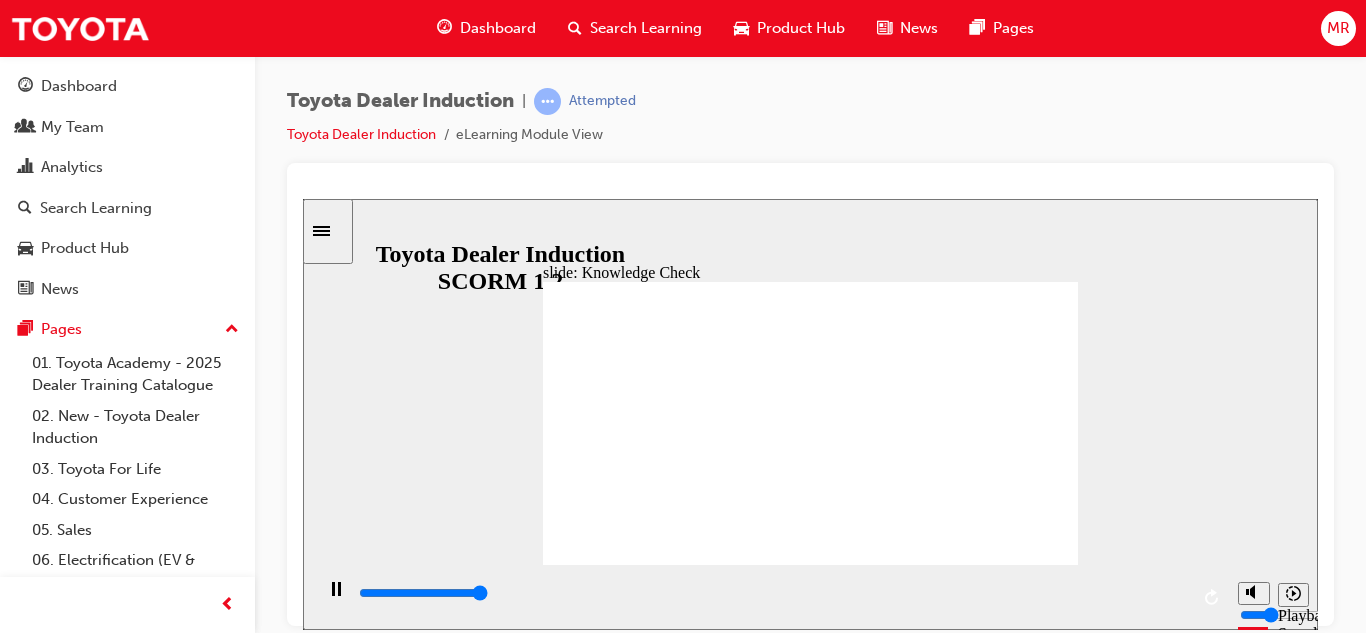 type on "5000" 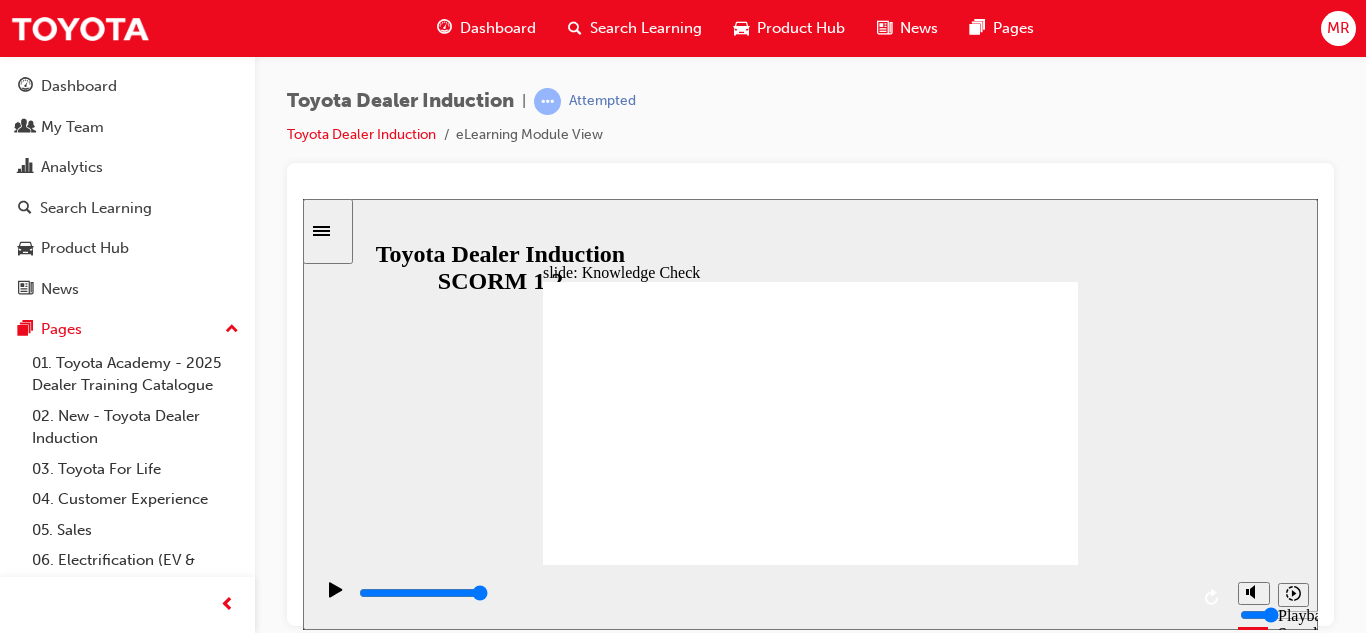checkbox on "true" 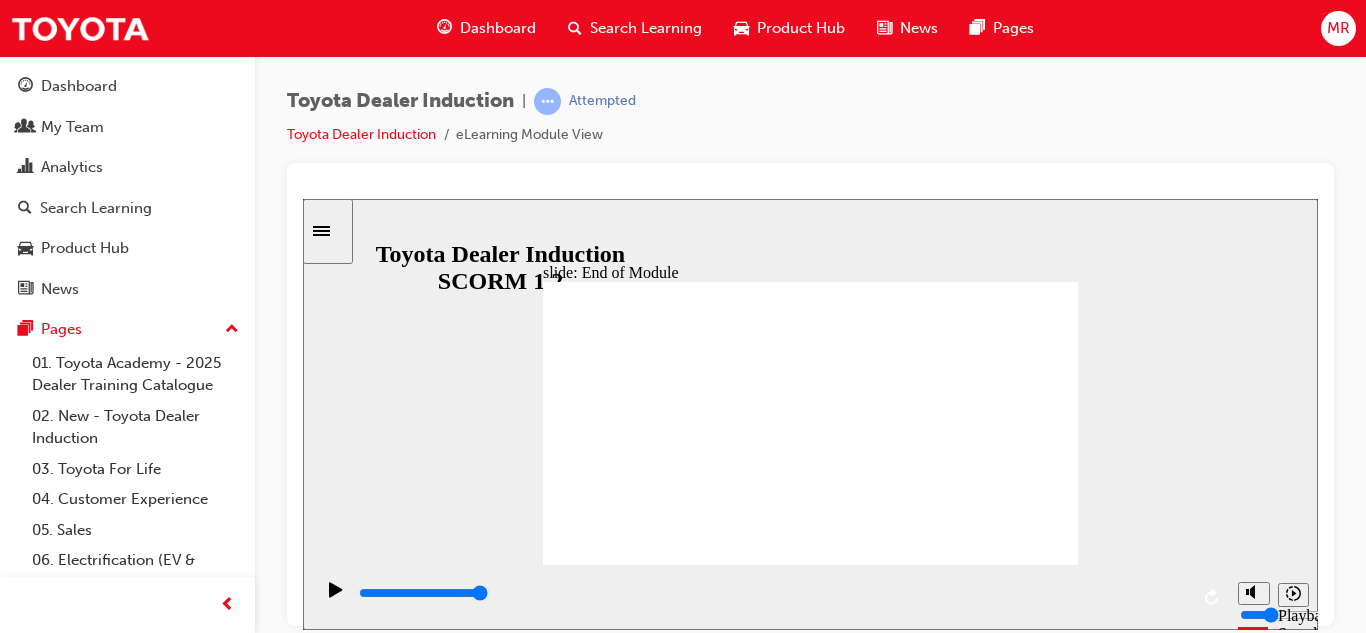 click 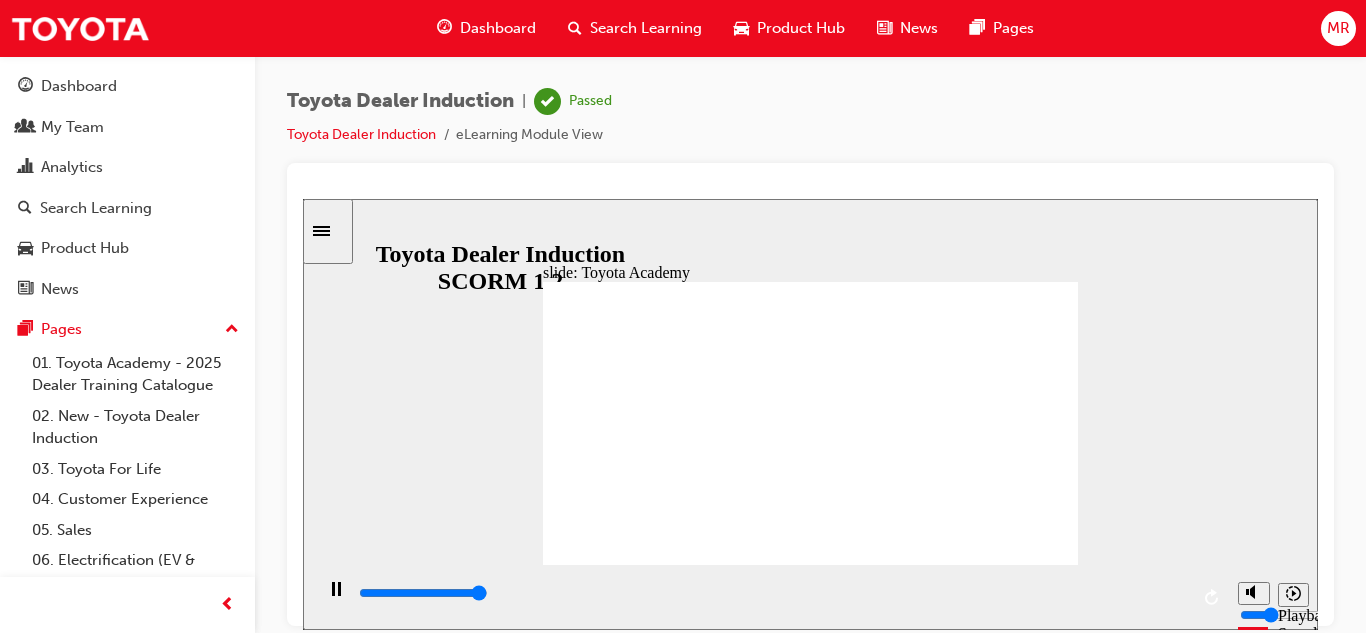 type on "9900" 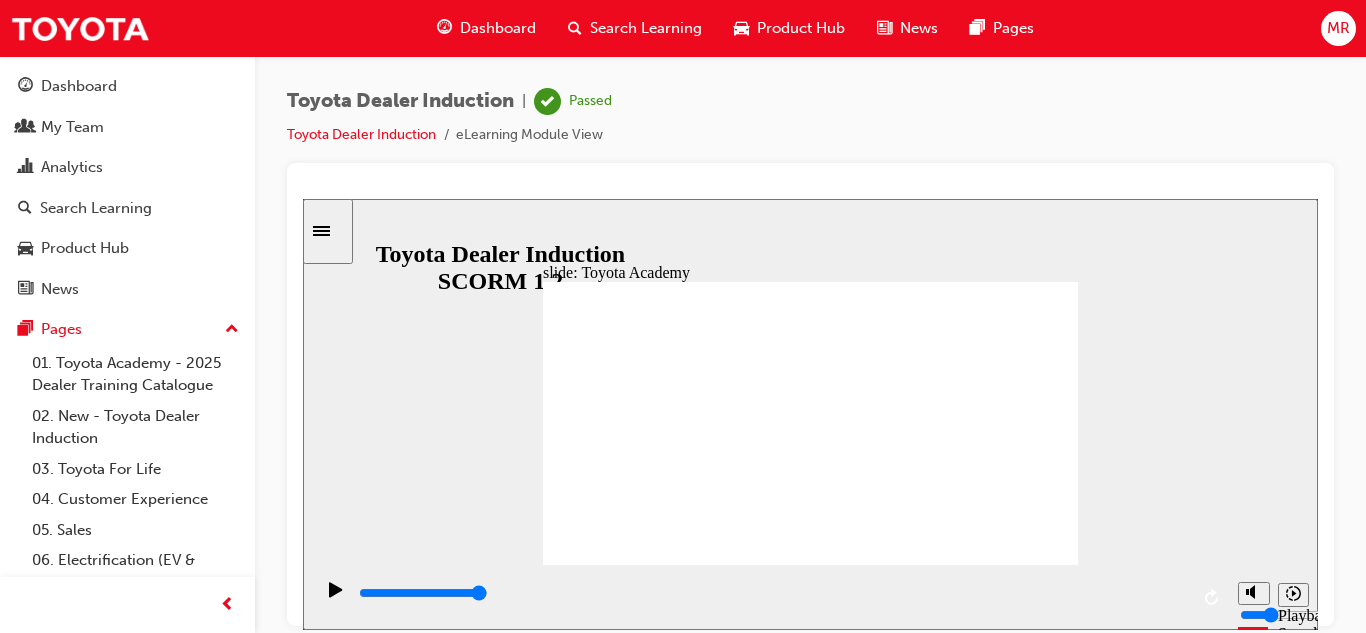 click on "Dashboard" at bounding box center (498, 28) 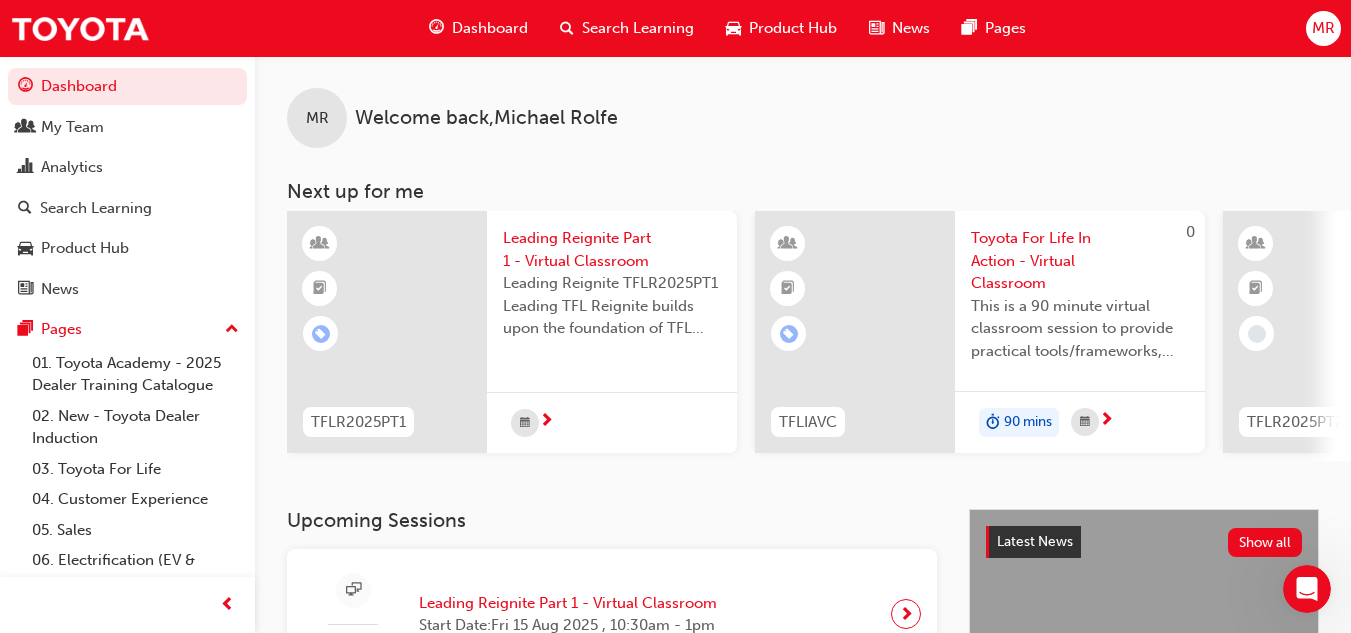 click on "Search Learning" at bounding box center [638, 28] 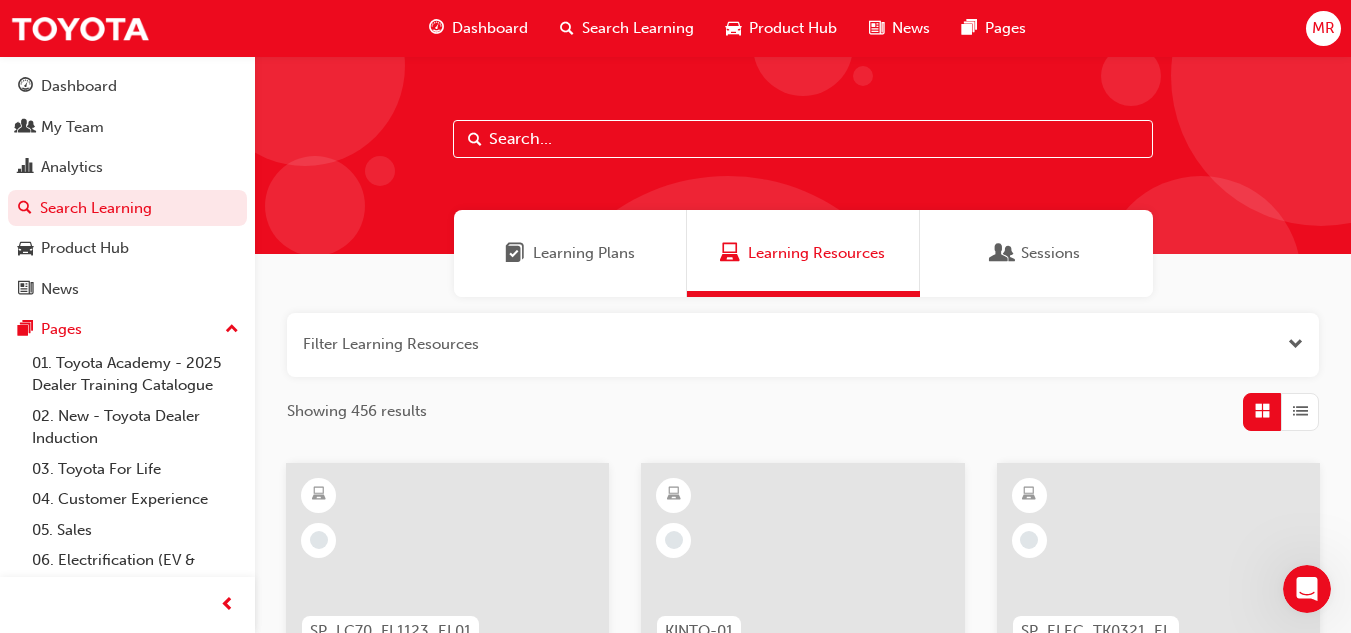 click on "Learning Plans" at bounding box center [584, 253] 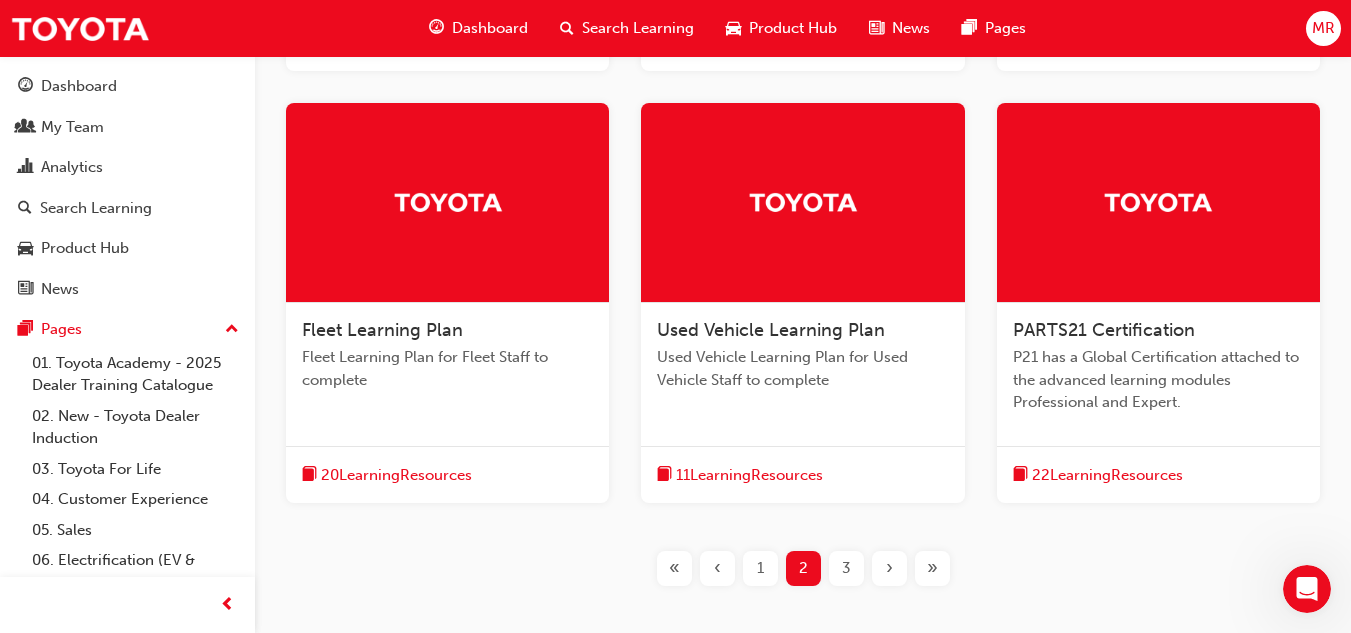 scroll, scrollTop: 844, scrollLeft: 0, axis: vertical 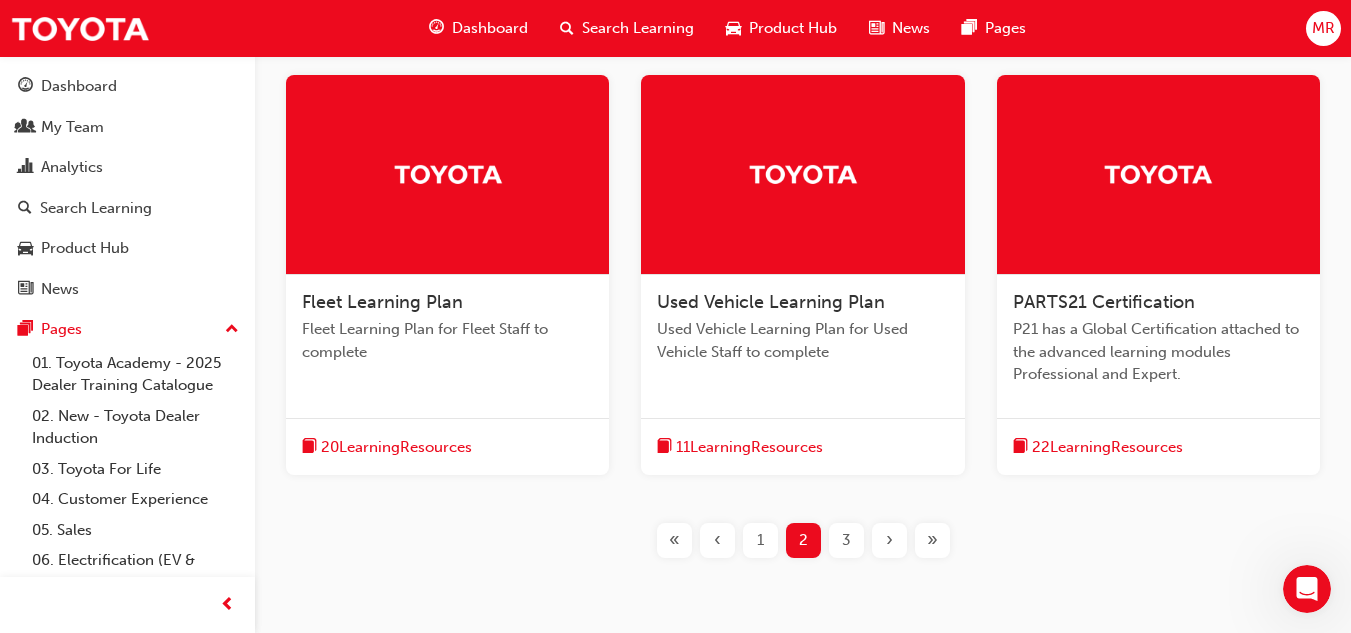 click on "3" at bounding box center (846, 540) 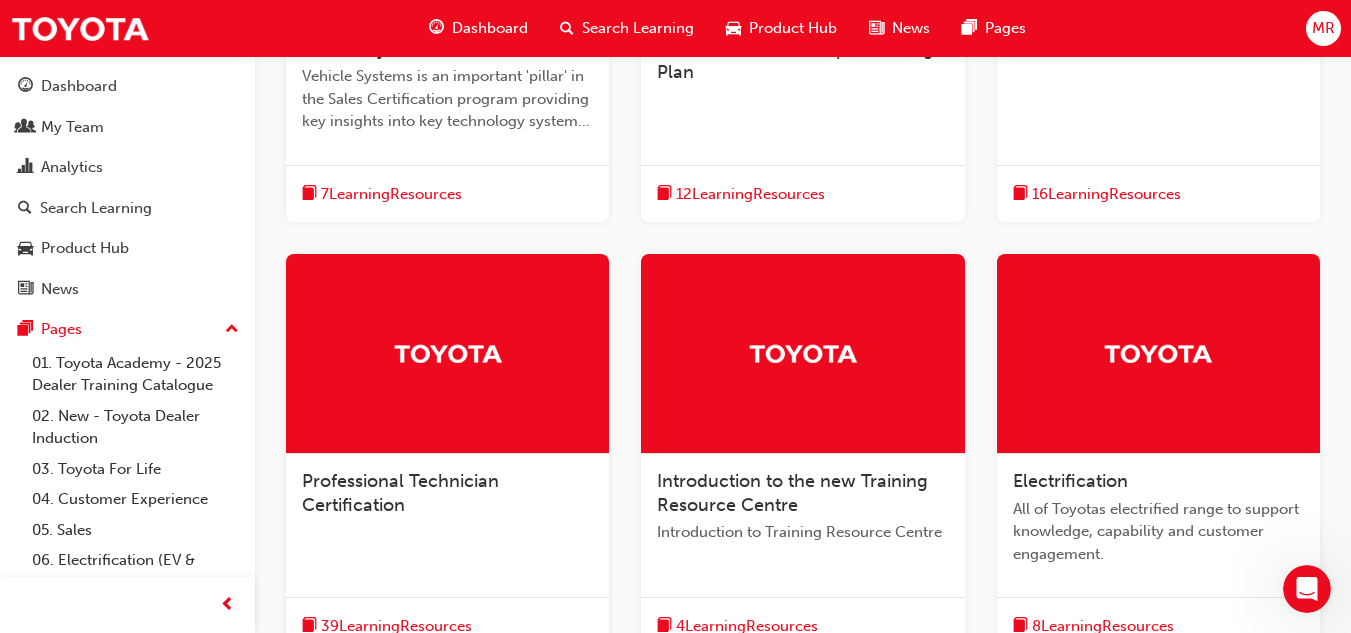 scroll, scrollTop: 816, scrollLeft: 0, axis: vertical 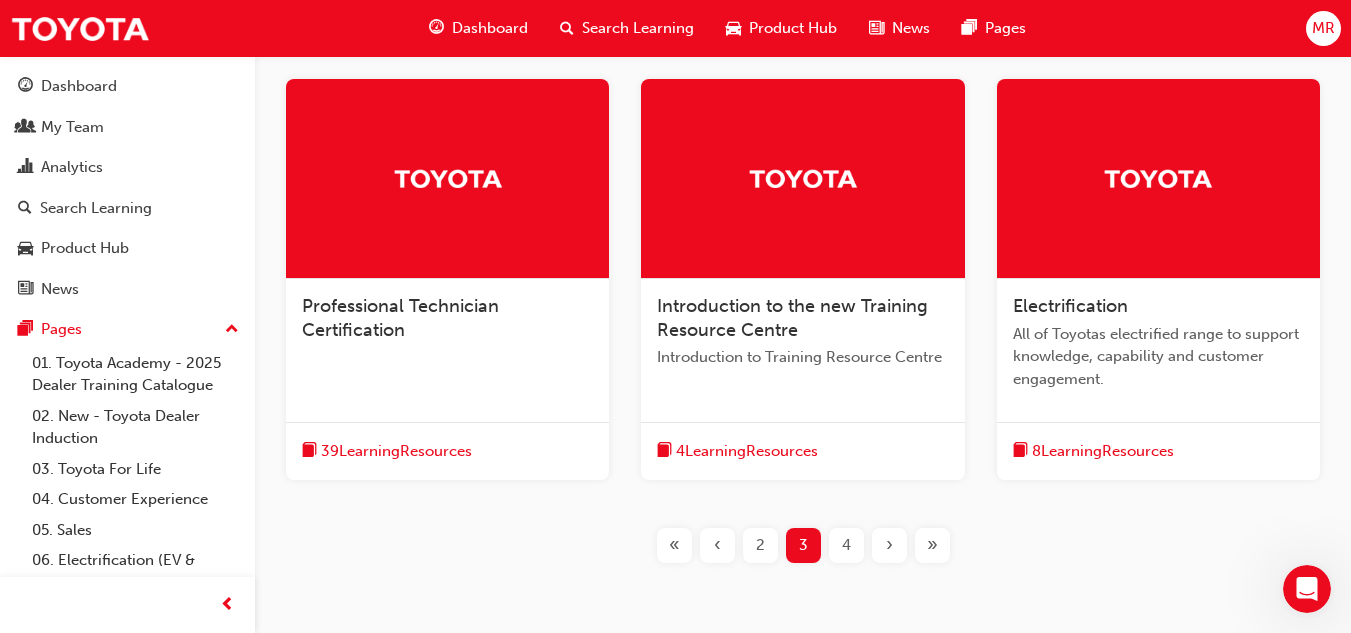 click on "4" at bounding box center [846, 545] 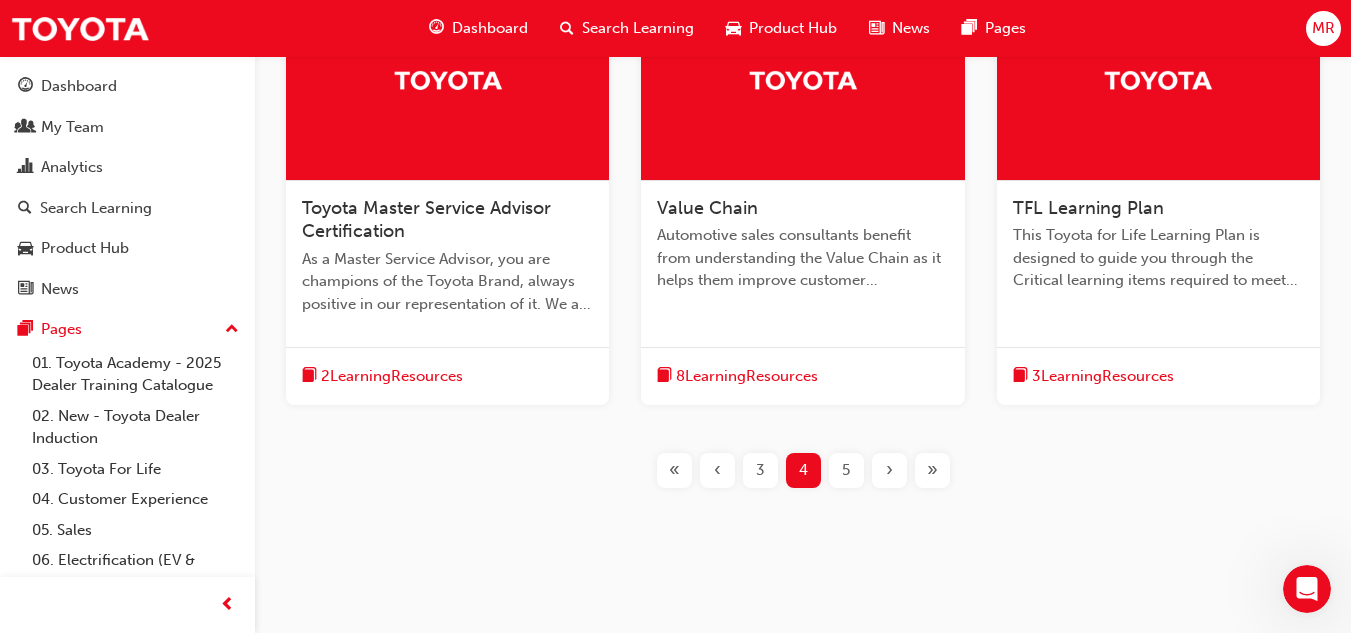 scroll, scrollTop: 946, scrollLeft: 0, axis: vertical 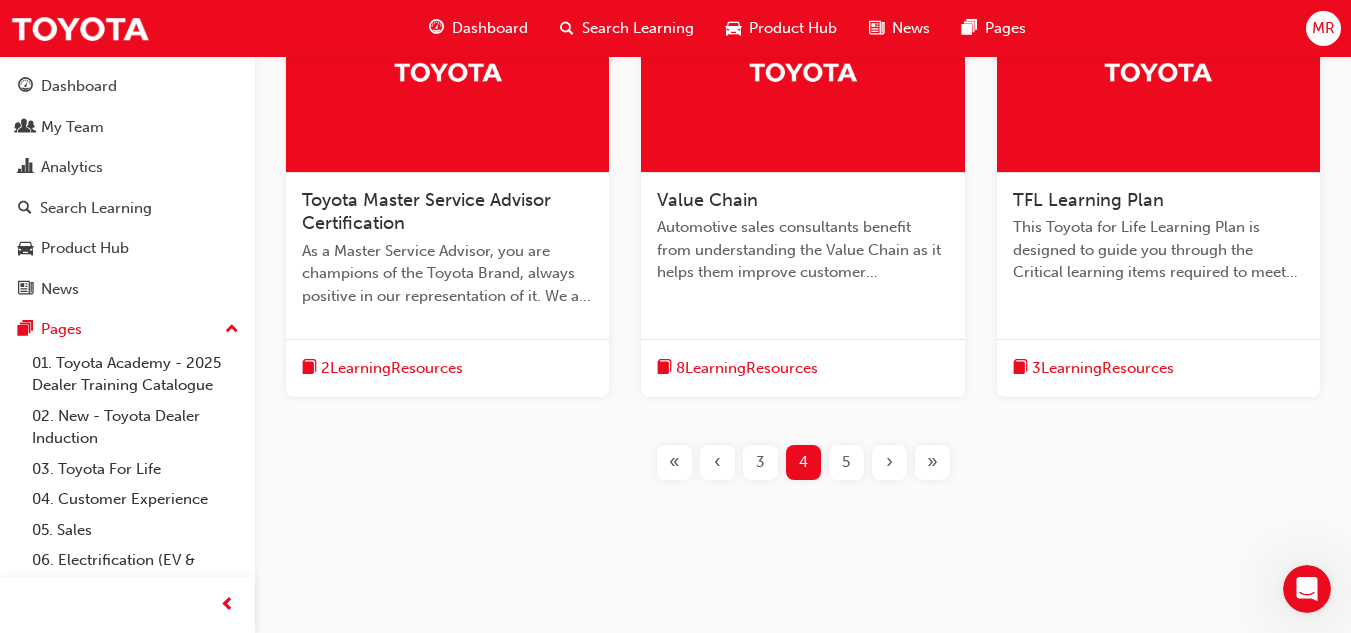 click on "«" at bounding box center (674, 462) 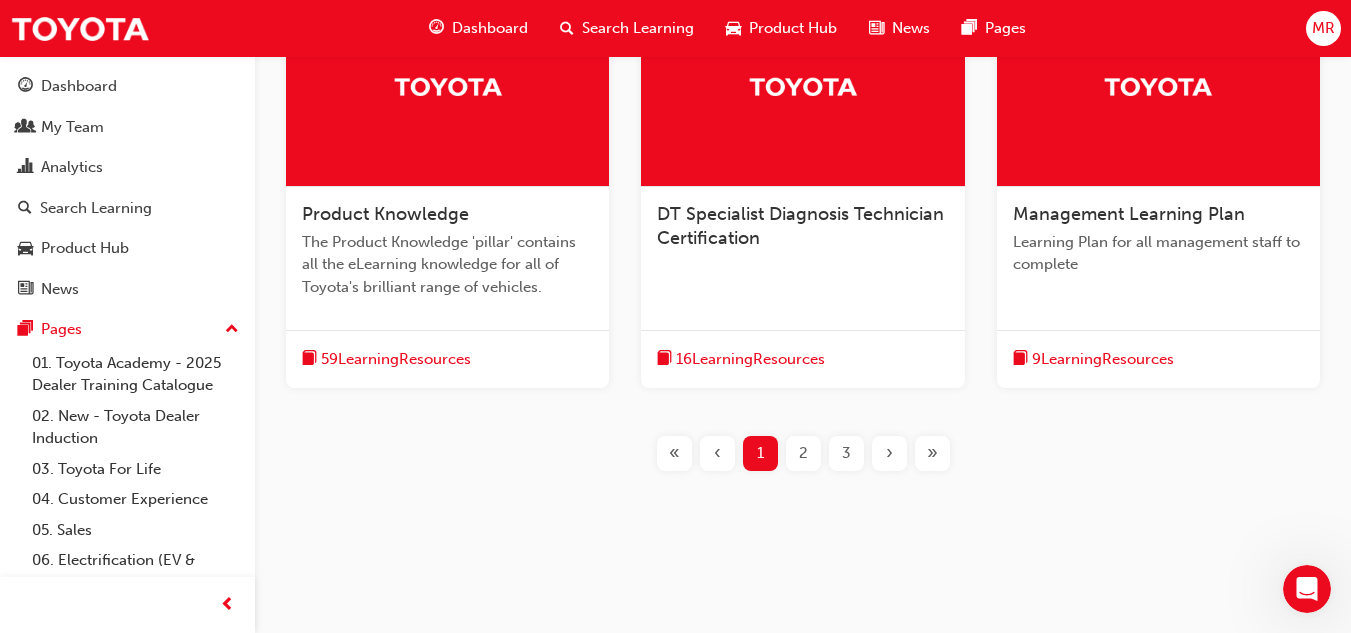 scroll, scrollTop: 863, scrollLeft: 0, axis: vertical 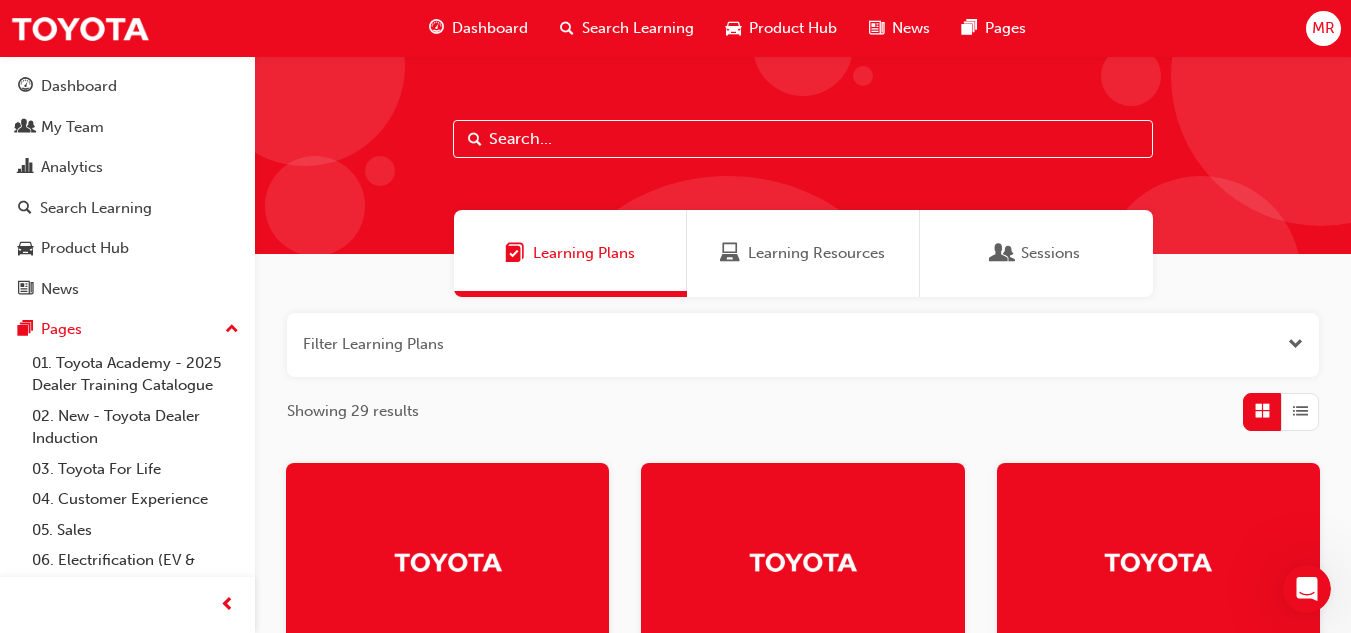 click at bounding box center [803, 139] 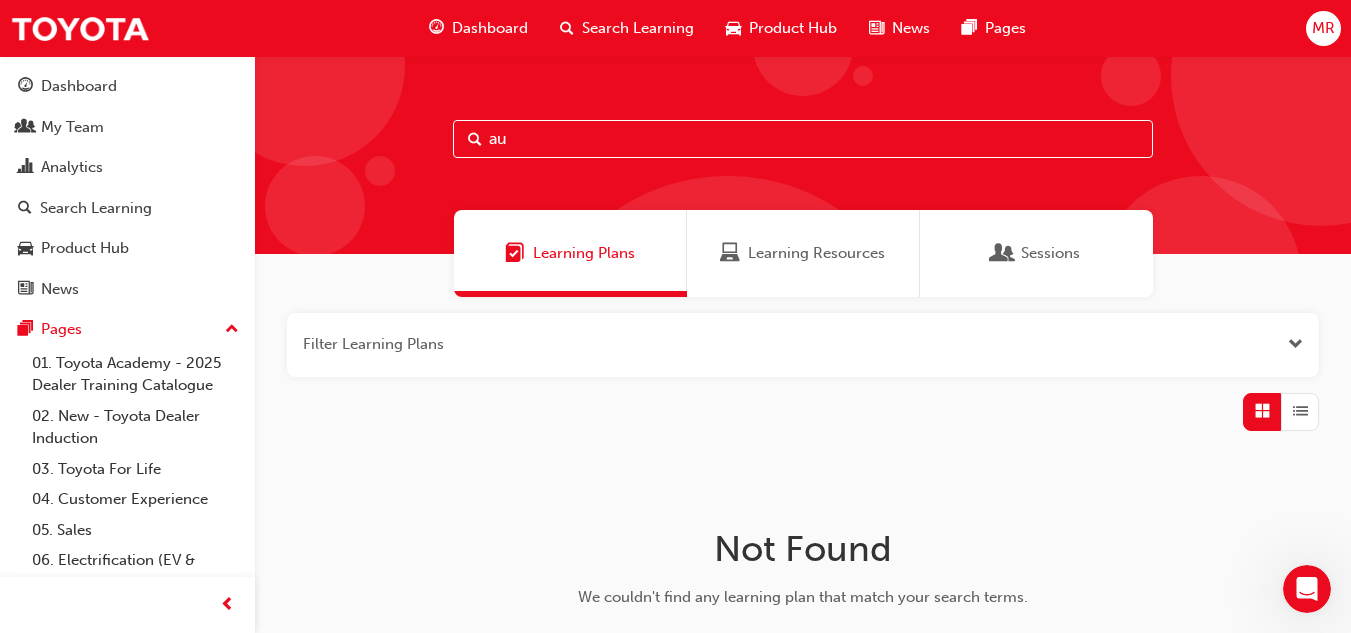 click on "Learning Resources" at bounding box center (816, 253) 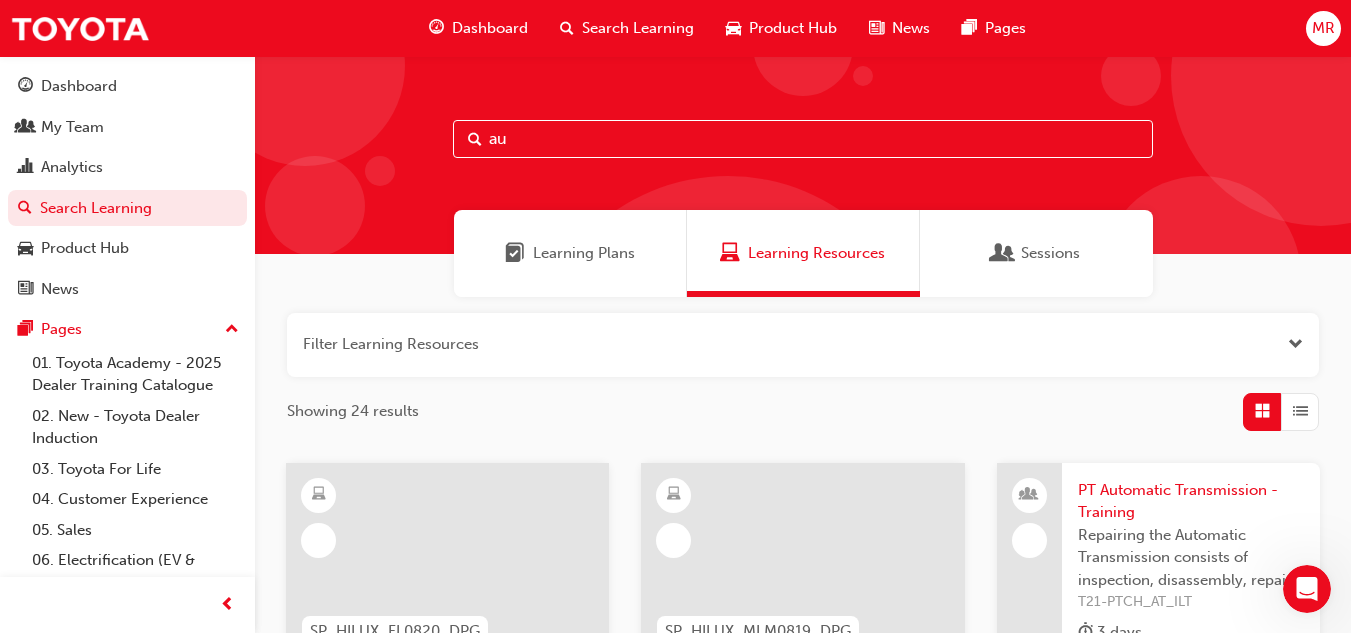 click on "Learning Resources" at bounding box center (816, 253) 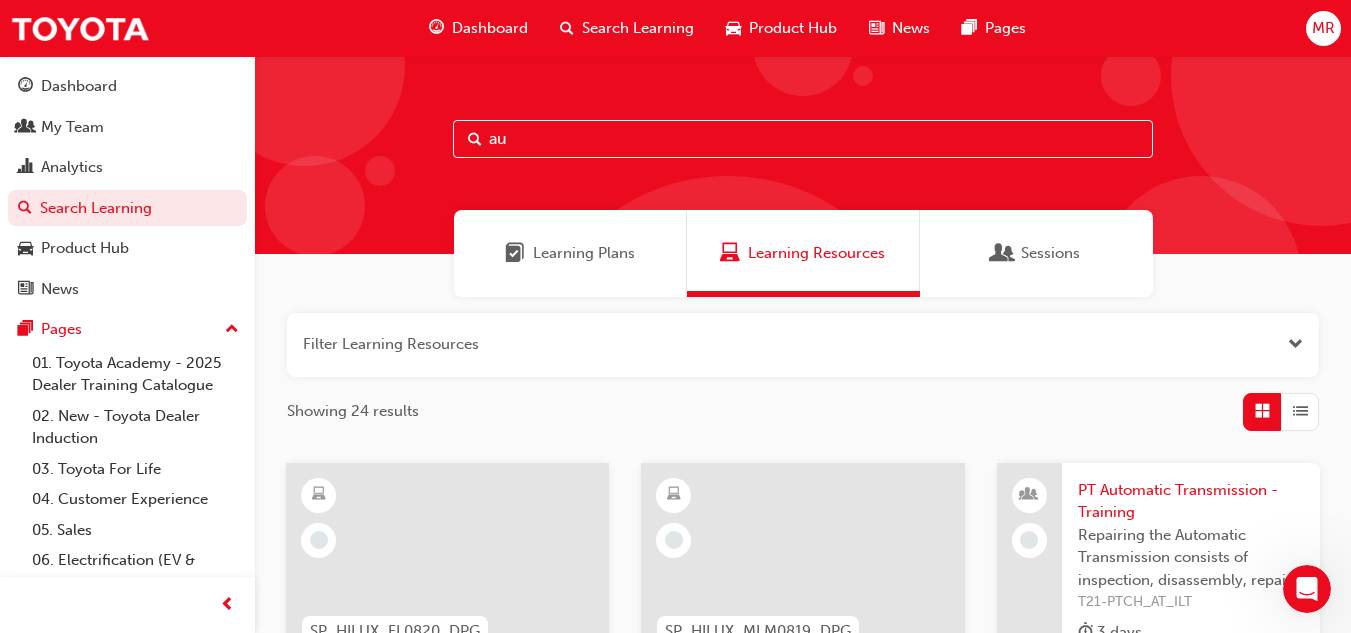 click on "Sessions" at bounding box center (1036, 253) 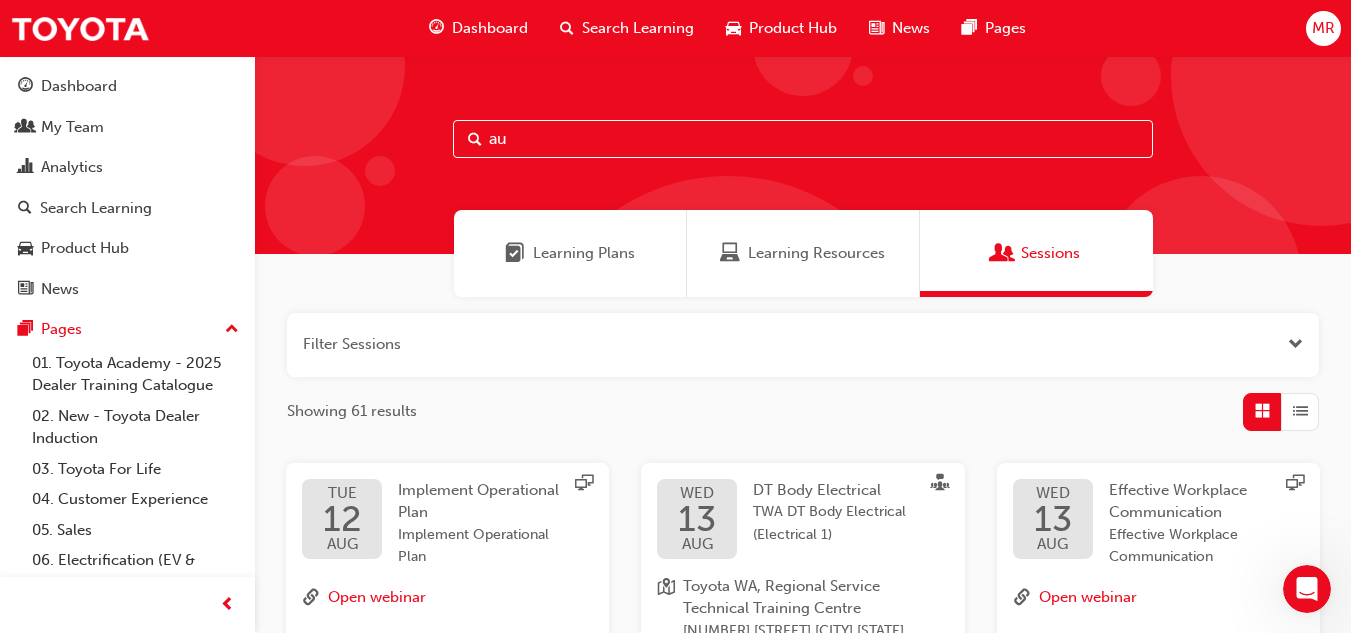 click on "au" at bounding box center [803, 139] 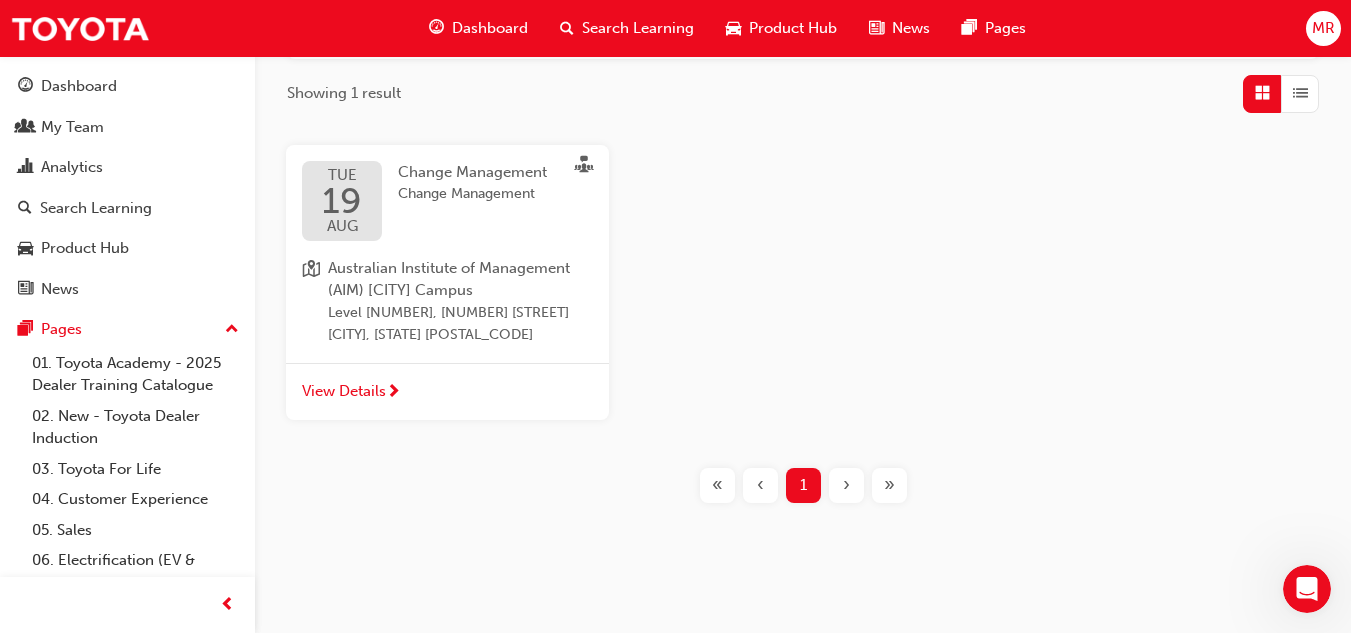 scroll, scrollTop: 0, scrollLeft: 0, axis: both 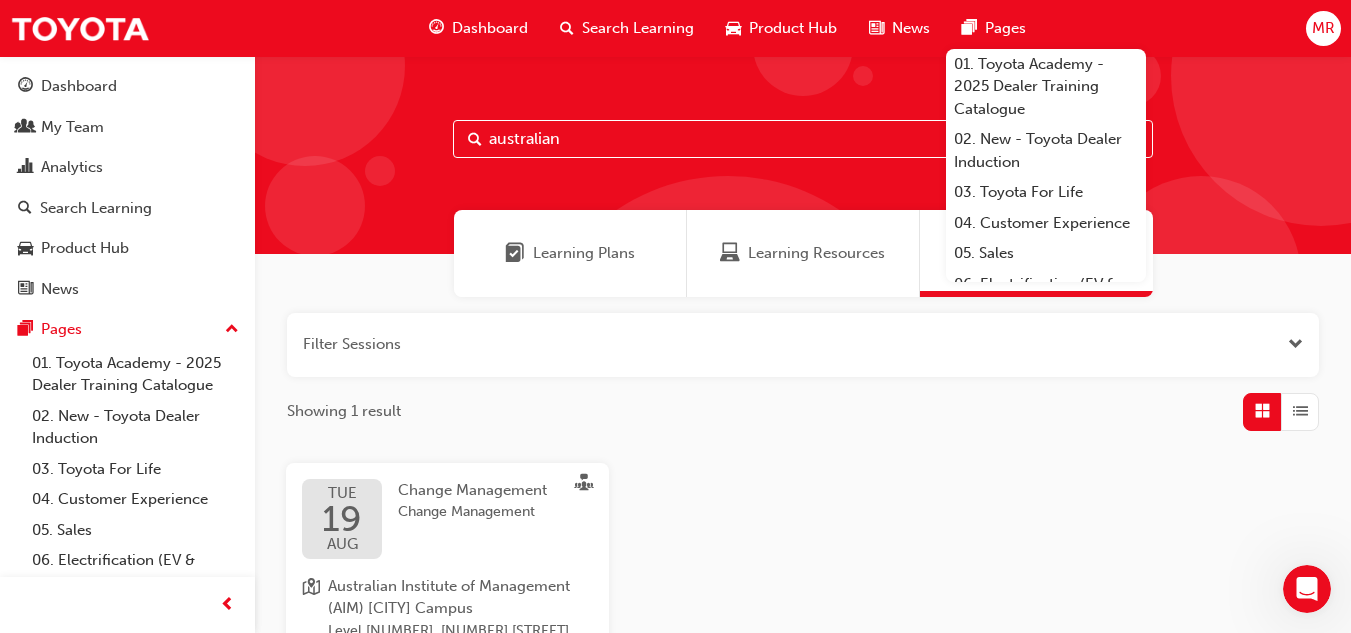 type on "australian" 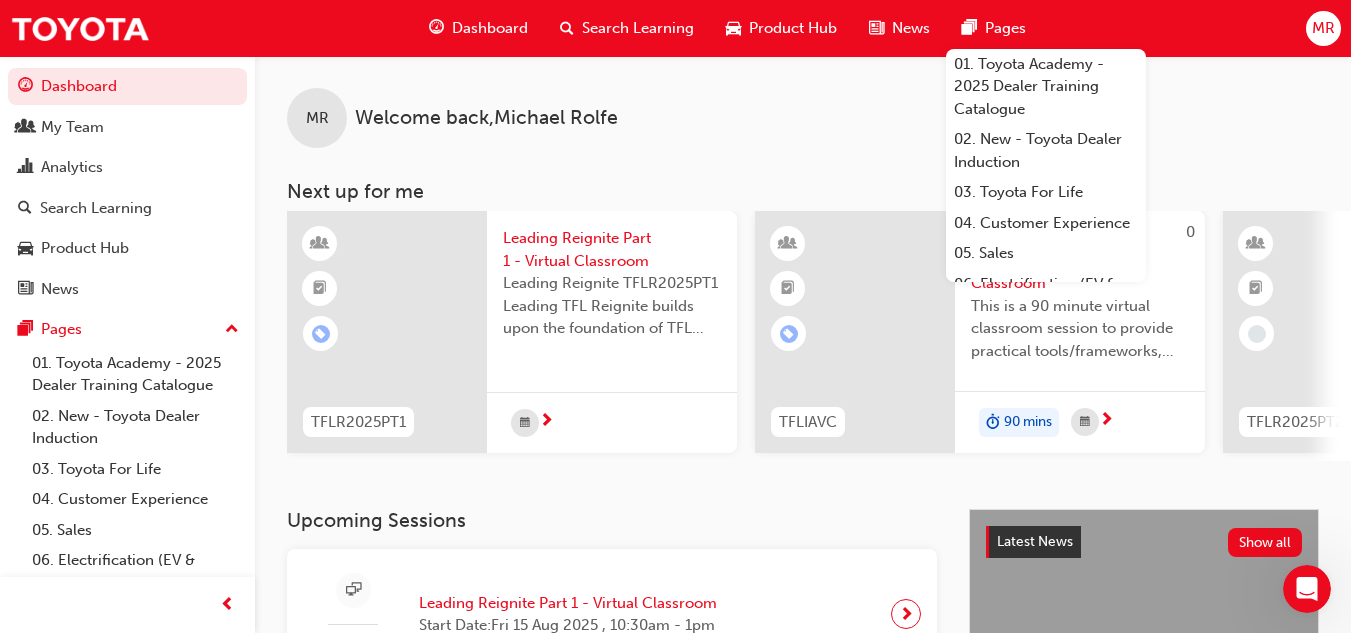click on "Dashboard" at bounding box center (490, 28) 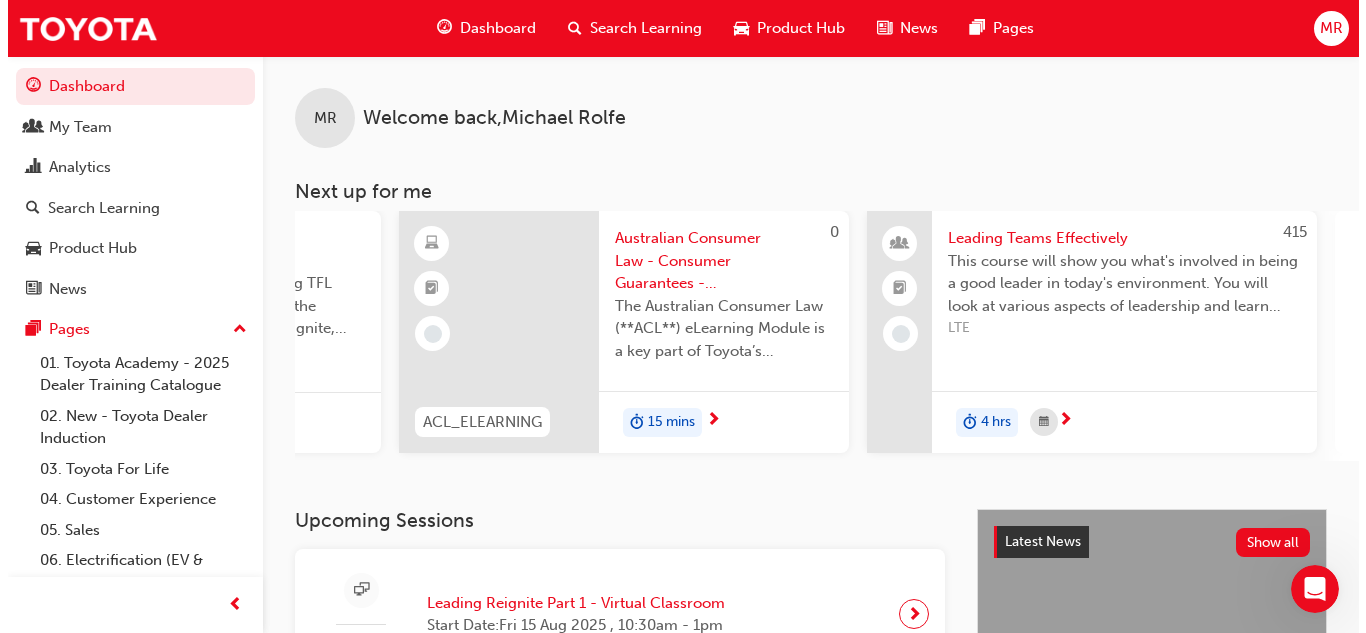 scroll, scrollTop: 0, scrollLeft: 1303, axis: horizontal 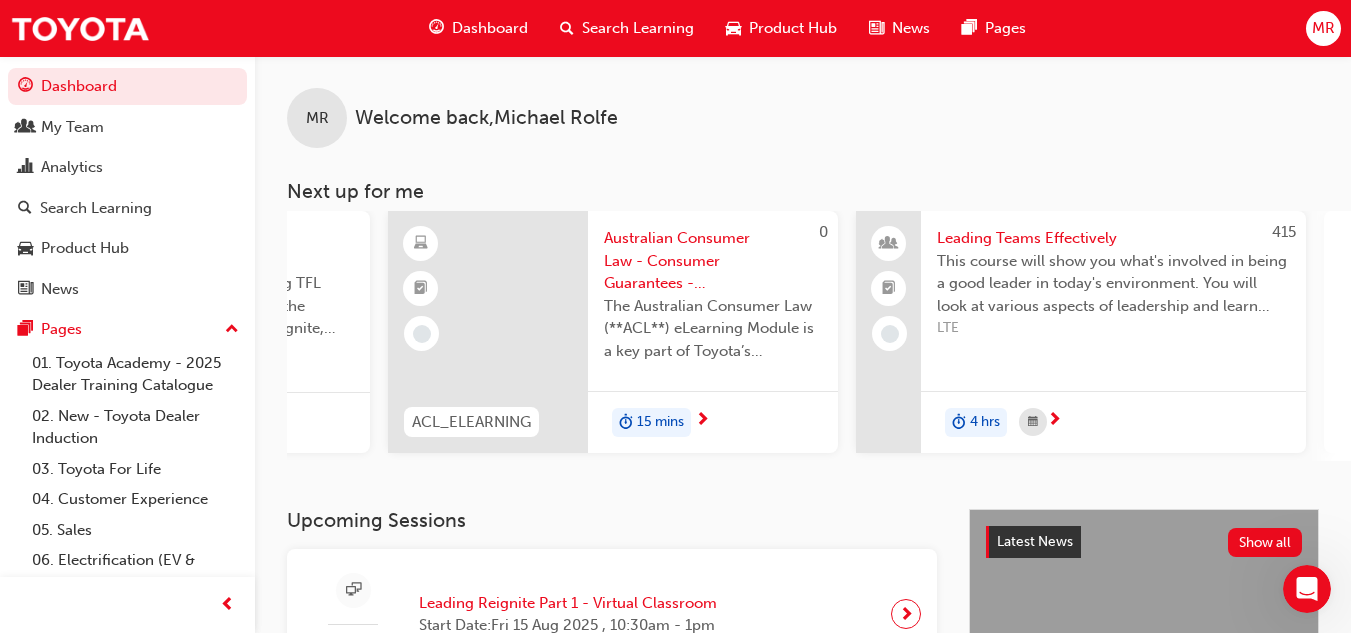 click on "Australian Consumer Law - Consumer Guarantees - eLearning module" at bounding box center (713, 261) 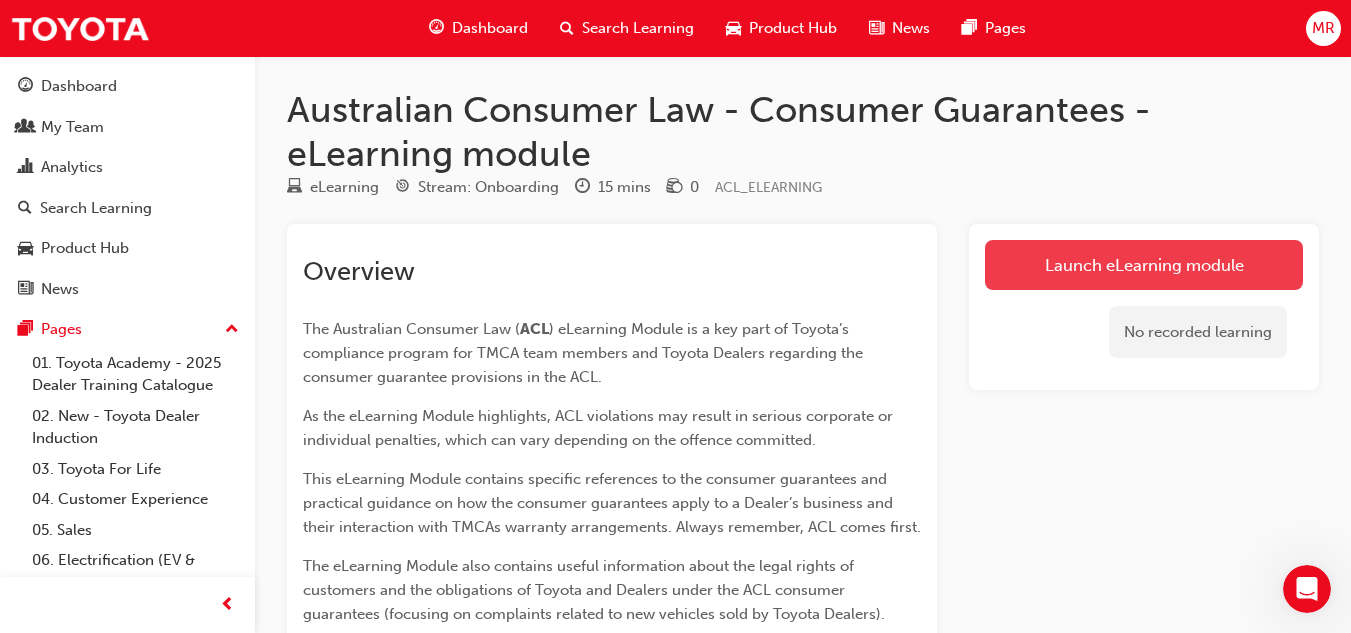 click on "Launch eLearning module" at bounding box center [1144, 265] 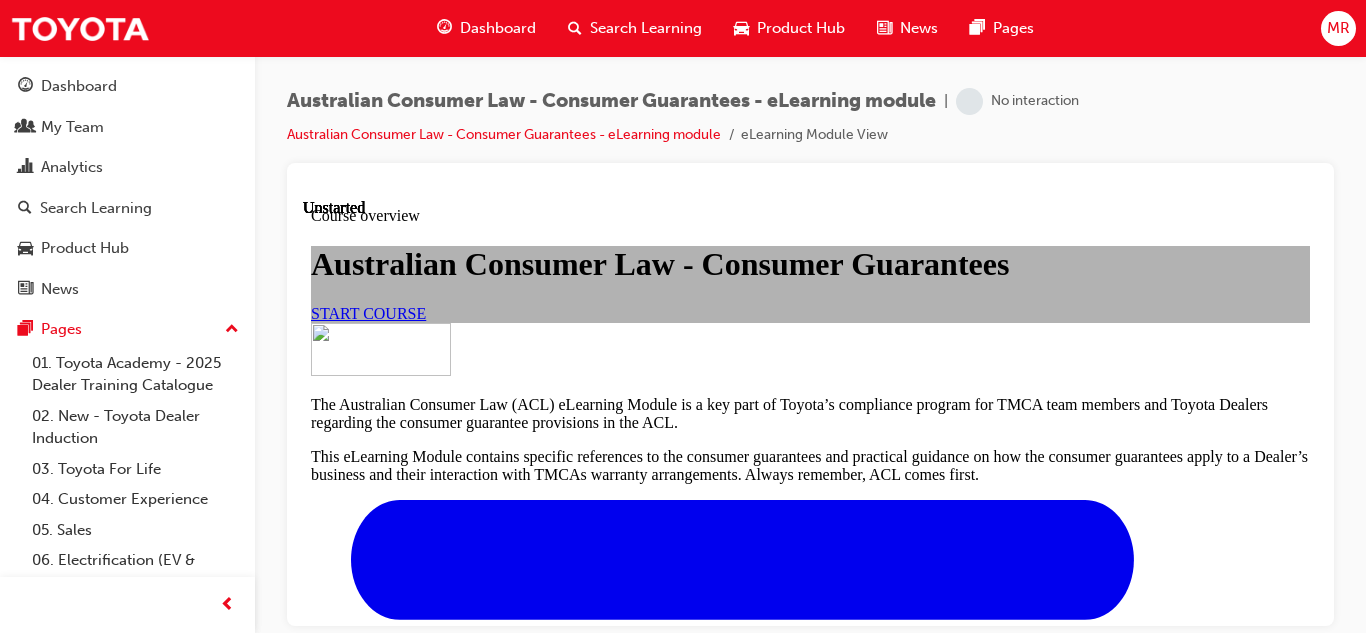 scroll, scrollTop: 0, scrollLeft: 0, axis: both 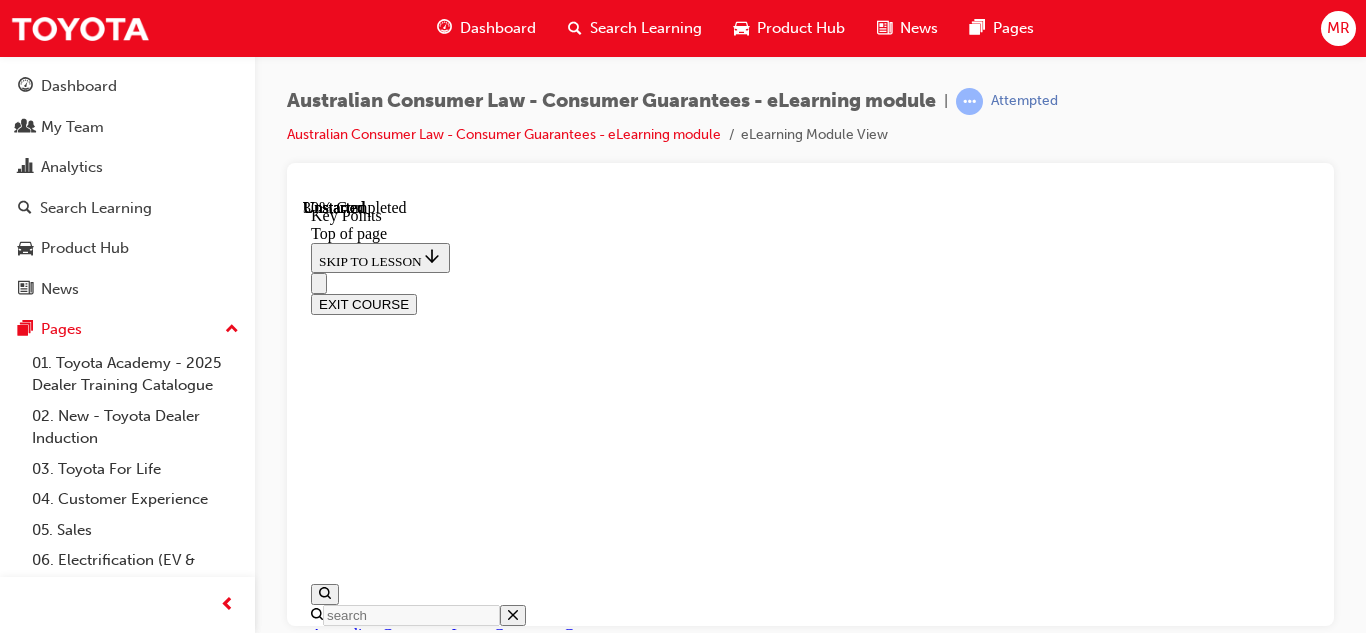 click on "CONTINUE" at bounding box center [353, 8489] 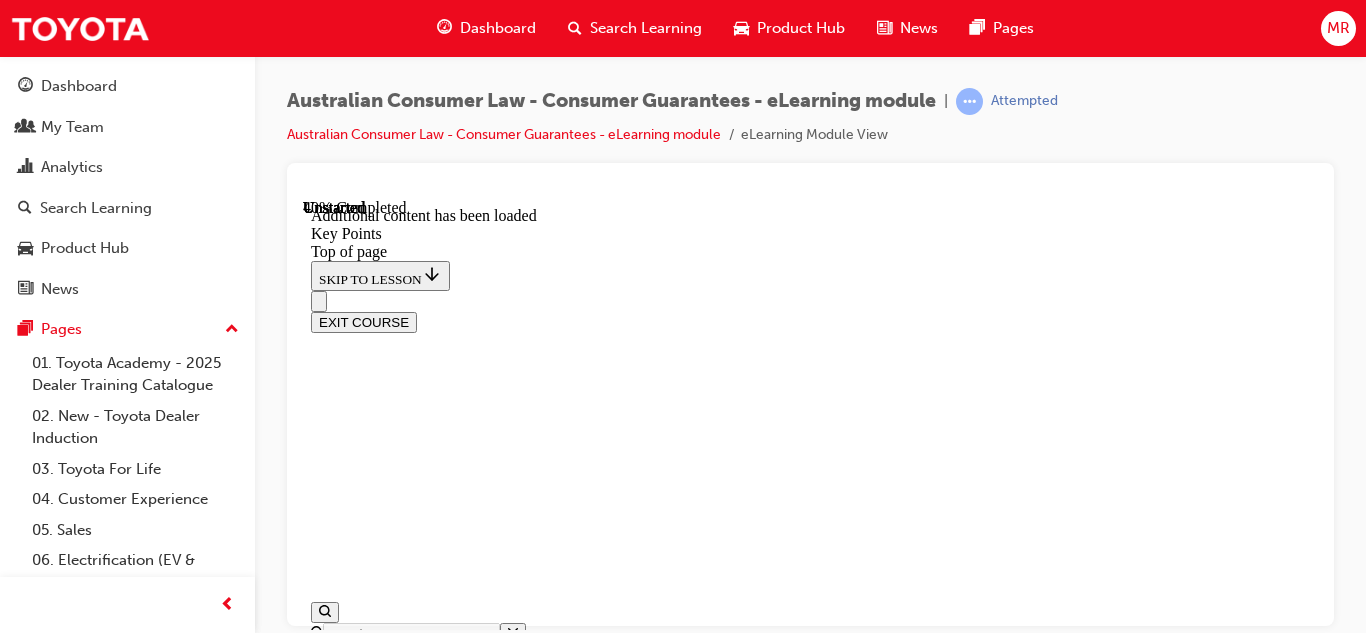scroll, scrollTop: 1392, scrollLeft: 0, axis: vertical 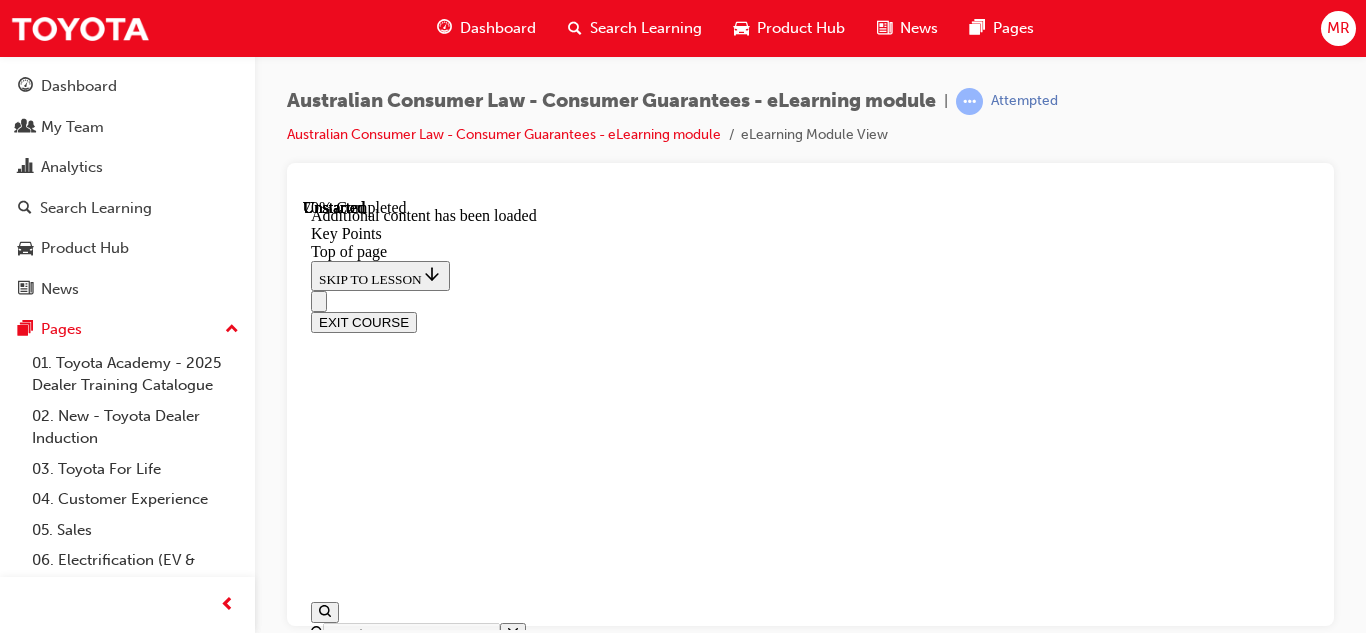 click on "CONTINUE" at bounding box center (353, 14640) 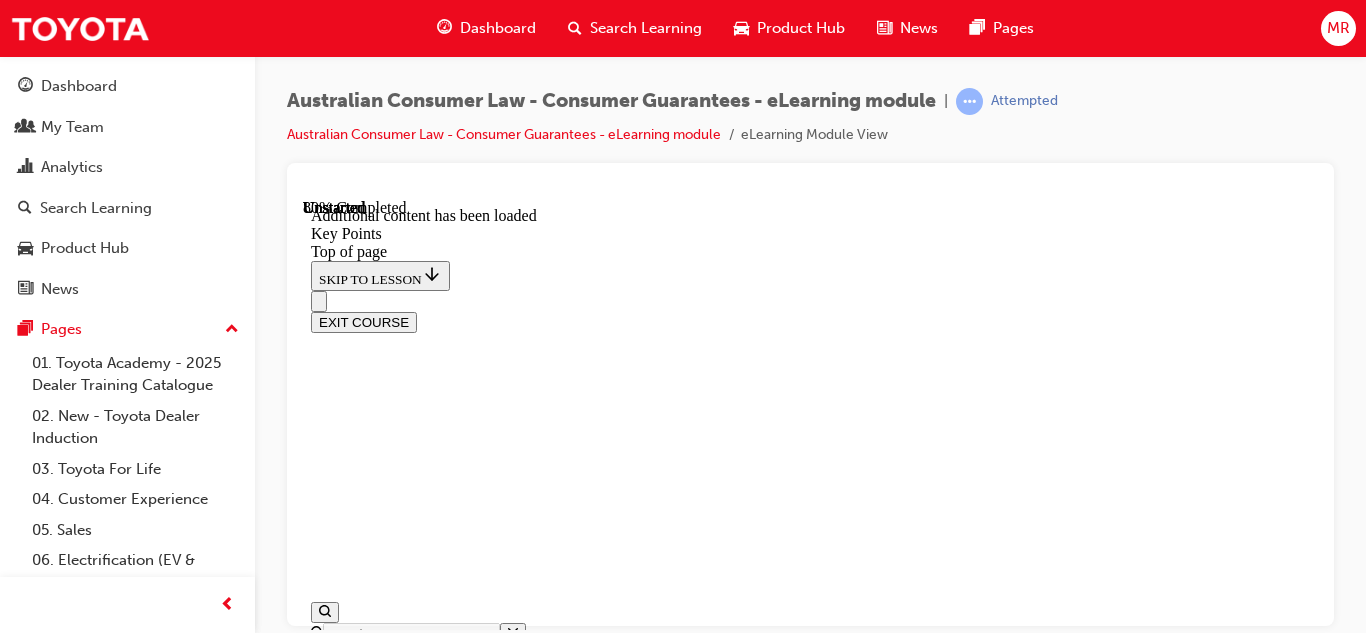 scroll, scrollTop: 3356, scrollLeft: 0, axis: vertical 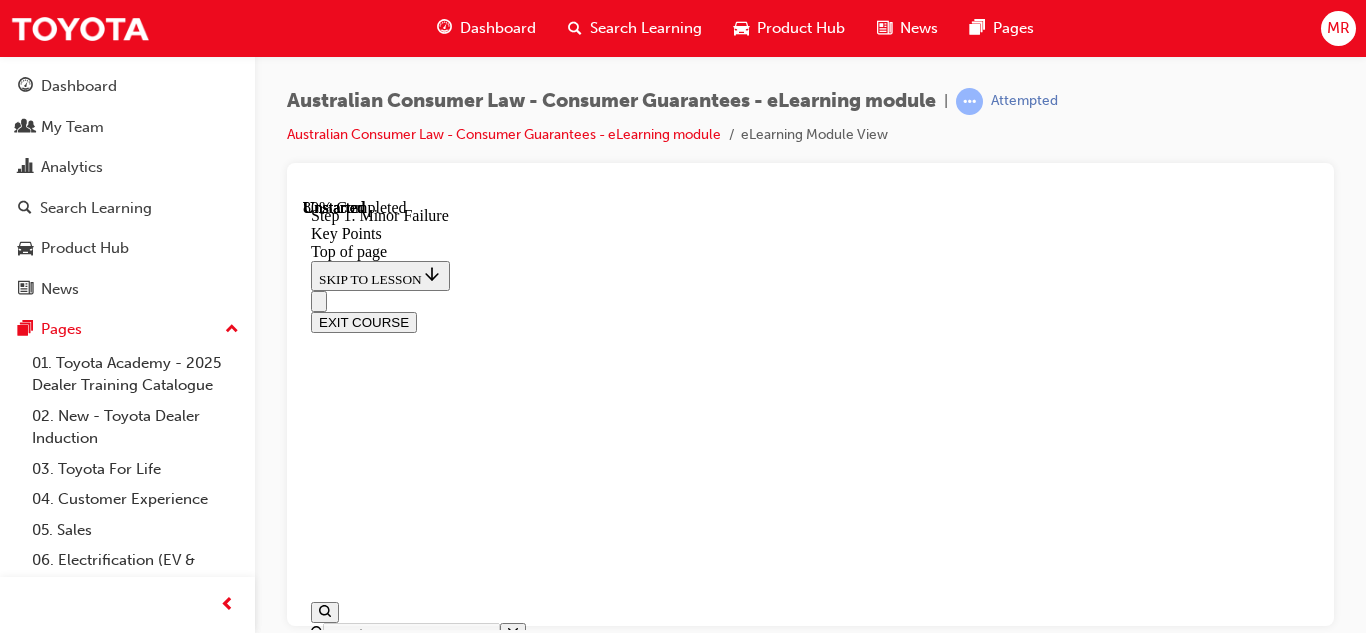 click at bounding box center [335, 14657] 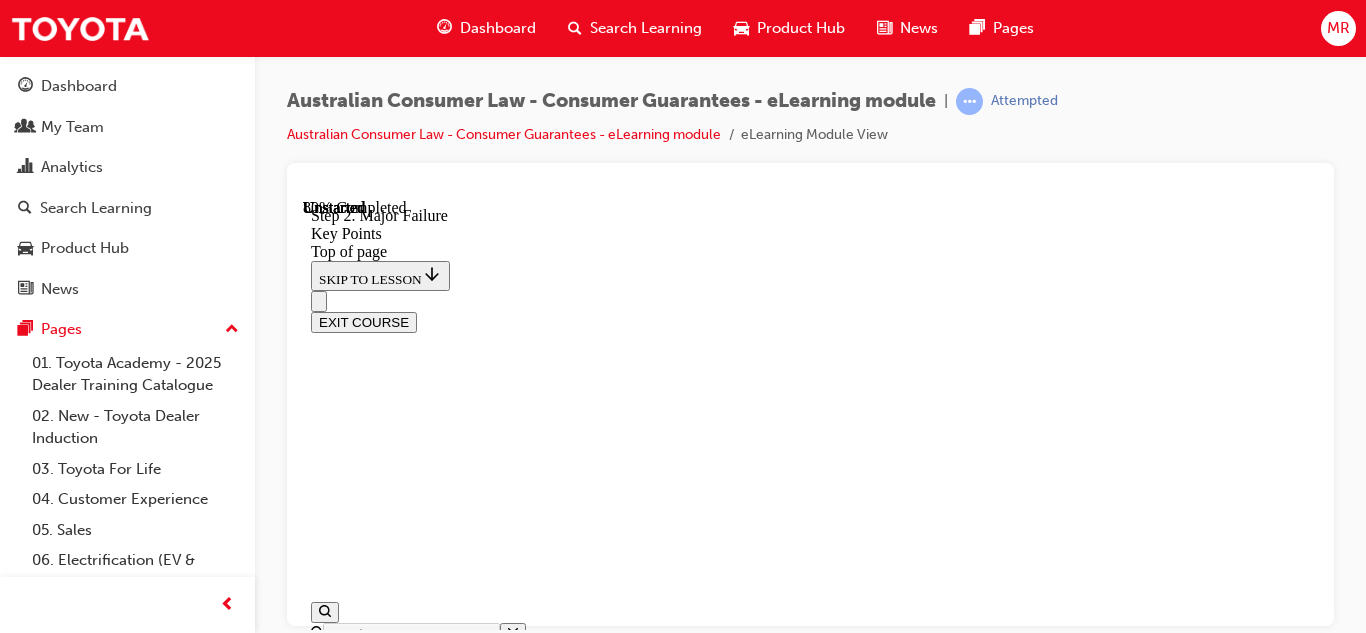 scroll, scrollTop: 3356, scrollLeft: 0, axis: vertical 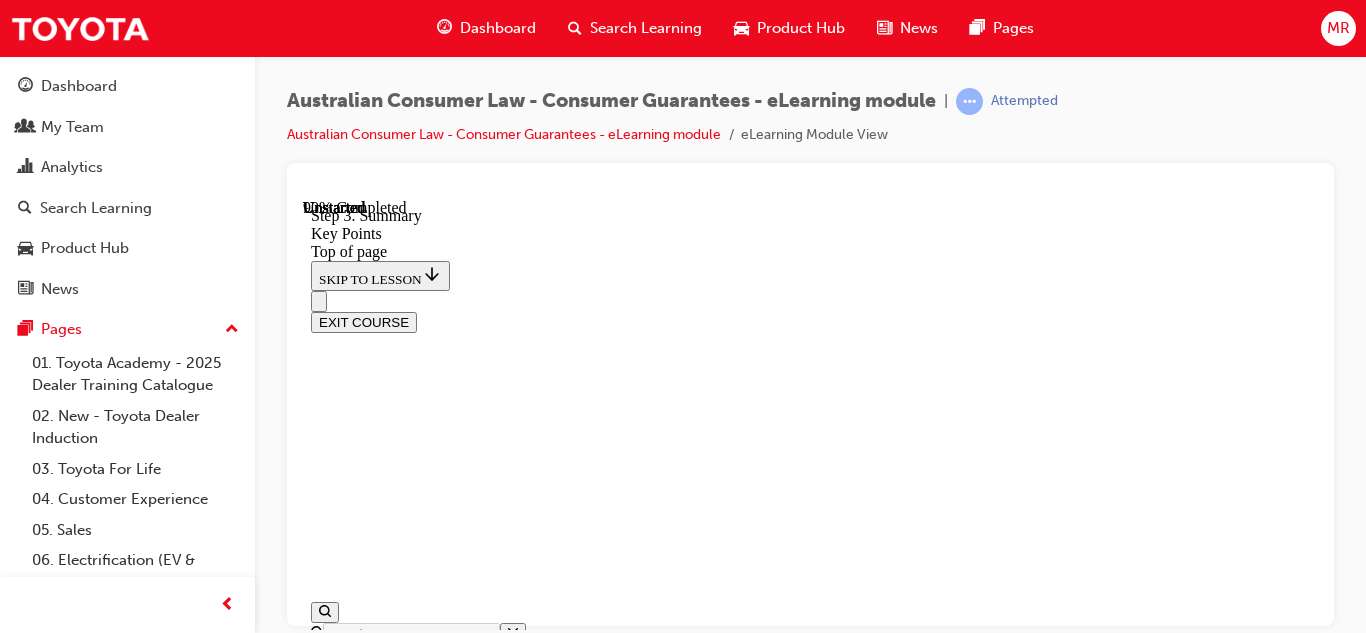 click on "CONTINUE" at bounding box center (353, 15209) 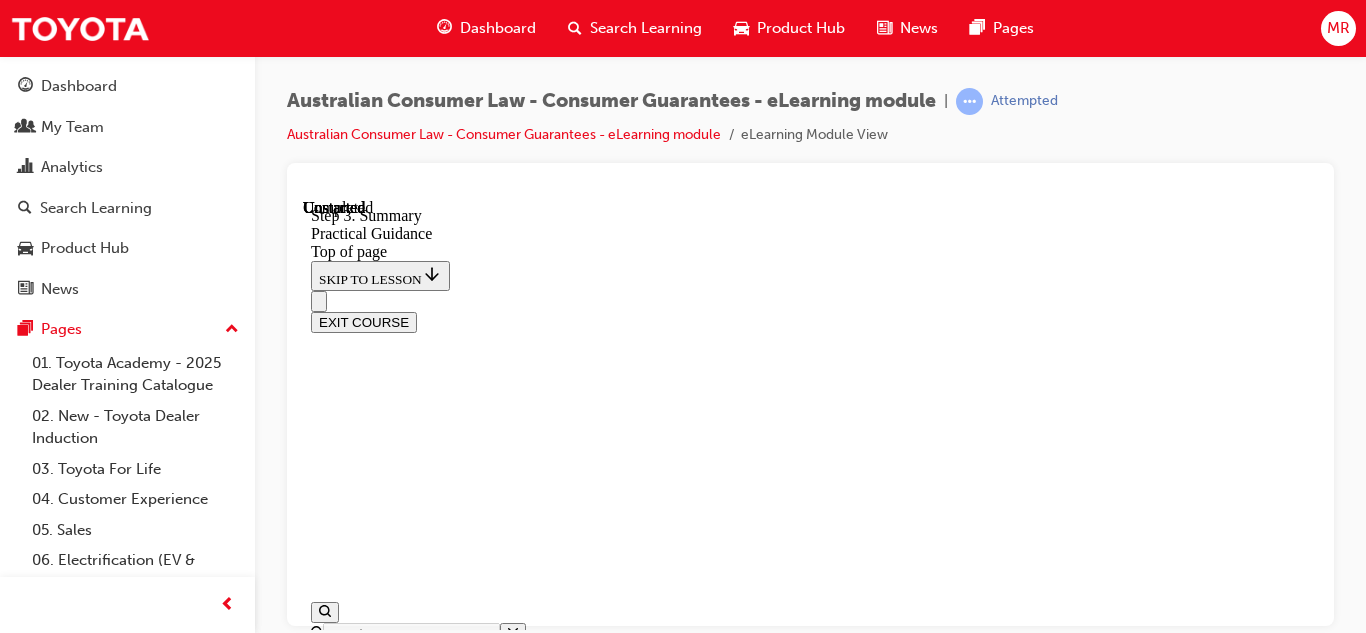 scroll, scrollTop: 0, scrollLeft: 0, axis: both 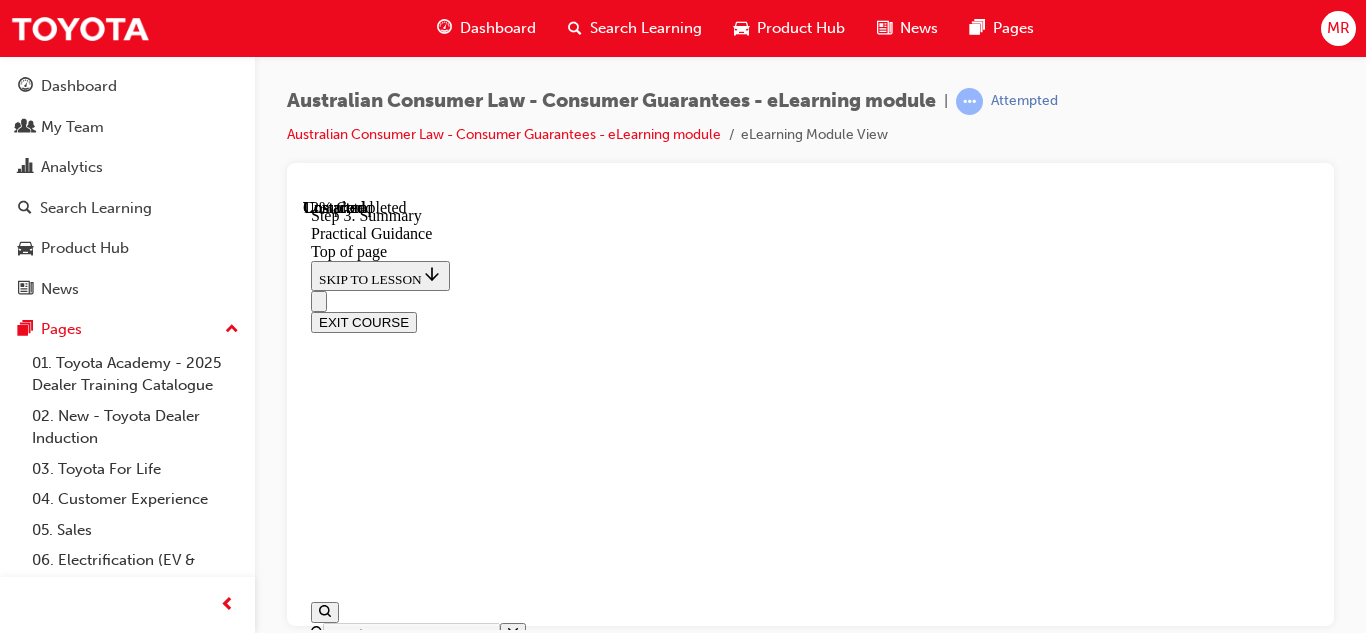 click at bounding box center (830, 8181) 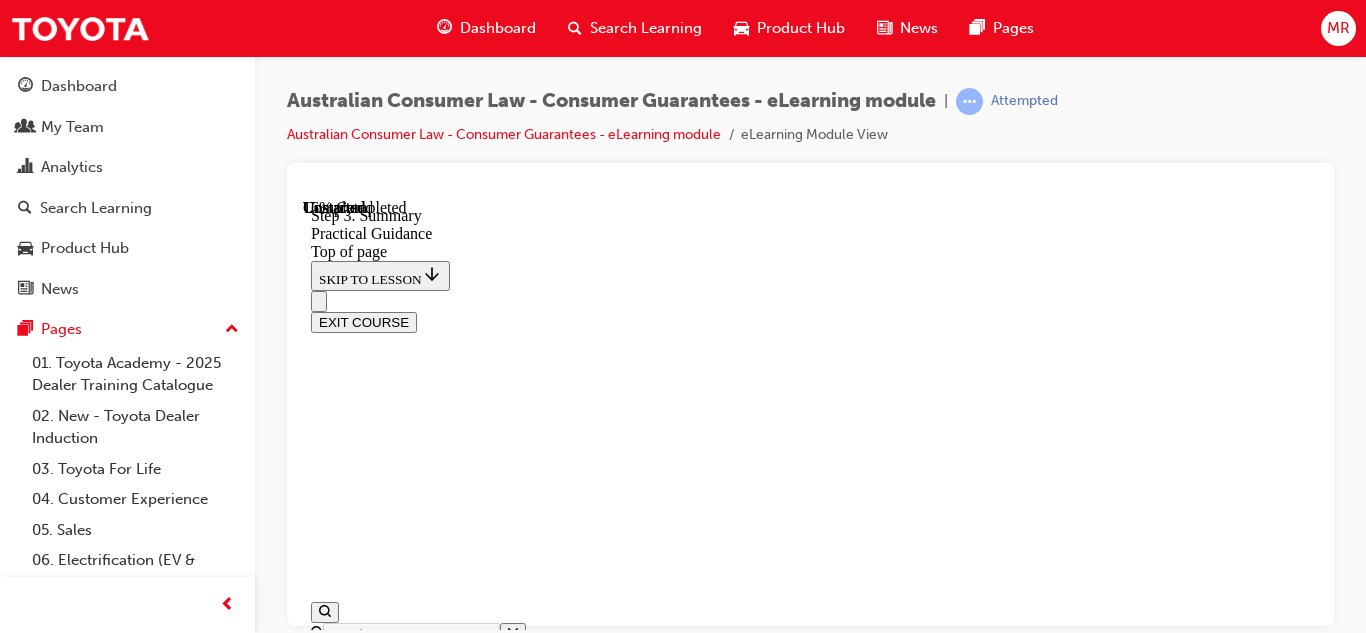 scroll, scrollTop: 949, scrollLeft: 0, axis: vertical 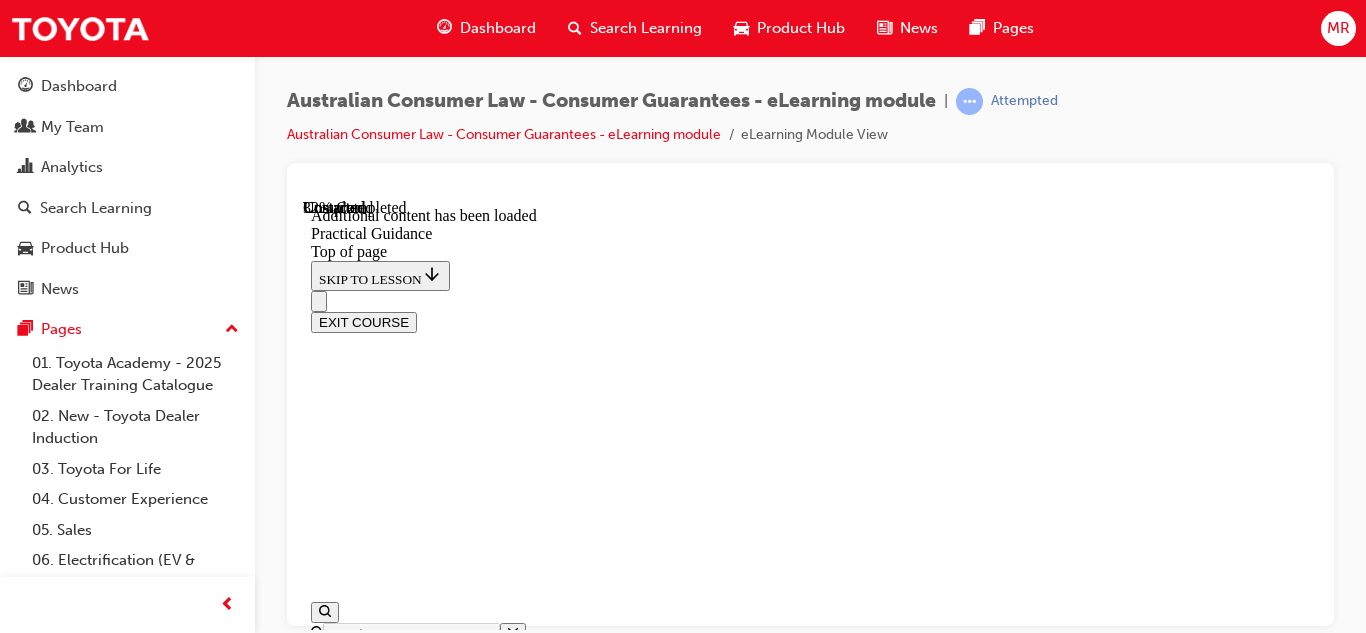 click on "CONTINUE" at bounding box center (353, 15491) 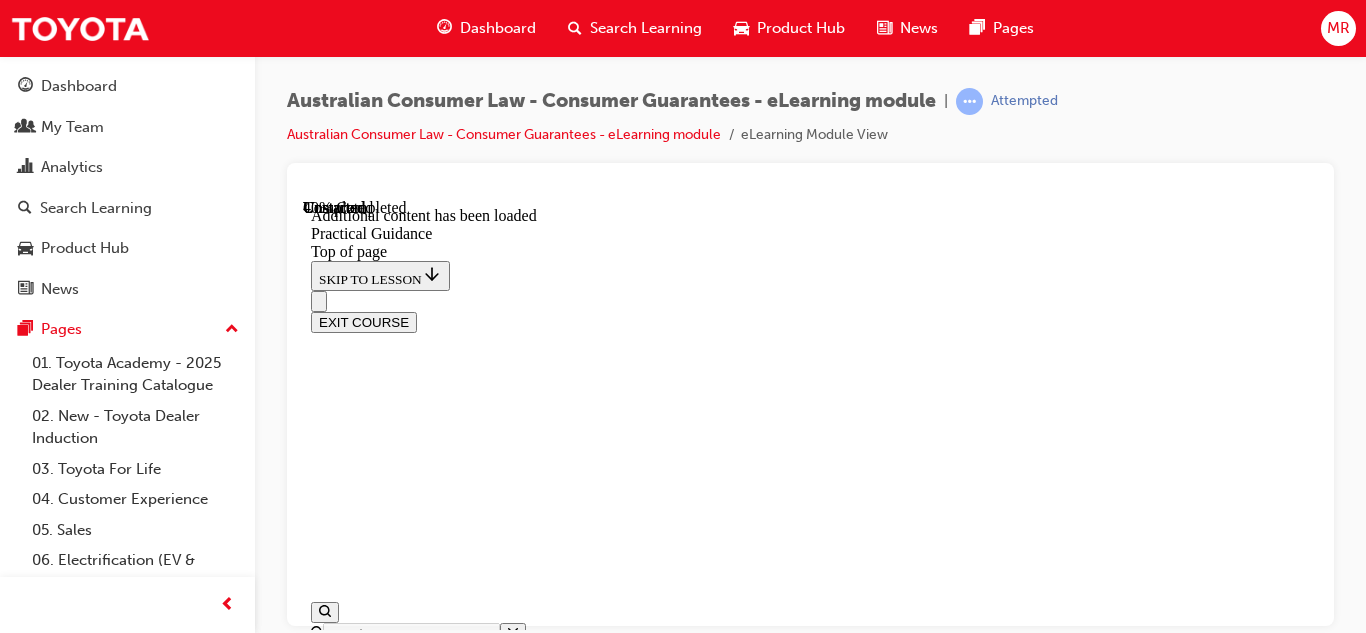 scroll, scrollTop: 2121, scrollLeft: 0, axis: vertical 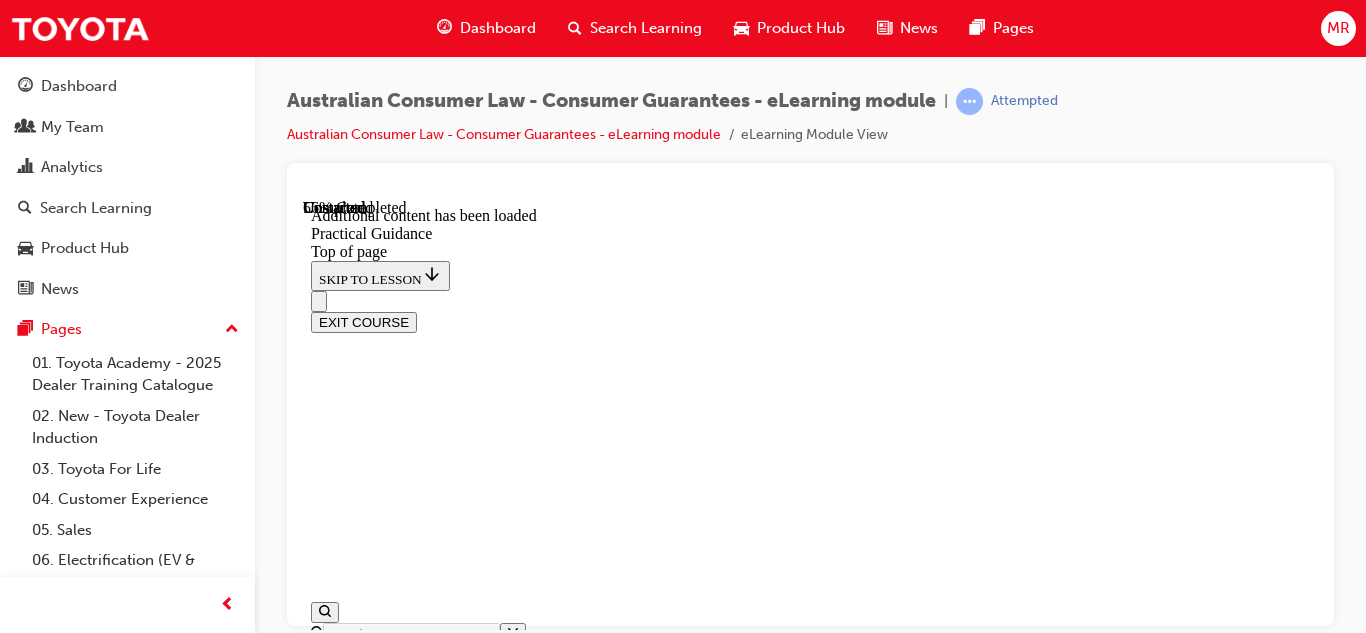 click on "CONTINUE" at bounding box center (353, 16237) 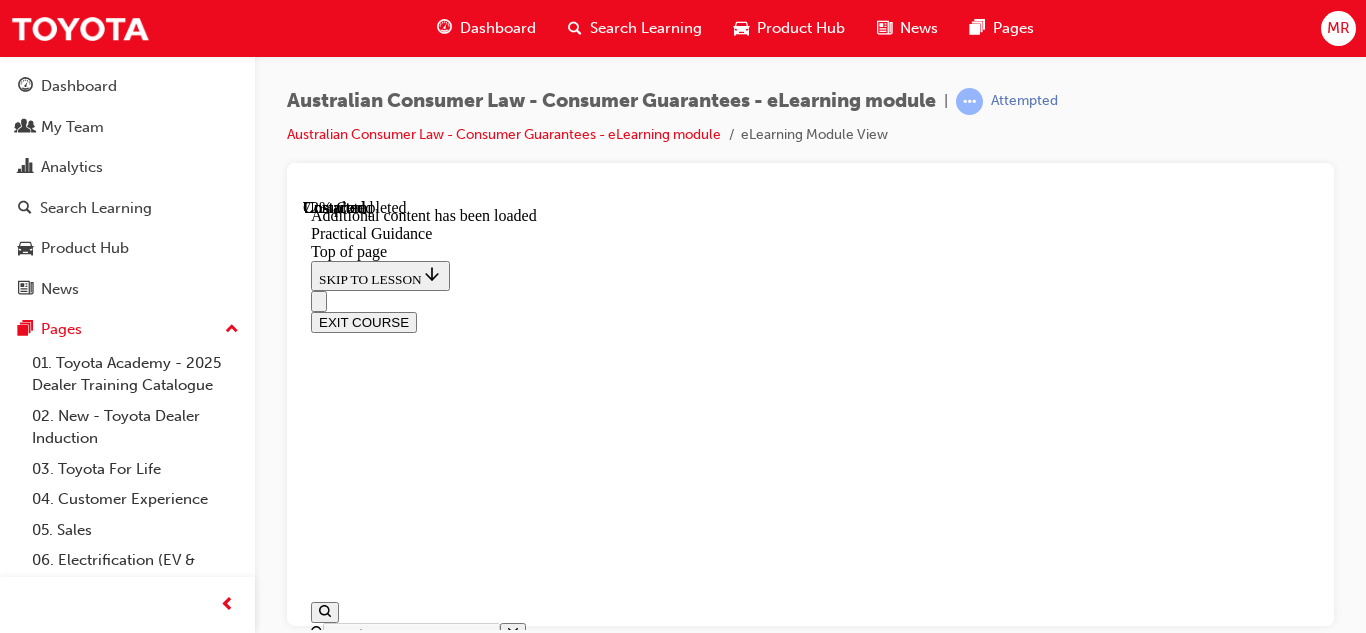 scroll, scrollTop: 3995, scrollLeft: 0, axis: vertical 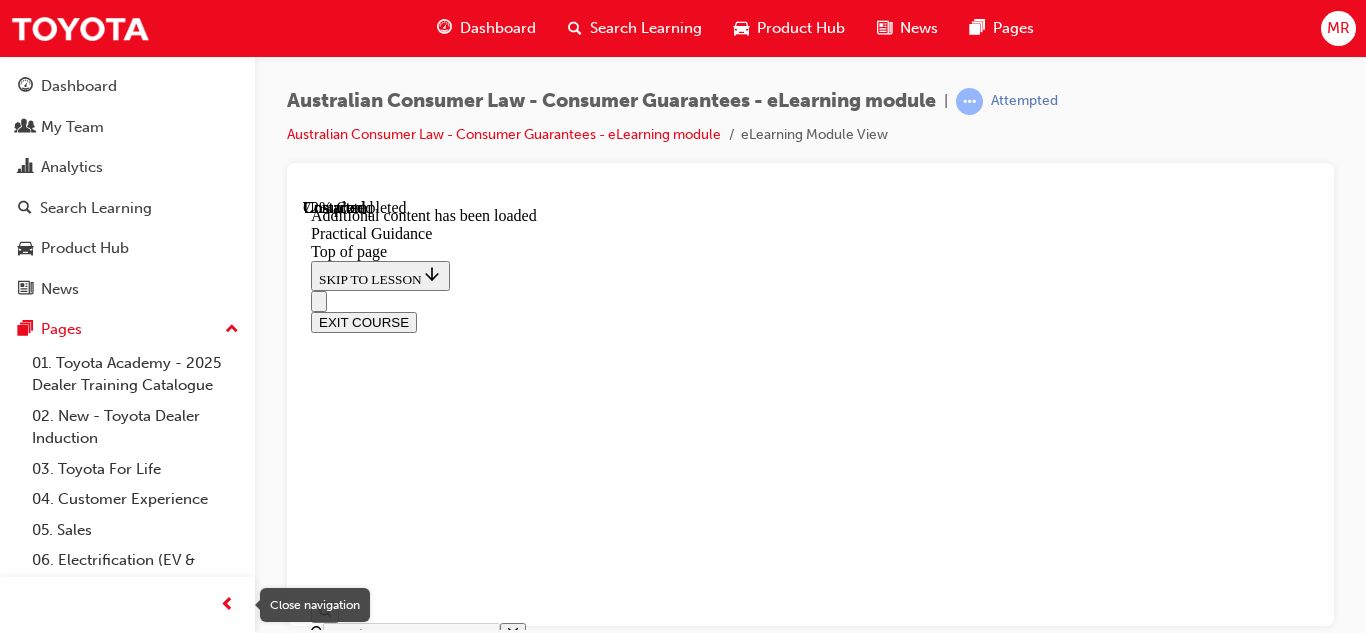 click at bounding box center [227, 605] 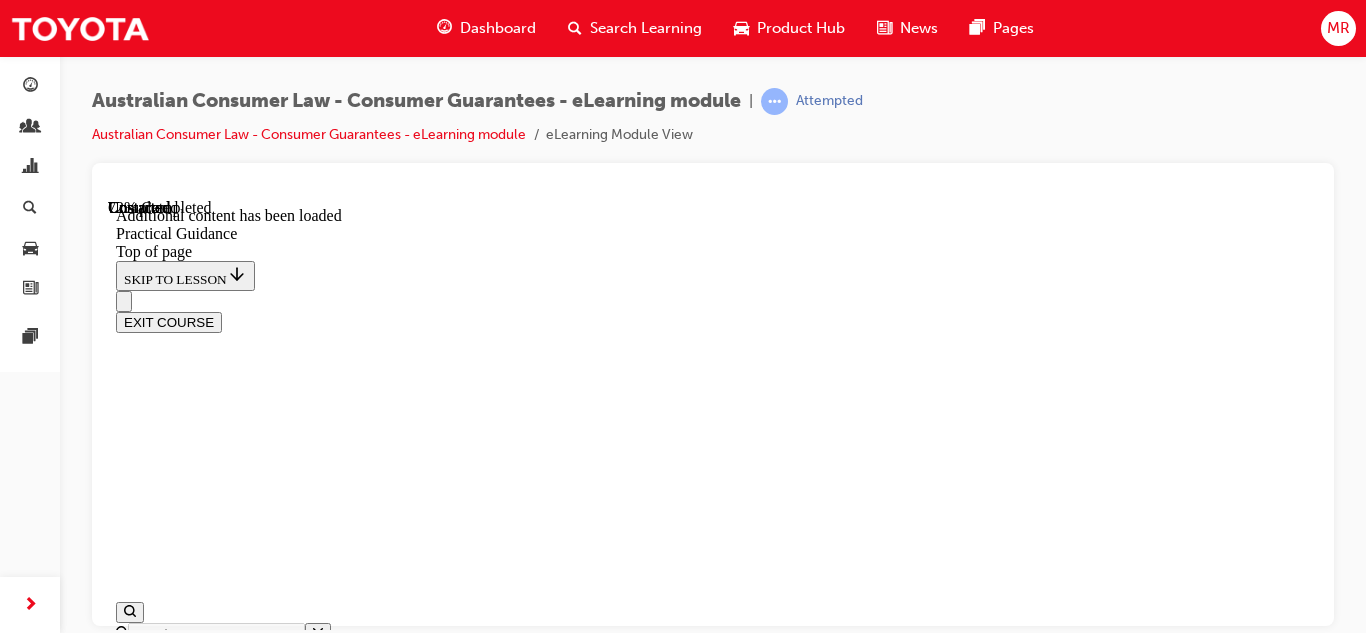 scroll, scrollTop: 3528, scrollLeft: 0, axis: vertical 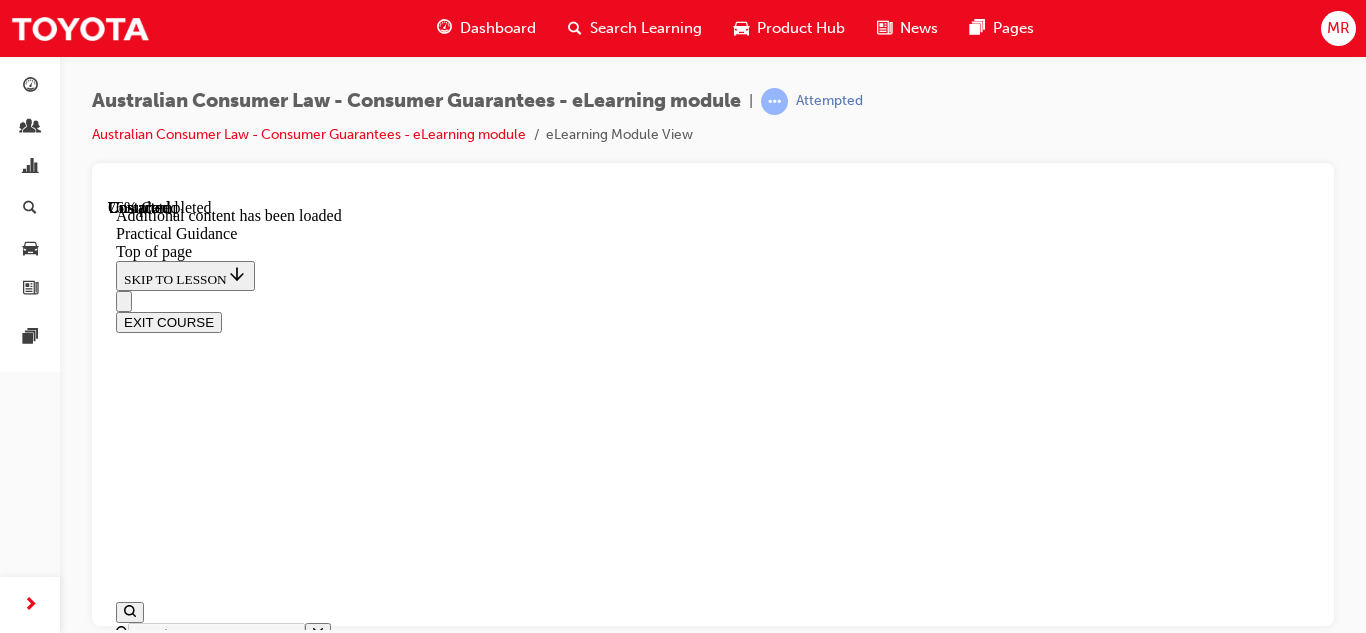 click on "CONTINUE" at bounding box center [158, 25406] 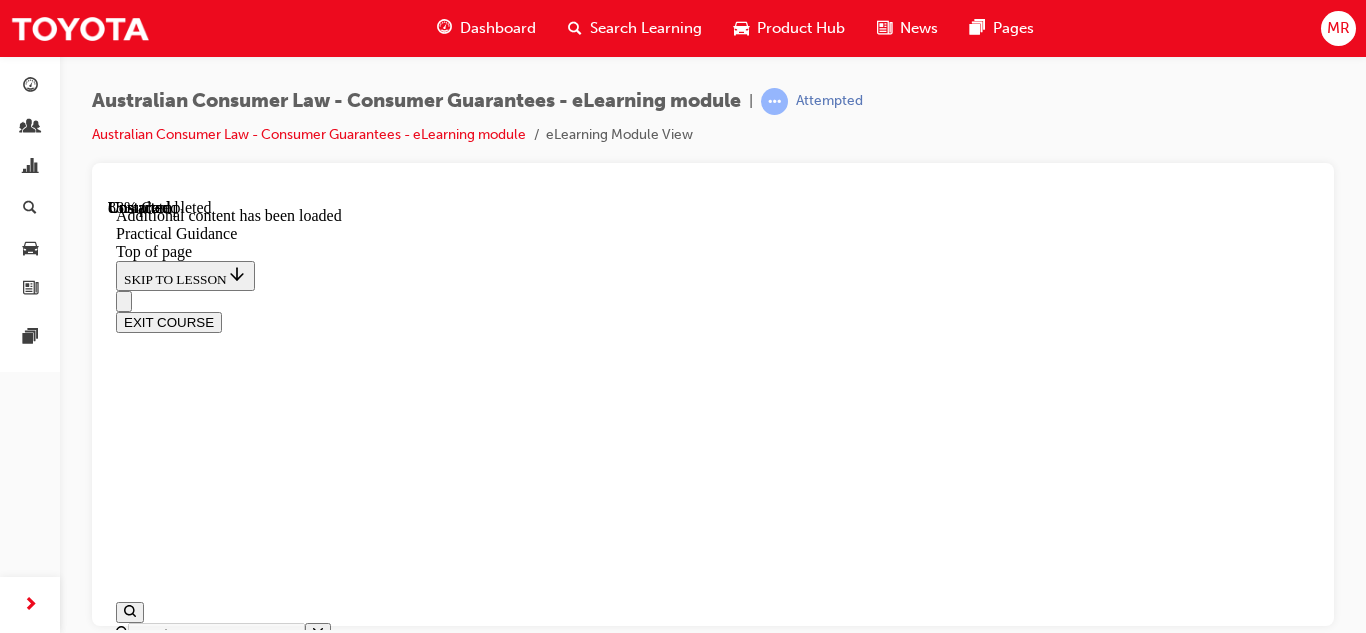 scroll, scrollTop: 5251, scrollLeft: 0, axis: vertical 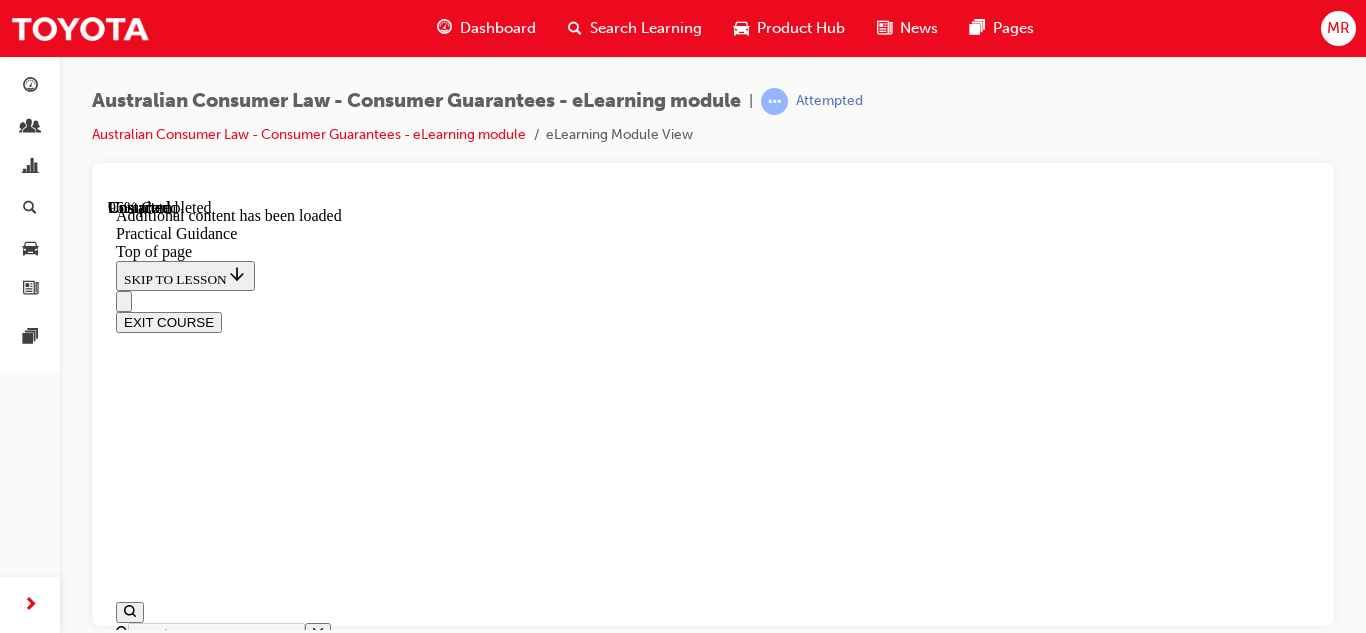 click on "CONTINUE" at bounding box center [158, 26059] 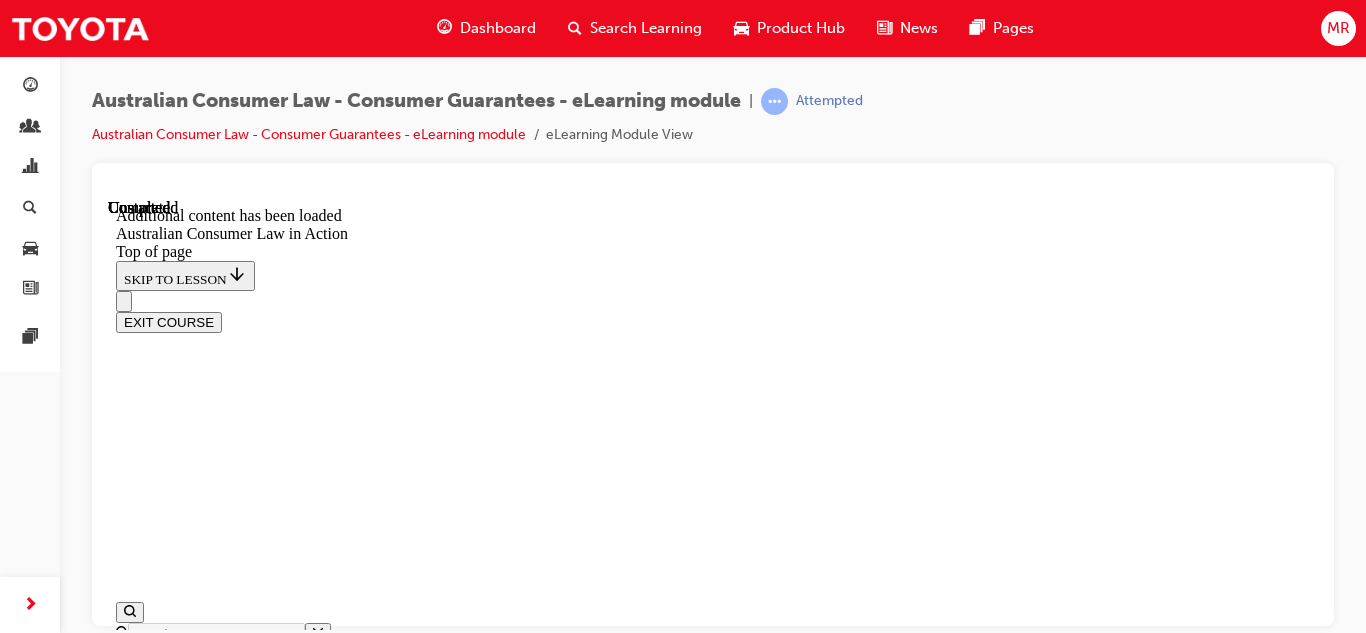scroll, scrollTop: 0, scrollLeft: 0, axis: both 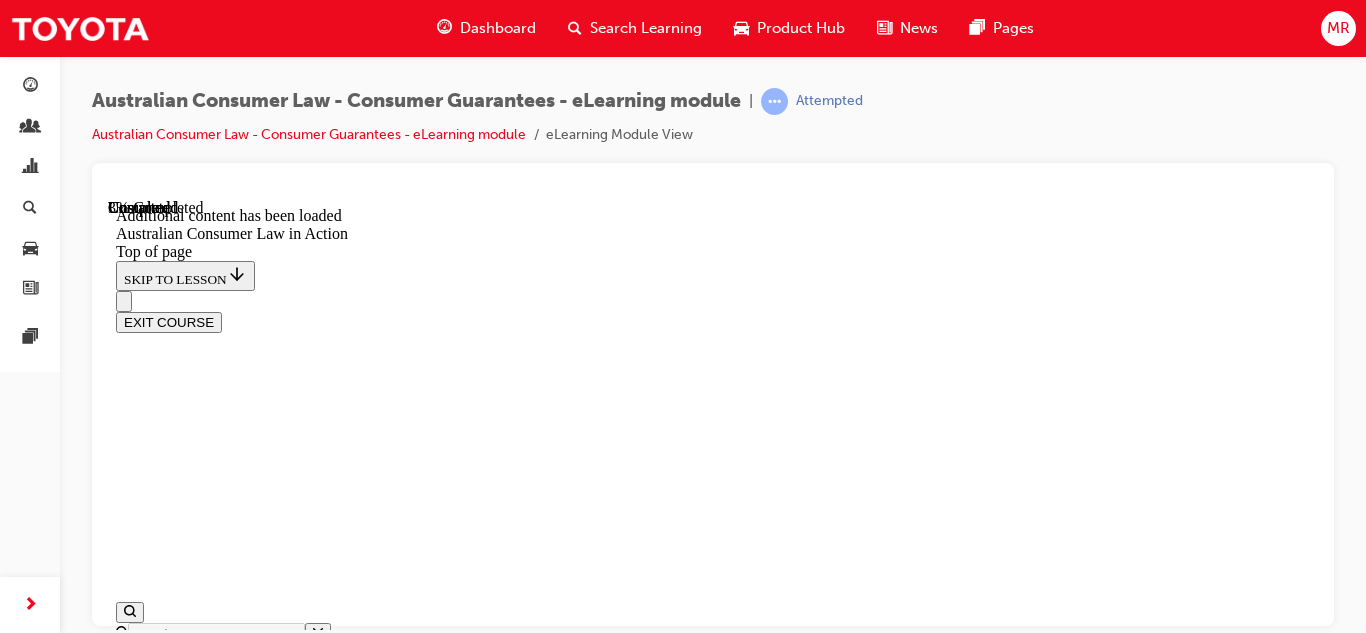 click on "Lesson 3 of 6 Australian Consumer Law in Action" at bounding box center [713, 9304] 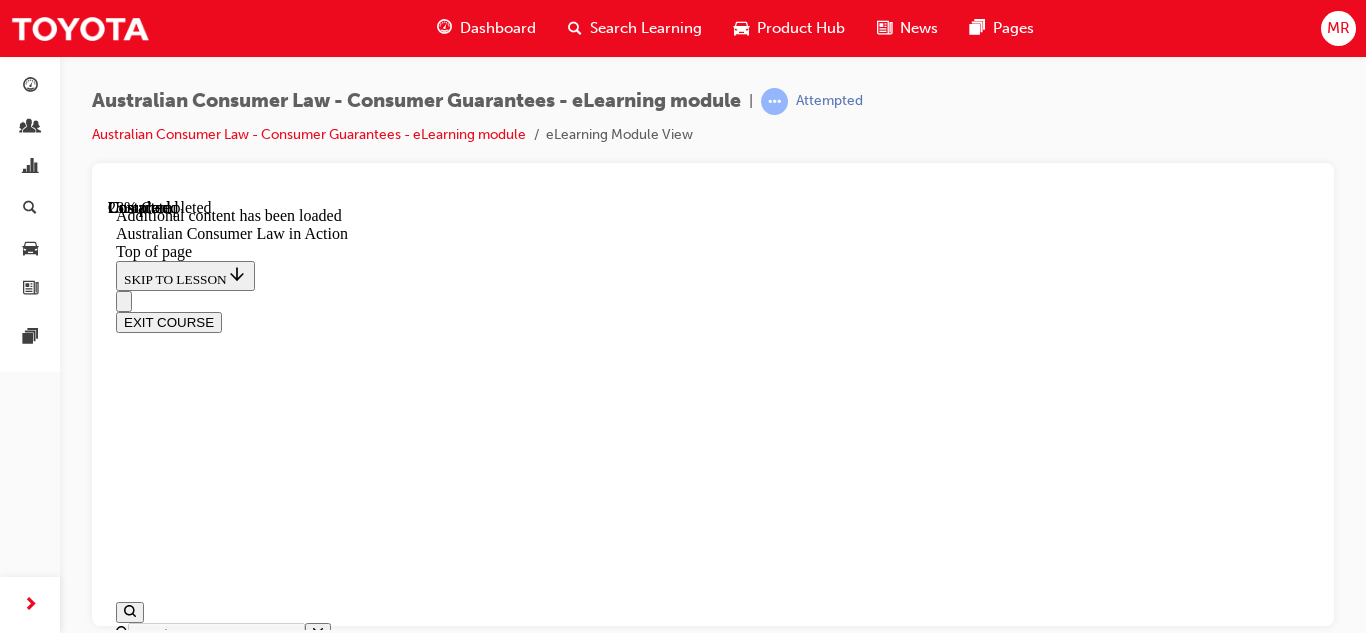 scroll, scrollTop: 1340, scrollLeft: 0, axis: vertical 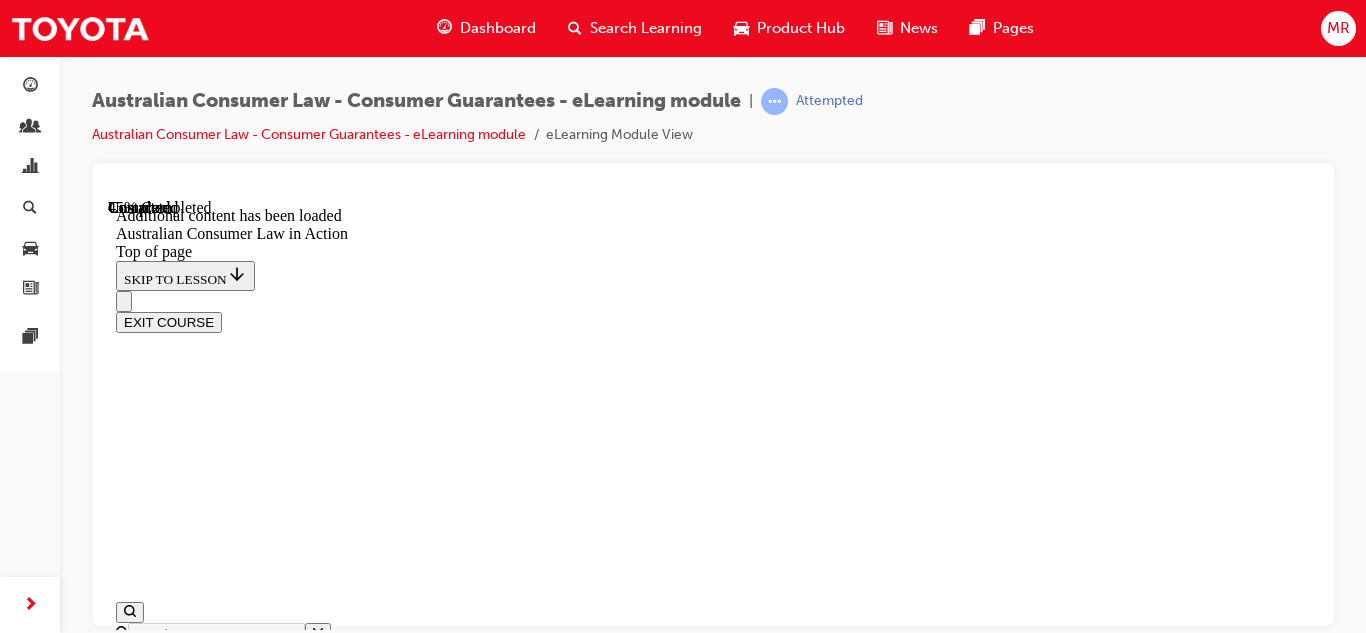 click on "CONTINUE" at bounding box center (158, 16819) 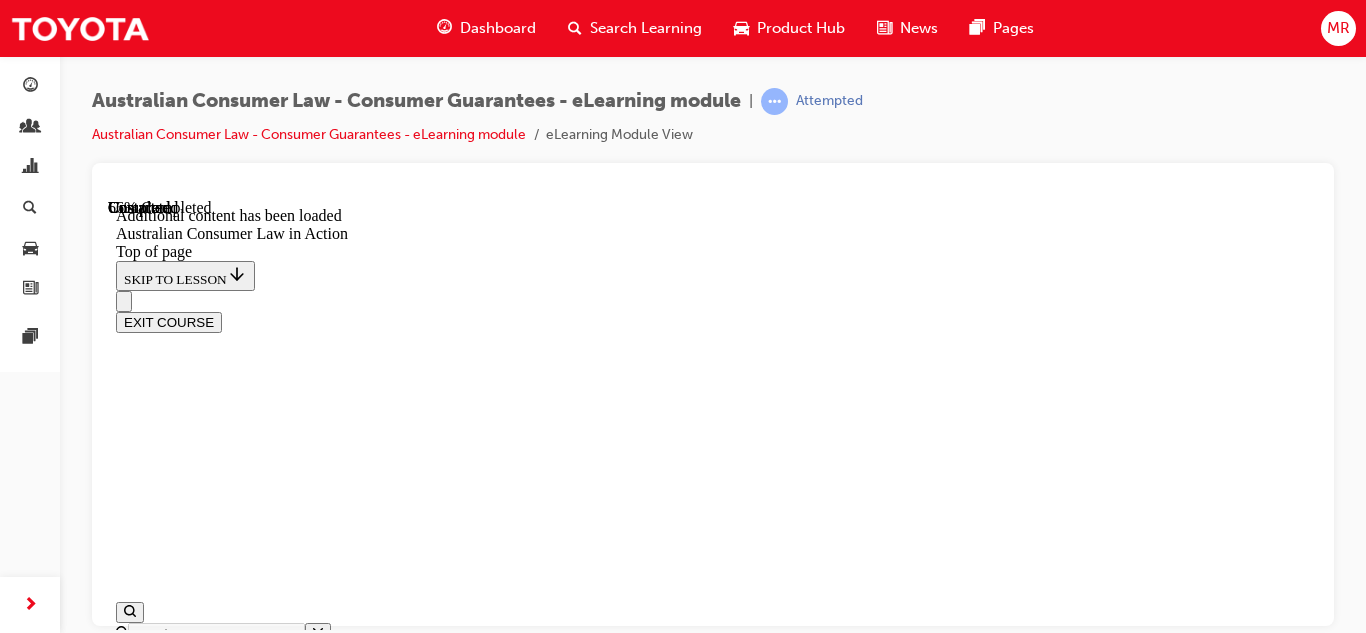 scroll, scrollTop: 3037, scrollLeft: 0, axis: vertical 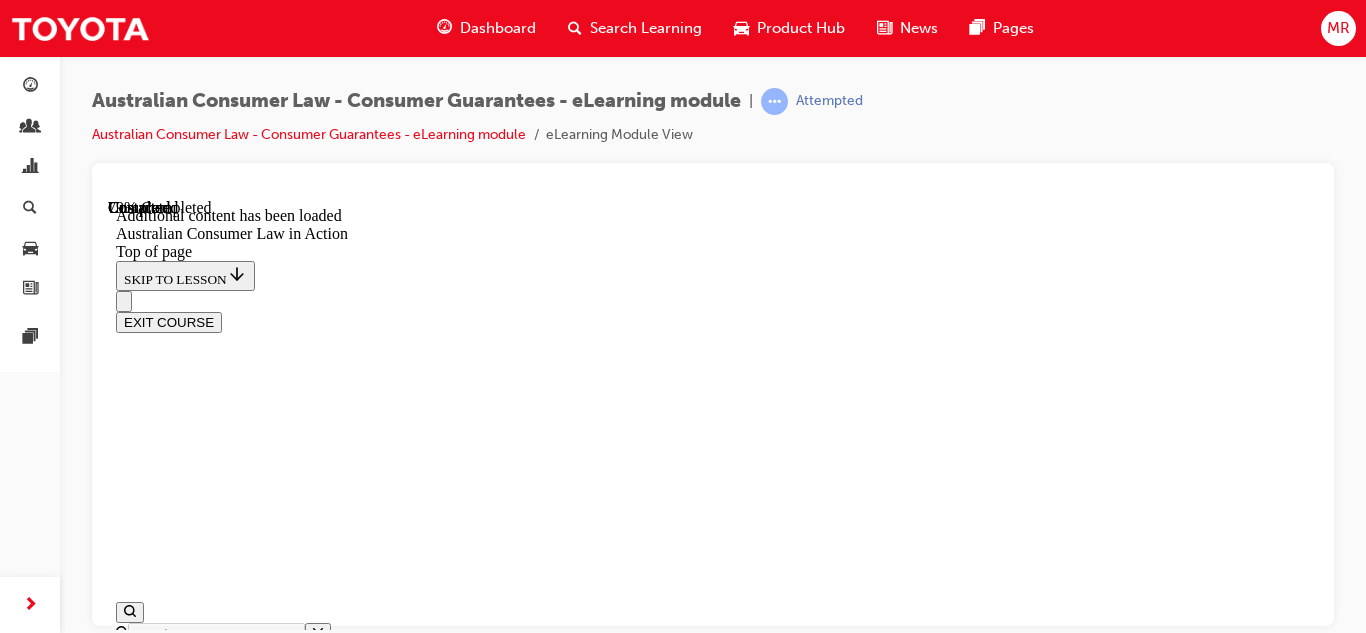 click on "CONTINUE" at bounding box center (158, 23907) 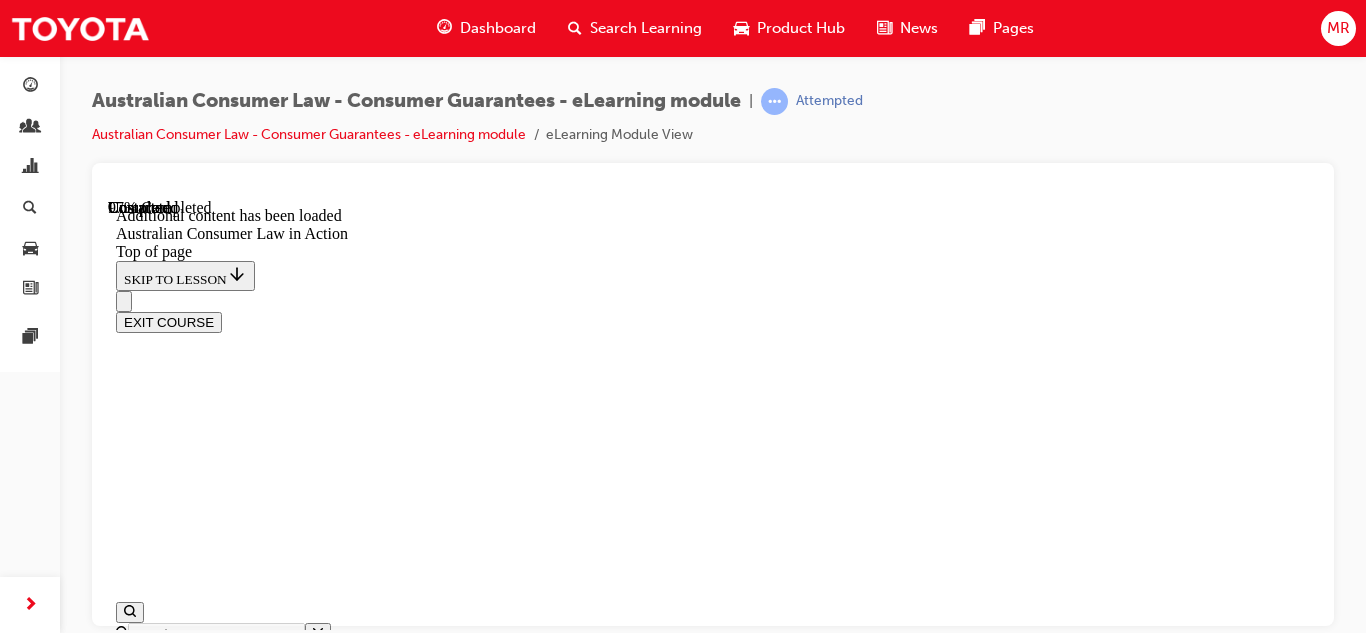 scroll, scrollTop: 4288, scrollLeft: 0, axis: vertical 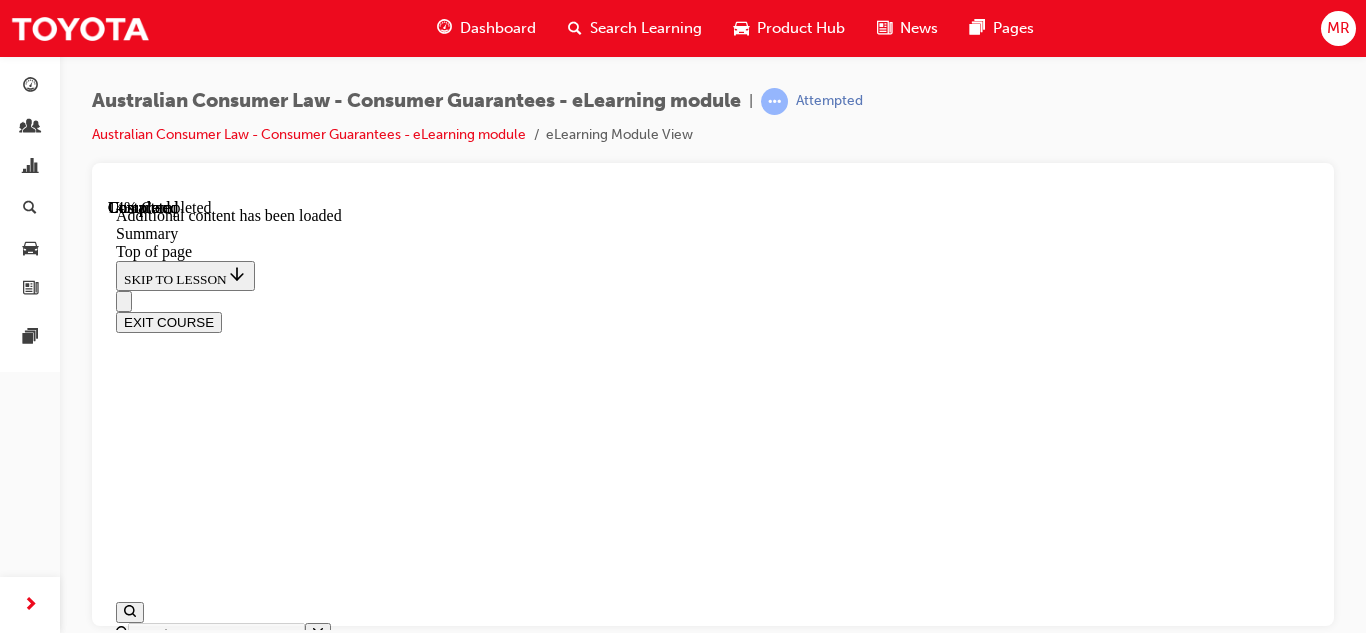 click on "Summary of Major vs Minor Failure Remedies Under ACL" at bounding box center (713, 9416) 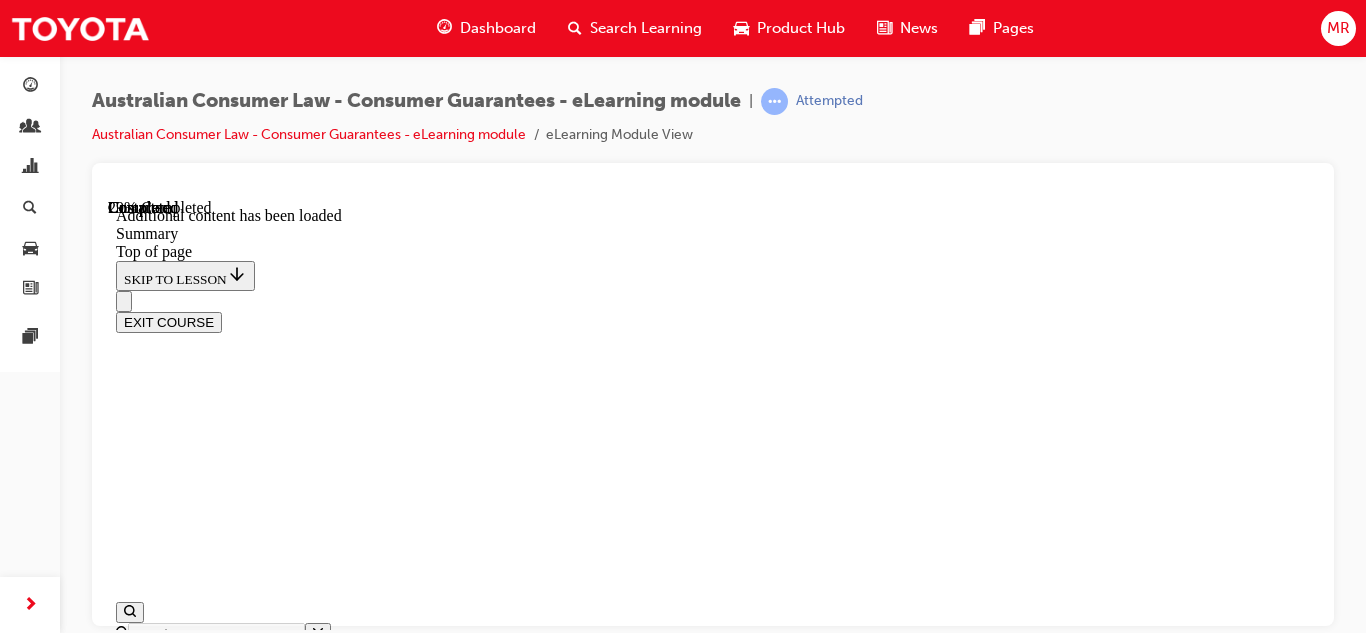 scroll, scrollTop: 984, scrollLeft: 0, axis: vertical 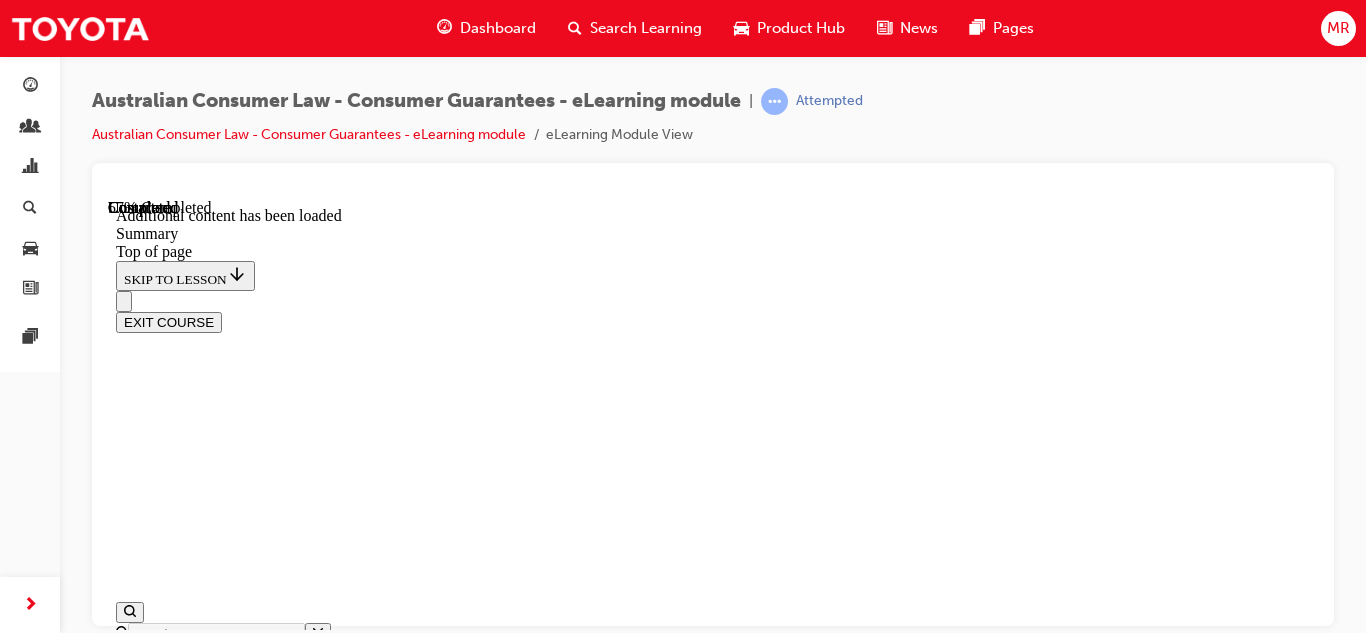 click at bounding box center [713, 9892] 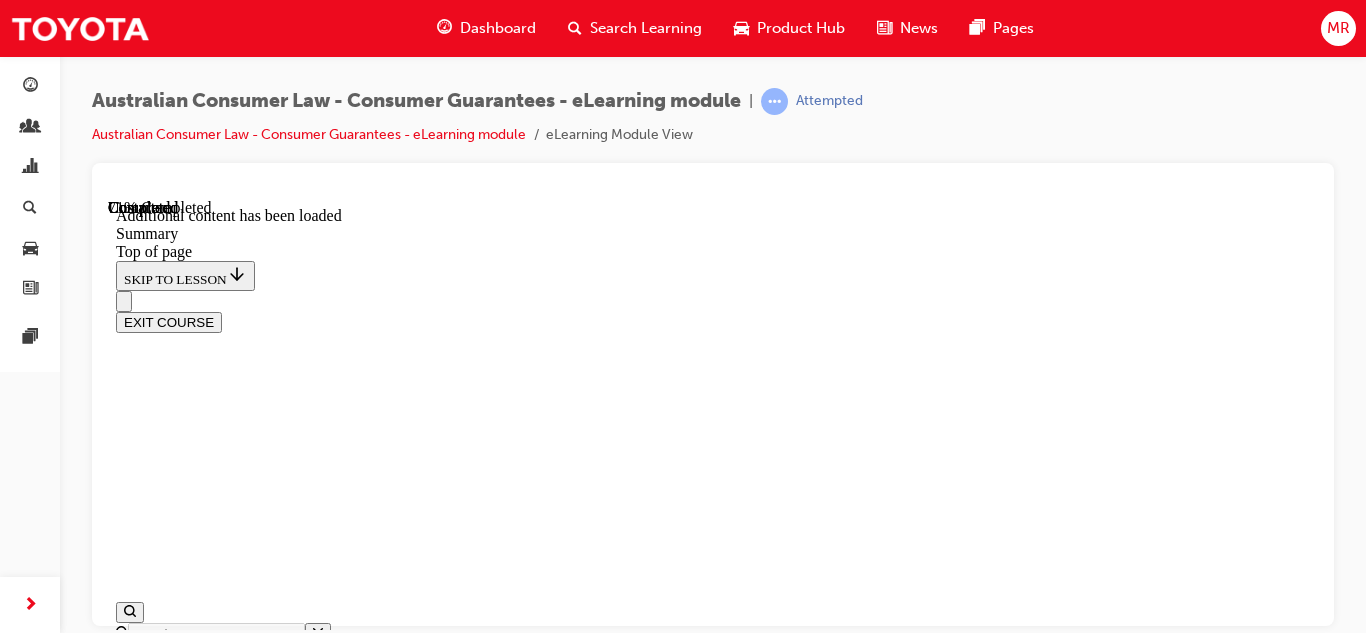 scroll, scrollTop: 1603, scrollLeft: 0, axis: vertical 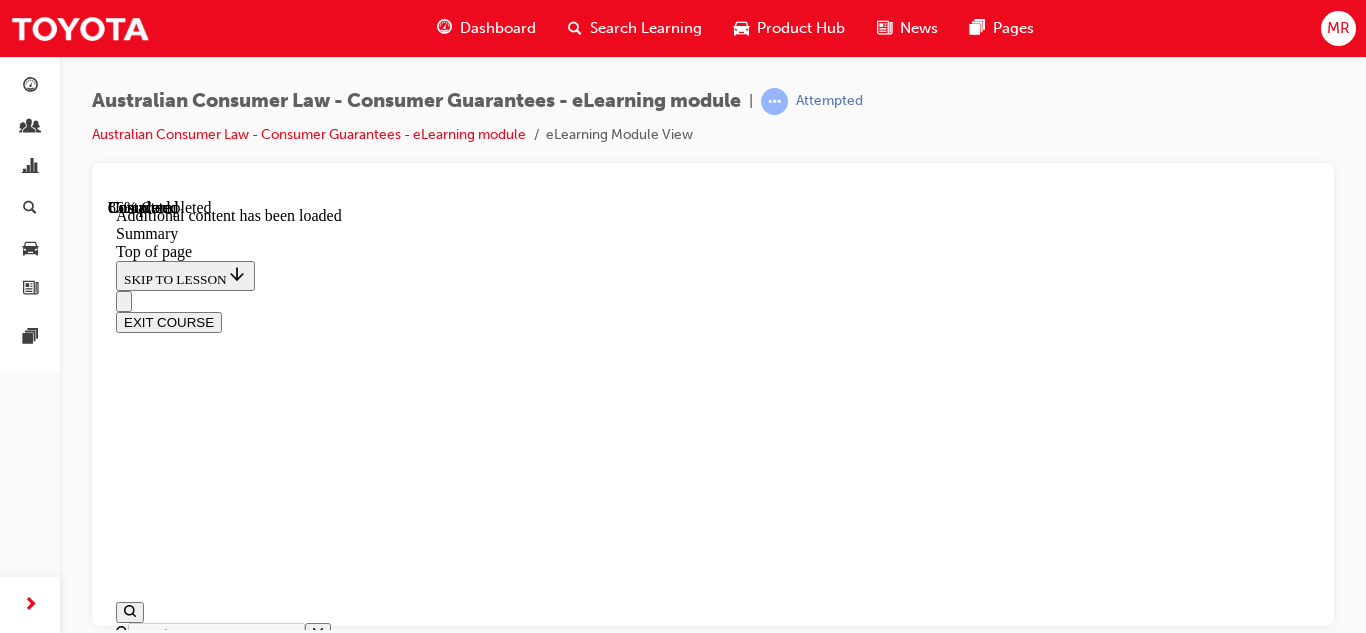 click on "CONTINUE" at bounding box center (158, 11449) 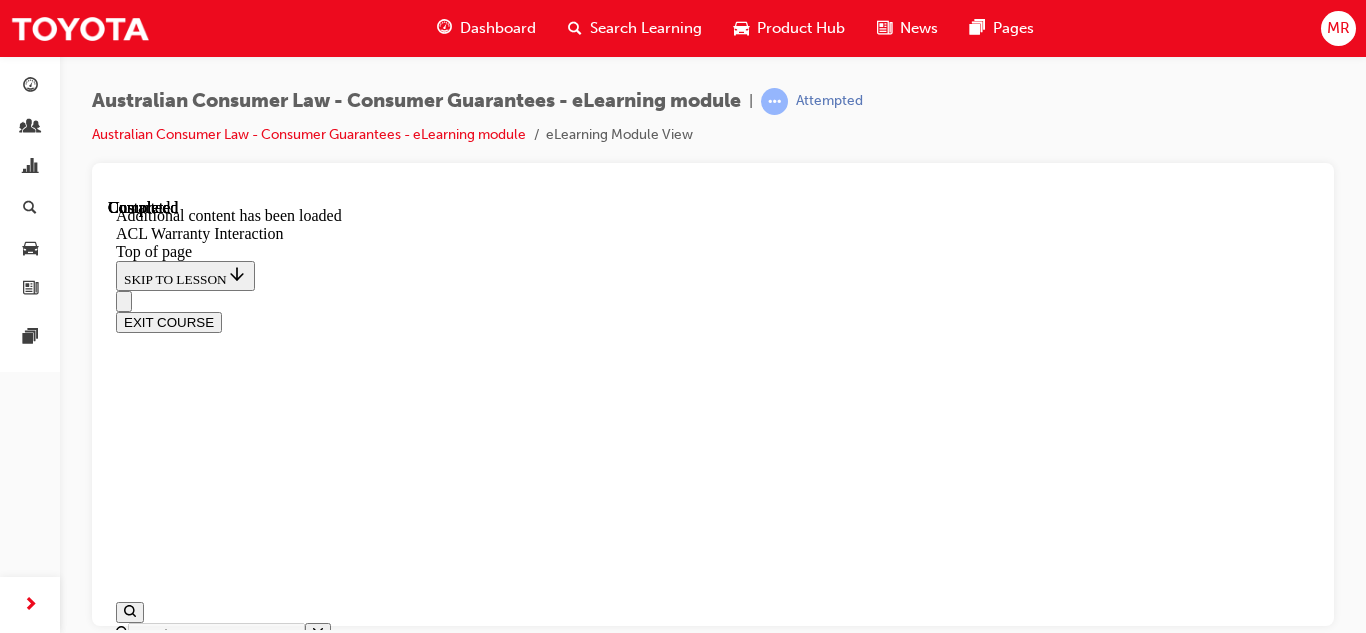 scroll, scrollTop: 62, scrollLeft: 0, axis: vertical 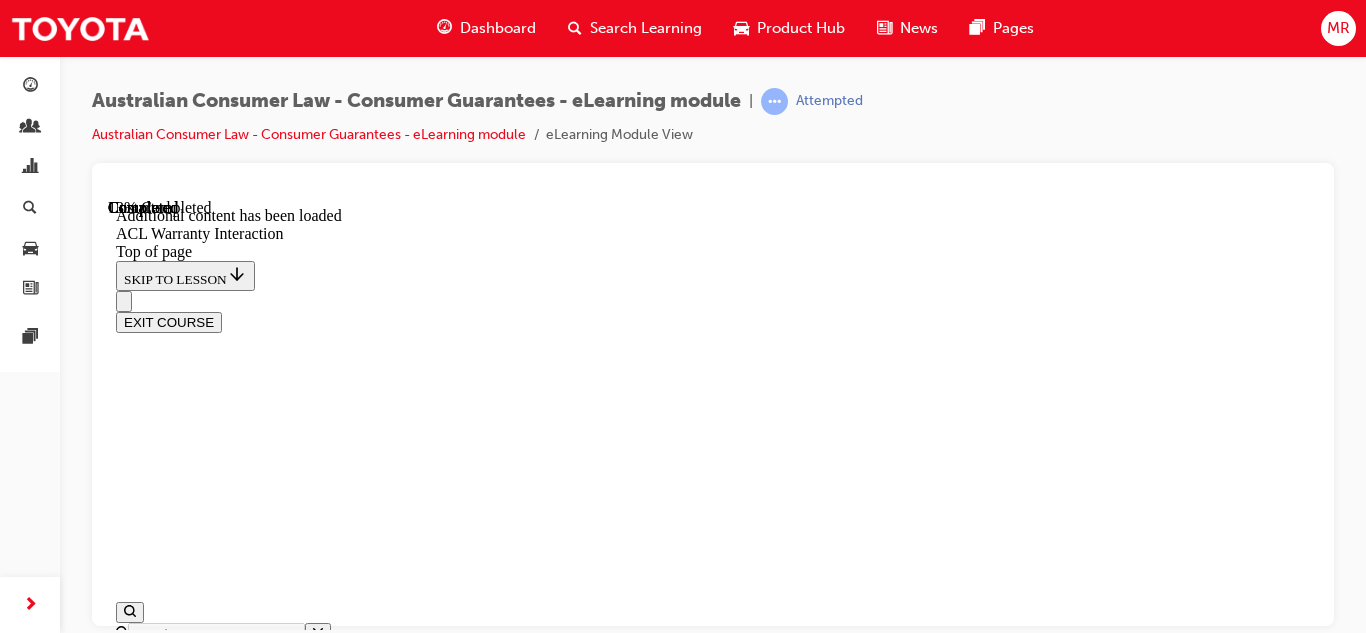 click on "Consumer guarantees cannot be excluded or modified and to the extent that they offer greater rights to consumers, will always take precedence over warranties." at bounding box center [713, 9388] 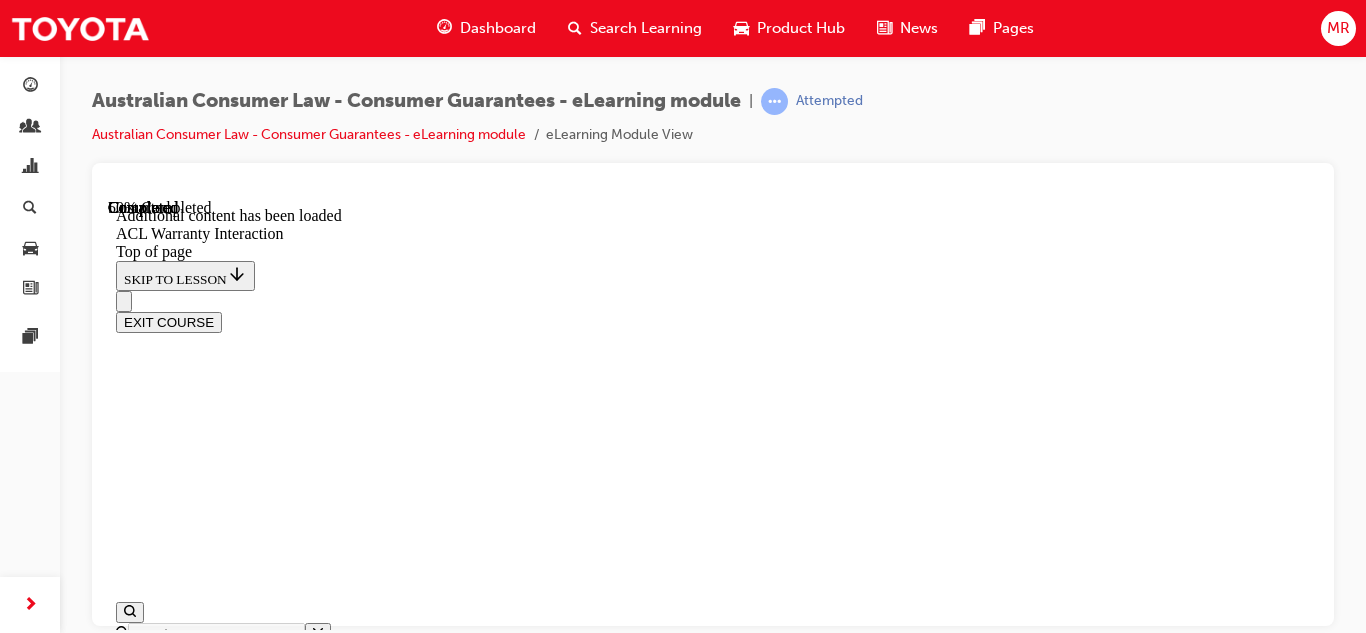 scroll, scrollTop: 1462, scrollLeft: 0, axis: vertical 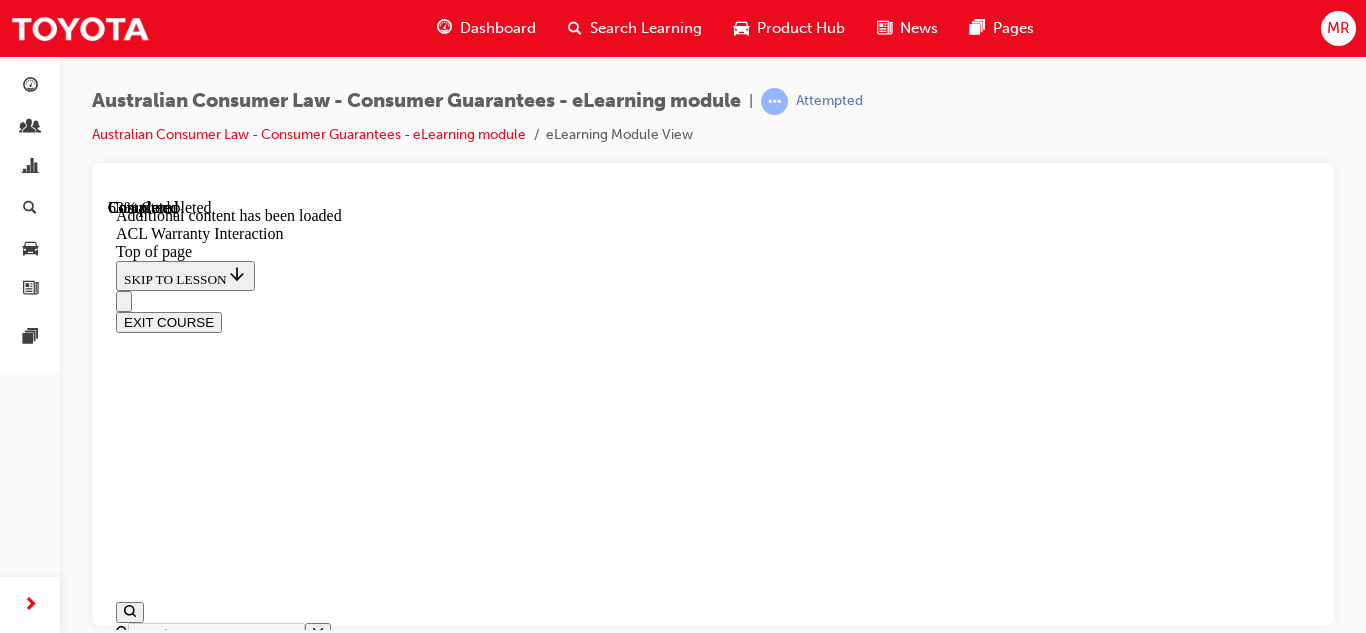 click on "CONTINUE" at bounding box center (158, 10092) 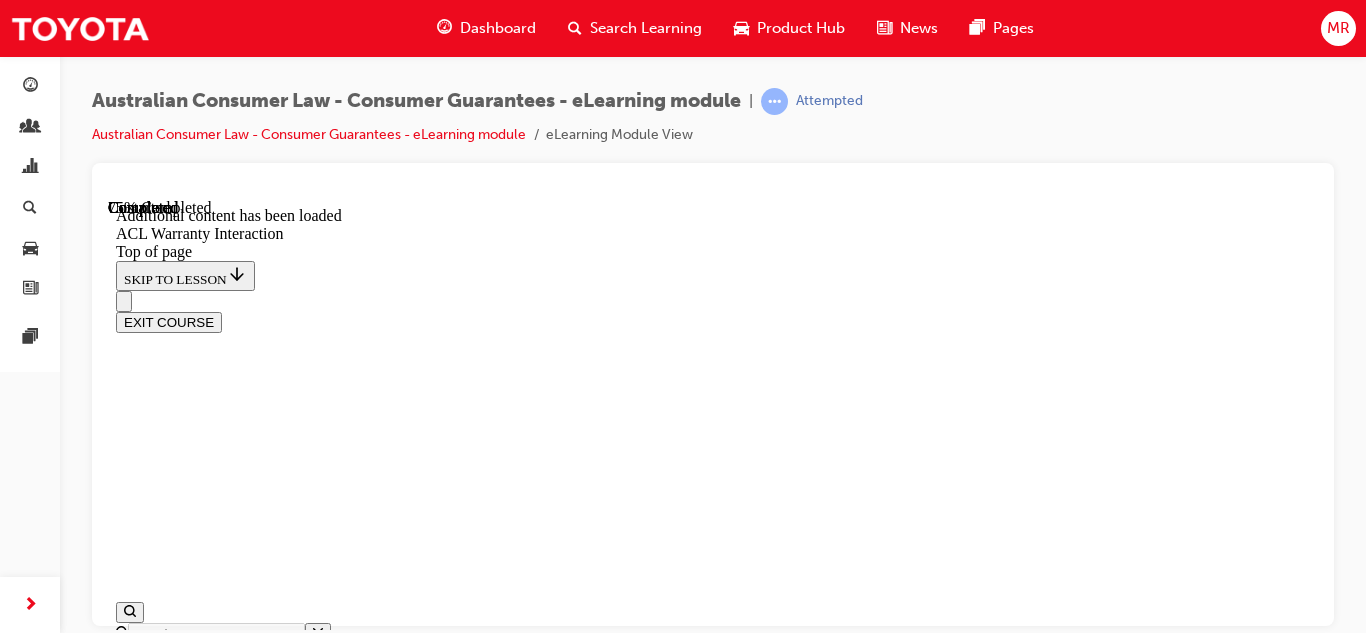 scroll, scrollTop: 1706, scrollLeft: 0, axis: vertical 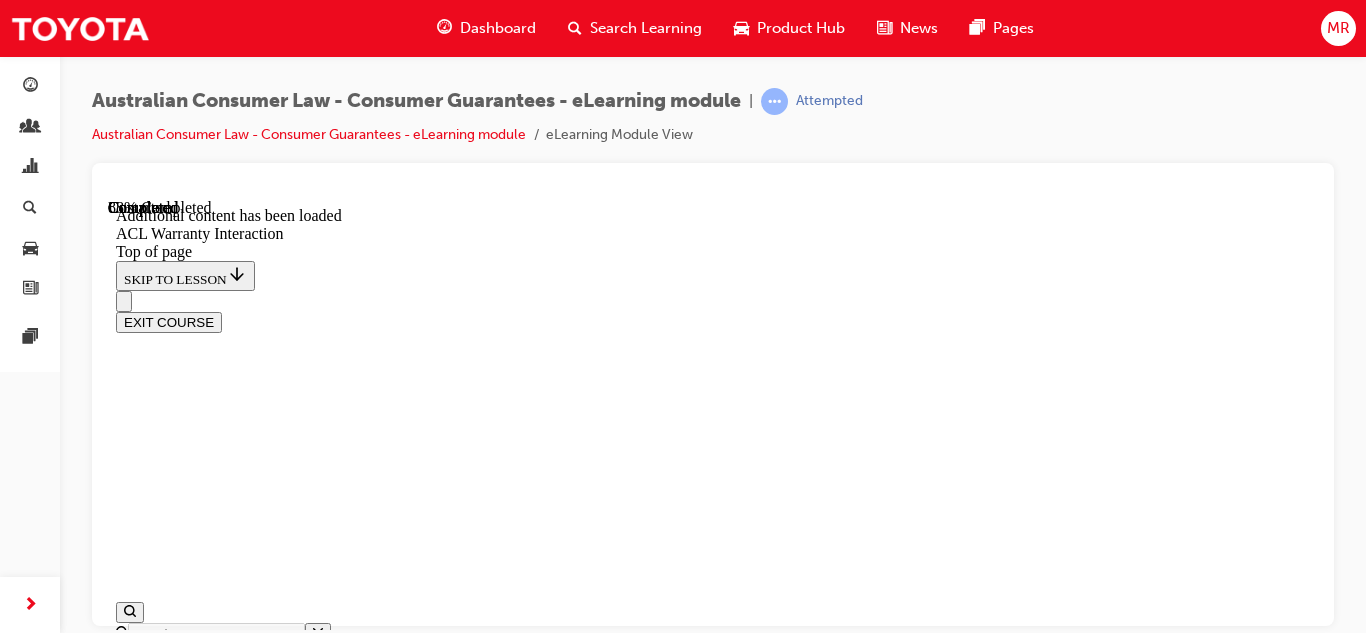 click on "CONTINUE" at bounding box center (158, 10583) 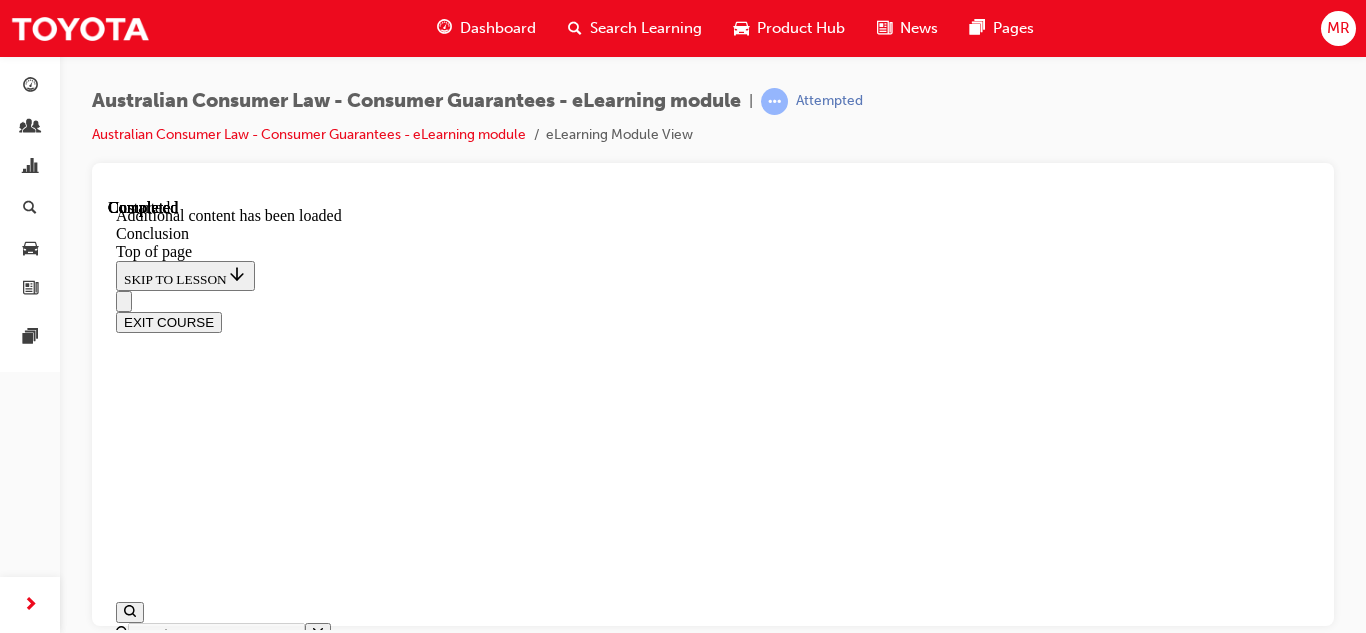 scroll, scrollTop: 0, scrollLeft: 0, axis: both 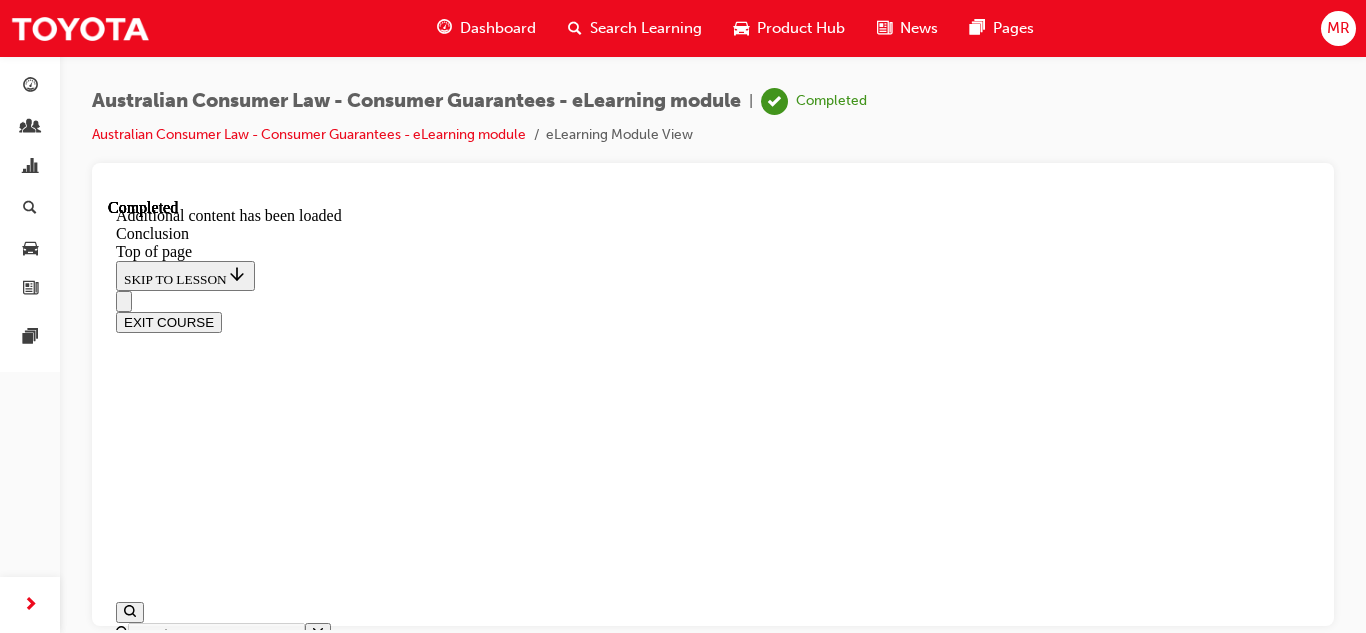 click on "EXIT COURSE" at bounding box center (169, 321) 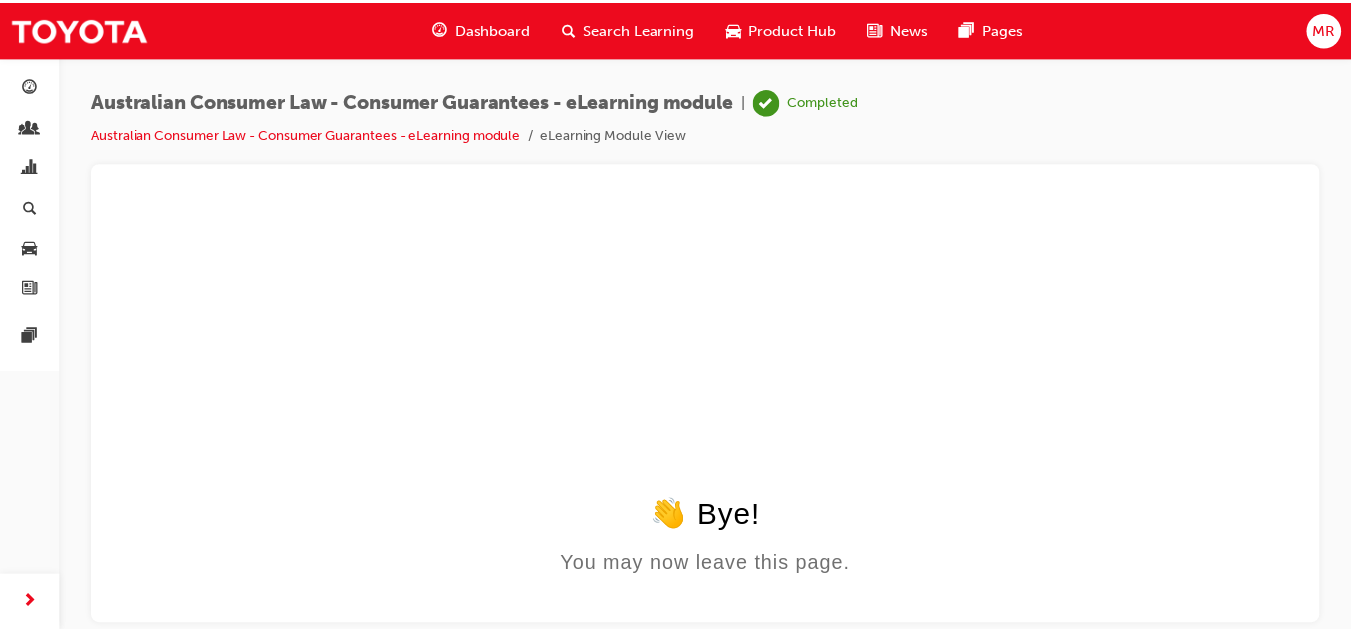 scroll, scrollTop: 0, scrollLeft: 0, axis: both 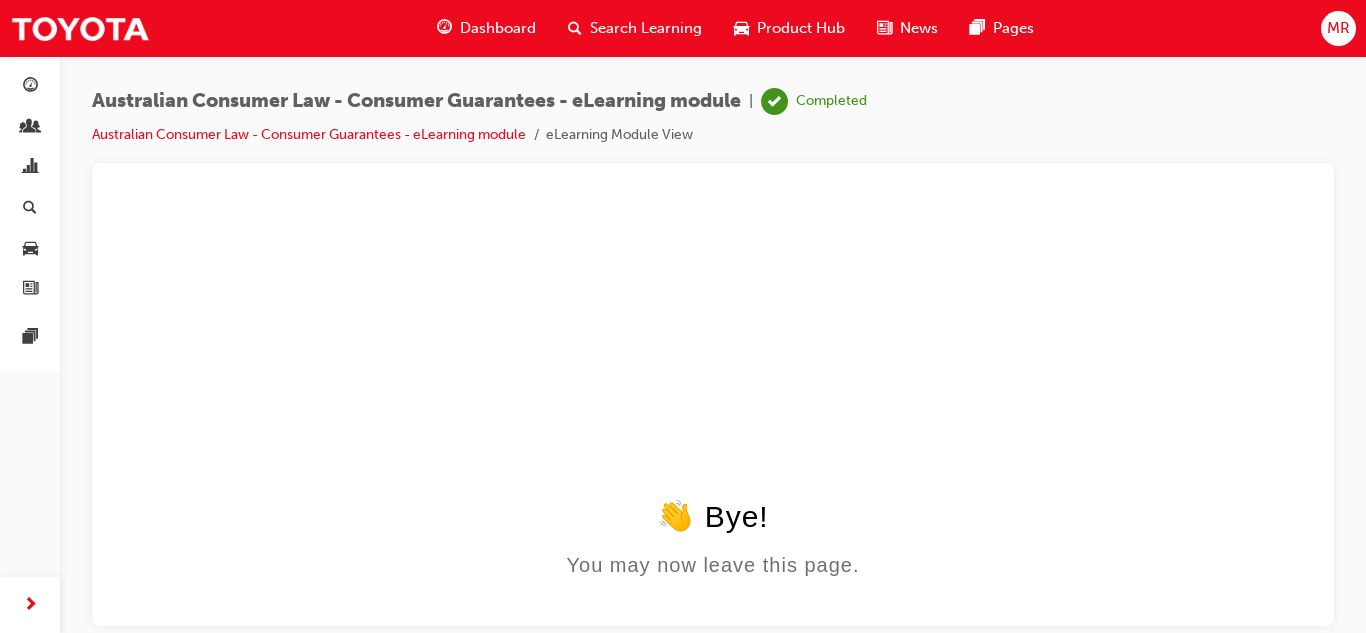 click on "Dashboard" at bounding box center [498, 28] 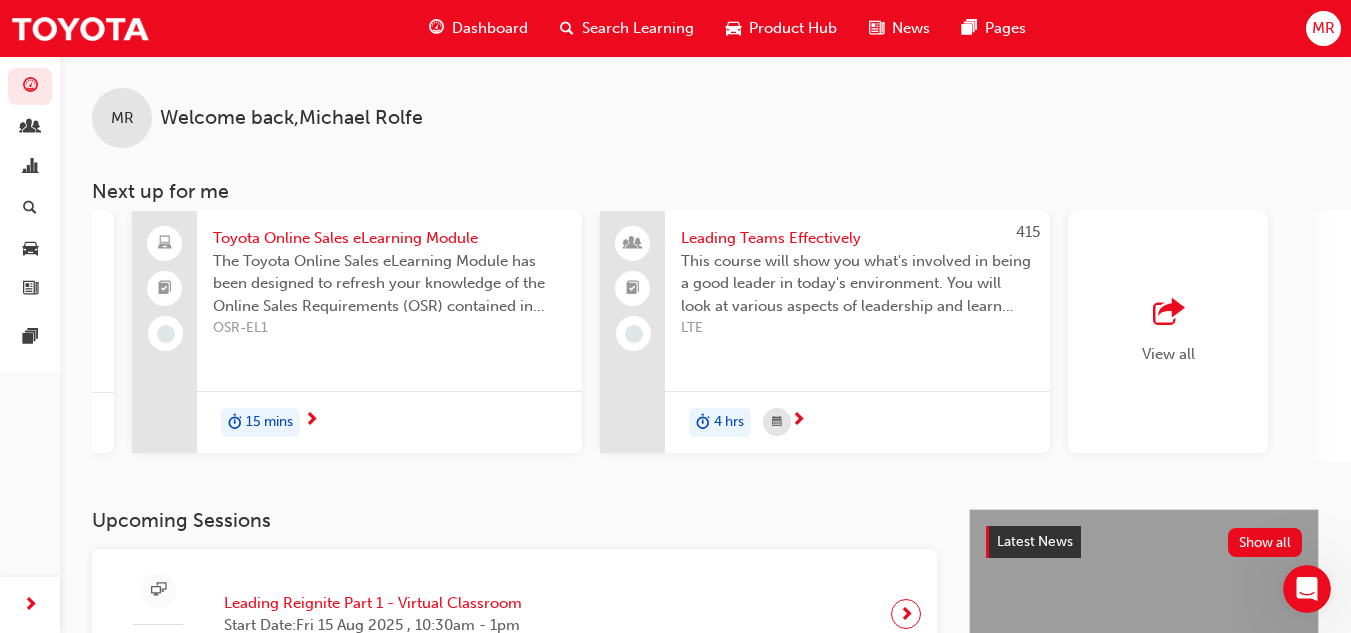 scroll, scrollTop: 0, scrollLeft: 1546, axis: horizontal 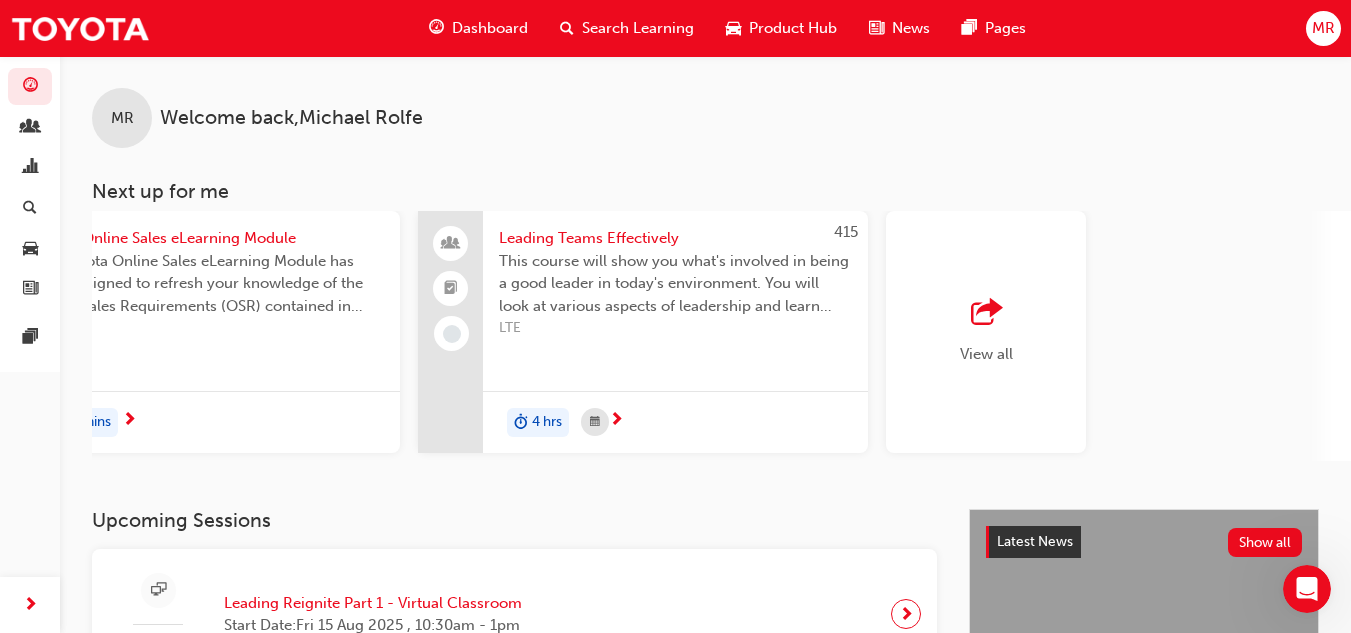 click at bounding box center [986, 313] 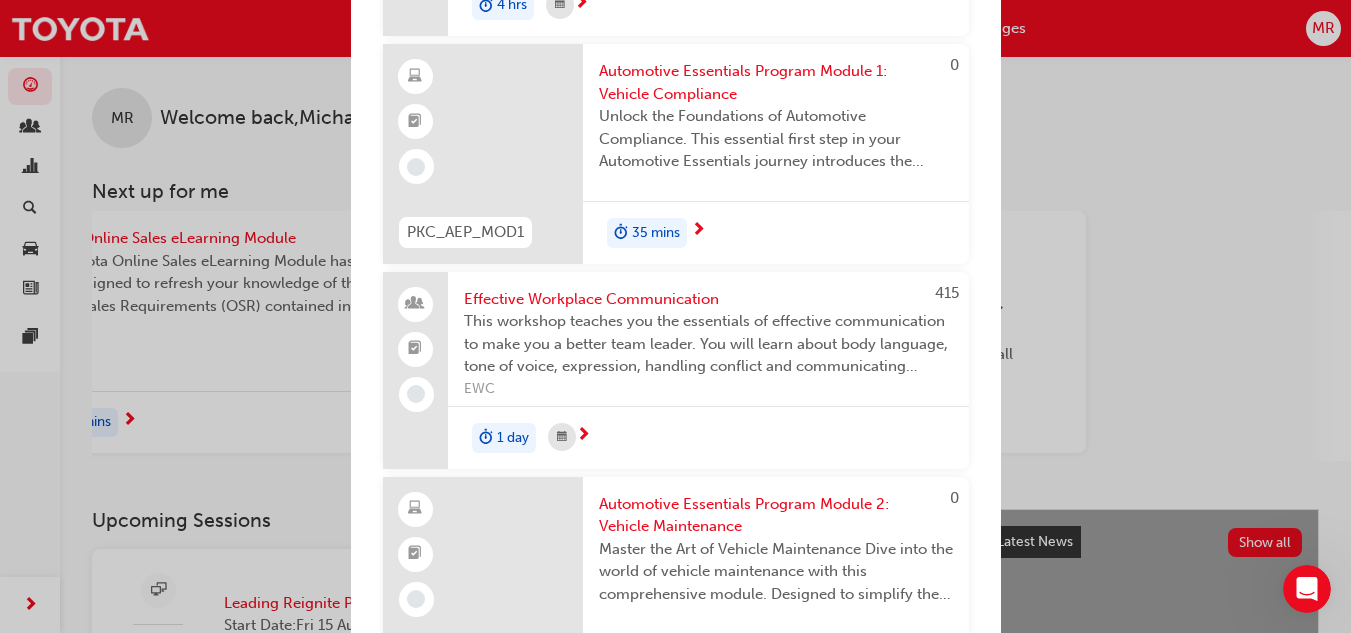 scroll, scrollTop: 0, scrollLeft: 0, axis: both 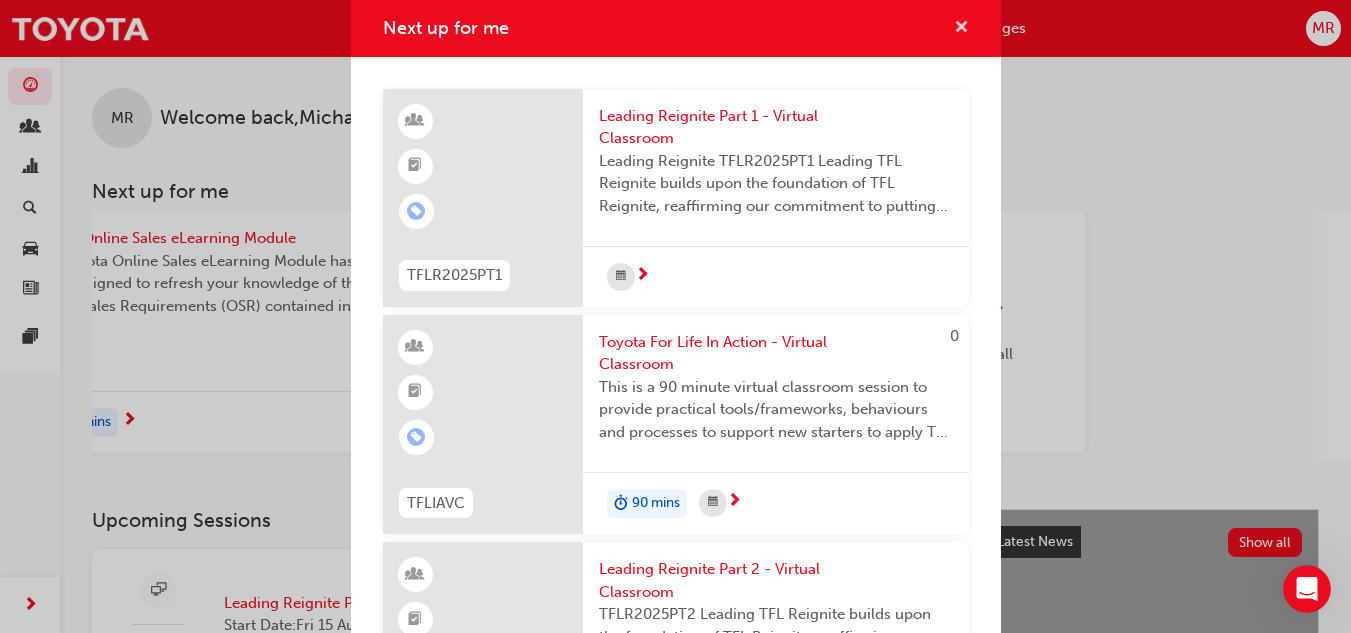 click at bounding box center [961, 29] 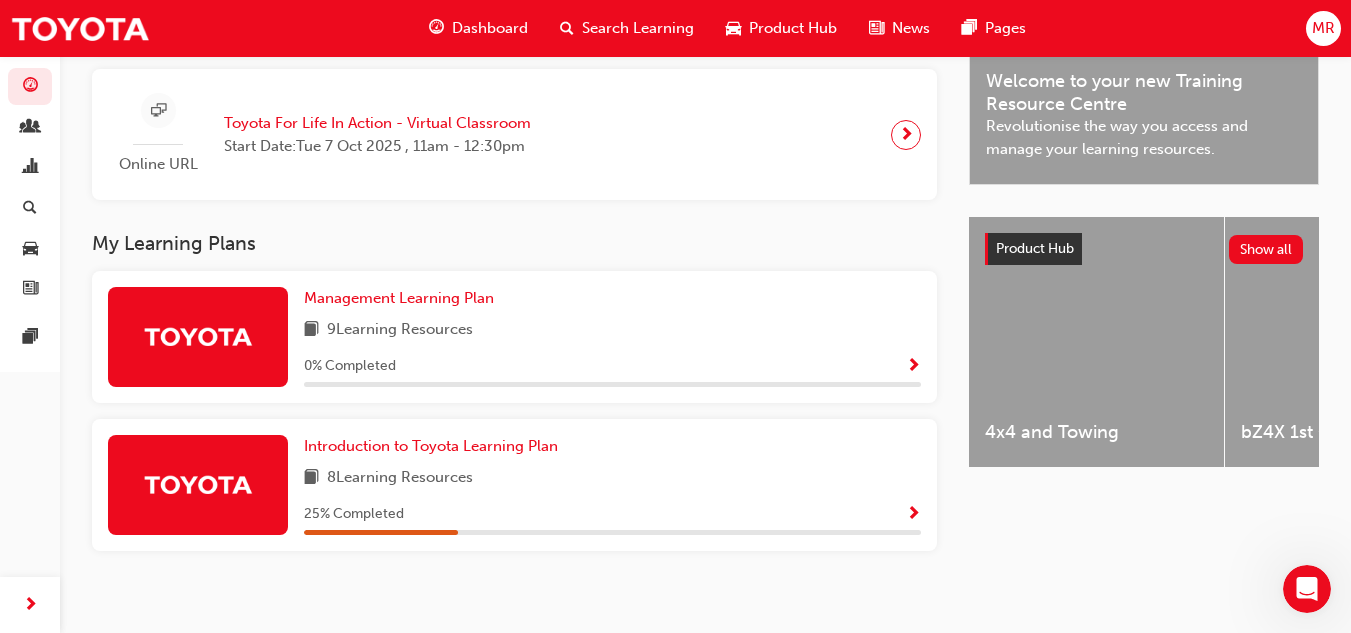 scroll, scrollTop: 650, scrollLeft: 0, axis: vertical 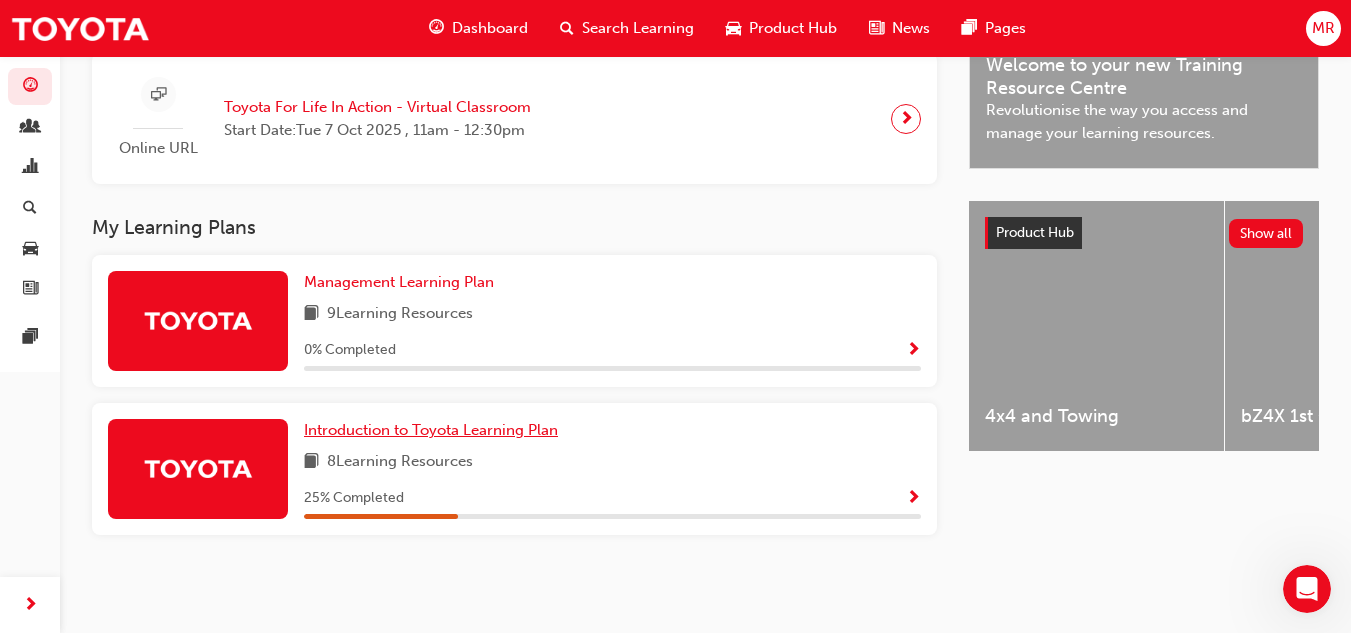 click on "Introduction to Toyota Learning Plan" at bounding box center (431, 430) 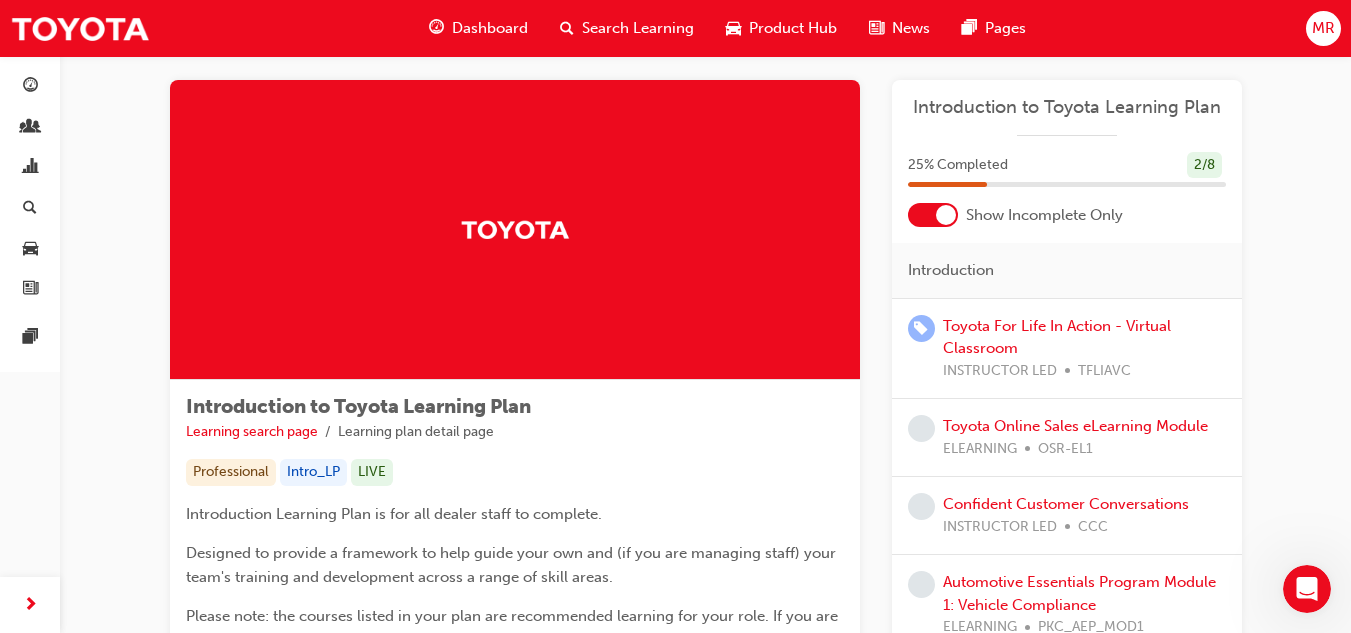 scroll, scrollTop: 0, scrollLeft: 0, axis: both 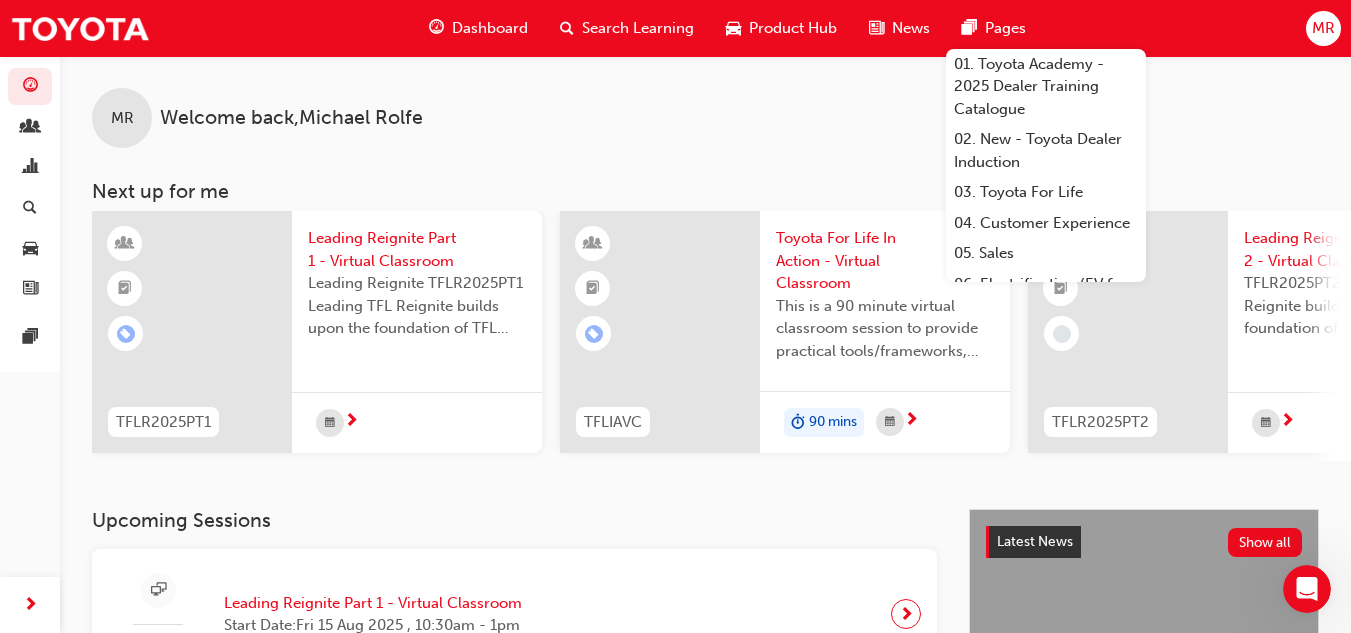 click on "Dashboard" at bounding box center (490, 28) 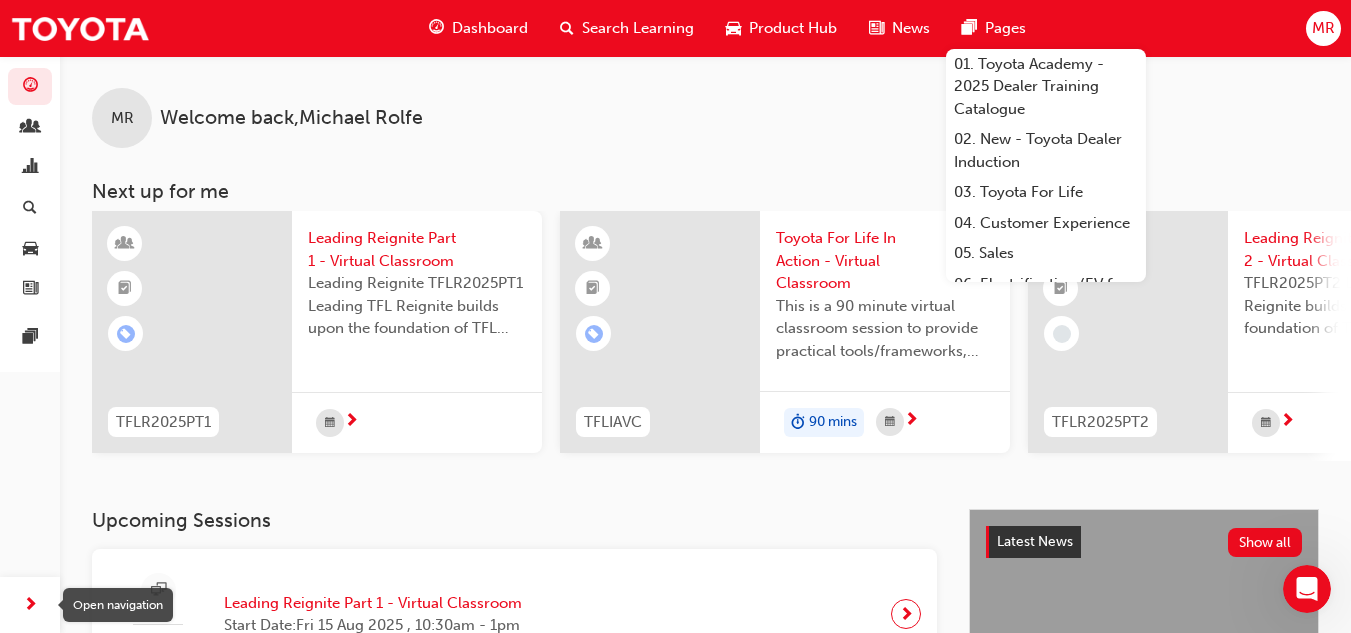 click at bounding box center (30, 605) 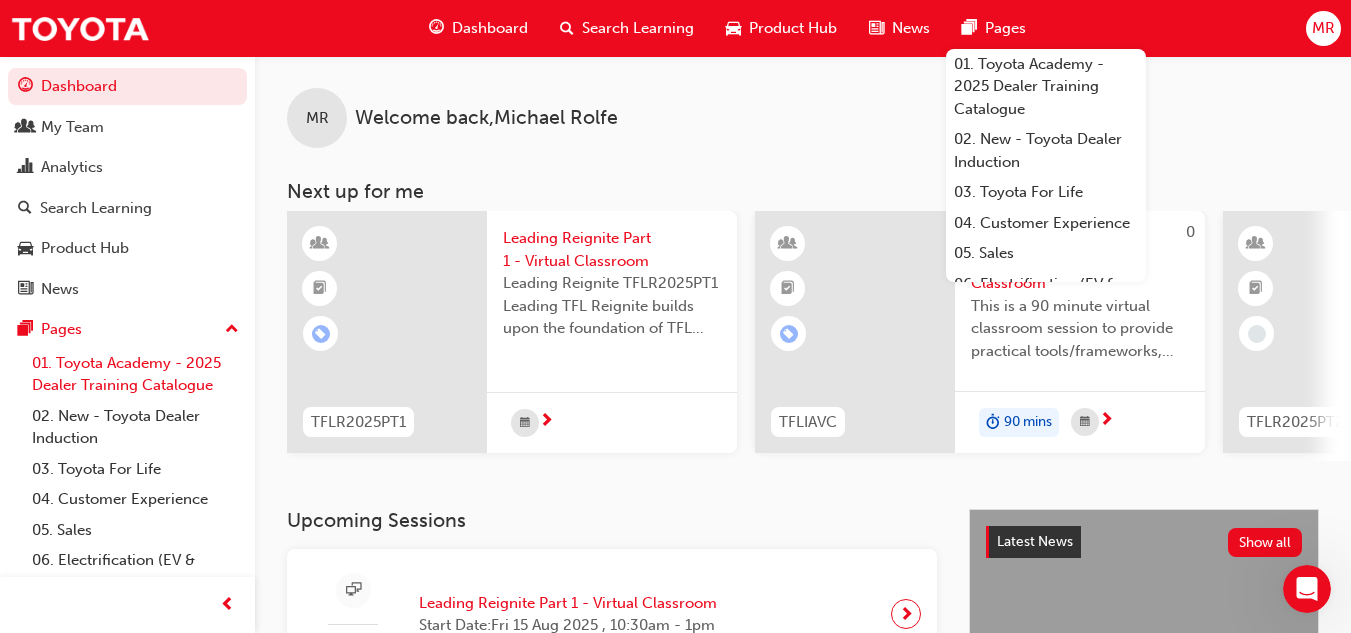 click on "01. Toyota Academy - 2025 Dealer Training Catalogue" at bounding box center [135, 374] 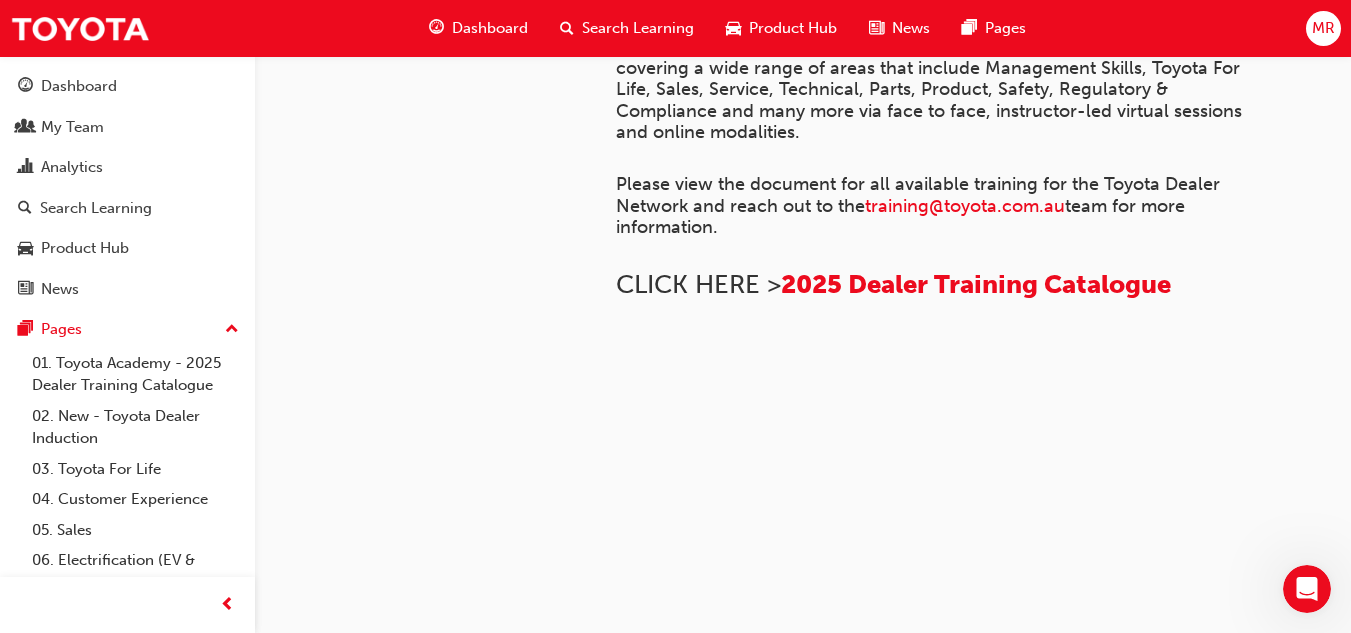 scroll, scrollTop: 0, scrollLeft: 0, axis: both 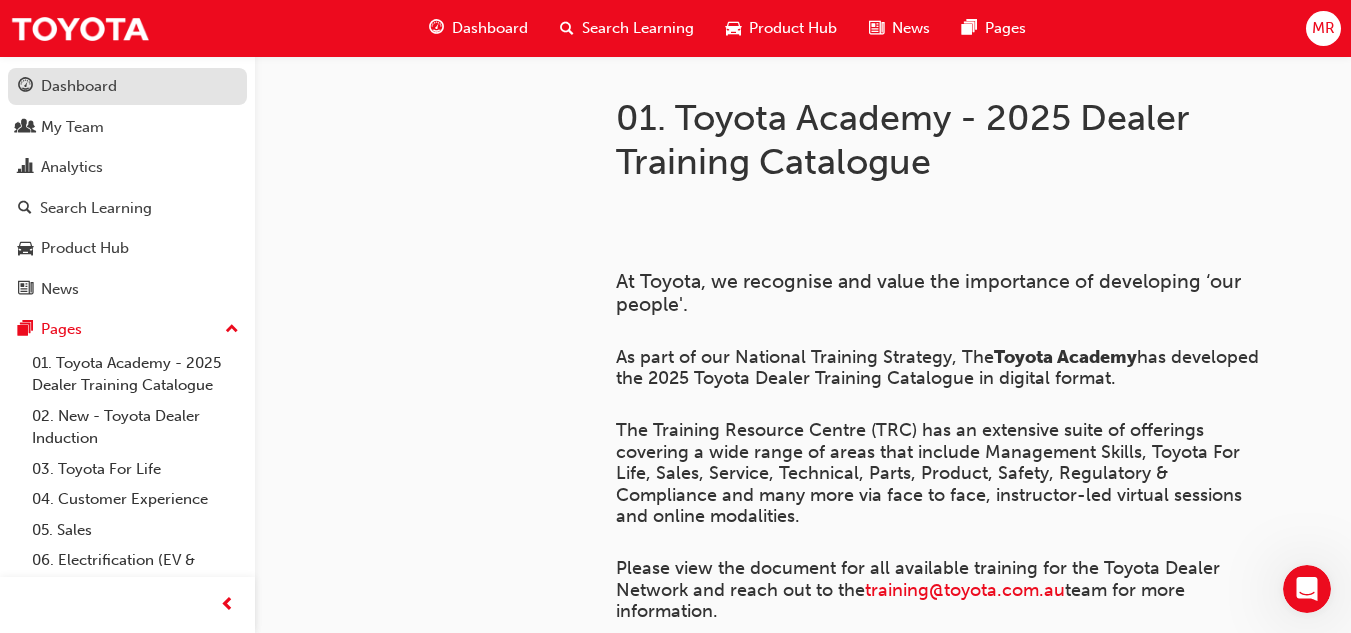 click on "Dashboard" at bounding box center [79, 86] 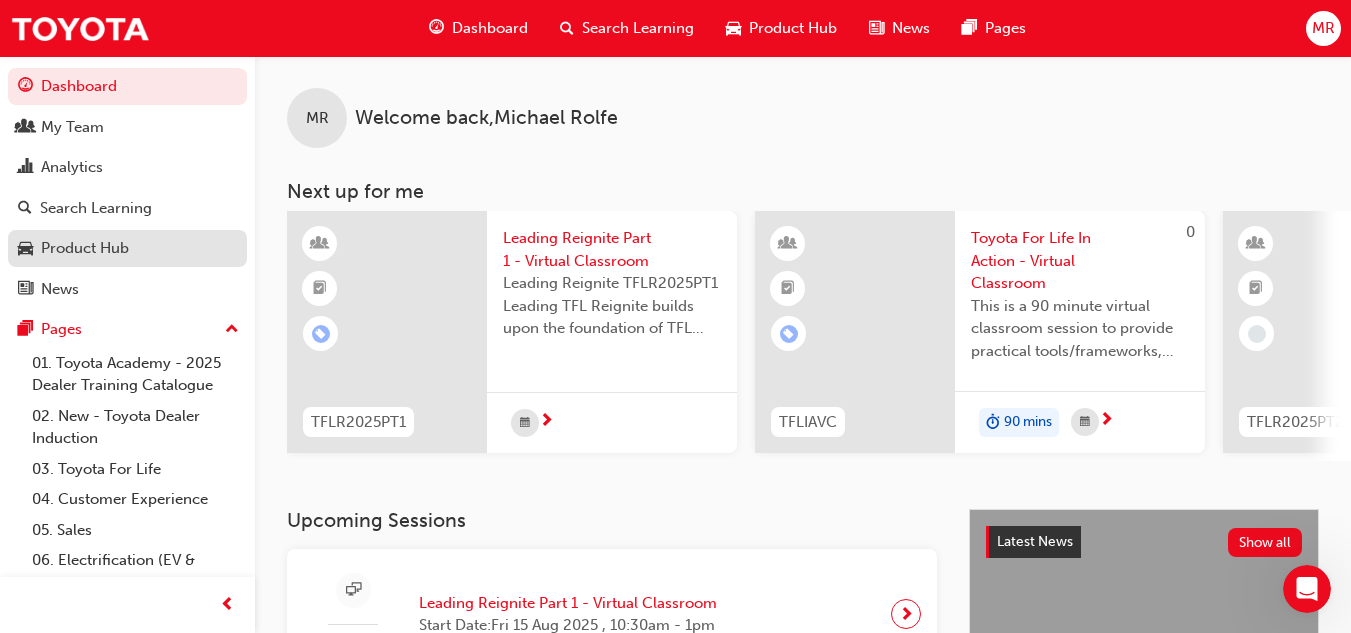 click on "Product Hub" at bounding box center (85, 248) 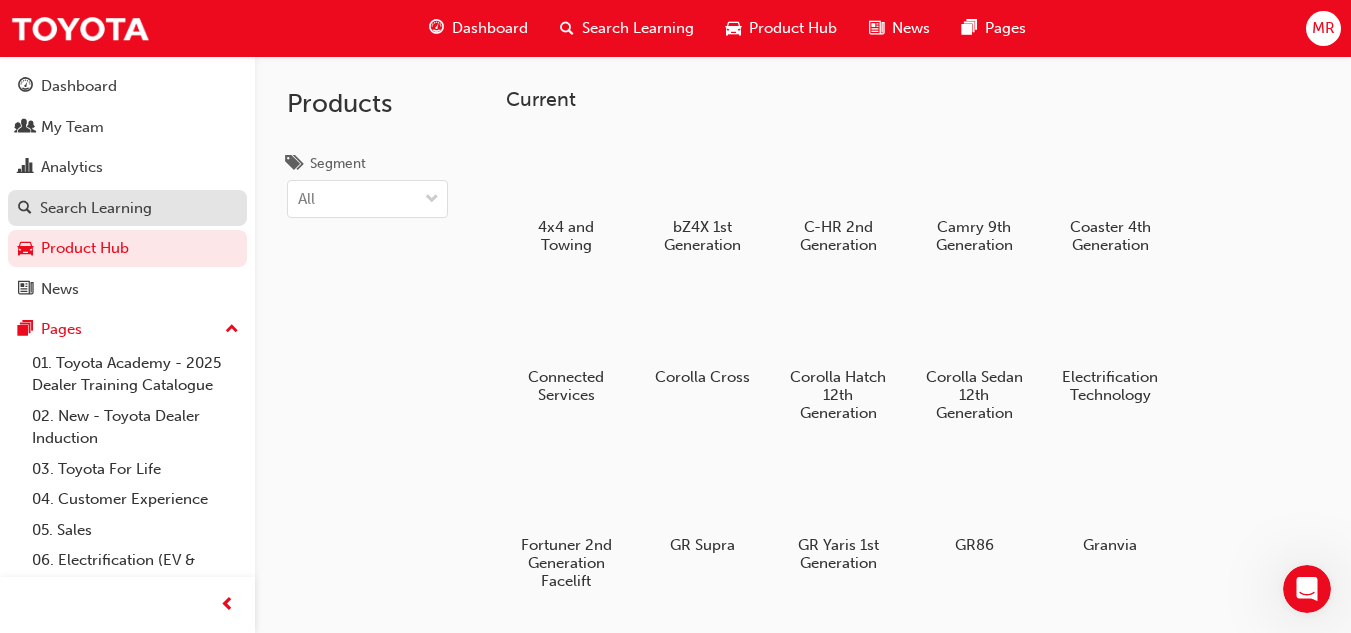 click on "Search Learning" at bounding box center (96, 208) 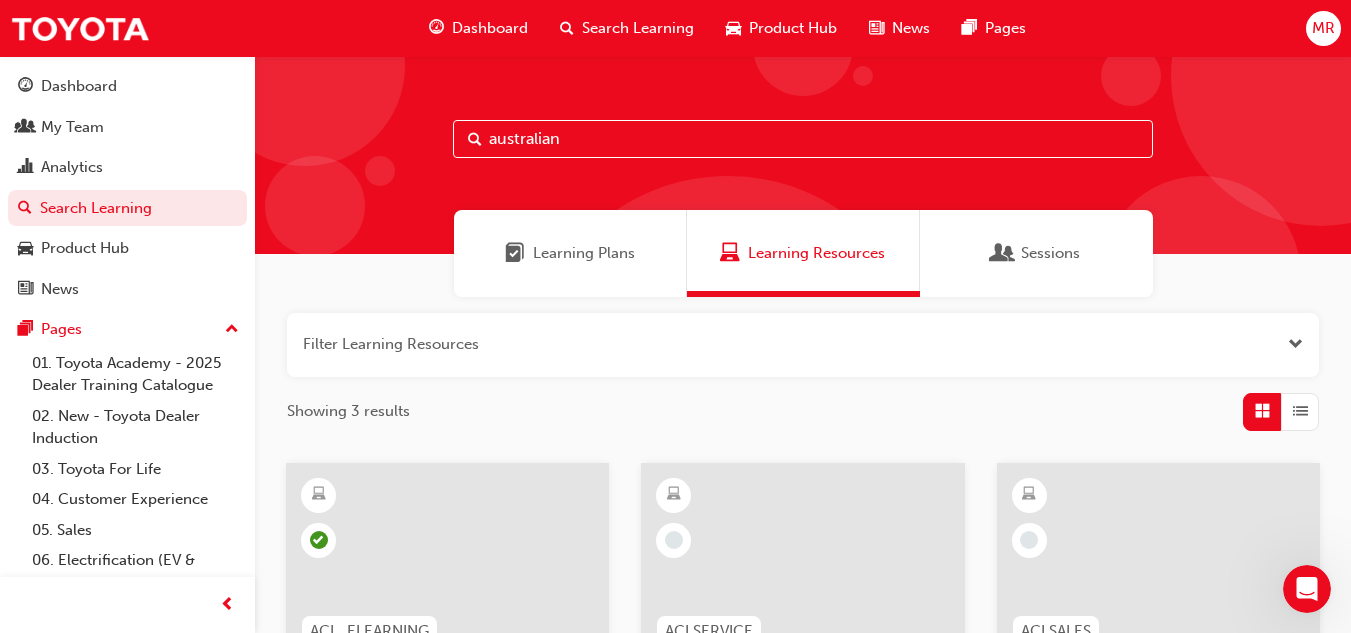 click on "australian" at bounding box center [803, 139] 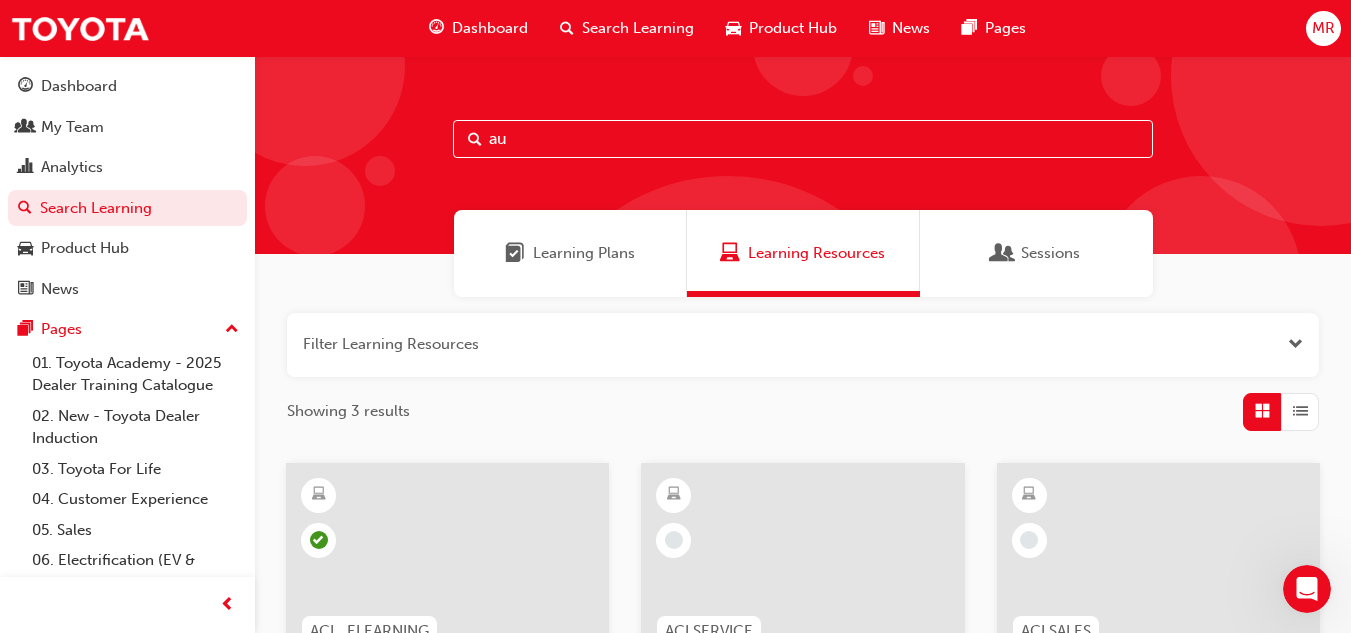 type on "a" 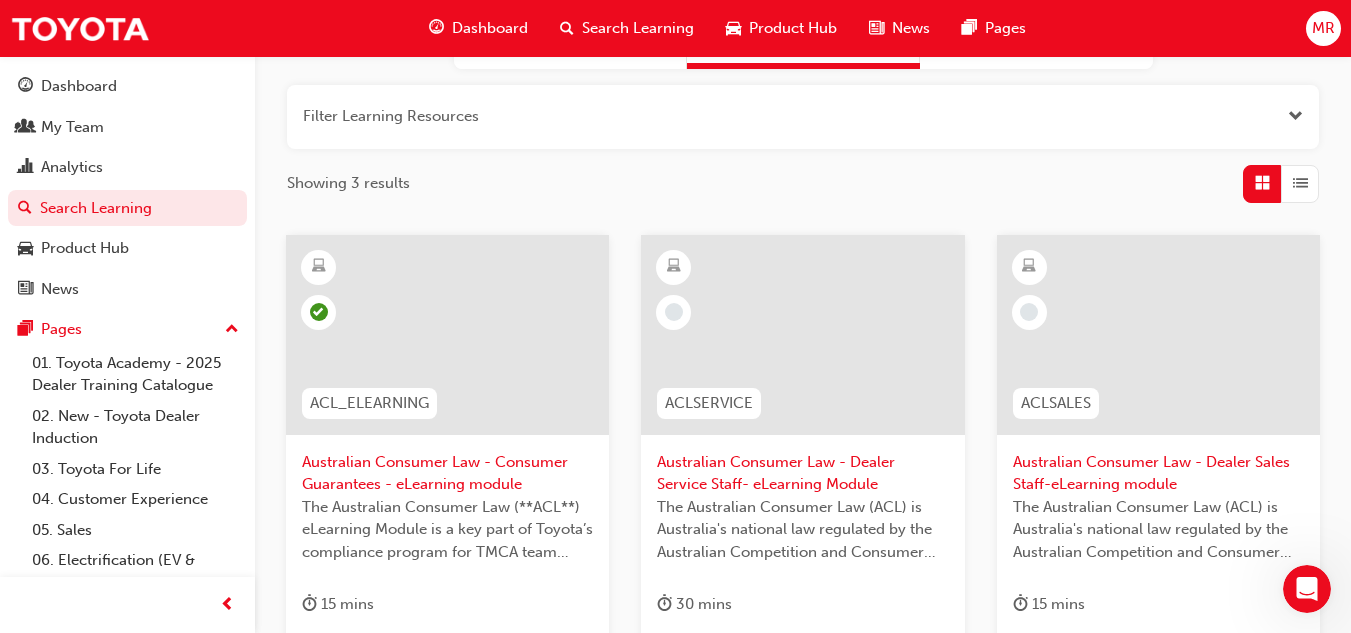 scroll, scrollTop: 230, scrollLeft: 0, axis: vertical 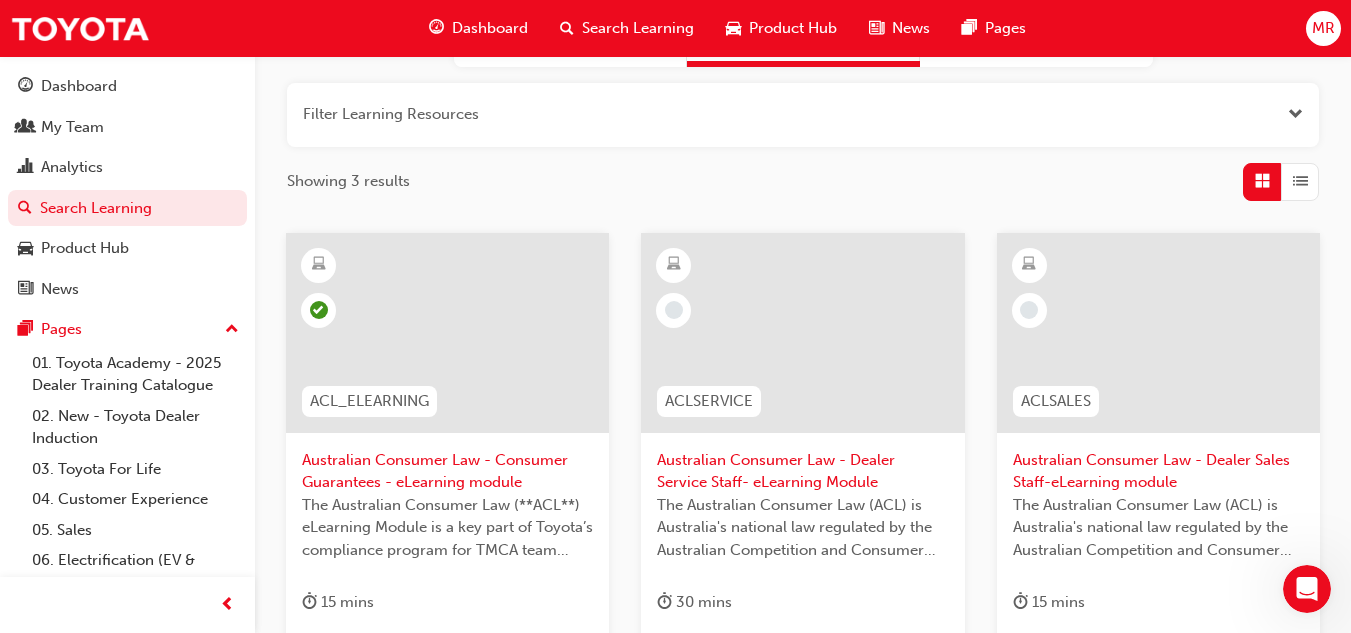 type on "consumer" 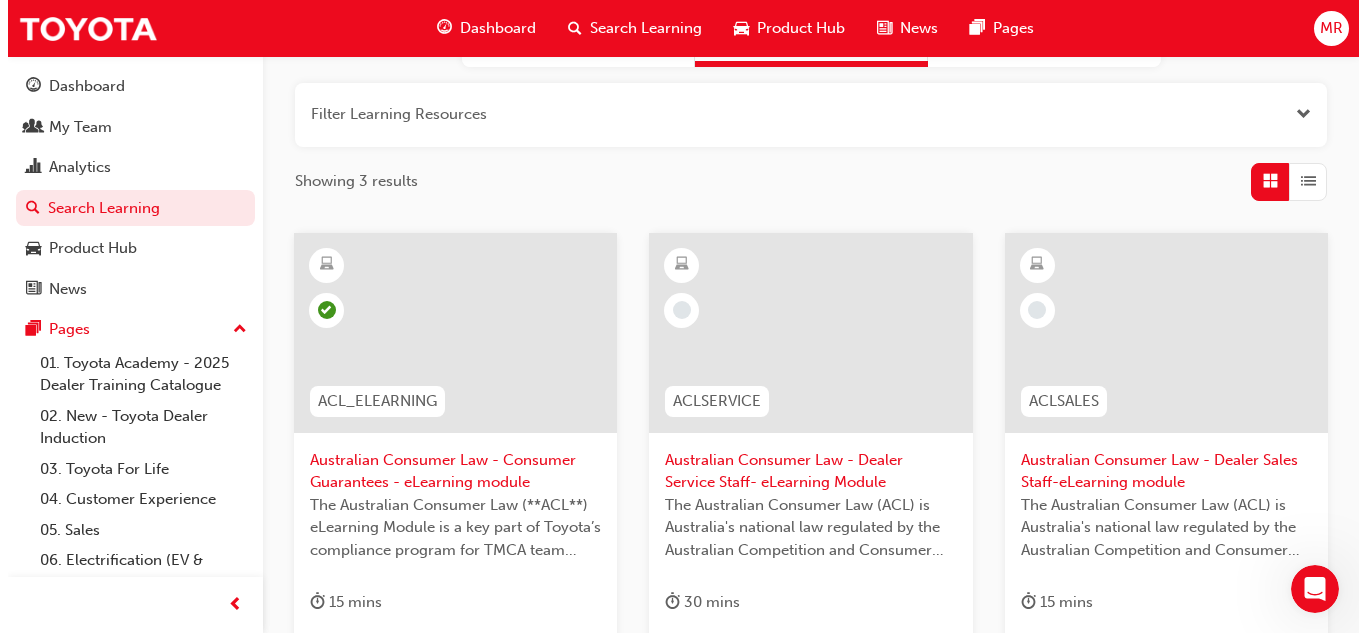 scroll, scrollTop: 0, scrollLeft: 0, axis: both 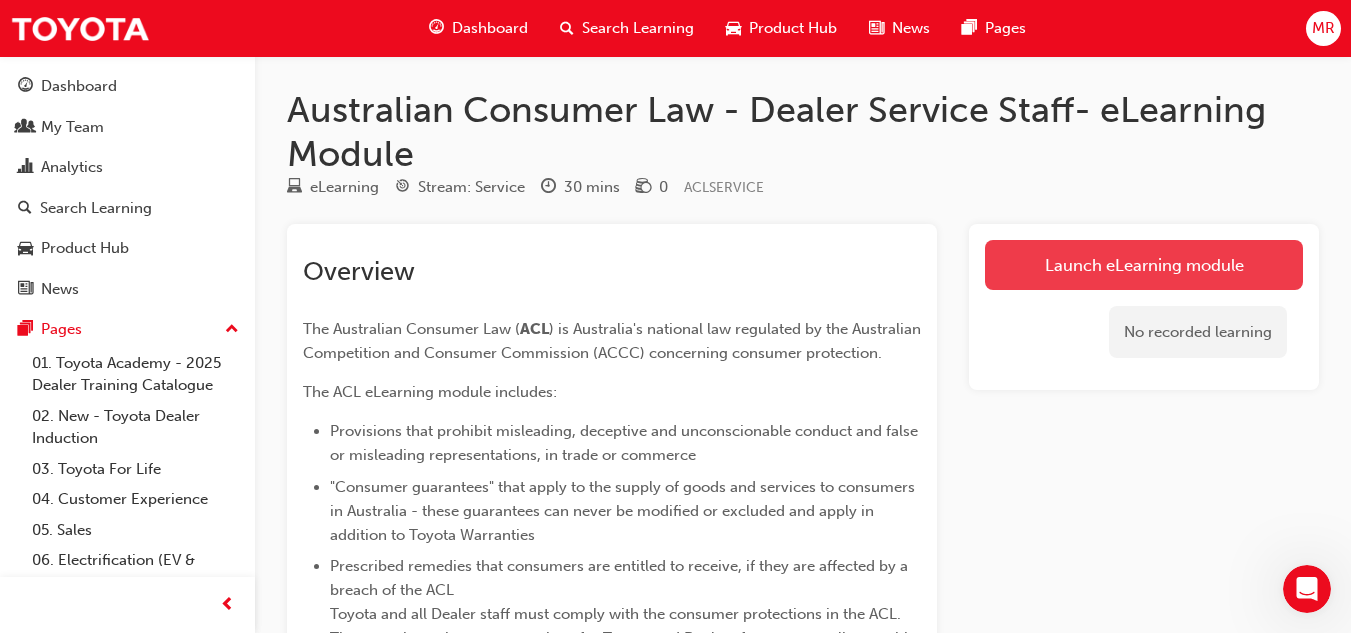 click on "Launch eLearning module" at bounding box center [1144, 265] 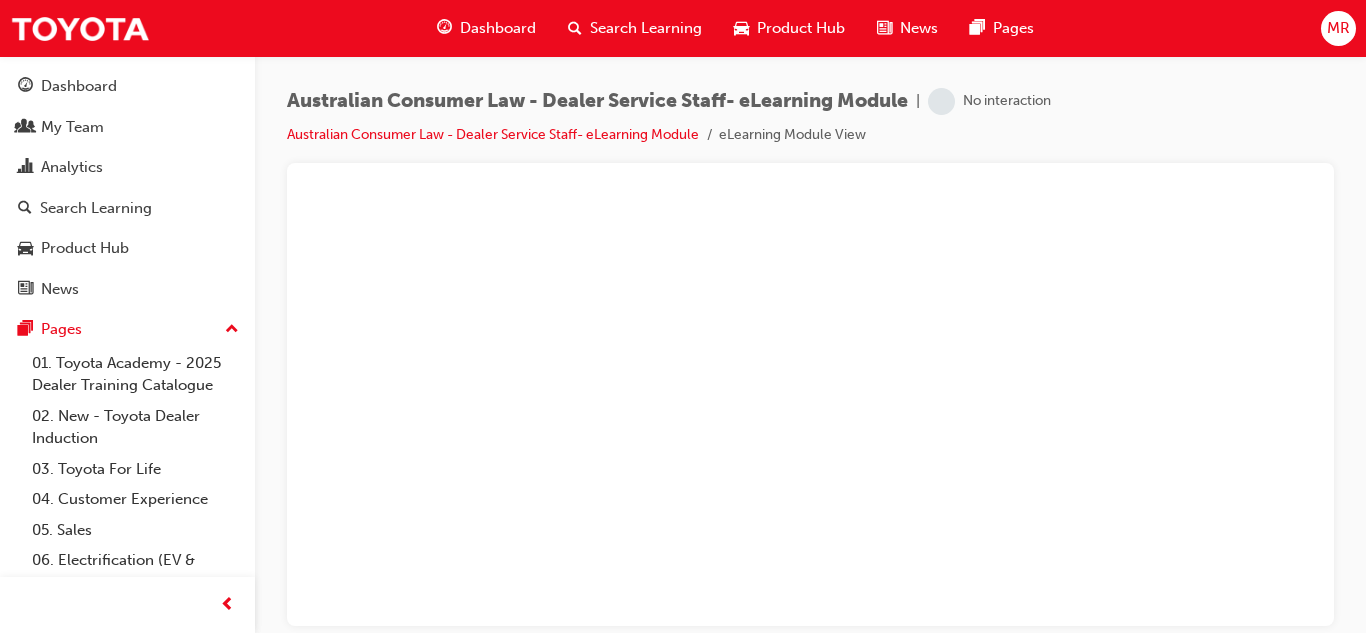 scroll, scrollTop: 0, scrollLeft: 0, axis: both 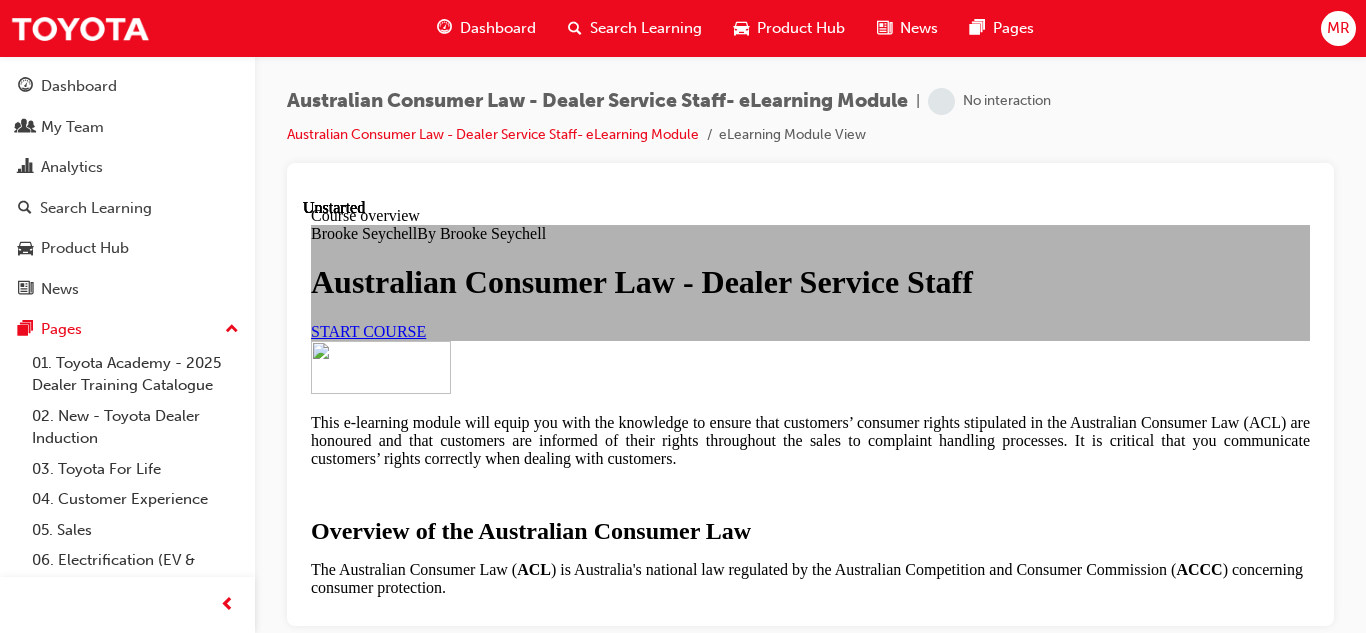 click on "START COURSE" at bounding box center (368, 330) 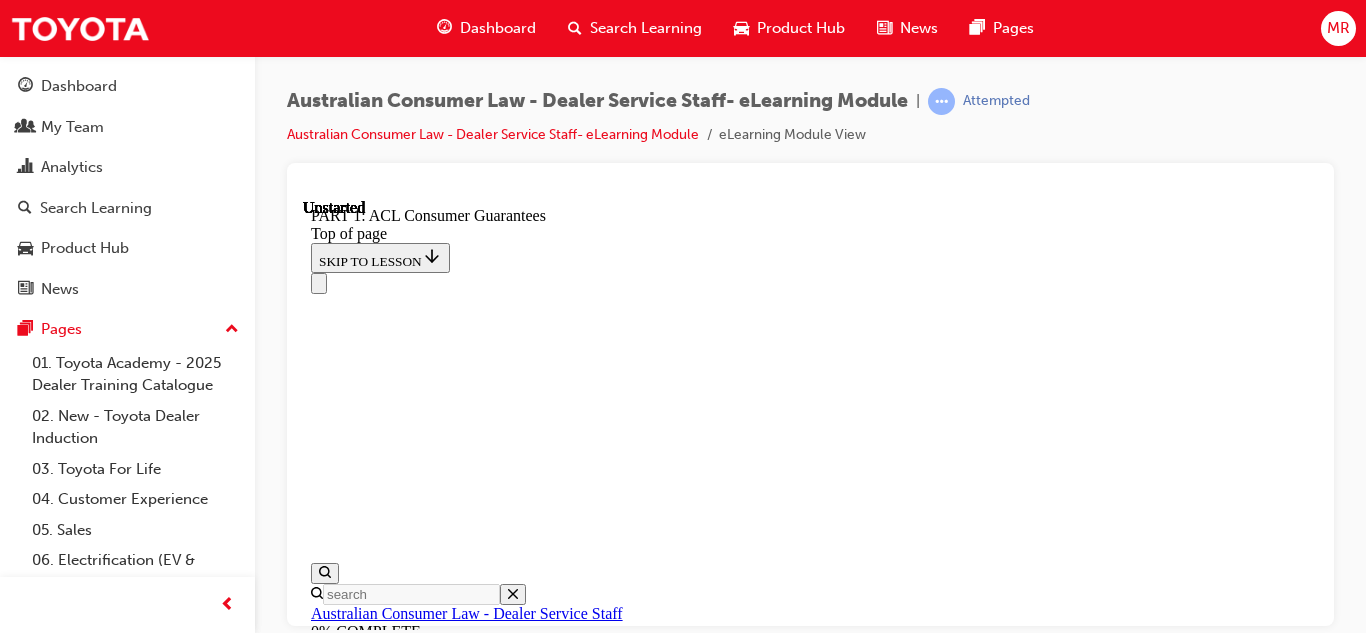 scroll, scrollTop: 62, scrollLeft: 0, axis: vertical 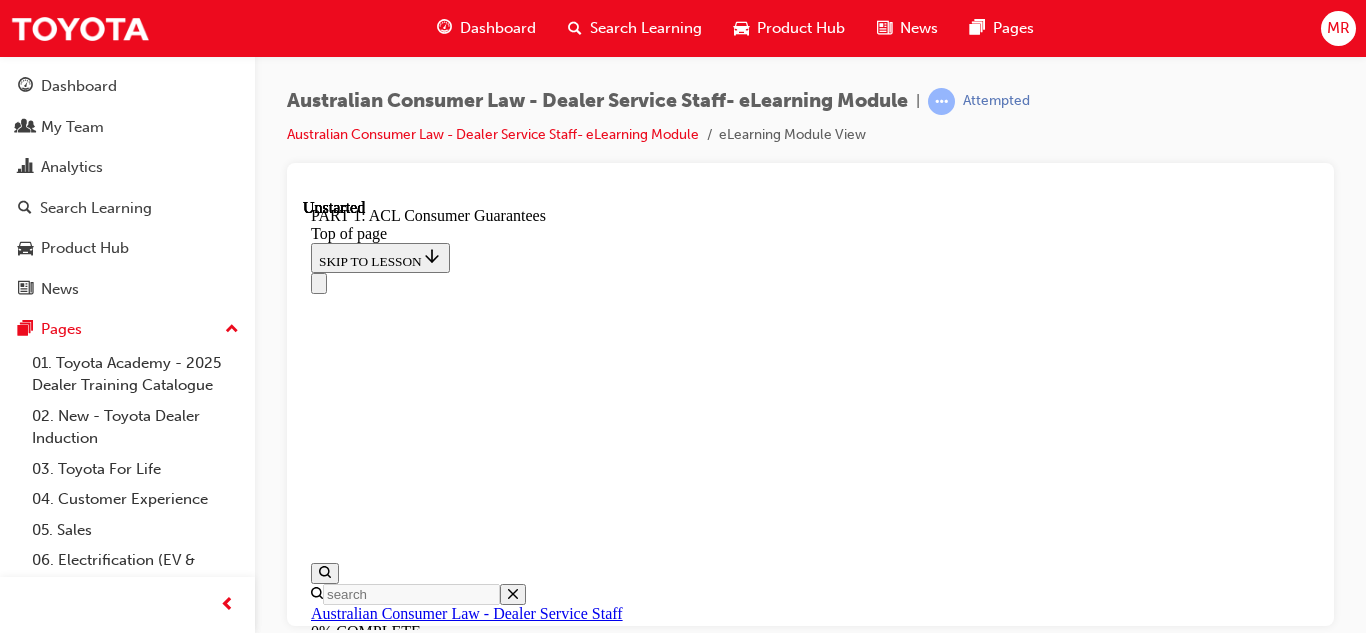 click on "PART 1: ACL Consumer Guarantees" at bounding box center [810, 6925] 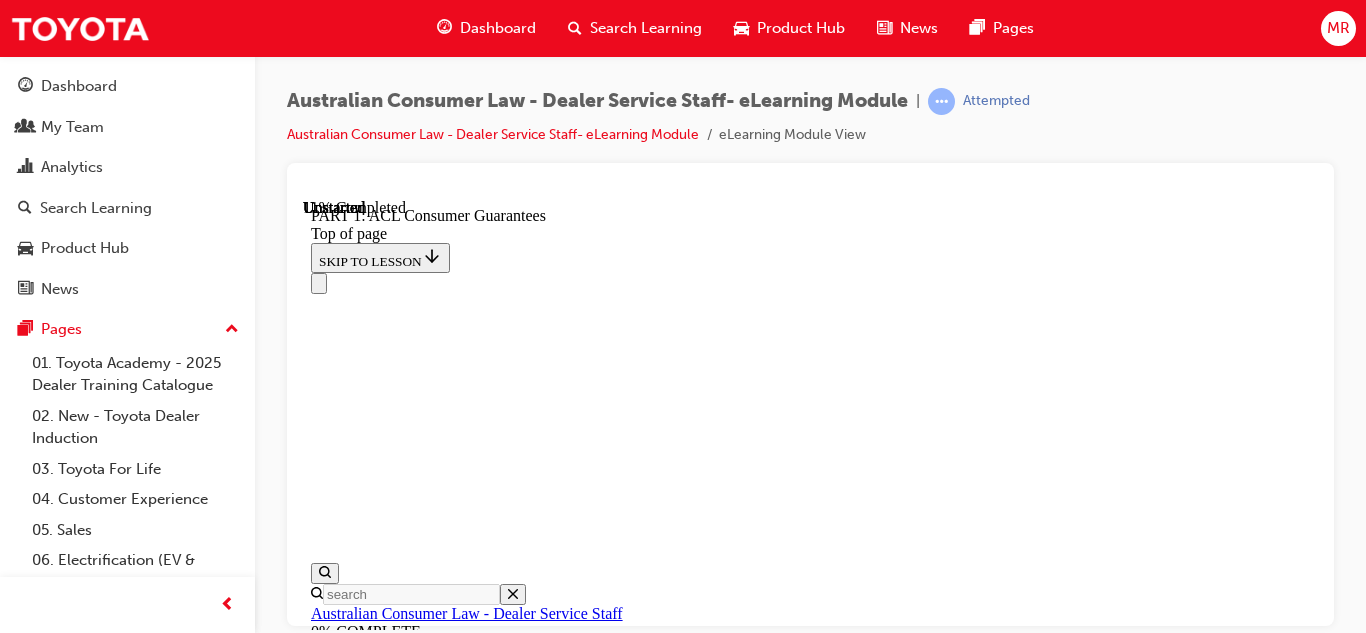 scroll, scrollTop: 3382, scrollLeft: 0, axis: vertical 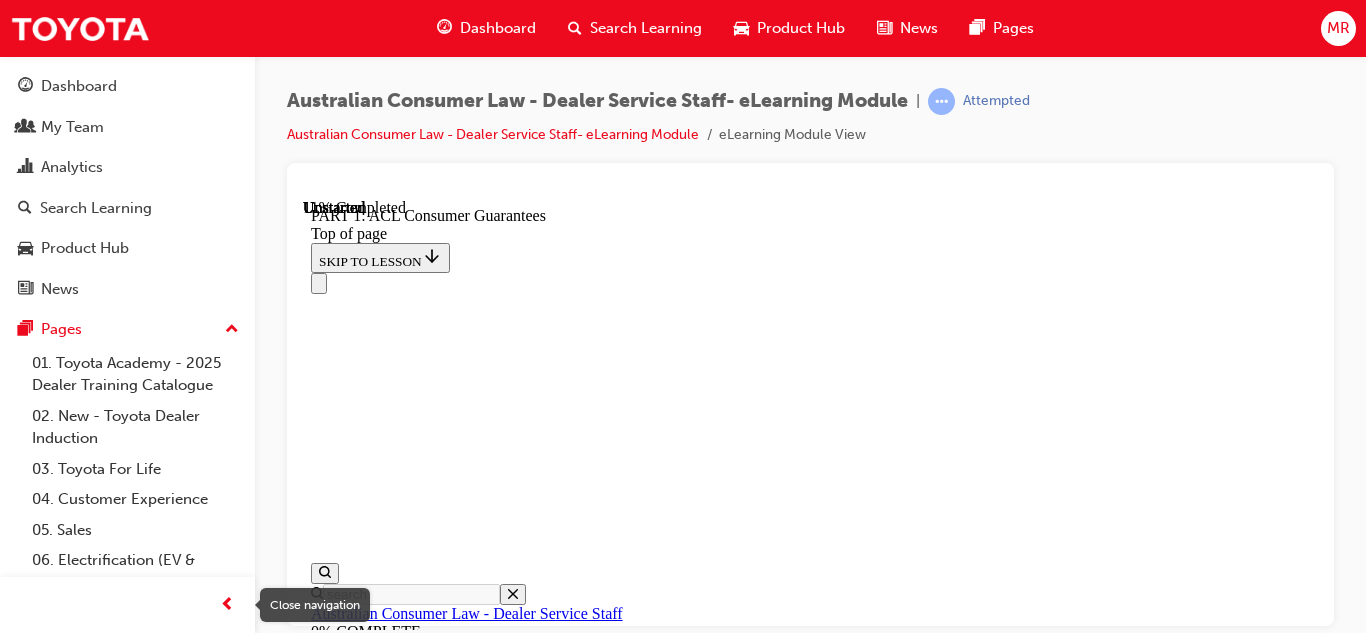 click at bounding box center (227, 605) 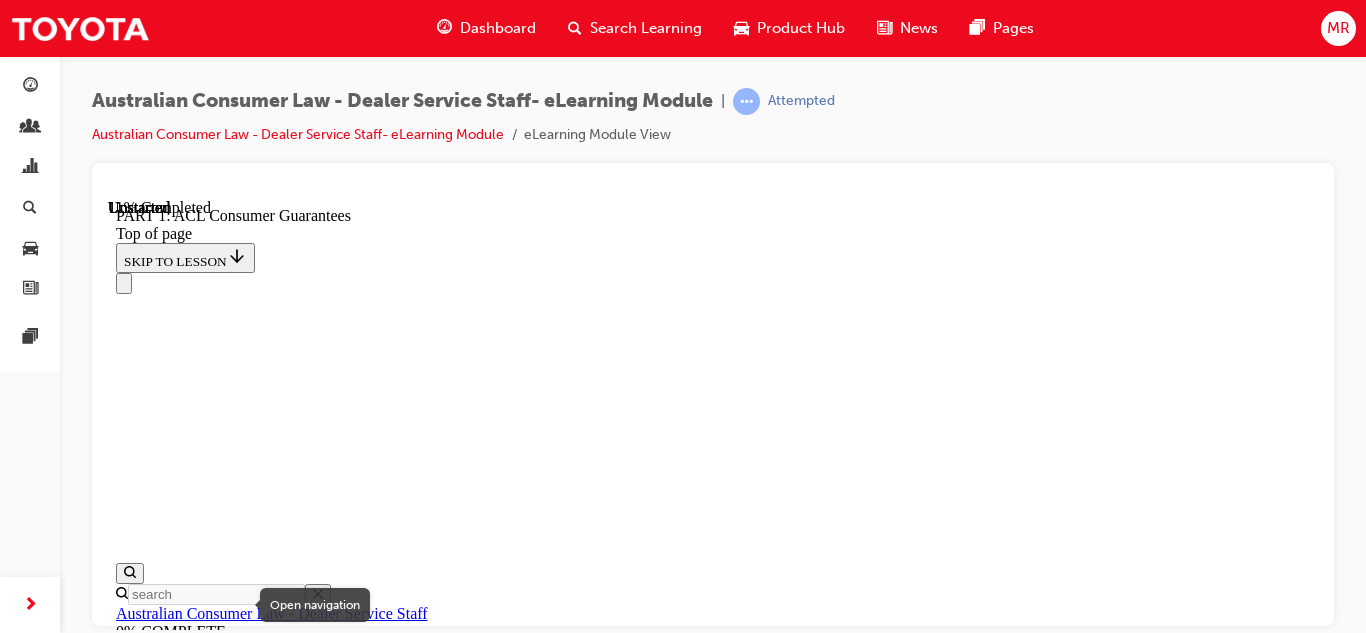 scroll, scrollTop: 3288, scrollLeft: 0, axis: vertical 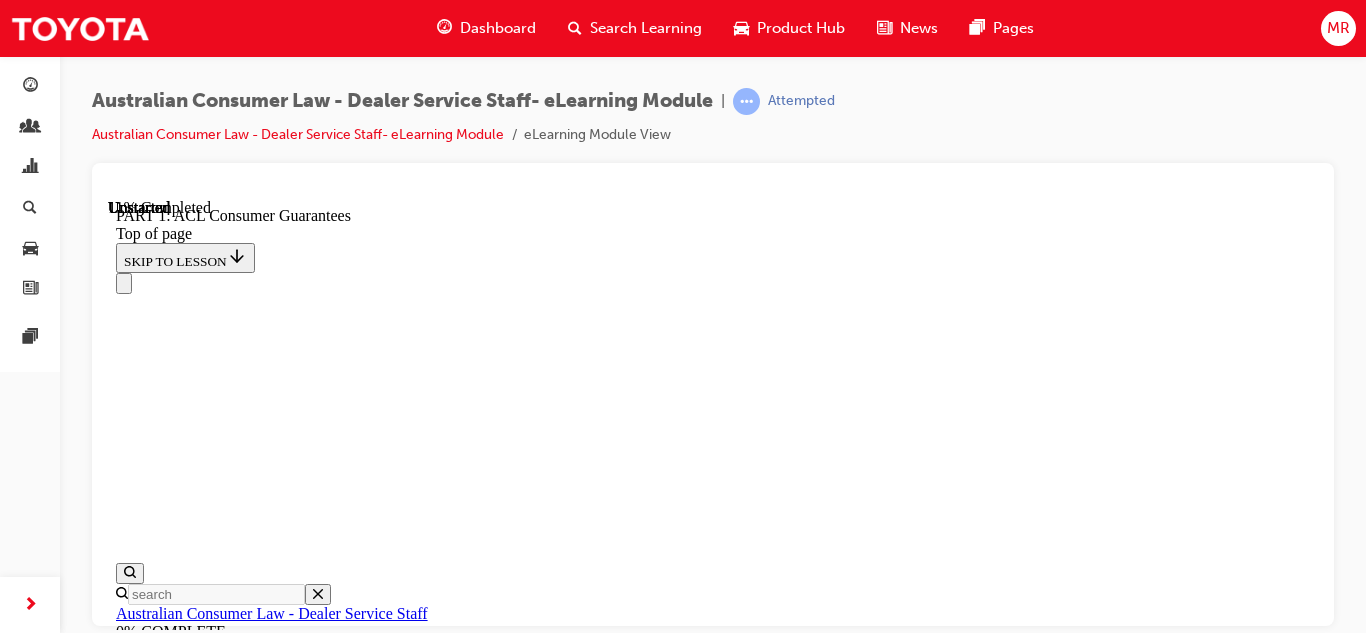 click on "Example 2: The vehicle has not been serviced in the last 10 years and the engine has seized as a result." at bounding box center (713, 10022) 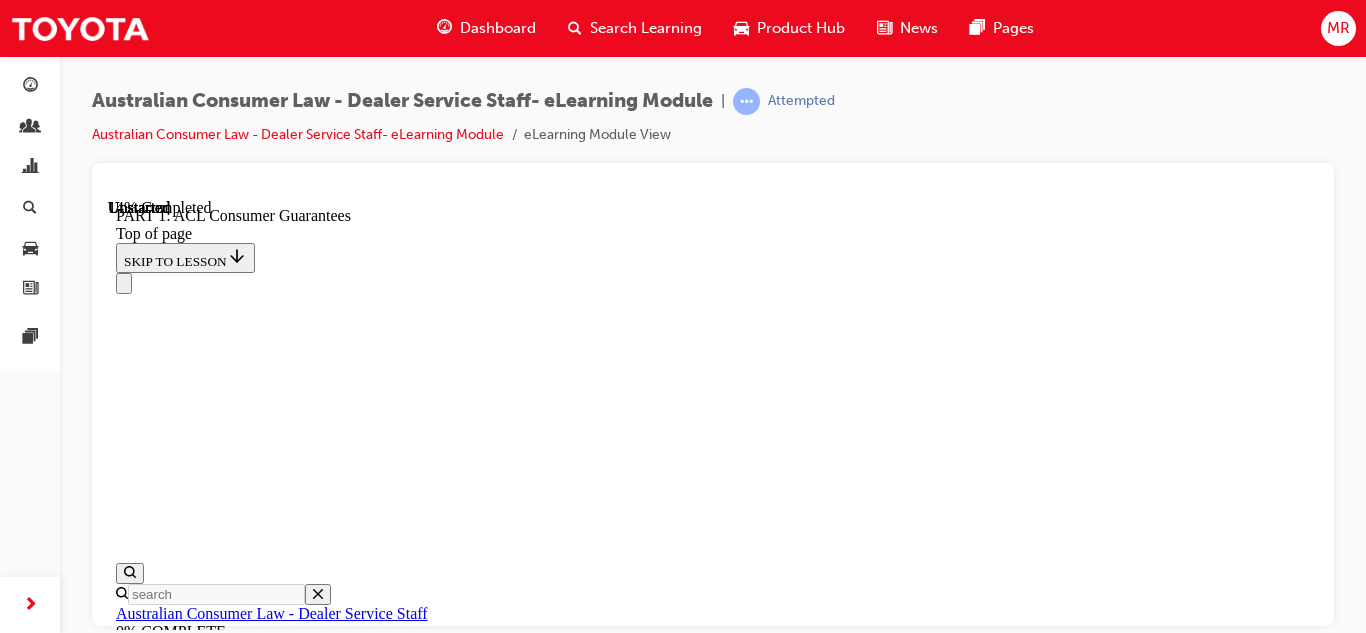 scroll, scrollTop: 3690, scrollLeft: 0, axis: vertical 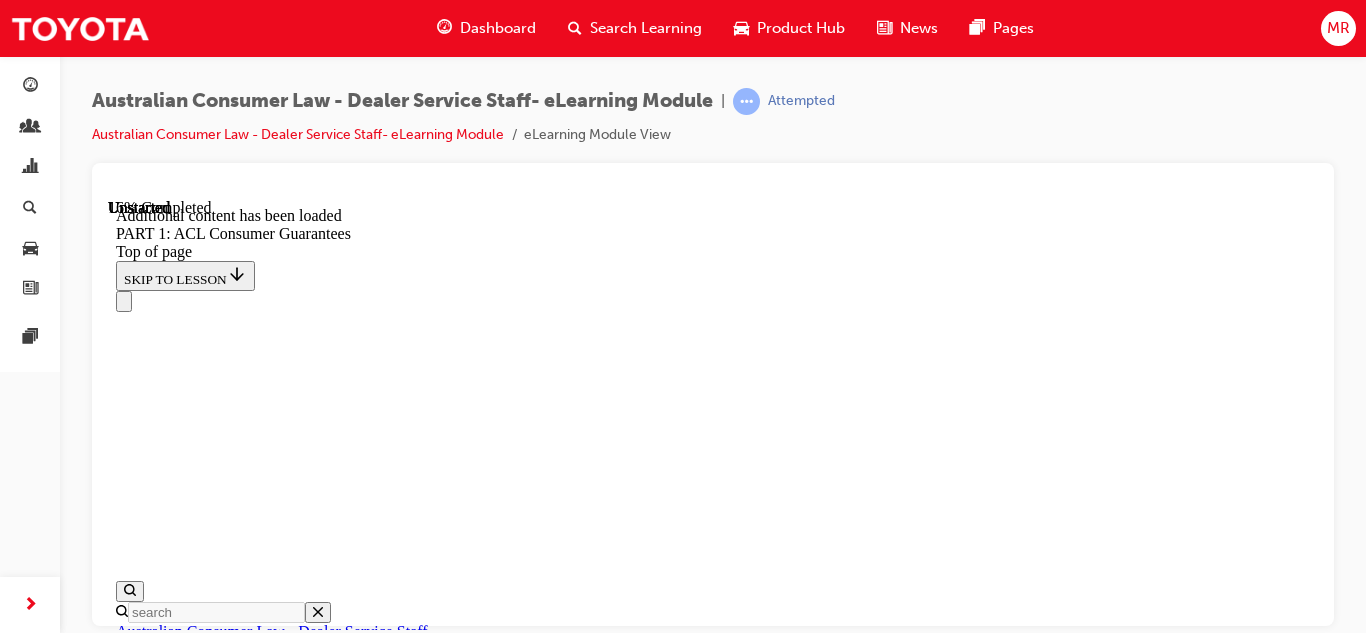 click on "Guarantee #1: Example A customer buys a three year old second hand vehicle.  After the customer has owned the vehicle for a short time, the vehicle's engine light comes on and the engine fails.  The Dealership diagnoses that an oil leak has occurred due to a manufacturing fault.  START" at bounding box center (713, 10331) 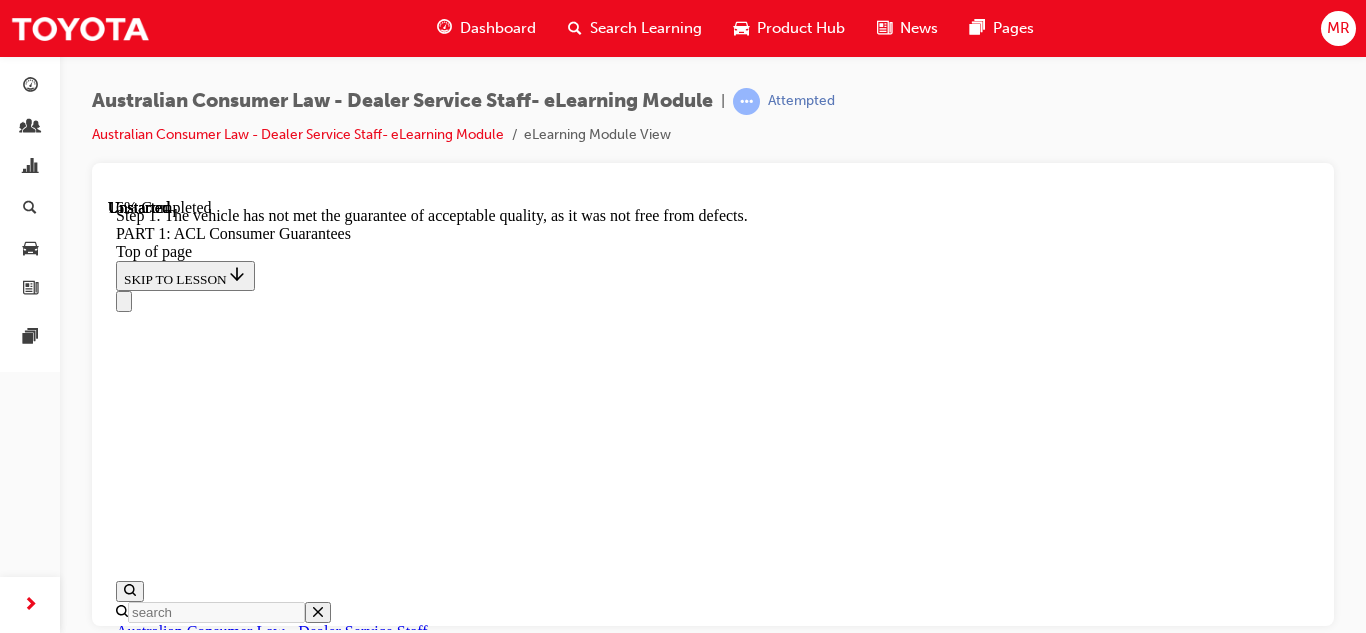 scroll, scrollTop: 3909, scrollLeft: 0, axis: vertical 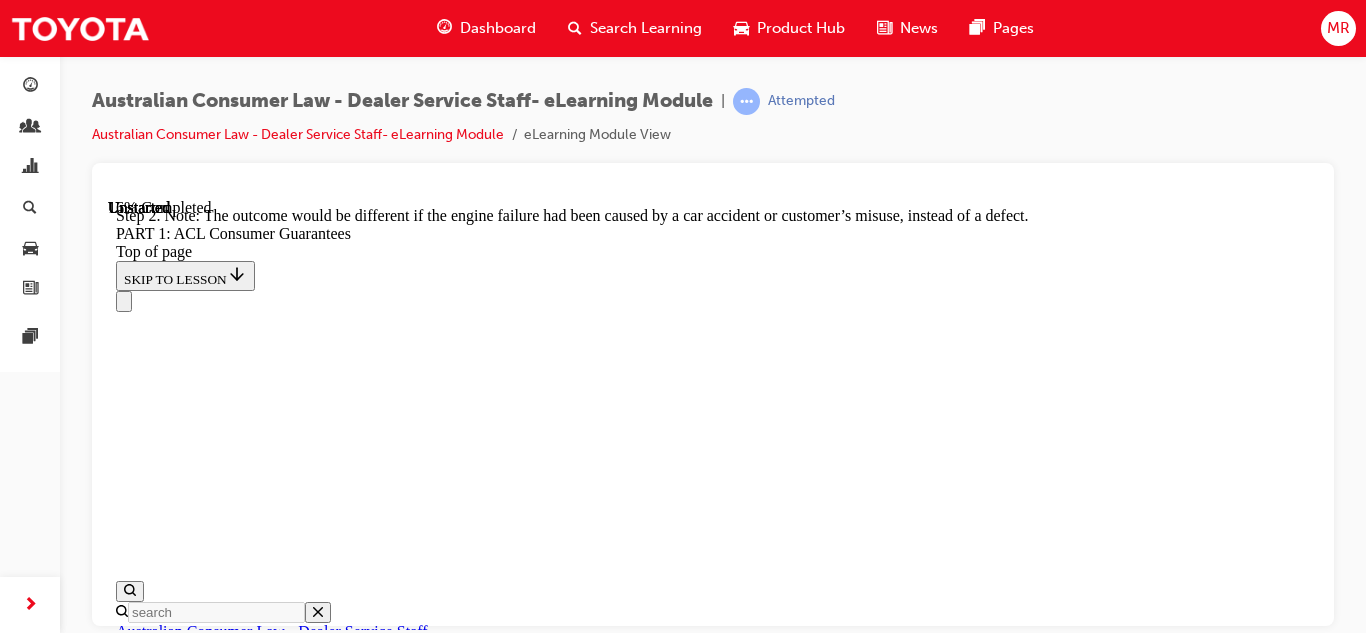 click 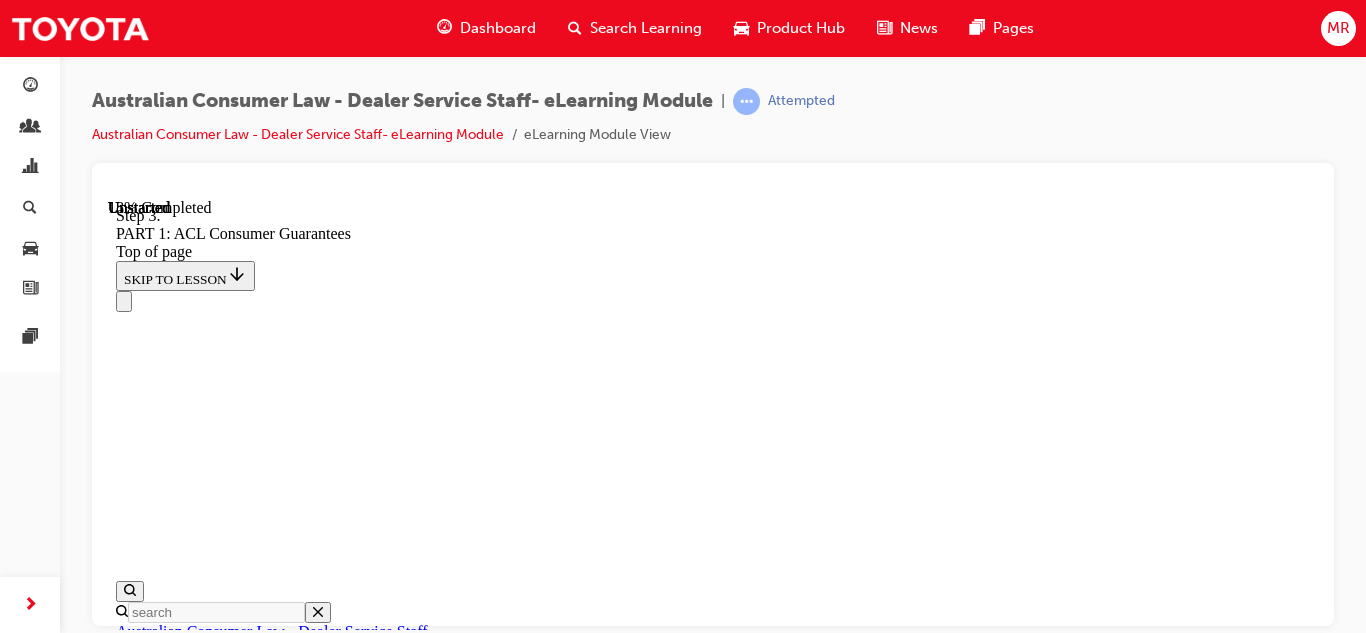 type 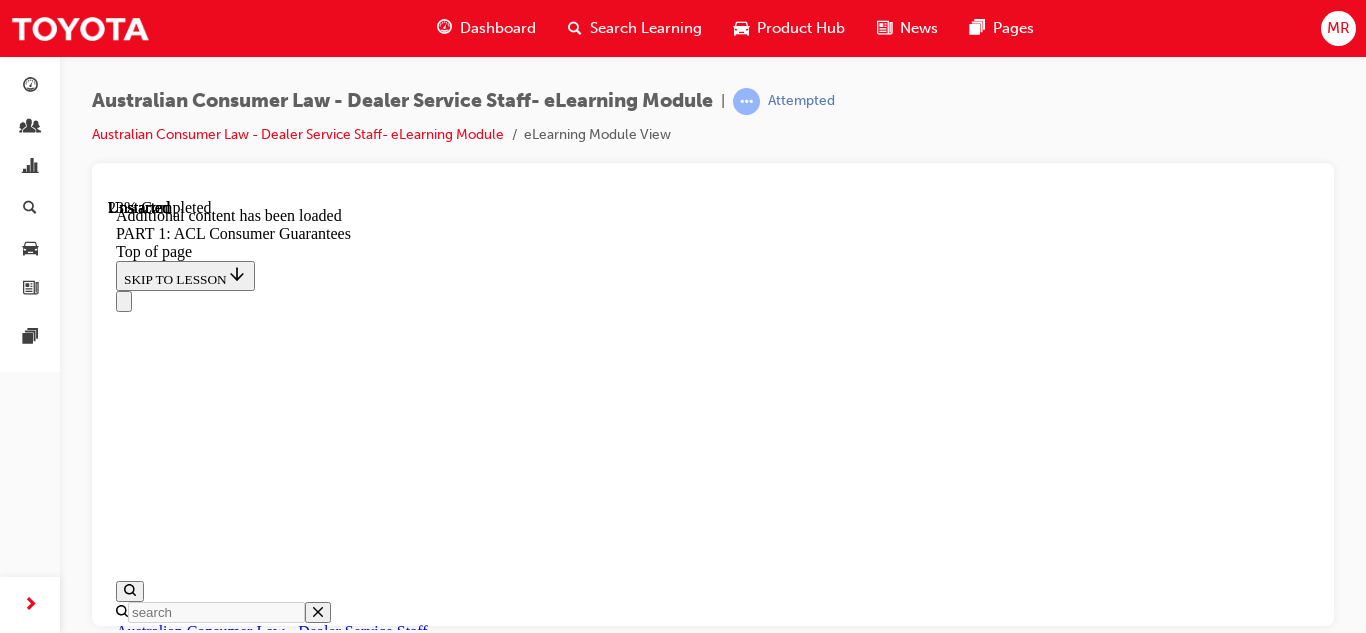 scroll, scrollTop: 5369, scrollLeft: 0, axis: vertical 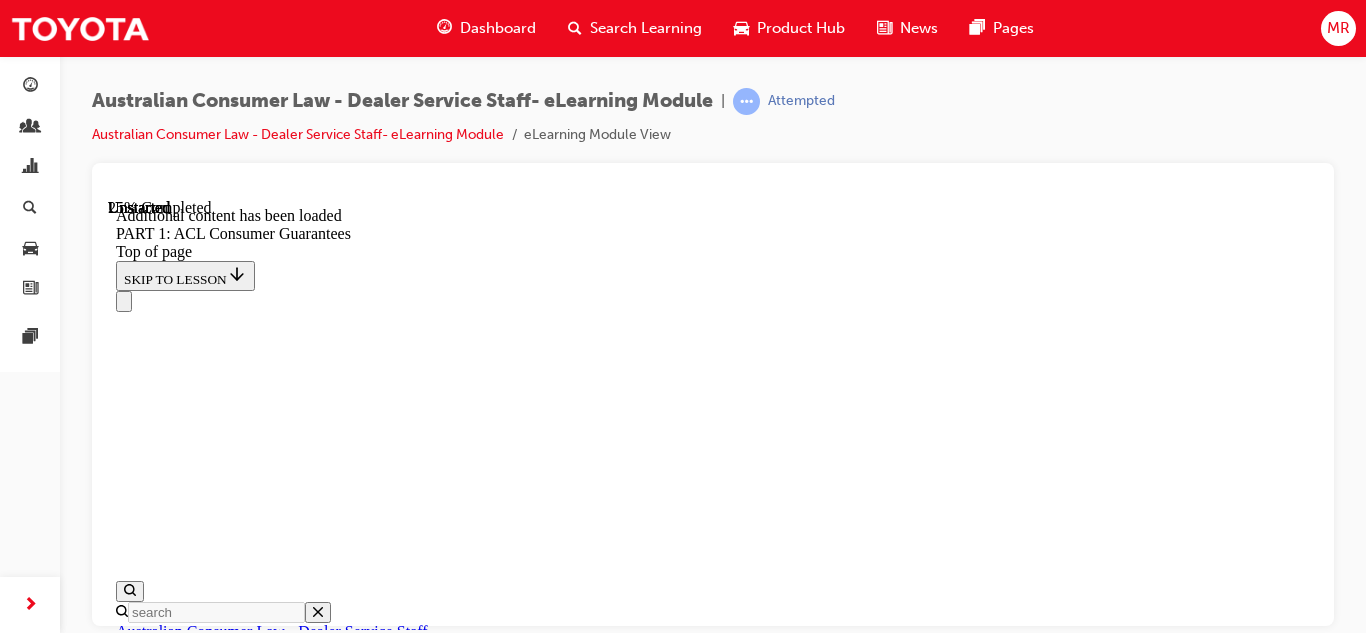 click on "Complete the content above before moving on." at bounding box center (249, 11516) 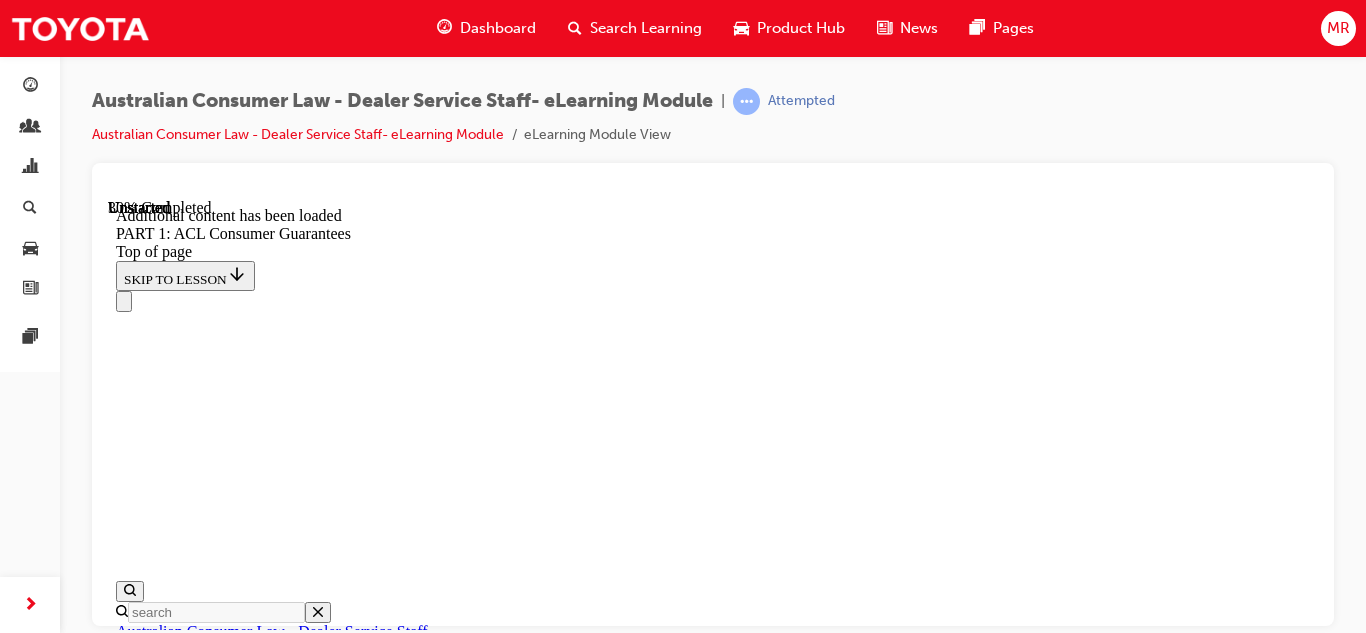 scroll, scrollTop: 5934, scrollLeft: 0, axis: vertical 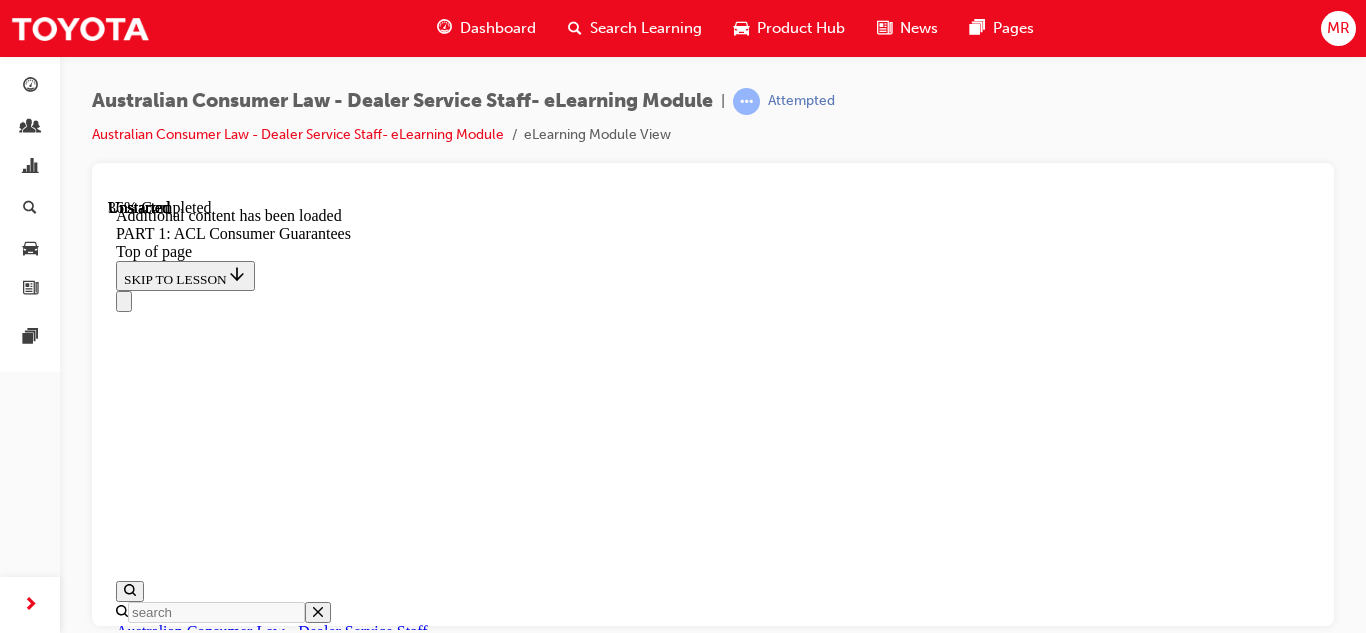 click on "Complete the content above before moving on." at bounding box center [249, 12234] 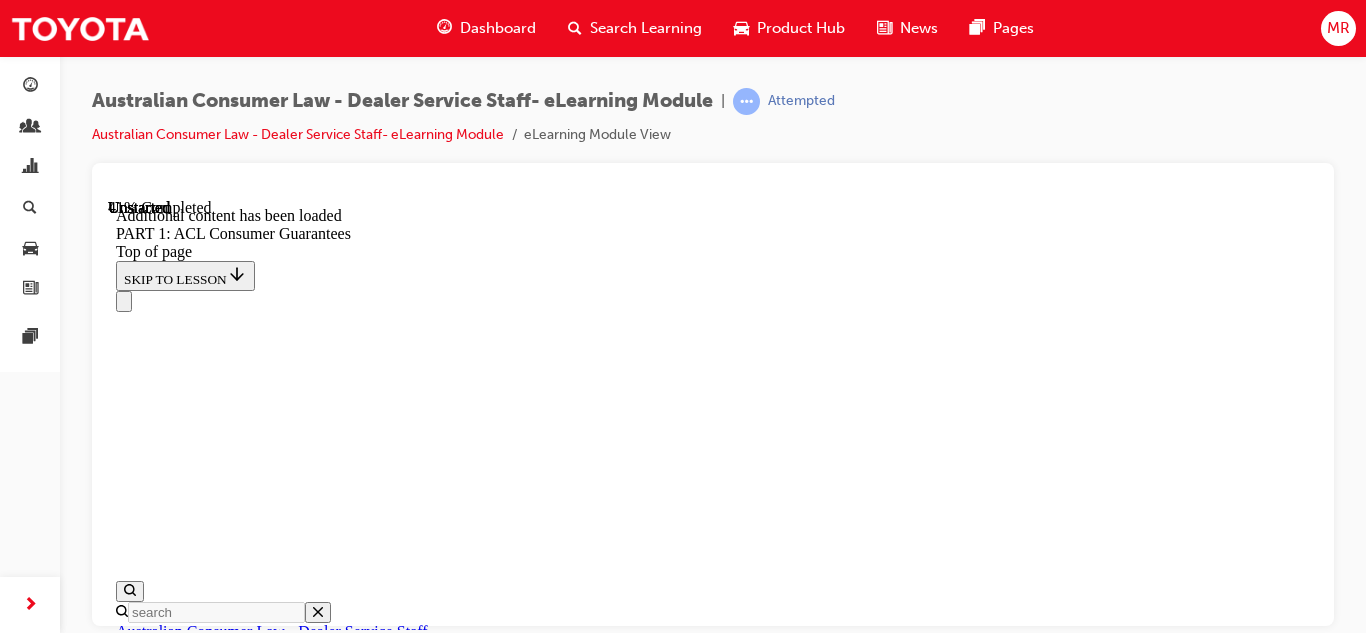 scroll, scrollTop: 8037, scrollLeft: 0, axis: vertical 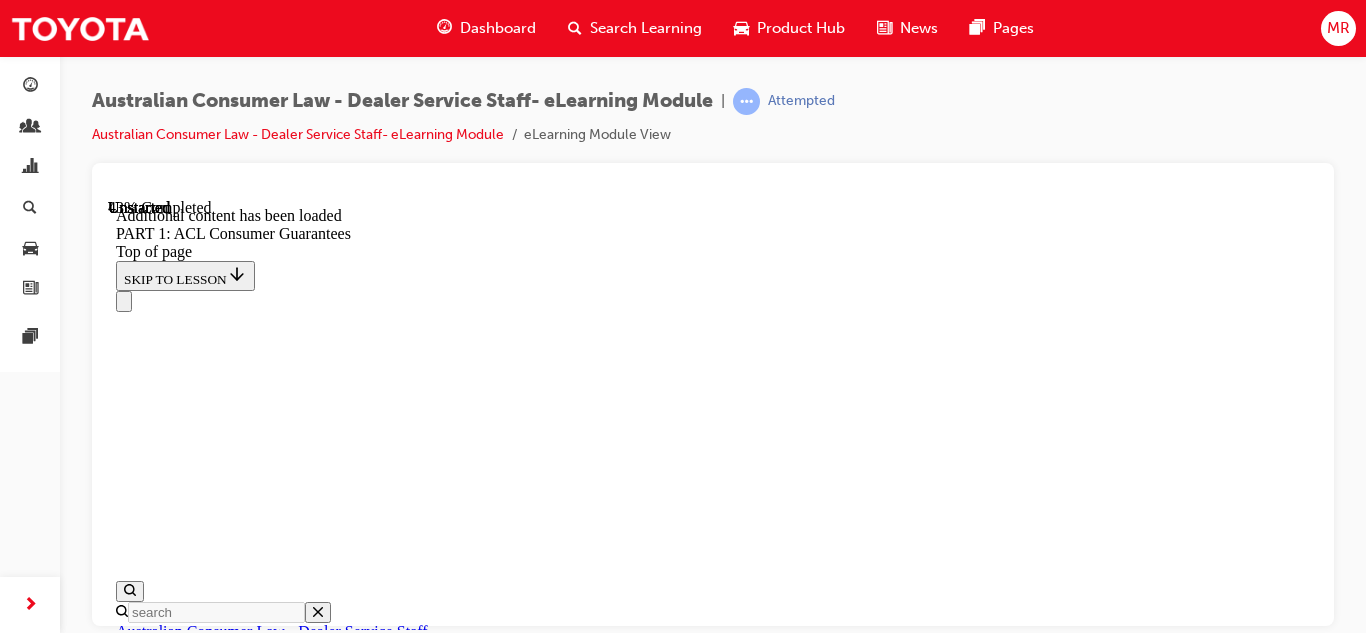 click on "Complete the content above before moving on." at bounding box center [249, 13144] 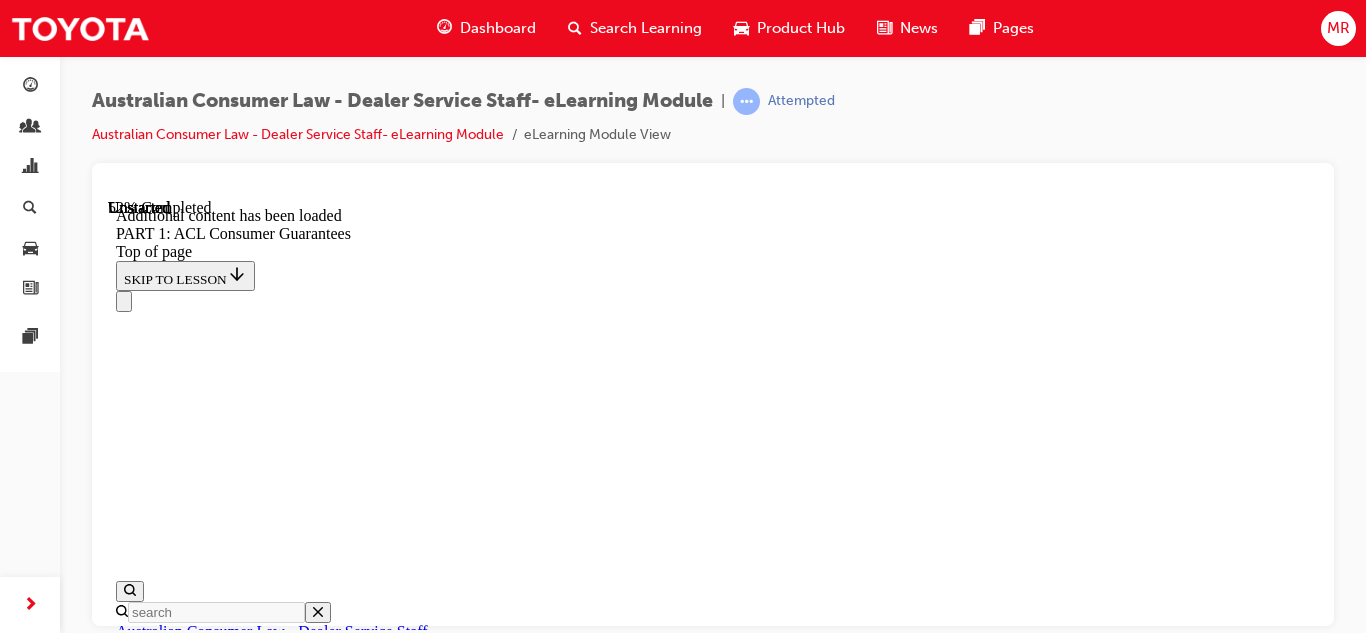 scroll, scrollTop: 9422, scrollLeft: 0, axis: vertical 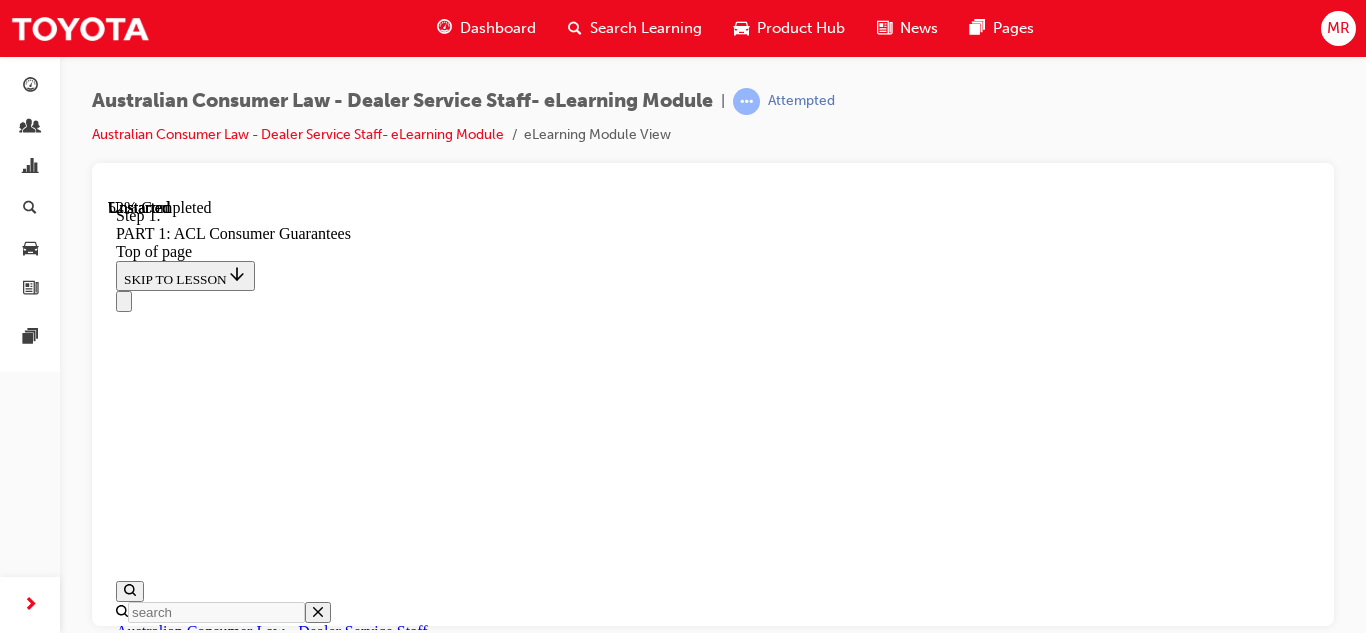 type 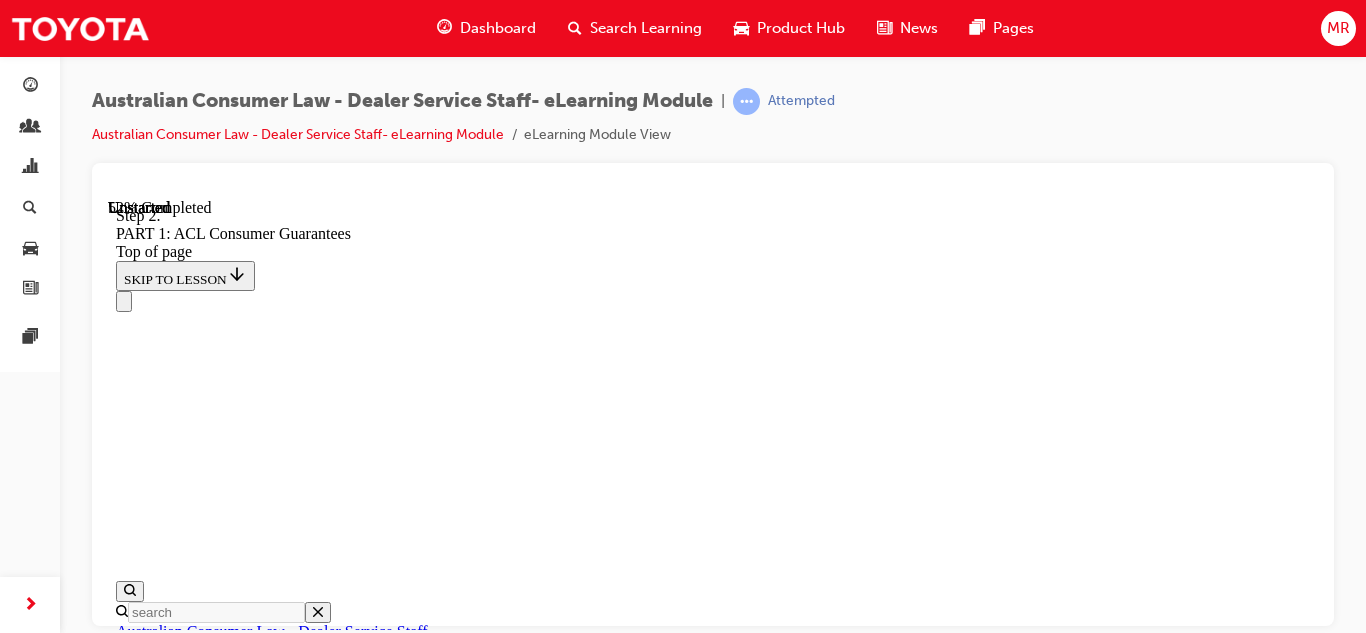 scroll, scrollTop: 9325, scrollLeft: 0, axis: vertical 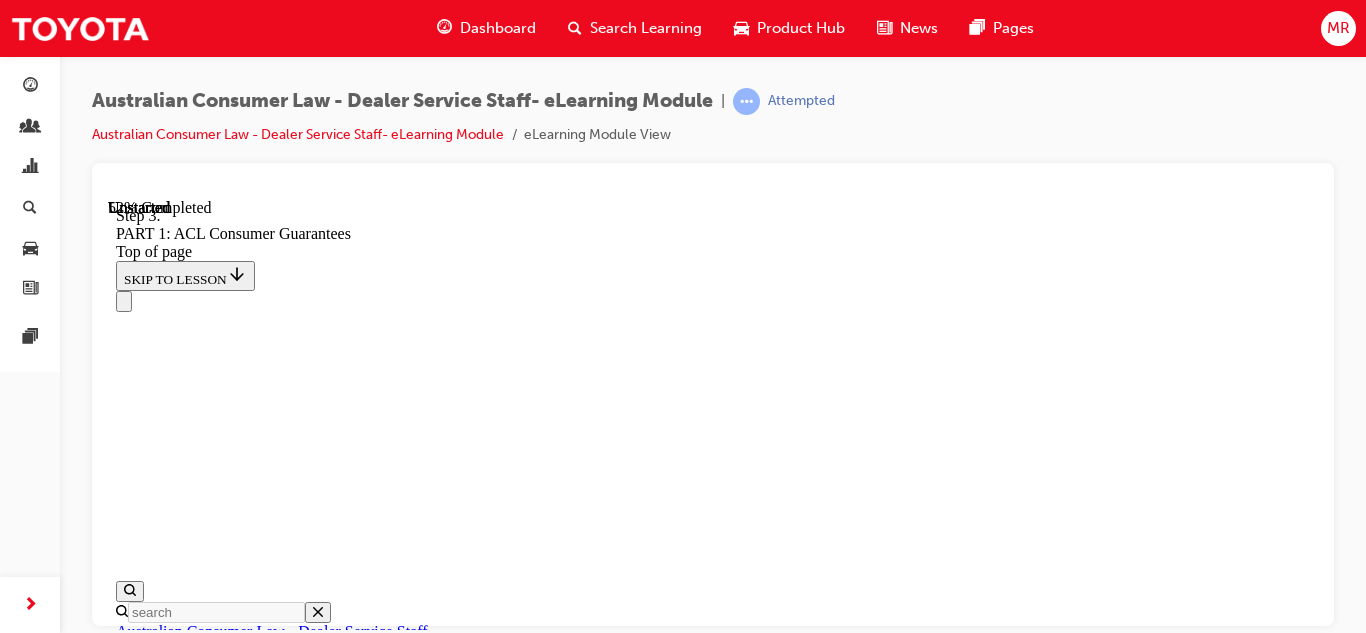 click at bounding box center [140, 13696] 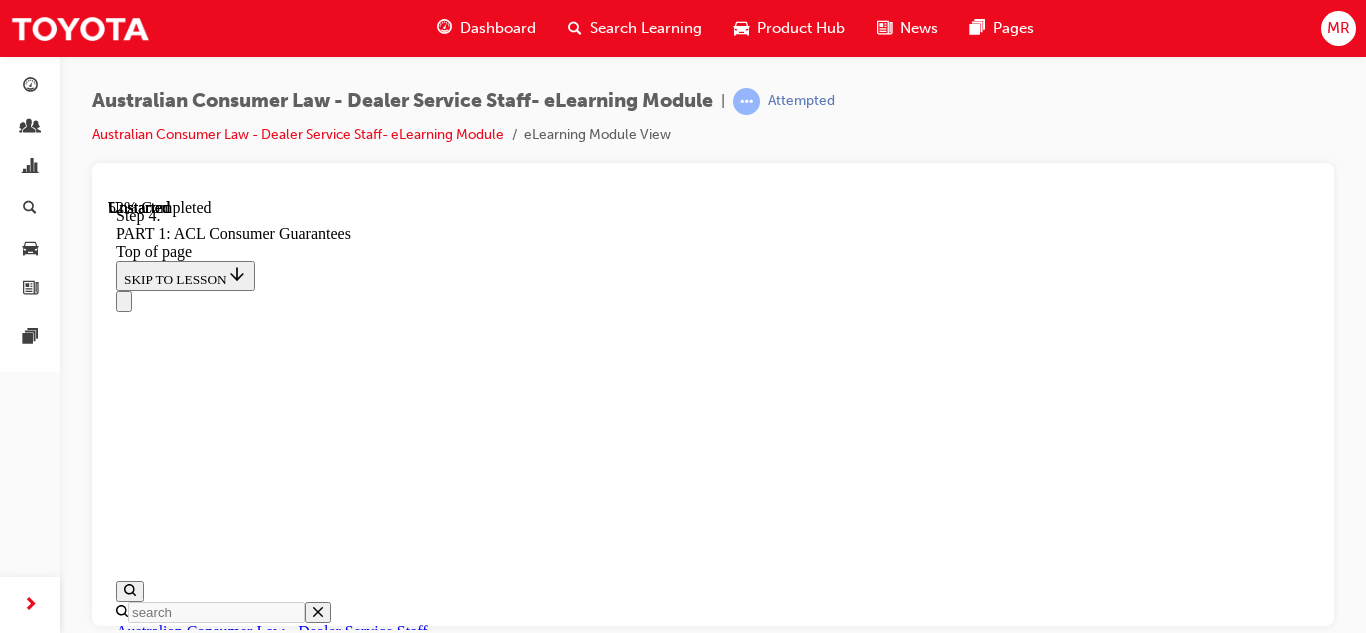type 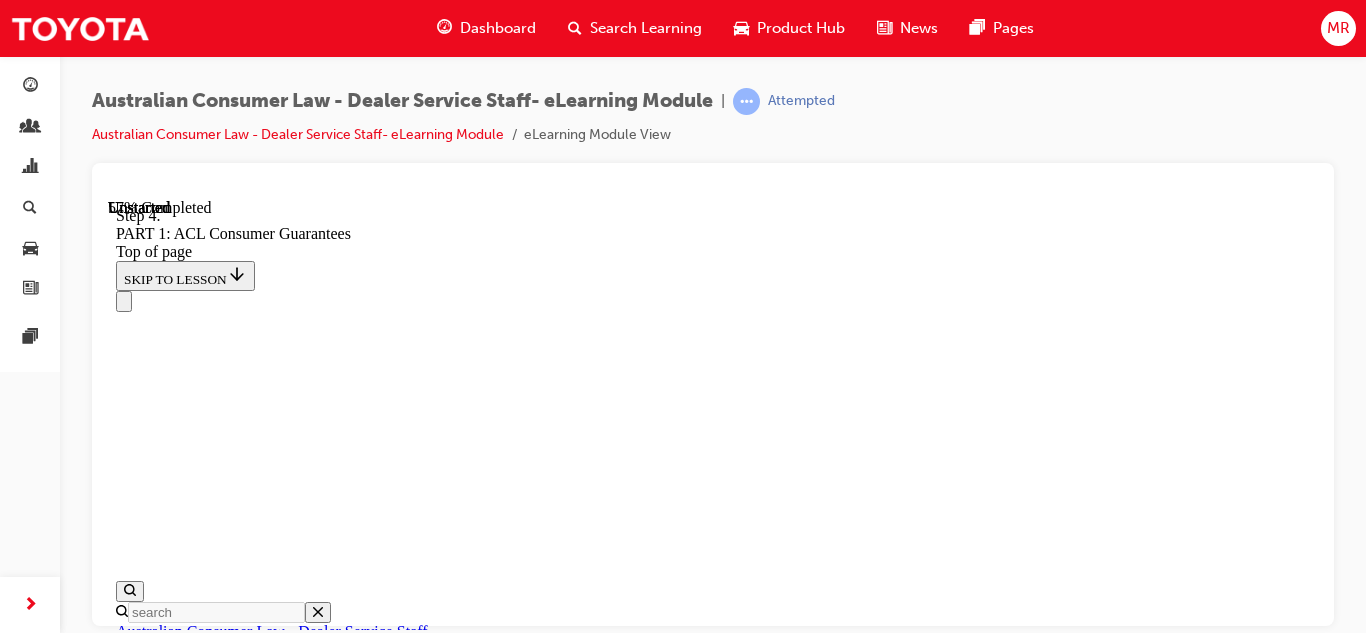 scroll, scrollTop: 10365, scrollLeft: 0, axis: vertical 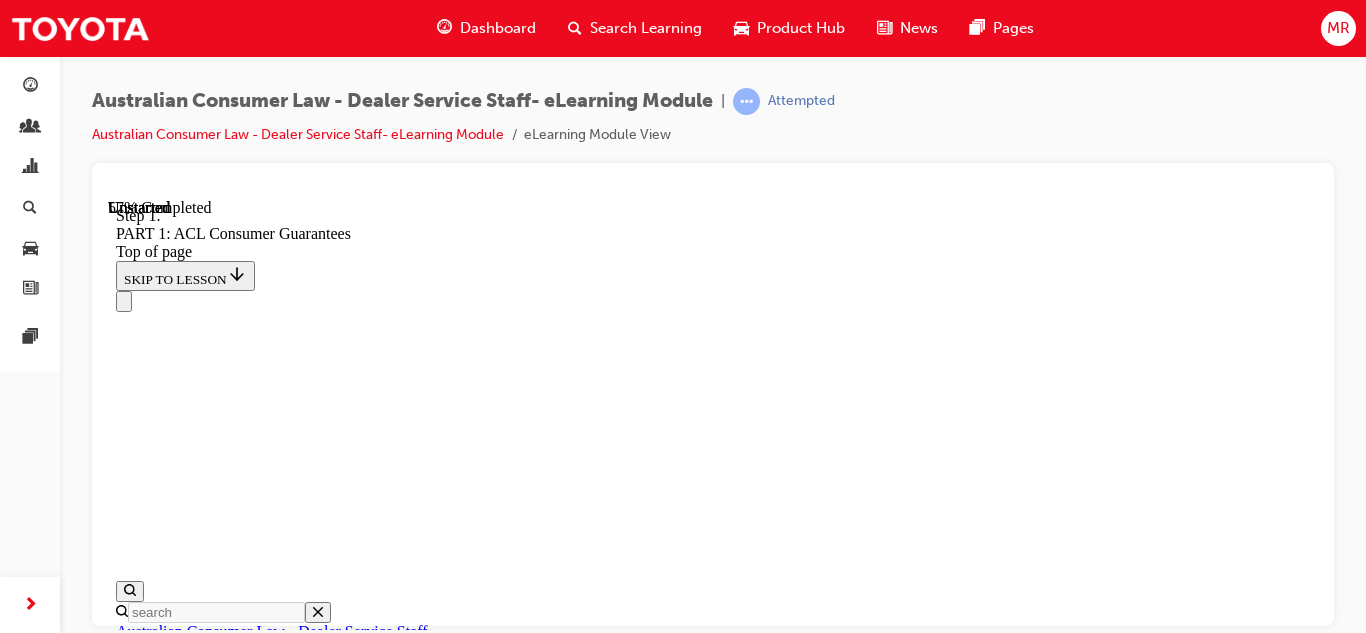type 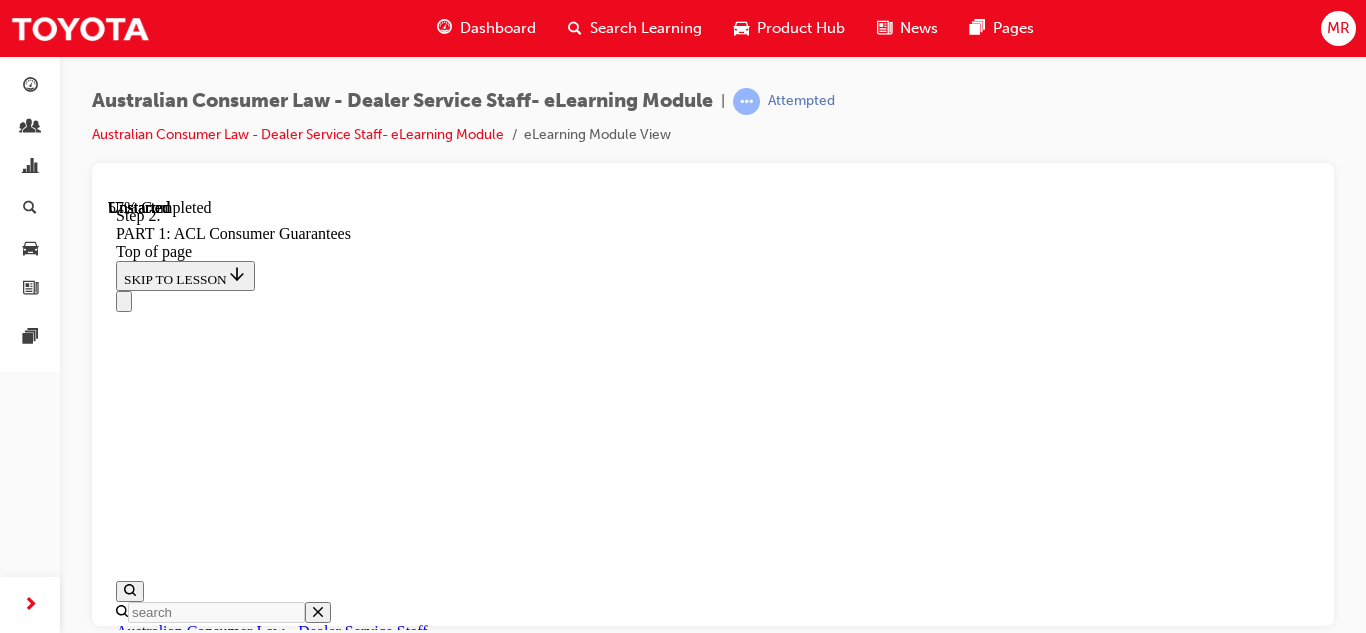scroll, scrollTop: 10213, scrollLeft: 0, axis: vertical 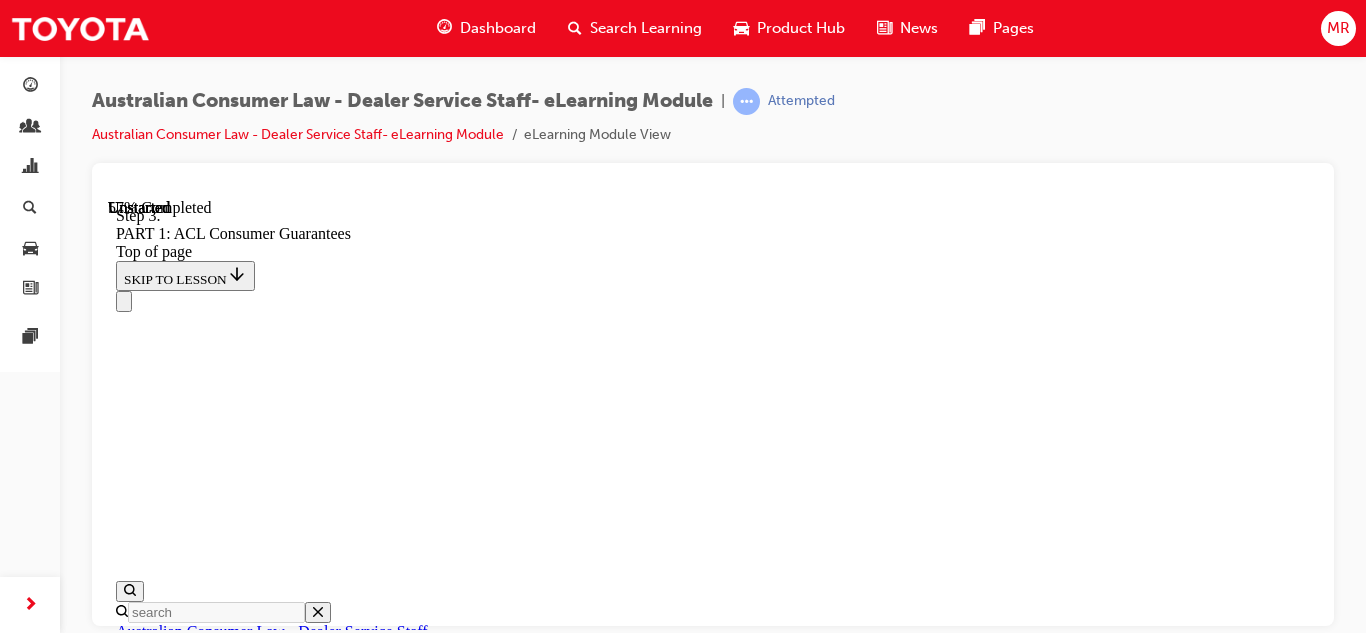 click on "When is there a major failure? MAJOR FAILURE TEST START Step 1   a) a reasonable consumer would not have bought the vehicle, if they had known the full extent of the problem.    This includes where two or more minor issues, considered together, mean a reasonable consumer would not have bought the vehicle (even if the customer previously had one or more of the issues repaired);  1 2 3 4 5 Step 2   b) the vehicle is significantly different from the description, sample or demo model shown to the customer;  1 2 3 4 5 Step 3   c) the vehicle is substantially unfit for its normal purpose AND cannot easily be made fit within a reasonable time;  1 2 3 4 5 Step 4   d) the vehicle is substantially unfit for a specific purpose that the customer told the Dealer about AND cannot easily be made fit for that purpose within a reasonable time; or 1 2 3 4 5 Step 5   e) the vehicle is unsafe. 1 2 3 4 5 START AGAIN 1 2 3 4 5" at bounding box center [713, 14609] 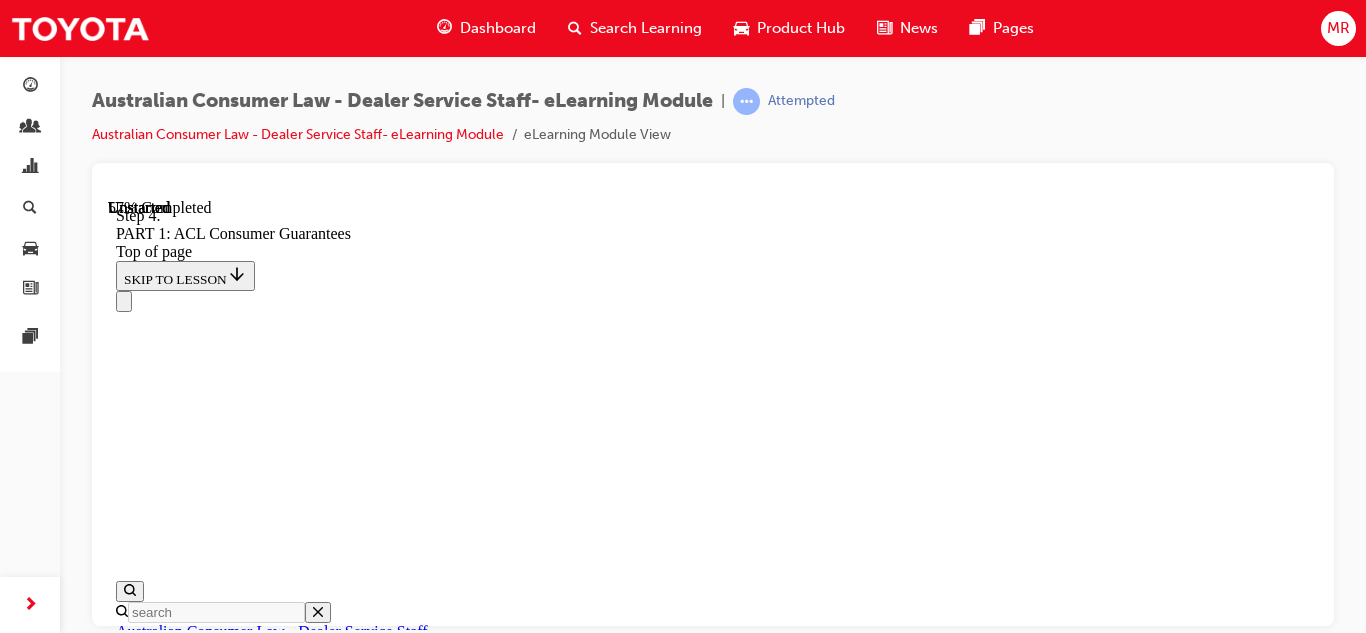 click 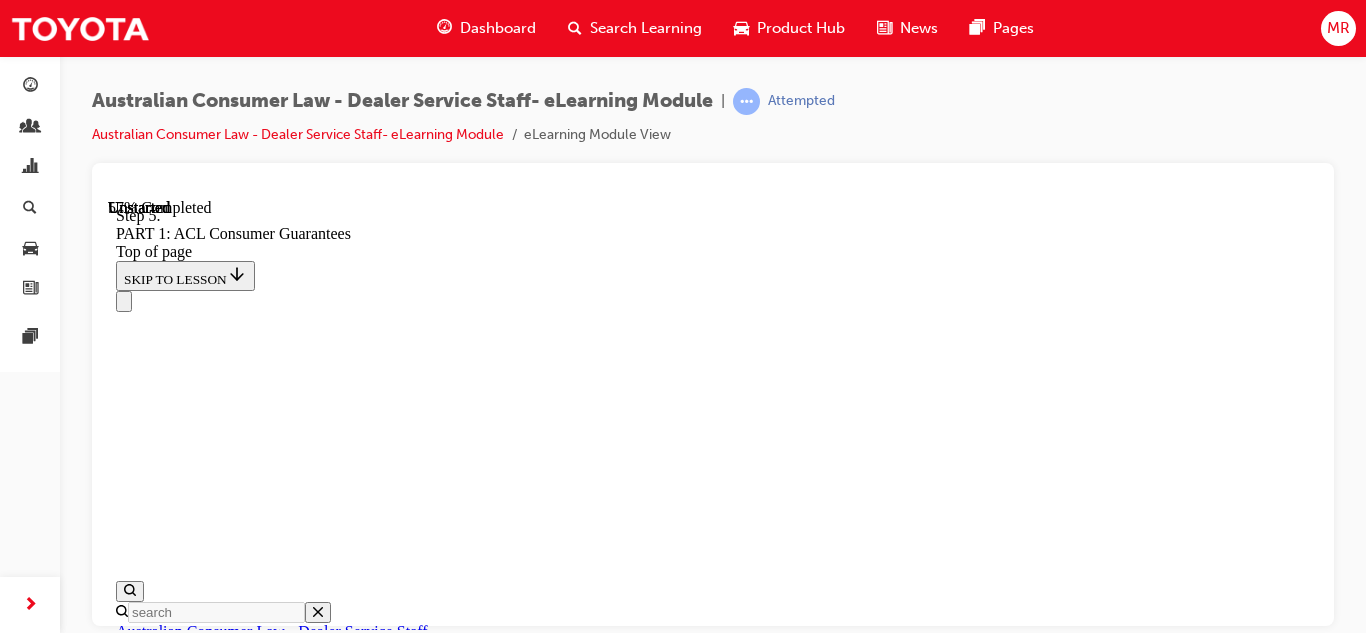 click 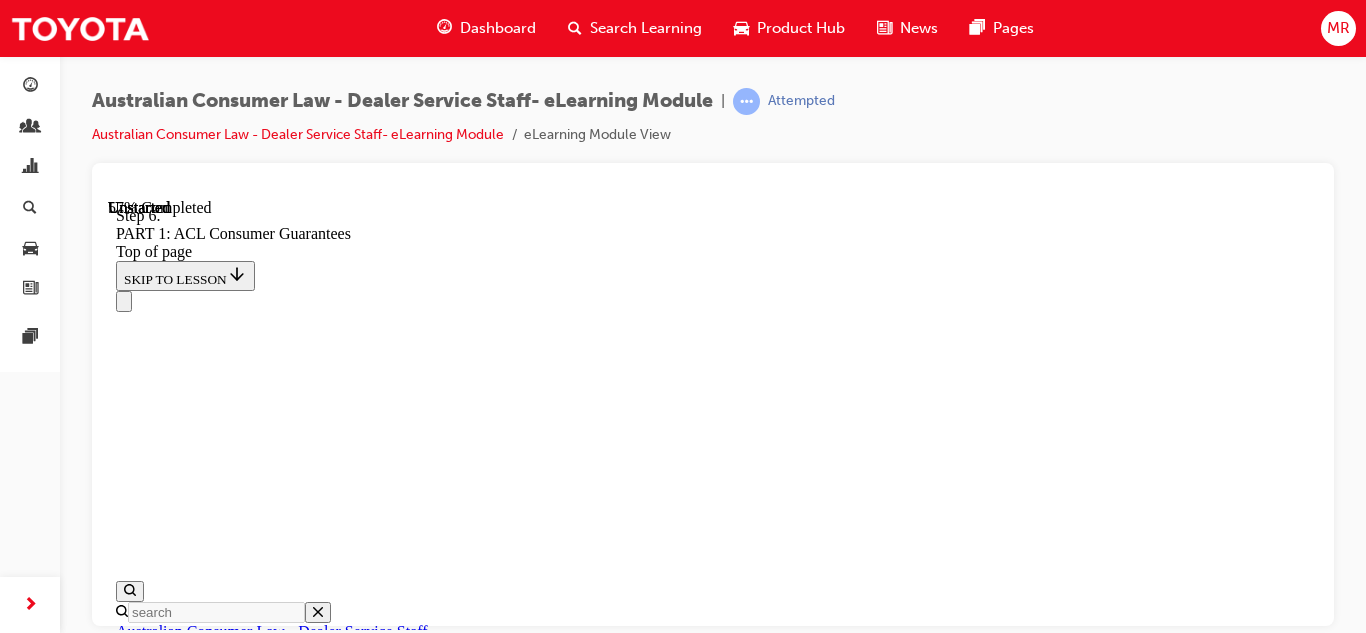 type 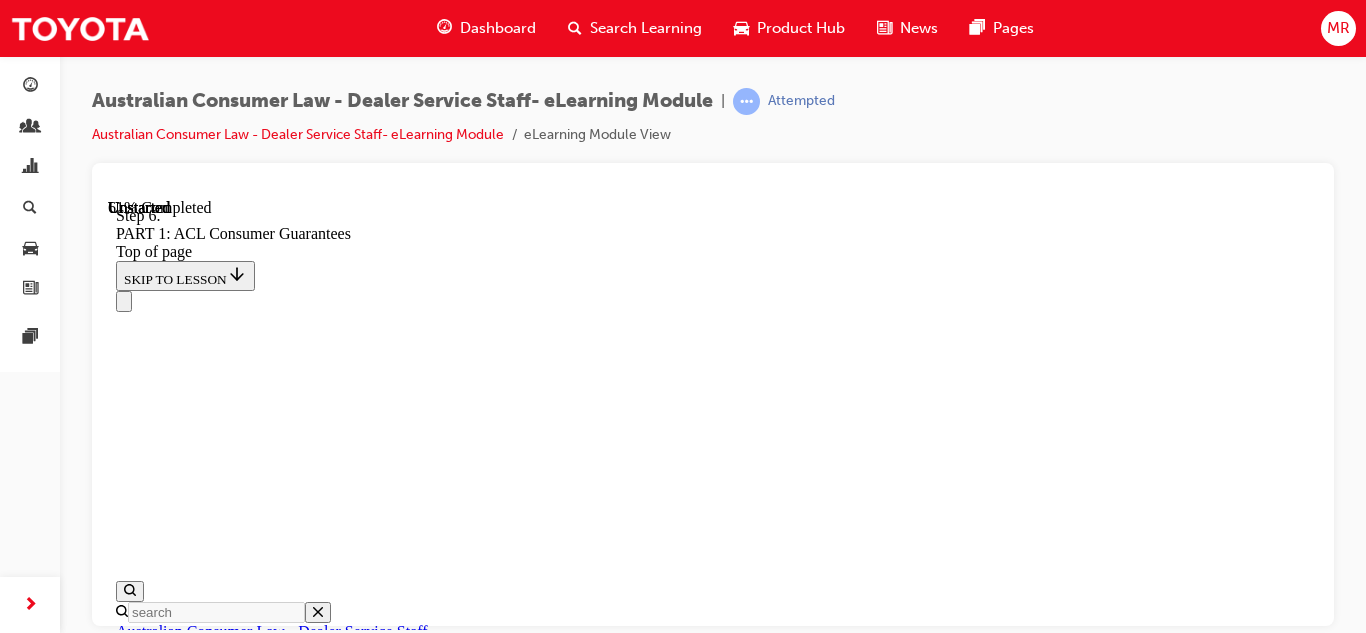 scroll, scrollTop: 11933, scrollLeft: 0, axis: vertical 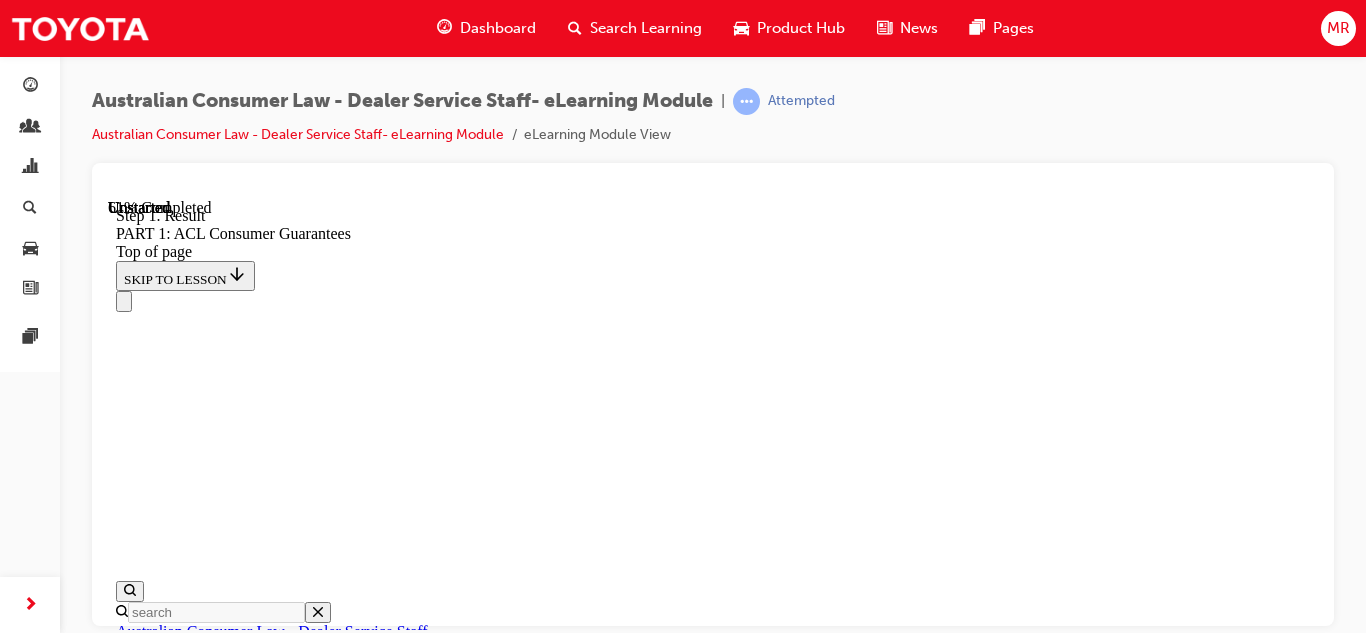 type 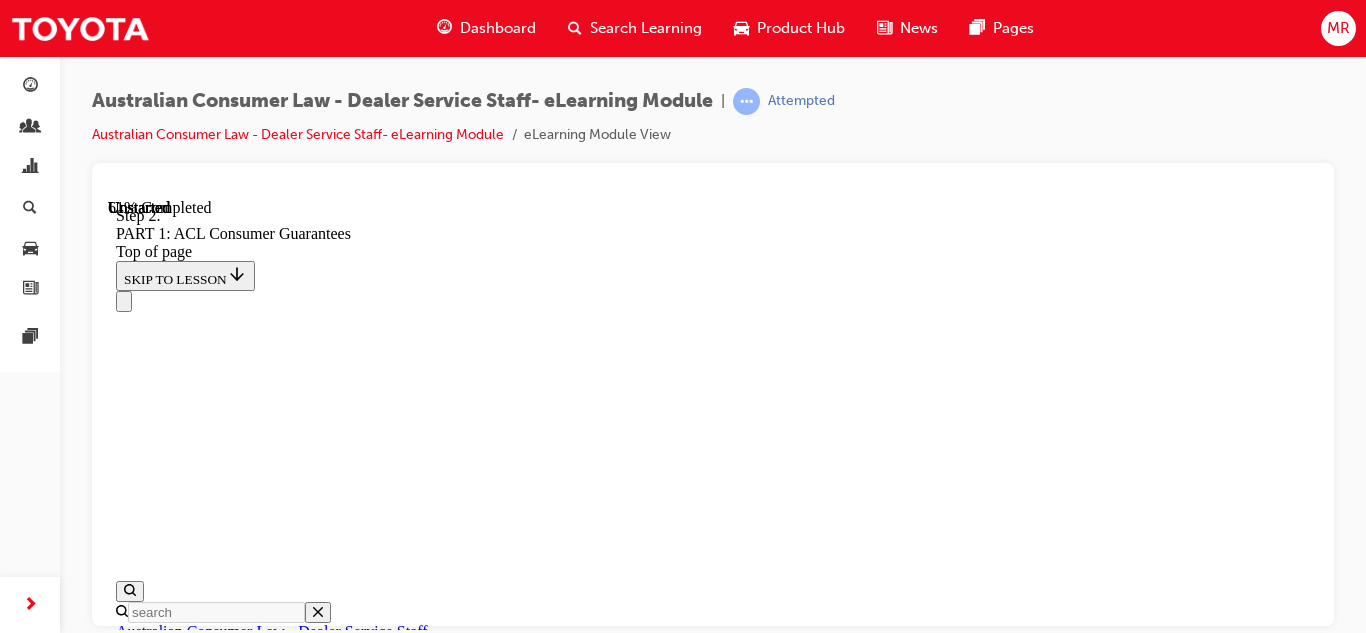 scroll, scrollTop: 11792, scrollLeft: 0, axis: vertical 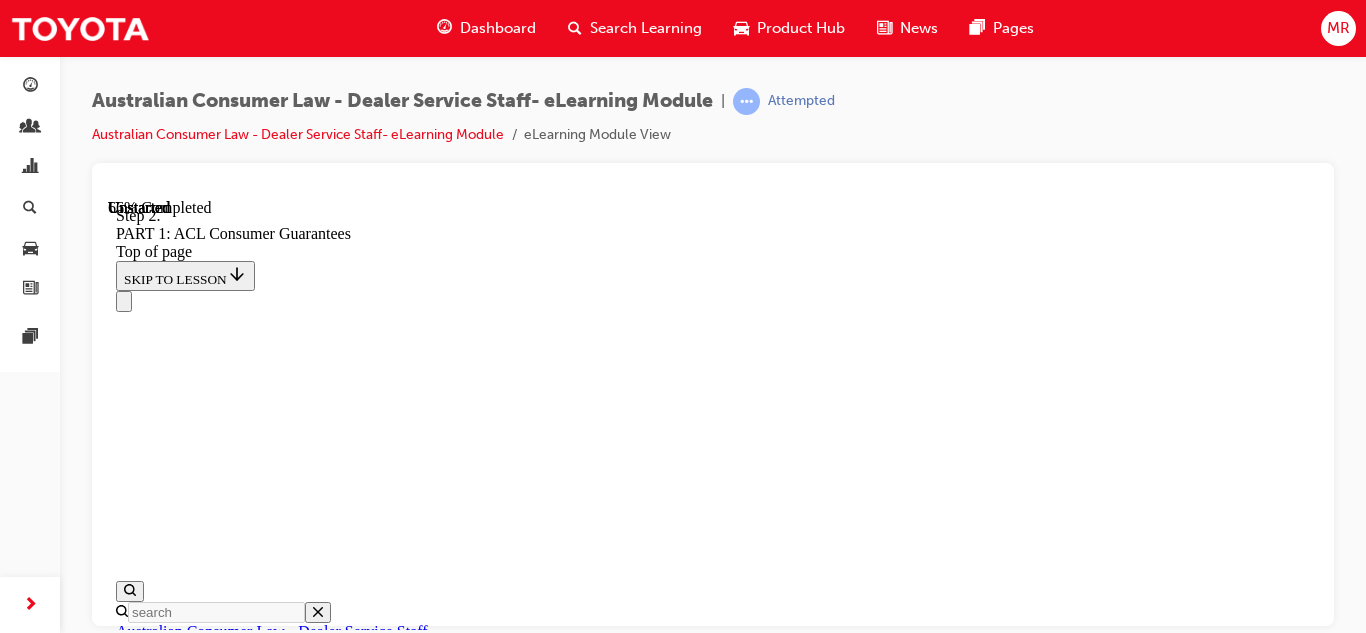 click 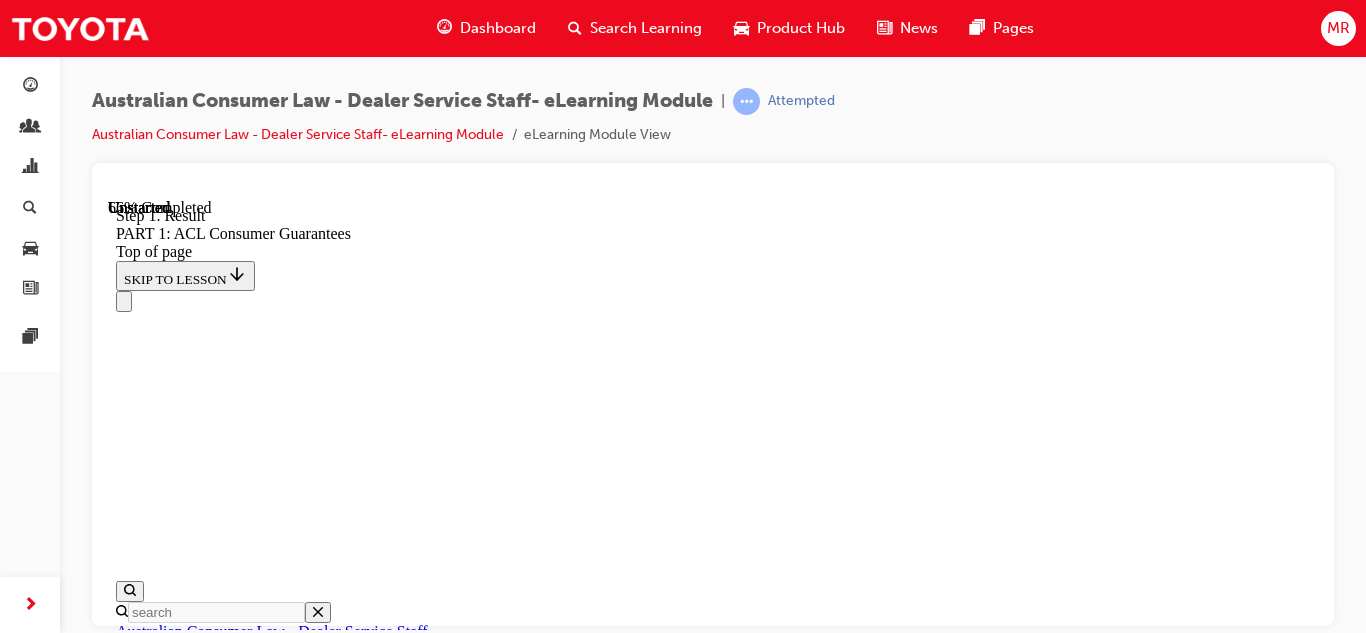 scroll, scrollTop: 12613, scrollLeft: 0, axis: vertical 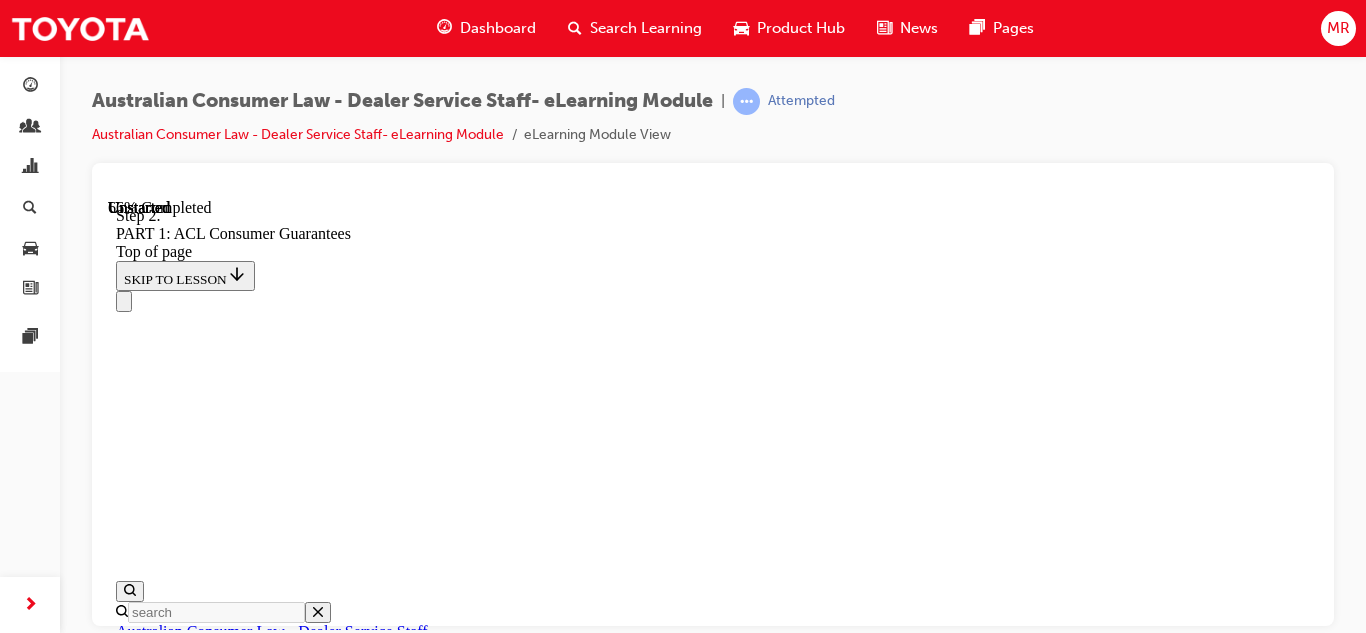 click 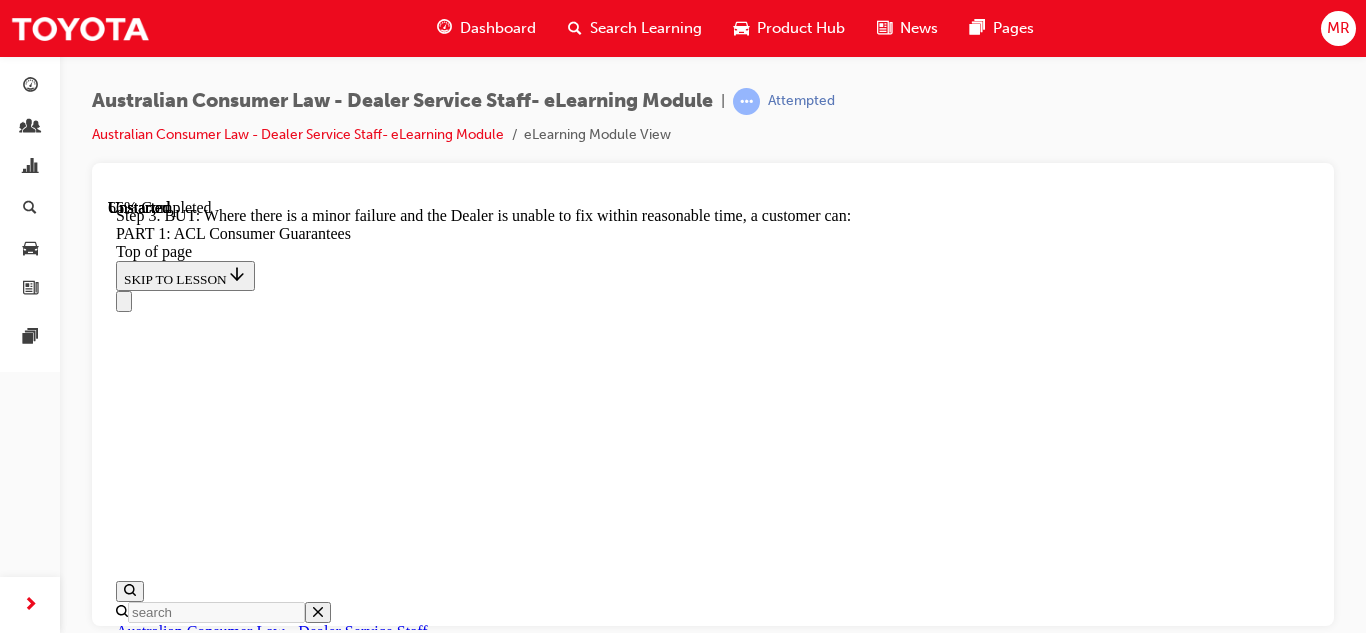 type 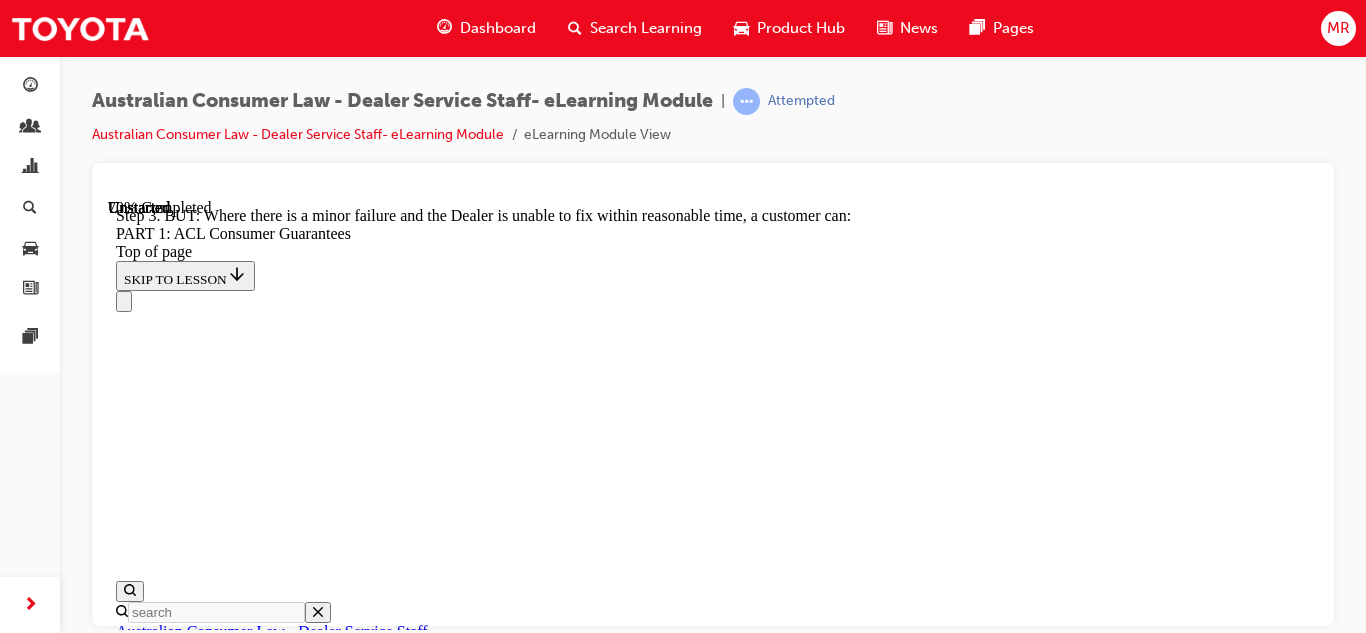 scroll, scrollTop: 14293, scrollLeft: 0, axis: vertical 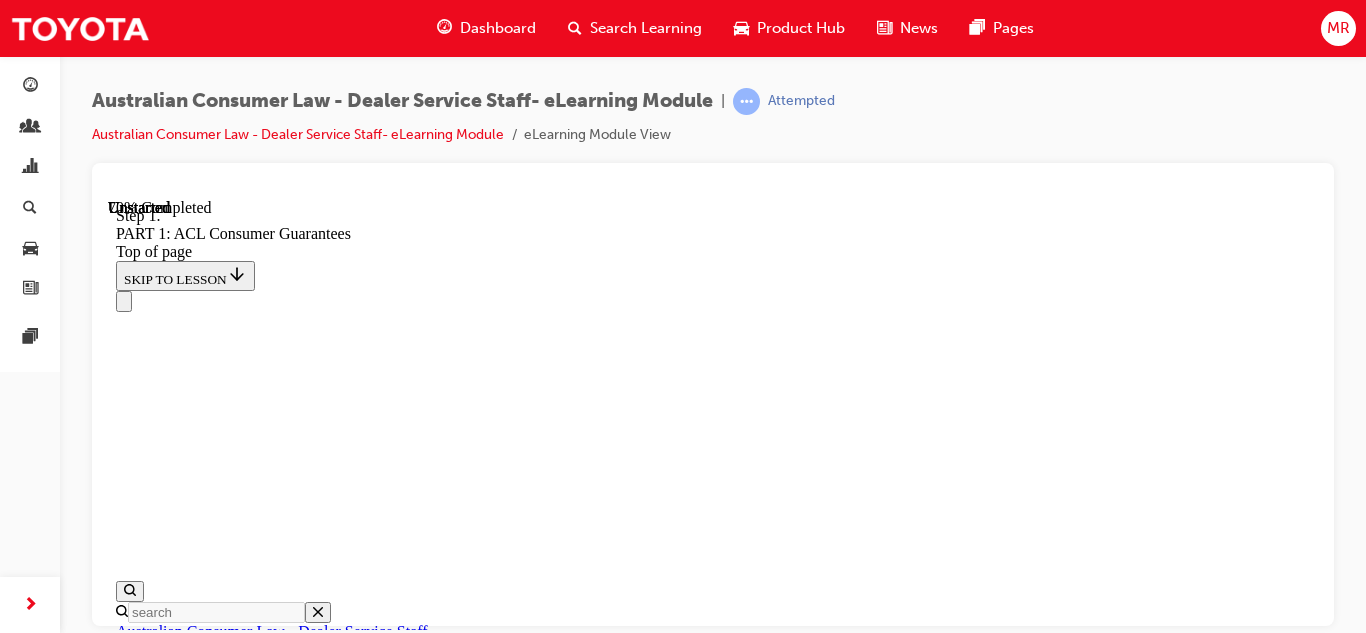 type 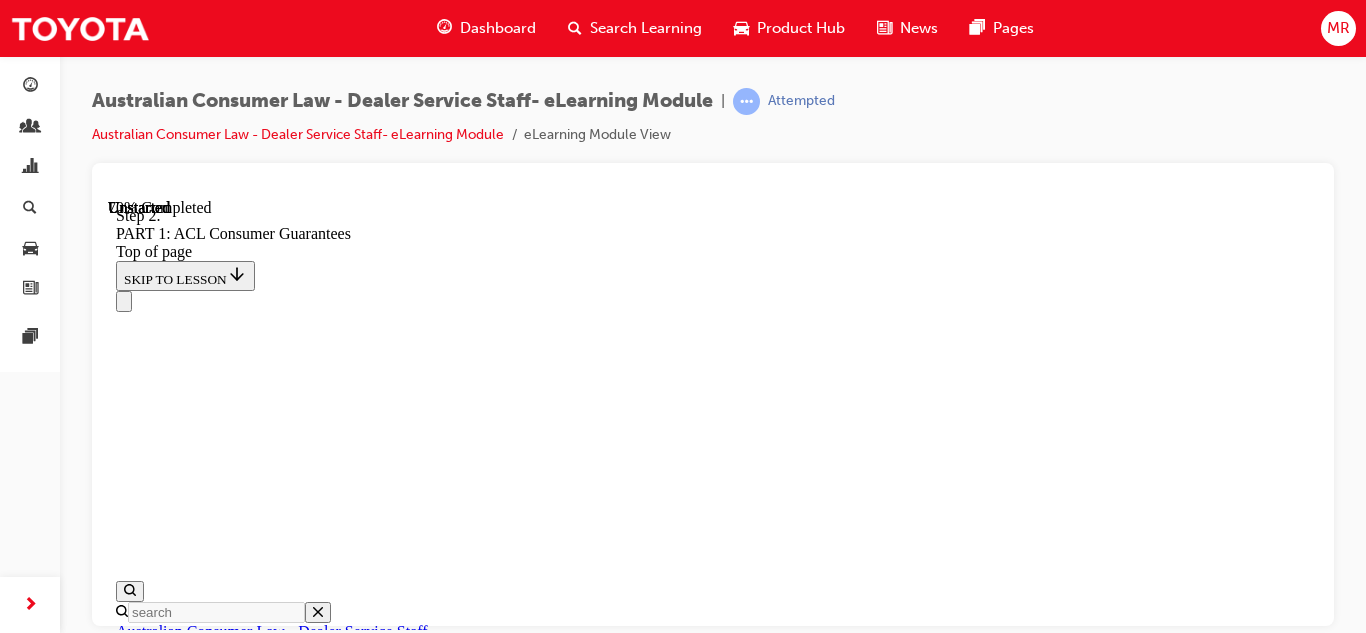 scroll, scrollTop: 14157, scrollLeft: 0, axis: vertical 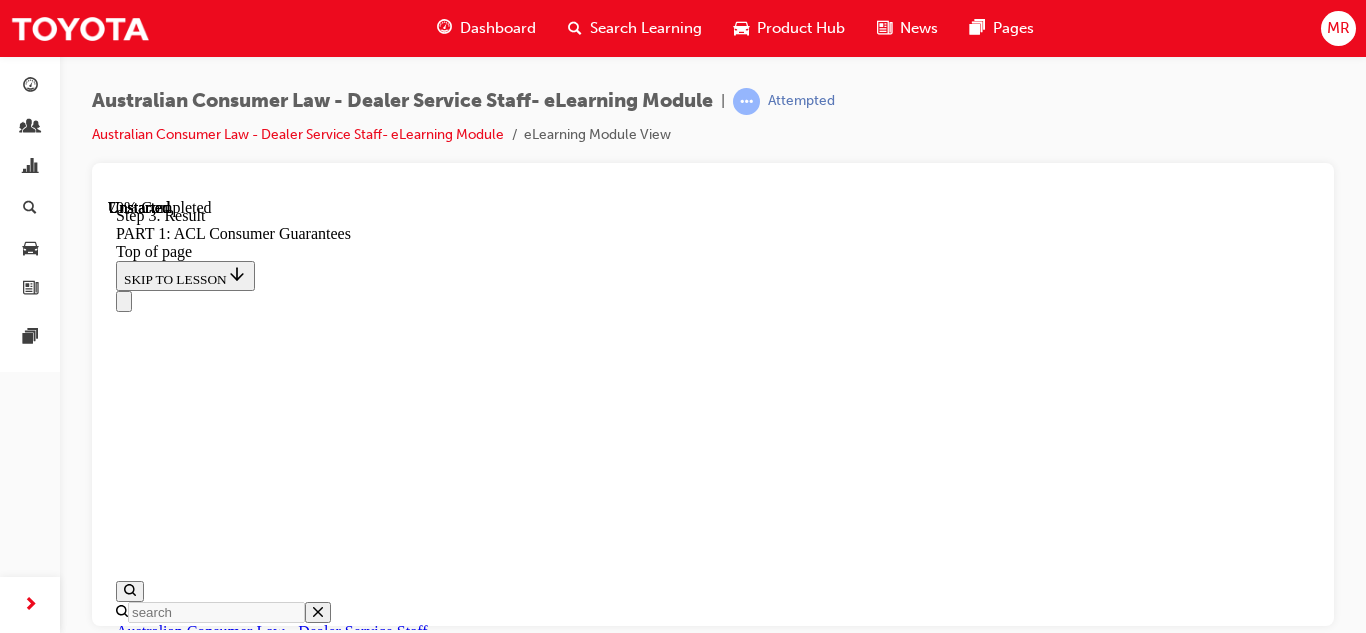 click 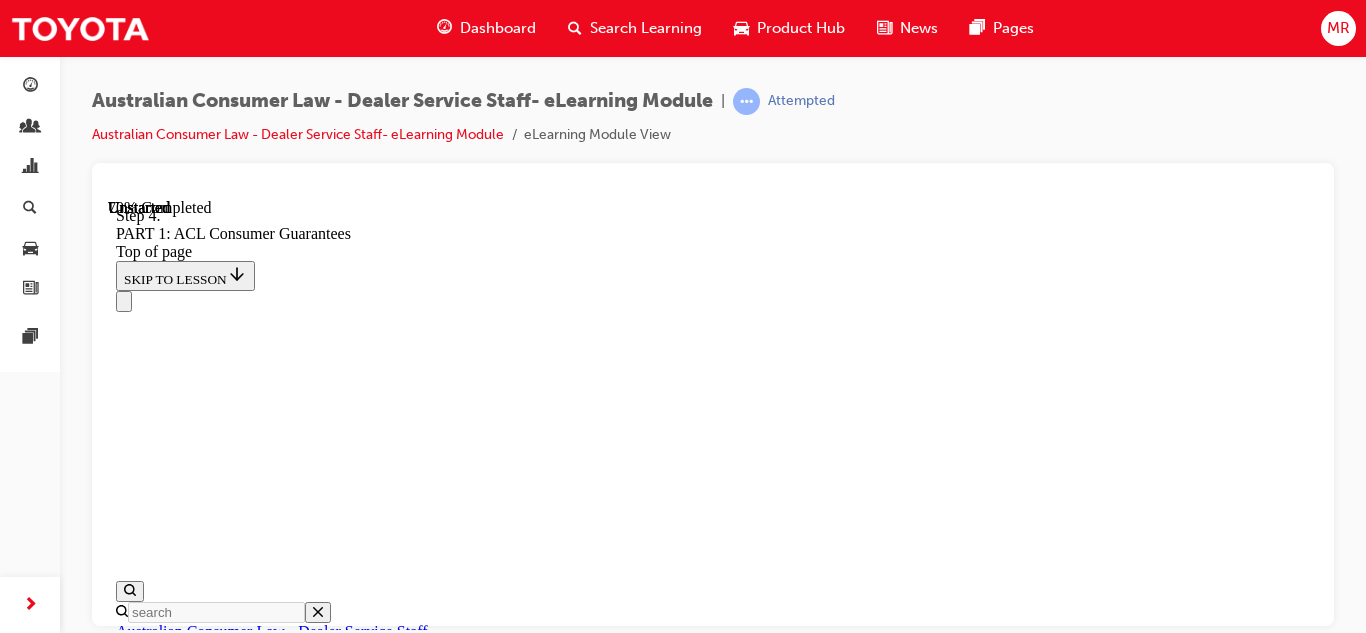 scroll, scrollTop: 14157, scrollLeft: 0, axis: vertical 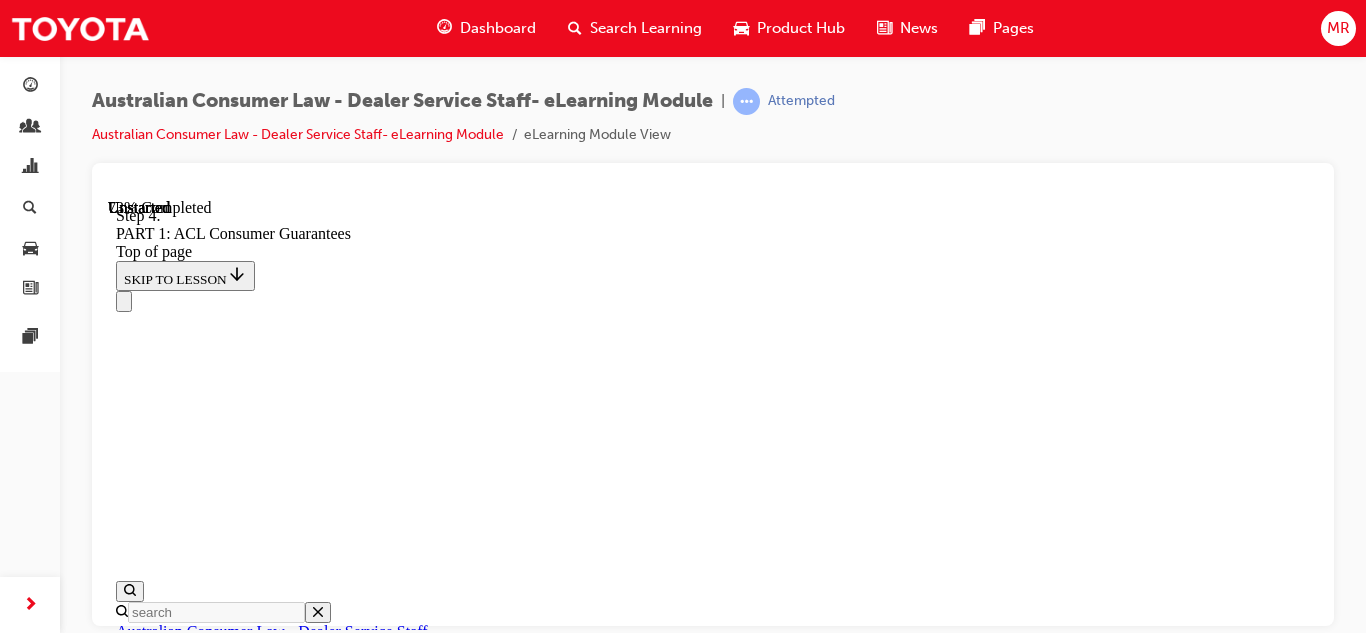 click on "CONTINUE" at bounding box center (159, 18869) 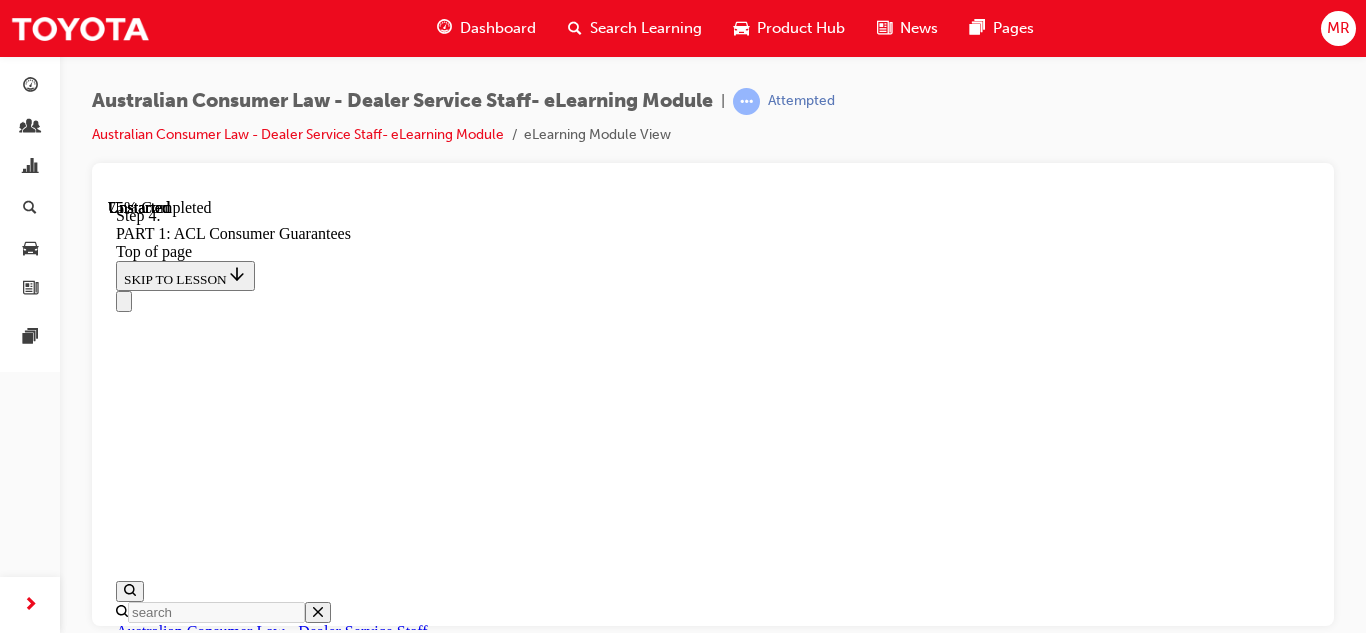 scroll, scrollTop: 16077, scrollLeft: 0, axis: vertical 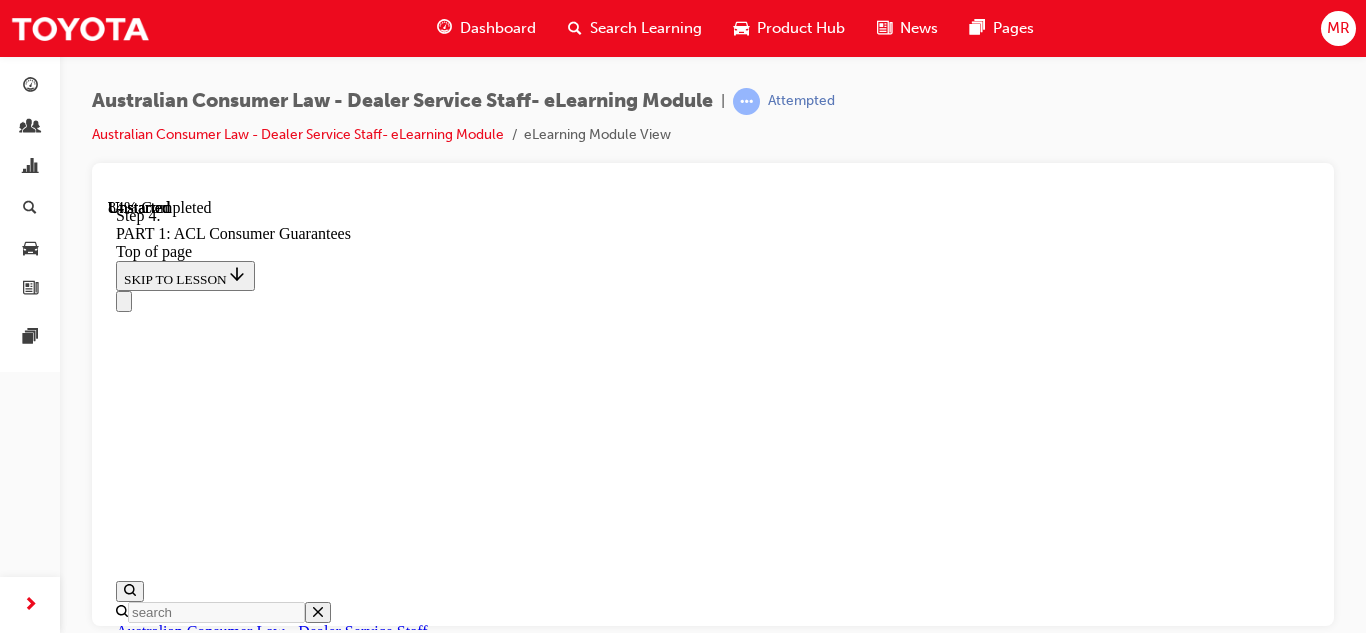 click on "CONTINUE" at bounding box center (159, 20254) 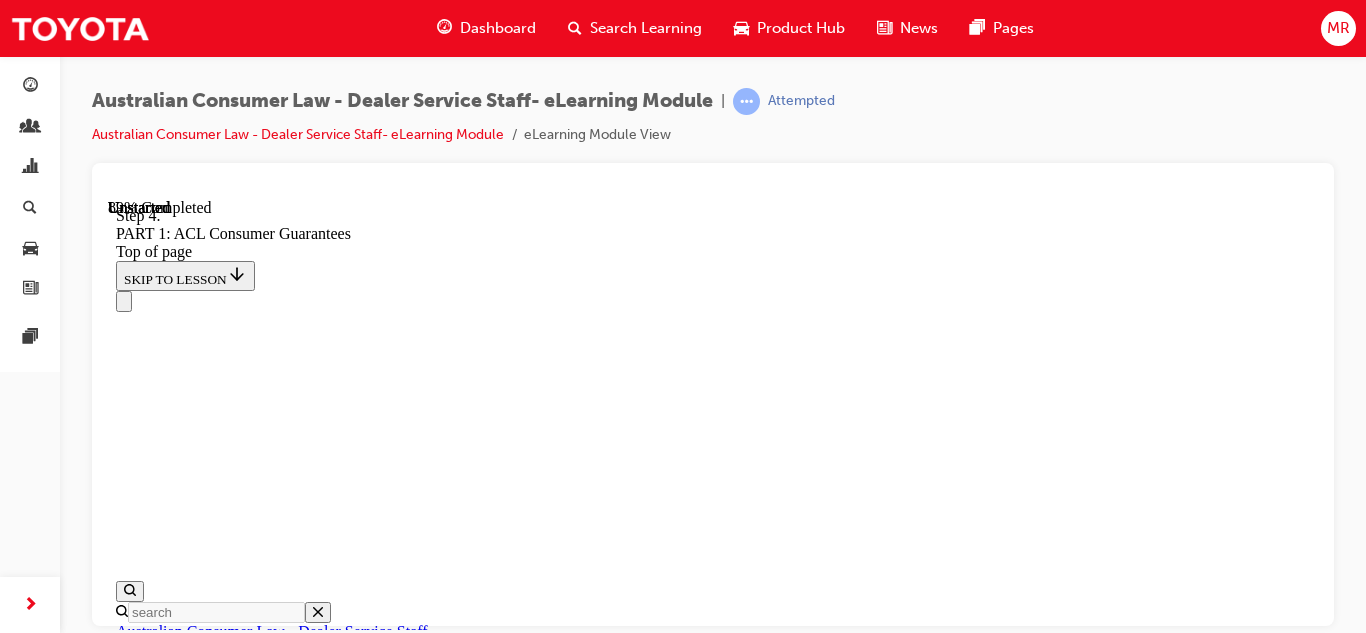 scroll, scrollTop: 20396, scrollLeft: 0, axis: vertical 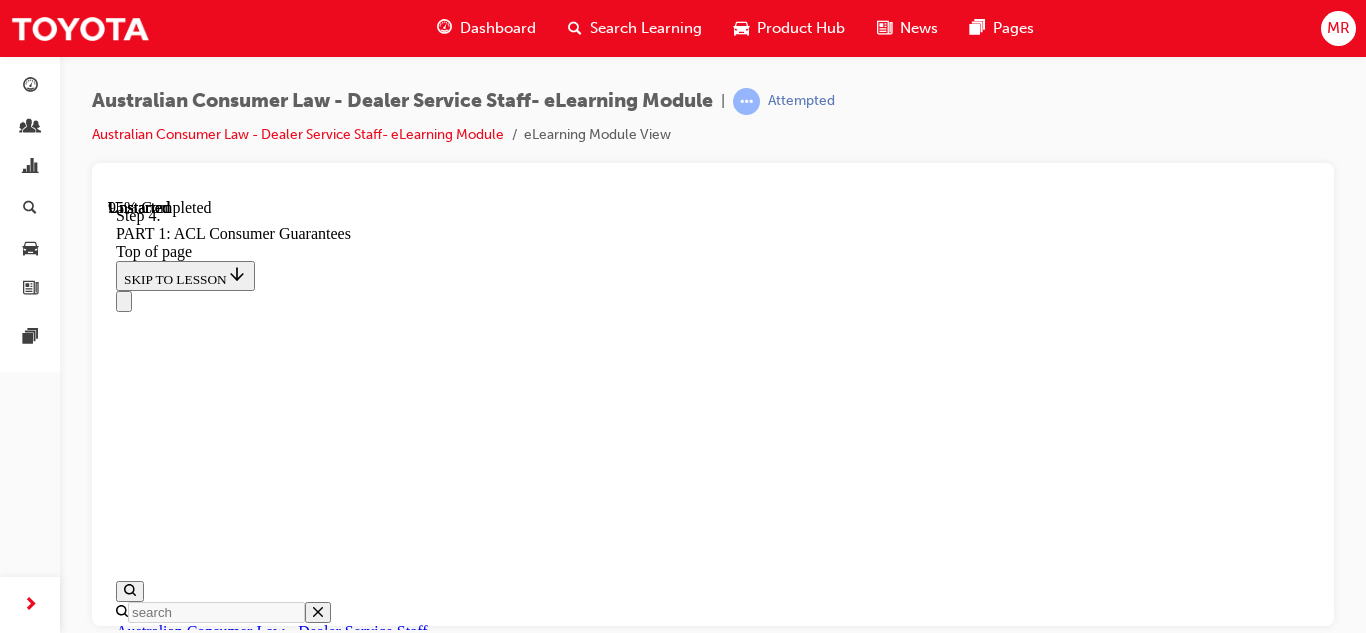 drag, startPoint x: 745, startPoint y: 334, endPoint x: 807, endPoint y: 520, distance: 196.06122 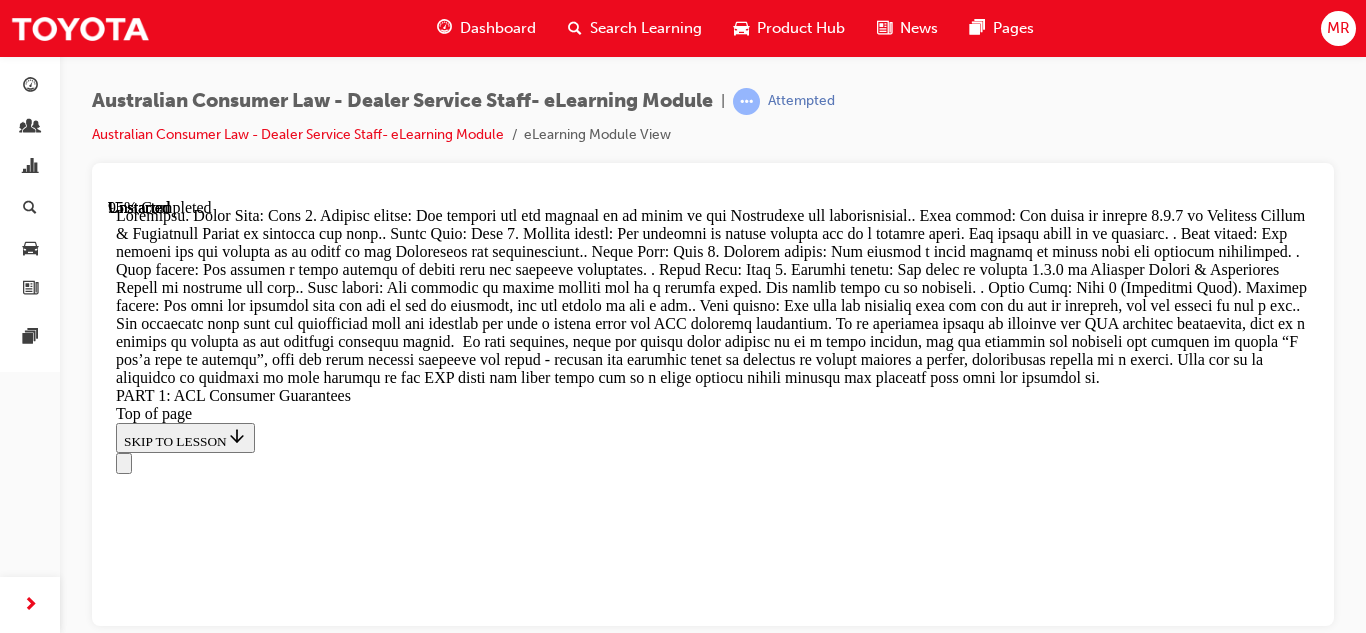 scroll, scrollTop: 22506, scrollLeft: 0, axis: vertical 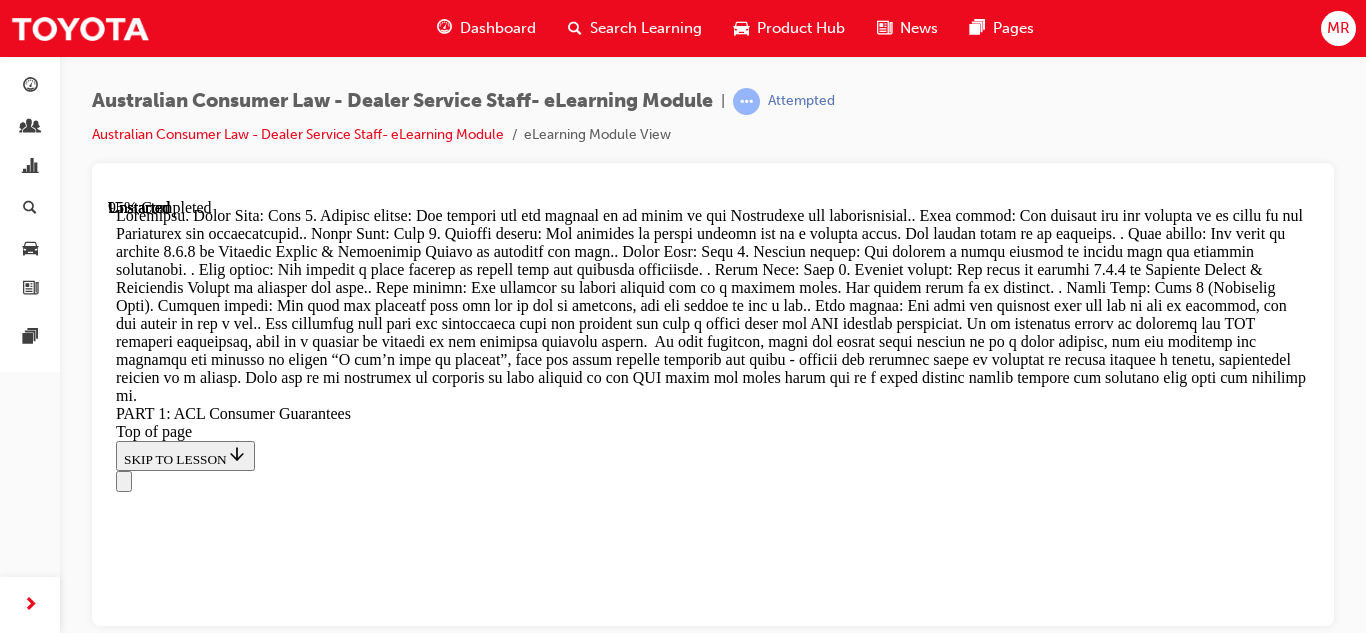click on "Place the following steps in the correct order based on the scenario below:  A customer walks into your dealership and tells you that “the car won’t start and I don’t want it anymore”.  The vehicle is 8 years old and the Toyota Warranty Advantage no longer applies. 4 2 Draggable item Rectangular shape with an arrow on the right side Draggable Three dots stacked on top of one another You arrange for the vehicle to be towed to the Dealership for investigation. Draggable item Rectangular shape with an arrow on the right side Draggable Three dots stacked on top of one another You refer to section 3.4.1 of Warranty Policy & Procedures Manual to escalate the case. Draggable item Rectangular shape with an arrow on the right side Draggable Three dots stacked on top of one another You suspect a major failure to comply with the consumer guarantees.     Draggable item Rectangular shape with an arrow on the right side Draggable Three dots stacked on top of one another Draggable item Draggable Drop zone item" at bounding box center [713, 23279] 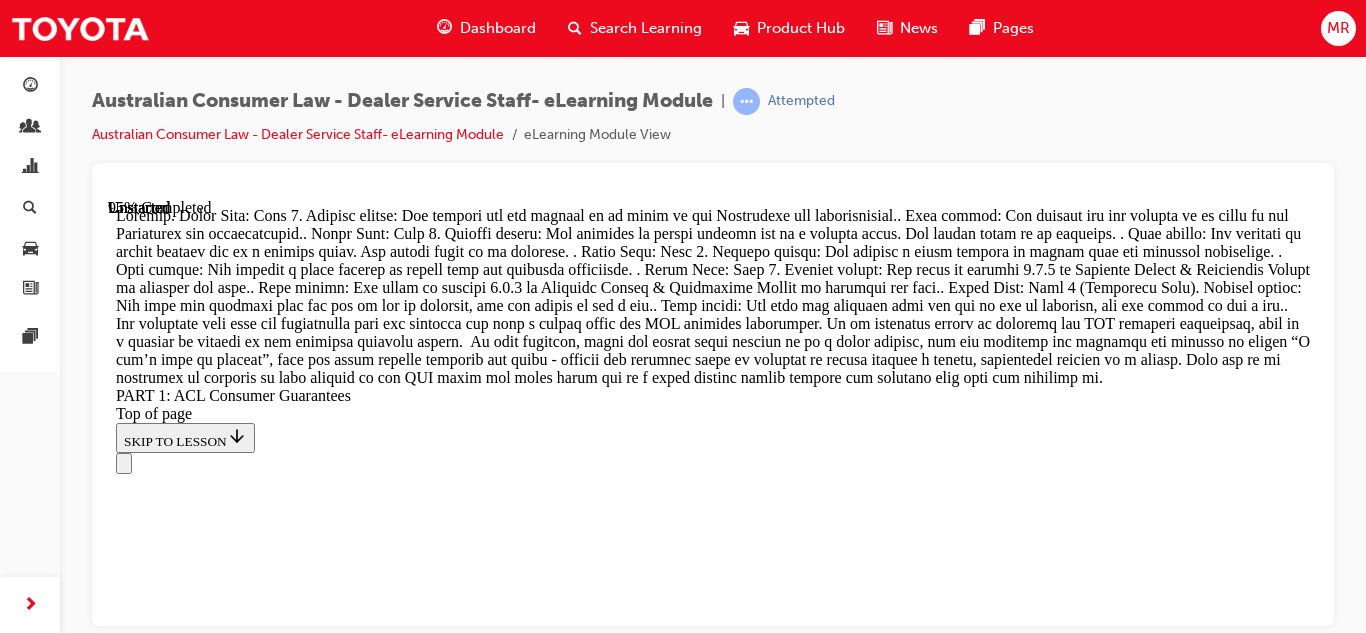 scroll, scrollTop: 22626, scrollLeft: 0, axis: vertical 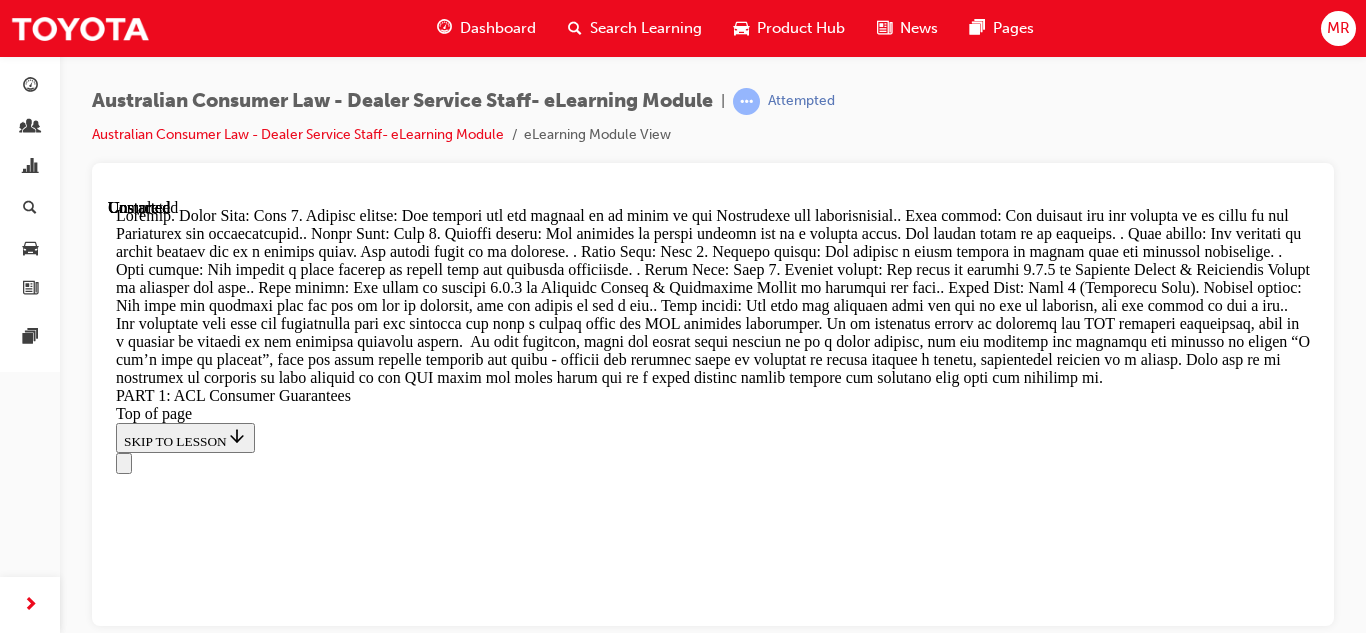 click on "Lesson 2 - PART 2: Toyota Warranty Advantage & Customer Support" at bounding box center [339, 25054] 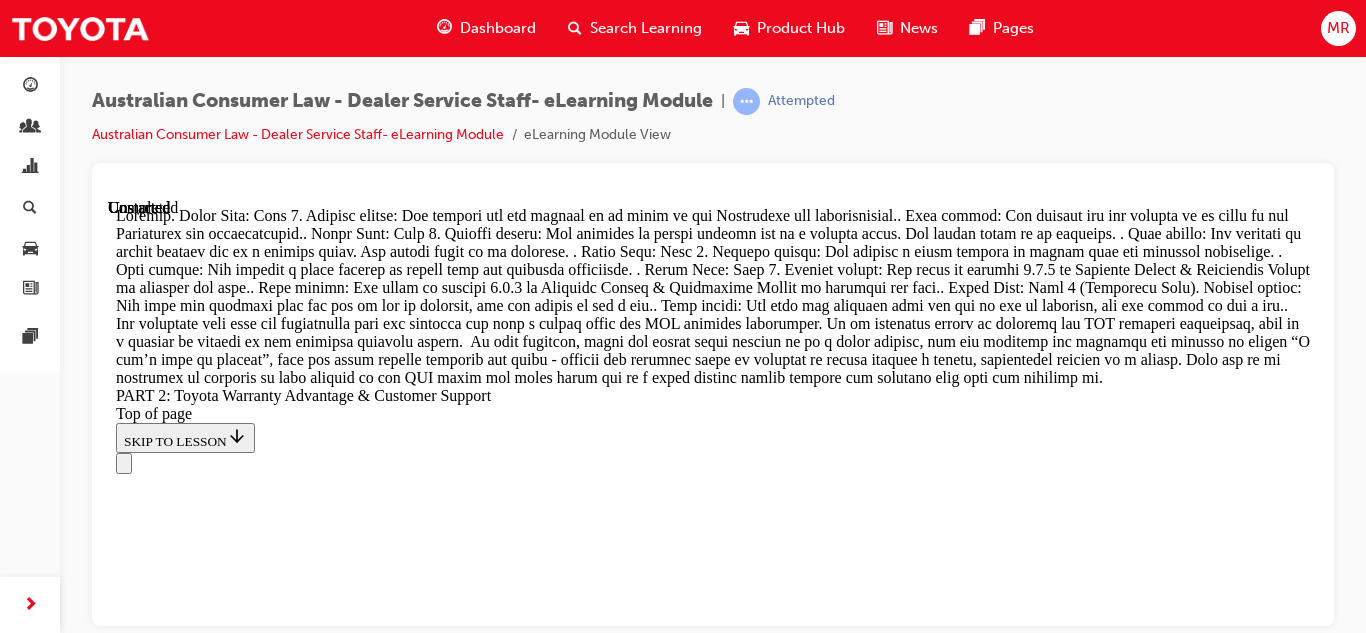 scroll, scrollTop: 0, scrollLeft: 0, axis: both 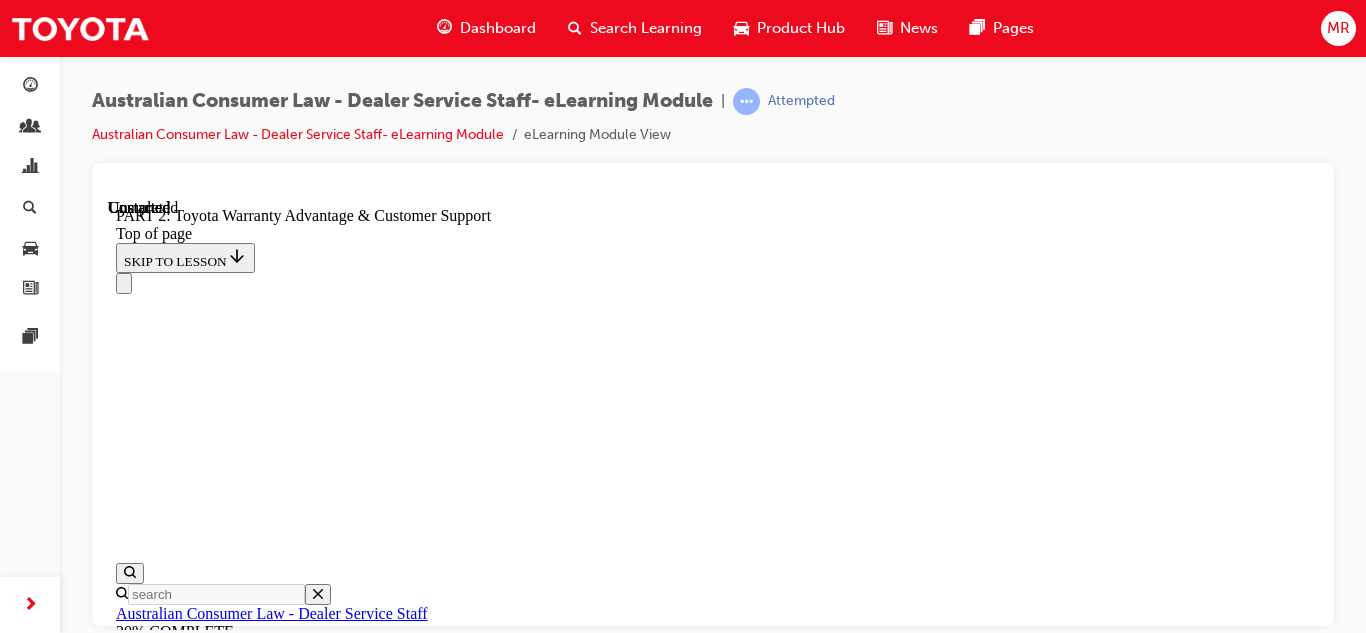 click on "In addition to rights a customer may have under the ACL, depending on the issue and age/kms of the vehicle, they may also have rights under the Toyota Warranty Advantage." at bounding box center (713, 8232) 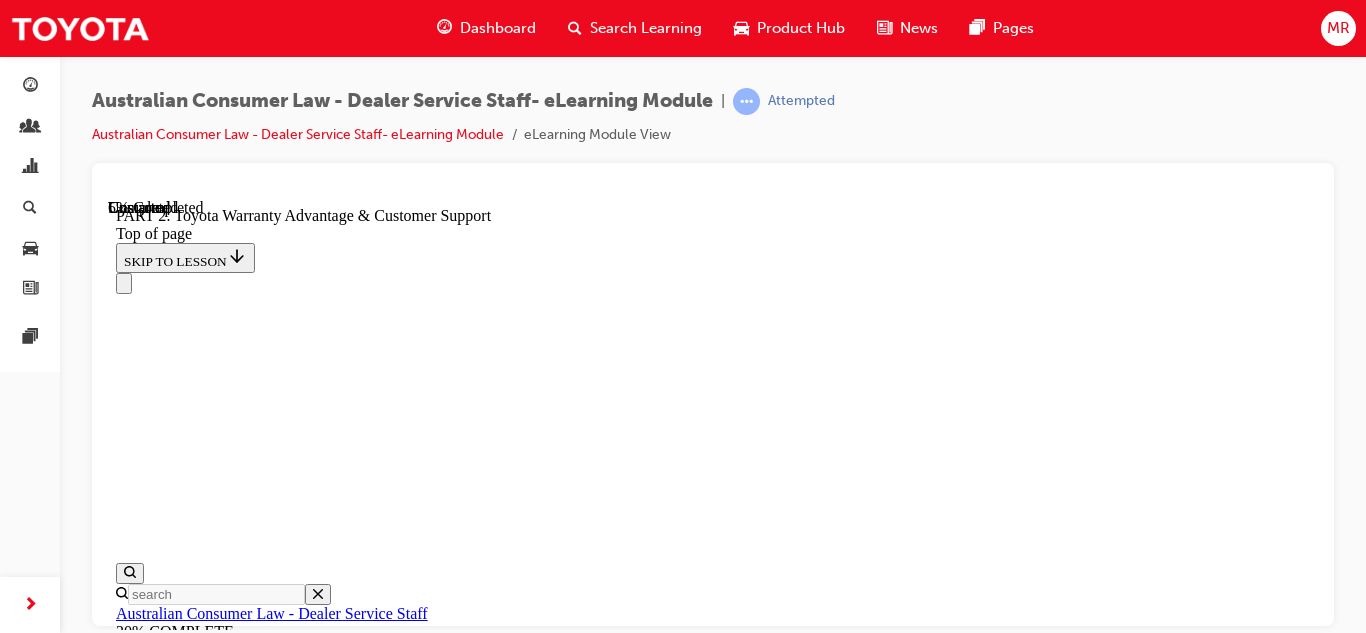 scroll, scrollTop: 1582, scrollLeft: 0, axis: vertical 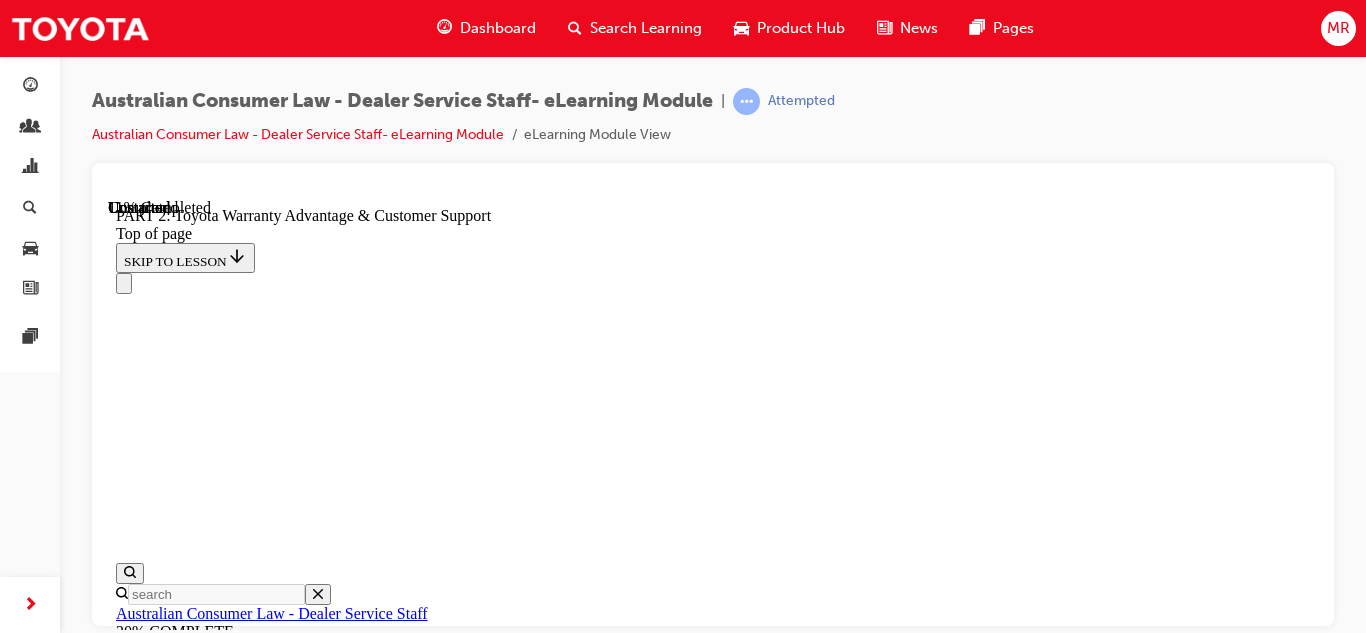 click on "Complete the content above before moving on." at bounding box center (249, 9039) 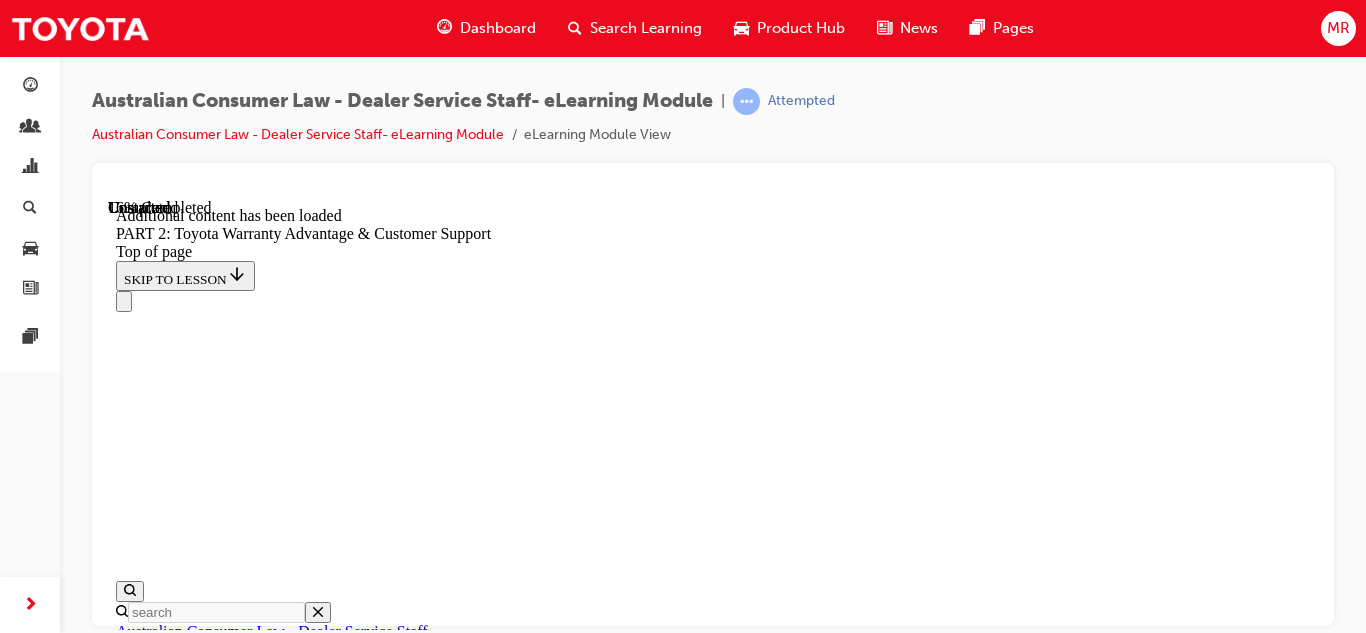 scroll, scrollTop: 2344, scrollLeft: 0, axis: vertical 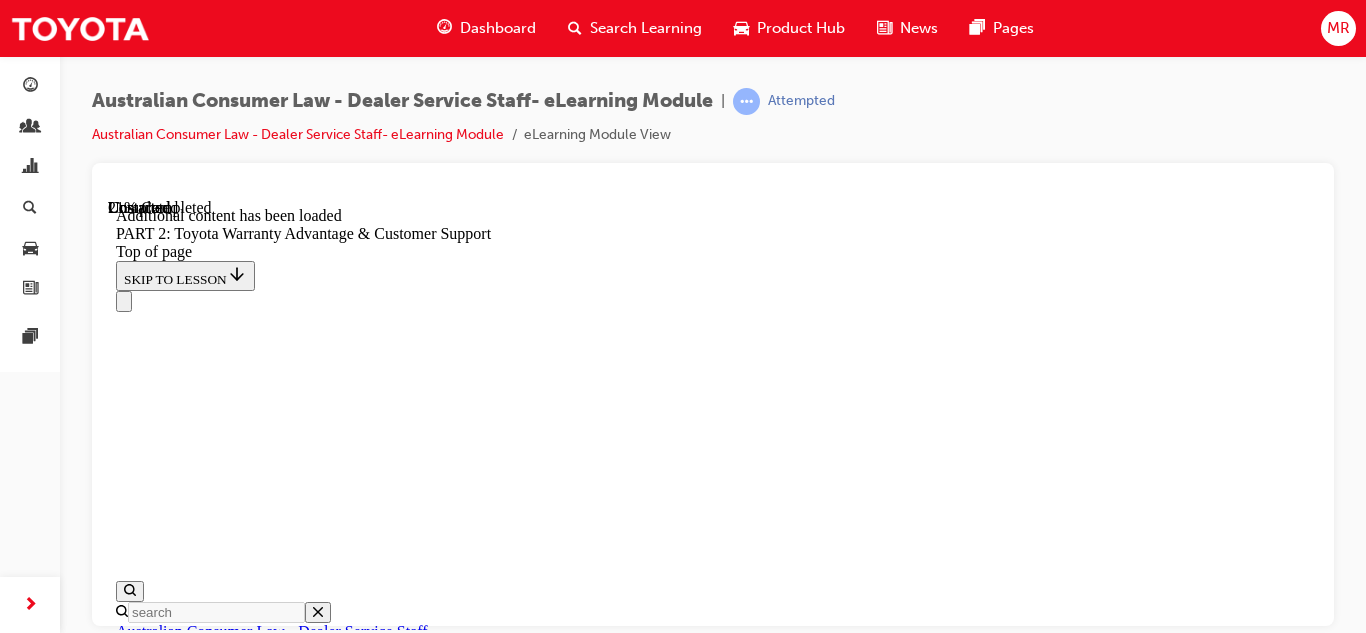 click on "Complete the content above before moving on." at bounding box center (249, 9490) 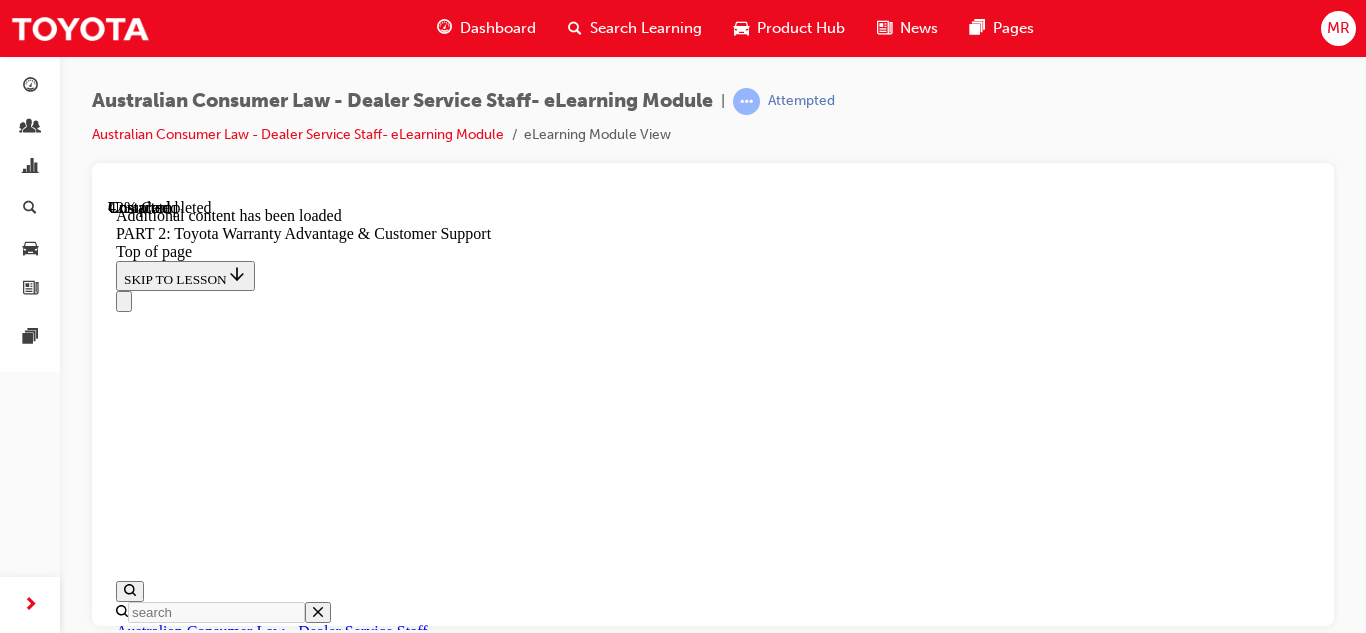 scroll, scrollTop: 3784, scrollLeft: 0, axis: vertical 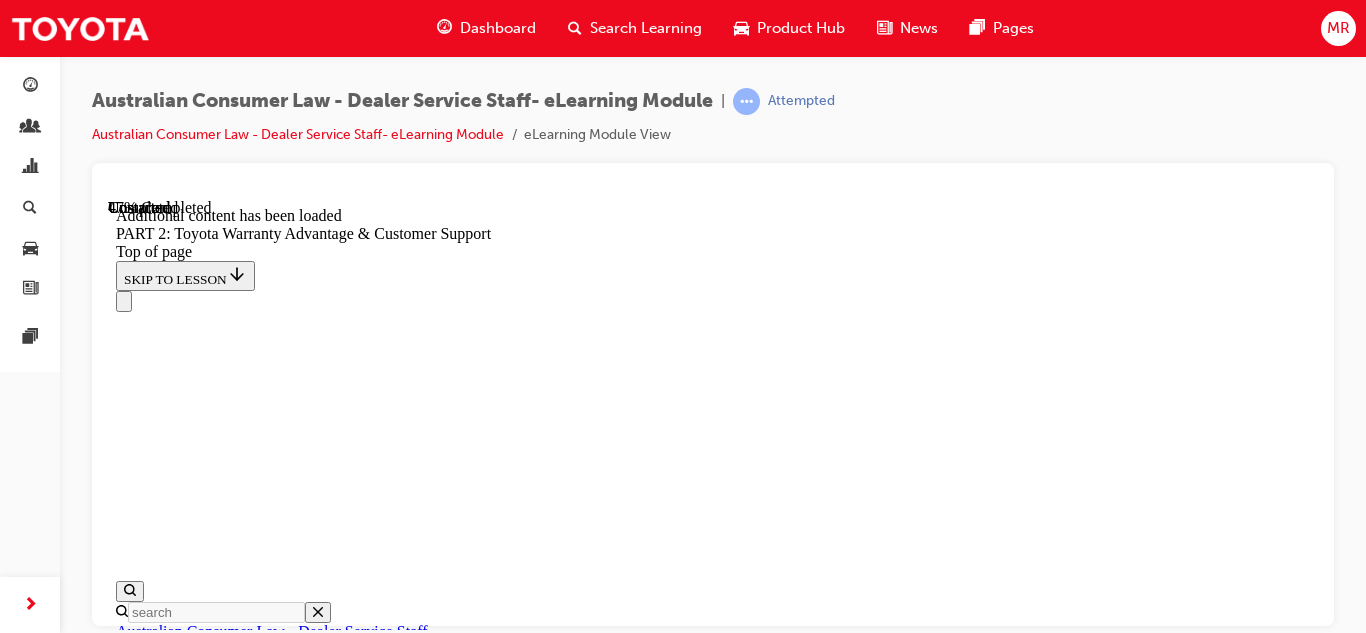 click on "Scenario End START OVER" at bounding box center (713, 10085) 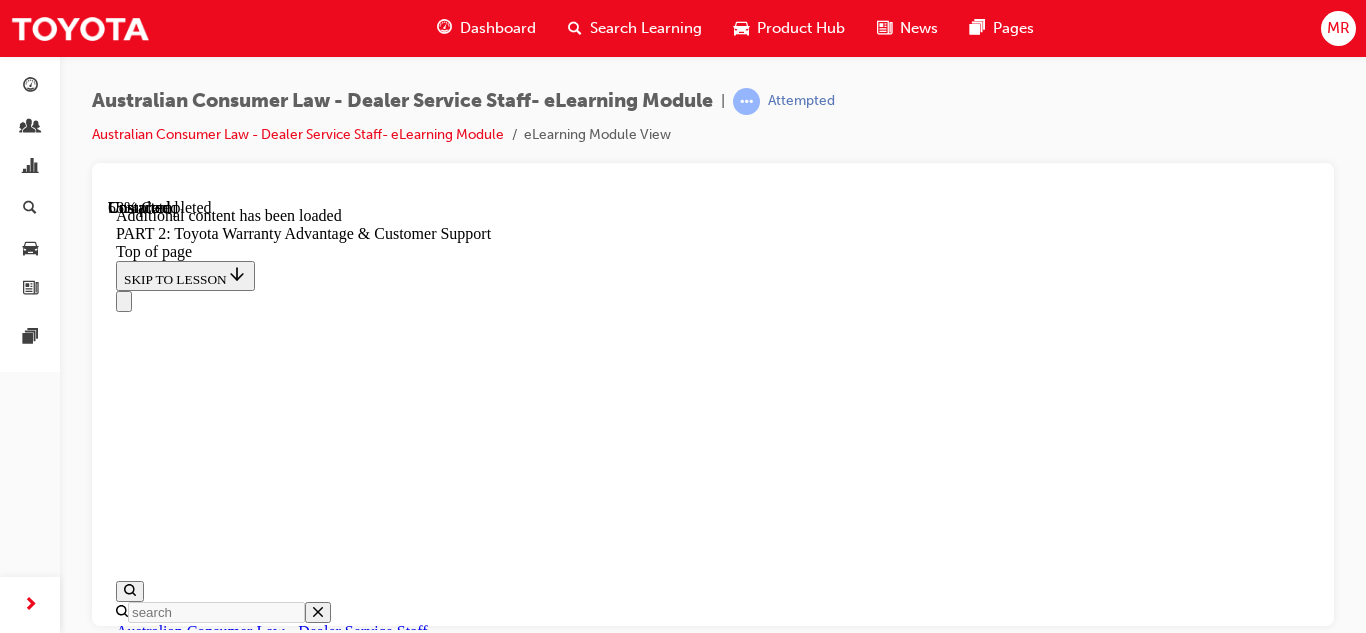 scroll, scrollTop: 4727, scrollLeft: 0, axis: vertical 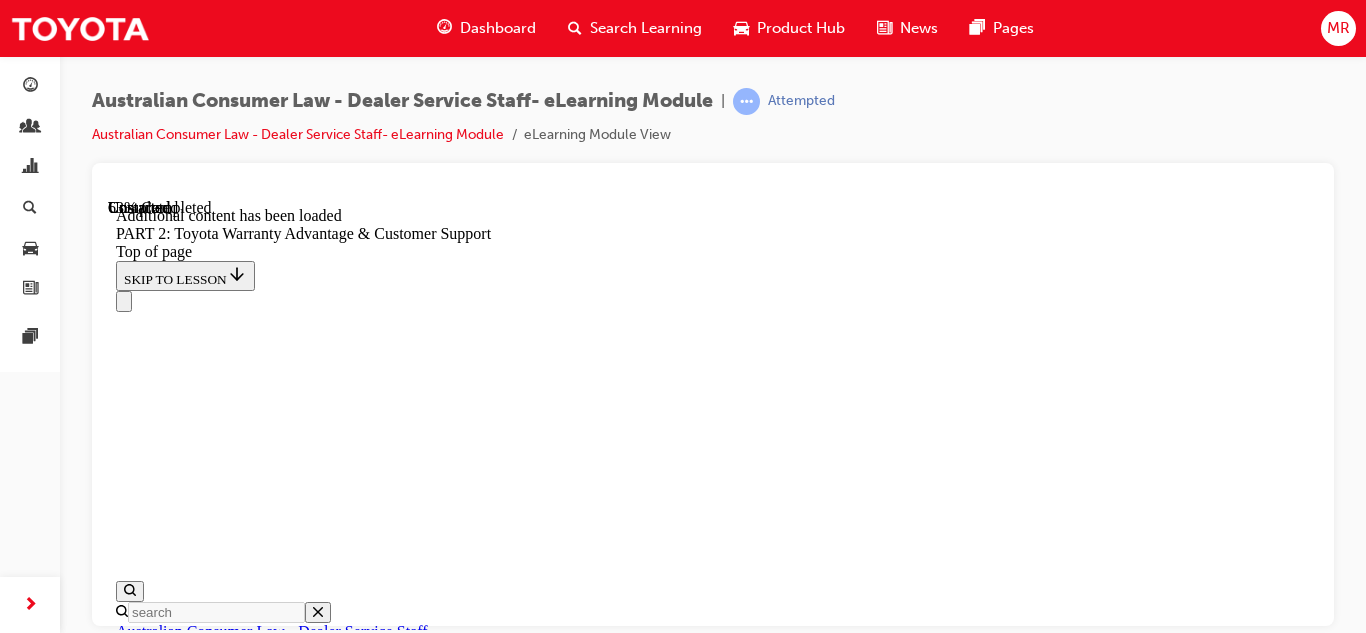 click on "Scenario End START OVER" at bounding box center [713, 10725] 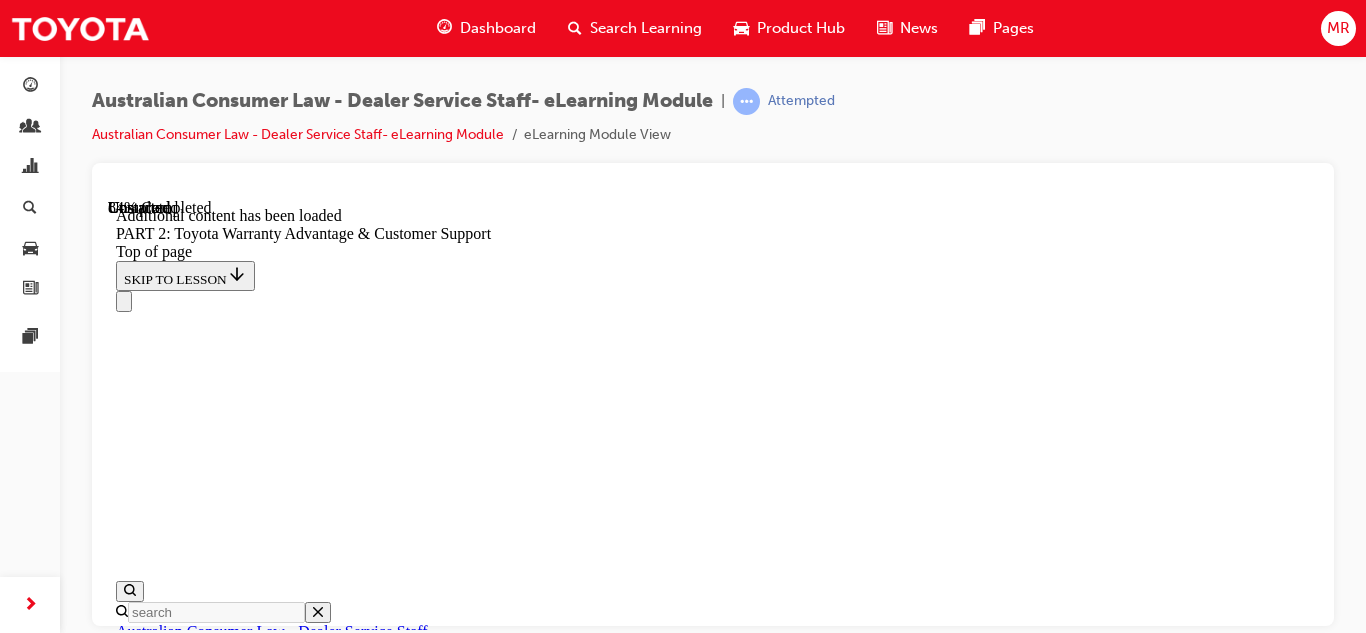 scroll, scrollTop: 6878, scrollLeft: 0, axis: vertical 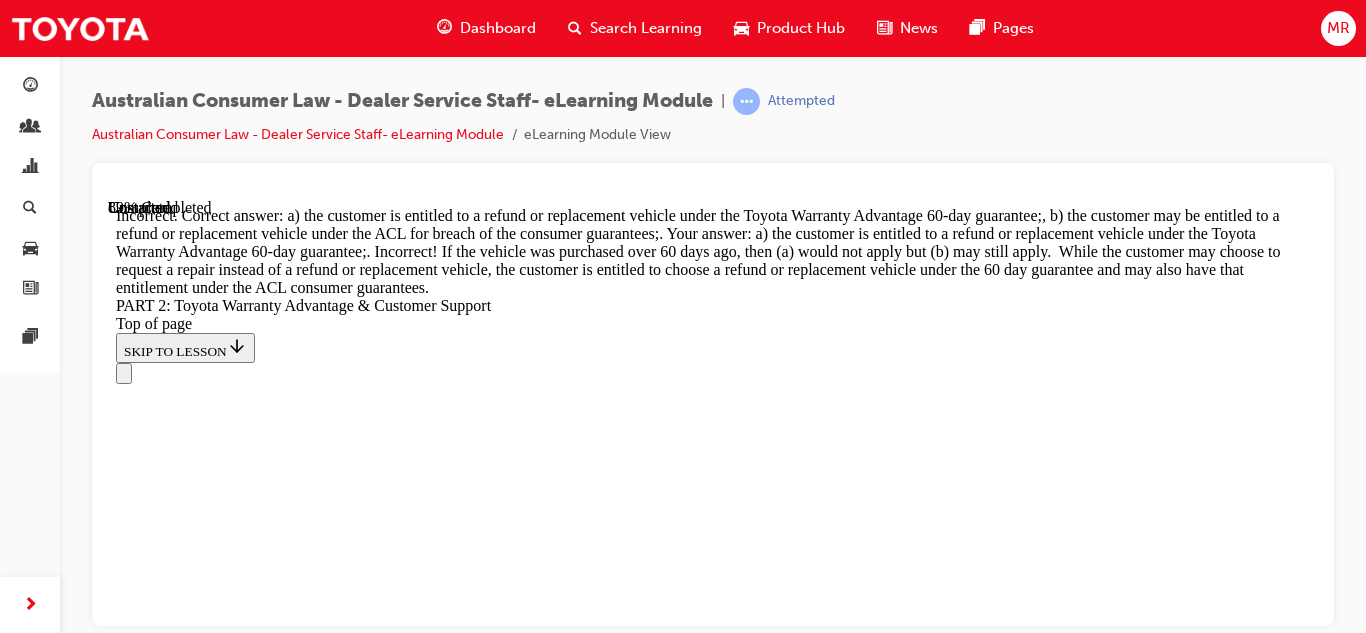click on "Incorrect" at bounding box center [713, 16124] 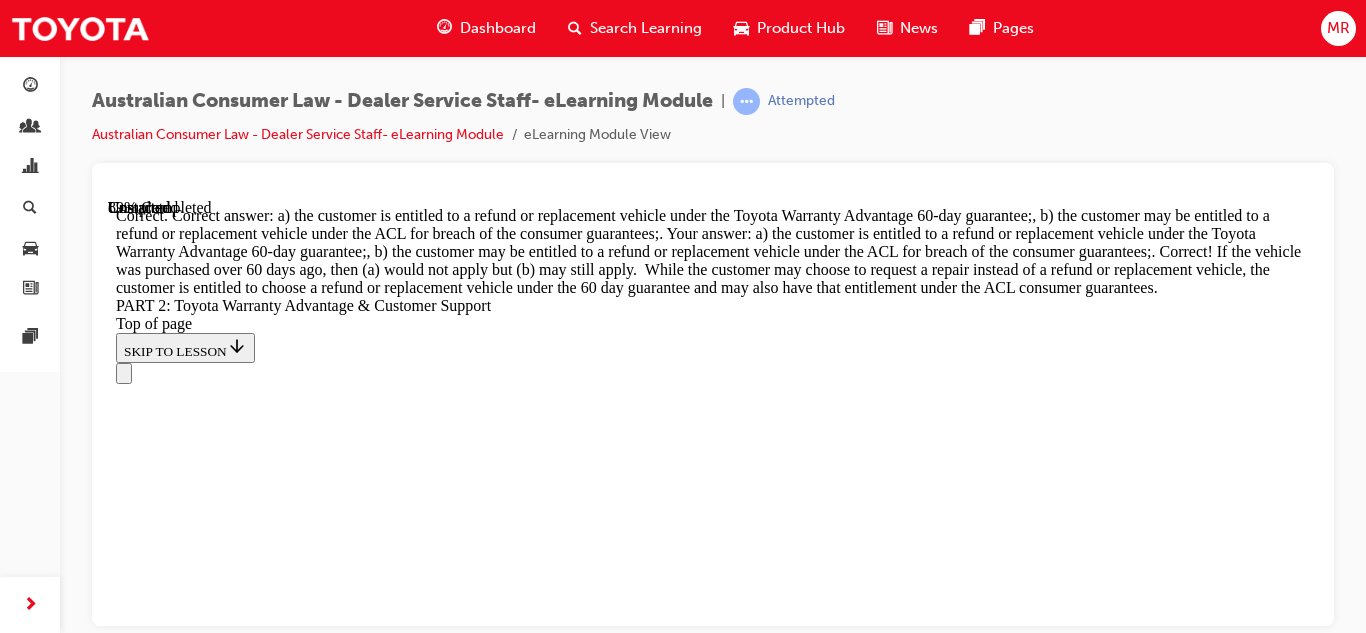 click on "Based on the scenario above, what rights may the customer have in this scenario?  Select all which may apply: a) the customer is entitled to a refund or replacement vehicle under the Toyota Warranty Advantage 60-day guarantee; Correctly checked b) the customer may be entitled to a refund or replacement vehicle under the ACL for breach of the consumer guarantees; Correctly checked c) the customer is entitled to a repair of the vehicle only; and/or Correctly unchecked d) the customer is not entitled to anything. Correctly unchecked SUBMIT Correct Correct! If the vehicle was purchased over 60 days ago, then (a) would not apply but (b) may still apply.  While the customer may choose to request a repair instead of a refund or replacement vehicle, the customer is entitled to choose a refund or replacement vehicle under the 60 day guarantee and may also have that entitlement under the ACL consumer guarantees.    TAKE AGAIN" at bounding box center [713, 14257] 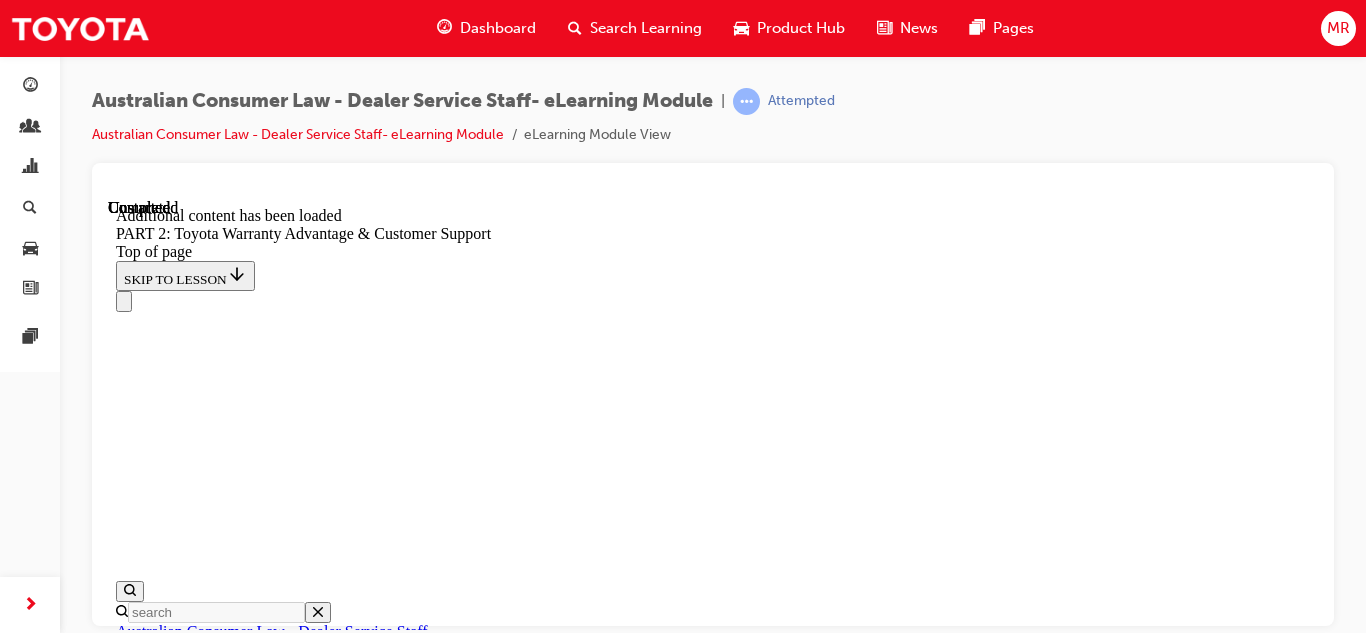scroll, scrollTop: 8870, scrollLeft: 0, axis: vertical 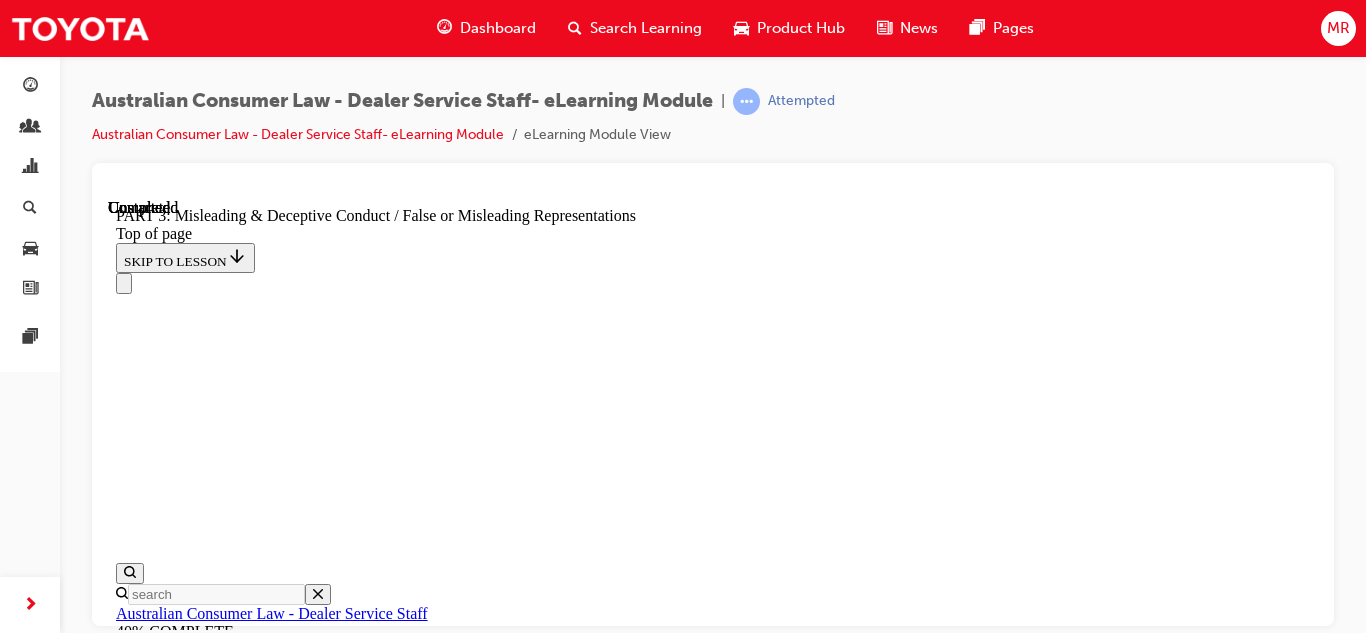 click on "Lesson 3 of 5 PART 3: Misleading & Deceptive Conduct / False or Misleading Representations By   [FIRST] [LAST] [FIRST] [LAST]" at bounding box center [713, 8108] 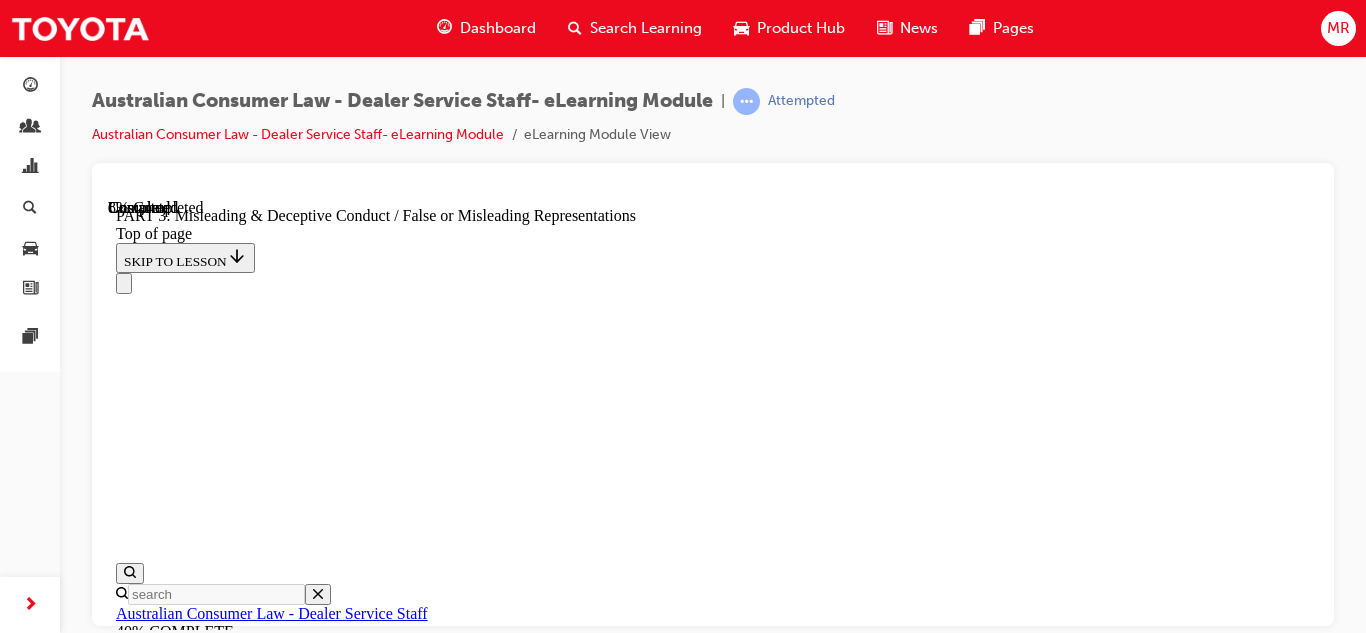 scroll, scrollTop: 1462, scrollLeft: 0, axis: vertical 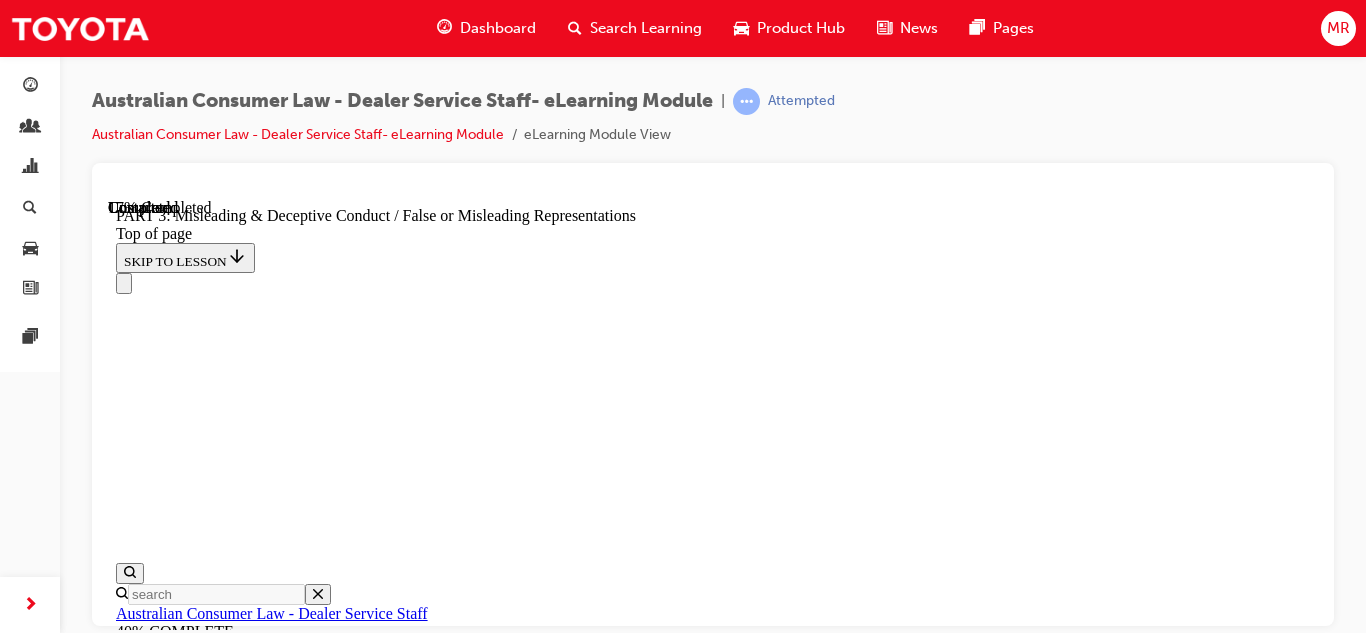 click on "Scenario End START OVER" at bounding box center [713, 8763] 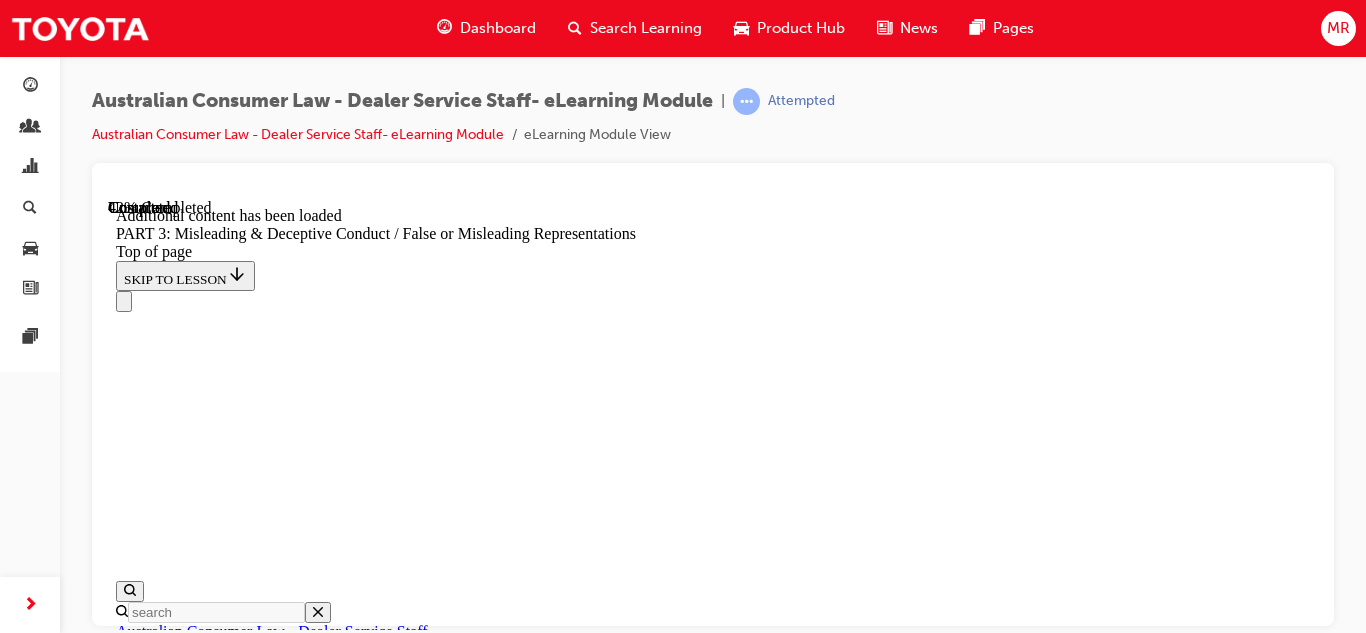 scroll, scrollTop: 5227, scrollLeft: 0, axis: vertical 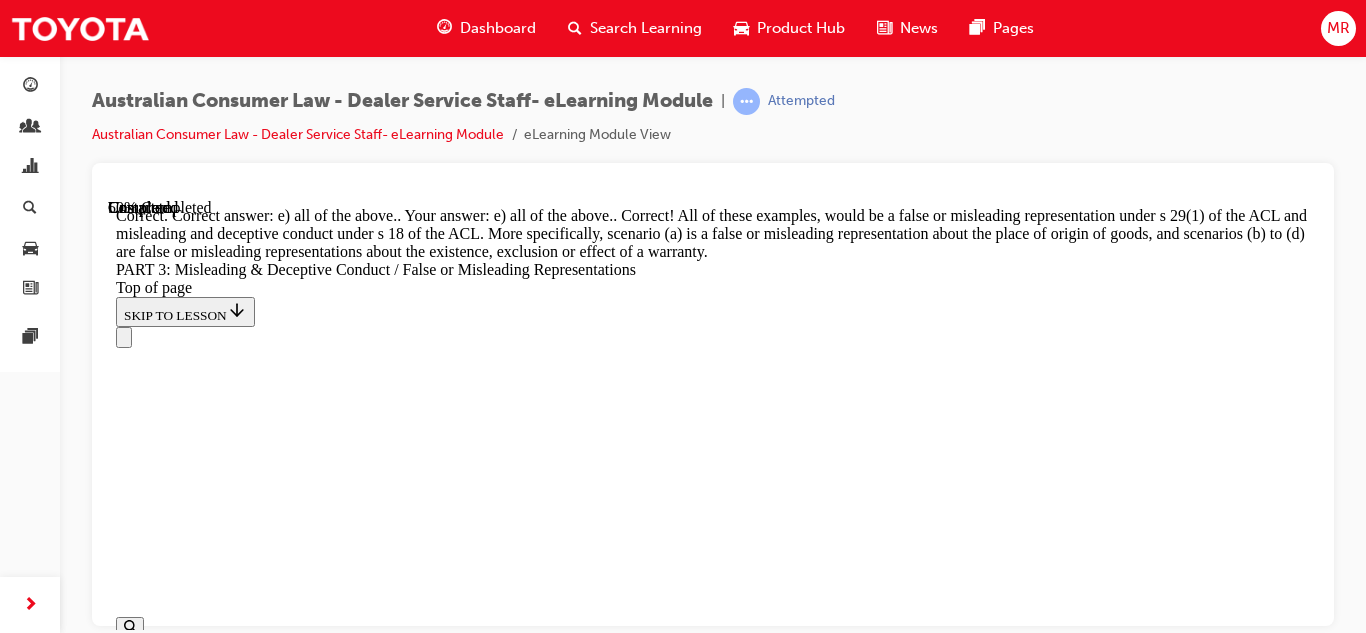 type 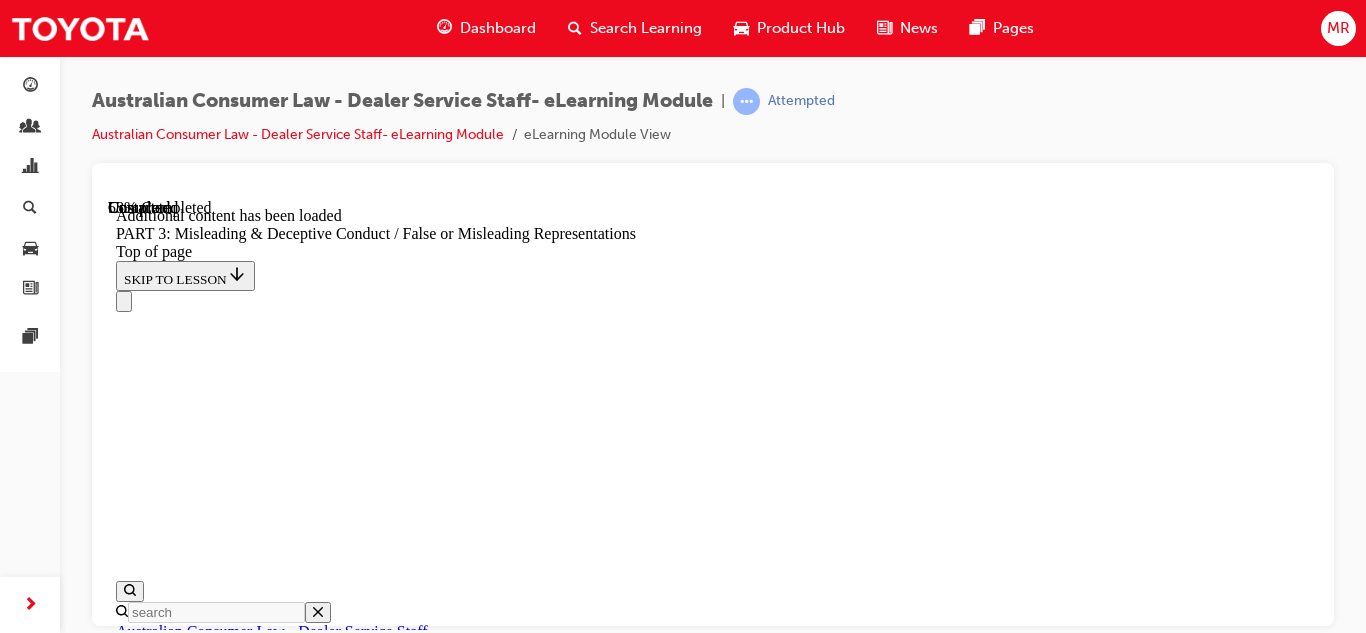 scroll, scrollTop: 6327, scrollLeft: 0, axis: vertical 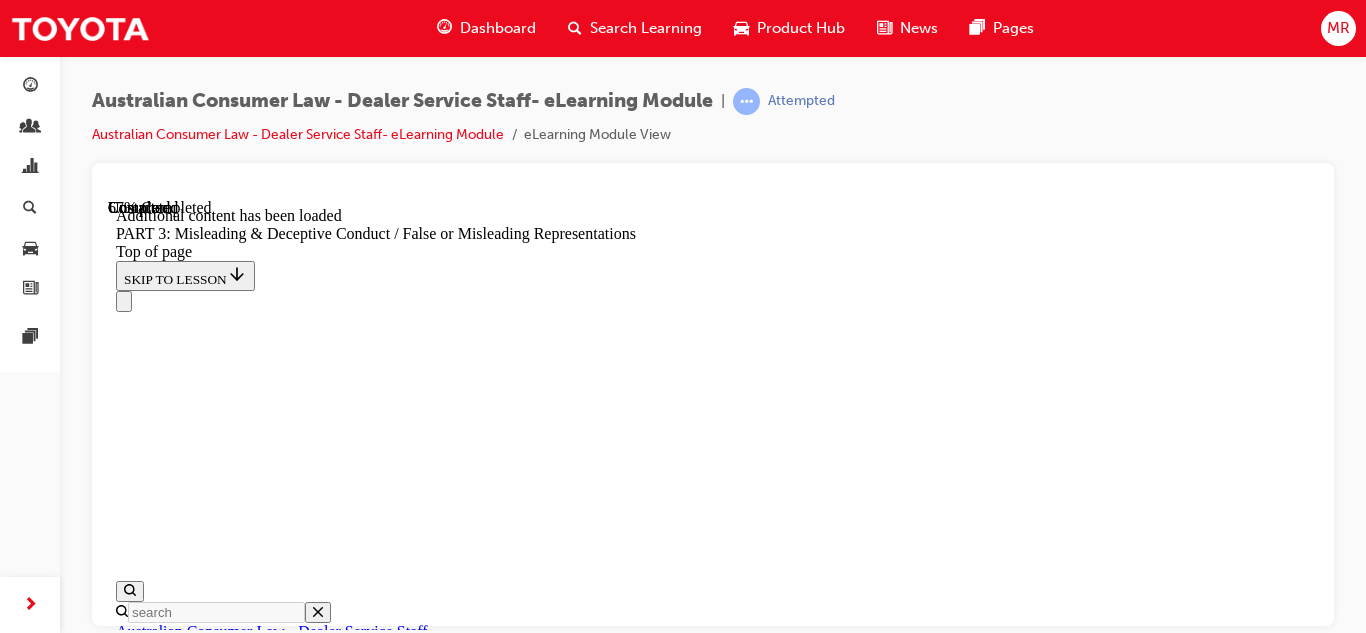 click on "Scenario End START OVER" at bounding box center [713, 21574] 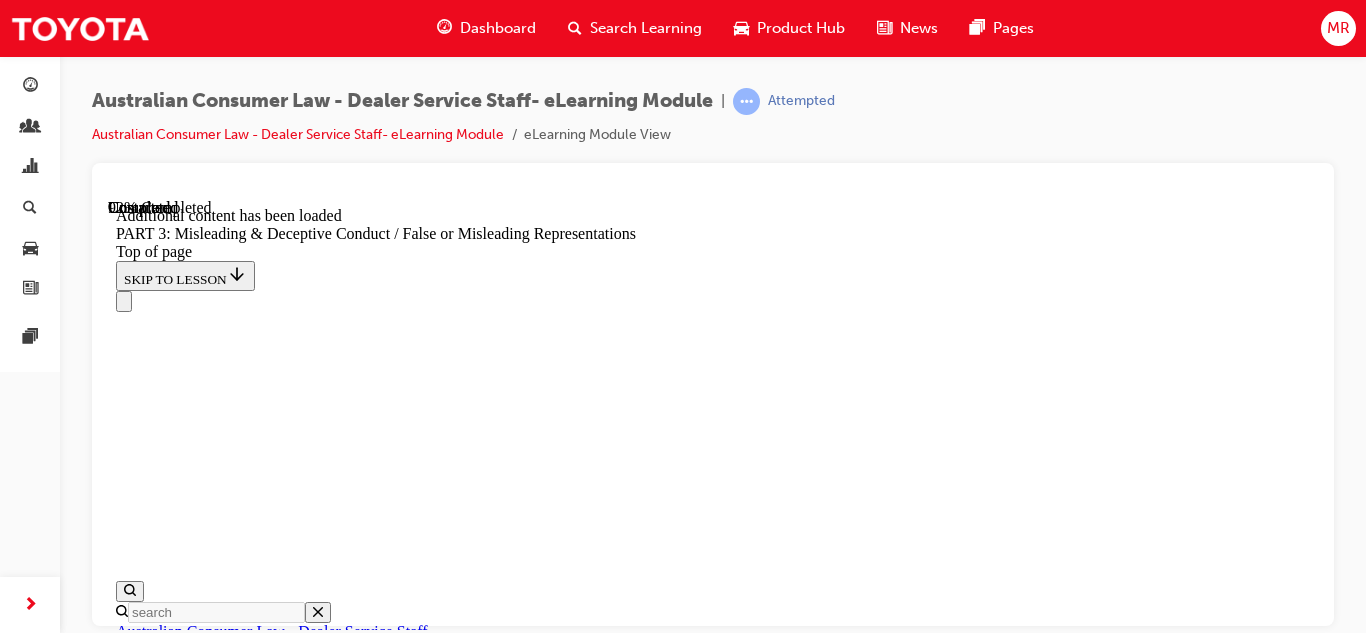 scroll, scrollTop: 8687, scrollLeft: 0, axis: vertical 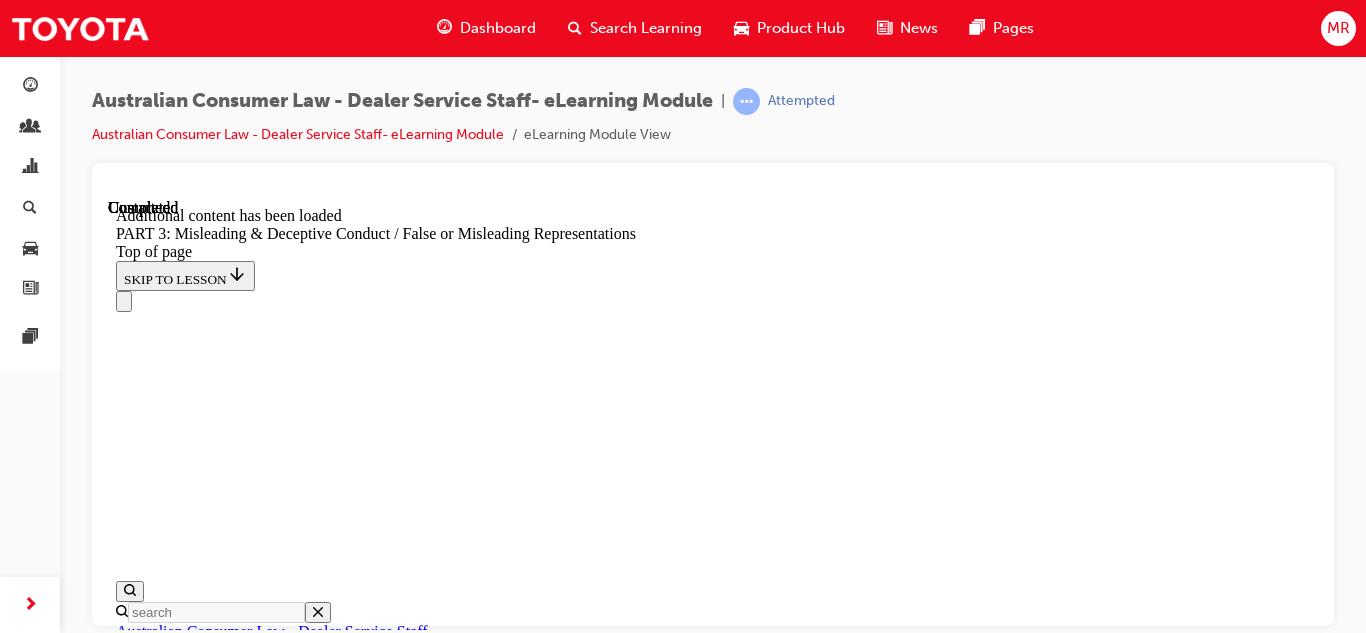 click on "Lesson 4 - Resources" at bounding box center (184, 23079) 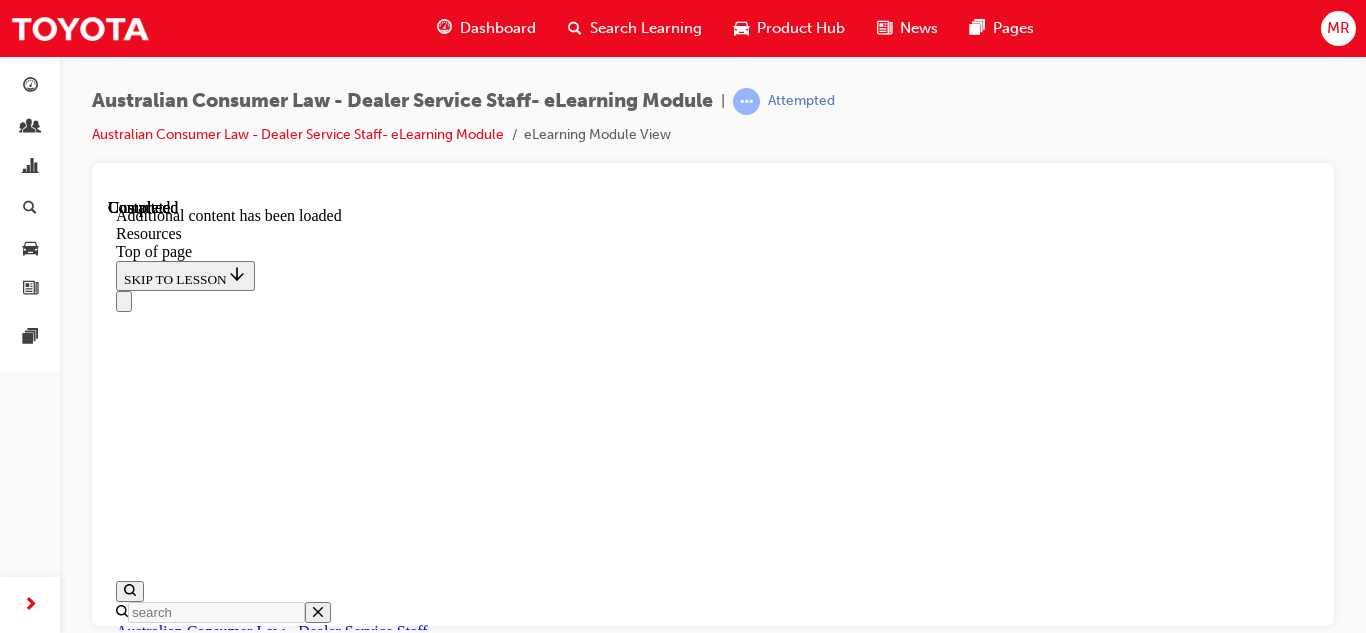 scroll, scrollTop: 0, scrollLeft: 0, axis: both 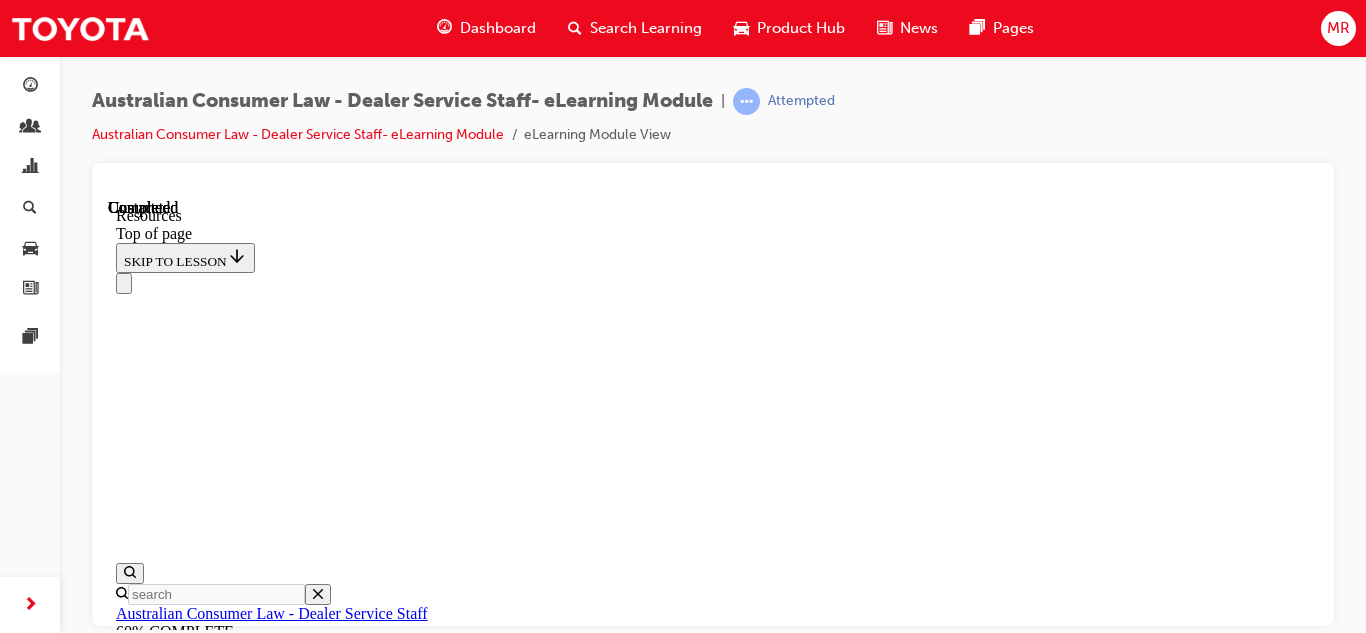 click on "Resources Available for Customers If a customer ever asks you about the ACL or the Toyota Warranty Advantage or more generally what their rights are and how their complaints will be dealt with when there is an issue with their vehicle, you should never try to answer if you don’t know the answer.  Instead, refer them to the following resources: The Customer Charter on the Toyota Website: https://www.toyota.com.au/main/toyota-guest-charter (opens in a new tab) The Toyota Warranty Advantage page: https://www.toyota.com.au/owners/warranty (opens in a new tab) The ACCC website: https://www.accc.gov.au/consumers/consumer-rights-guarantees (opens in a new tab)" at bounding box center [713, 8313] 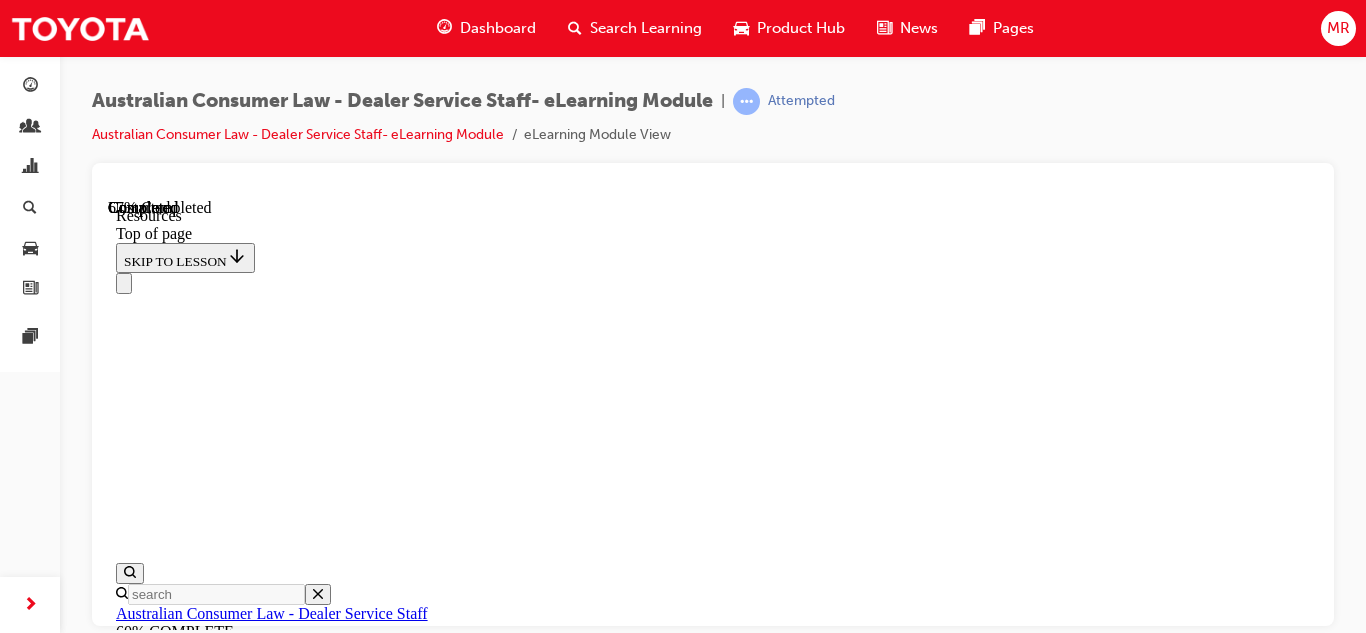 scroll, scrollTop: 1305, scrollLeft: 0, axis: vertical 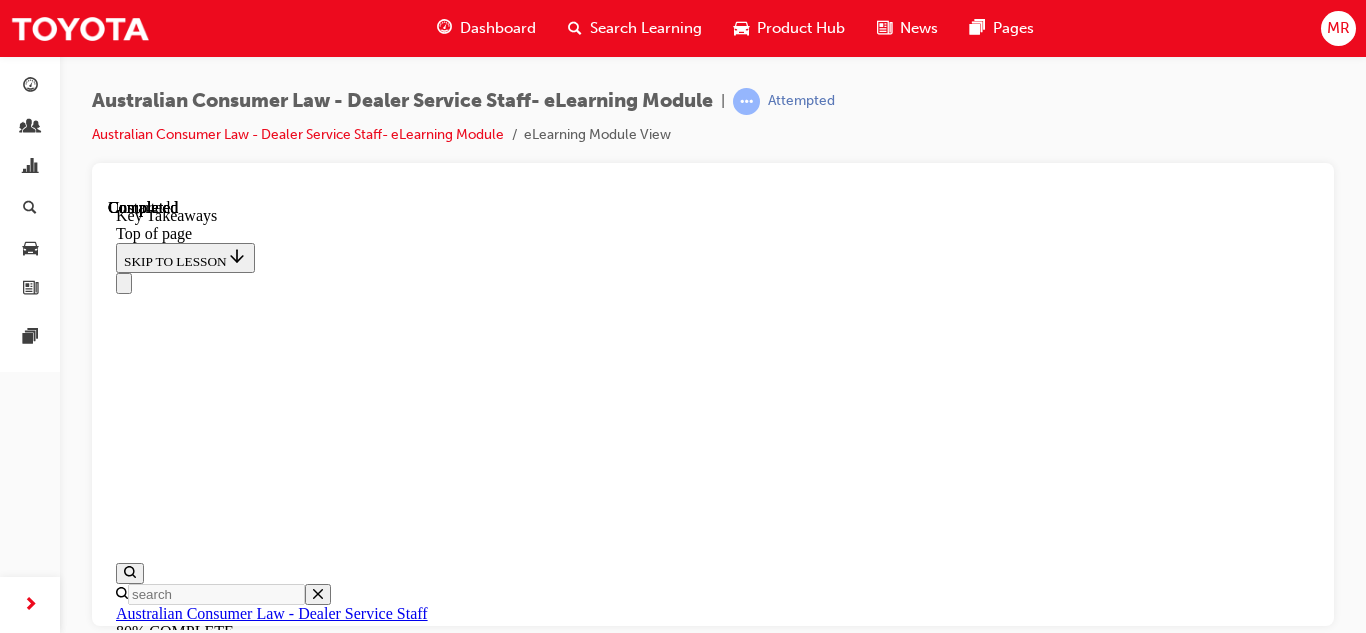 click on "Lesson 5 of 5 Key Takeaways By   [FIRST] [LAST] [FIRST] [LAST]" at bounding box center [713, 8108] 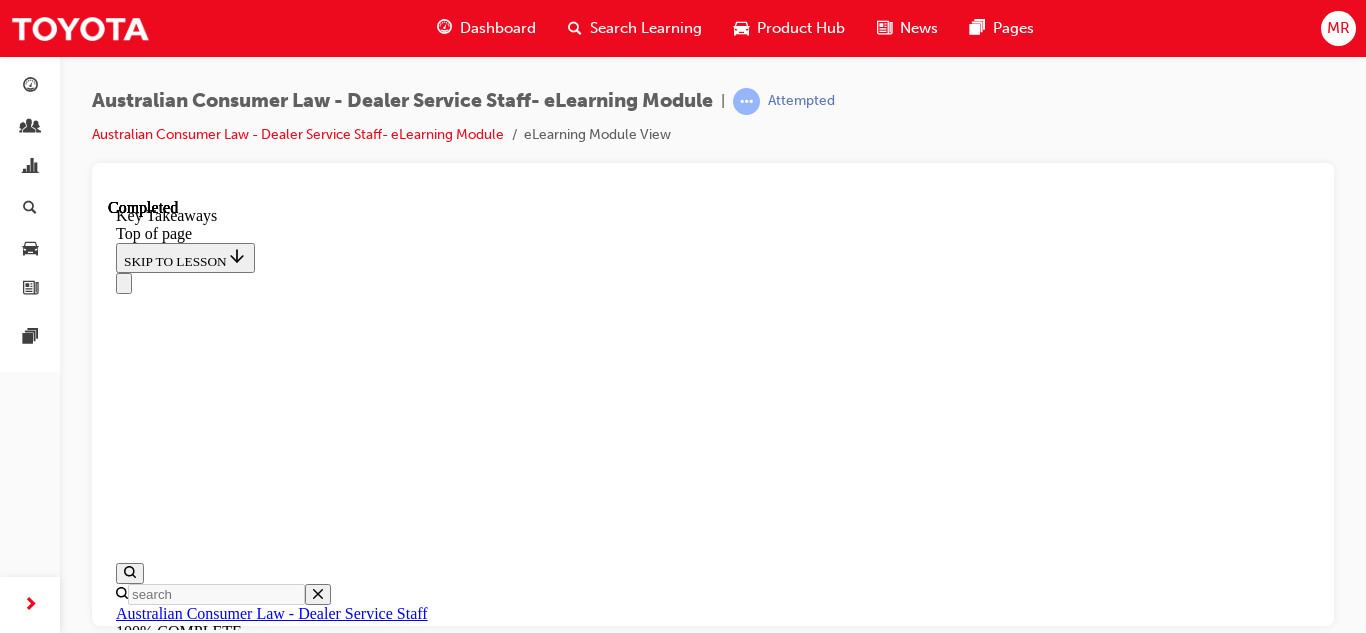 scroll, scrollTop: 735, scrollLeft: 0, axis: vertical 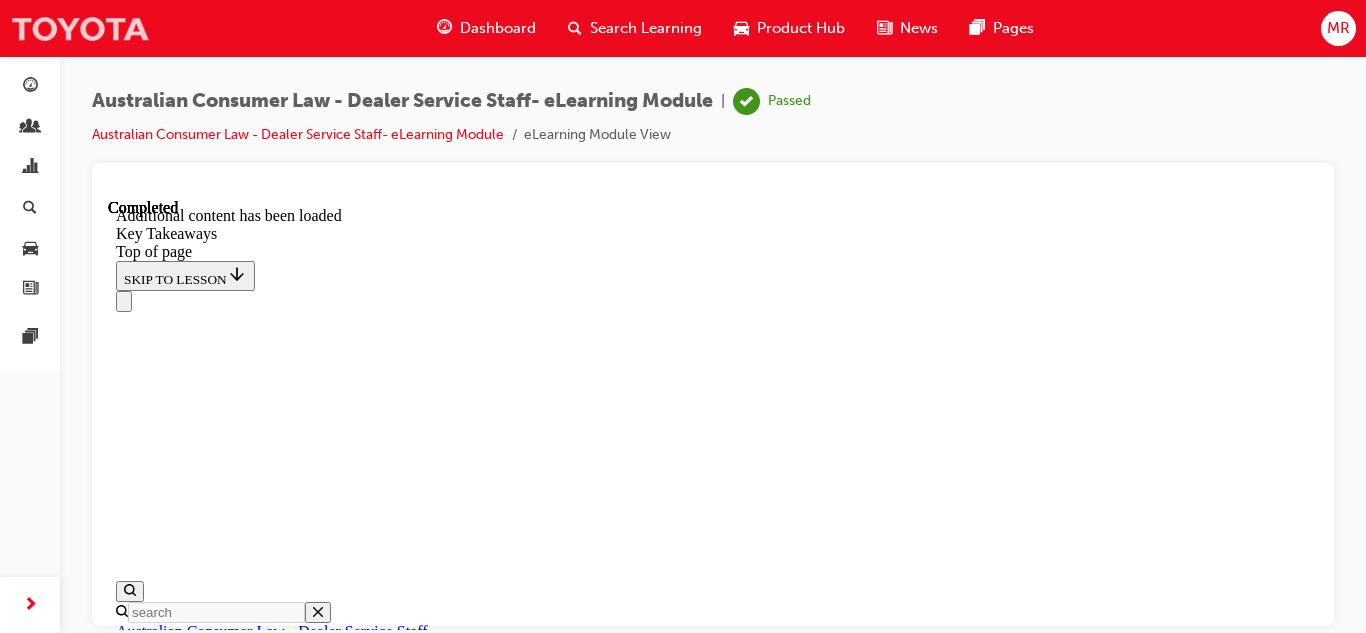 click at bounding box center (80, 28) 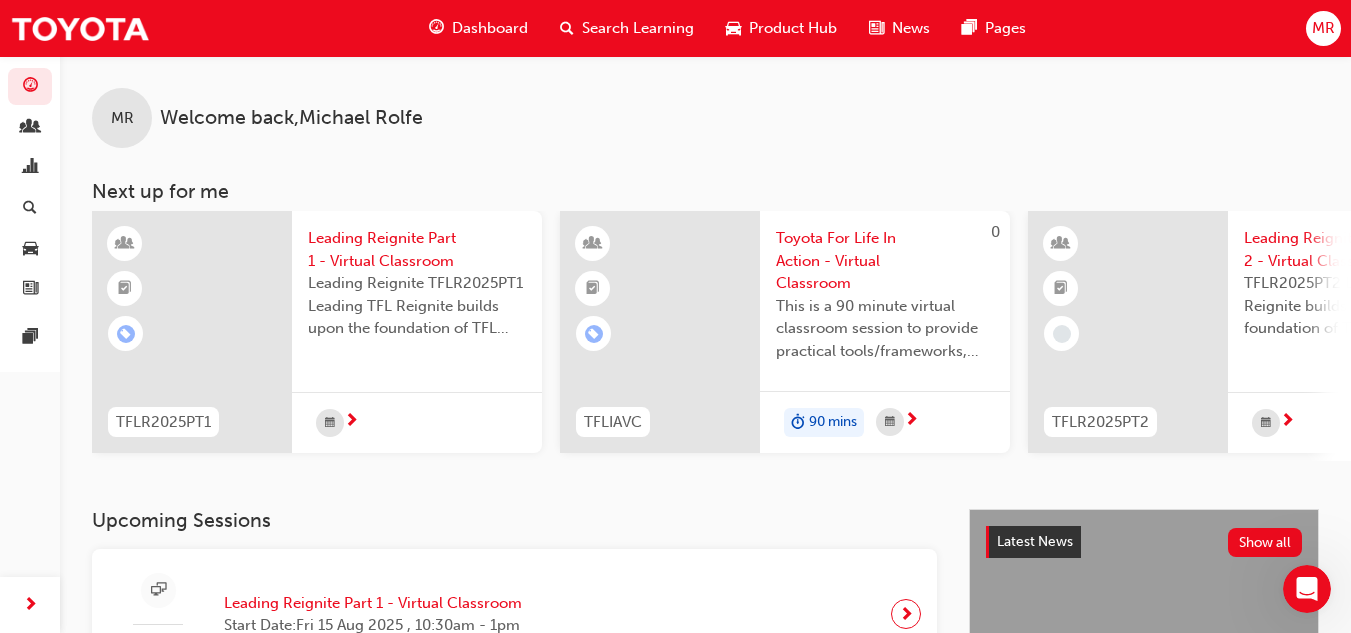click on "Search Learning" at bounding box center [638, 28] 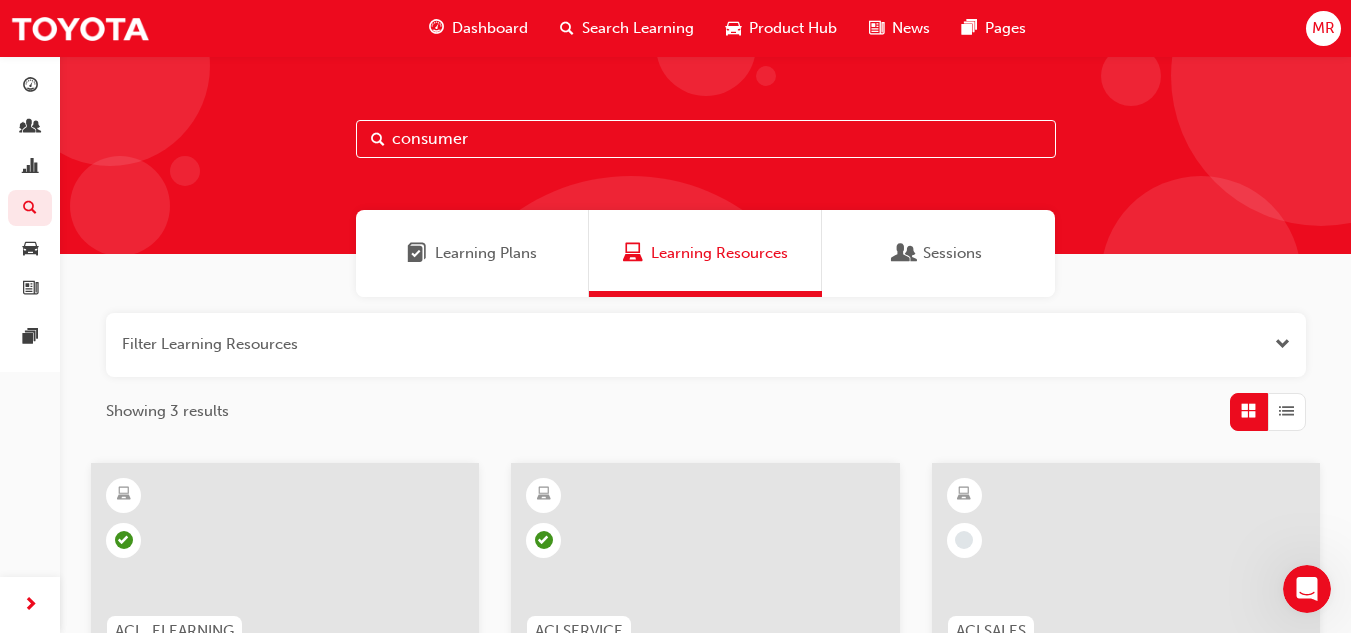 click on "consumer" at bounding box center (706, 139) 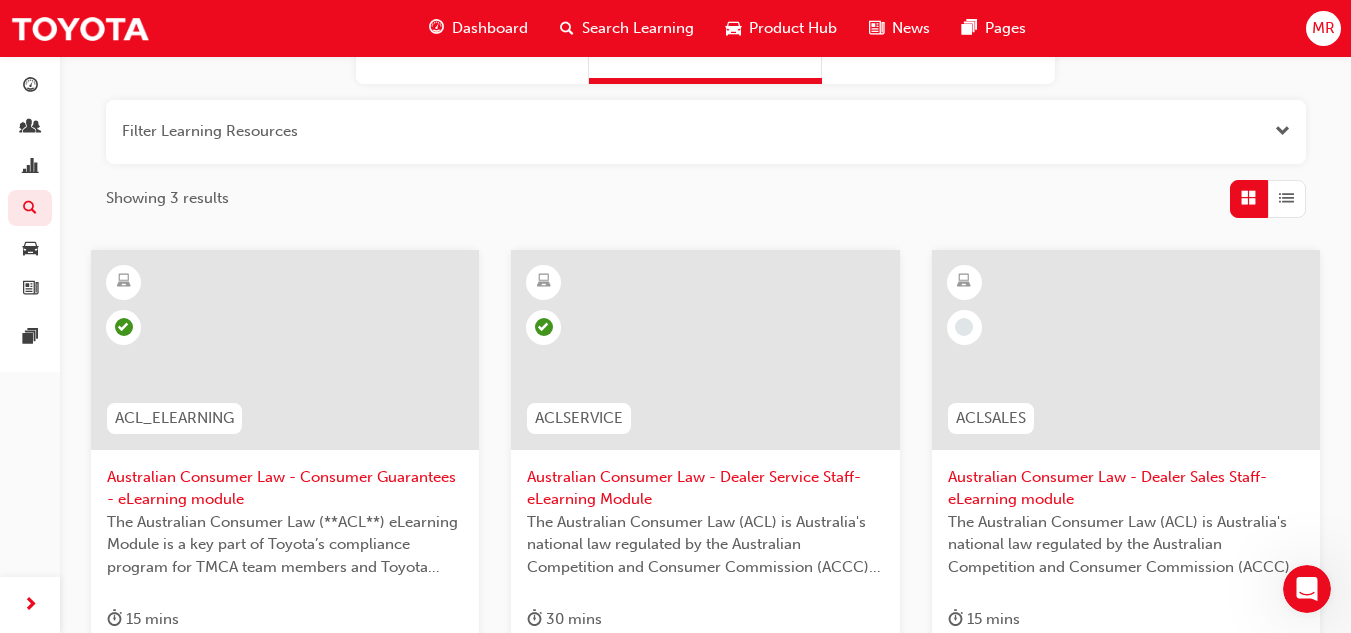 scroll, scrollTop: 215, scrollLeft: 0, axis: vertical 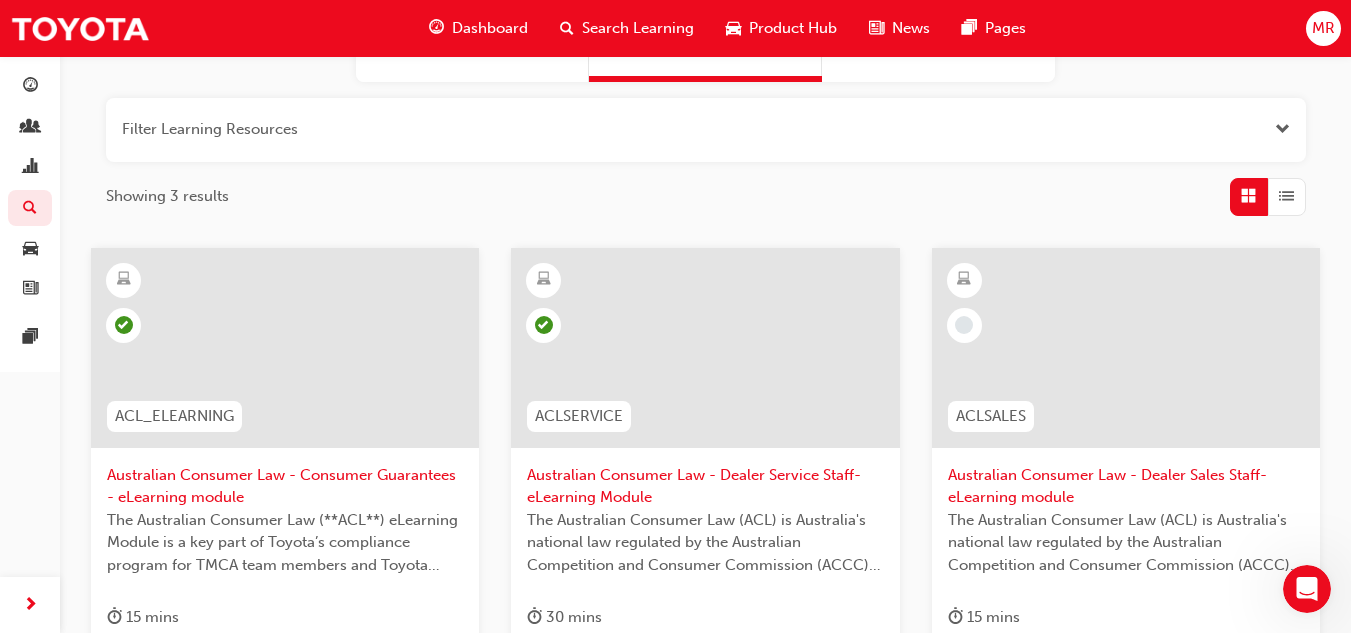 click on "Australian Consumer Law - Dealer Sales Staff-eLearning module" at bounding box center (1126, 486) 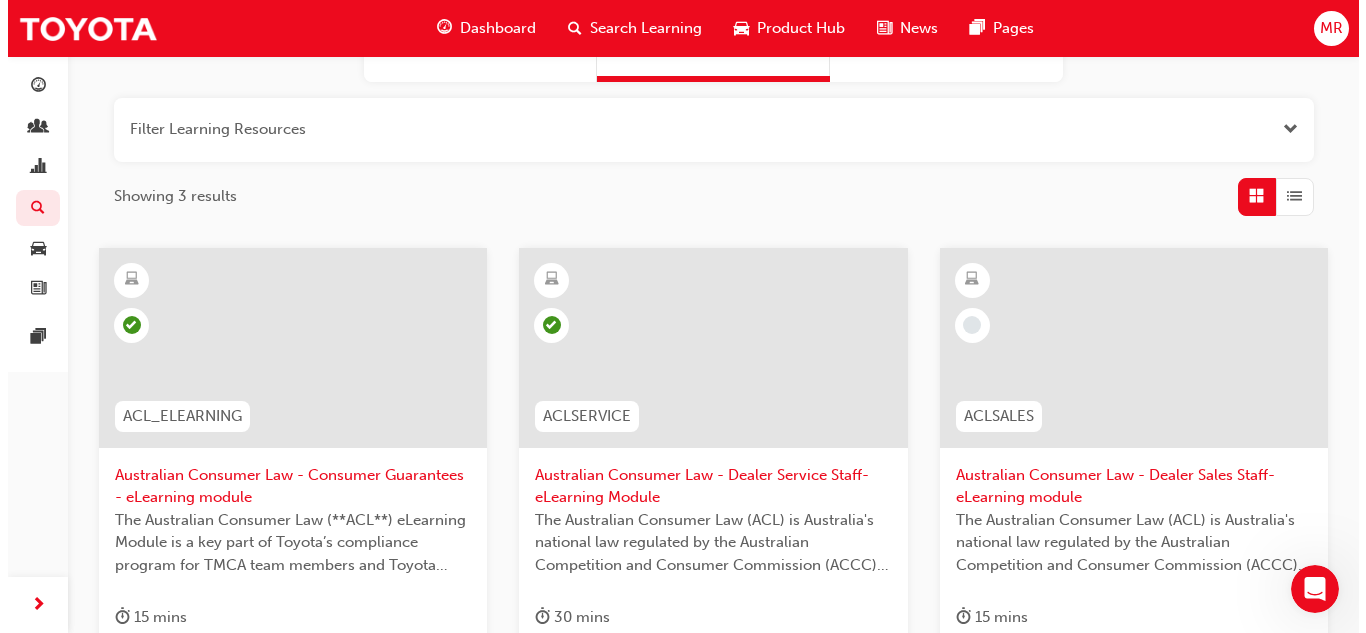 scroll, scrollTop: 0, scrollLeft: 0, axis: both 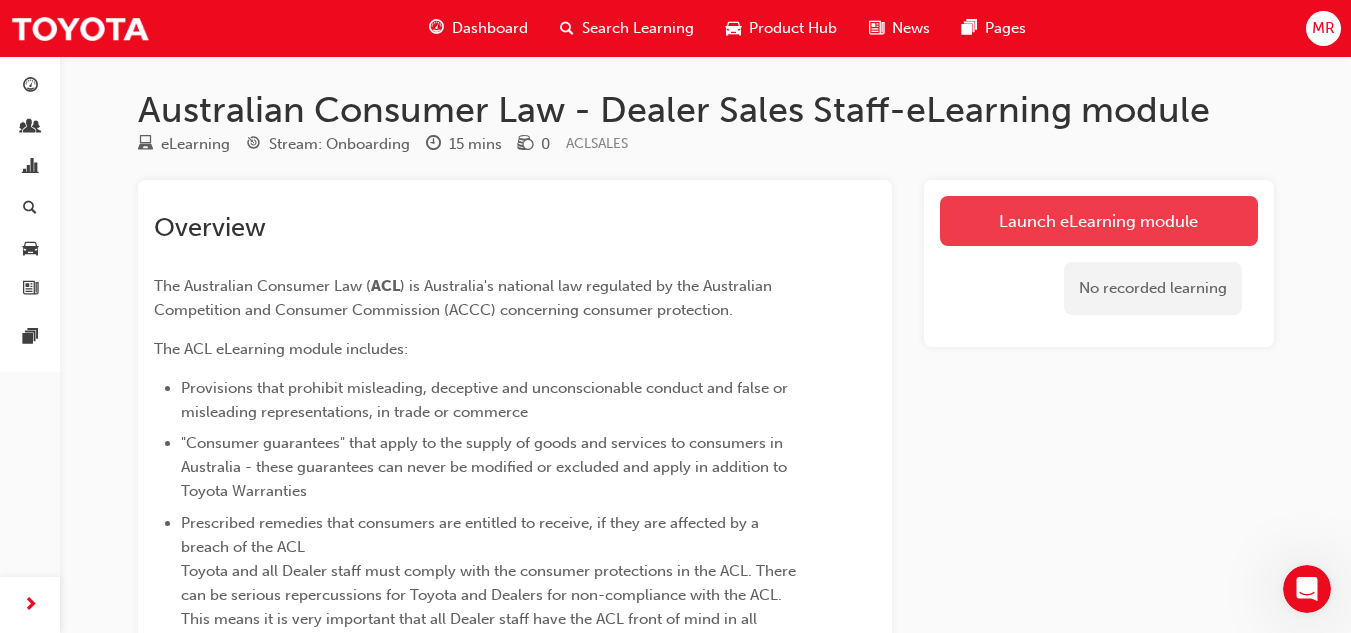 click on "Launch eLearning module" at bounding box center [1099, 221] 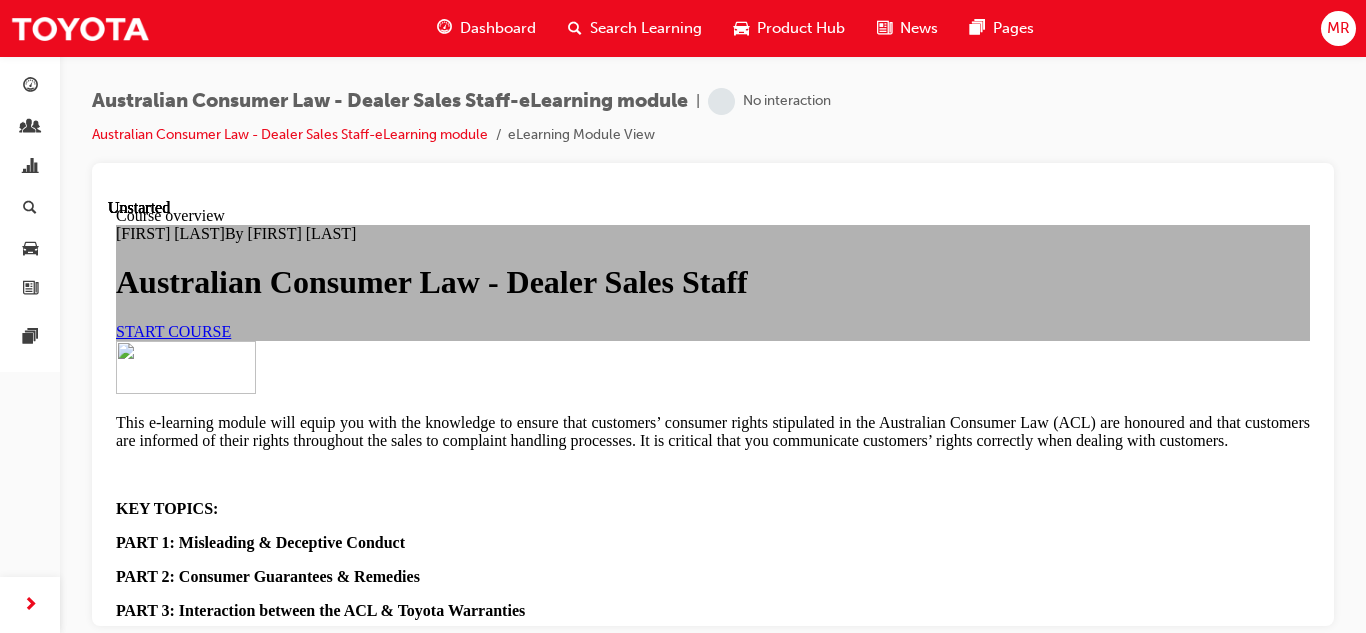 scroll, scrollTop: 0, scrollLeft: 0, axis: both 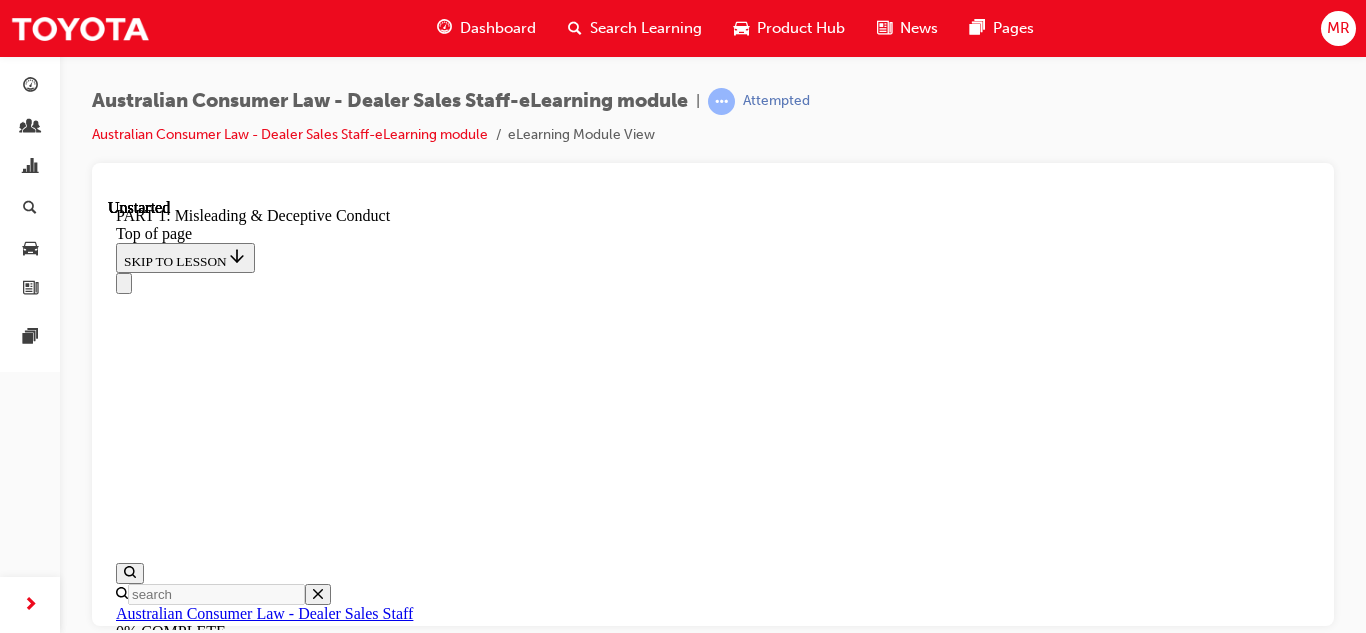 click on "Lesson content Lesson 1 of 5 PART 1: Misleading & Deceptive Conduct By   [FIRST] [LAST] [FIRST] [LAST]" at bounding box center [713, 8108] 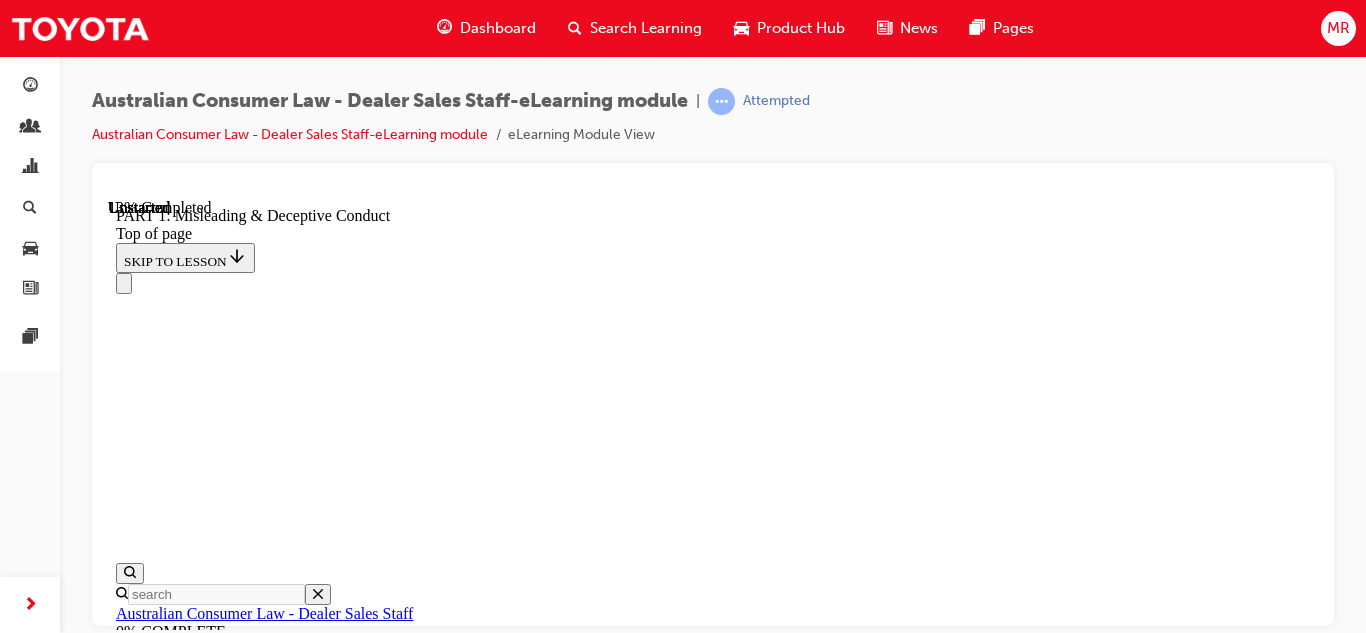 scroll, scrollTop: 1462, scrollLeft: 0, axis: vertical 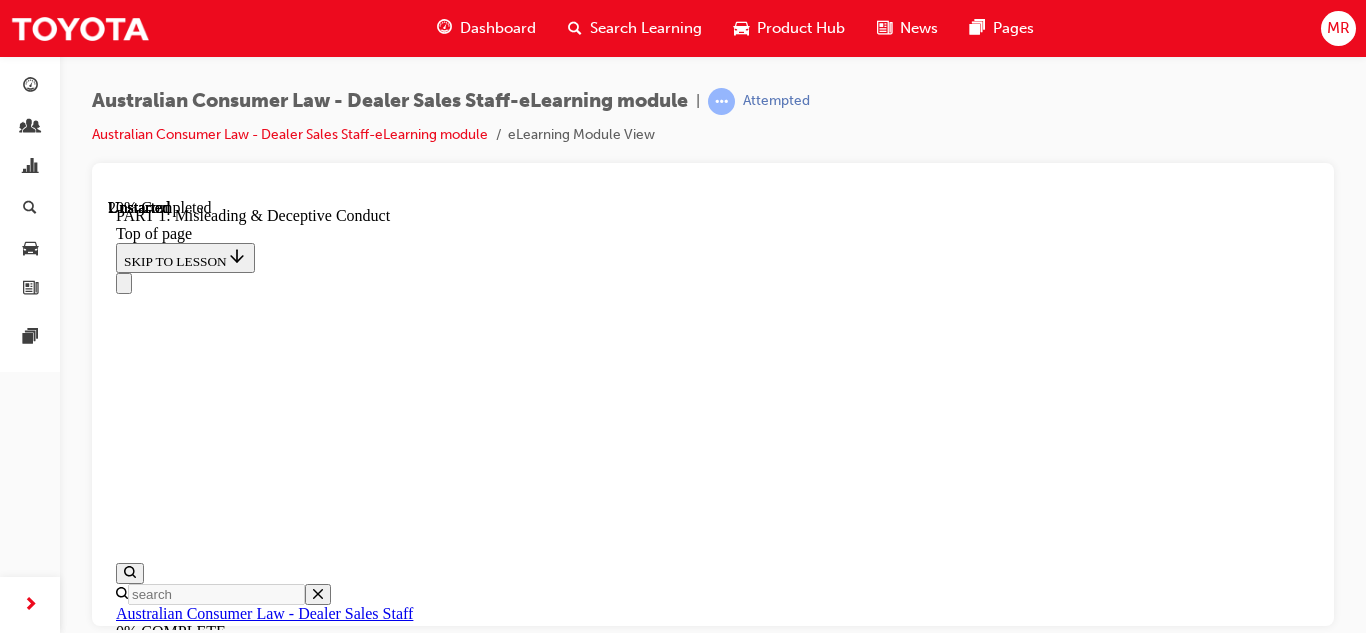 click on "Scenario Complete! START OVER" at bounding box center [713, 8799] 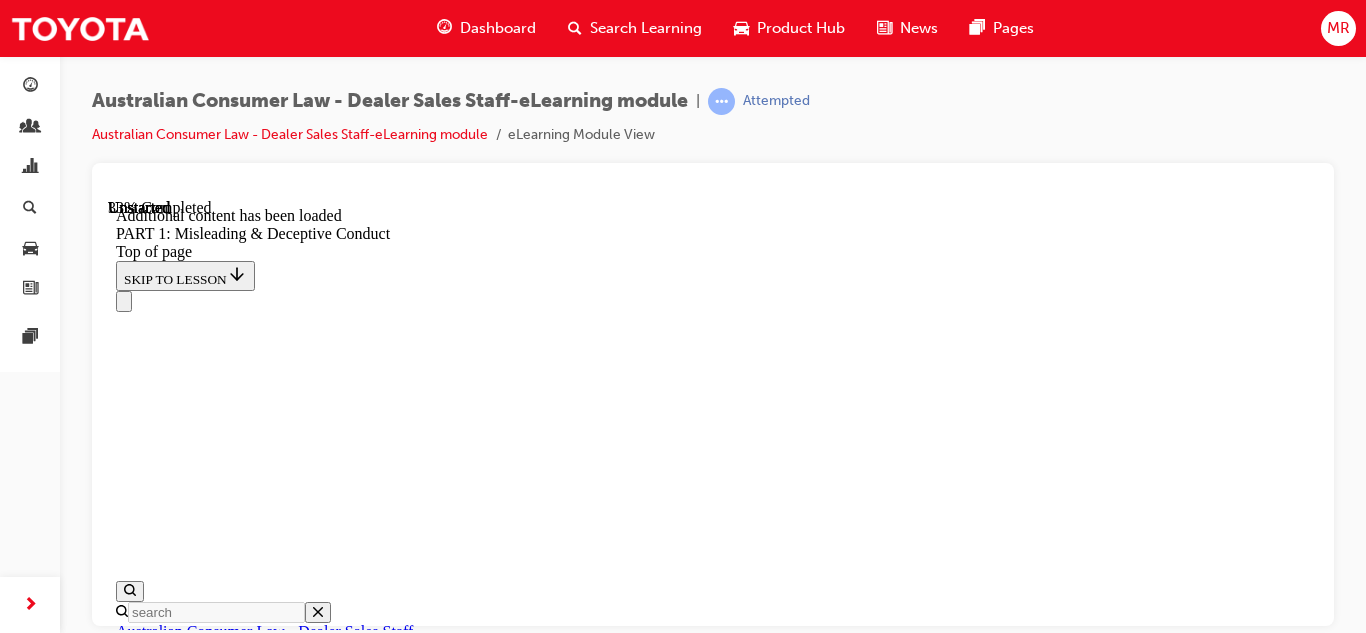 scroll, scrollTop: 2020, scrollLeft: 0, axis: vertical 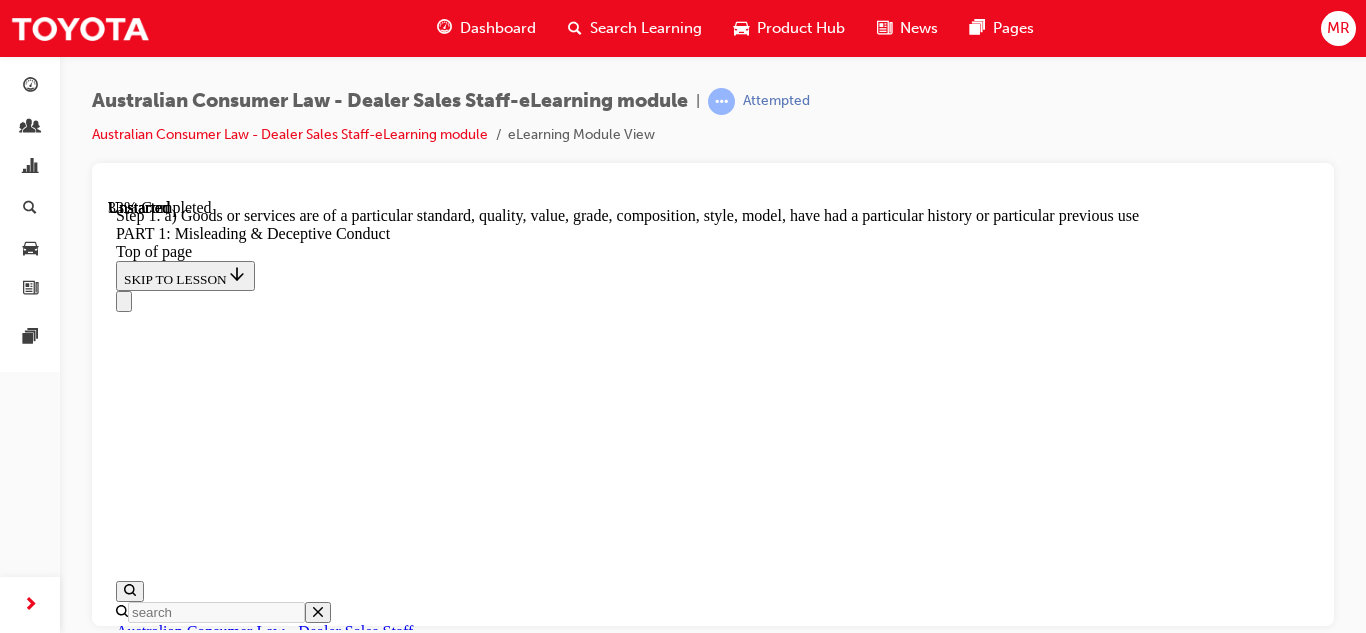 type 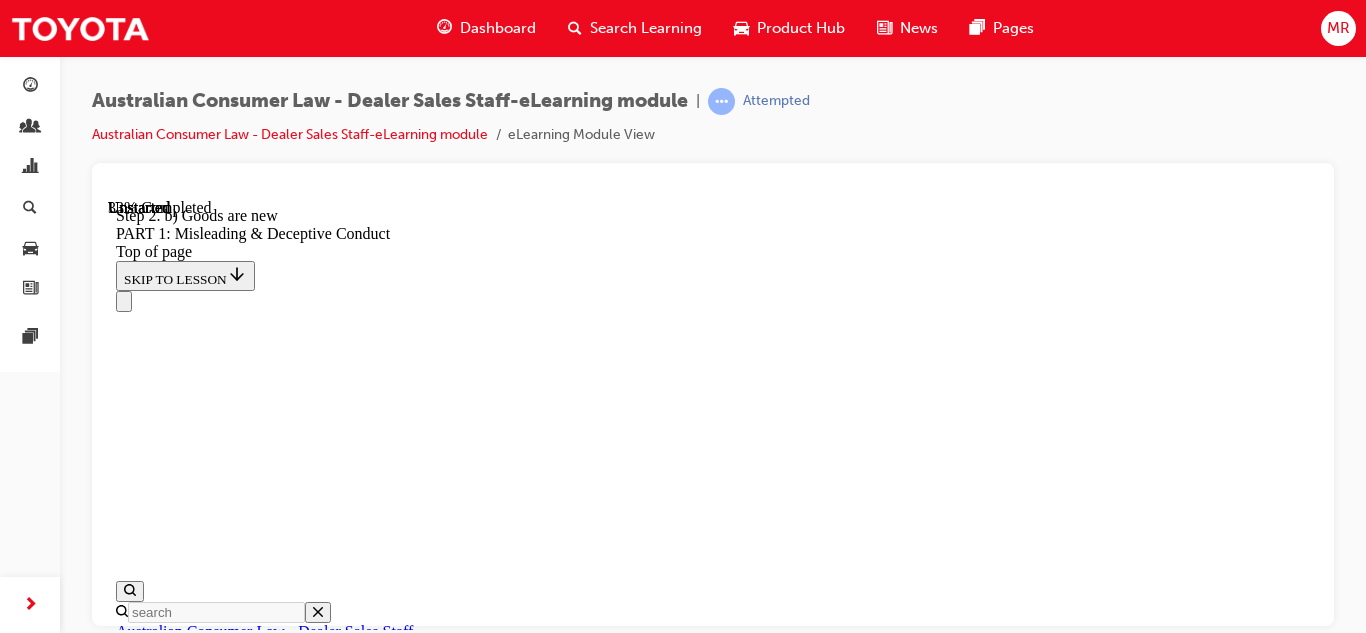 scroll, scrollTop: 2357, scrollLeft: 0, axis: vertical 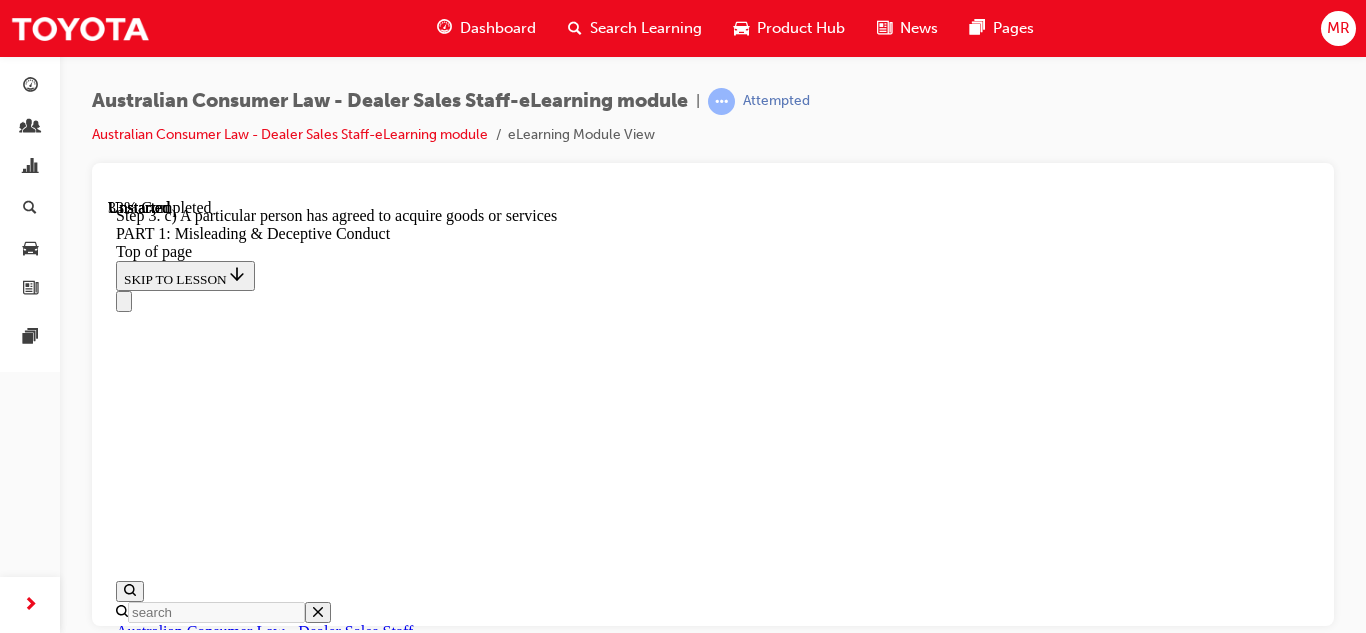 click at bounding box center (124, 9220) 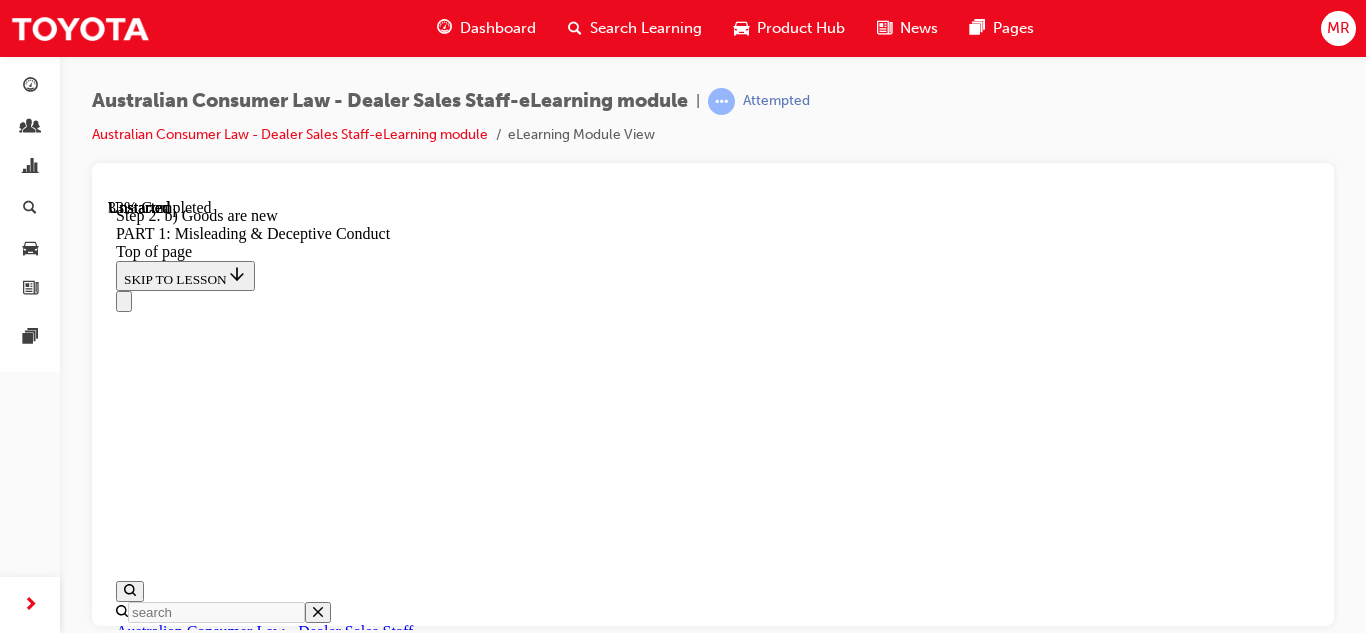 click 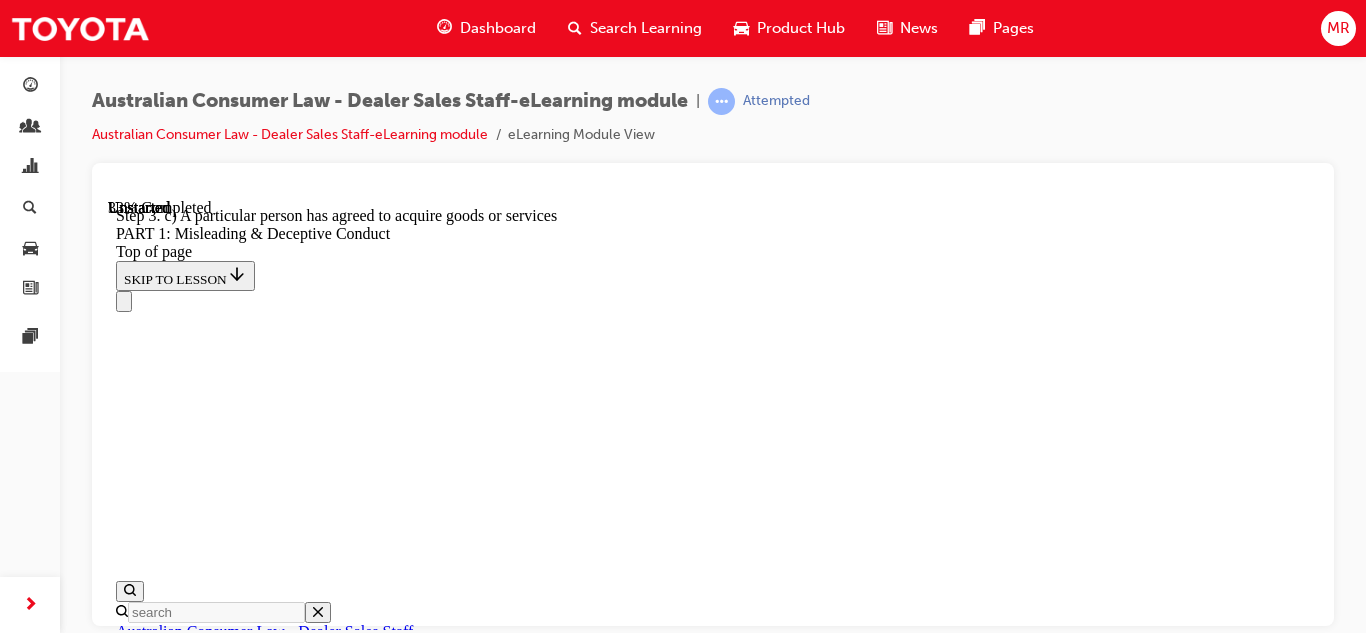 click 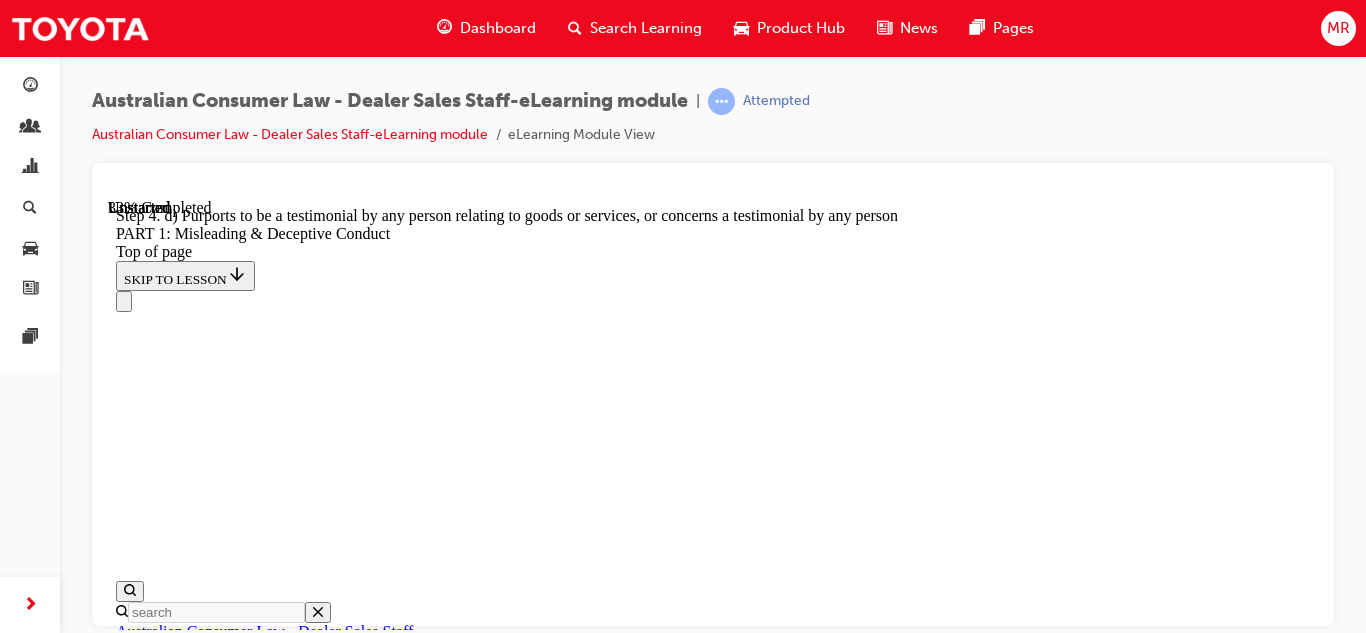 click 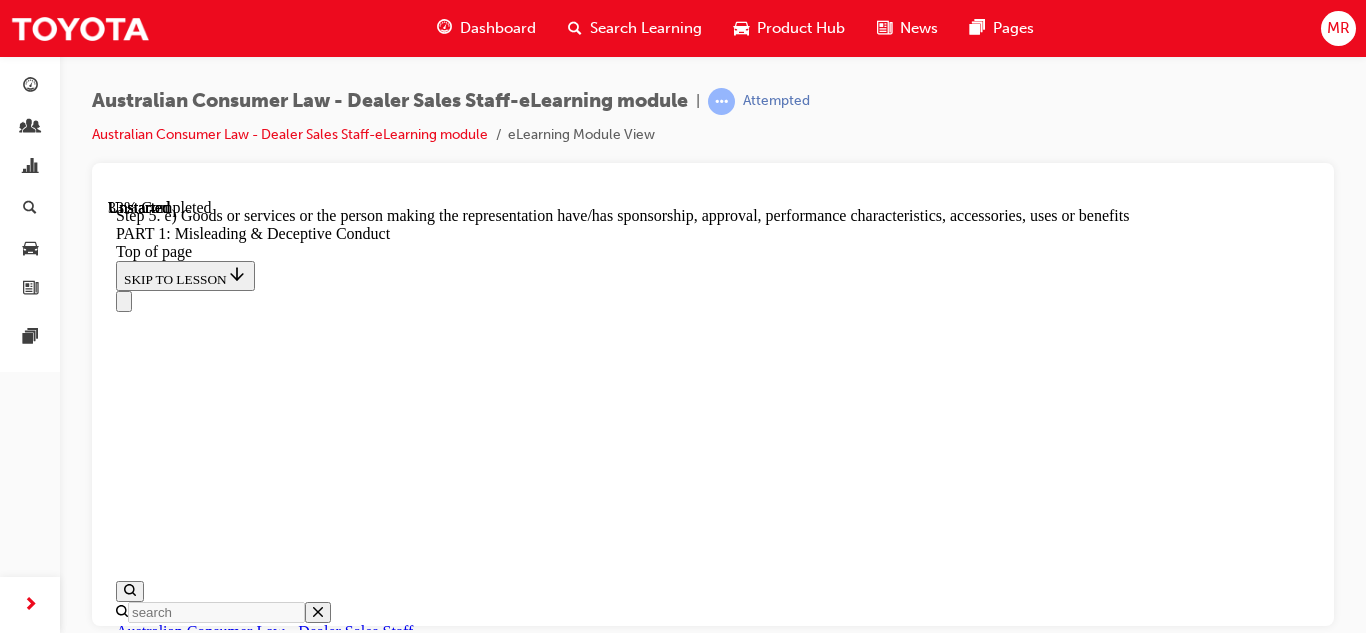 click 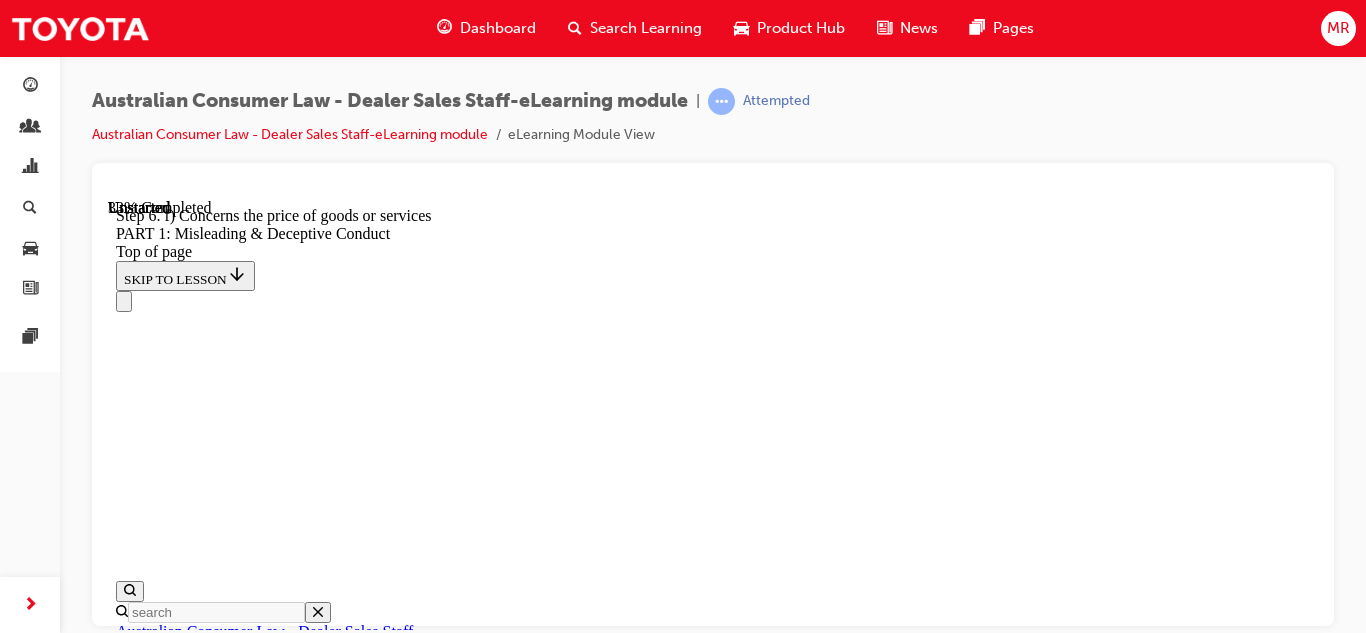 click 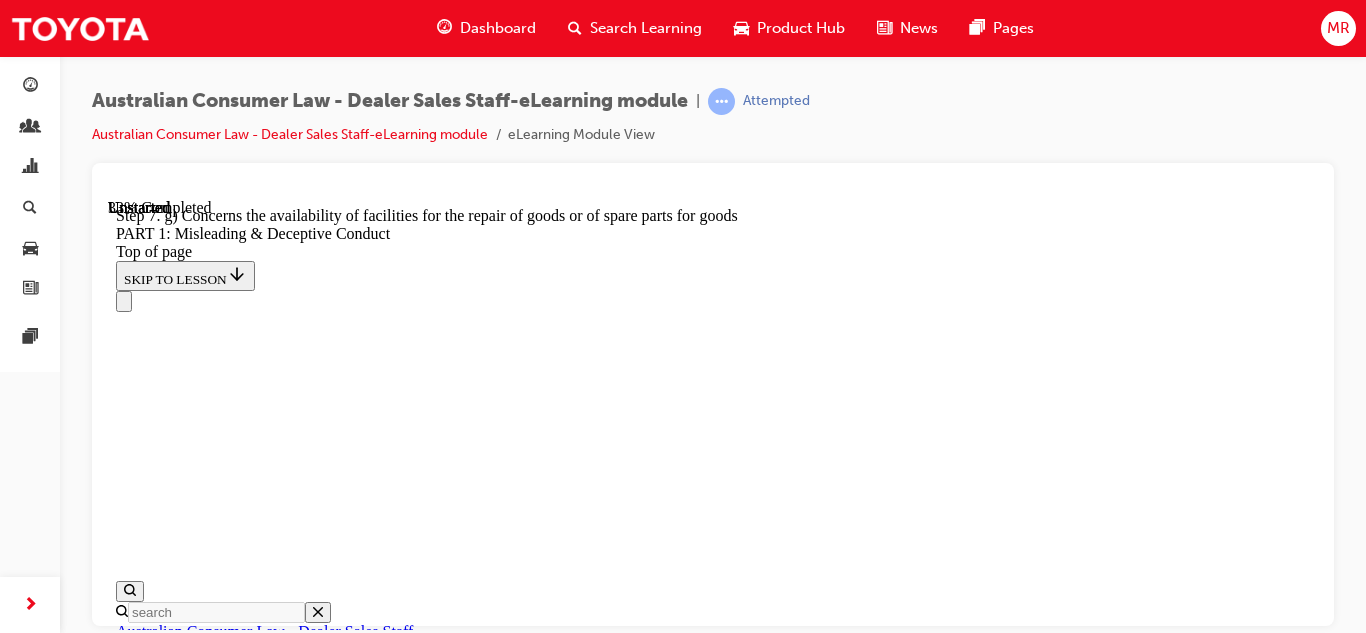 click 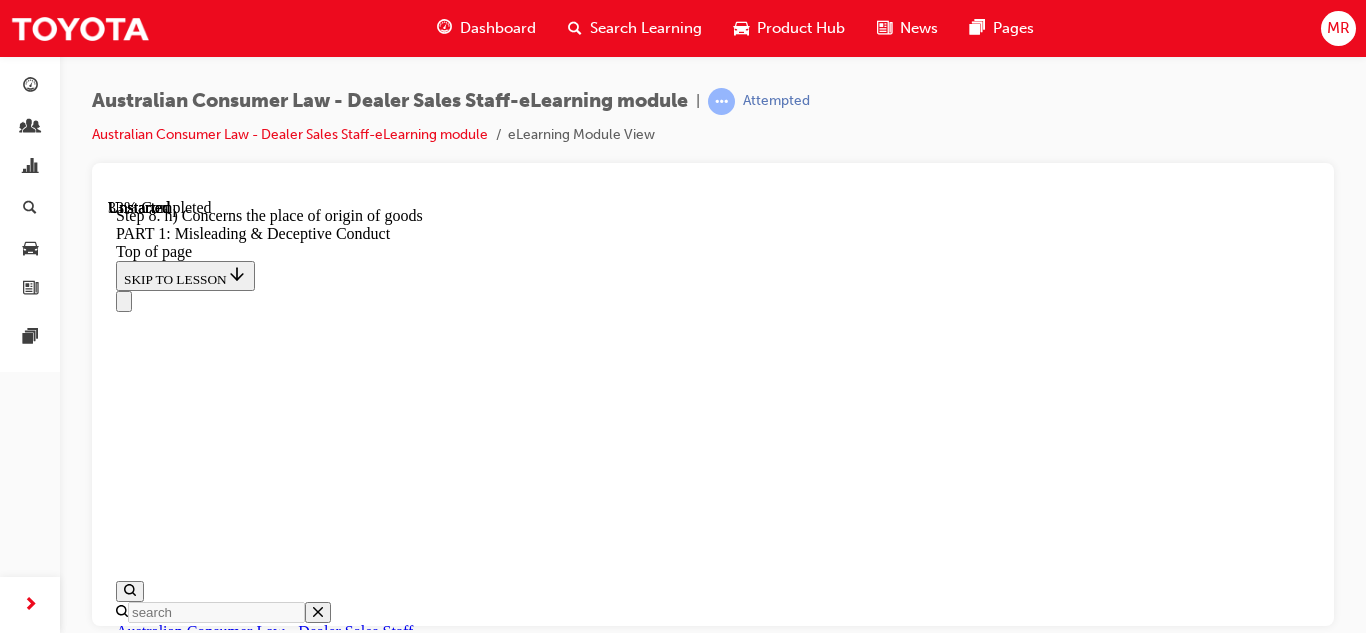 click 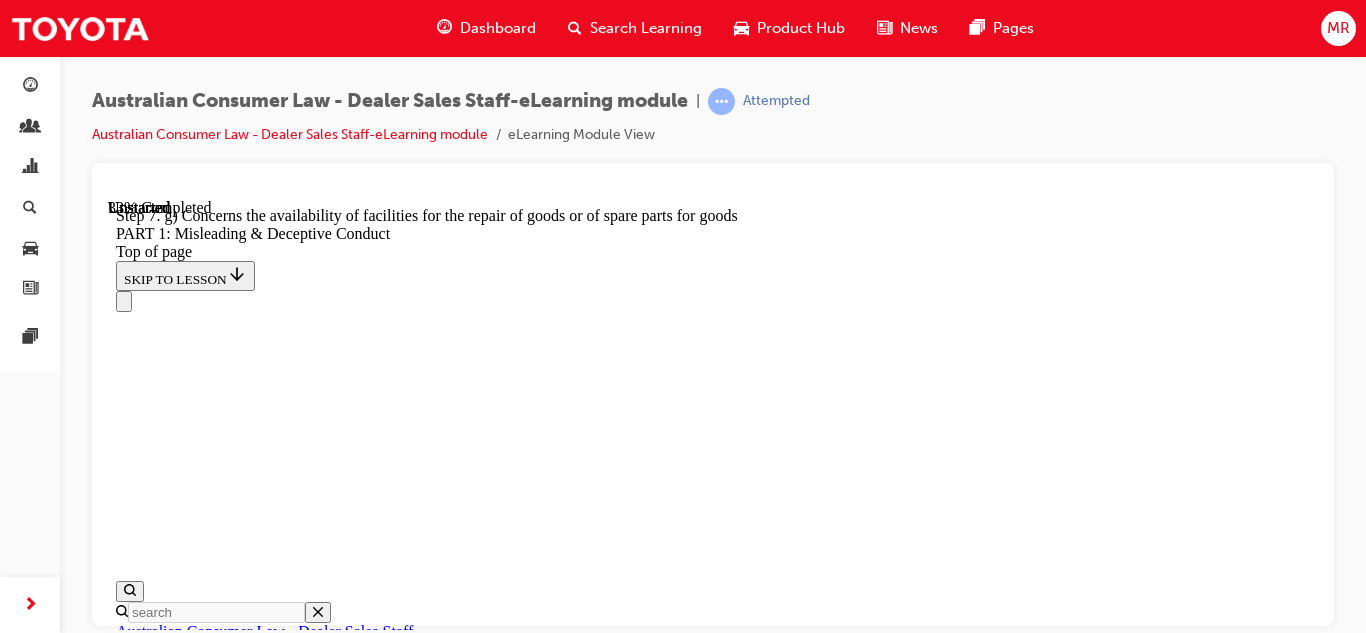 click 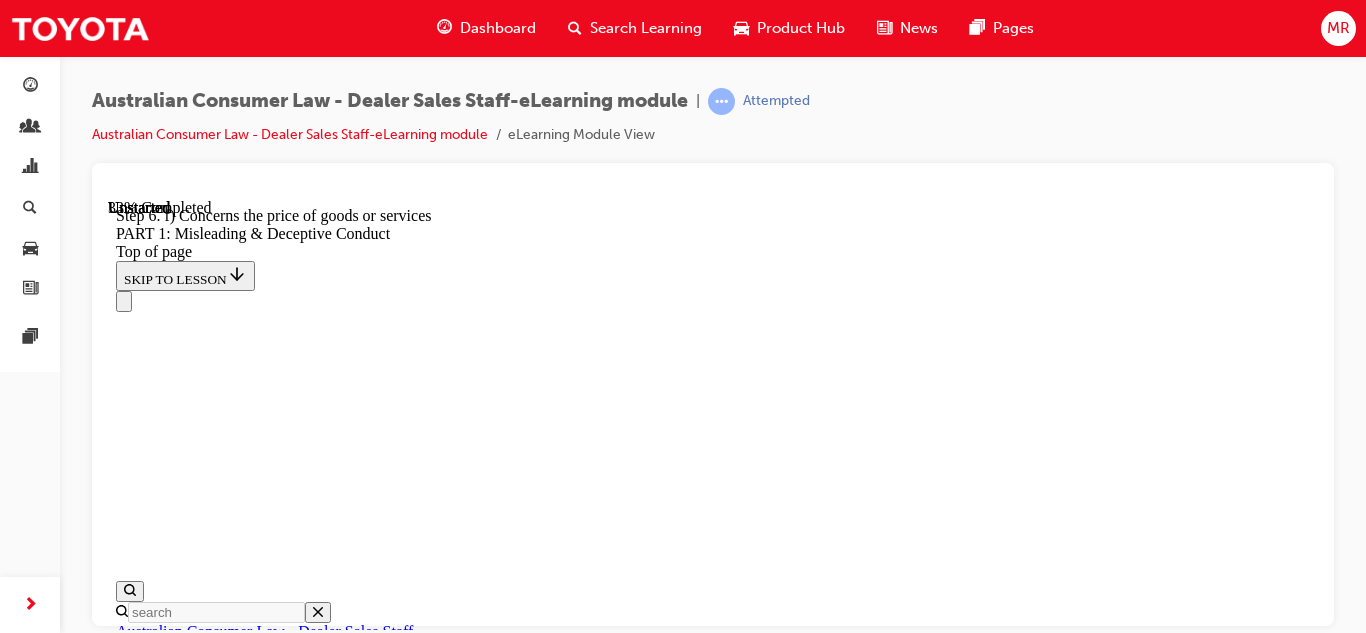 click at bounding box center (140, 9220) 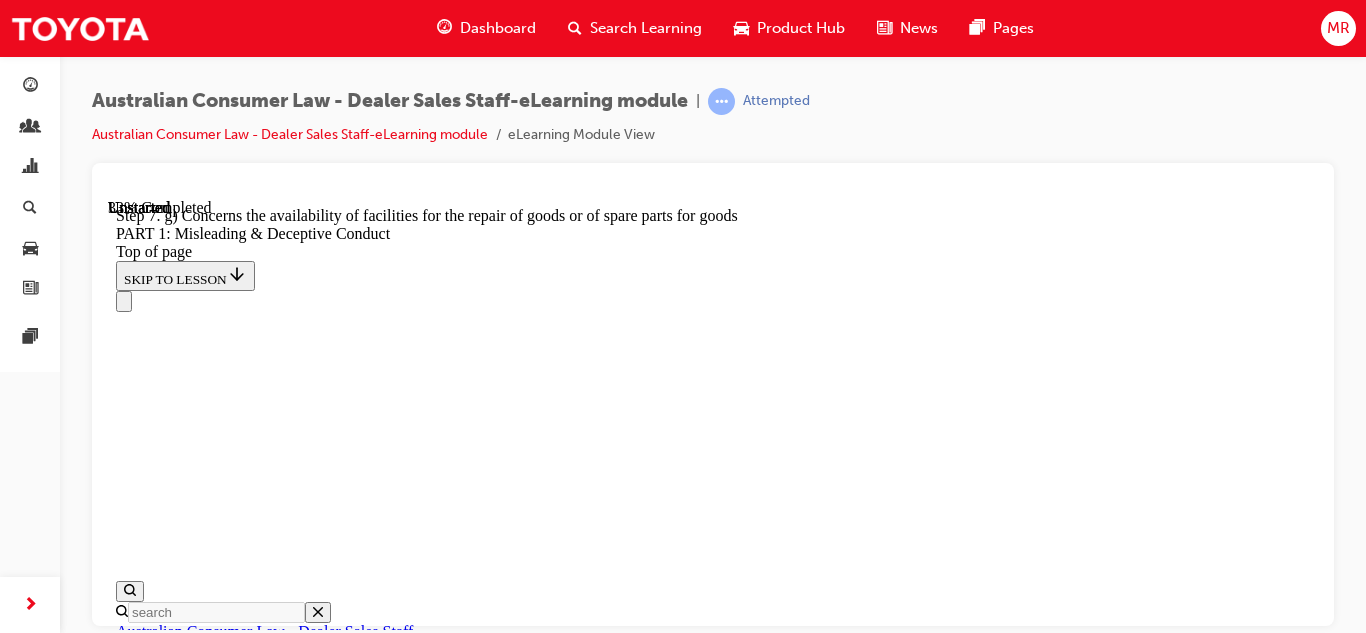 click at bounding box center [140, 9220] 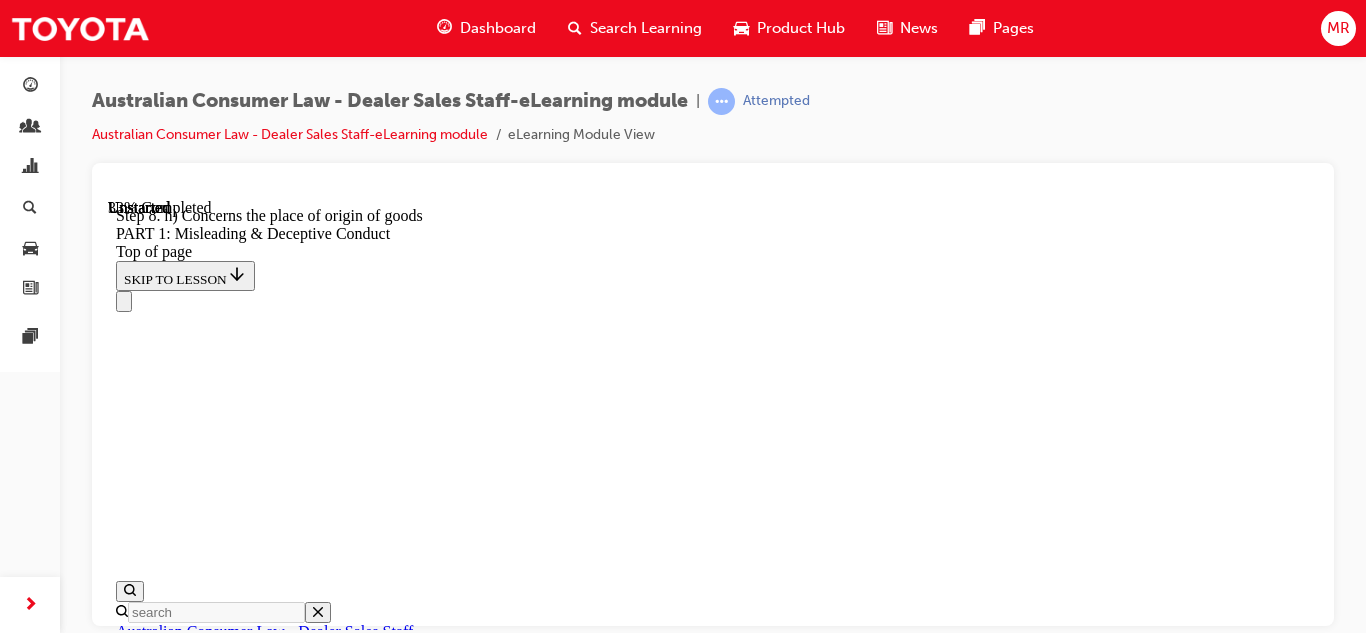 click at bounding box center [140, 9220] 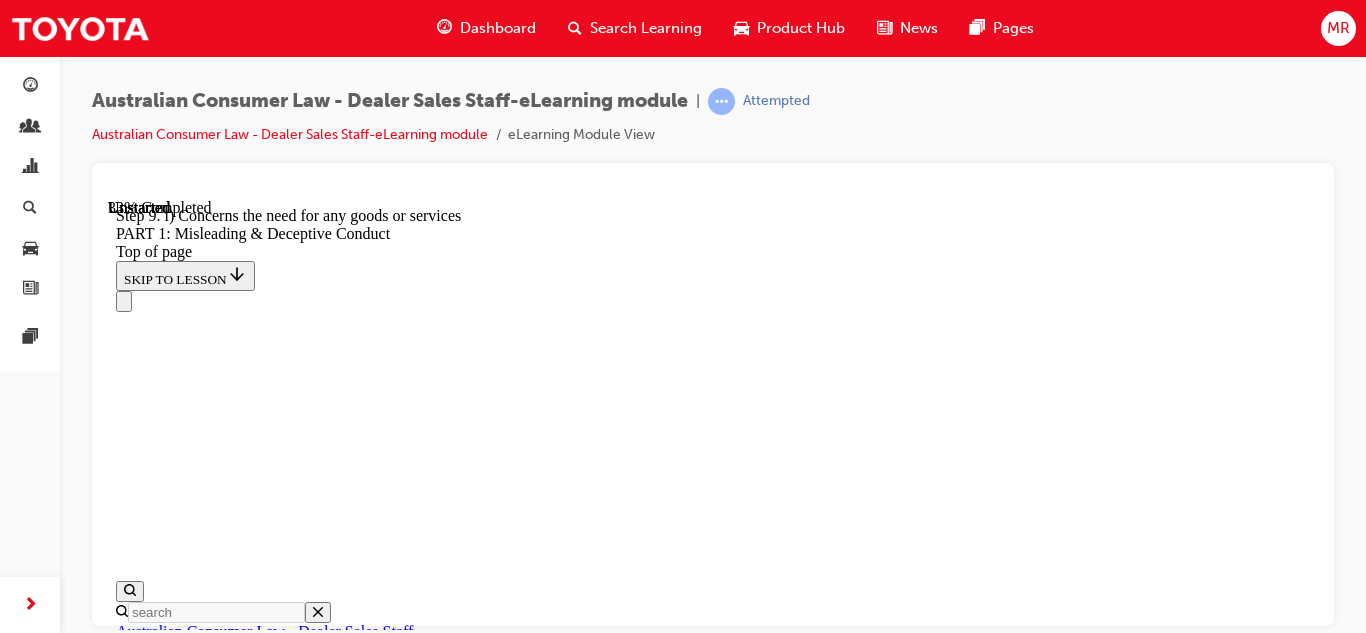 click at bounding box center [124, 9220] 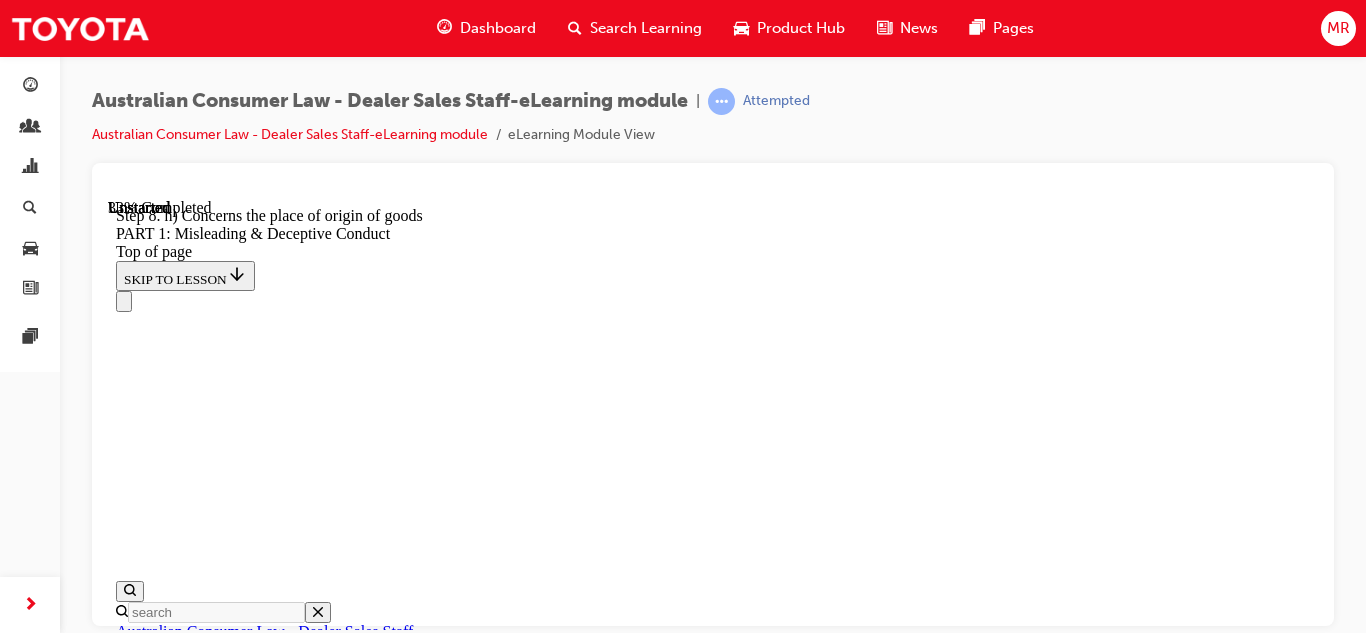 click 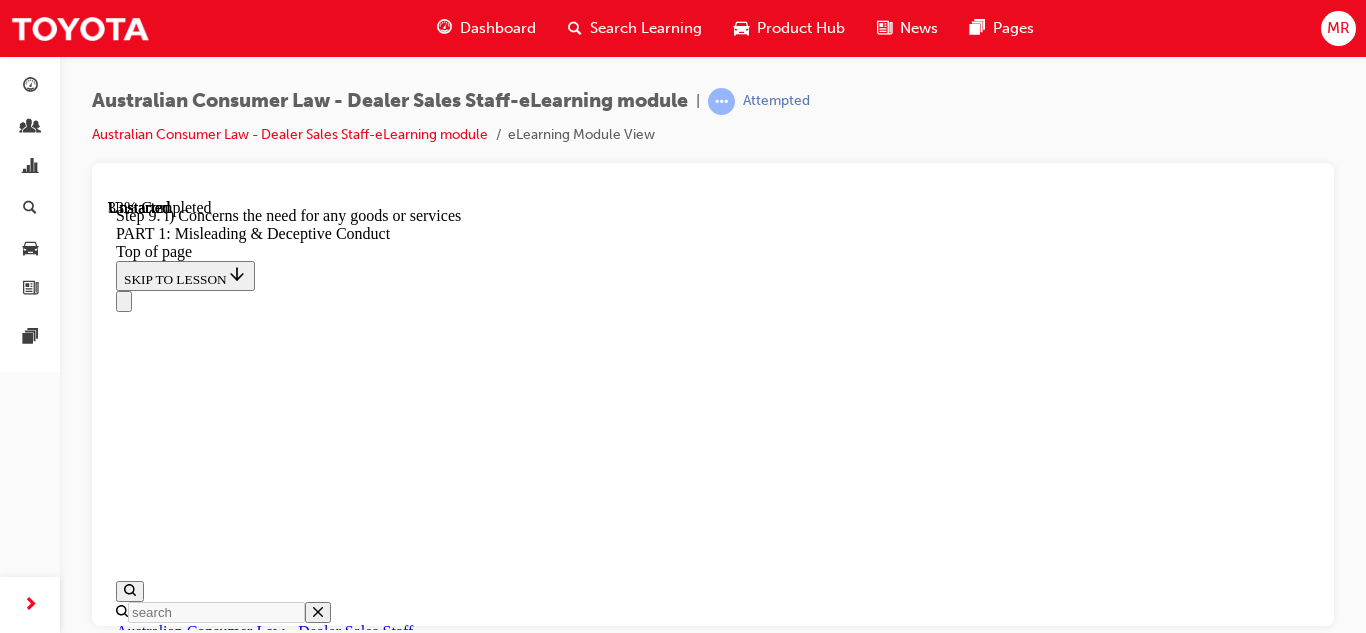 click 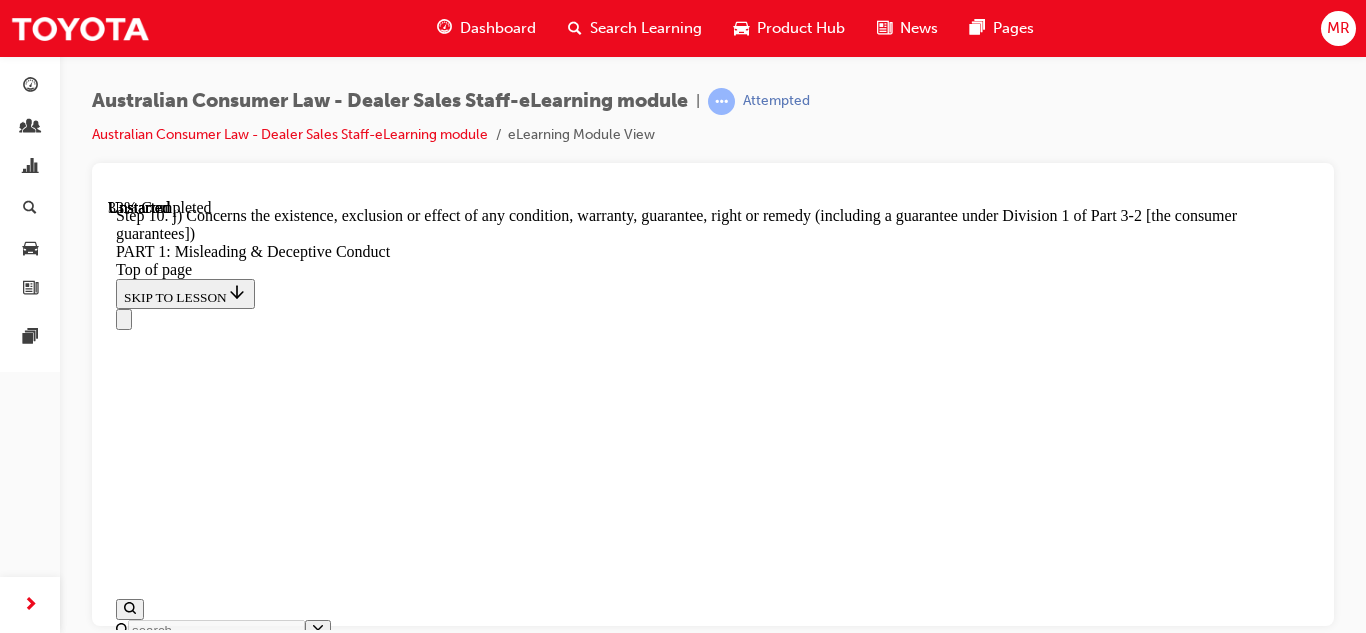 click 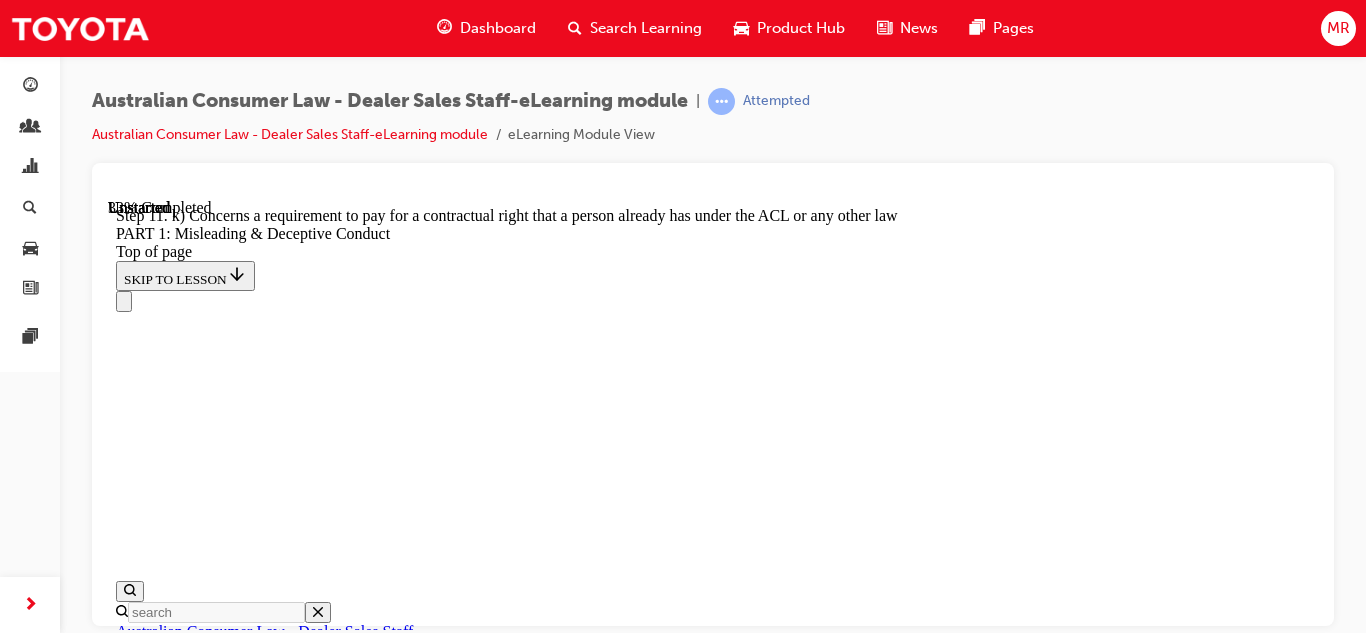 click 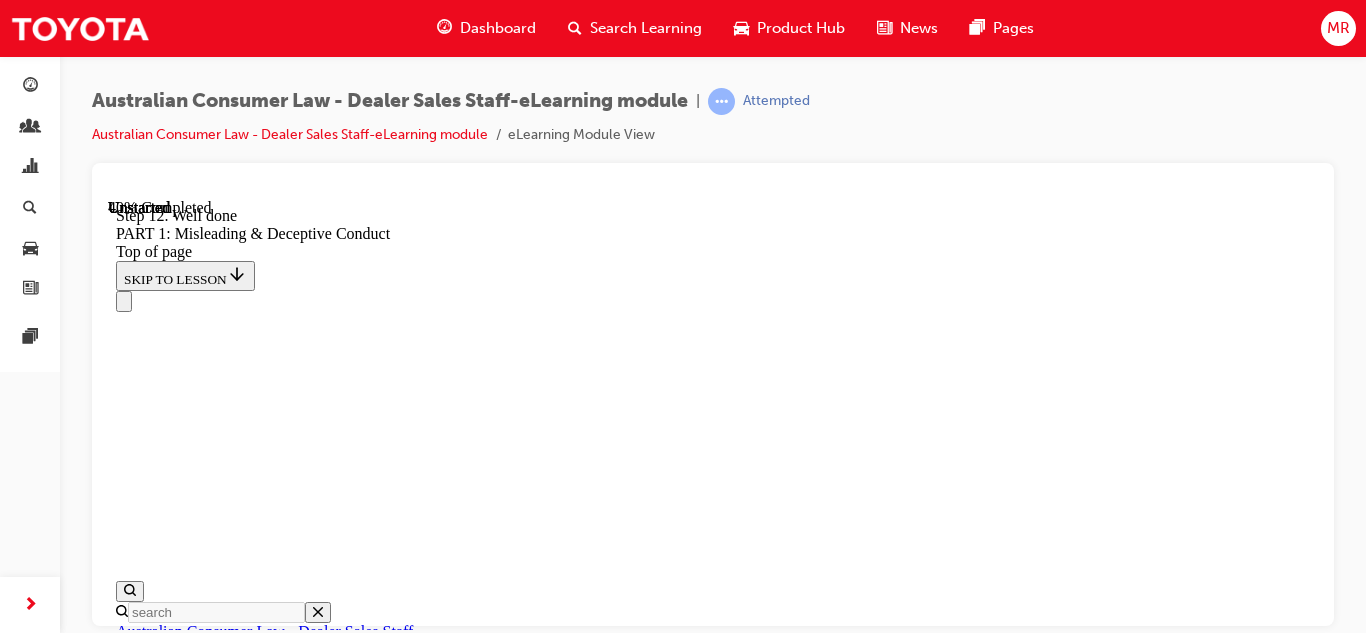 scroll, scrollTop: 2678, scrollLeft: 0, axis: vertical 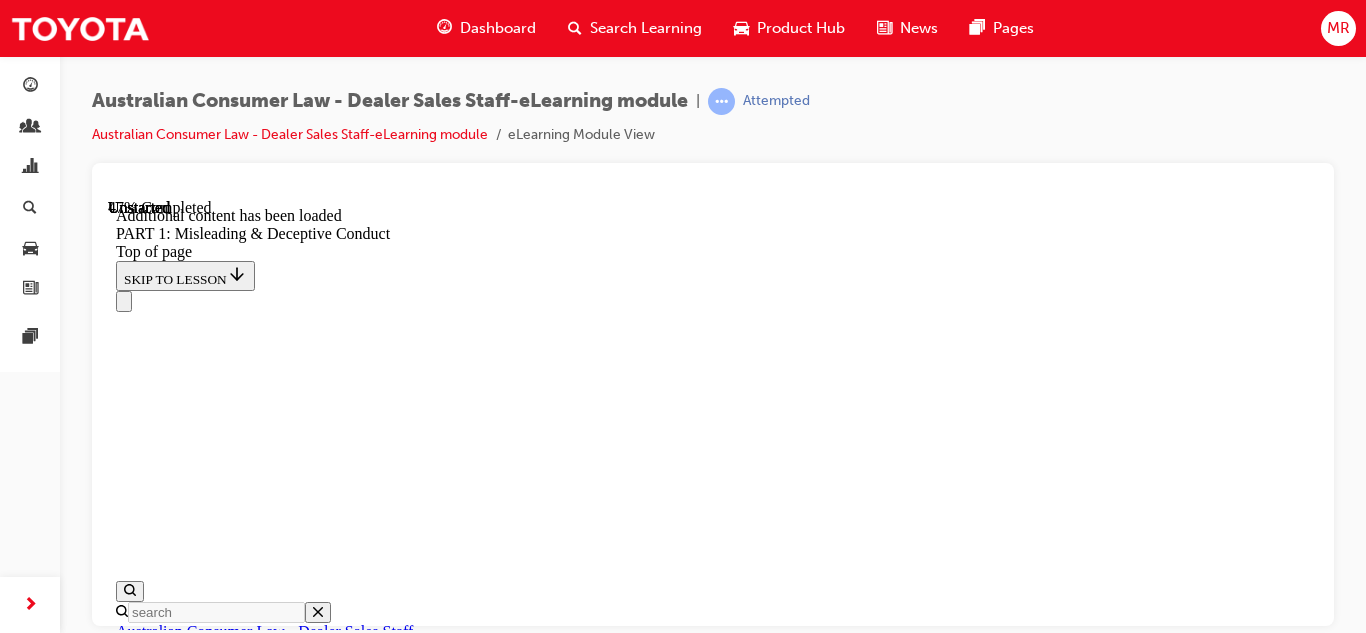 click on "Which of the following could be a false or misleading representation under the ACL:" at bounding box center (713, 9693) 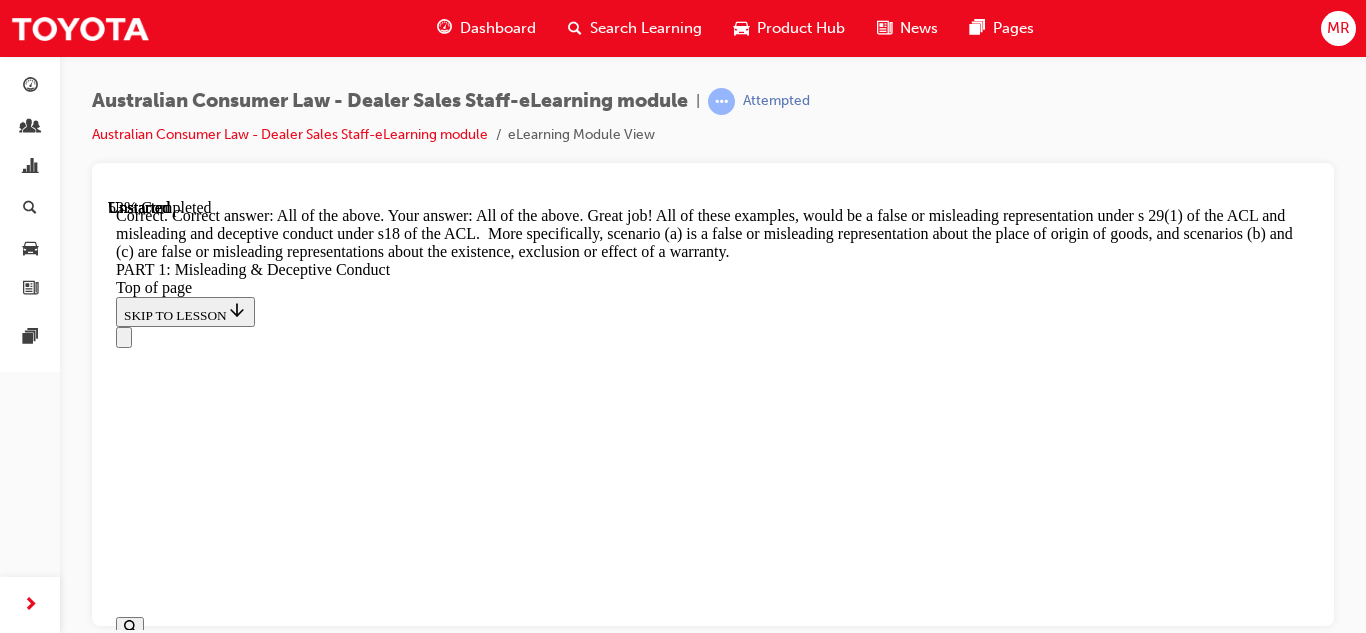 scroll, scrollTop: 3370, scrollLeft: 0, axis: vertical 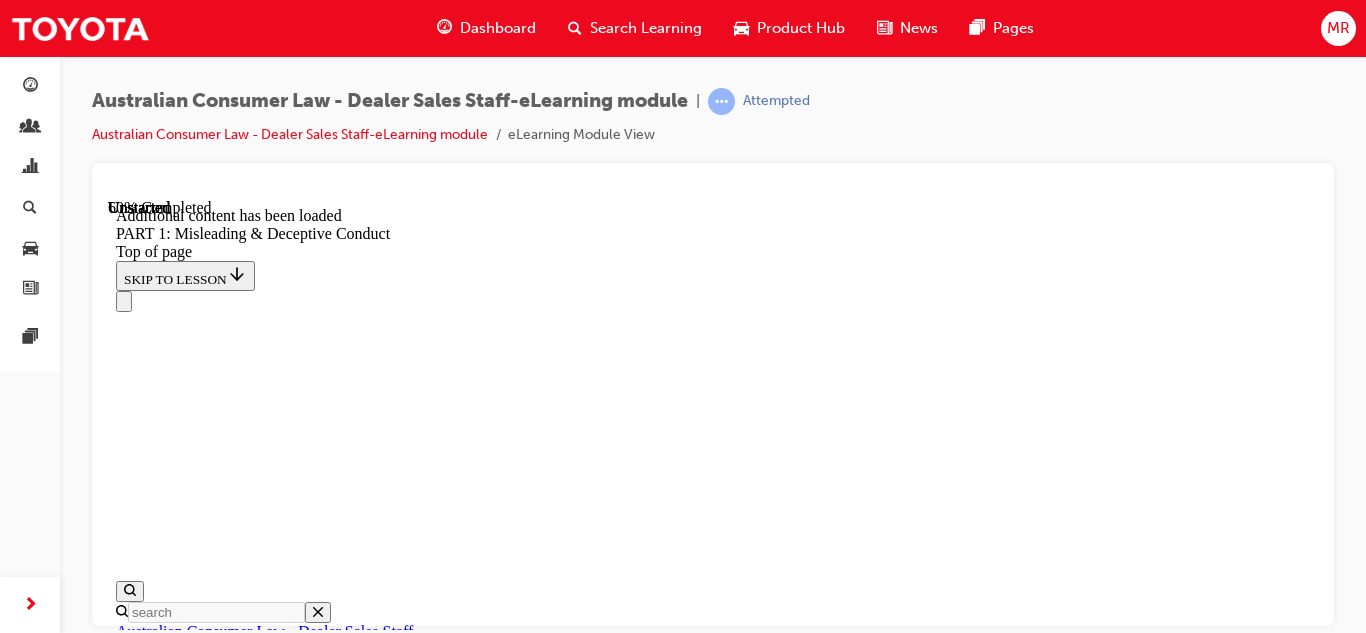 click on "Your Dealership offers extended warranties for purchase. In explaining this to a customer, you say that an extended warranty will give peace of mind after the Toyota Warranty Advantage has expired. Otherwise the customer will have no other rights.  Is this a false or misleading representation?" at bounding box center (713, 18656) 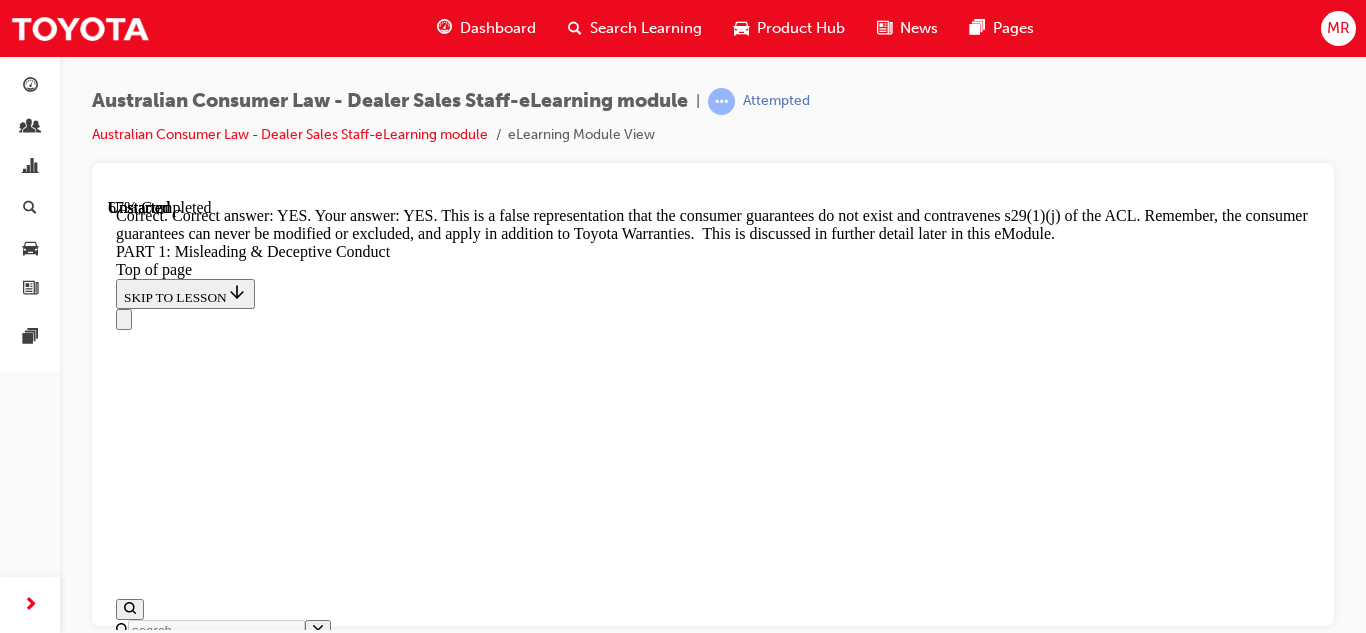 click on "Scenario: Your Dealership offers extended warranties for purchase. In explaining this to a customer, you say that an extended warranty will give peace of mind after the Toyota Warranty Advantage has expired. Otherwise the customer will have no other rights.  Is this a false or misleading representation? YES Correctly selected NO Correctly unselected SUBMIT Correct This is a false representation that the consumer guarantees do not exist and contravenes s29(1)(j) of the ACL. Remember, the consumer guarantees can never be modified or excluded, and apply in addition to Toyota Warranties.  This is discussed in further detail later in this eModule. TAKE AGAIN" at bounding box center (713, 20863) 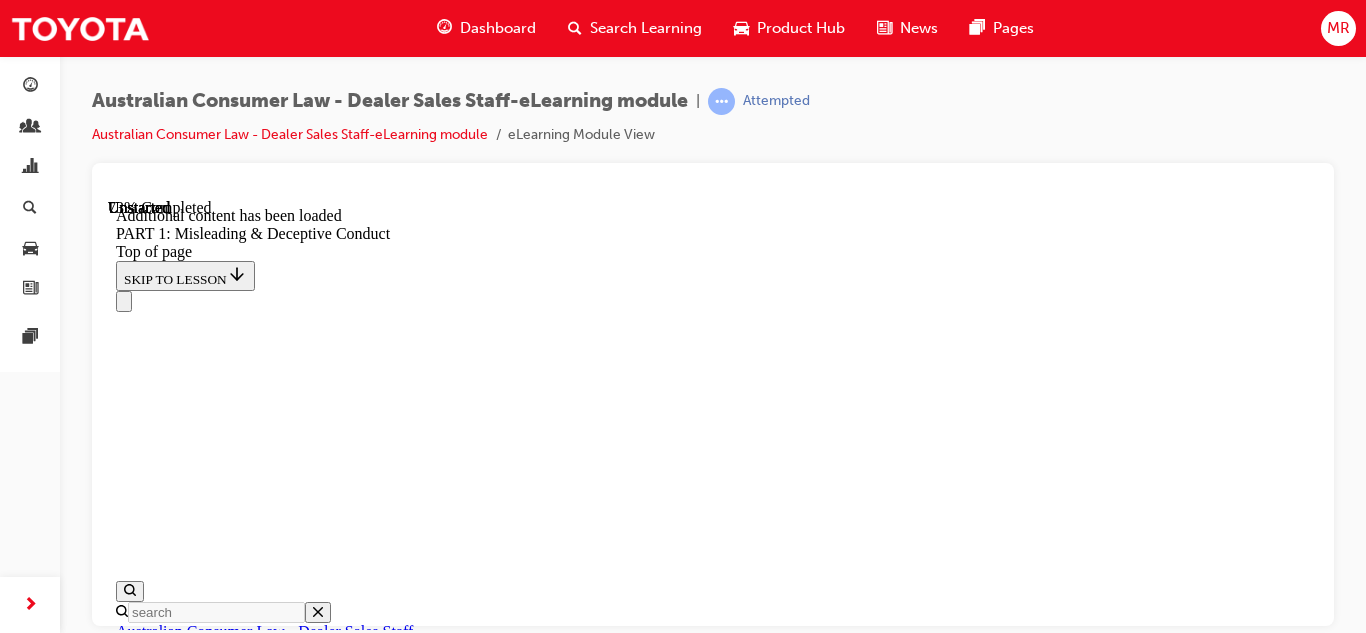 scroll, scrollTop: 5025, scrollLeft: 0, axis: vertical 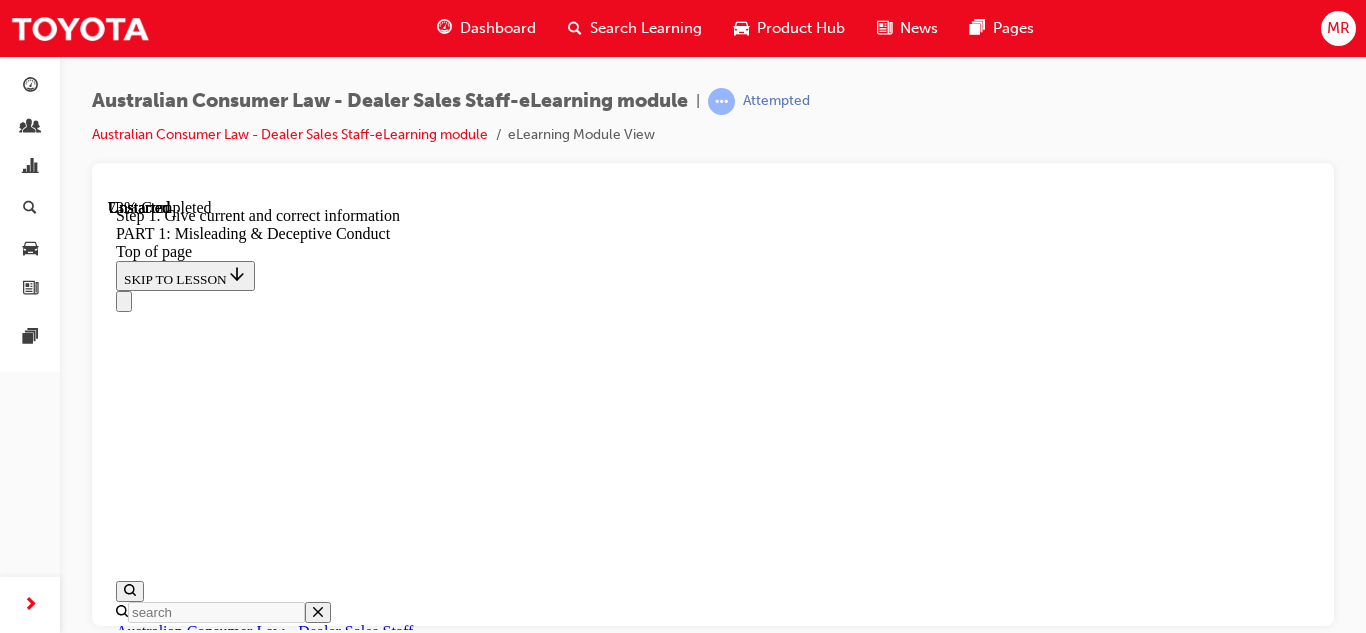 type 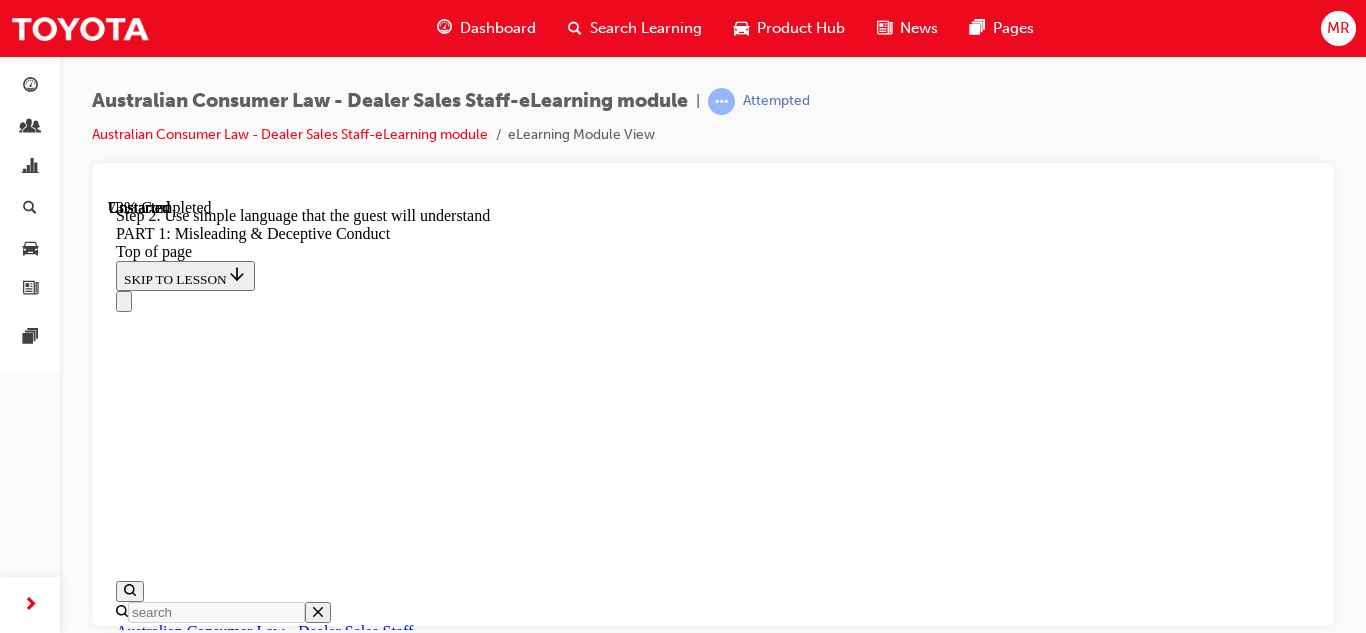 scroll, scrollTop: 5065, scrollLeft: 0, axis: vertical 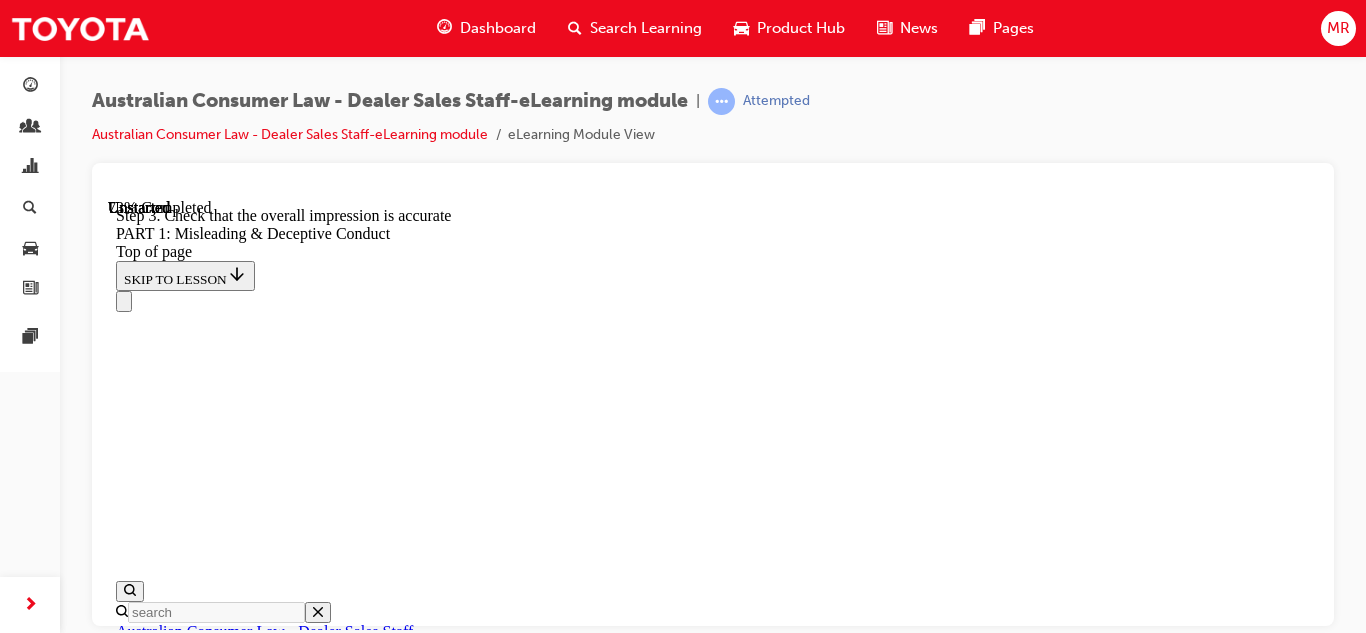 click at bounding box center [140, 23174] 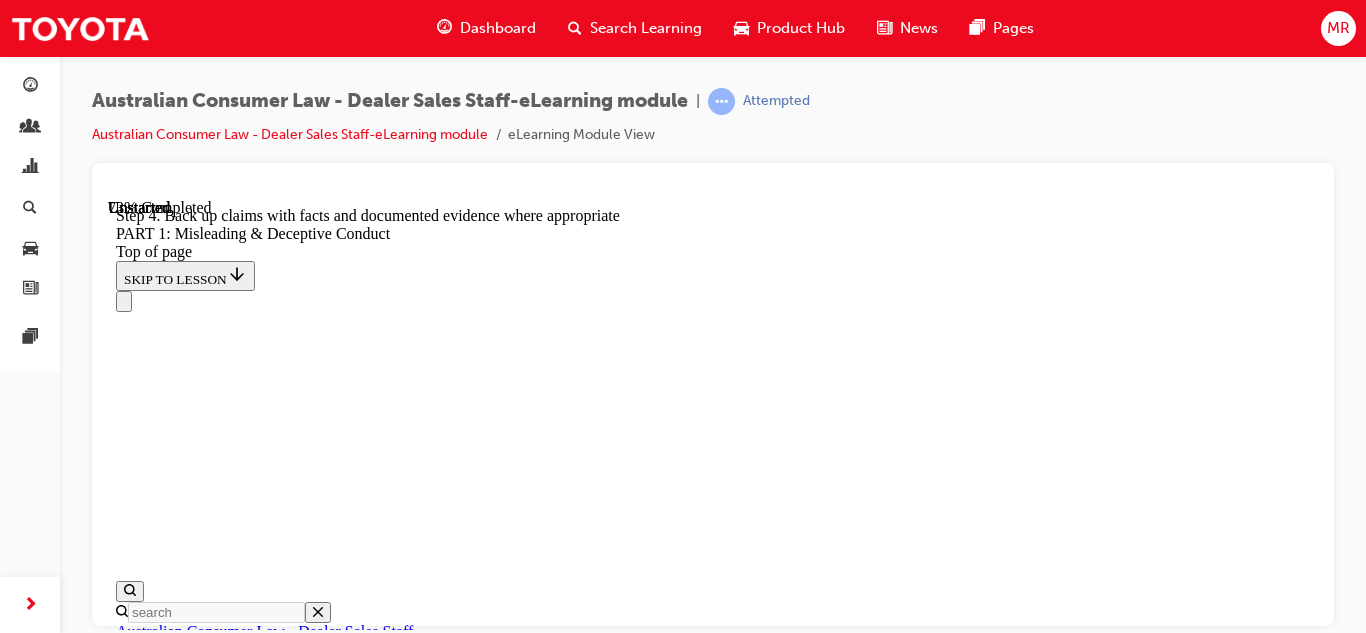 click at bounding box center [140, 23174] 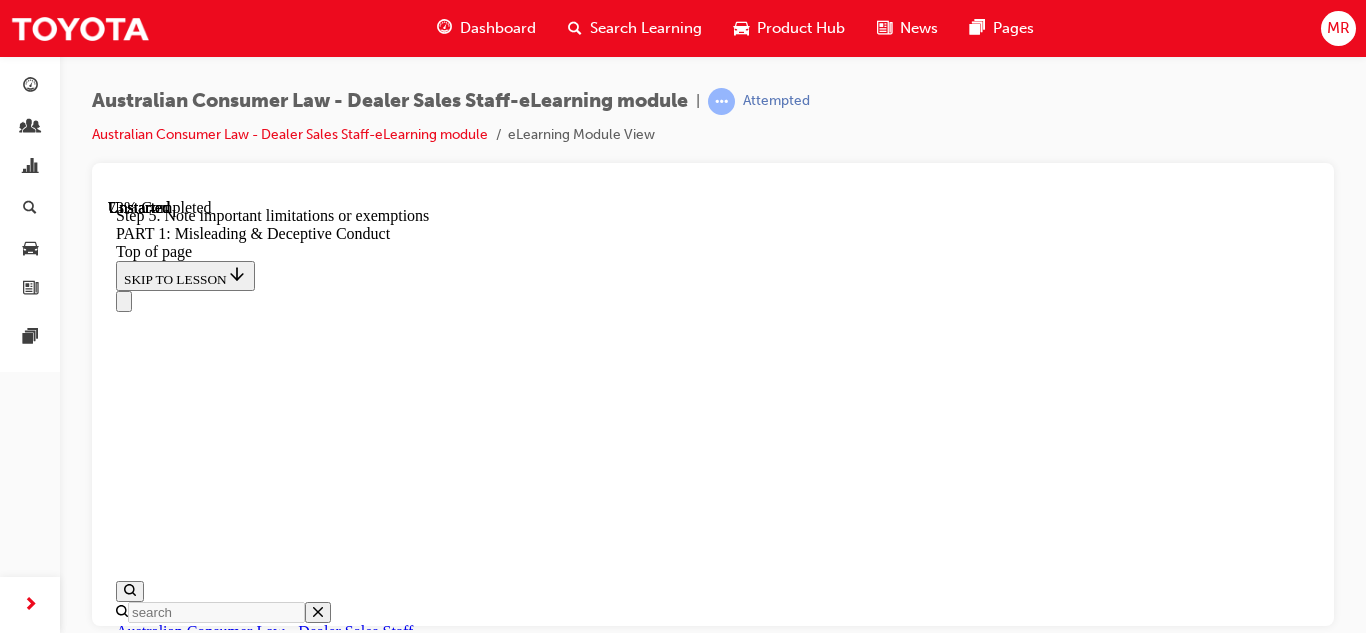click at bounding box center [140, 23174] 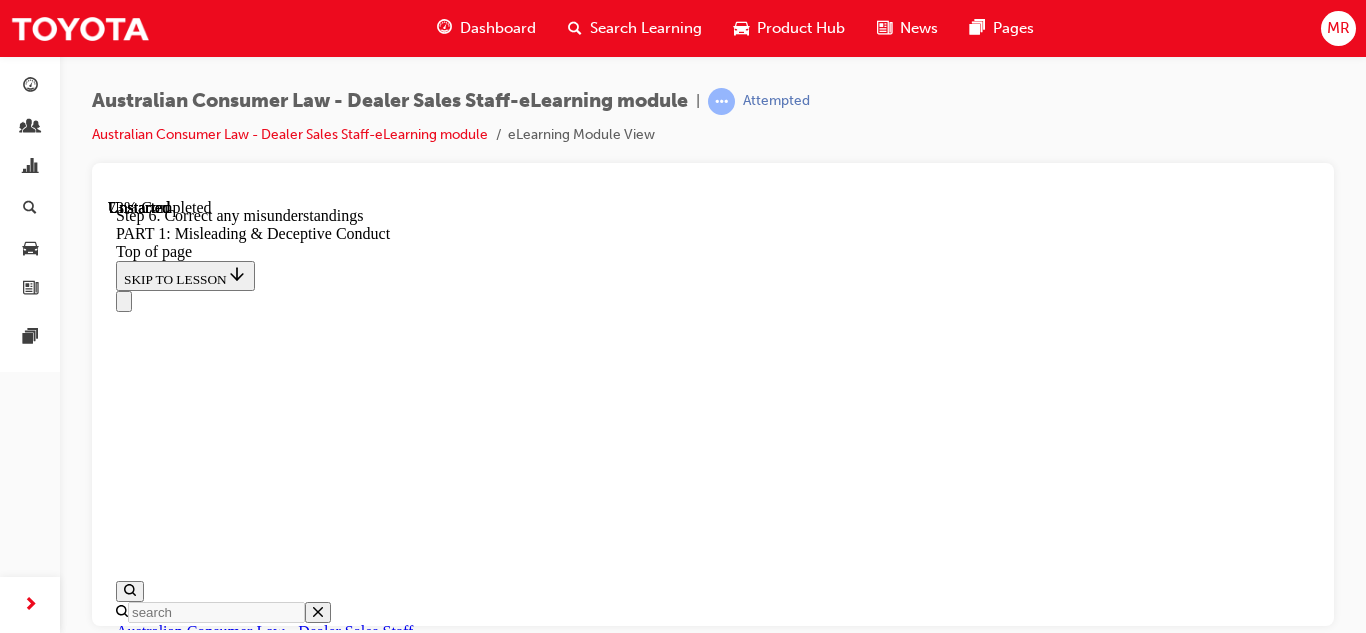 click at bounding box center [140, 23174] 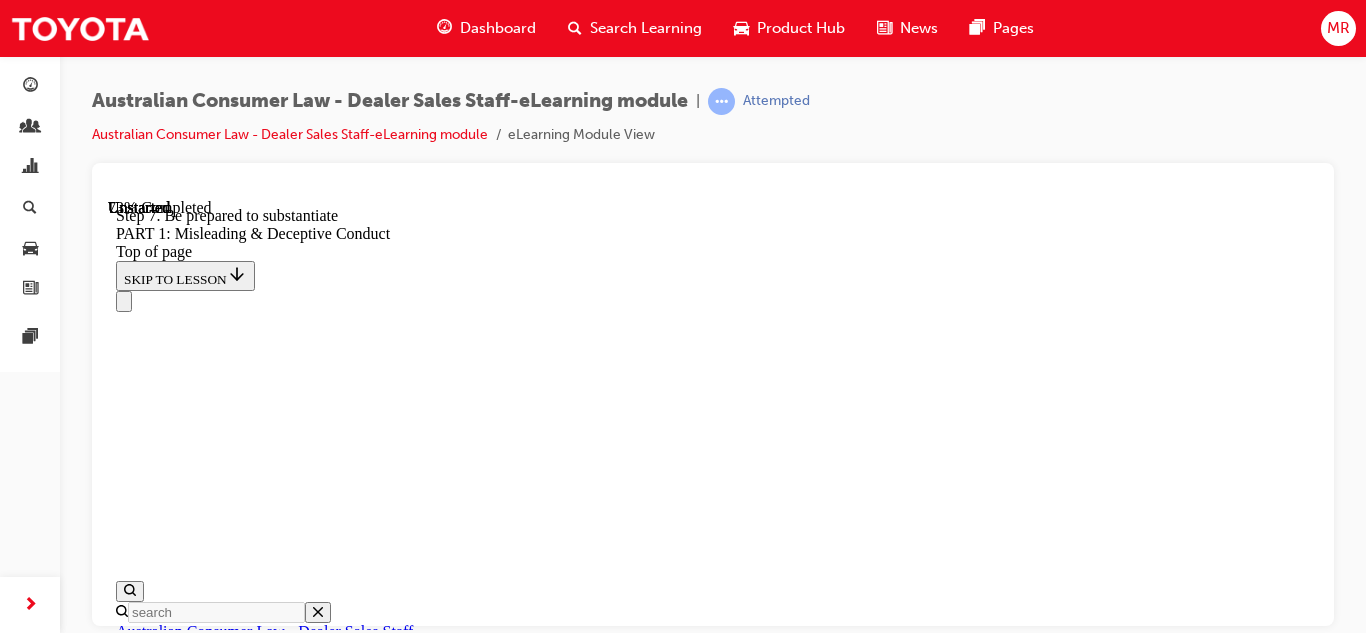 click at bounding box center [140, 23174] 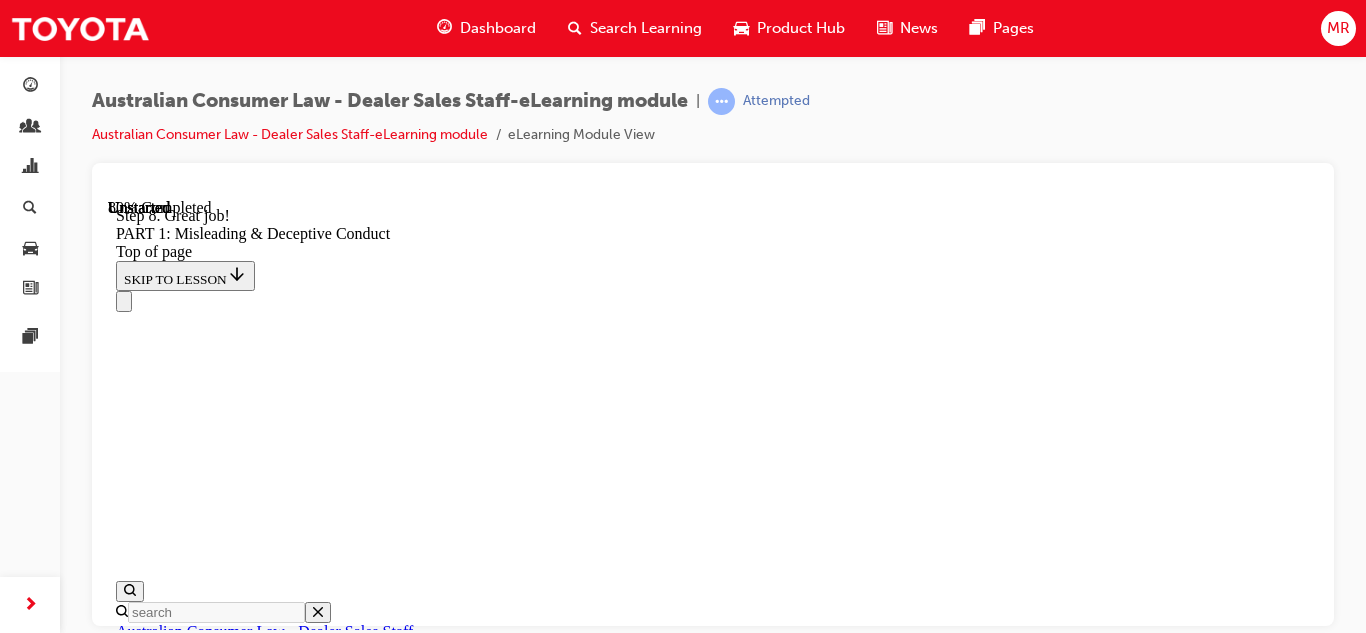 type 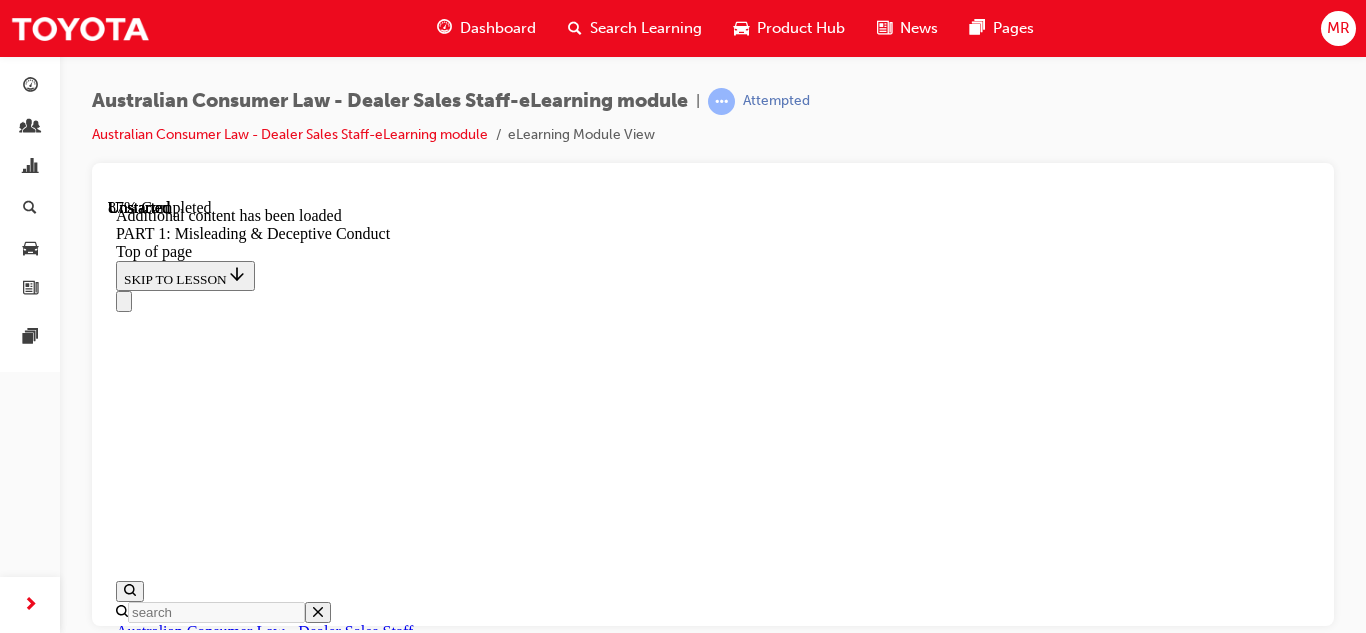 scroll, scrollTop: 5565, scrollLeft: 0, axis: vertical 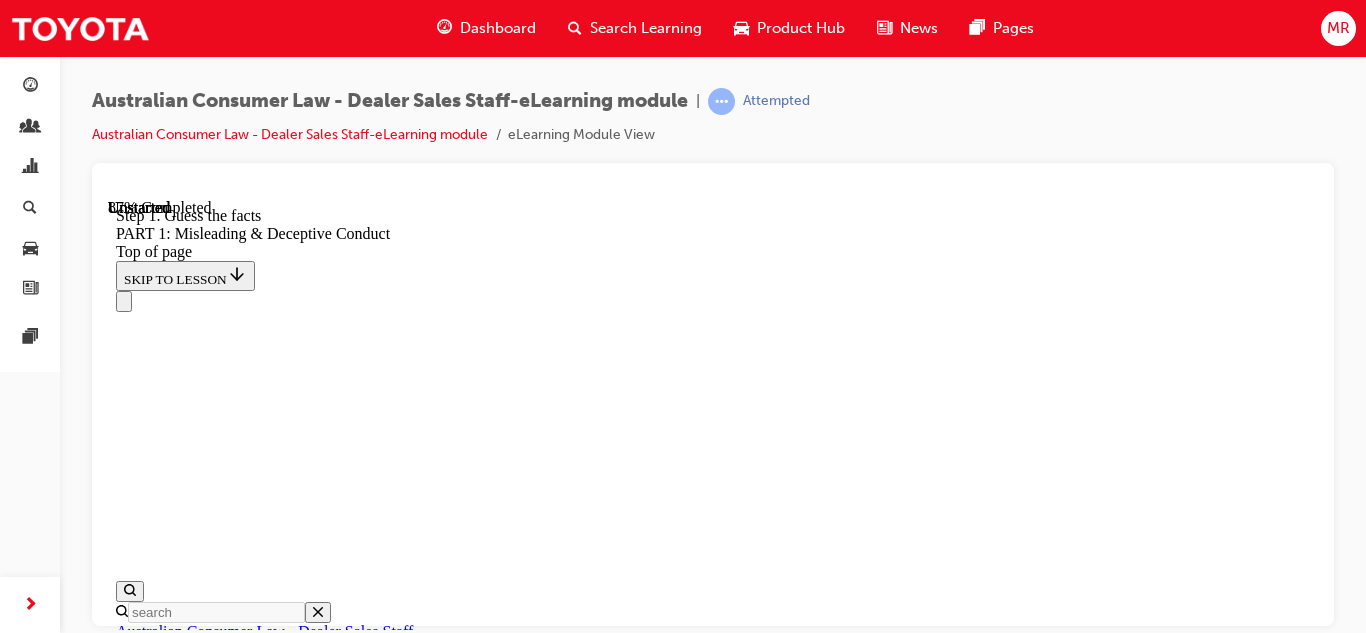 click at bounding box center [140, 23632] 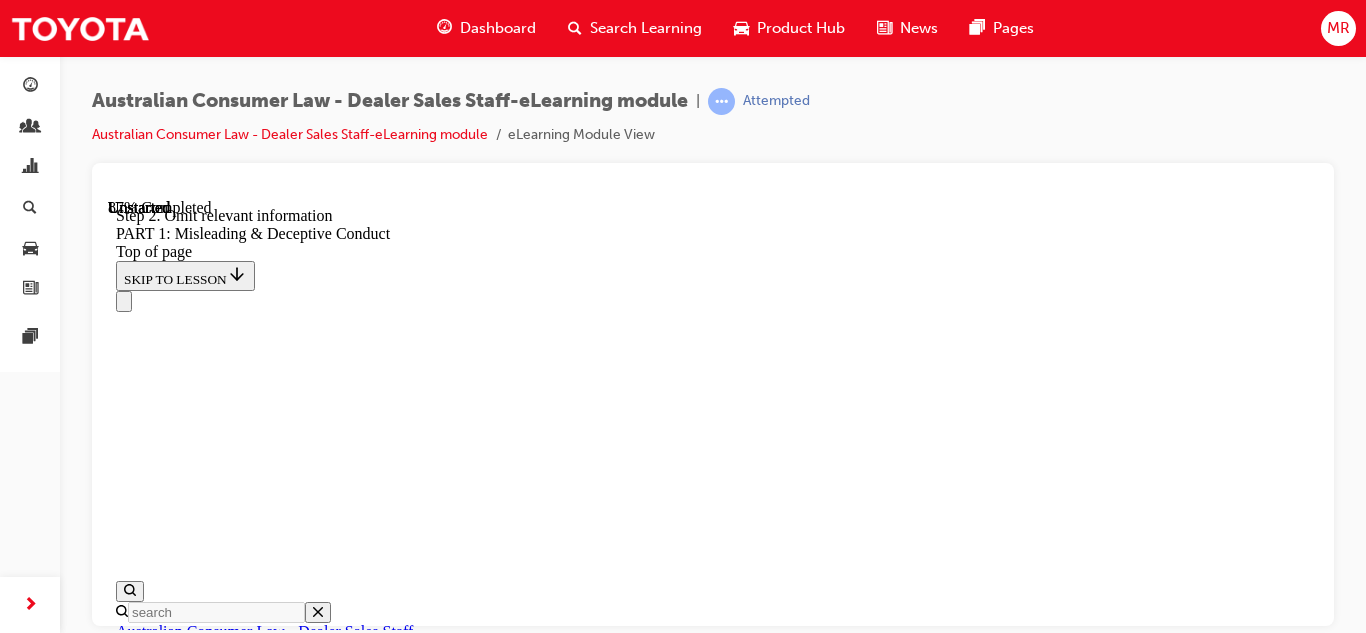 click at bounding box center [140, 23632] 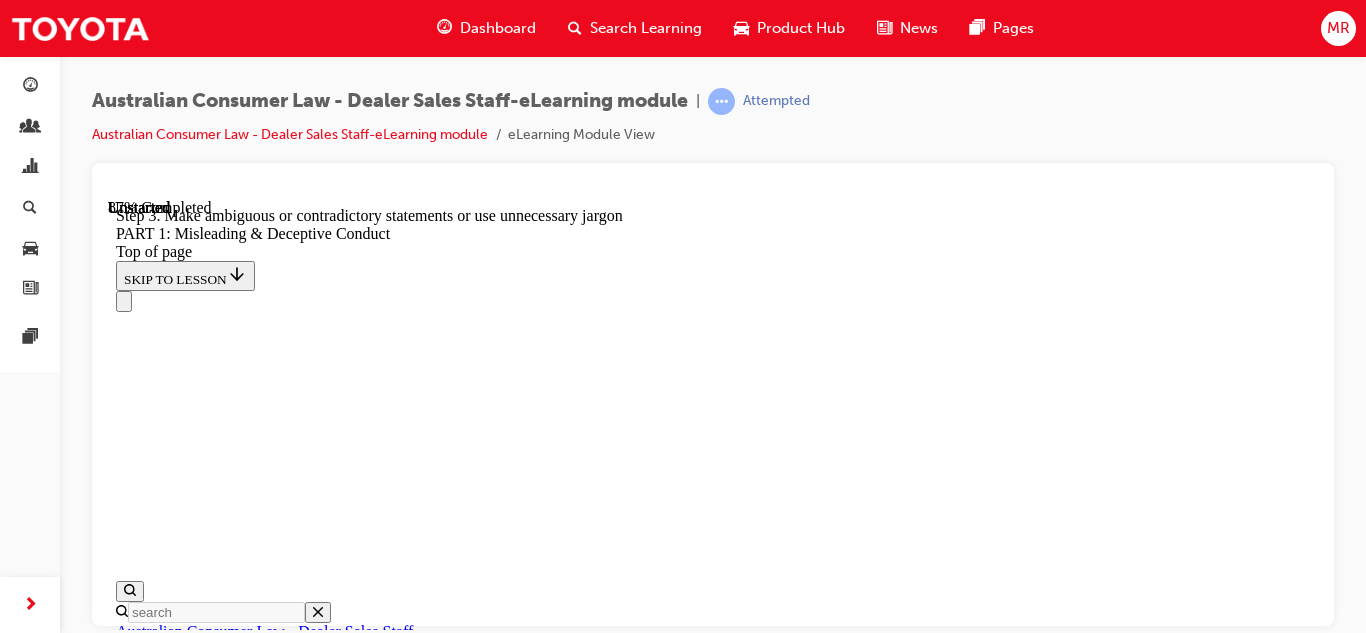 click on "What you SHOULD NOT do in conversations with customers START Step 1 Guess the facts For example: Making statements like: “From my experience, any issues with the car can be fixed within 3 days or so.”  1 2 3 4 5 Step 2 Omit relevant information For example: Forgetting to point out that the ‘Bird’s eye view camera’ only comes with a higher grade model, when the customer has stated they are interested in advanced parking features.  1 2 3 4 5 Step 3 Make ambiguous or contradictory statements or use unnecessary jargon For example: Making statements like: “The boot space of this car is quite big but may not feel big enough for holiday activities.”   1 2 3 4 5 Step 4 Make promises you cannot keep, or make predictions without reasonable basis For example: Telling a customer that the upcoming release of the next grade of vehicle is likely to come in a new range of colours, when you have no information to support that promise / prediction. 1 2 3 4 5 Step 5 1 2 3 4 5 Well done! START AGAIN 1 2 3 4 5" at bounding box center (713, 23827) 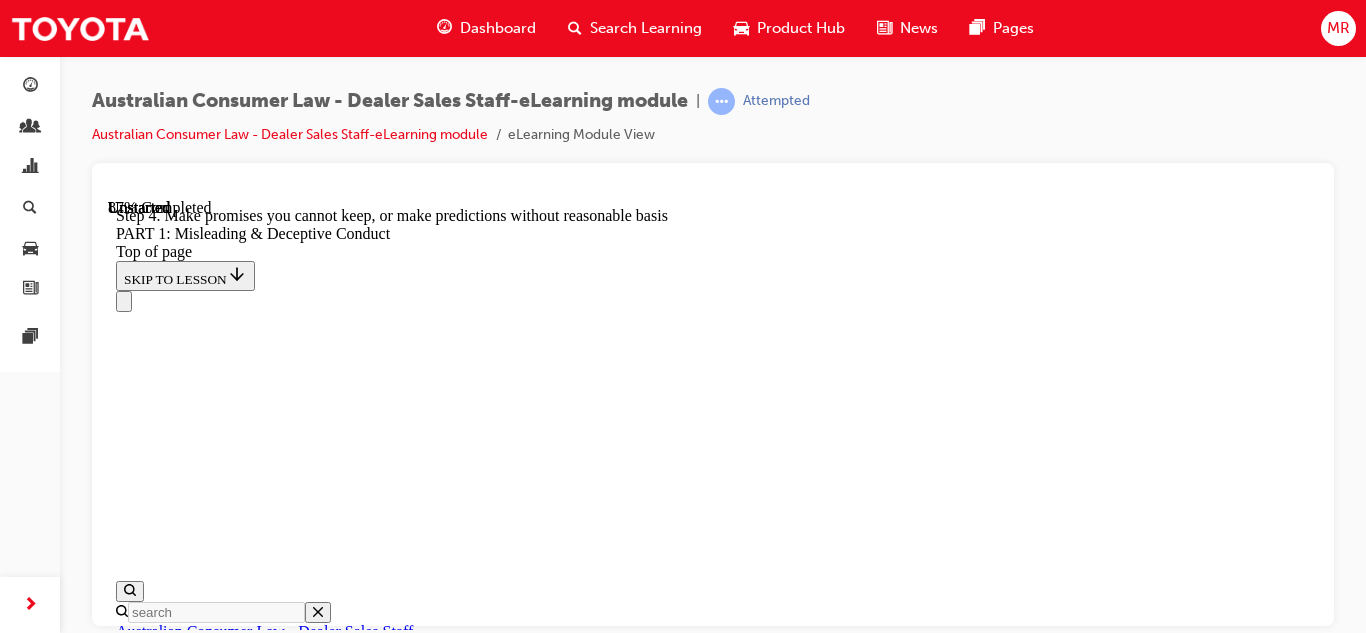 click at bounding box center [140, 23632] 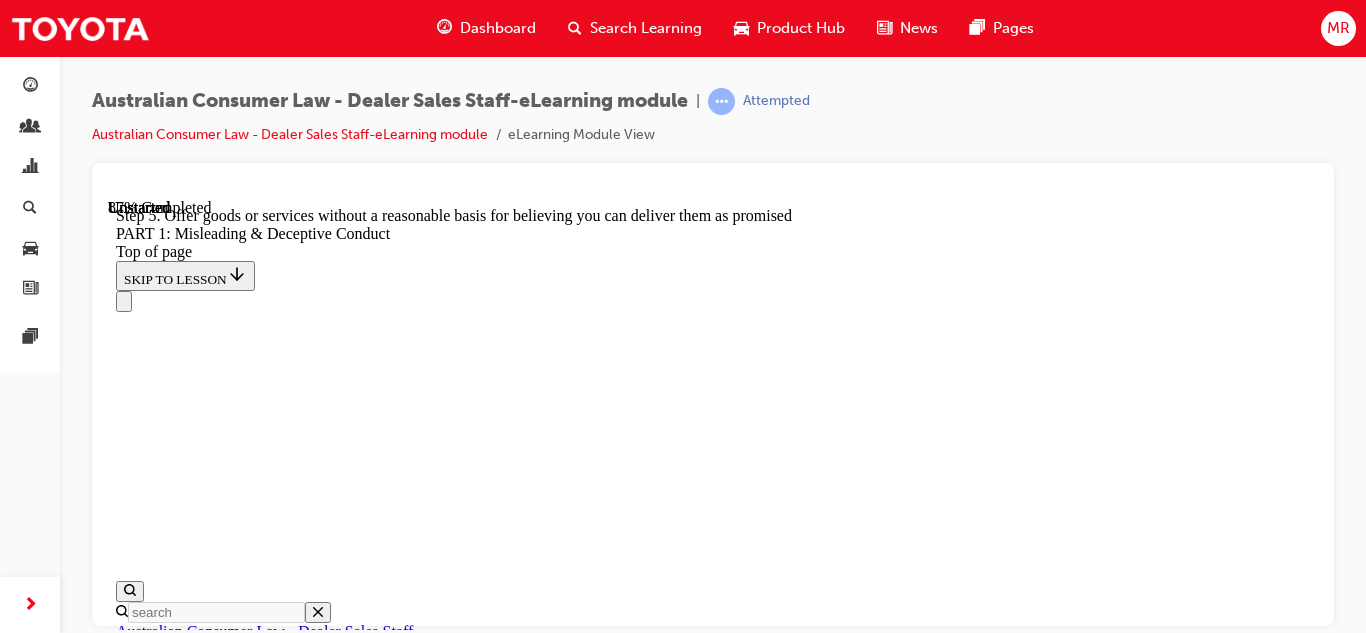 click at bounding box center [140, 23632] 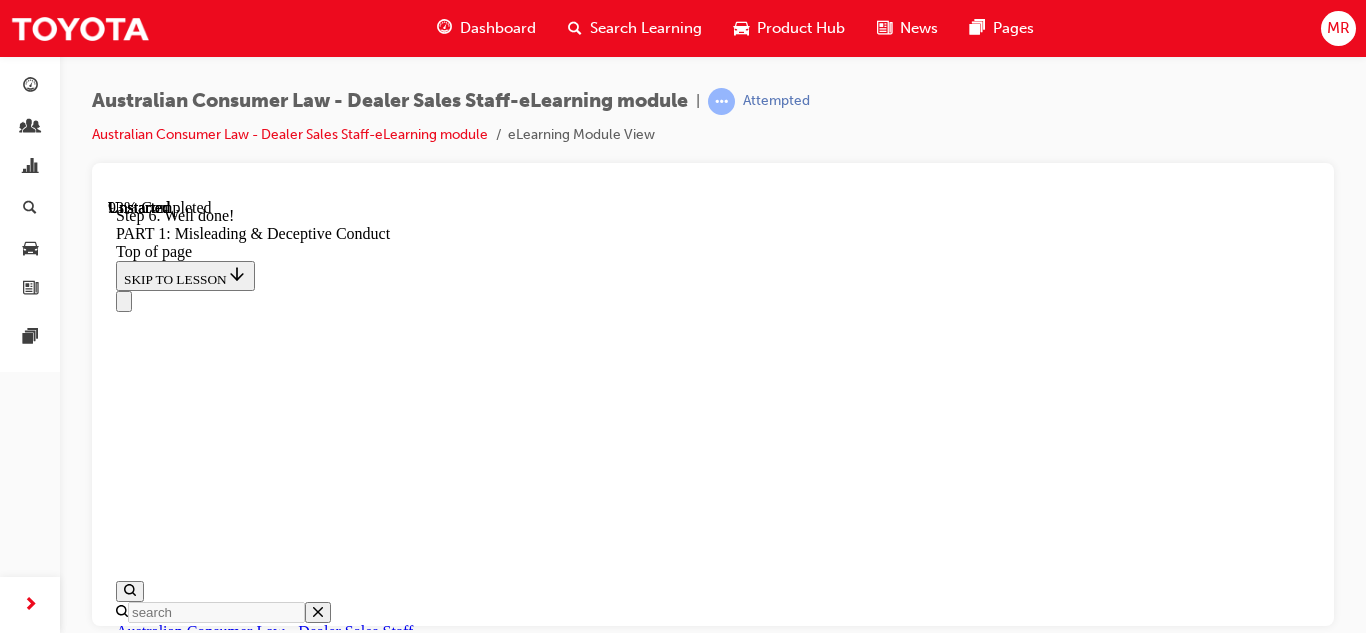 type 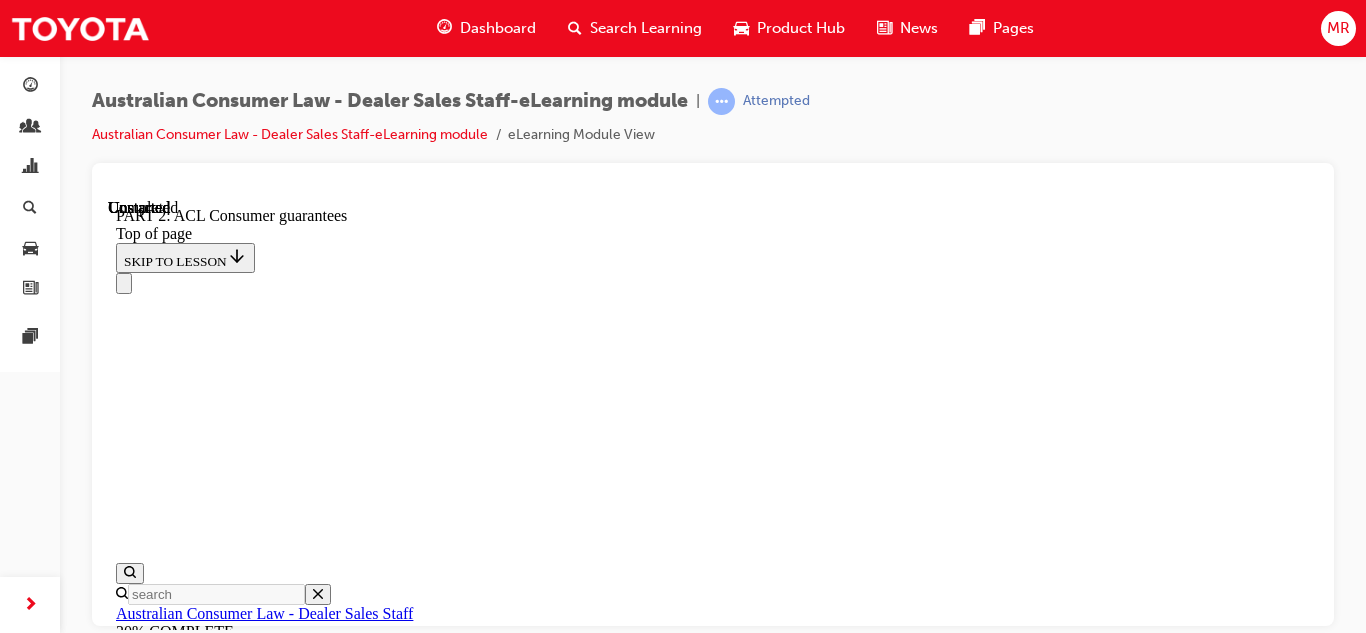 scroll, scrollTop: 62, scrollLeft: 0, axis: vertical 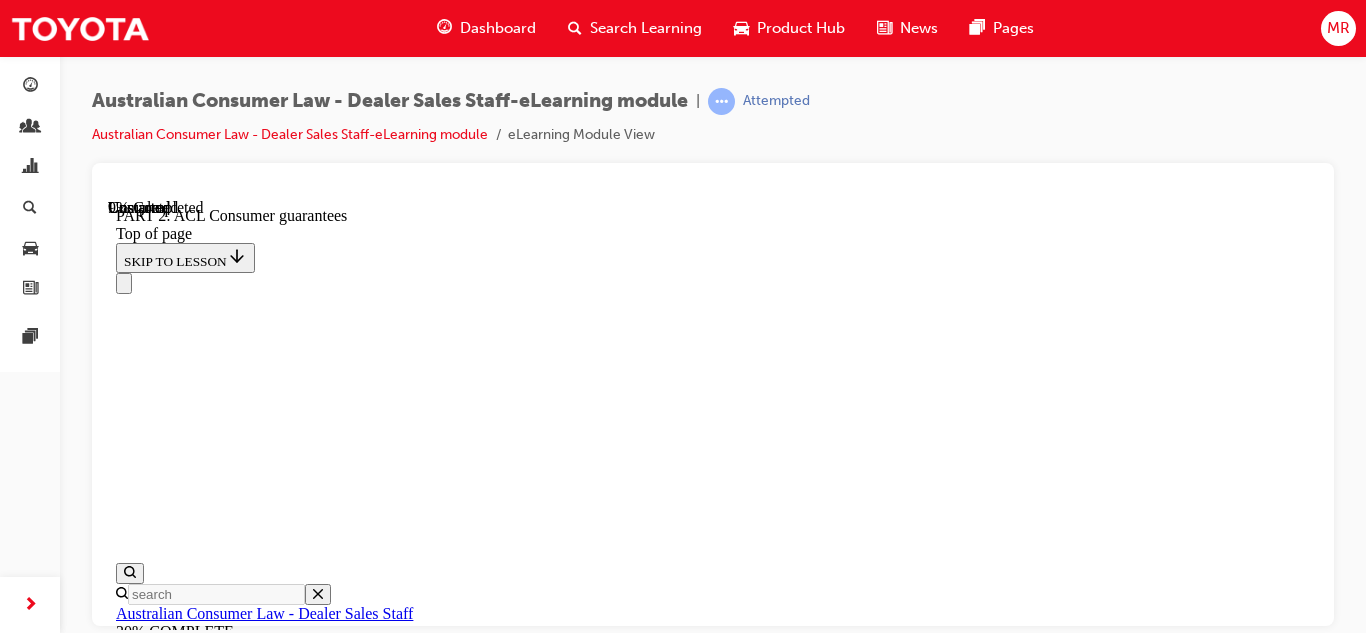 click on "START" at bounding box center (144, 9613) 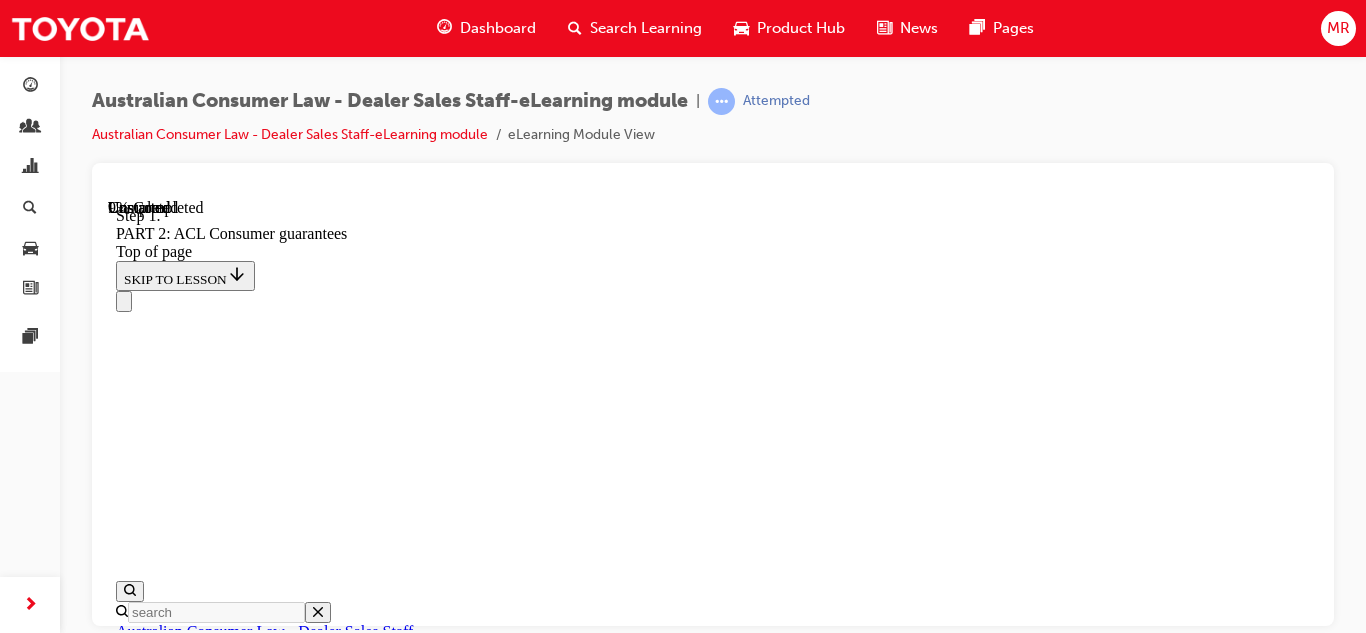 scroll, scrollTop: 3277, scrollLeft: 0, axis: vertical 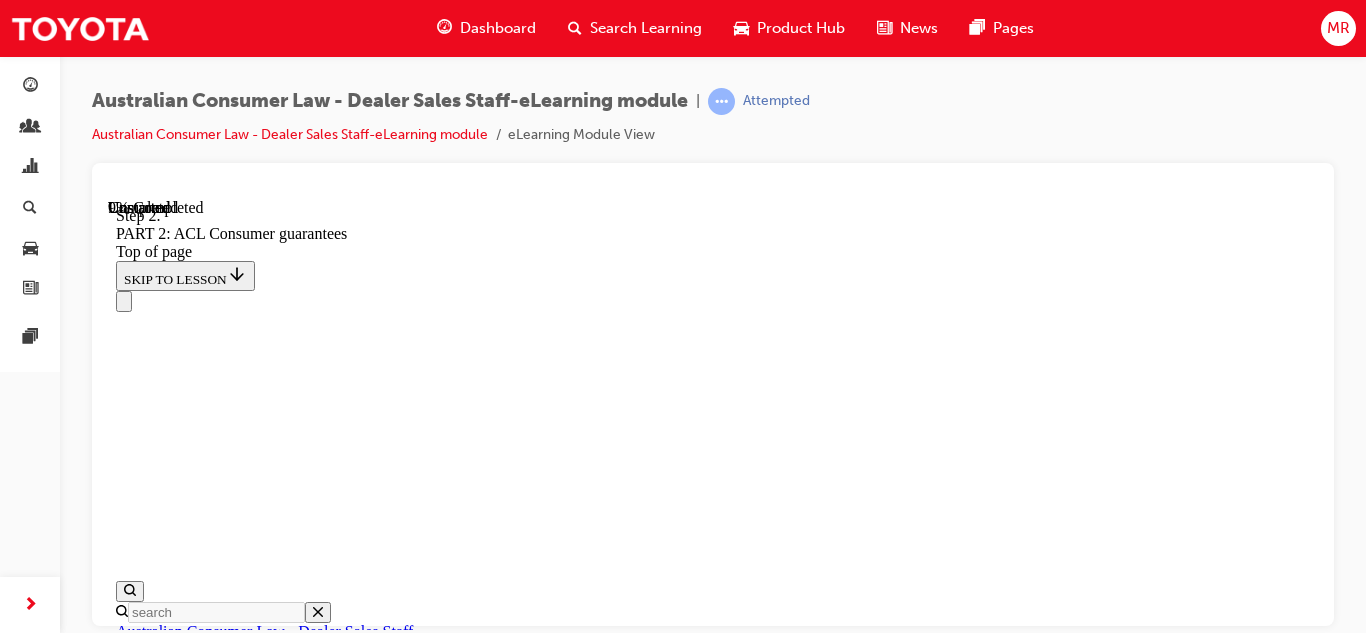 click on "Example 1 Vehicle is marketed as a "family sedan" with only seatbelts for two passengers in the back row of seats. Generally, the customer would have a reasonable expectation that a family sedan would safely transport at least 5 passengers. However, this vehicle would not be fit for all purposes that are commonly expected of a family sedan.   START     1   The vehicle has not met the guarantee of acceptable quality as it is not fit for all purposes which goods are usually supplied.   1 2 3     2   The failure to comply with the consumer guarantee (acceptable quality) can be remedied by installing a centre seatbelt at no cost to the customer. 1 2 3     3   The failure would not occur if the customer had been informed of the lack of a middle seat belt prior to the purchase of the vehicle.   1 2 3 START AGAIN 1 2 3" at bounding box center [713, 9671] 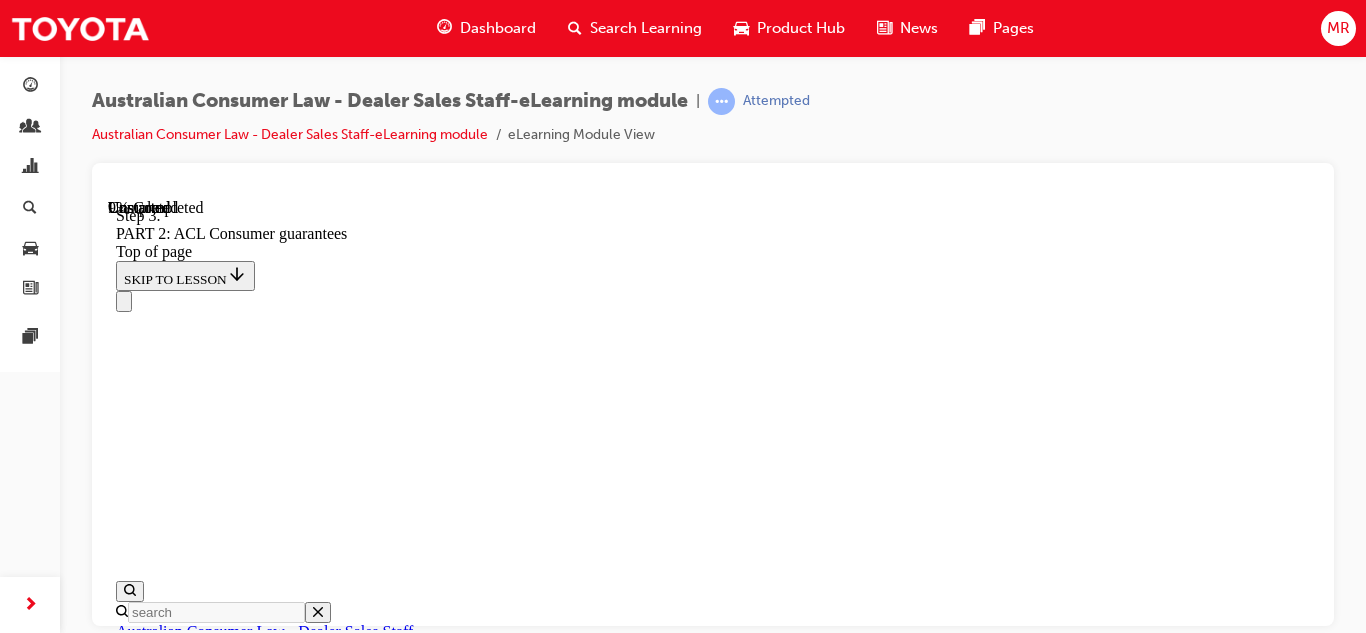 click 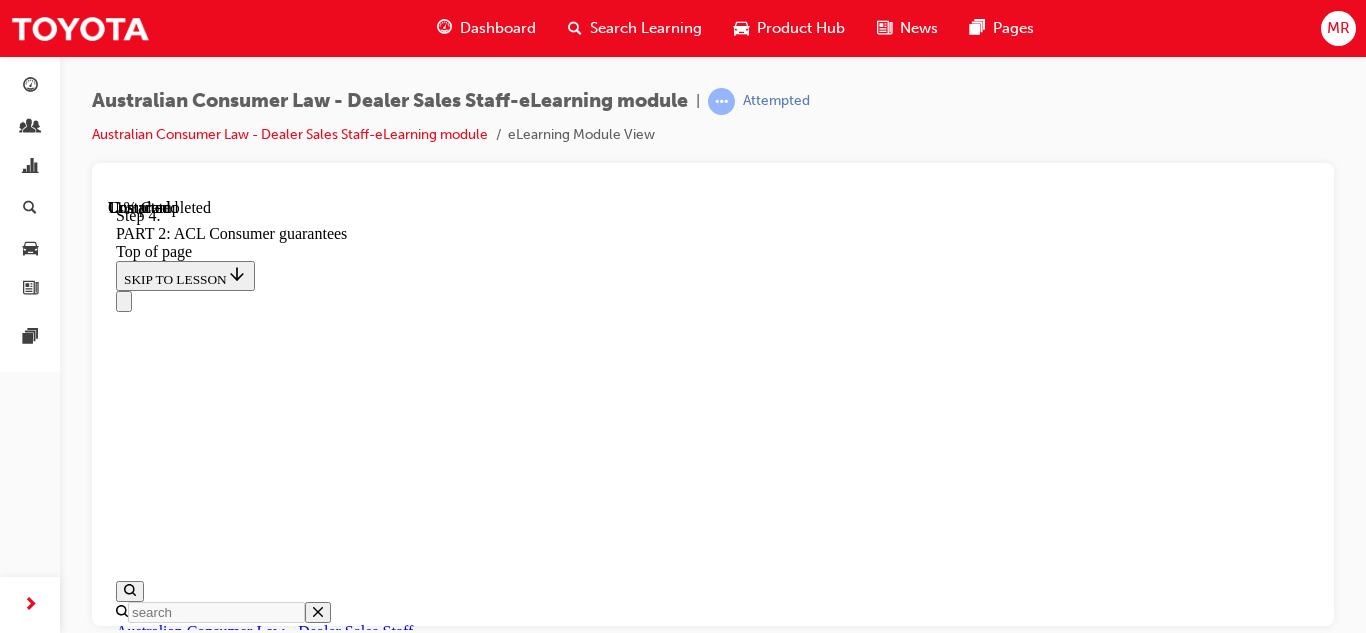 click on "Example 1 Vehicle is marketed as a "family sedan" with only seatbelts for two passengers in the back row of seats. Generally, the customer would have a reasonable expectation that a family sedan would safely transport at least 5 passengers. However, this vehicle would not be fit for all purposes that are commonly expected of a family sedan.   START     1   The vehicle has not met the guarantee of acceptable quality as it is not fit for all purposes which goods are usually supplied.   1 2 3     2   The failure to comply with the consumer guarantee (acceptable quality) can be remedied by installing a centre seatbelt at no cost to the customer. 1 2 3     3   The failure would not occur if the customer had been informed of the lack of a middle seat belt prior to the purchase of the vehicle.   1 2 3 START AGAIN 1 2 3" at bounding box center (713, 9671) 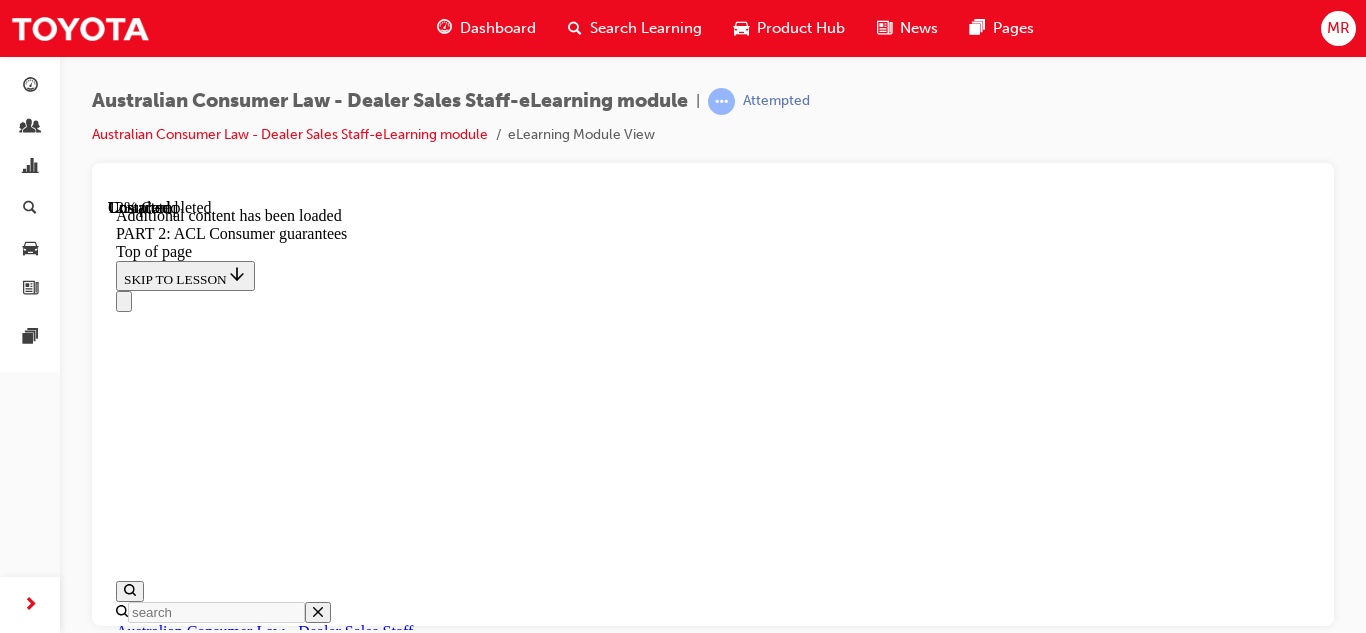 scroll, scrollTop: 3897, scrollLeft: 0, axis: vertical 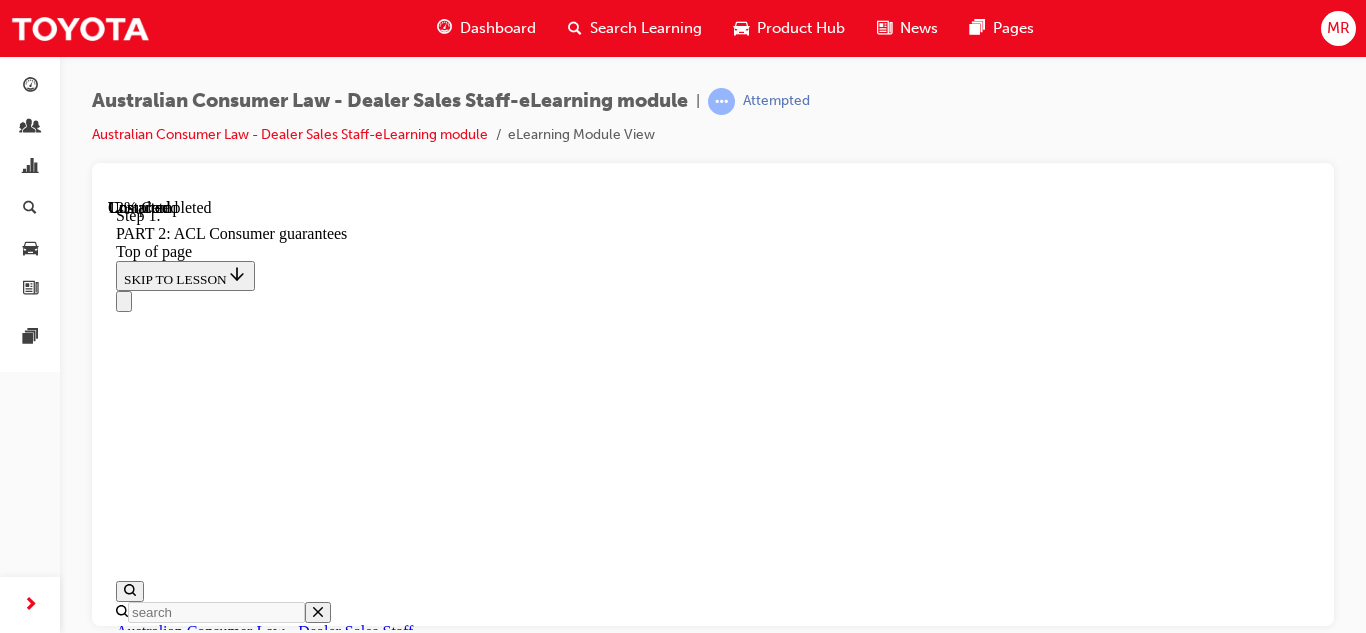 click at bounding box center [140, 9949] 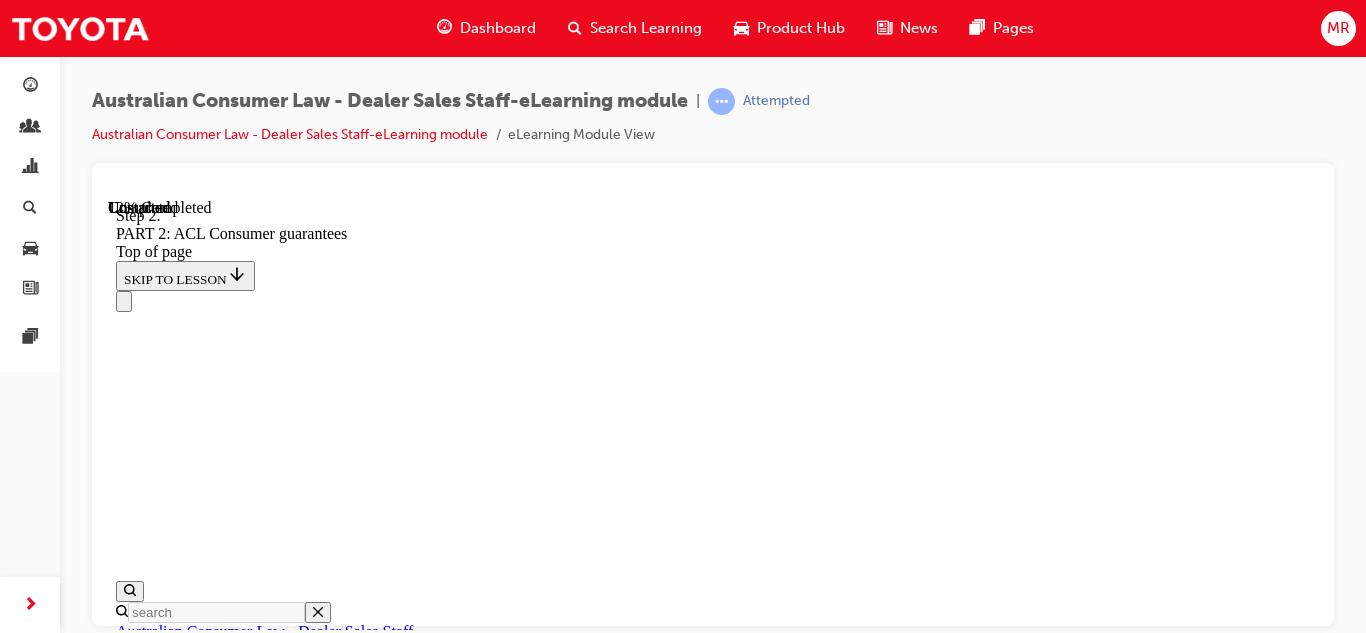 click at bounding box center [140, 9949] 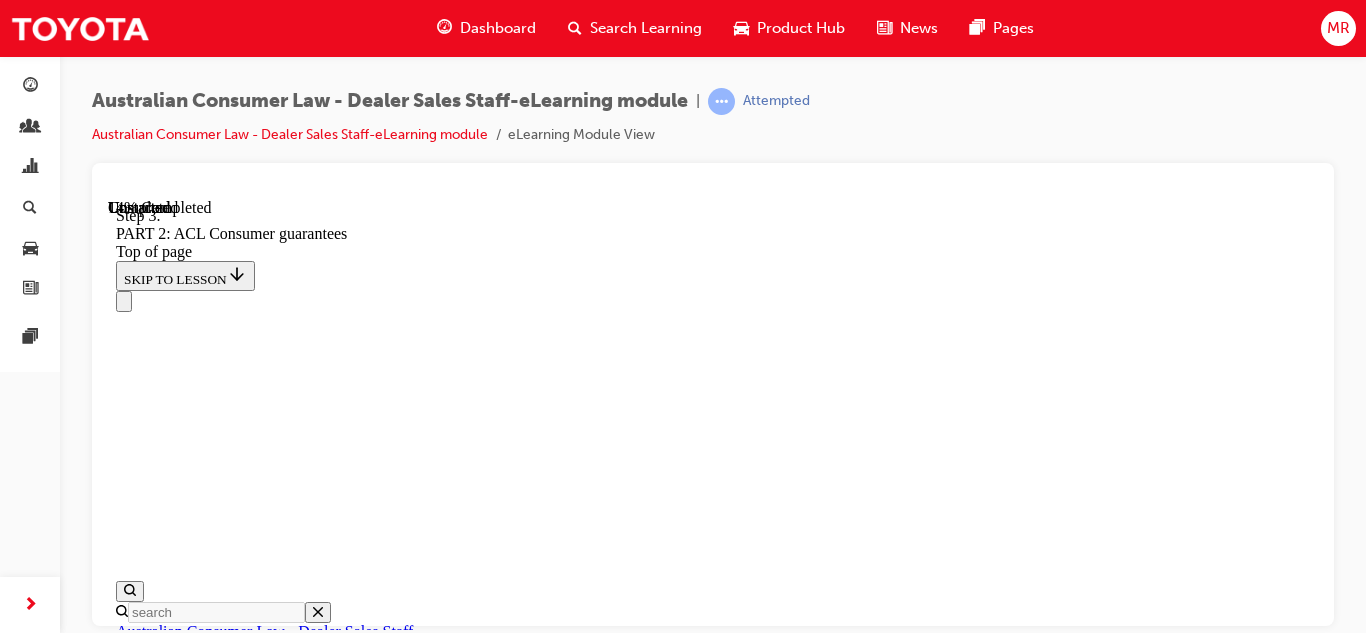 click on "Example 2 A customer decides to purchase a three year old second-hand vehicle. After the customer has owned the vehicle for a short time, the vehicle's engine light turns on and the engine fails. The Dealership diagnoses that an oil leak has occurred due to a manufacturing fault. START    1   The vehicle has not met the guarantee of acceptable quality as it was not sold free from defects.   1 2    2   The outcome would be different if the engine failure had been caused by a car accident or customer’s misuse rather than a defect.   1 2 START AGAIN 1 2" at bounding box center (713, 10129) 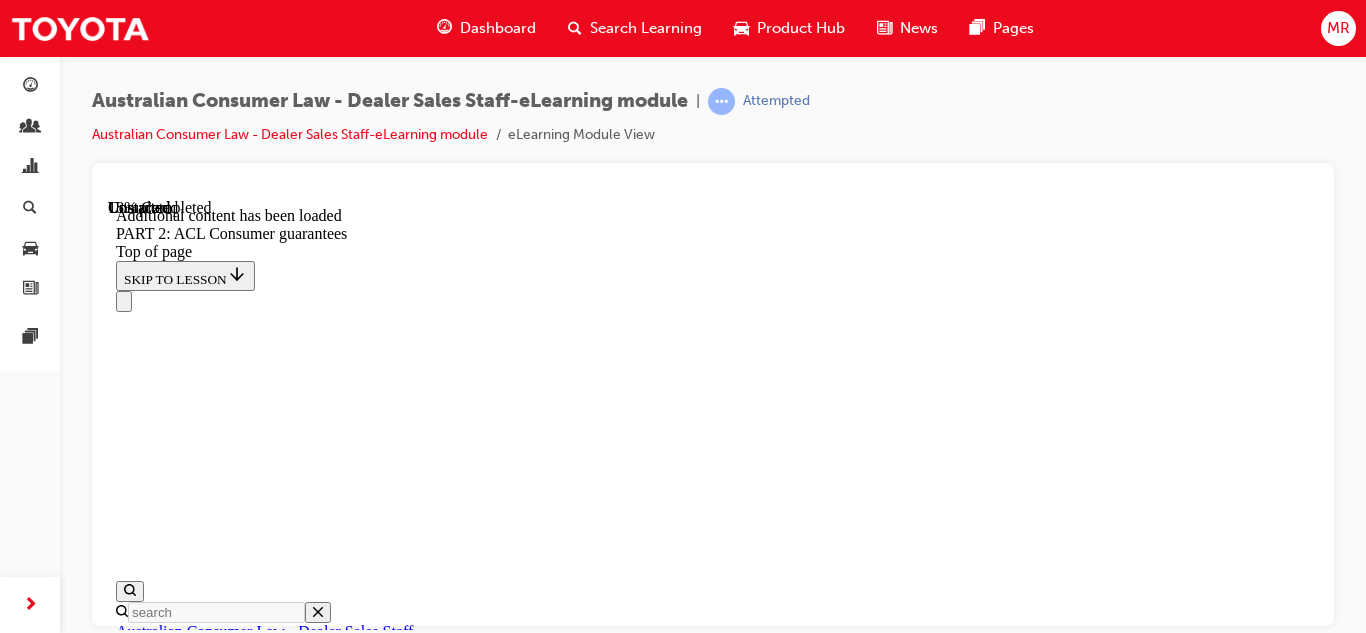 scroll, scrollTop: 4357, scrollLeft: 0, axis: vertical 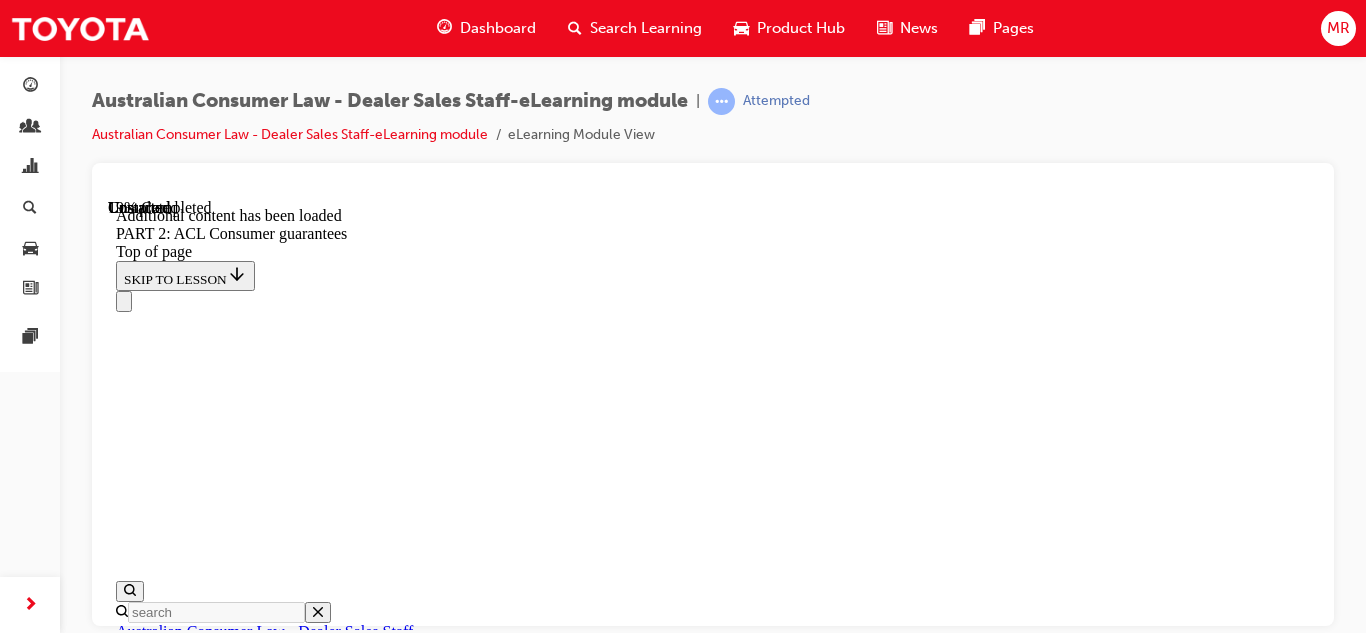 click on "CONTINUE" at bounding box center [159, 11057] 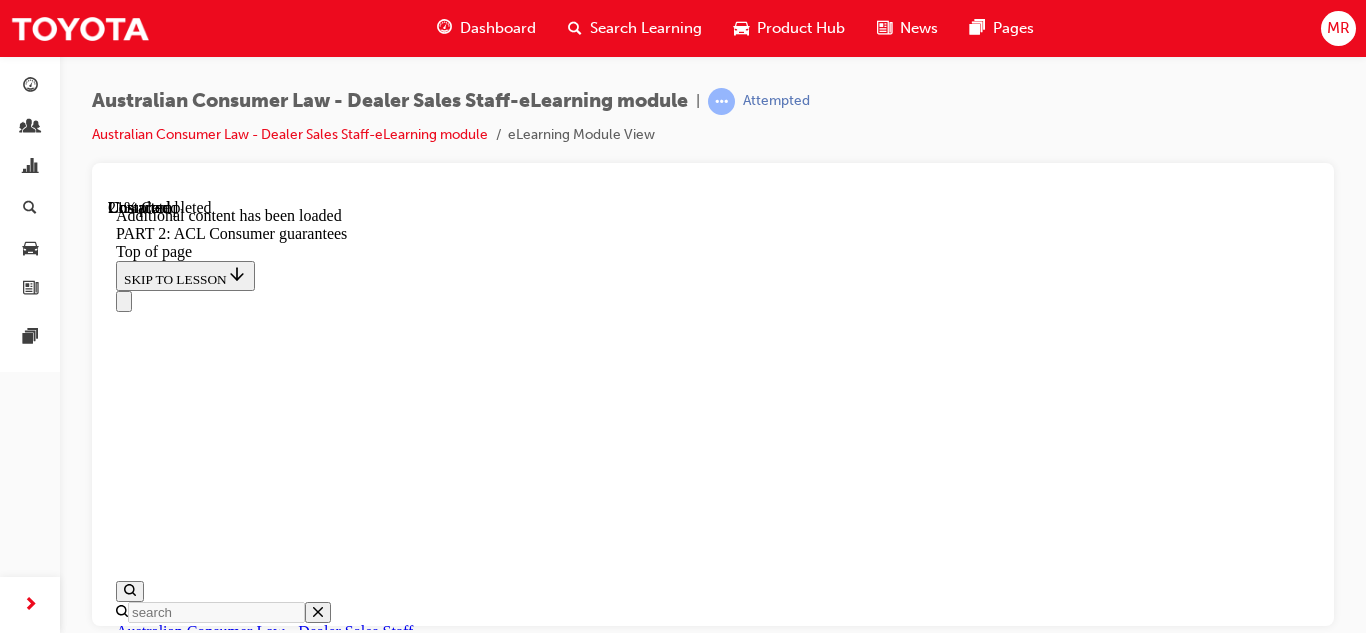 scroll, scrollTop: 5432, scrollLeft: 0, axis: vertical 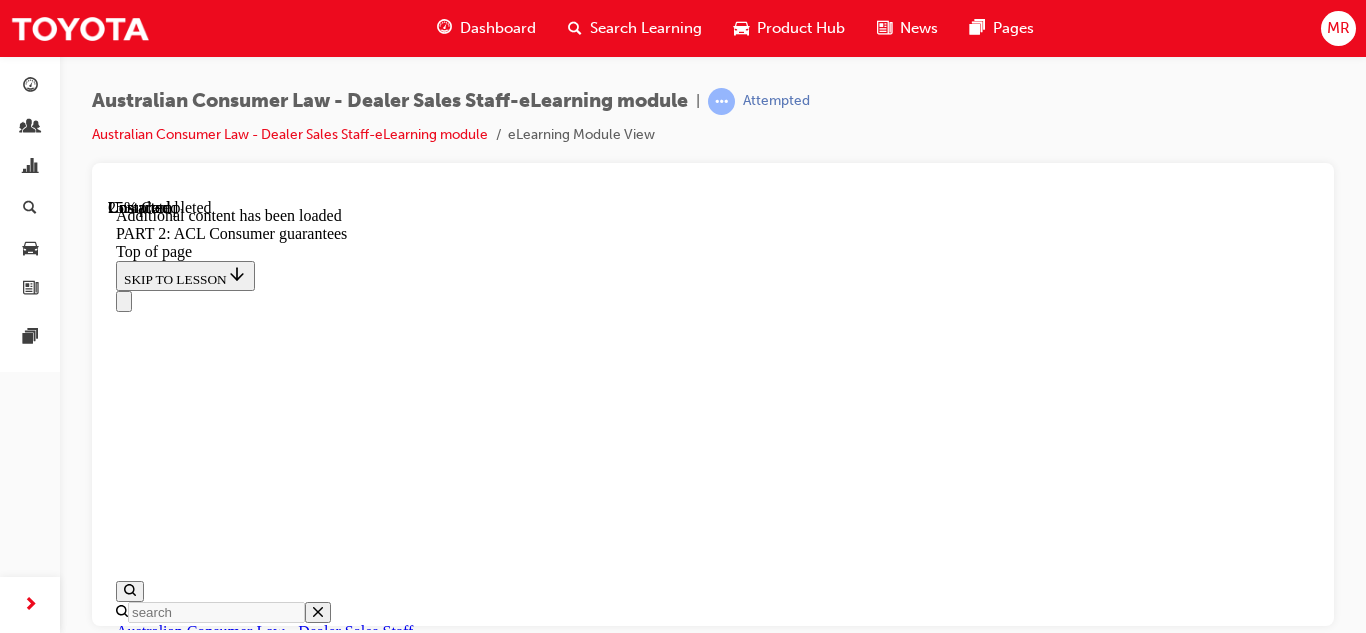 click on "CONTINUE" at bounding box center (159, 11652) 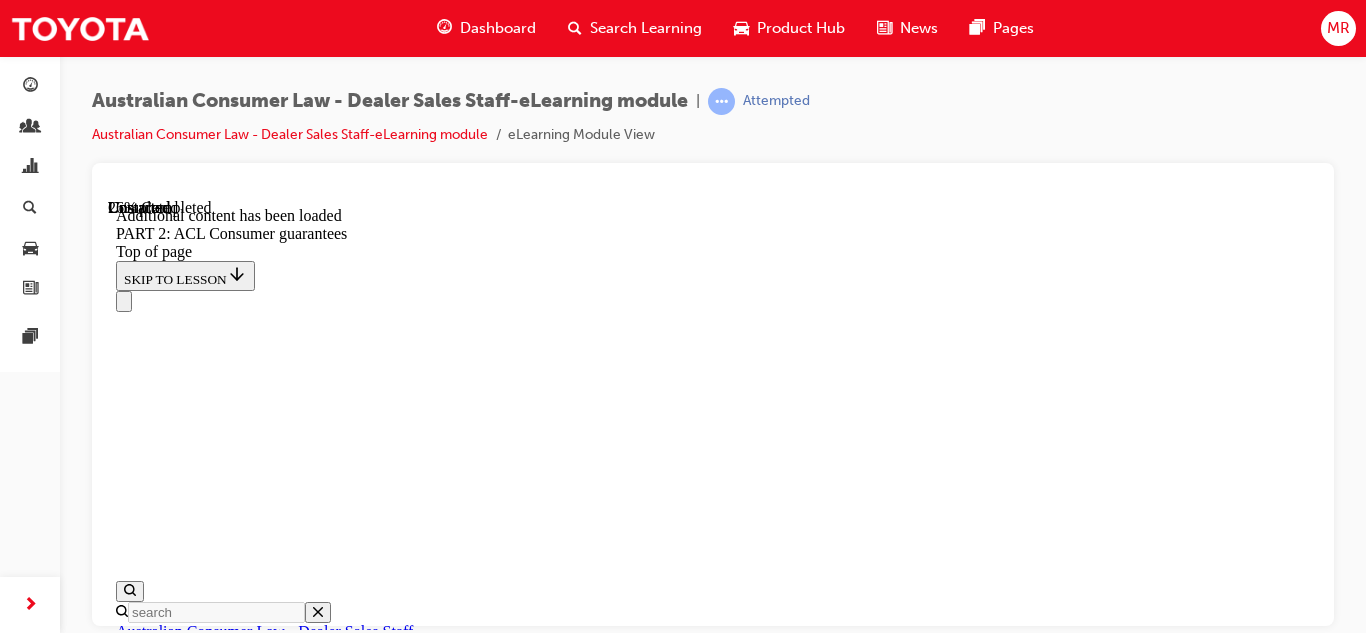 scroll, scrollTop: 6559, scrollLeft: 0, axis: vertical 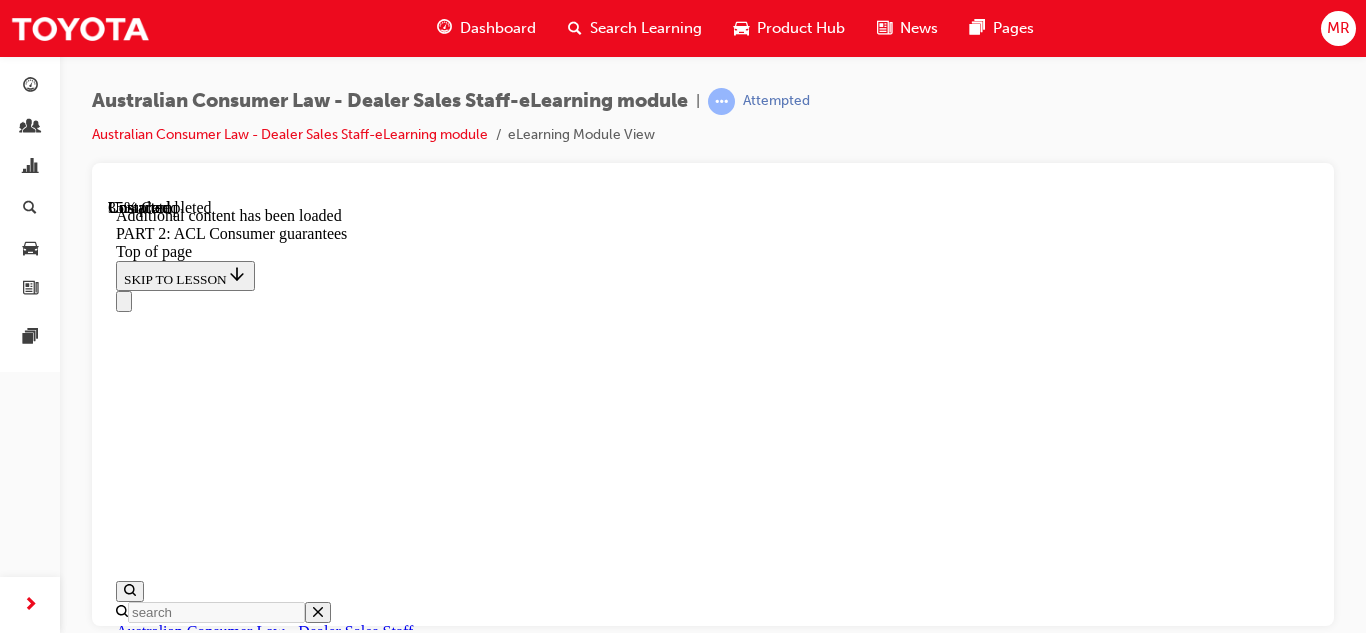 click at bounding box center [713, 13893] 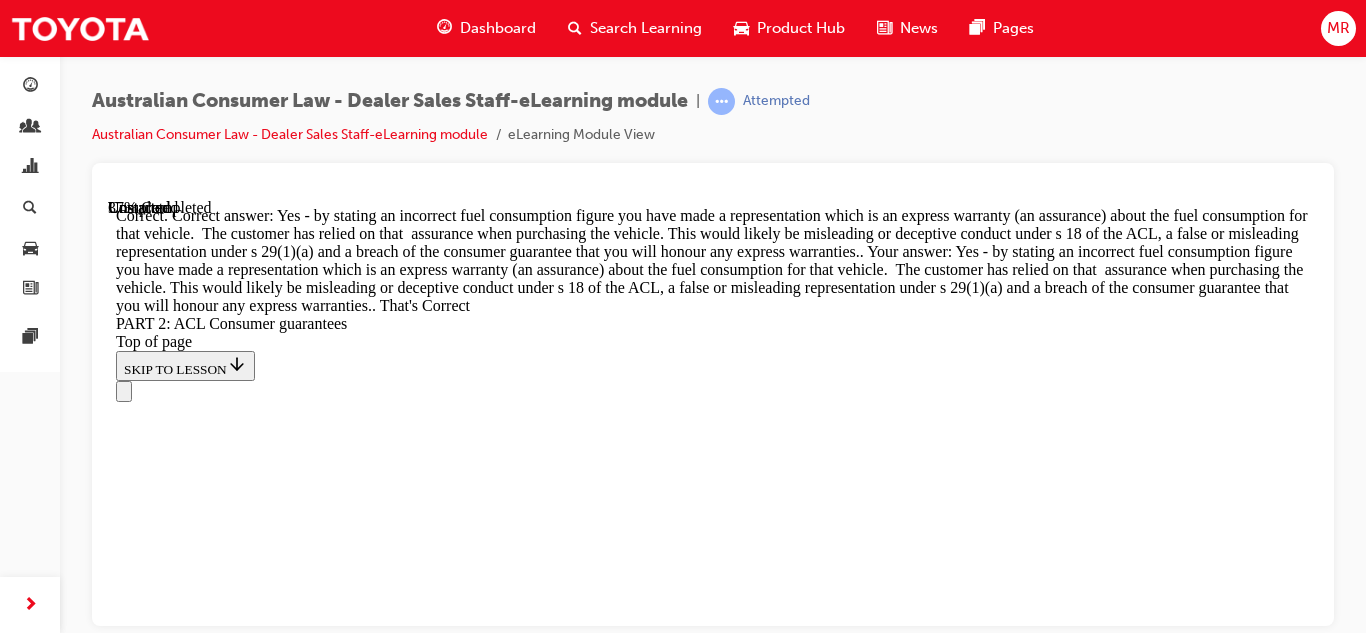 click on "Scenario A customer attends the Dealership looking to buy a new RAV4 vehicle.  They are interested in the petrol model and ask about fuel consumption. You make a mistake and tell them the fuel consumption testing figures for a Hybrid model.   The customer purchases the petrol model and you don’t think anything more of it. The customer returns to the Dealership 6 months later stating how disappointed they are that they are continually filling up with fuel and the fuel consumption is nowhere near the figure you told them.  You realise your mistake and apologise.  Has there been a breach of the ACL? Correctly selected Correctly unselected SUBMIT Correct That's Correct TAKE AGAIN" at bounding box center (713, 15131) 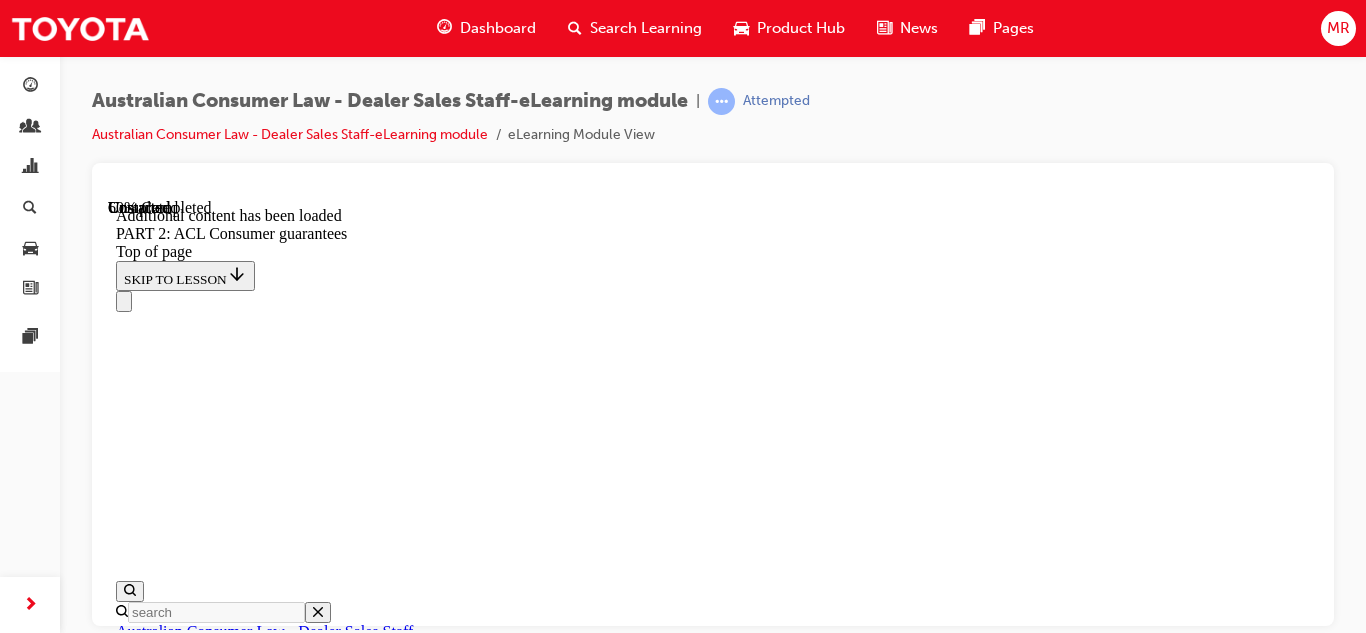 scroll, scrollTop: 13096, scrollLeft: 0, axis: vertical 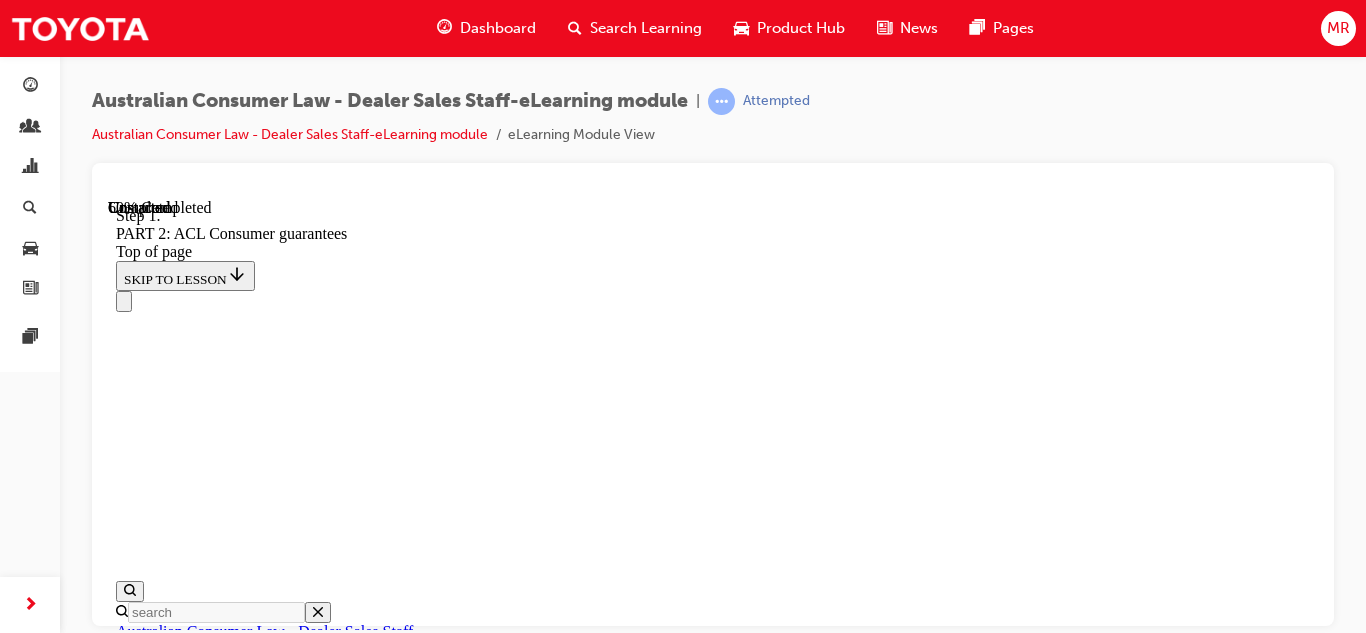 click 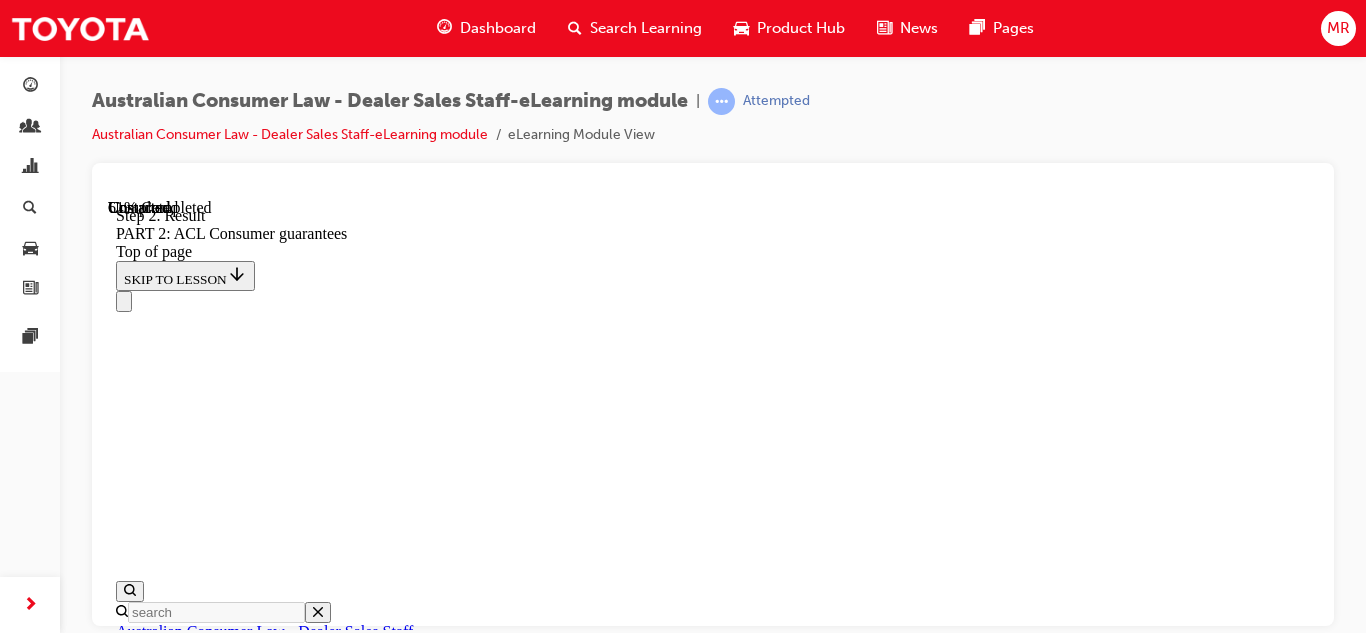 click on "Long repair time Shortly after purchase, a manufacturing defect caused a vehicle to develop excessive noisiness START Step 1 During each attempted repair, the vehicle was not able to be used by the consumer for extended periods (in Dealer’s possession) – a combined period of 5 weeks 1 Result The vehicle is unlikely to meet the consumer guarantee of acceptable quality.In addition, the consumer is unlikely to have bought the vehicle had he/she known the full extent of the vehicle’s problems à therefore, this is likely to be considered a major failure to comply with the consumer guarantee of acceptable quality. START AGAIN 1" at bounding box center (713, 20864) 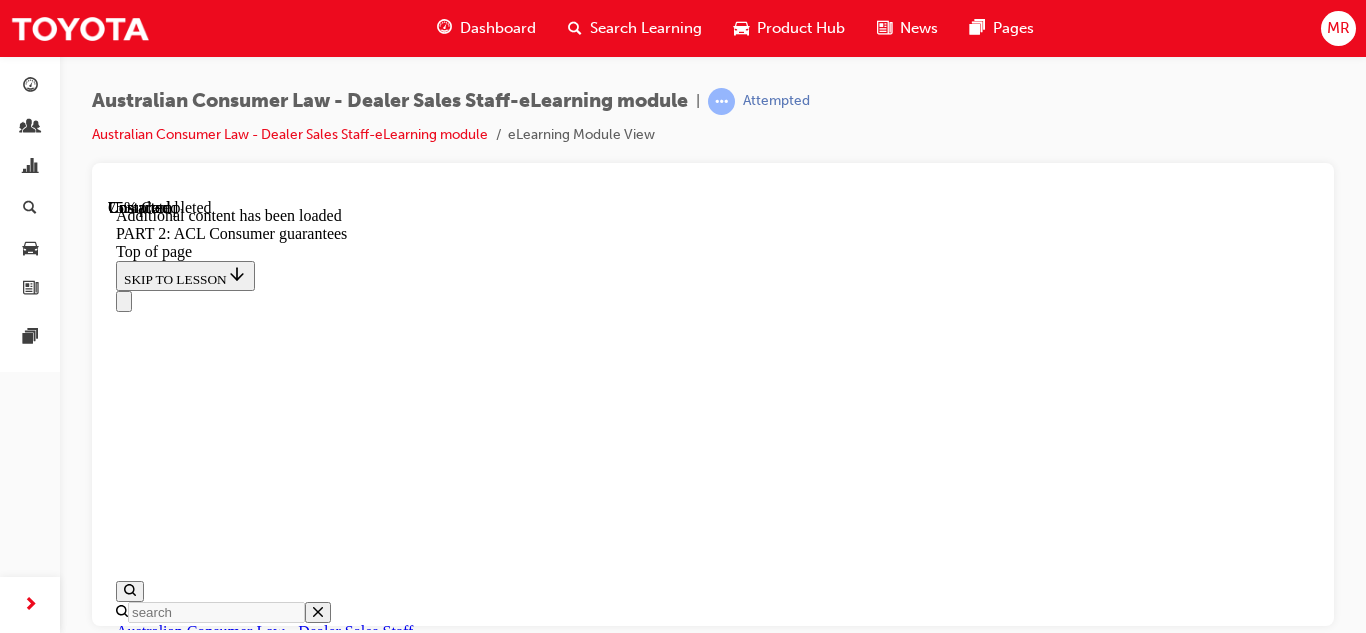 scroll, scrollTop: 17439, scrollLeft: 0, axis: vertical 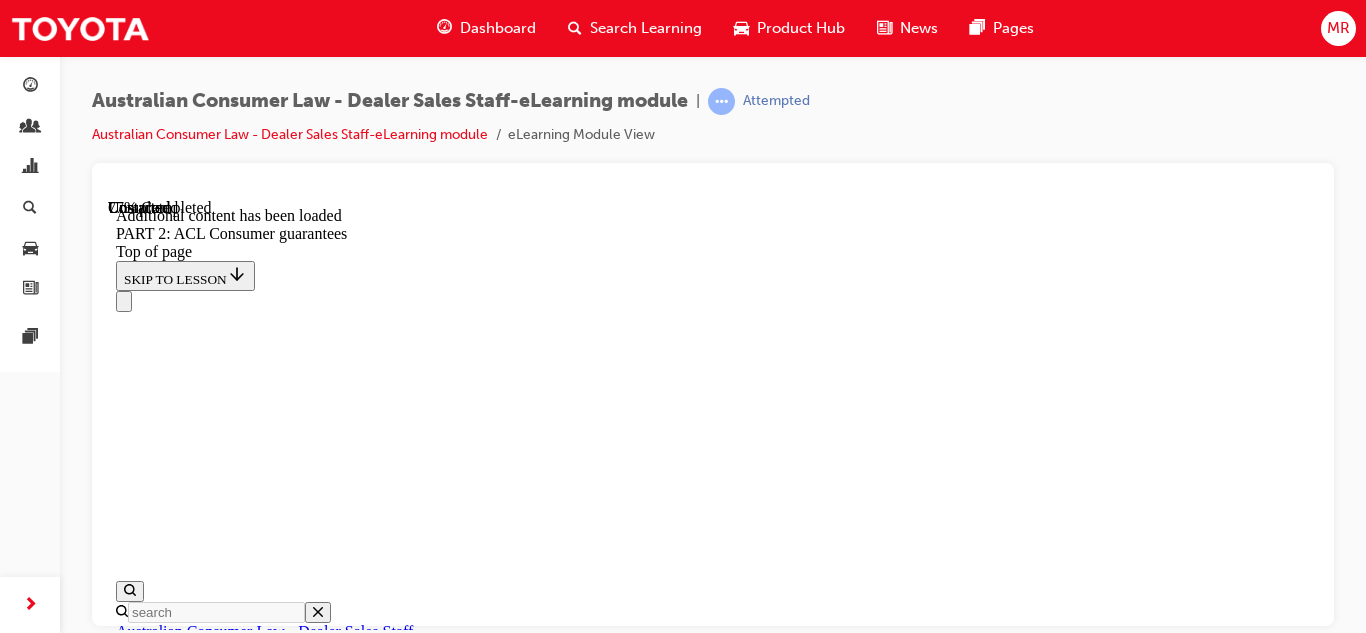 click on "Front of card Engine fault which cannot be repaired making the vehicle undriveable Click to flip Back of card Major failure Click to flip Front of card Manufacturing defect causing significant issues with the vehicle's brakes Click to flip Back of card Major failure Click to flip Front of card Issue with a vehicle's engine control unit which can be resolved with a software update Click to flip Back of card Minor failure Click to flip Front of card Vehicle does not have the capacity to tow a significant load when the brochure showed the vehicle towing a very large caravan Click to flip Back of card Major failure Click to flip Front of card Faulty blind spot monitor which can be resolved with replacement of the side mirror Click to flip Back of card Minor failure Click to flip Front of card A problem with the gearbox making gear changes jerky in an automatic vehicle.  Resolved in an initial repair but recurring Click to flip Back of card Major failure Click to flip" at bounding box center (713, 24142) 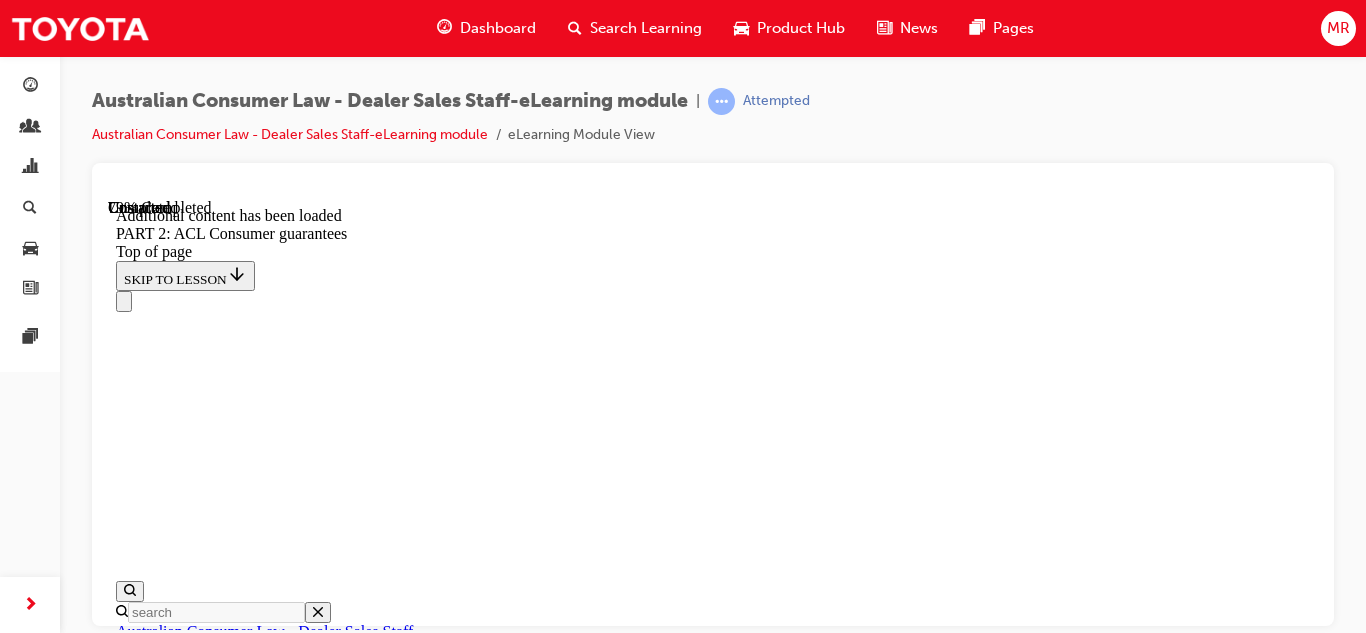 scroll, scrollTop: 18398, scrollLeft: 0, axis: vertical 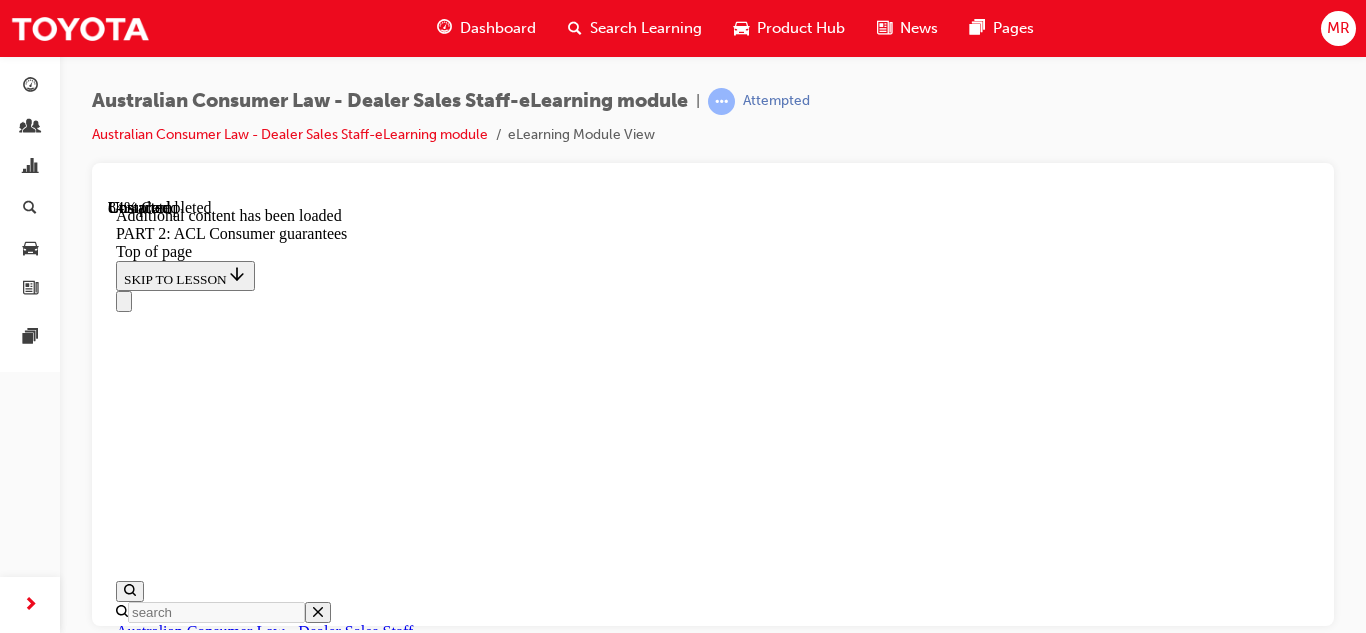 click at bounding box center (733, 26645) 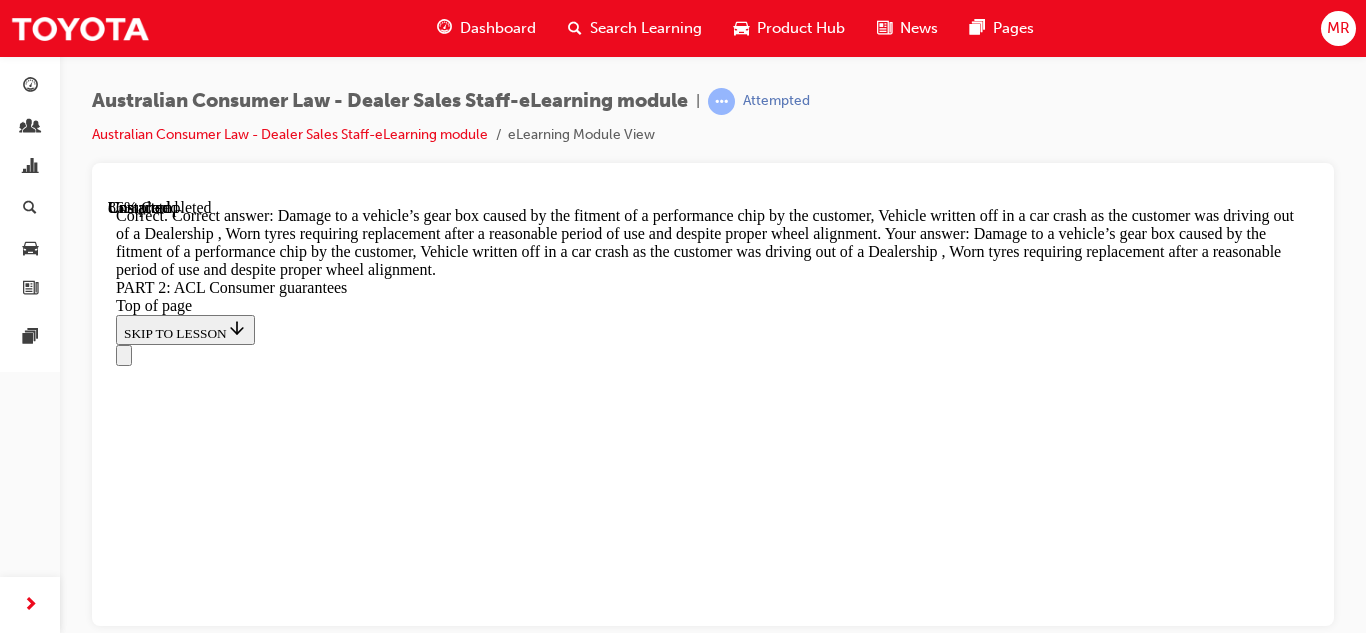click on "Which of the following would the consumer guarantees  NOT  apply to? Damage to a vehicle’s gear box caused by the fitment of a performance chip by the customer Correctly checked Vehicle written off in a car crash as the customer was driving out of a Dealership  Correctly checked Worn tyres requiring replacement after a reasonable period of use and despite proper wheel alignment Correctly checked Ongoing issues with the vehicle exhaust which cannot be diagnosed by the Dealership Correctly unchecked SUBMIT Correct TAKE AGAIN" at bounding box center (713, 28158) 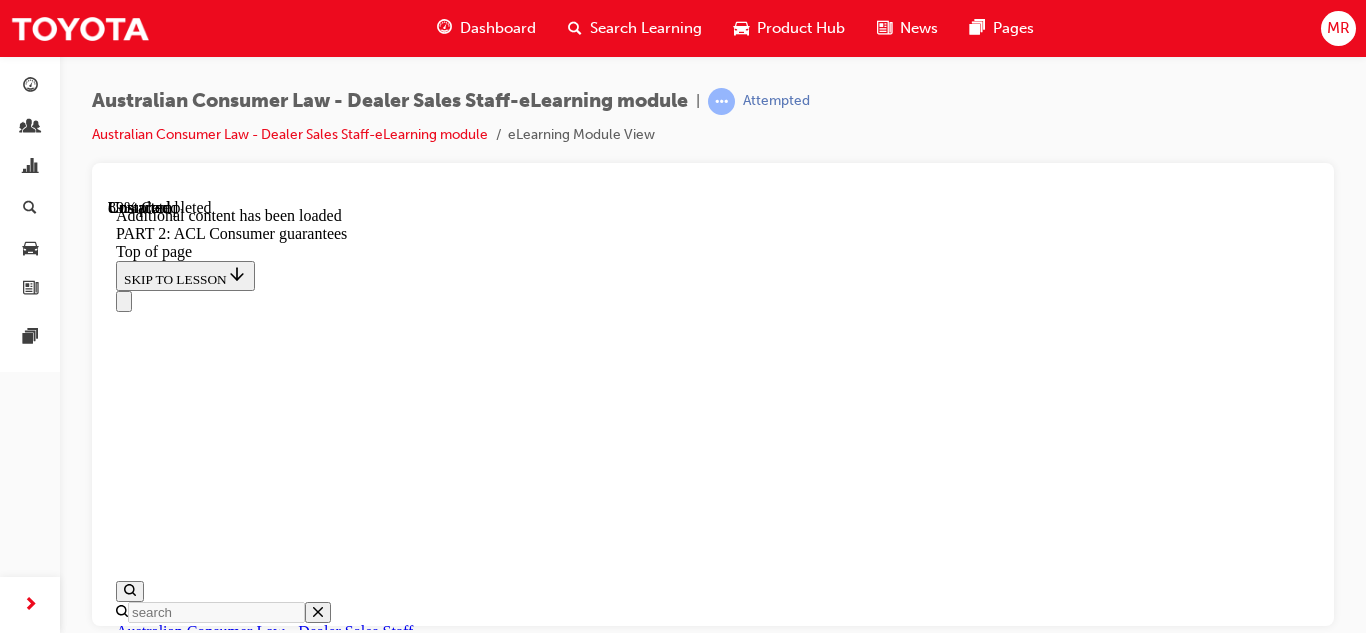 click at bounding box center [713, 31827] 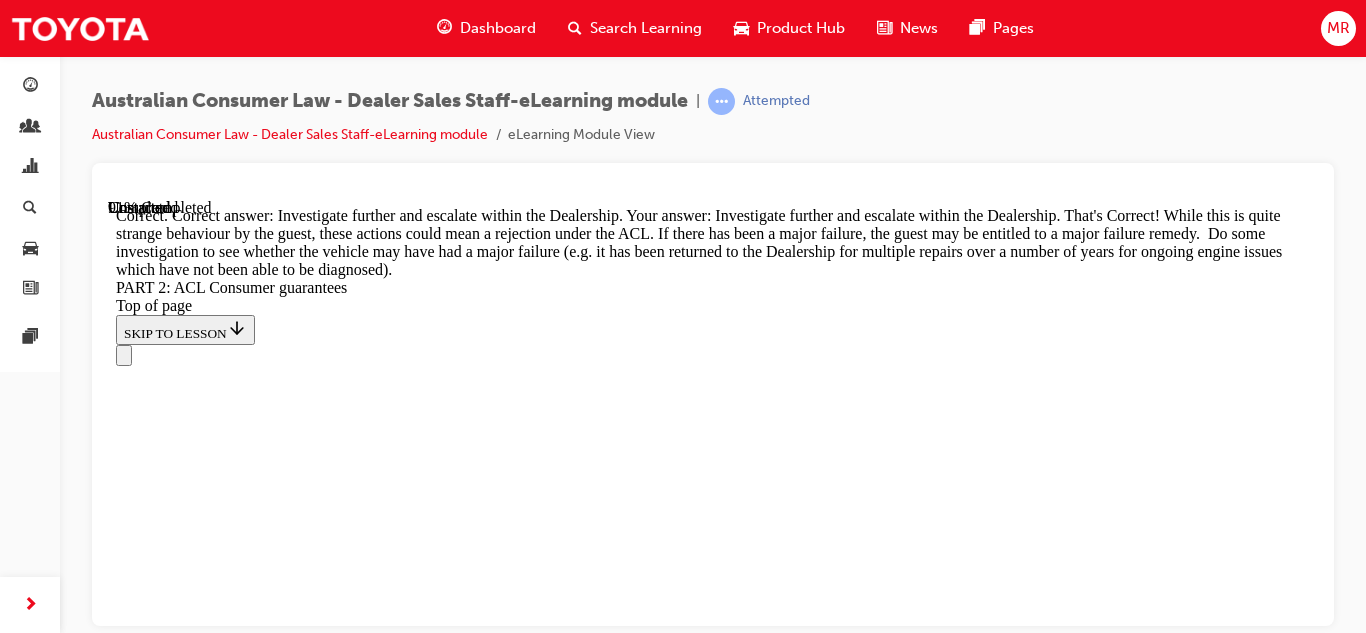 type 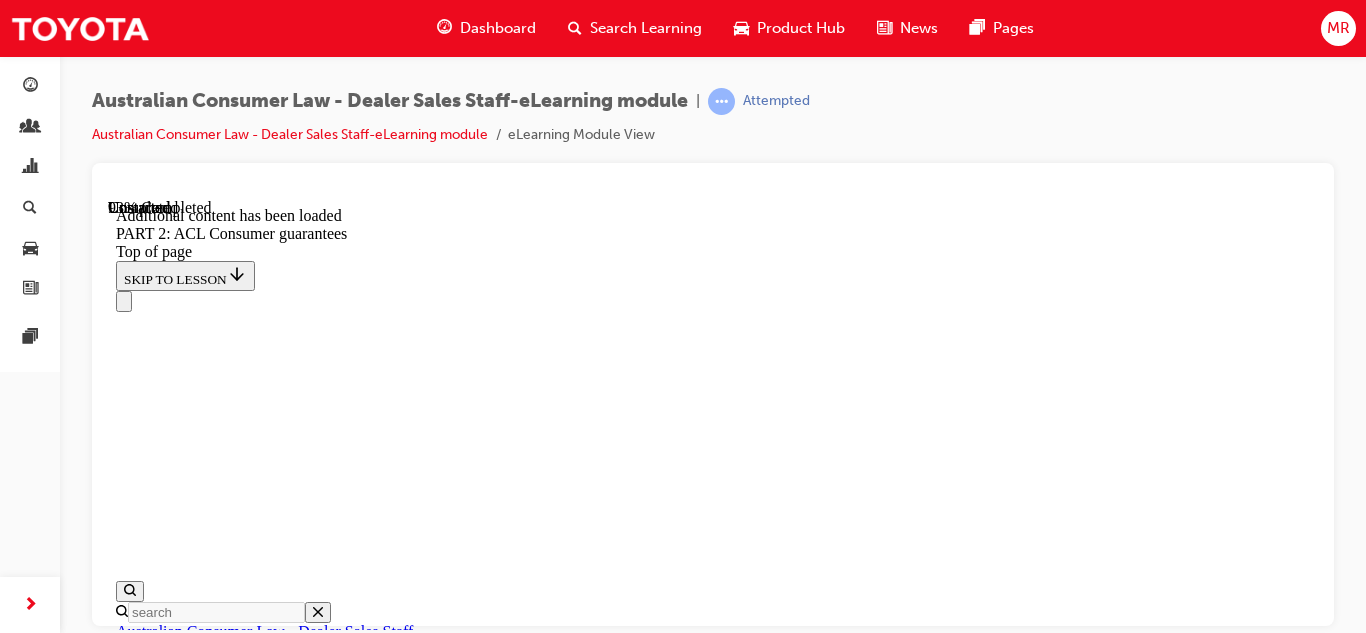 scroll, scrollTop: 24022, scrollLeft: 0, axis: vertical 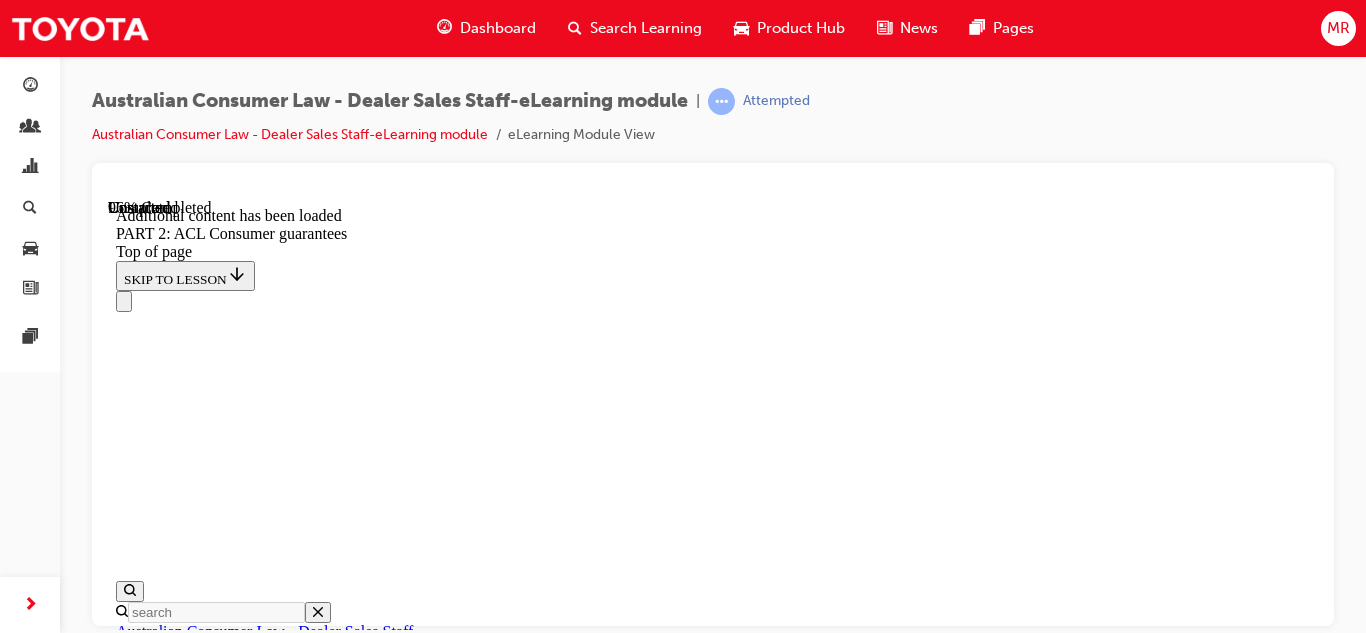 click at bounding box center (713, 39143) 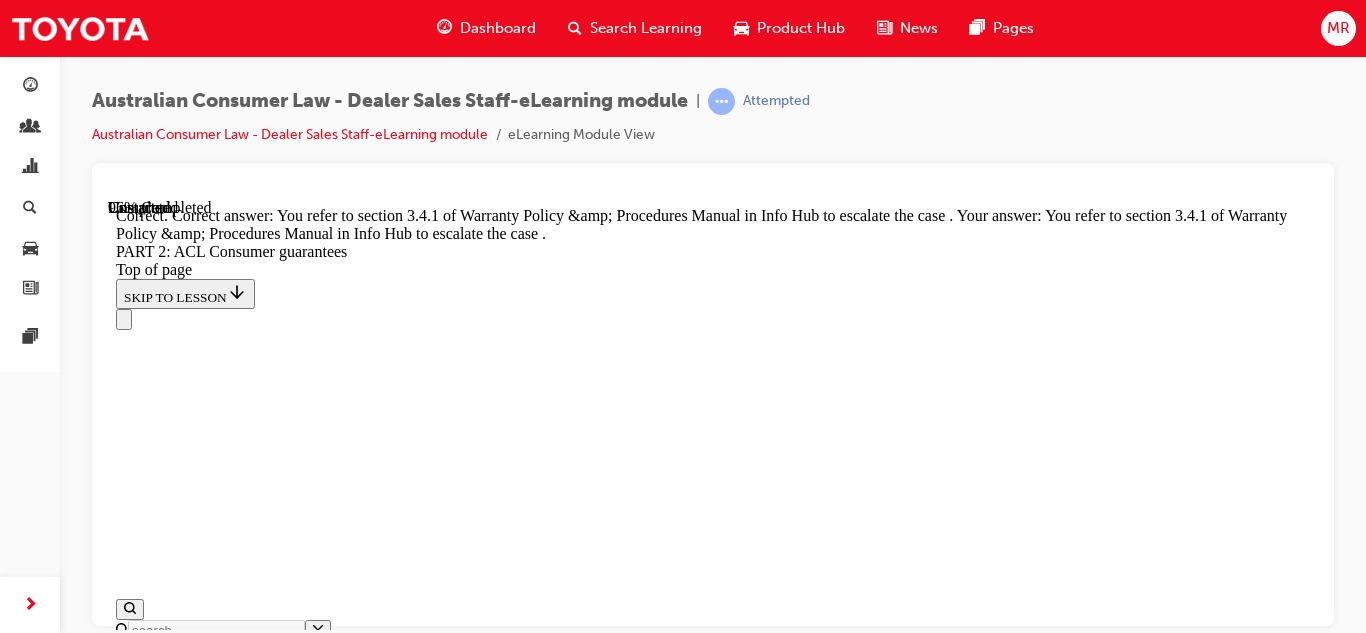 scroll, scrollTop: 25627, scrollLeft: 0, axis: vertical 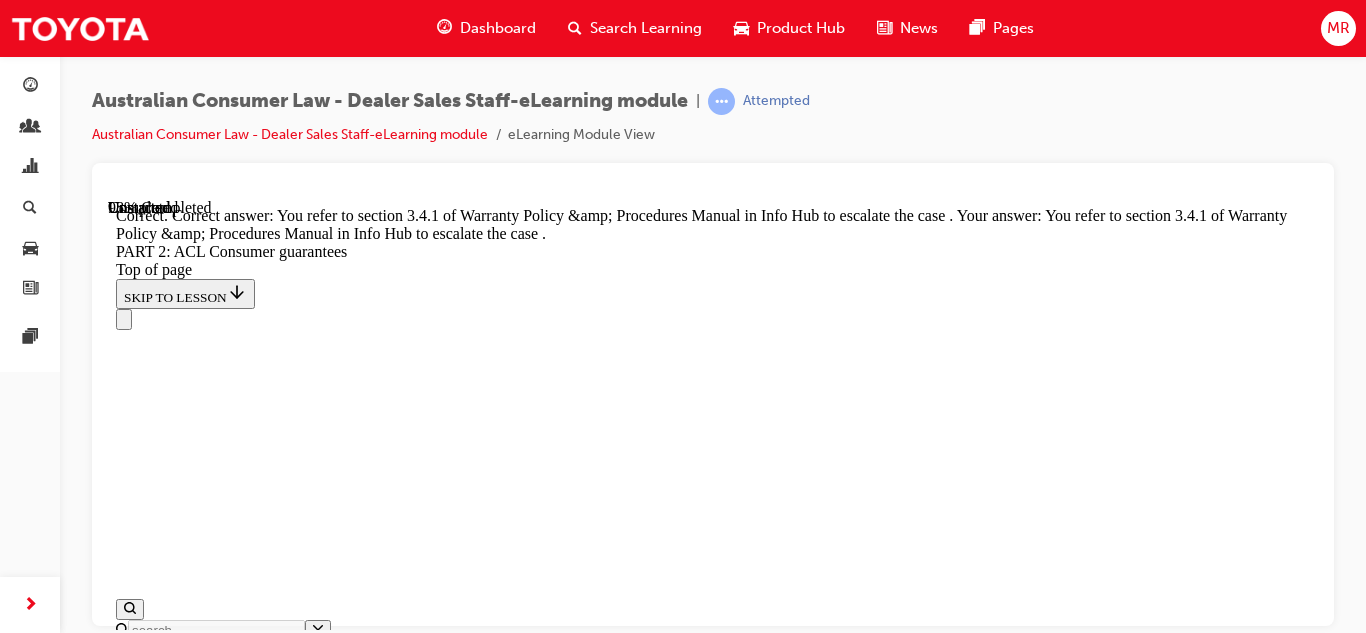 click on "CONTINUE" at bounding box center [158, 43094] 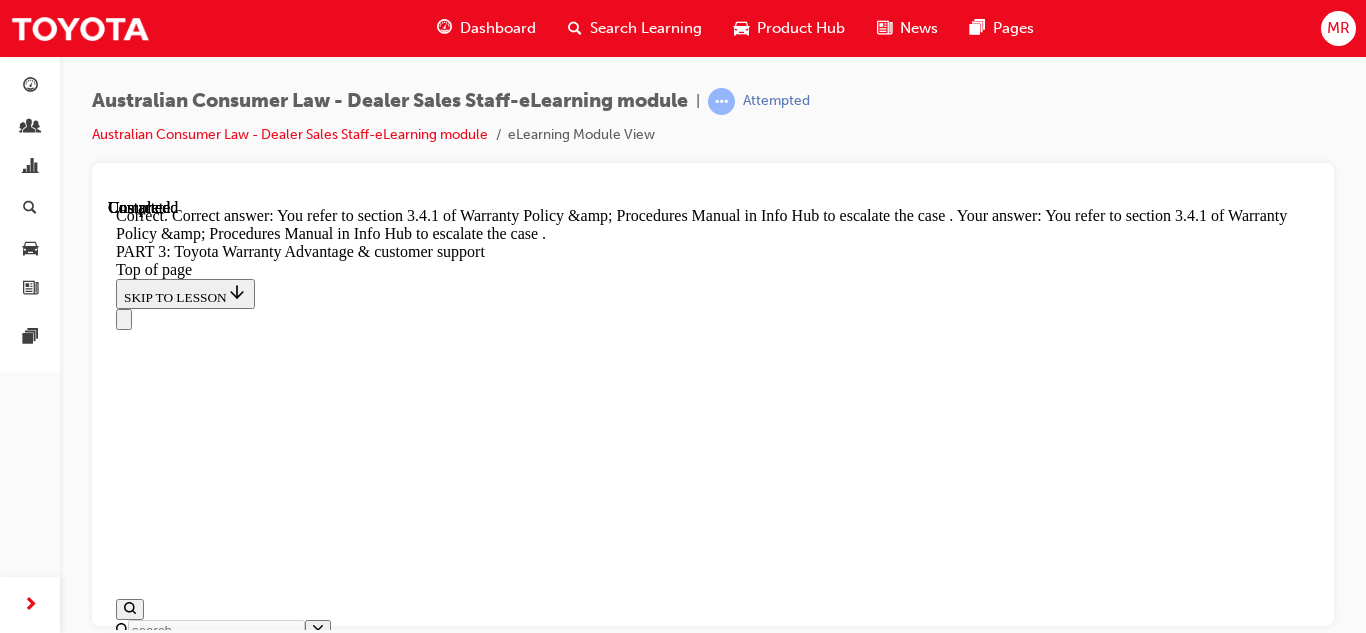 scroll, scrollTop: 0, scrollLeft: 0, axis: both 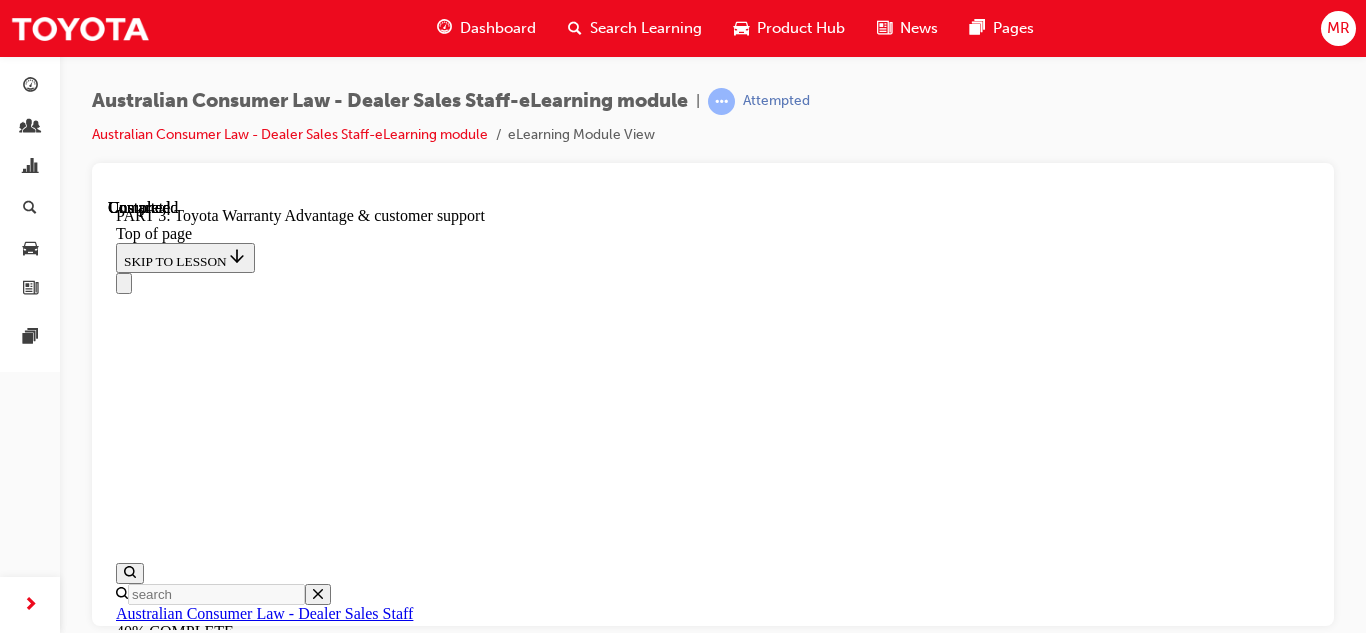 click on "Lesson 3 of 5 PART 3: Toyota Warranty Advantage & customer support By   [FIRST] [LAST] [FIRST] [LAST]" at bounding box center [713, 8108] 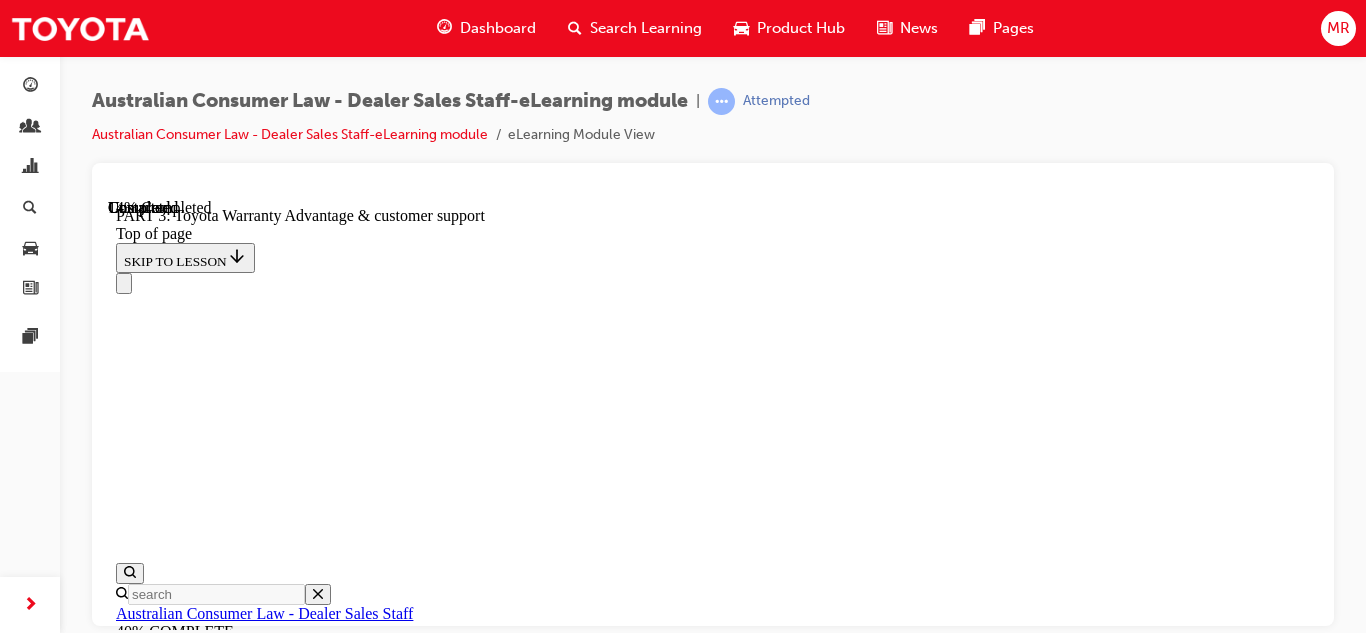 scroll, scrollTop: 1502, scrollLeft: 0, axis: vertical 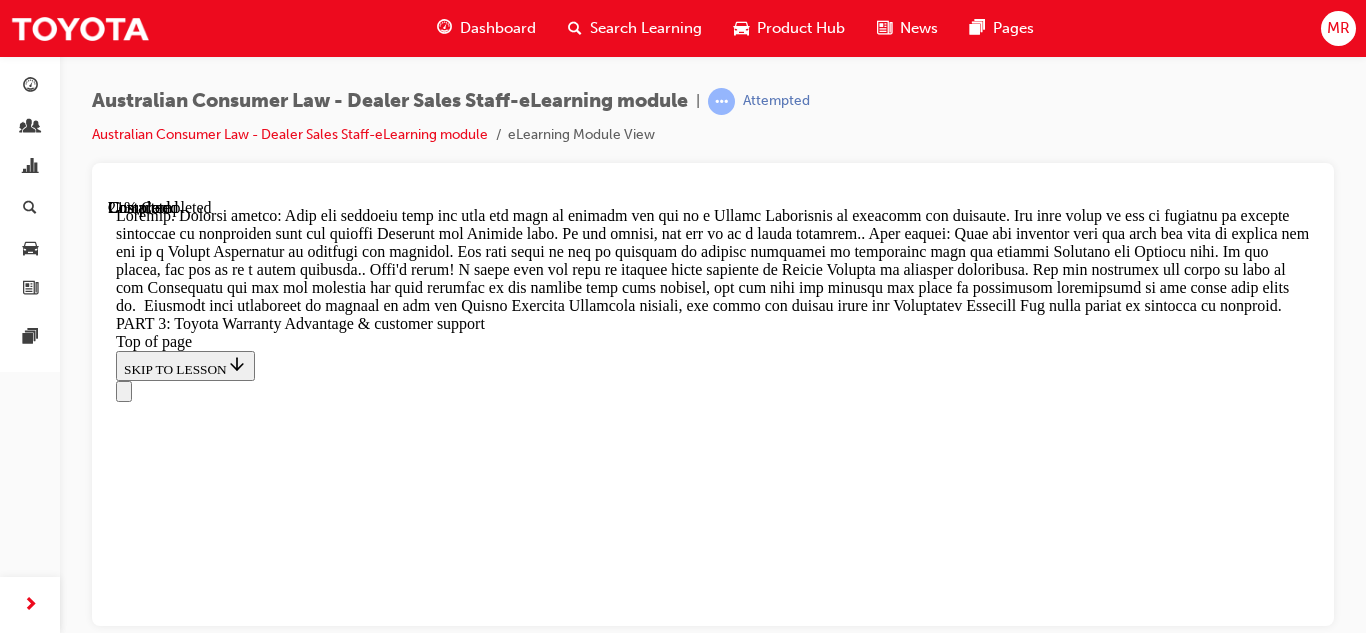 click on "During a conversation with a customer, the customer asked what happens if she just goes to her local mechanic for maintenance and servicing of the vehicle, because she lives far from the nearest Toyota Dealership. Should you: Tell the customer that she does not need to service the car at a Toyota Dealership to maintain the warranty. She only needs to get it serviced at regular intervals in accordance with the vehicle Warranty and Service book. If she wishes, she can go to a local mechanic. Correctly selected Encourage the customer to come back to a Toyota Dealer, tell her that she will lose warranties if she does not service her car with a Toyota Dealership. Emphasise that she always needs to come to a Toyota Dealership when the car is due for servicing. Correctly unselected SUBMIT Correct TAKE AGAIN" at bounding box center [713, 11024] 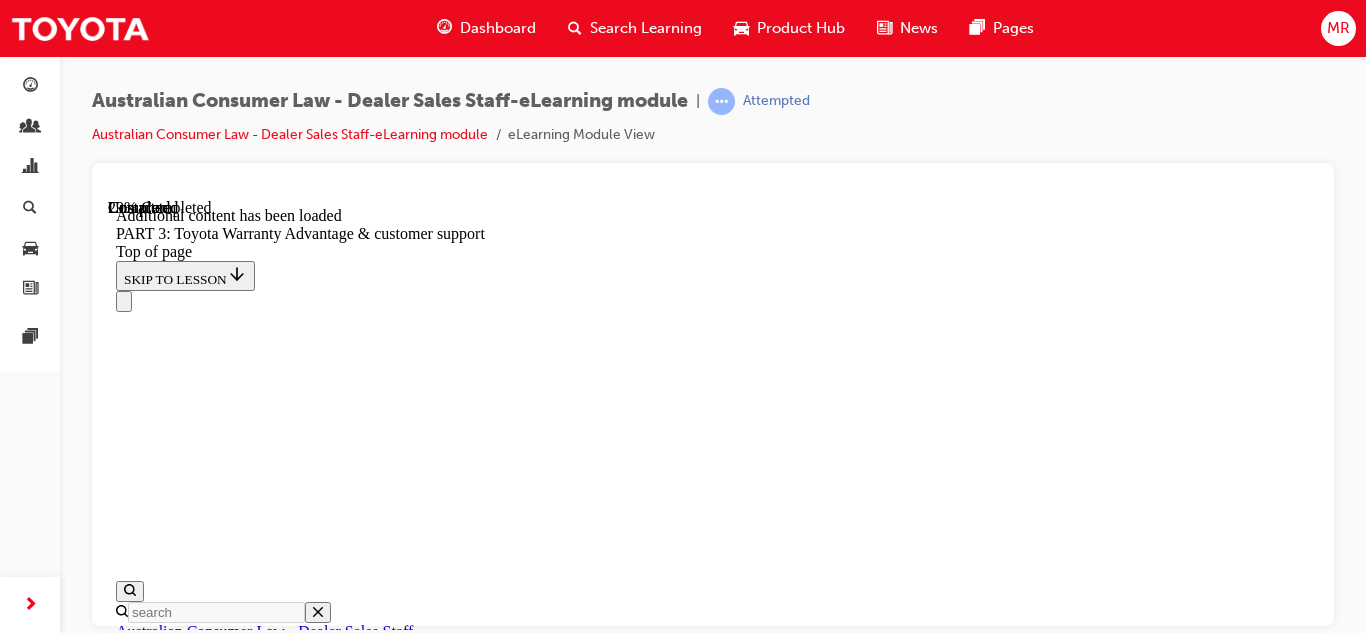scroll, scrollTop: 2508, scrollLeft: 0, axis: vertical 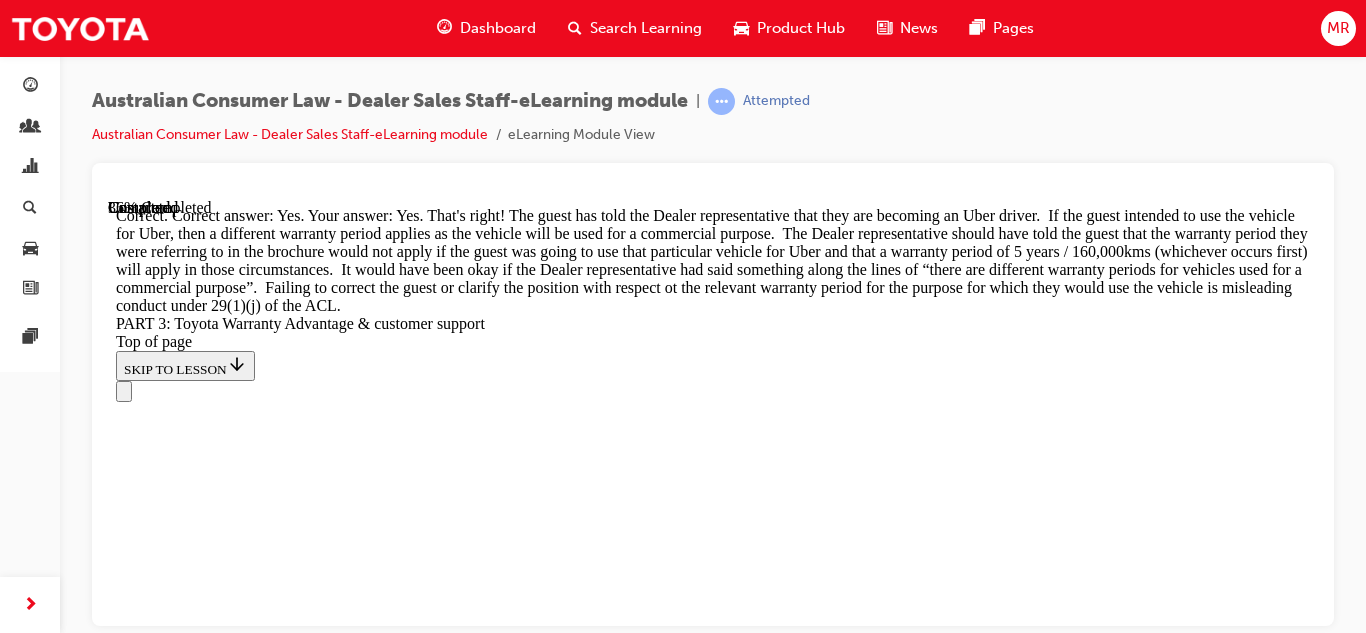 click on "A customer is looking to purchase a Corolla and tells you that they have quit their job in IT to become an Uber driver.  The customer refers to the part of the brochure relating to the Toyota Warranty Advantage and says “wow, a 5-year/unlimited km warranty for new vehicles, that’s amazing”.  The Dealer representative tells the customer that it is a great warranty and the customer agrees to purchase the vehicle.  Has the Dealer misled the customer? Yes Correctly selected No Correctly unselected SUBMIT Correct TAKE AGAIN" at bounding box center (713, 15694) 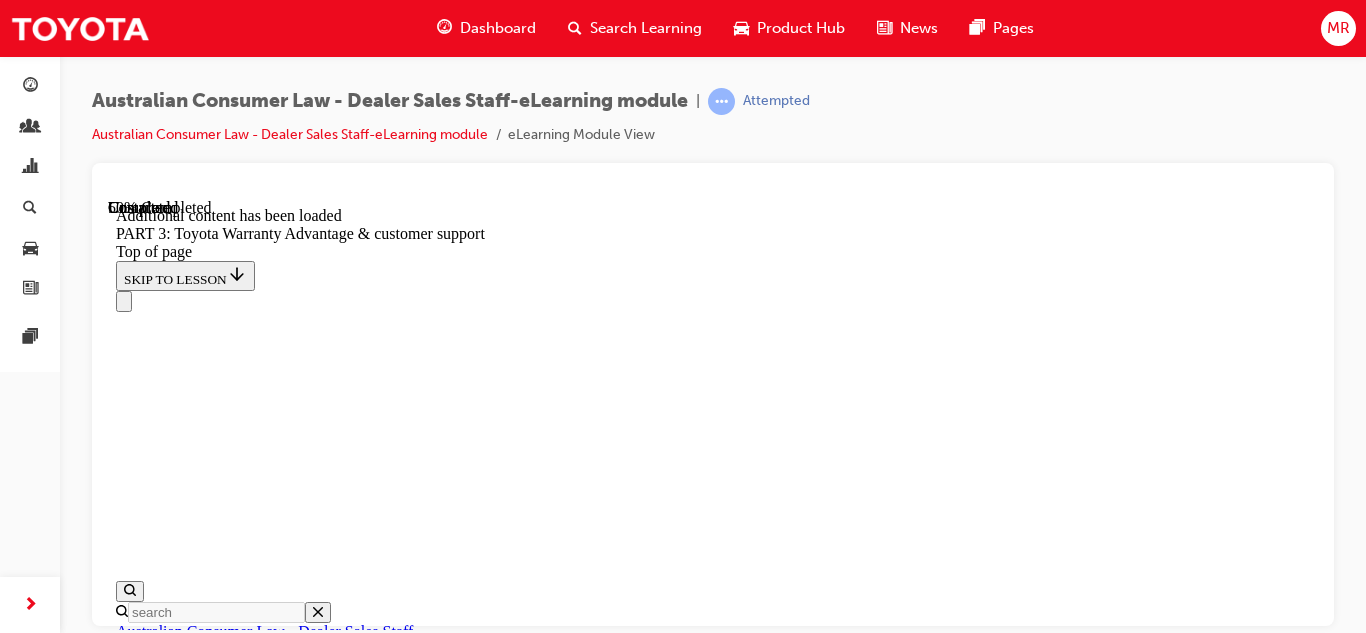 click on "Always consider all rights a customer may have under both the consumer guarantees and the Toyota Warranty Advantage when dealing with vehicle issues and guest complaints." at bounding box center [683, 18092] 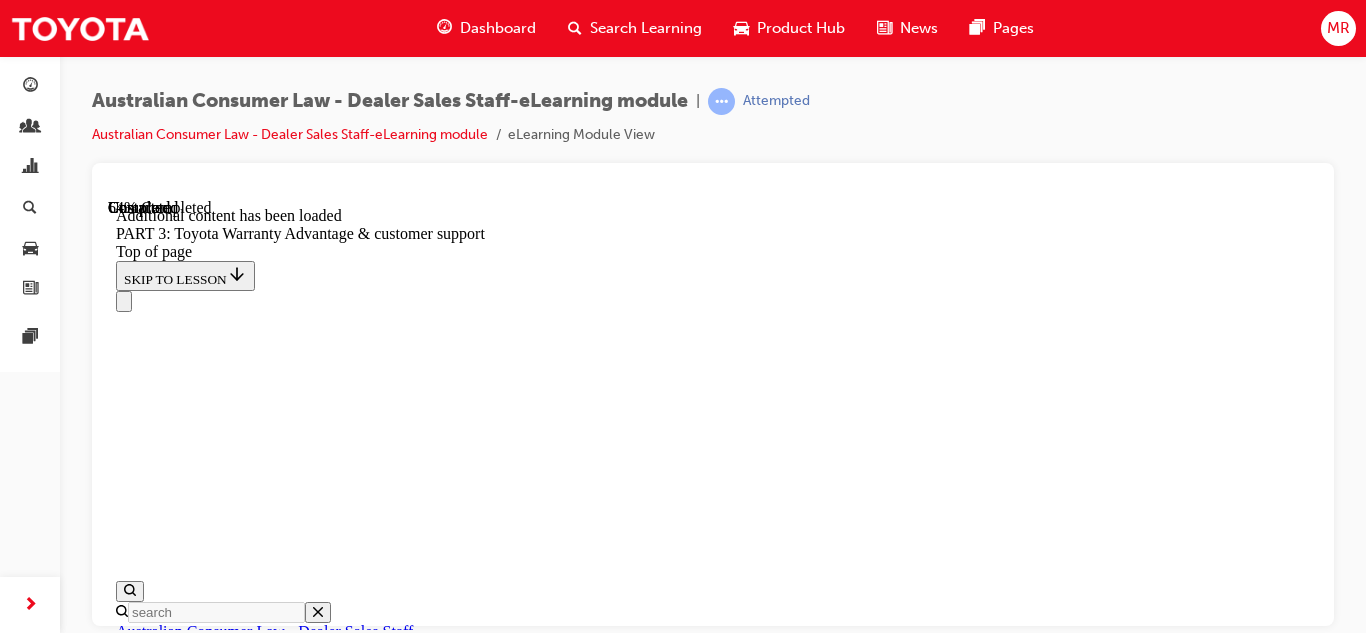 scroll, scrollTop: 5762, scrollLeft: 0, axis: vertical 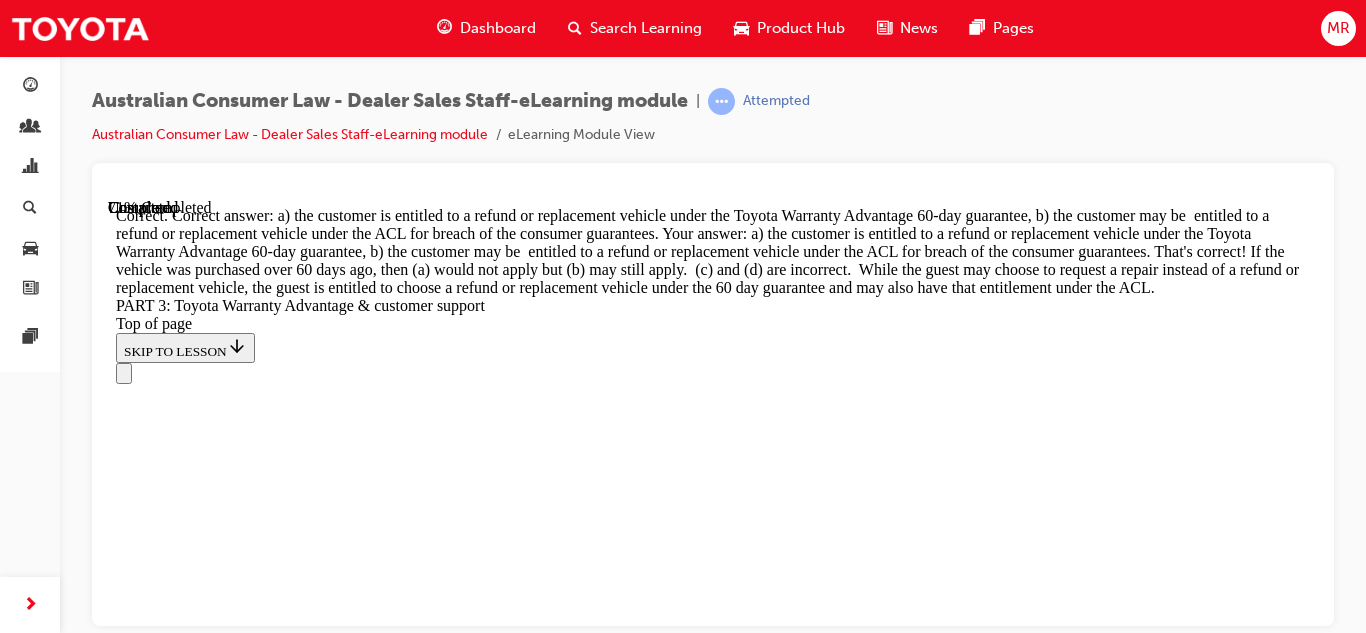 click on "A customer calls to say that they are unable to start their vehicle within 60 days of purchase.  The vehicle is returned to the Dealer and it appears to be an engine defect which will take some time to repair.  What rights may the customer have in this scenario?  Select all which may apply. a) the customer is entitled to a refund or replacement vehicle under the Toyota Warranty Advantage 60-day guarantee Correctly checked b) the customer may be  entitled to a refund or replacement vehicle under the ACL for breach of the consumer guarantees Correctly checked c) the customer is entitled to a repair of the vehicle only Correctly unchecked d) the customer is not entitled to anything Correctly unchecked SUBMIT Correct That's correct! If the vehicle was purchased over 60 days ago, then (a) would not apply but (b) may still apply.   TAKE AGAIN" at bounding box center (713, 20830) 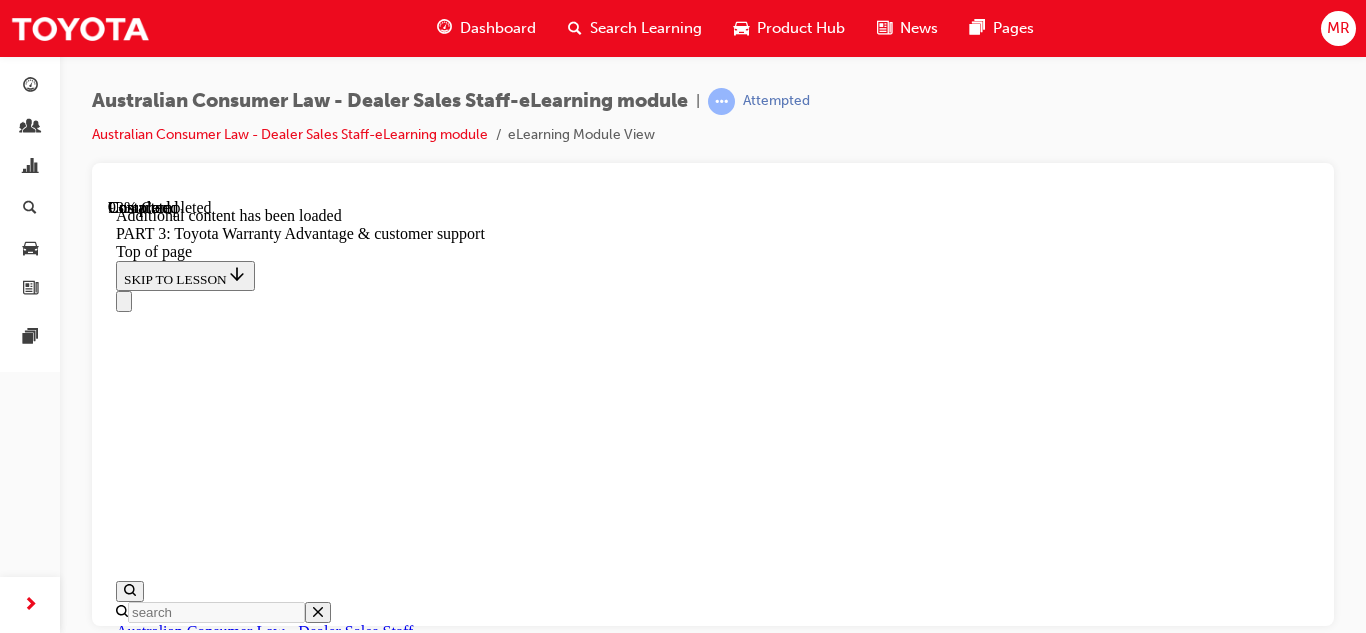 scroll, scrollTop: 7055, scrollLeft: 0, axis: vertical 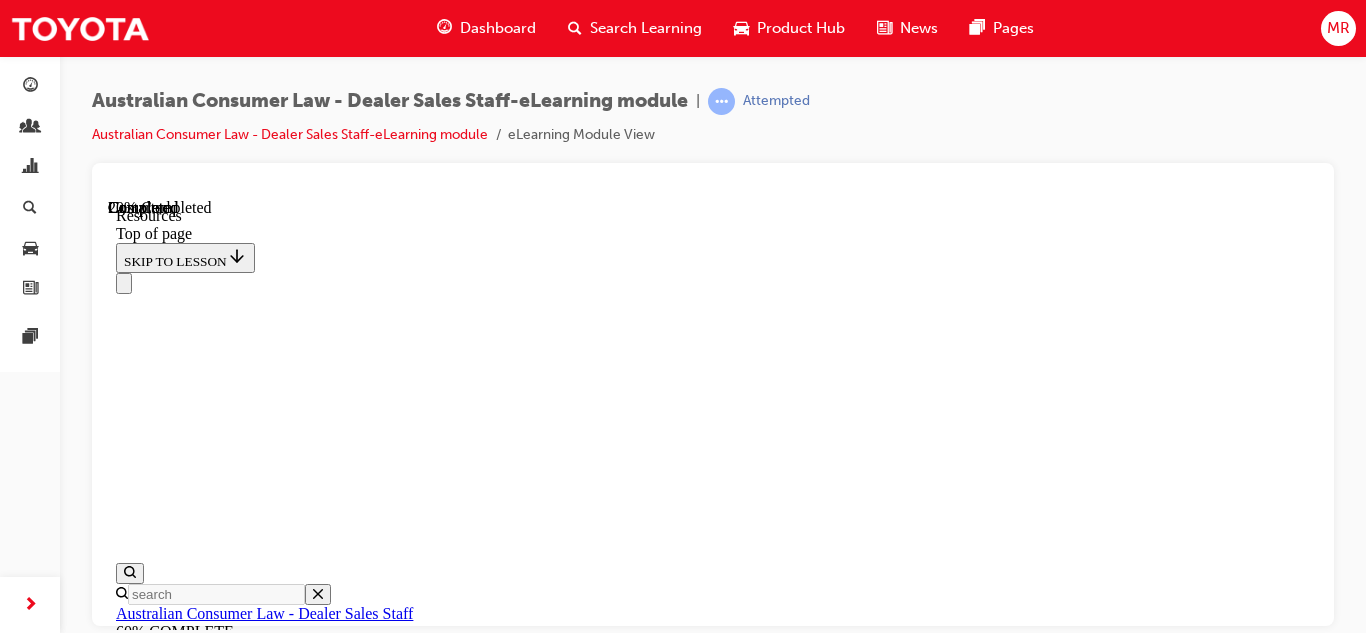 click on "Resources available for customers" at bounding box center [251, 8218] 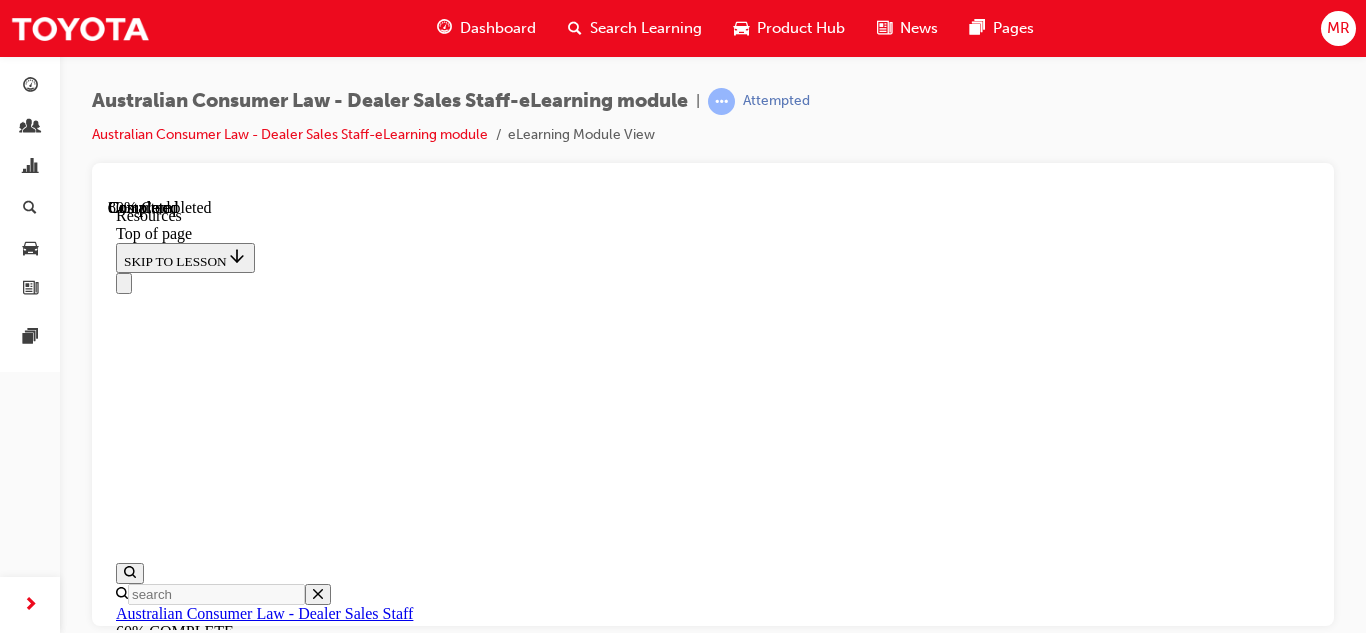 scroll, scrollTop: 1363, scrollLeft: 0, axis: vertical 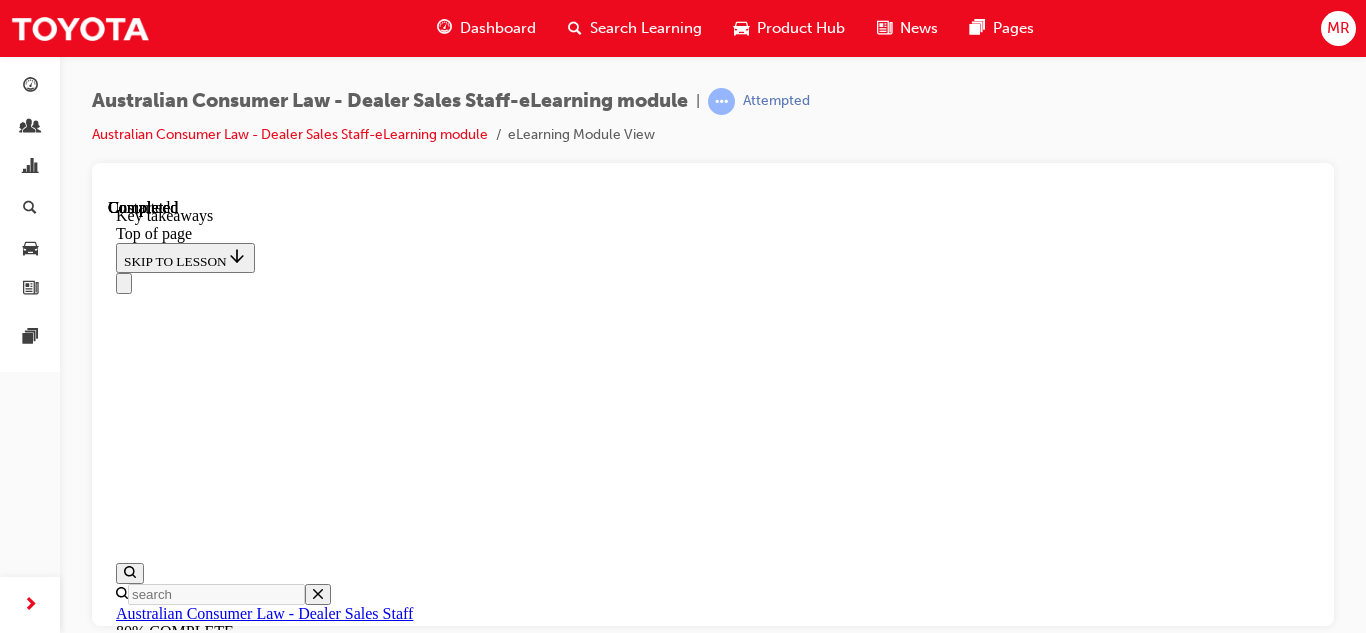 click at bounding box center (713, 8159) 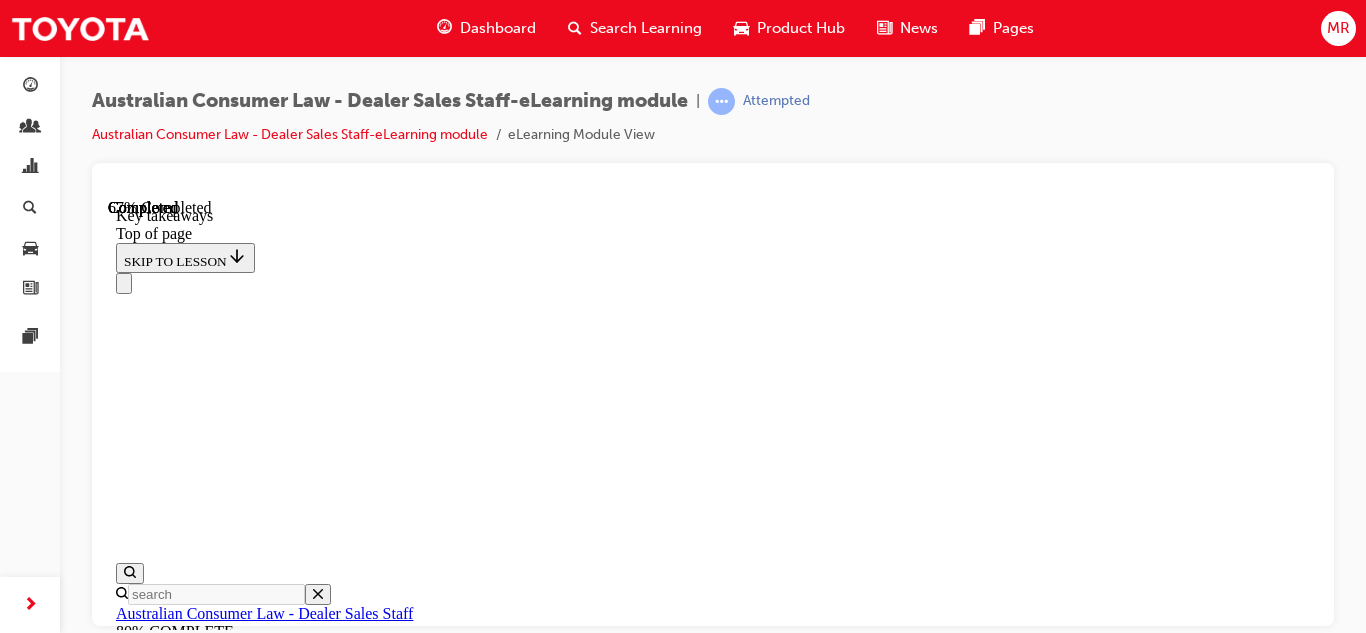 scroll, scrollTop: 852, scrollLeft: 0, axis: vertical 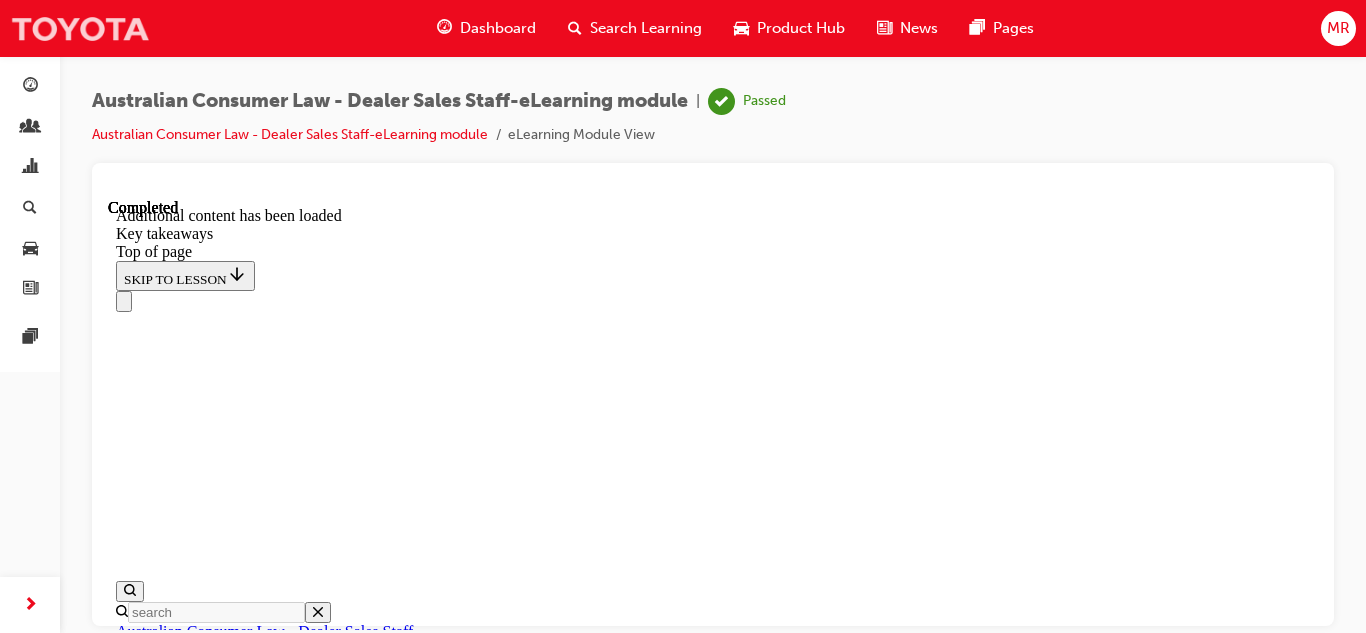 click at bounding box center [80, 28] 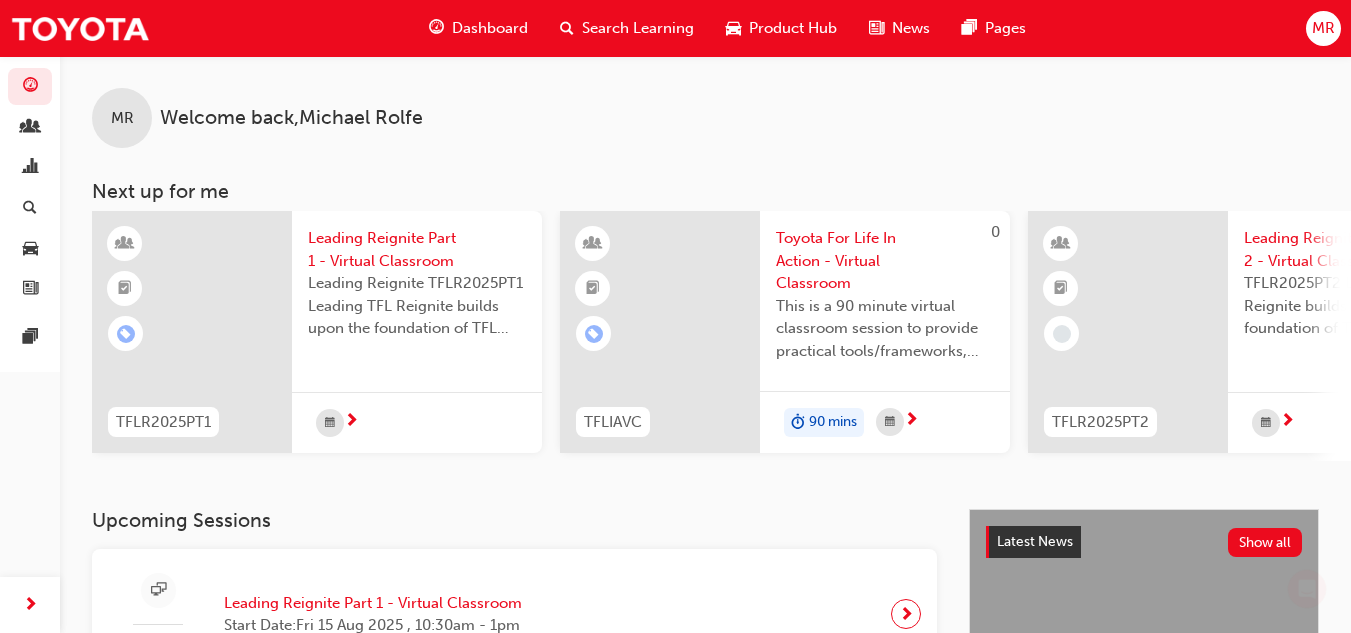 click on "Search Learning" at bounding box center [638, 28] 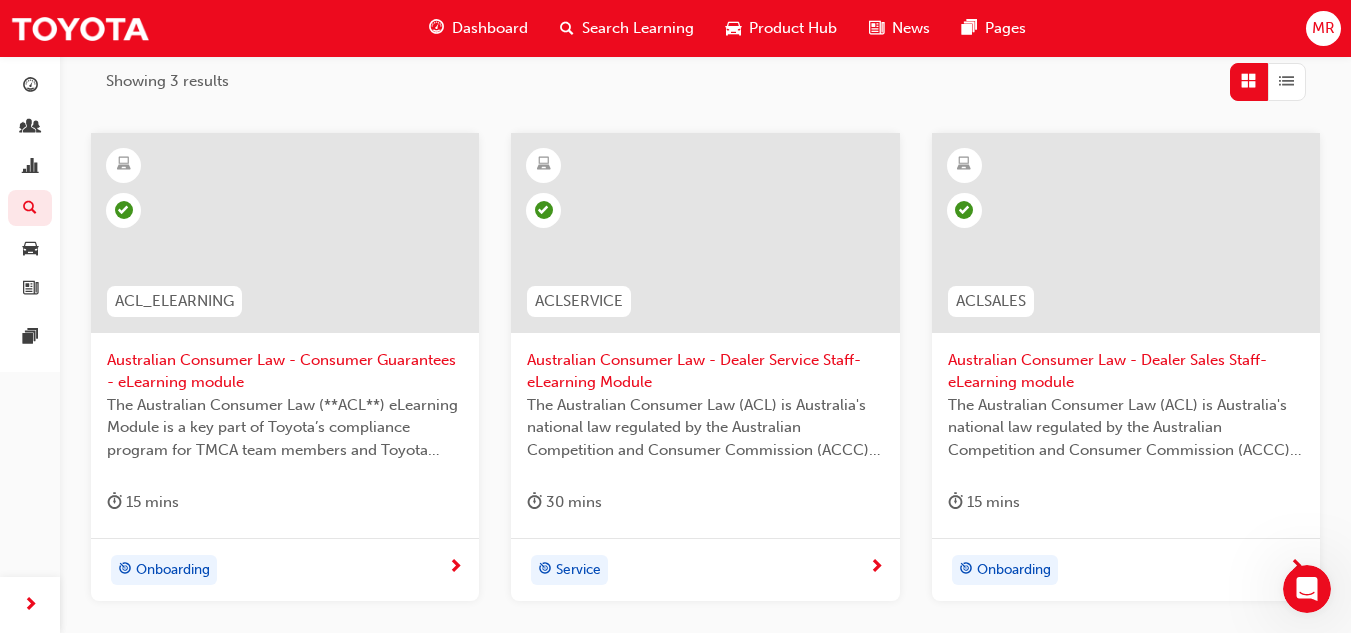 scroll, scrollTop: 334, scrollLeft: 0, axis: vertical 